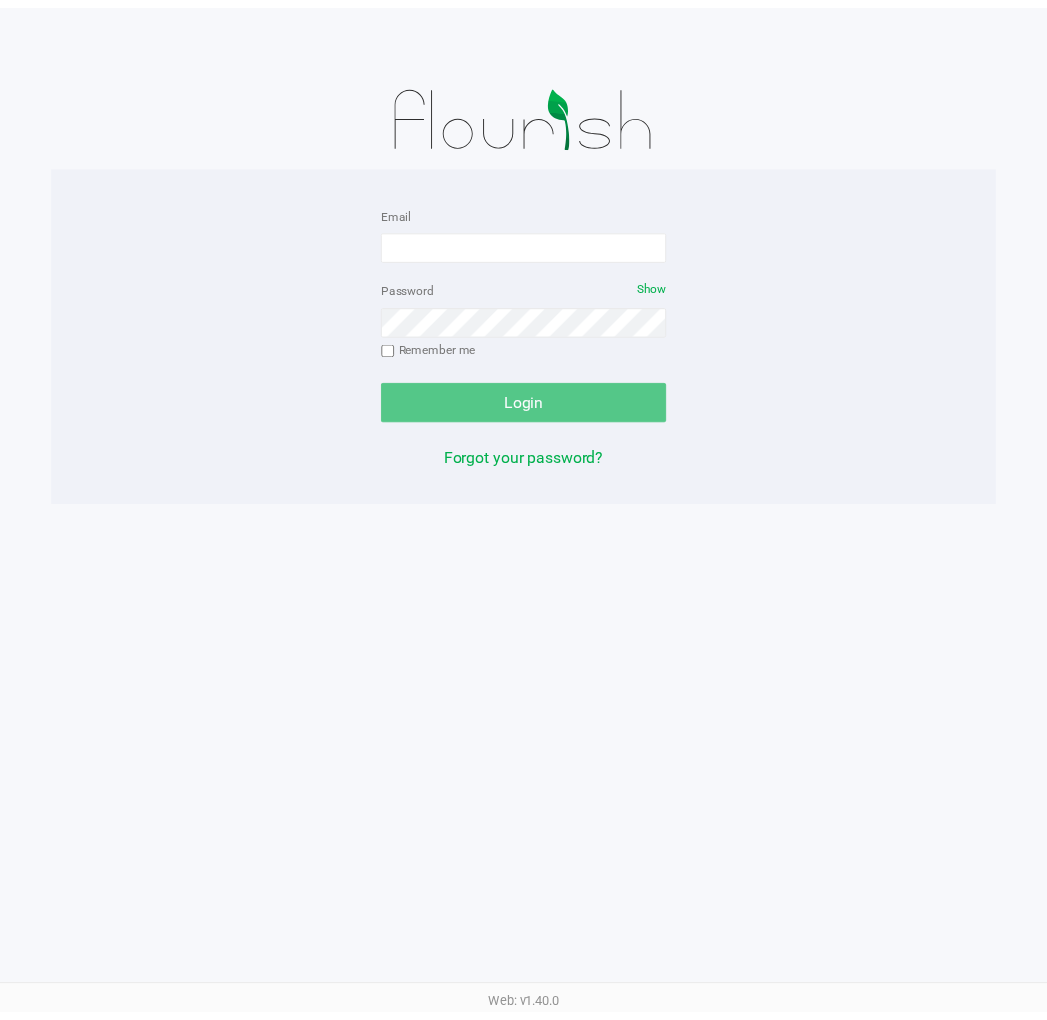 scroll, scrollTop: 0, scrollLeft: 0, axis: both 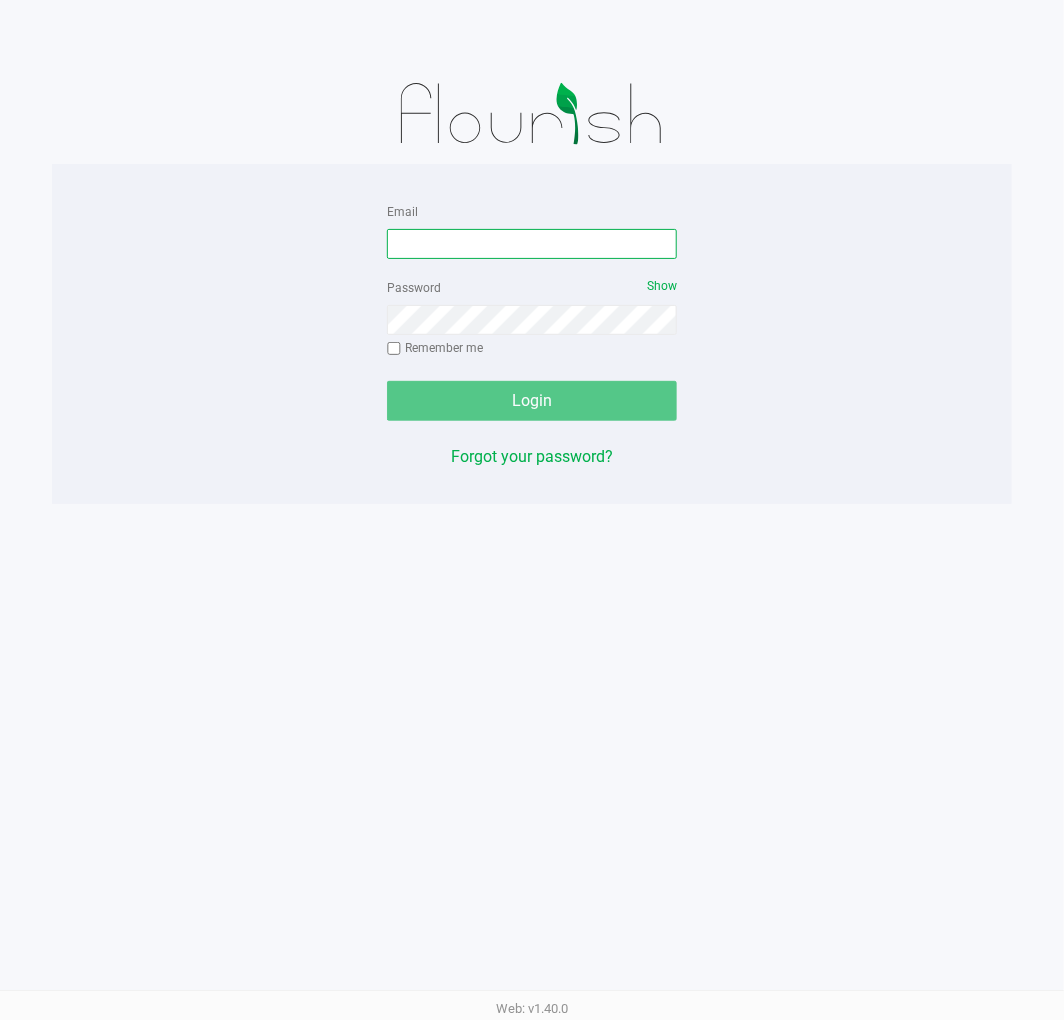 click on "Email" at bounding box center [532, 244] 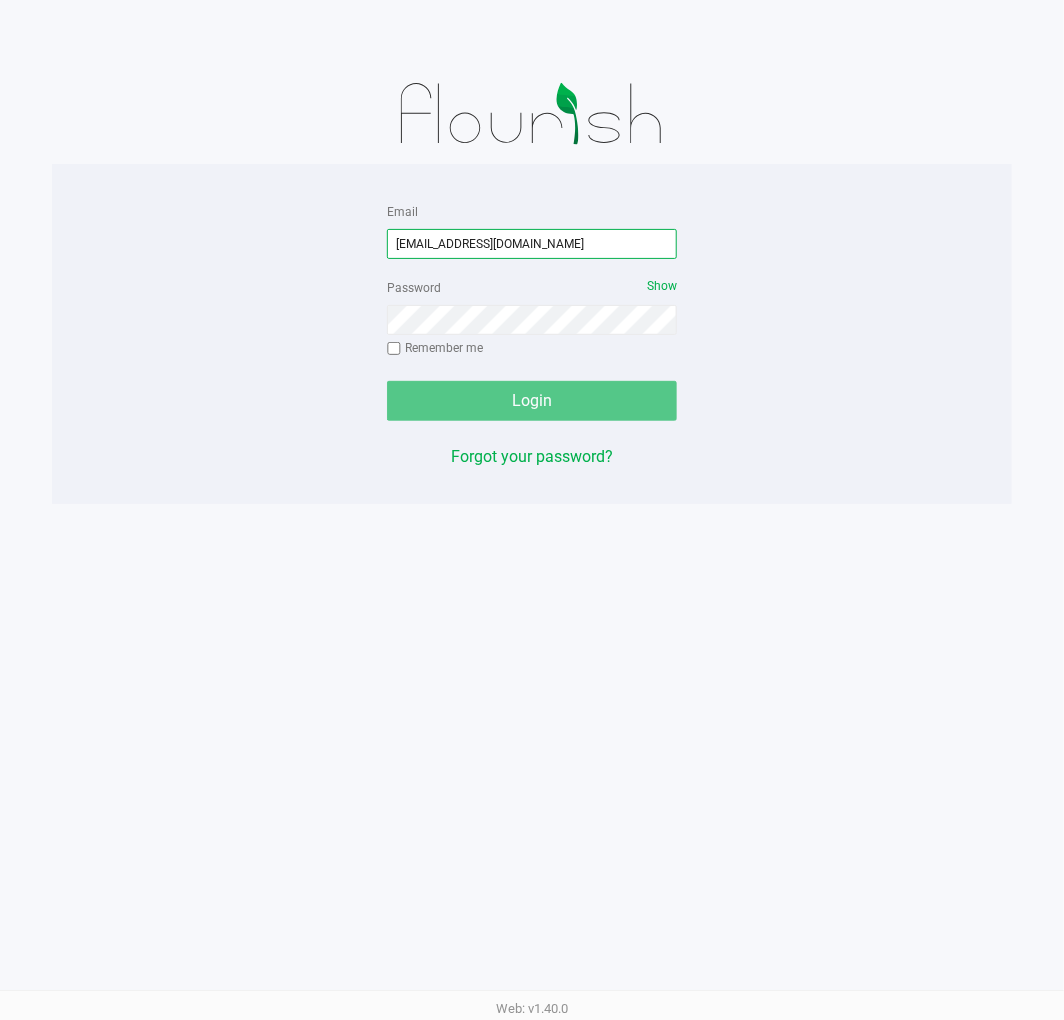 type on "[EMAIL_ADDRESS][DOMAIN_NAME]" 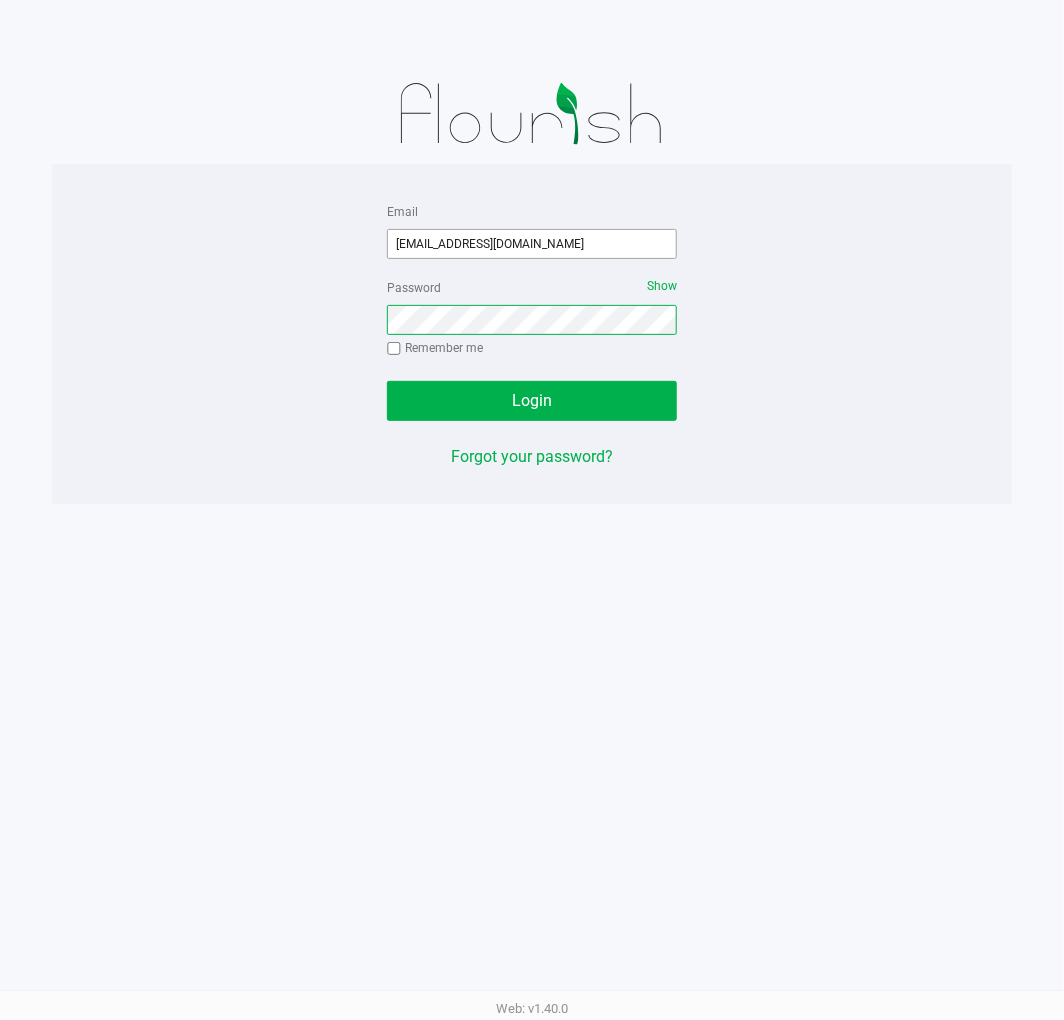 click on "Login" 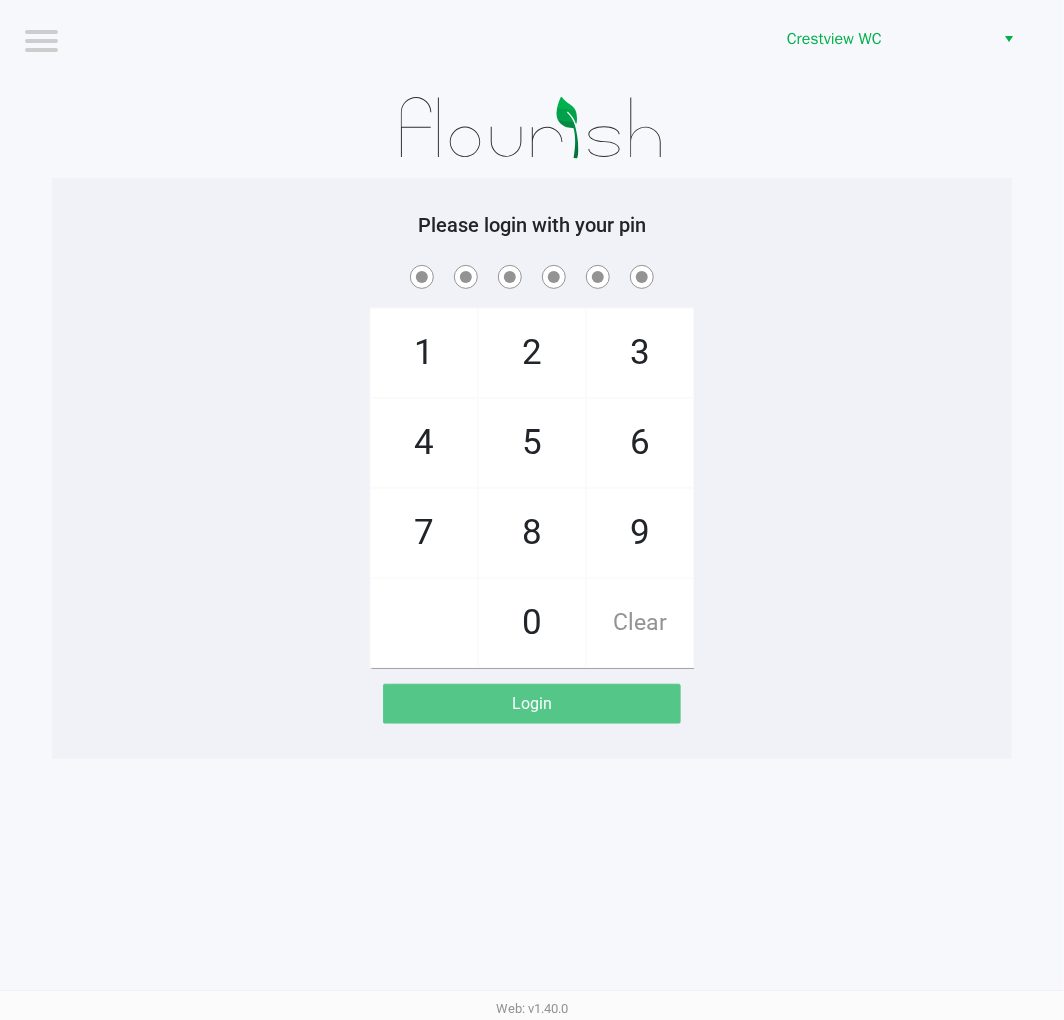 click on "1   4   7       2   5   8   0   3   6   9   Clear" 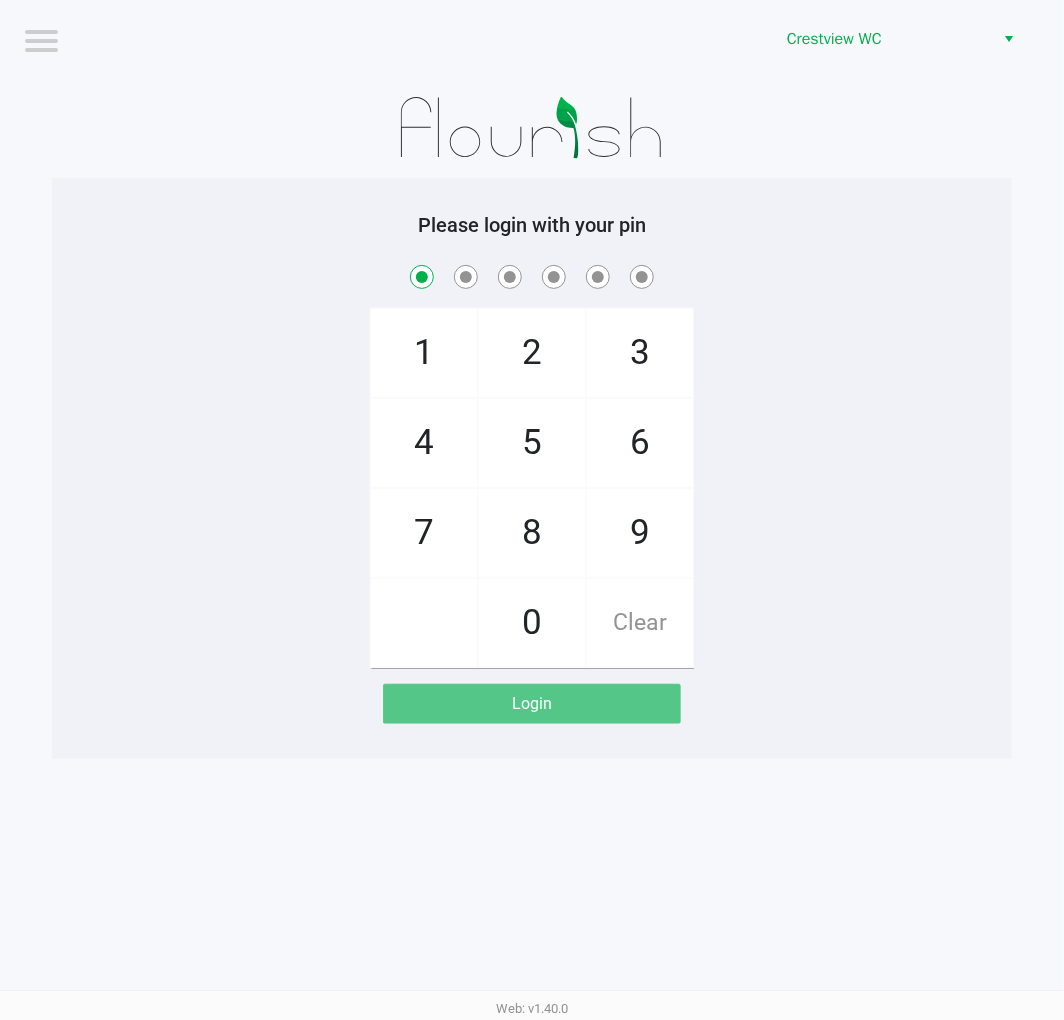 checkbox on "true" 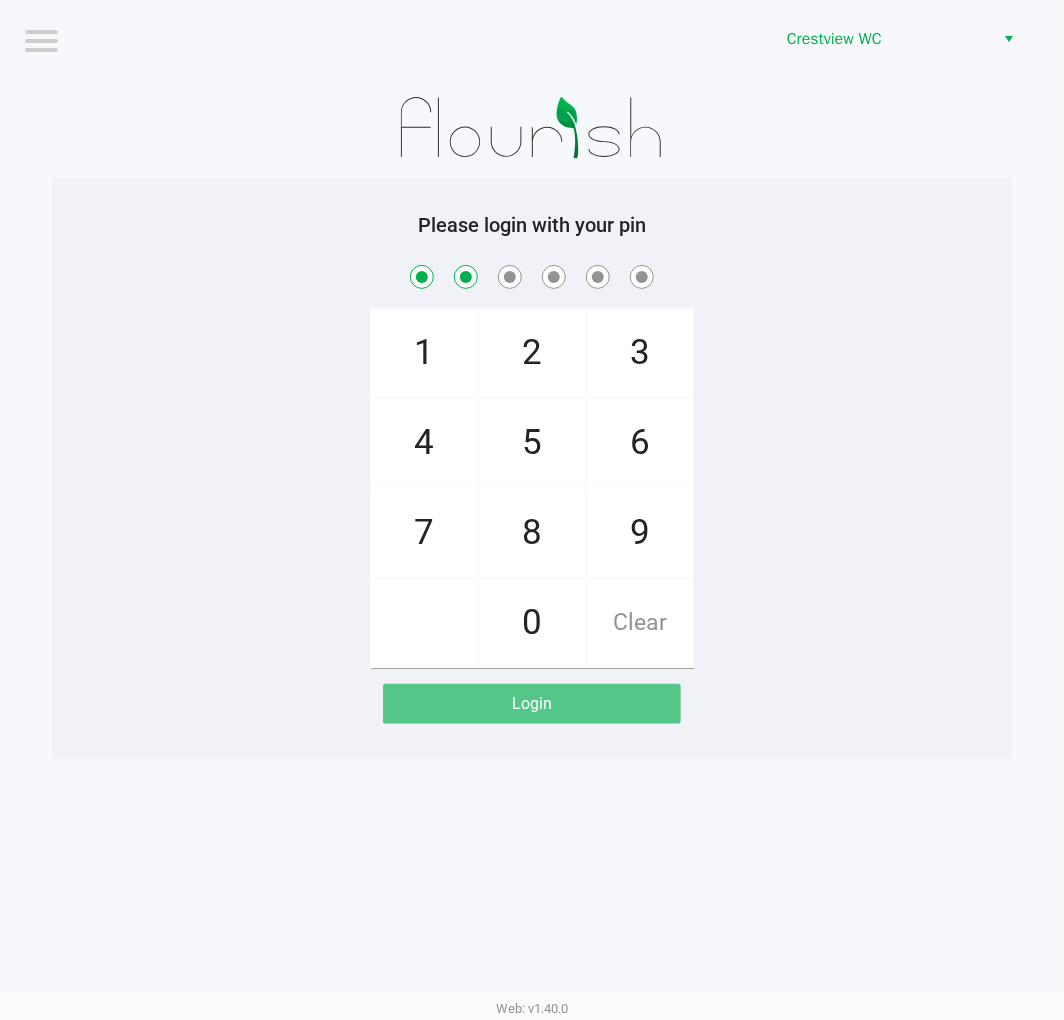 checkbox on "true" 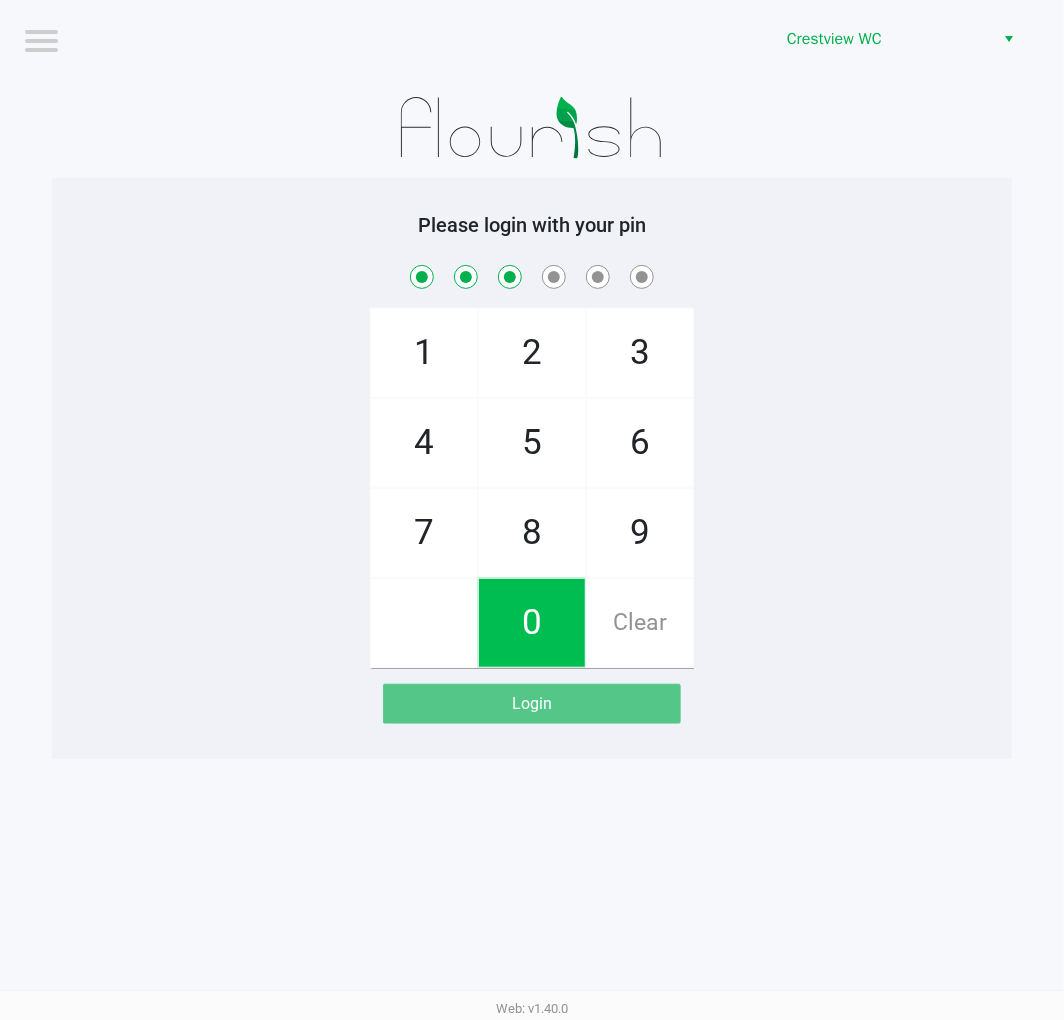 checkbox on "true" 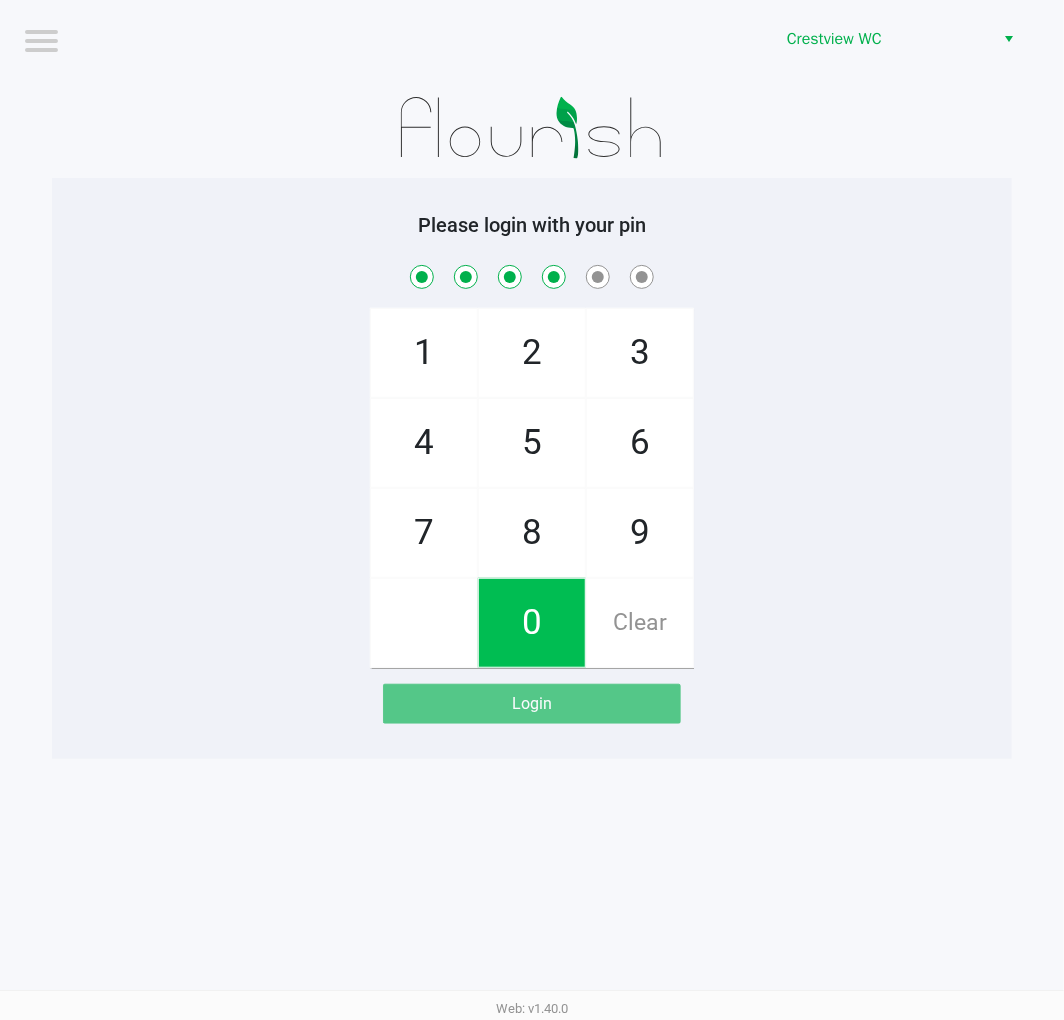 checkbox on "true" 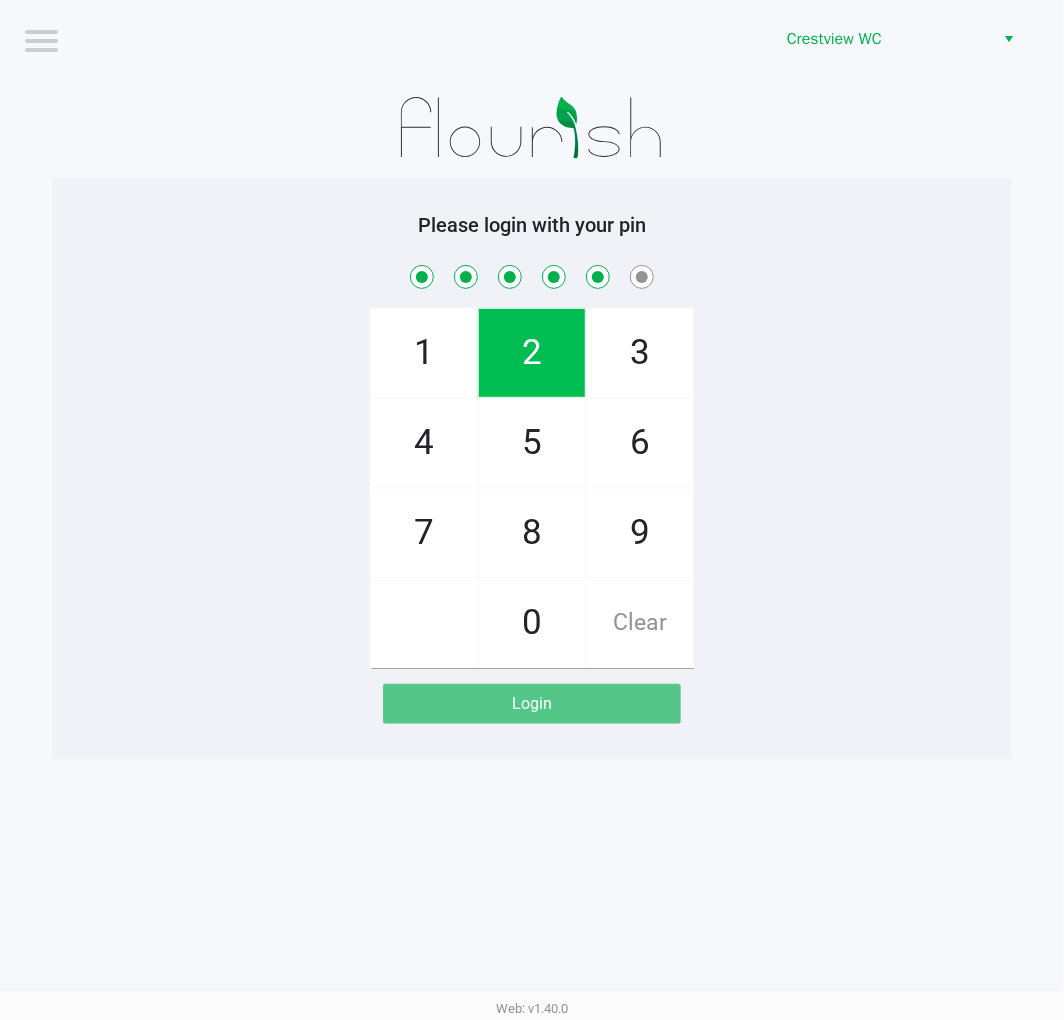 checkbox on "true" 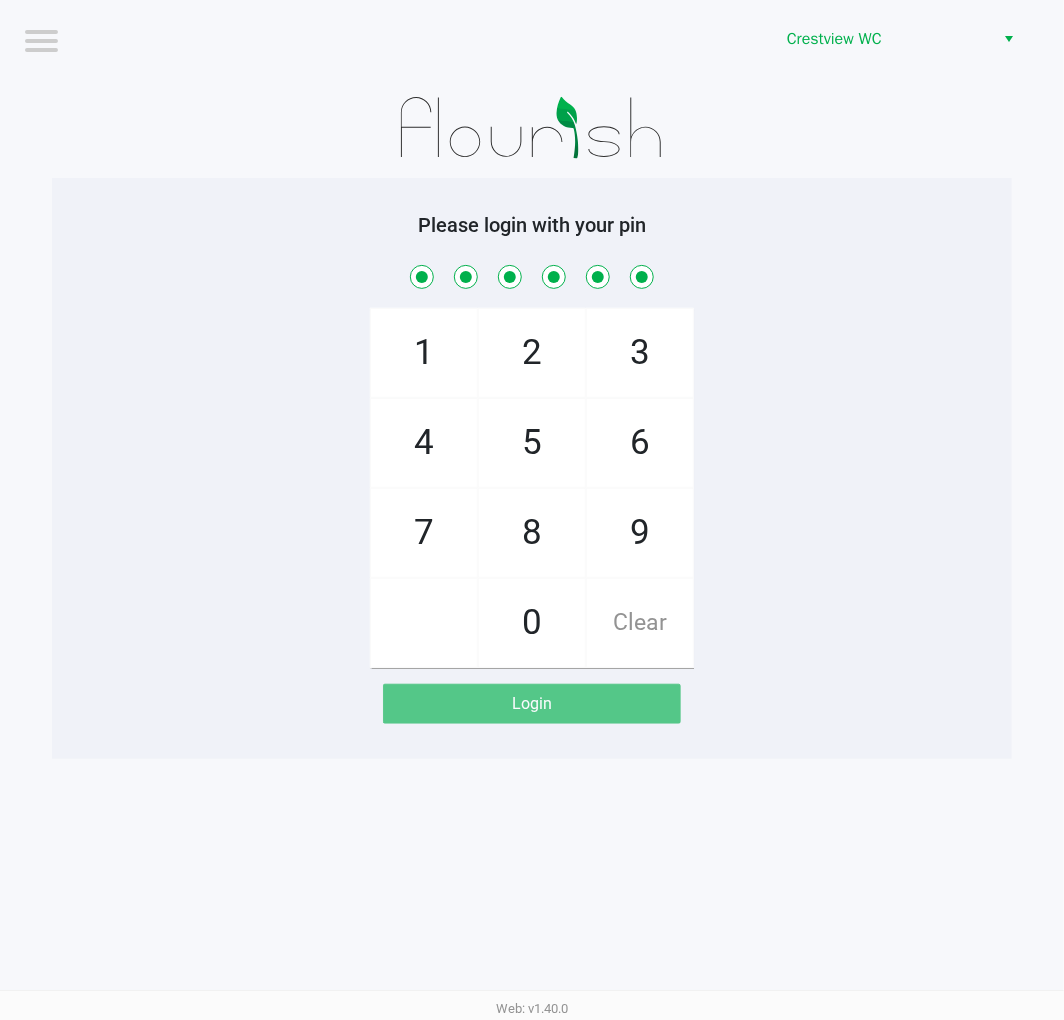 checkbox on "true" 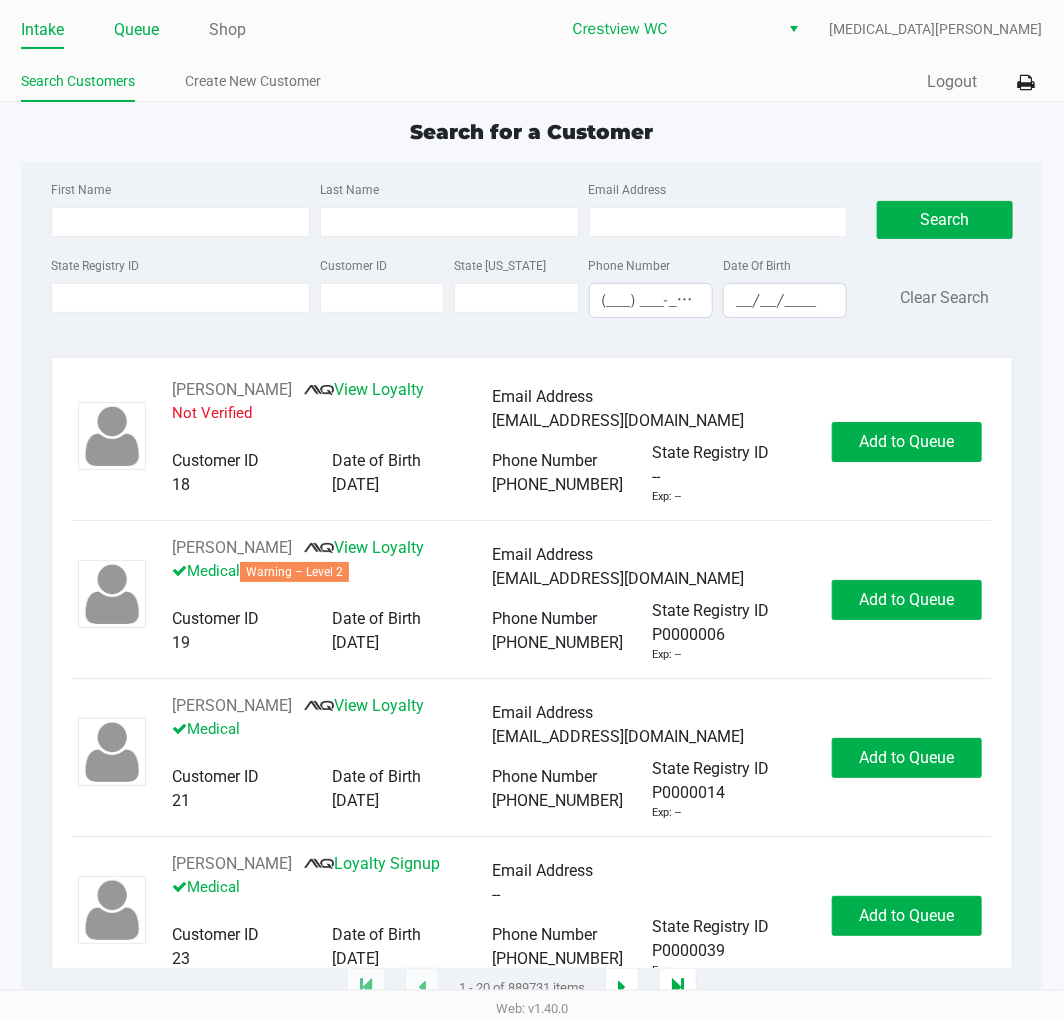 click on "Queue" 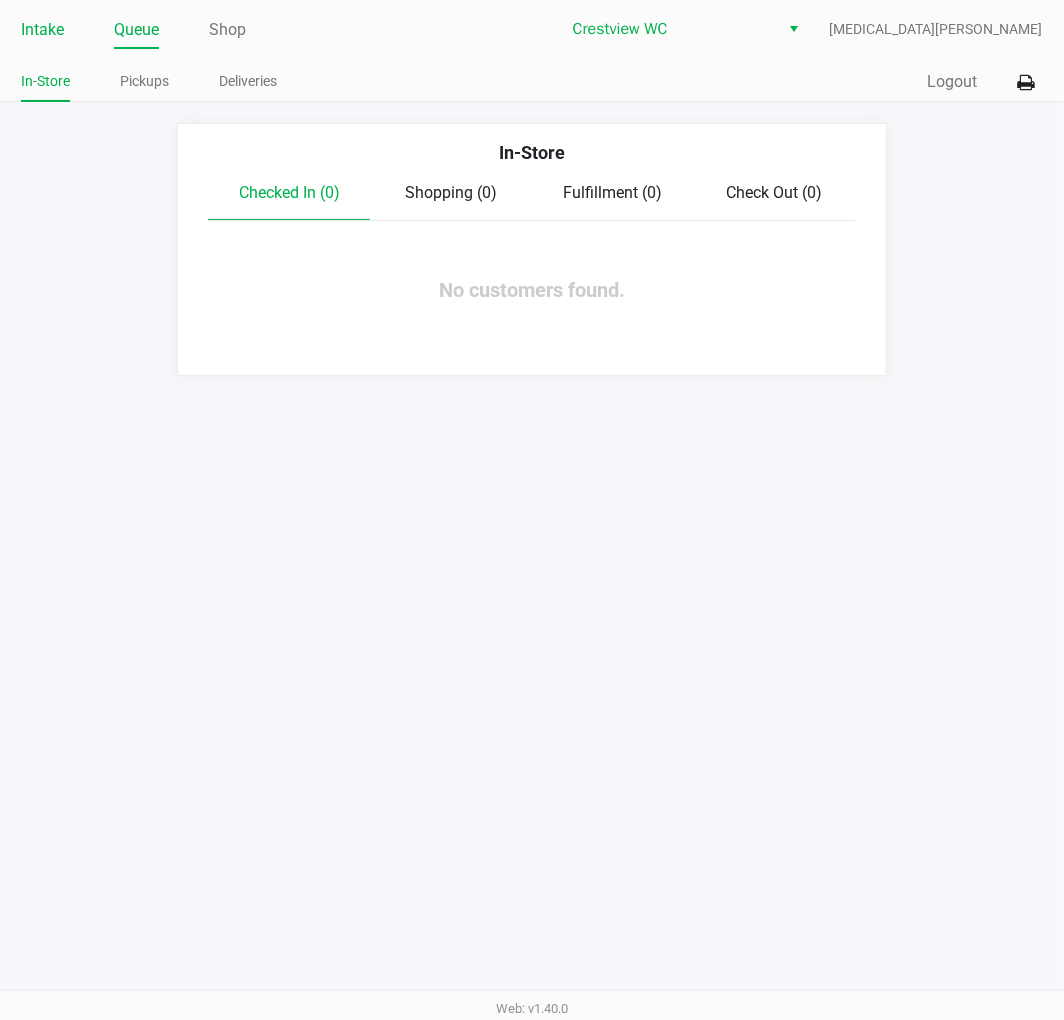 click on "Intake" 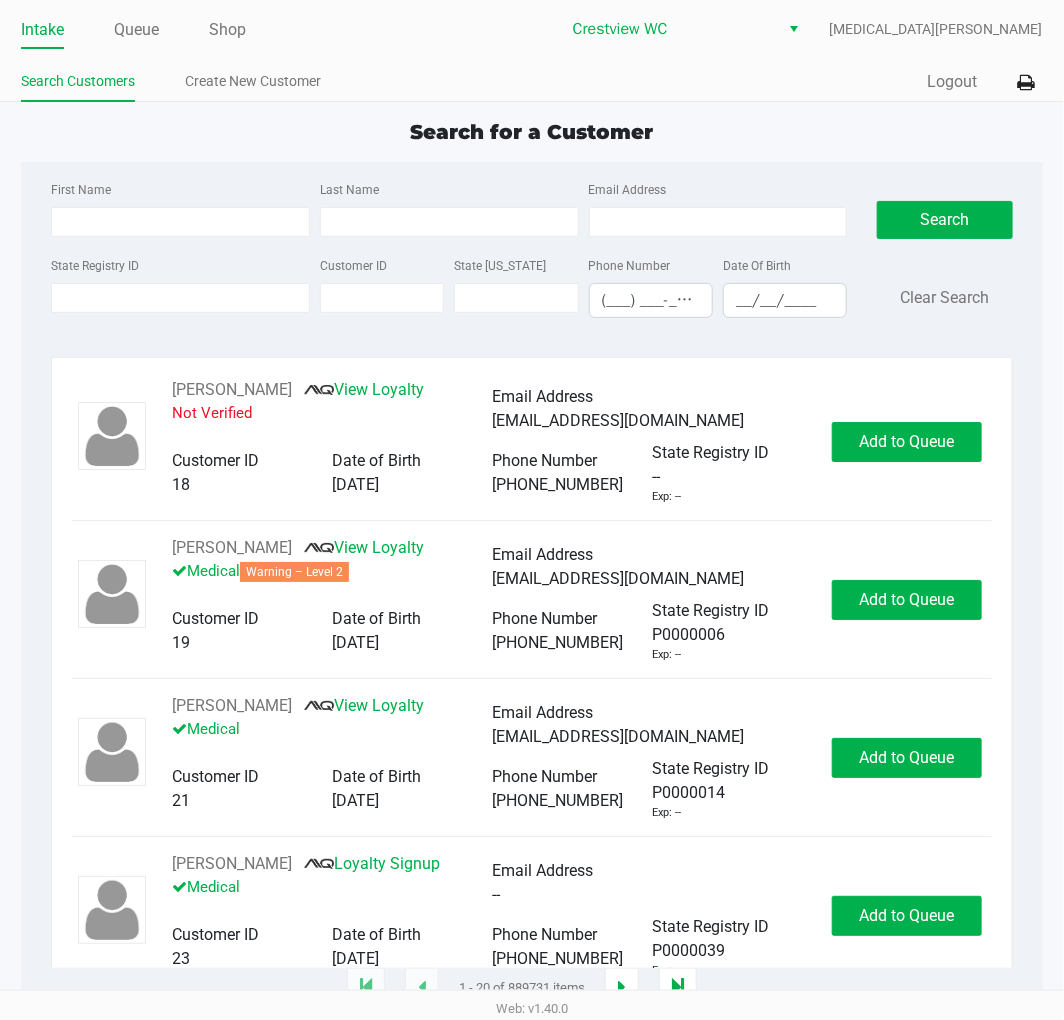 click on "Intake Queue Shop Crestview WC  Alora Ross  Search Customers Create New Customer  Quick Sale   Logout" 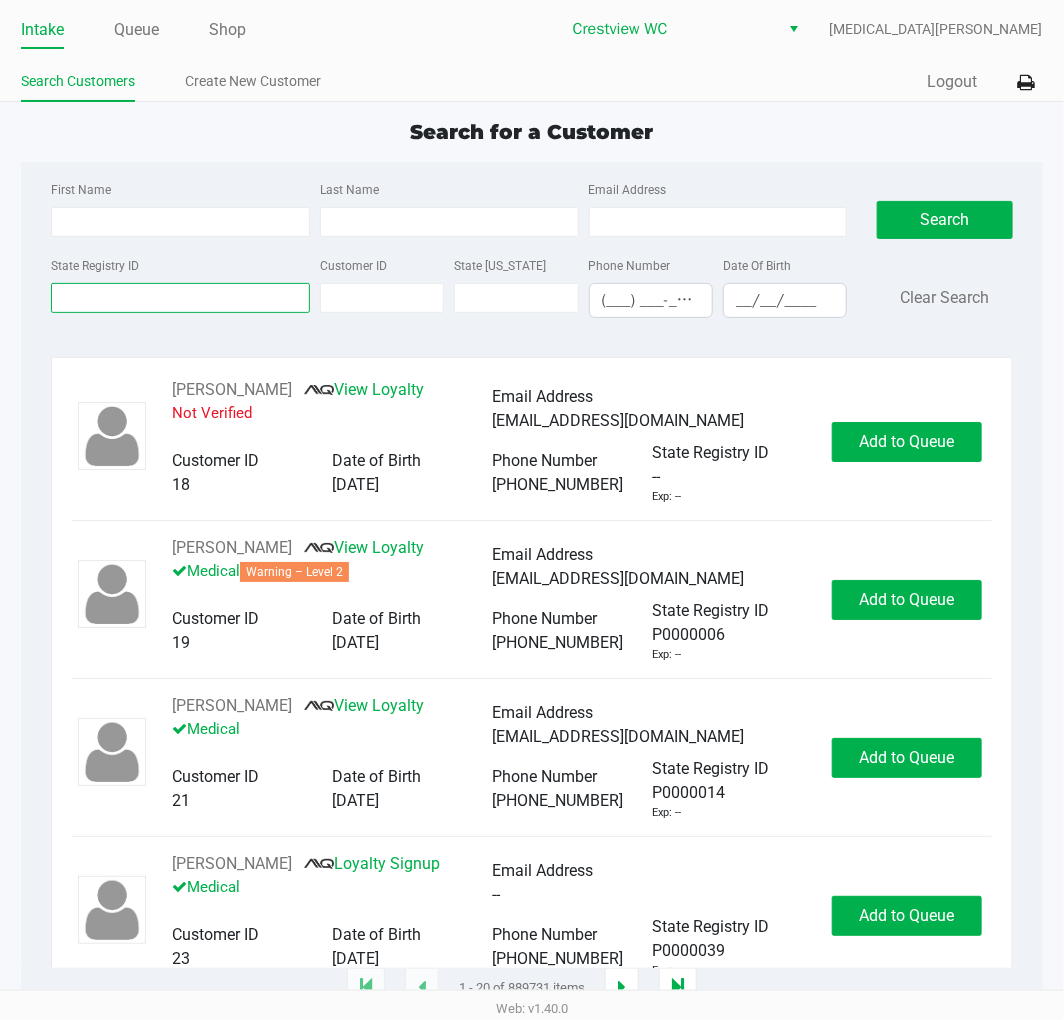 click on "State Registry ID" at bounding box center [180, 298] 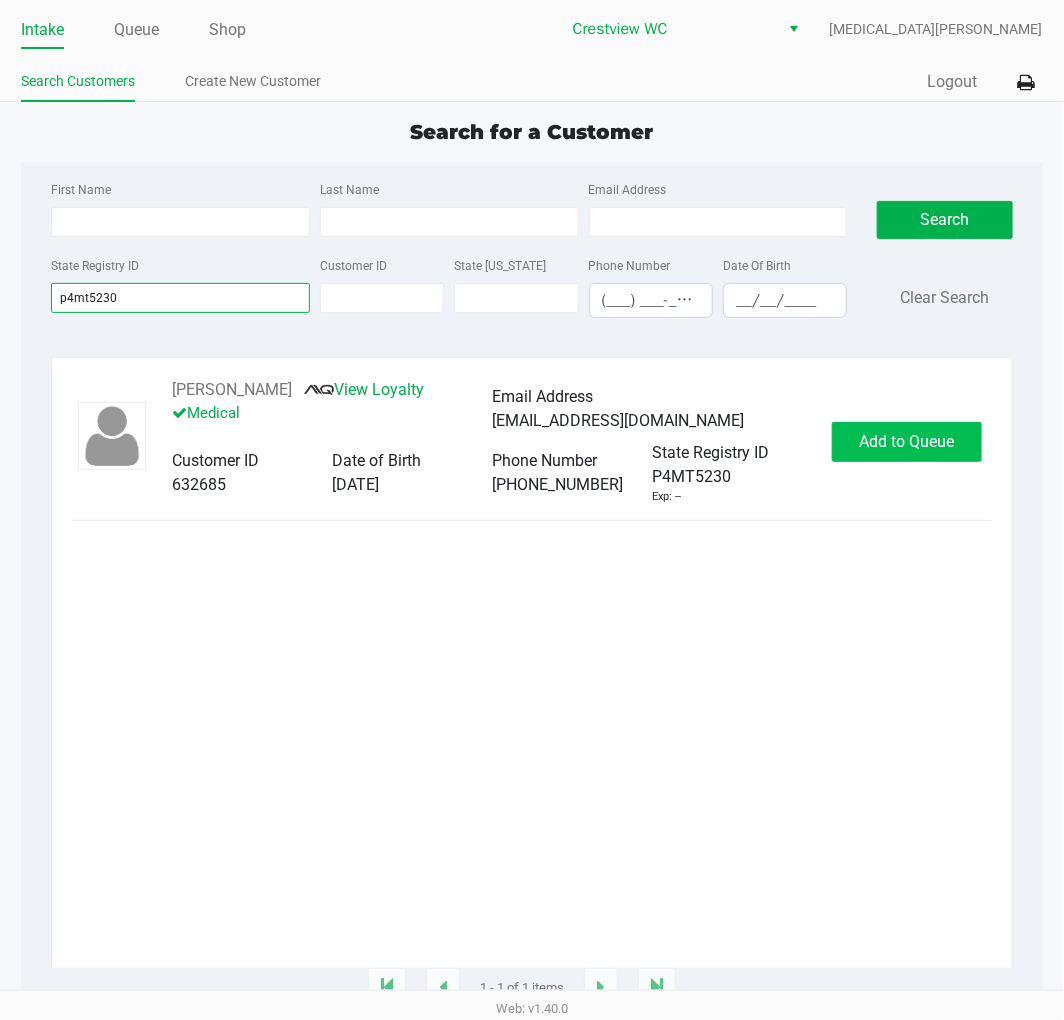 type on "p4mt5230" 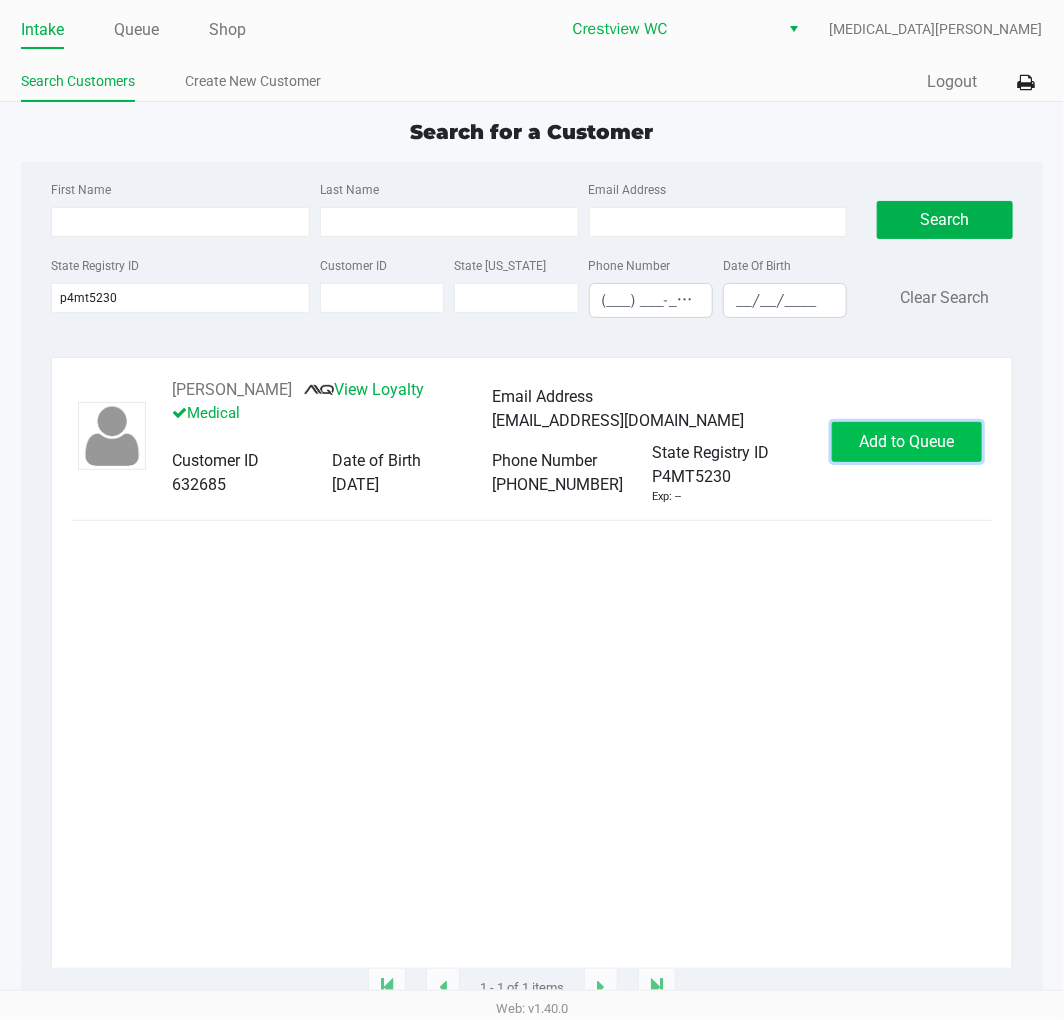 click on "Add to Queue" 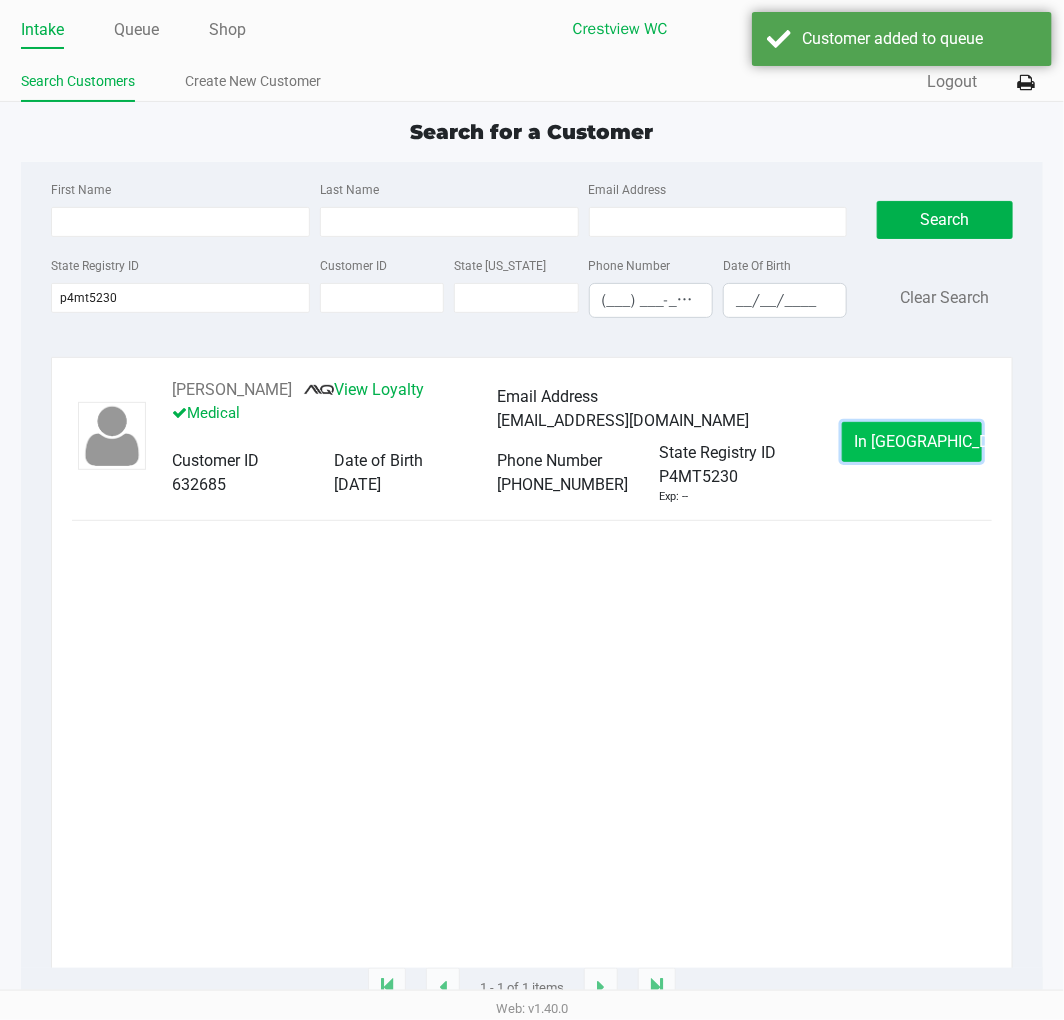 click on "In Queue" 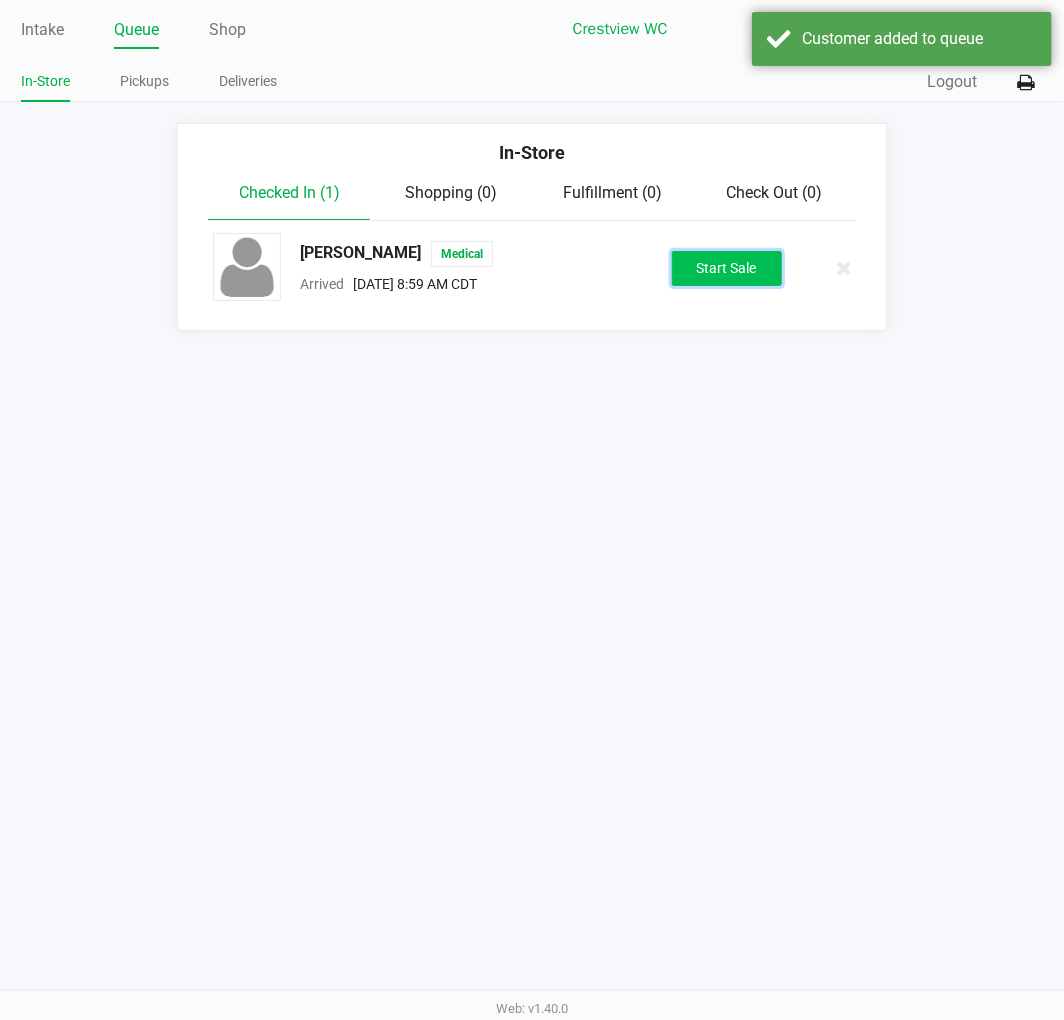 click on "Start Sale" 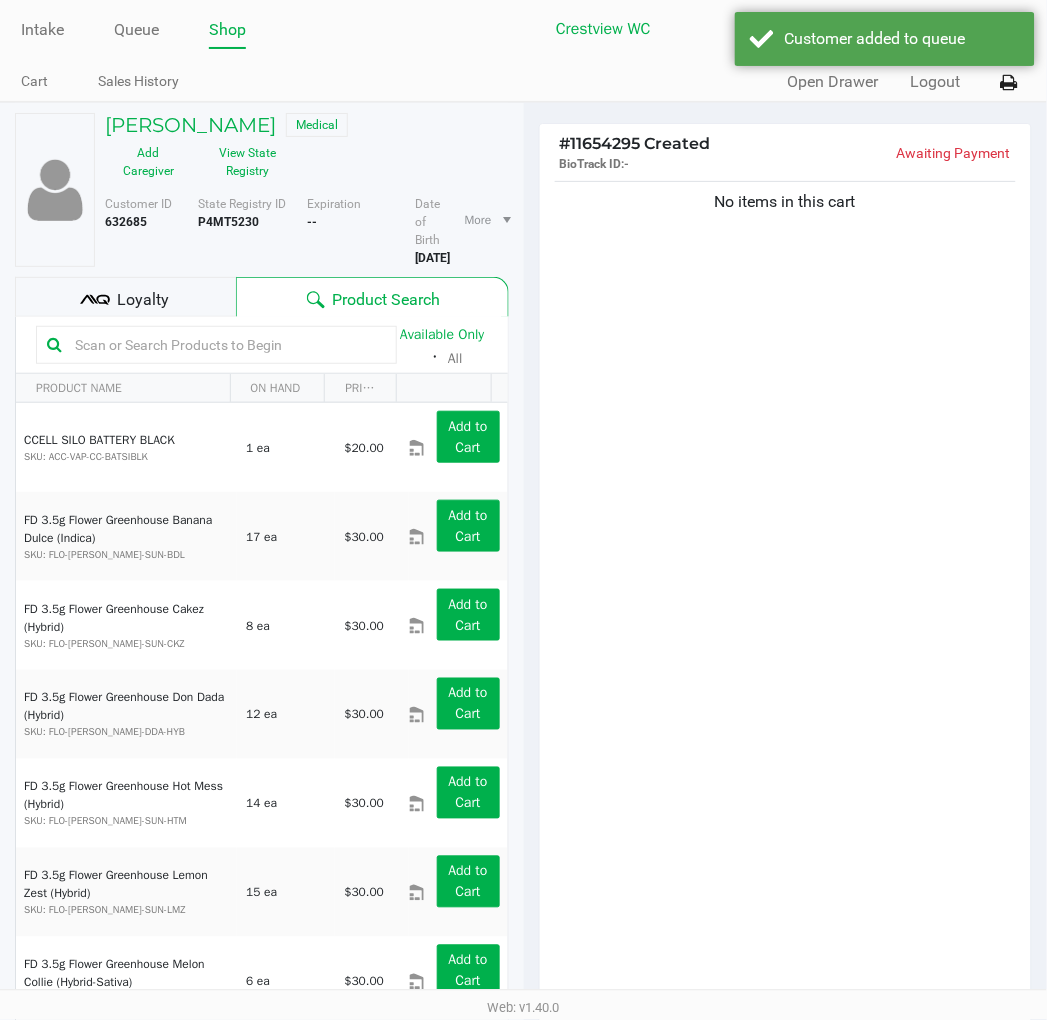 click on "Loyalty" 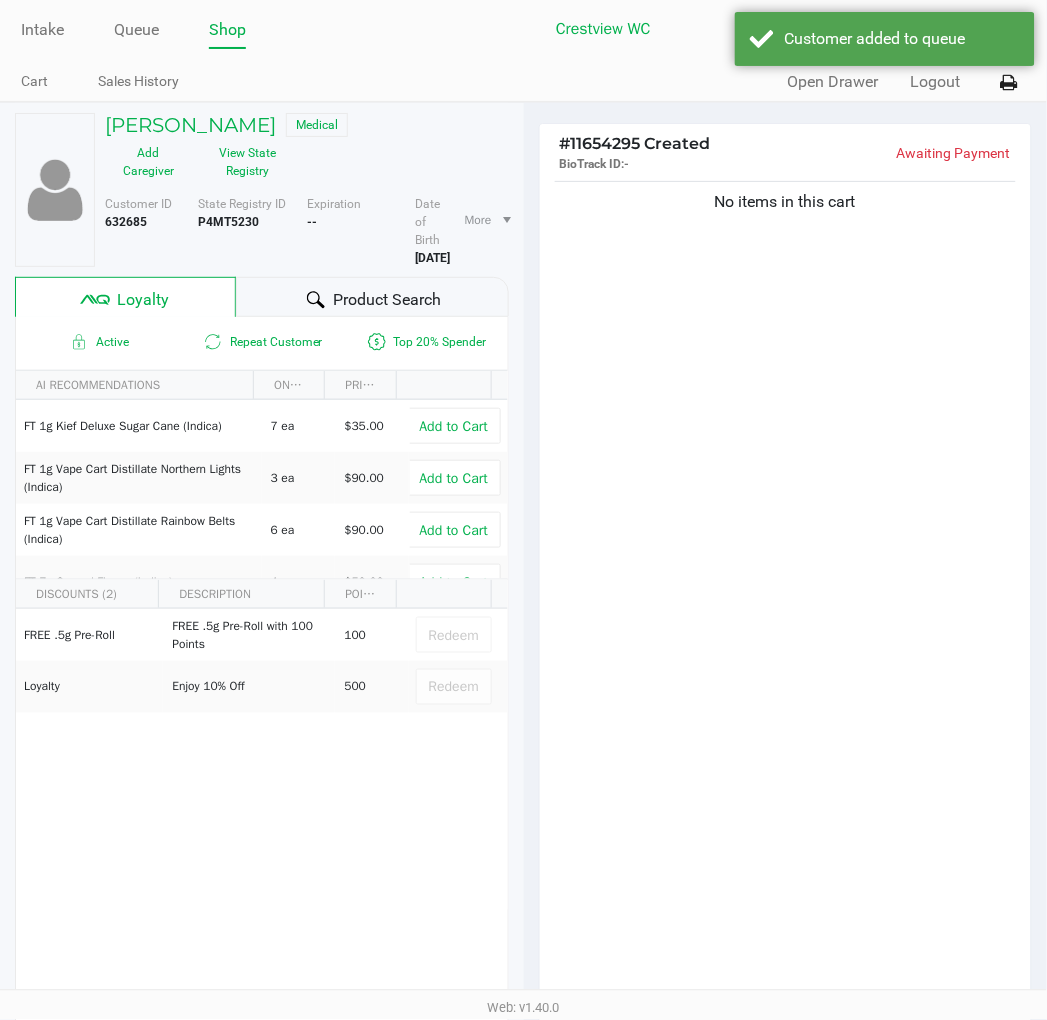 click on "No items in this cart" 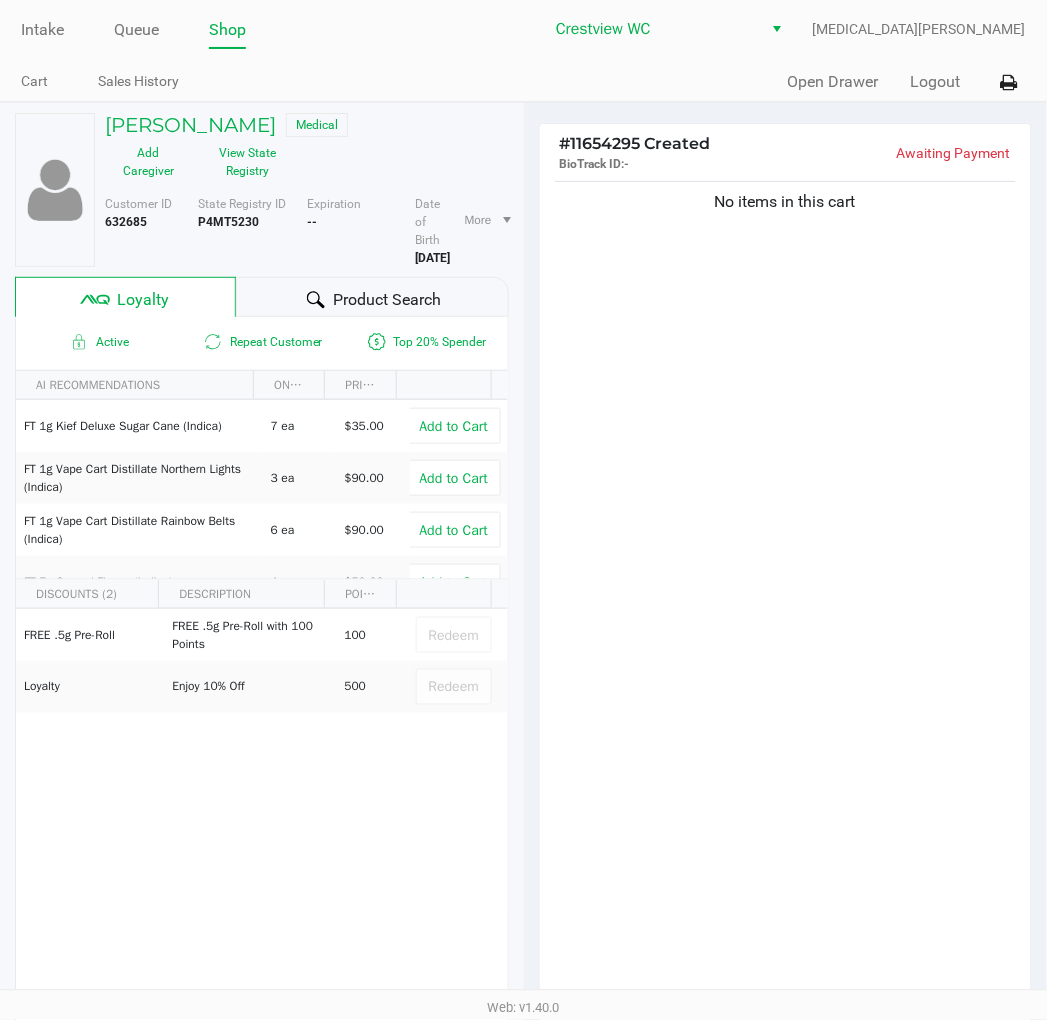 click on "Product Search" 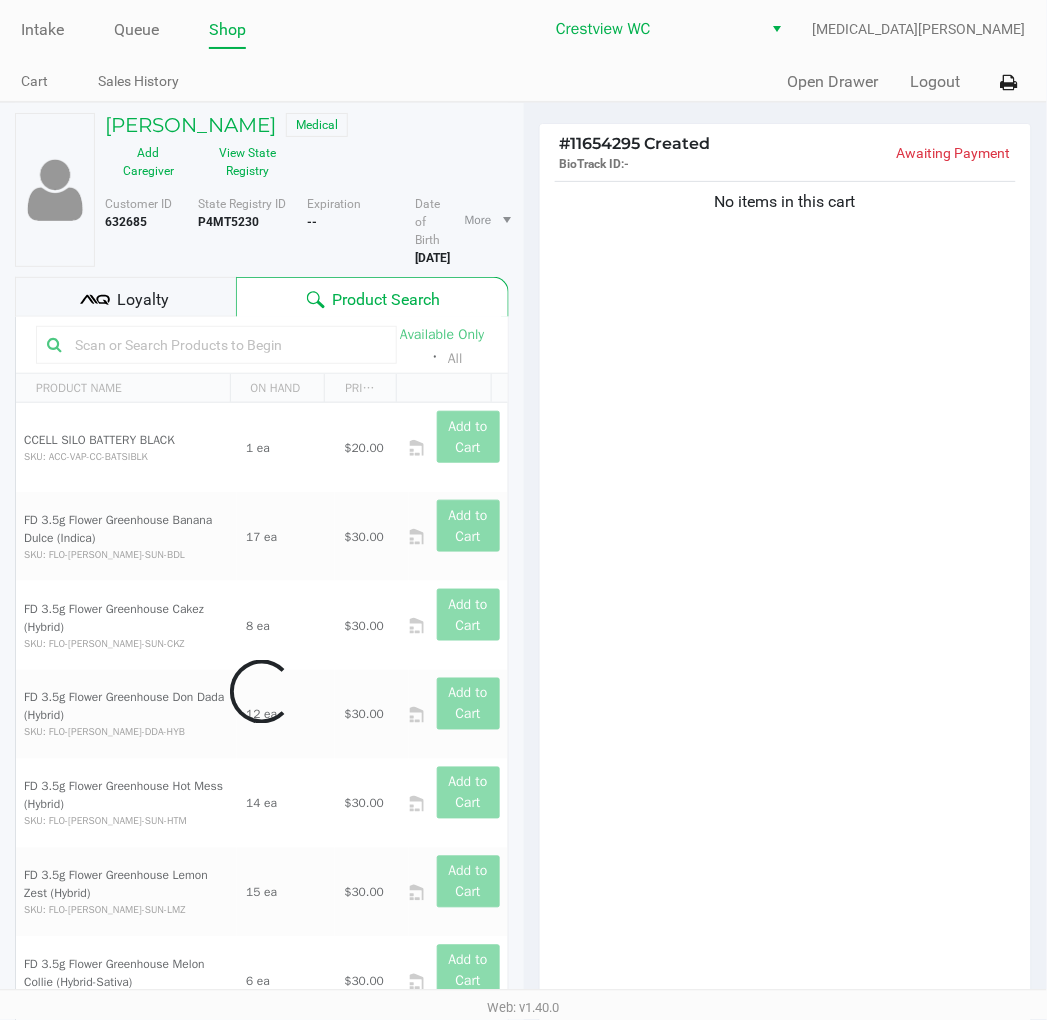 click on "No items in this cart" 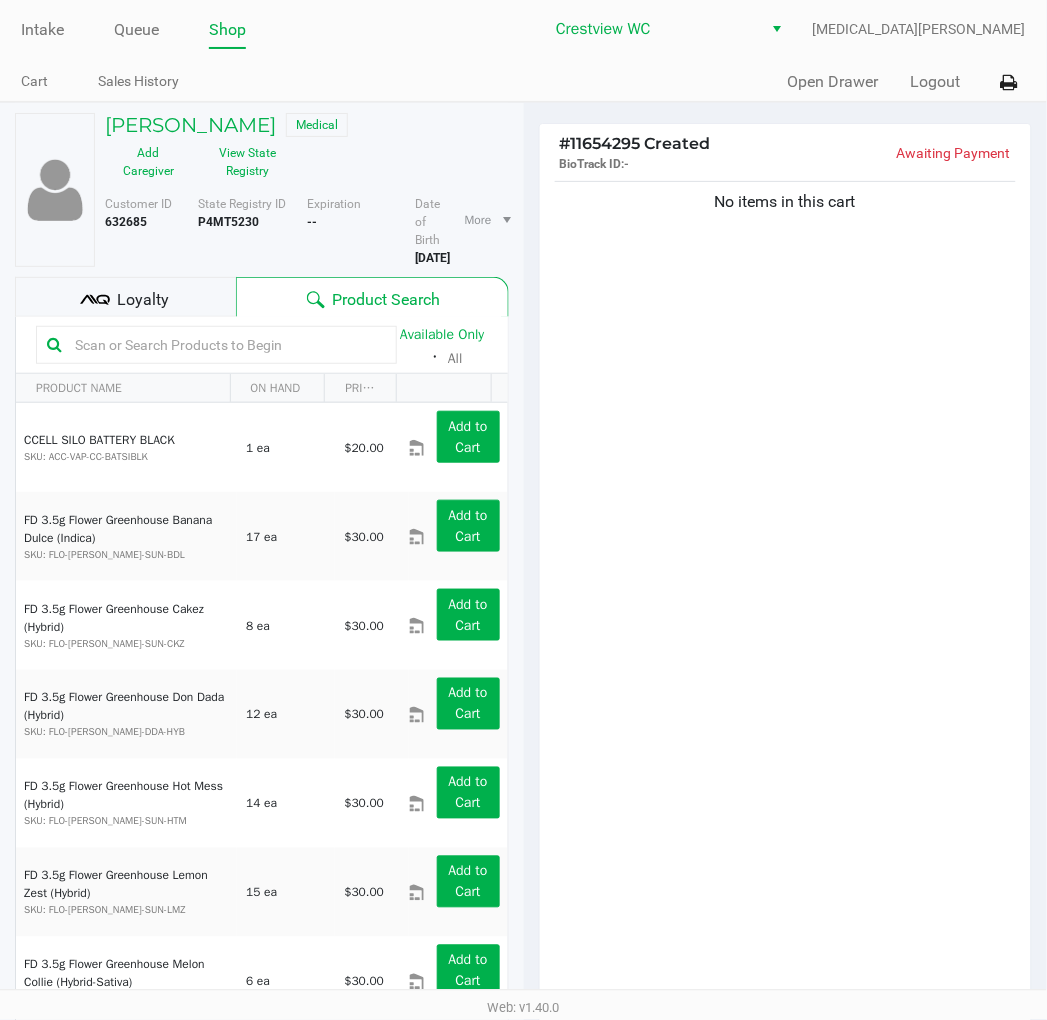 click 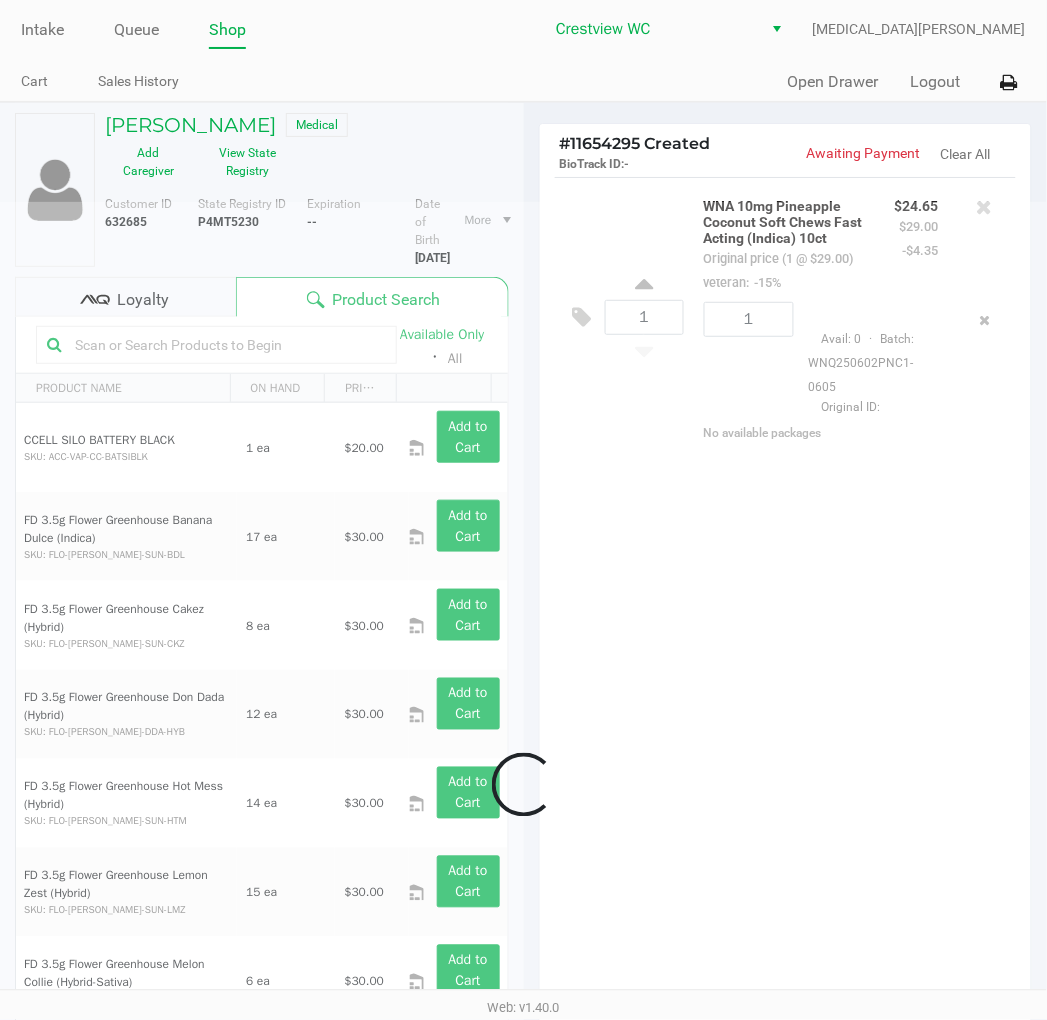 click on "1  WNA 10mg Pineapple Coconut Soft Chews Fast Acting (Indica) 10ct   Original price (1 @ $29.00)  veteran:  -15% $24.65 $29.00 -$4.35 1  Avail: 0  ·  Batch: WNQ250602PNC1-0605   Original ID:    No available packages" 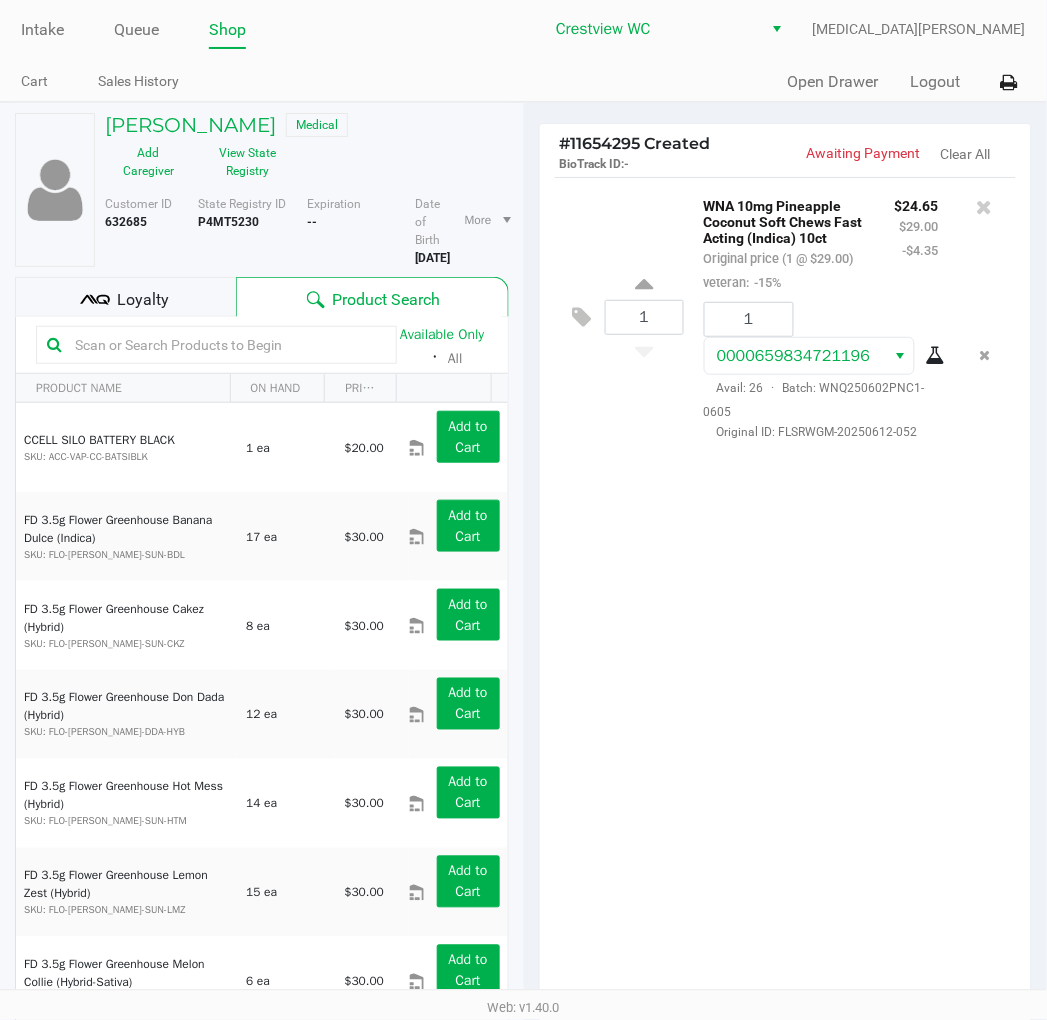 click on "1  WNA 10mg Pineapple Coconut Soft Chews Fast Acting (Indica) 10ct   Original price (1 @ $29.00)  veteran:  -15% $24.65 $29.00 -$4.35 1 0000659834721196  Avail: 26  ·  Batch: WNQ250602PNC1-0605   Original ID: FLSRWGM-20250612-052" 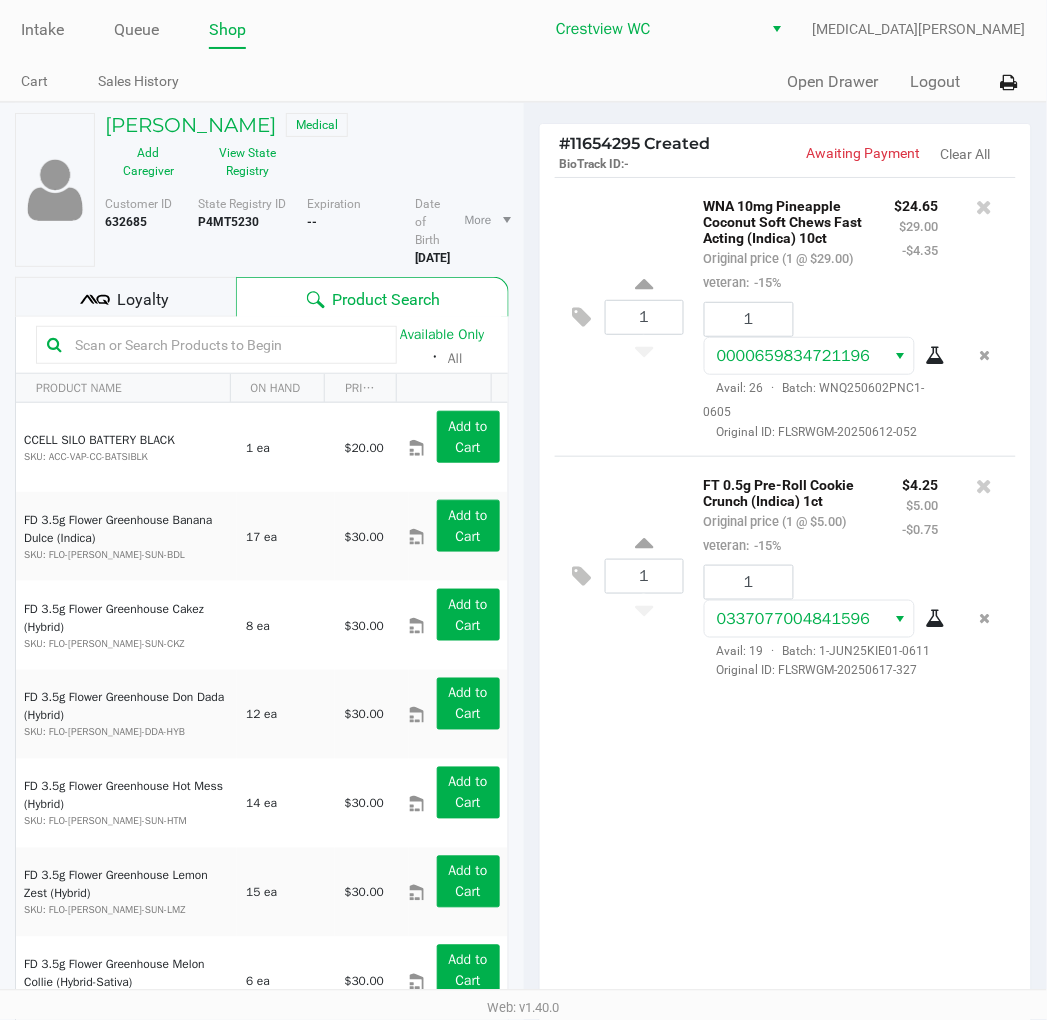 click on "1  WNA 10mg Pineapple Coconut Soft Chews Fast Acting (Indica) 10ct   Original price (1 @ $29.00)  veteran:  -15% $24.65 $29.00 -$4.35 1 0000659834721196  Avail: 26  ·  Batch: WNQ250602PNC1-0605   Original ID: FLSRWGM-20250612-052  1  FT 0.5g Pre-Roll Cookie Crunch (Indica) 1ct   Original price (1 @ $5.00)  veteran:  -15% $4.25 $5.00 -$0.75 1 0337077004841596  Avail: 19  ·  Batch: 1-JUN25KIE01-0611   Original ID: FLSRWGM-20250617-327" 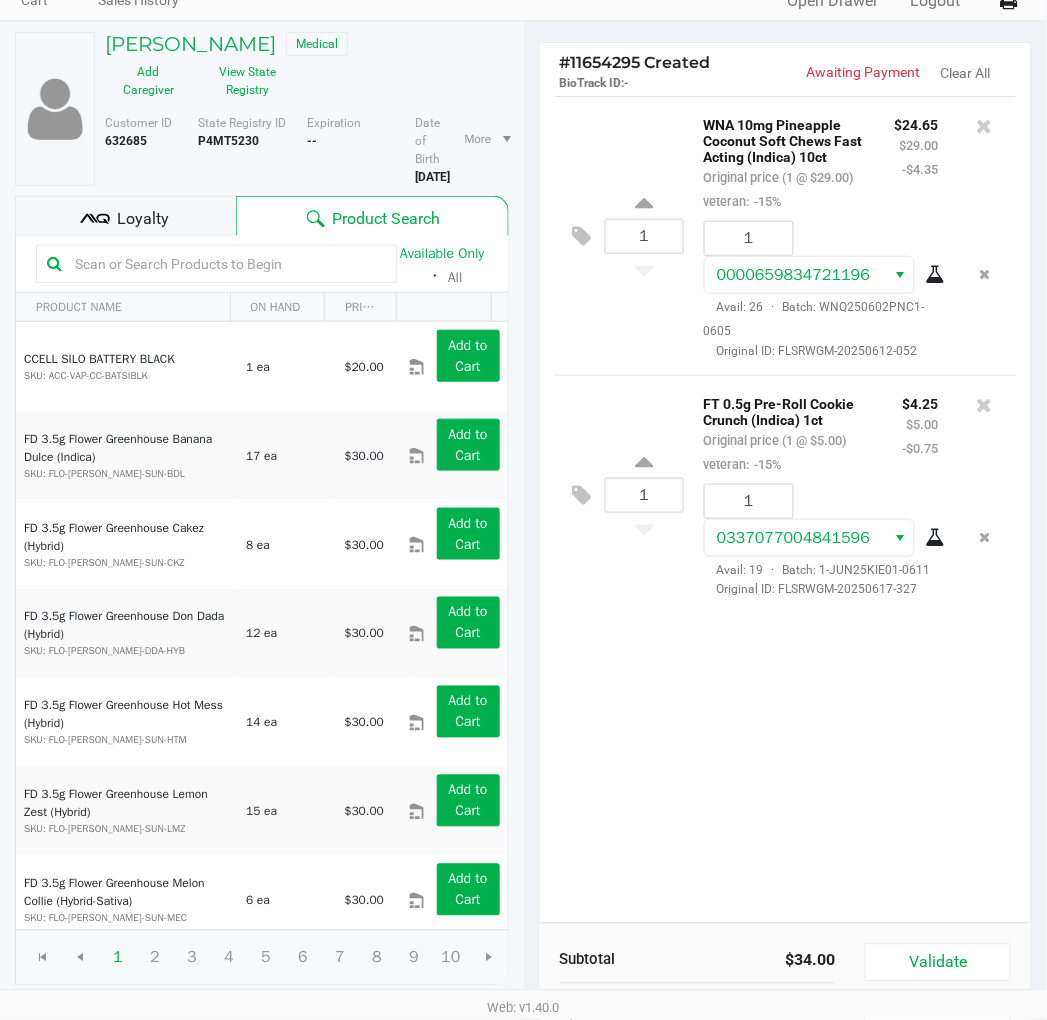 scroll, scrollTop: 248, scrollLeft: 0, axis: vertical 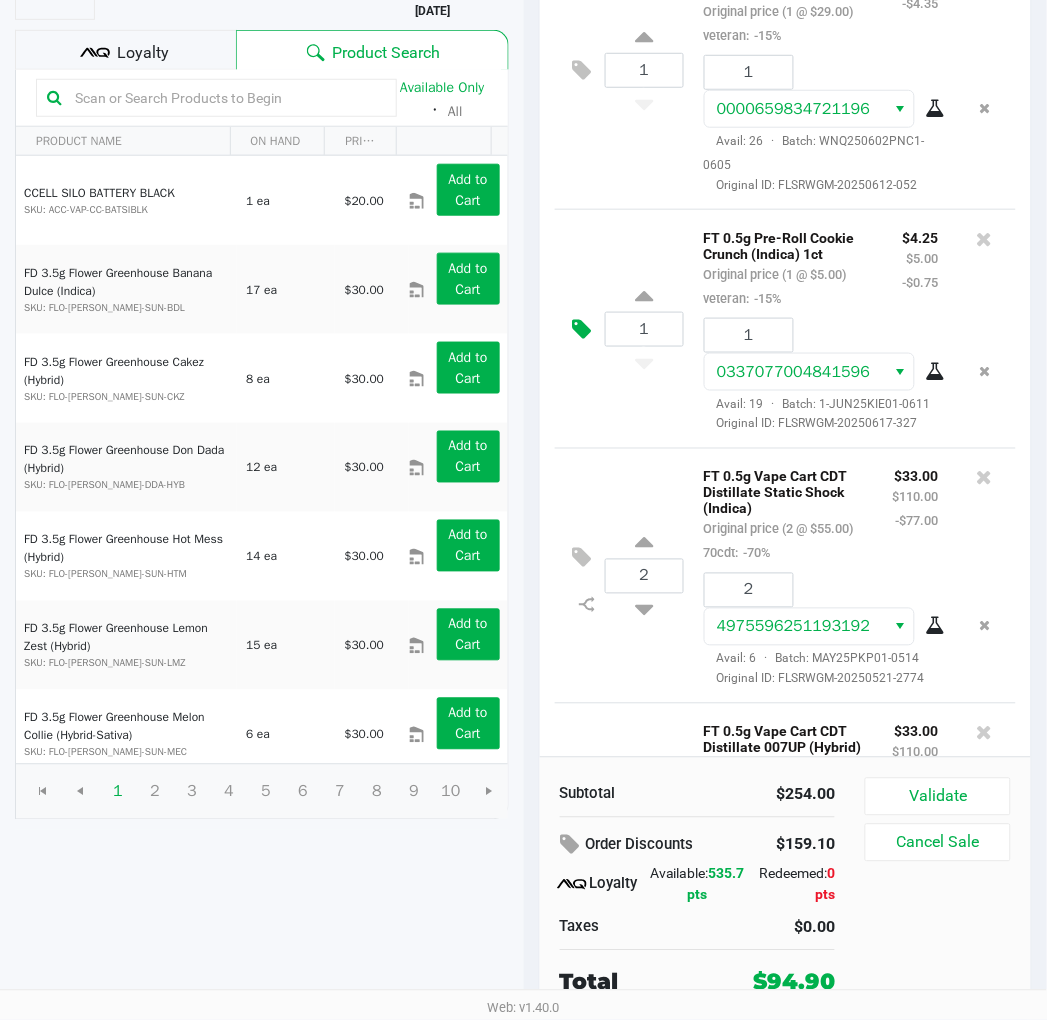 click 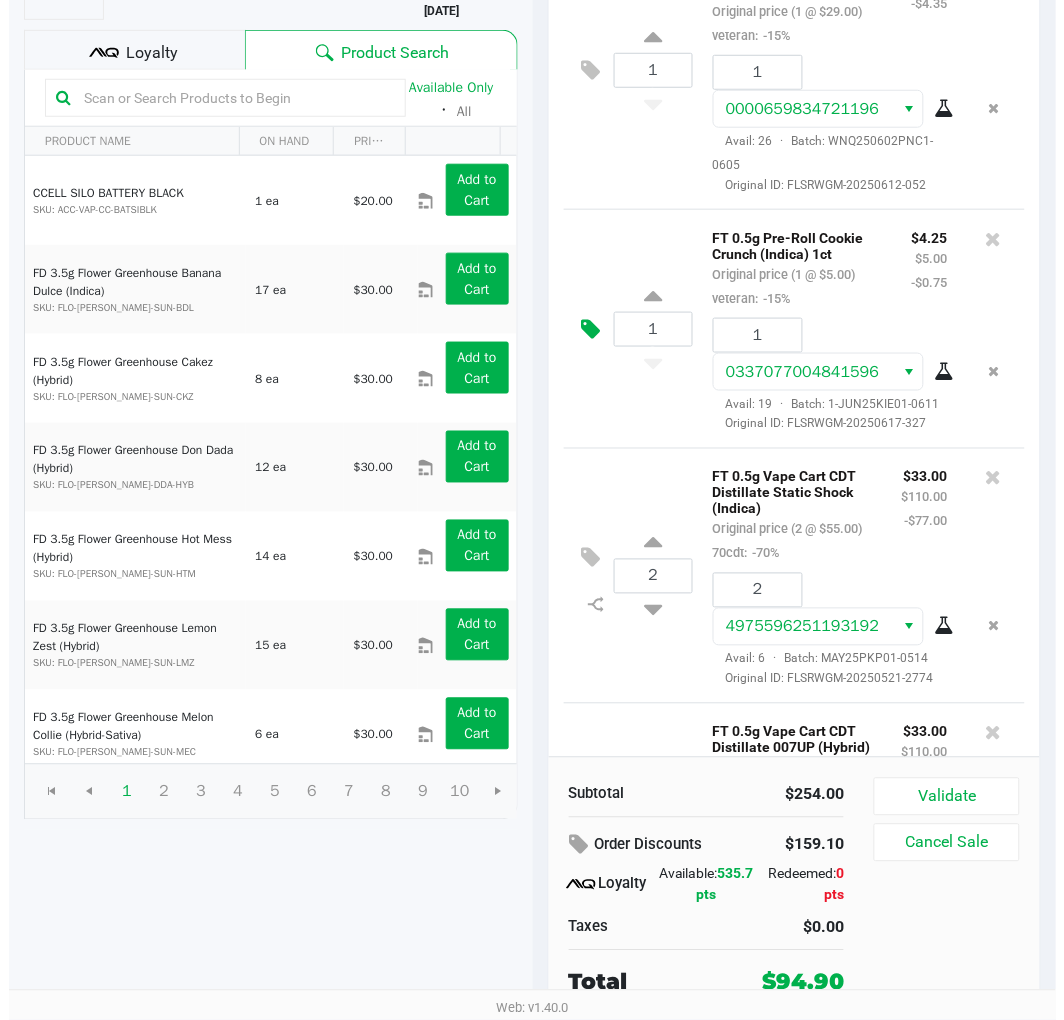 scroll, scrollTop: 0, scrollLeft: 0, axis: both 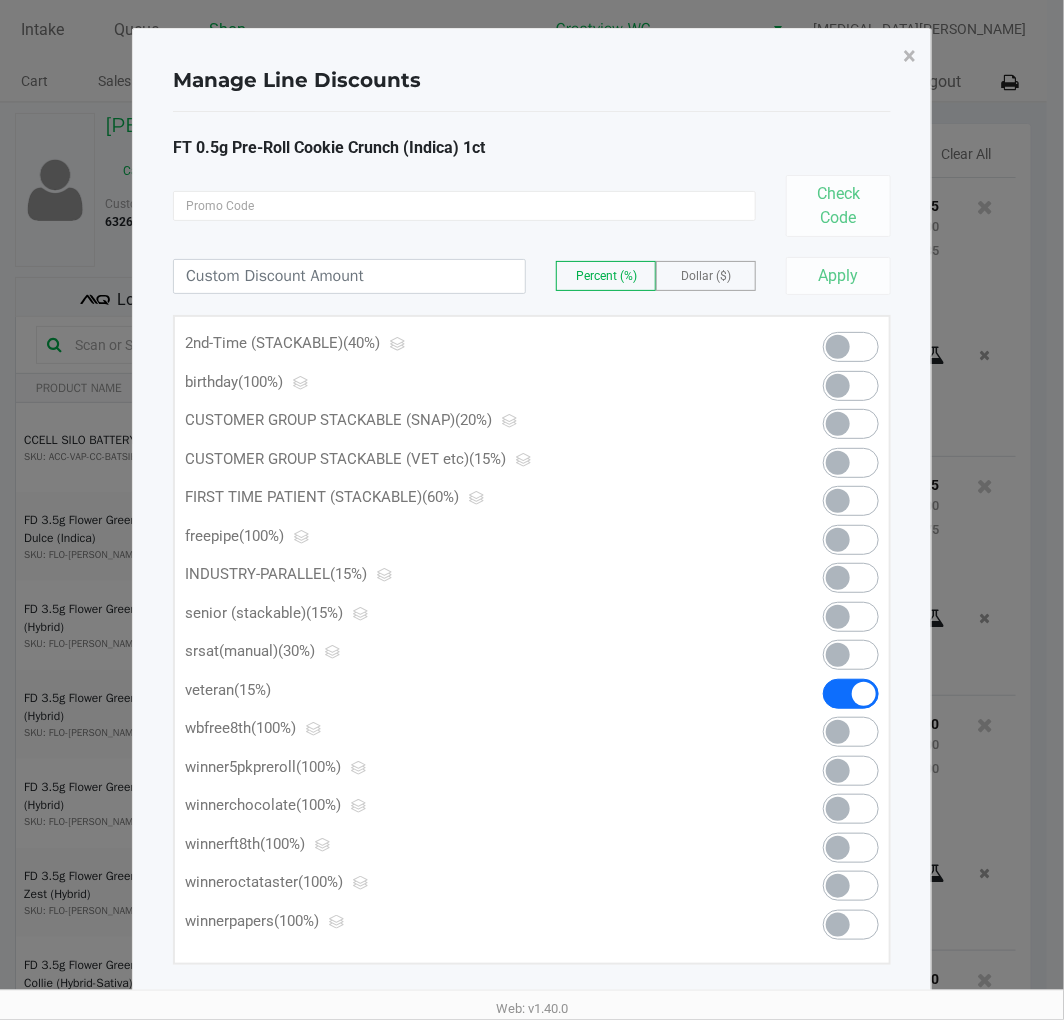 click at bounding box center (851, 463) 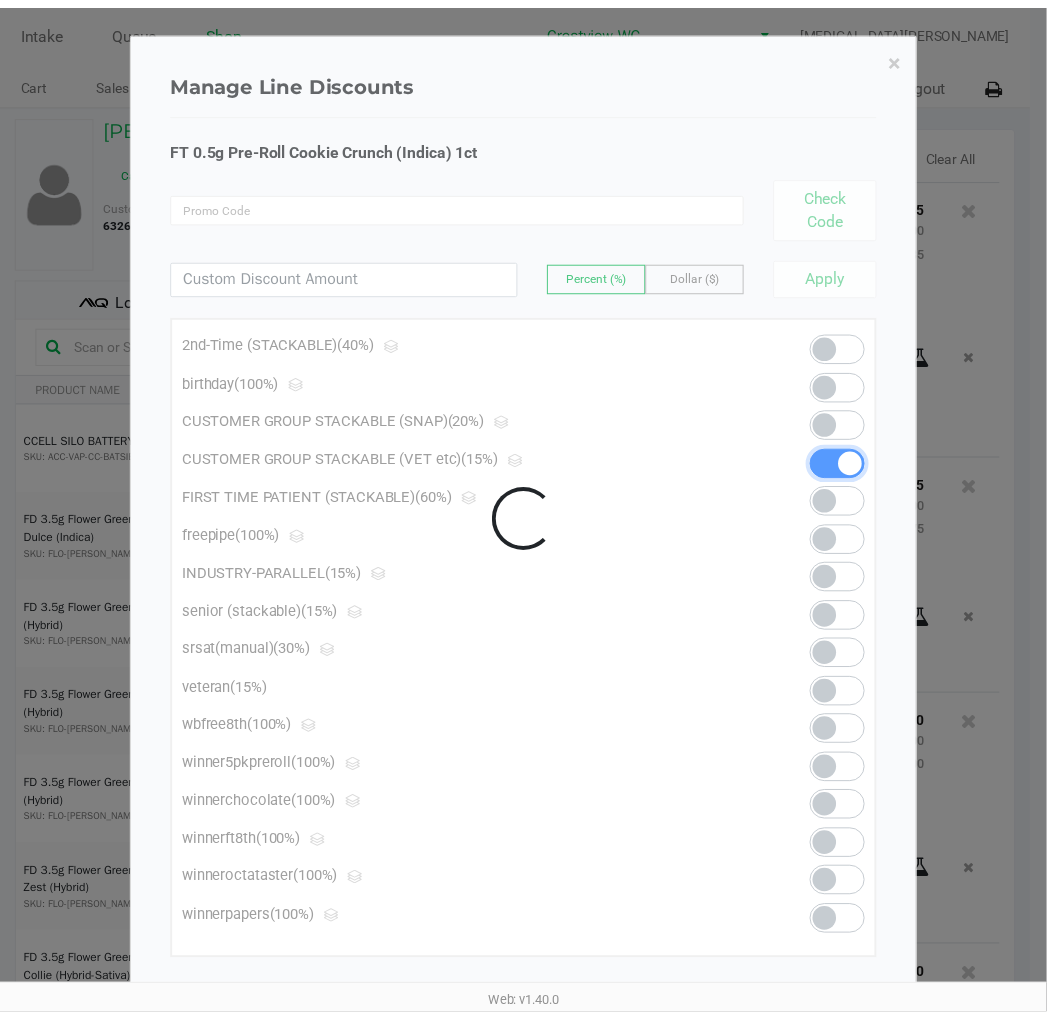 scroll, scrollTop: 352, scrollLeft: 0, axis: vertical 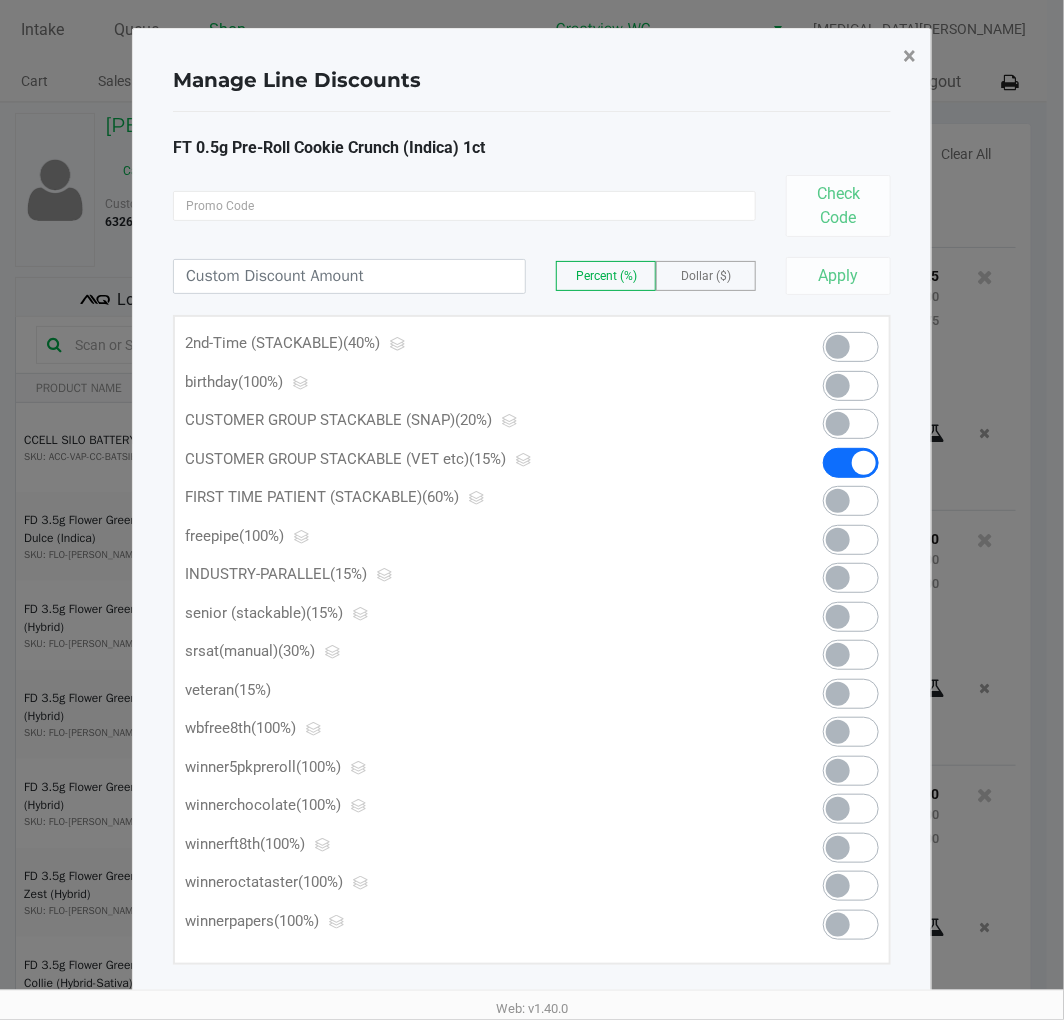 click on "×" 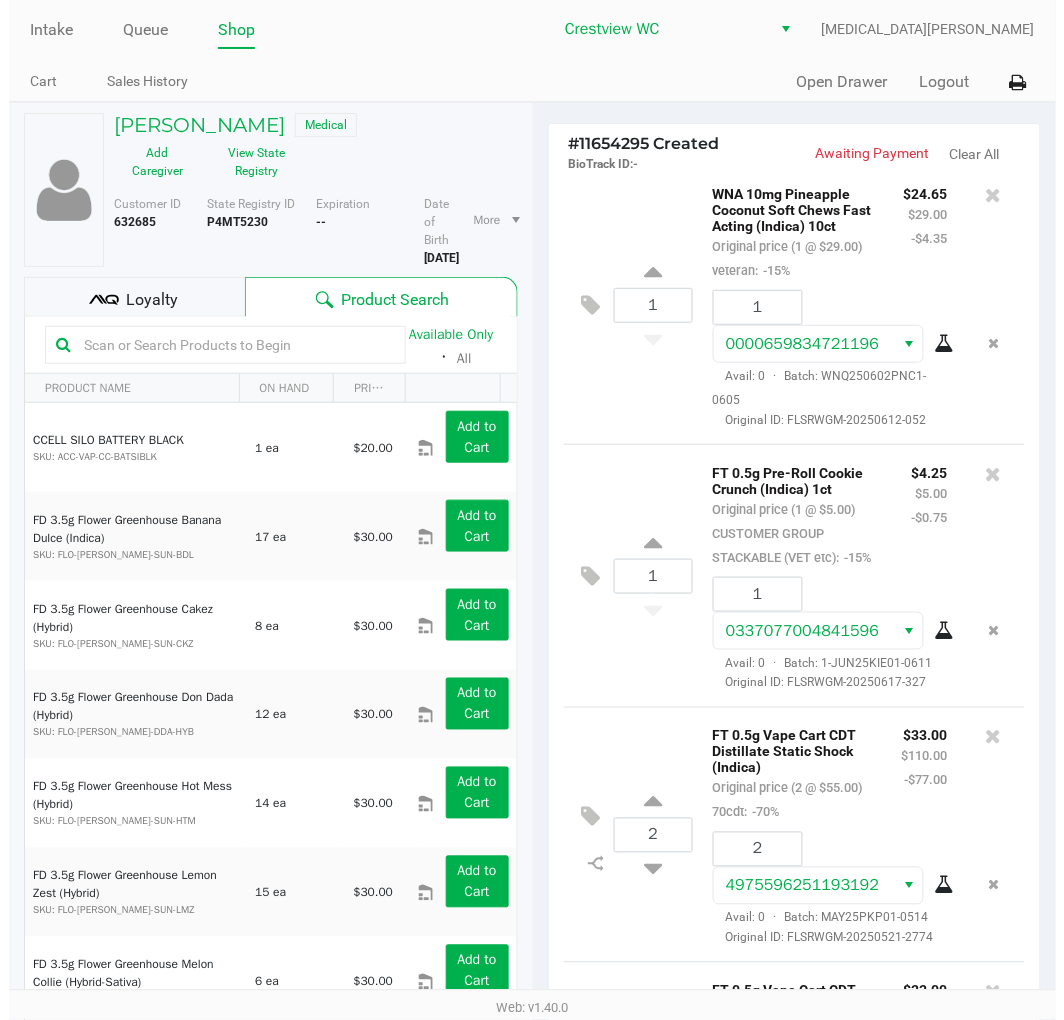 scroll, scrollTop: 0, scrollLeft: 0, axis: both 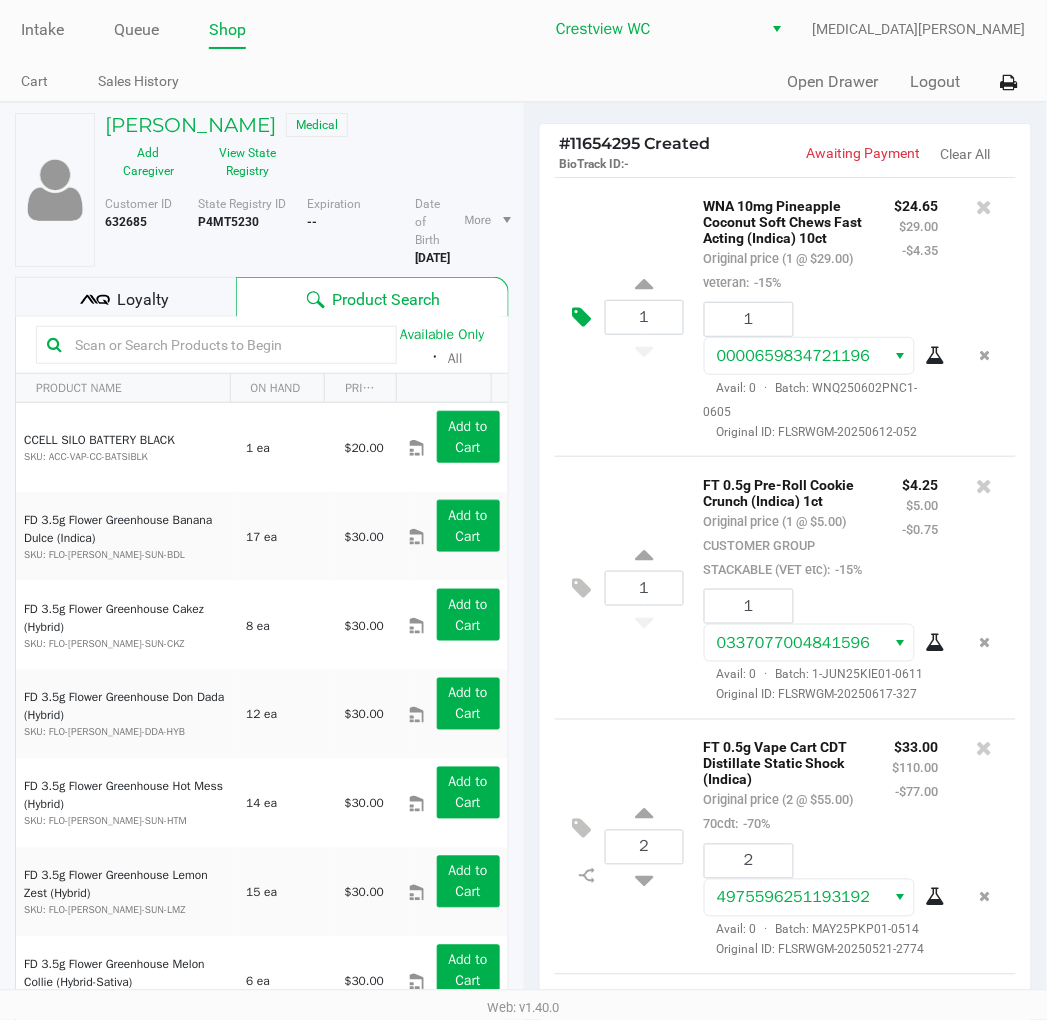click 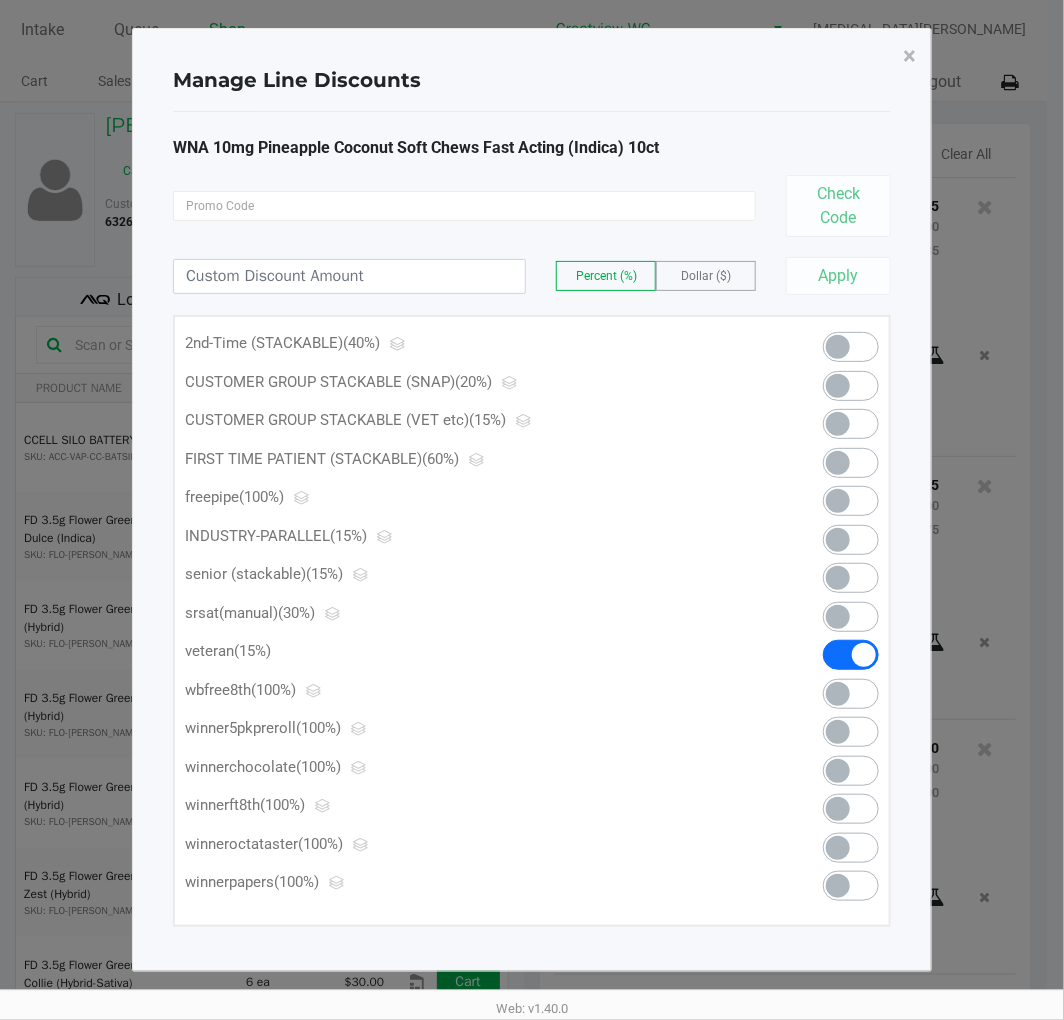 click at bounding box center (851, 424) 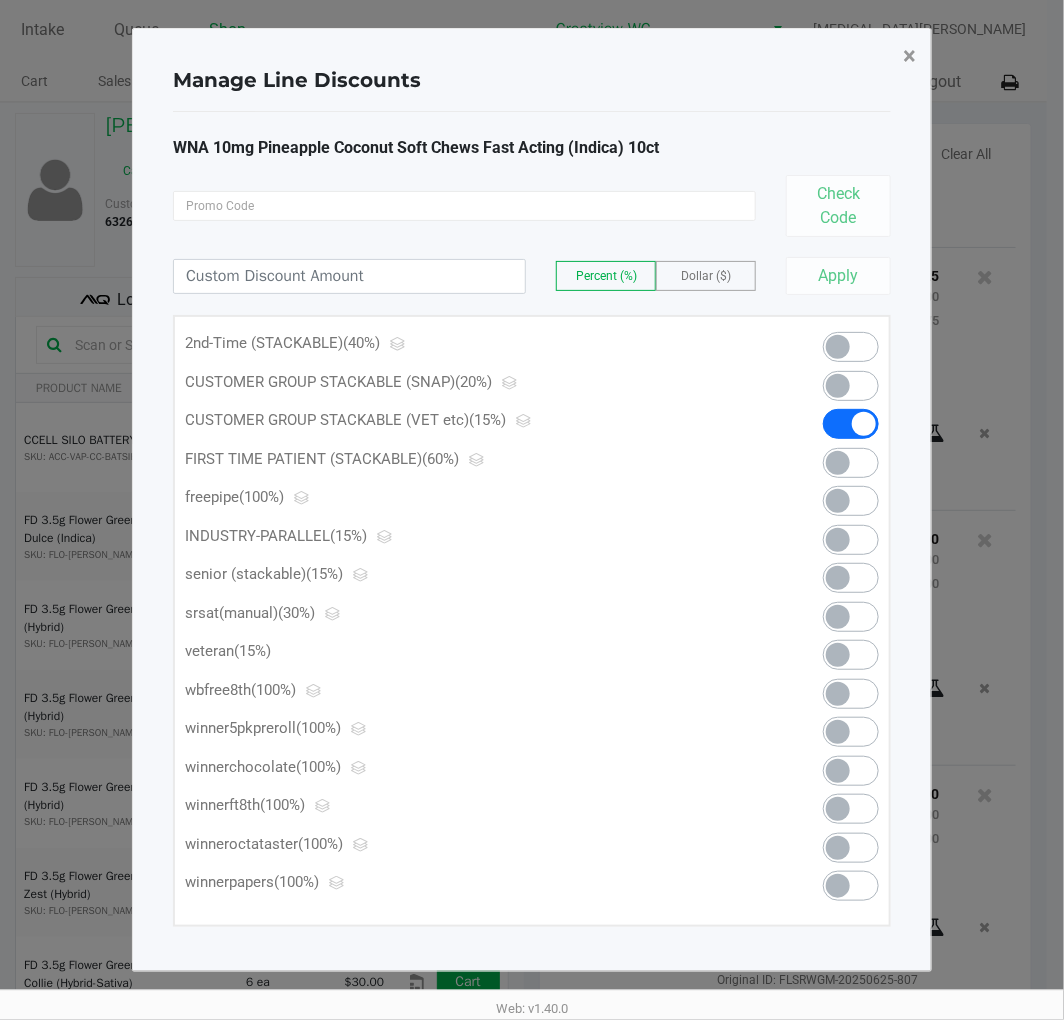 click on "×" 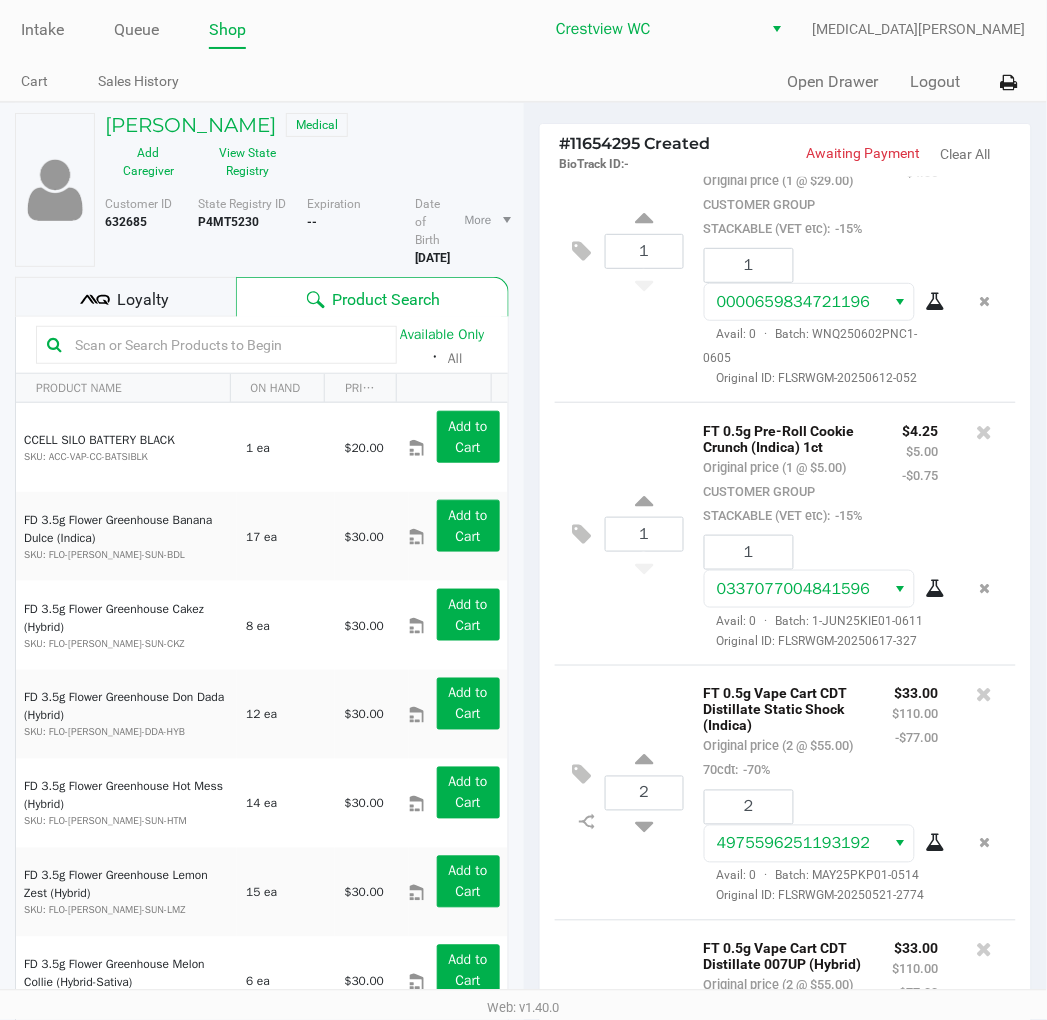 scroll, scrollTop: 0, scrollLeft: 0, axis: both 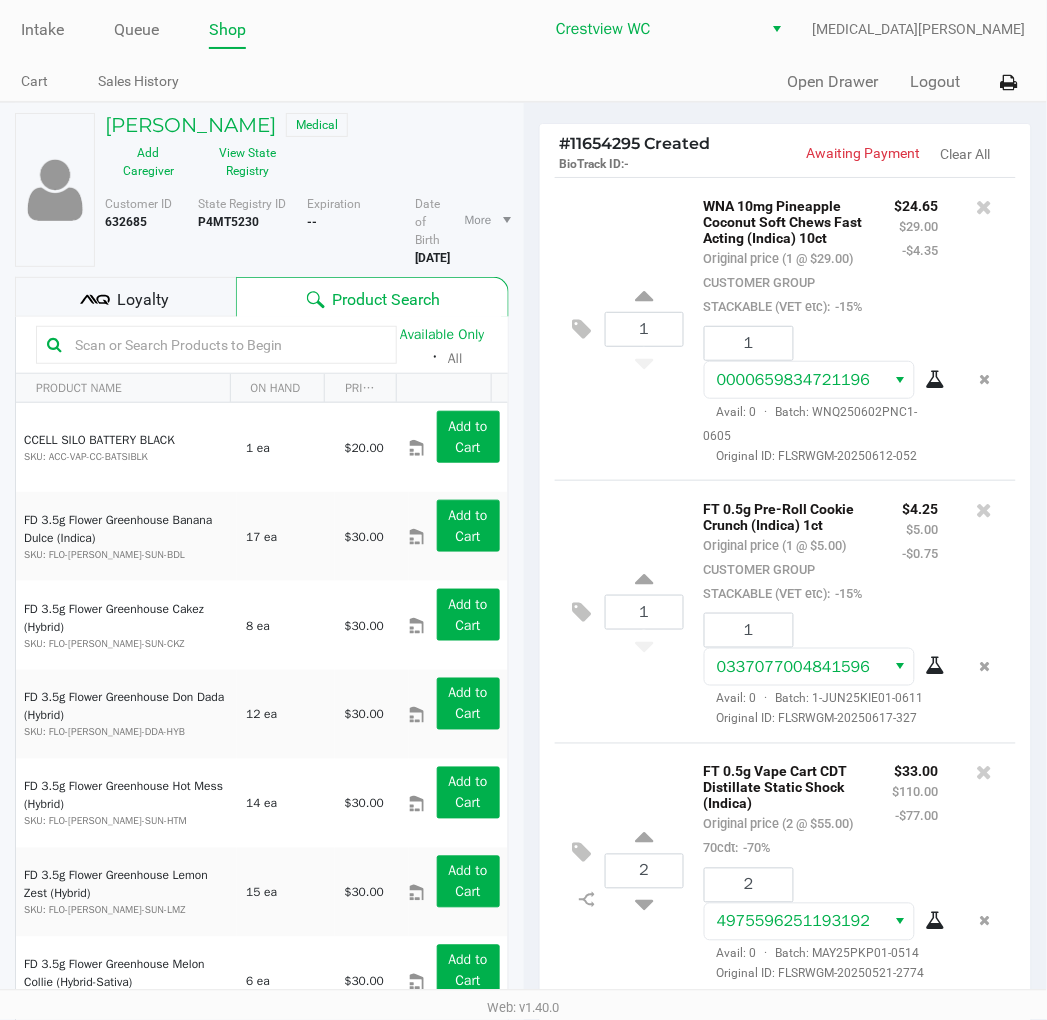 click on "Loyalty" 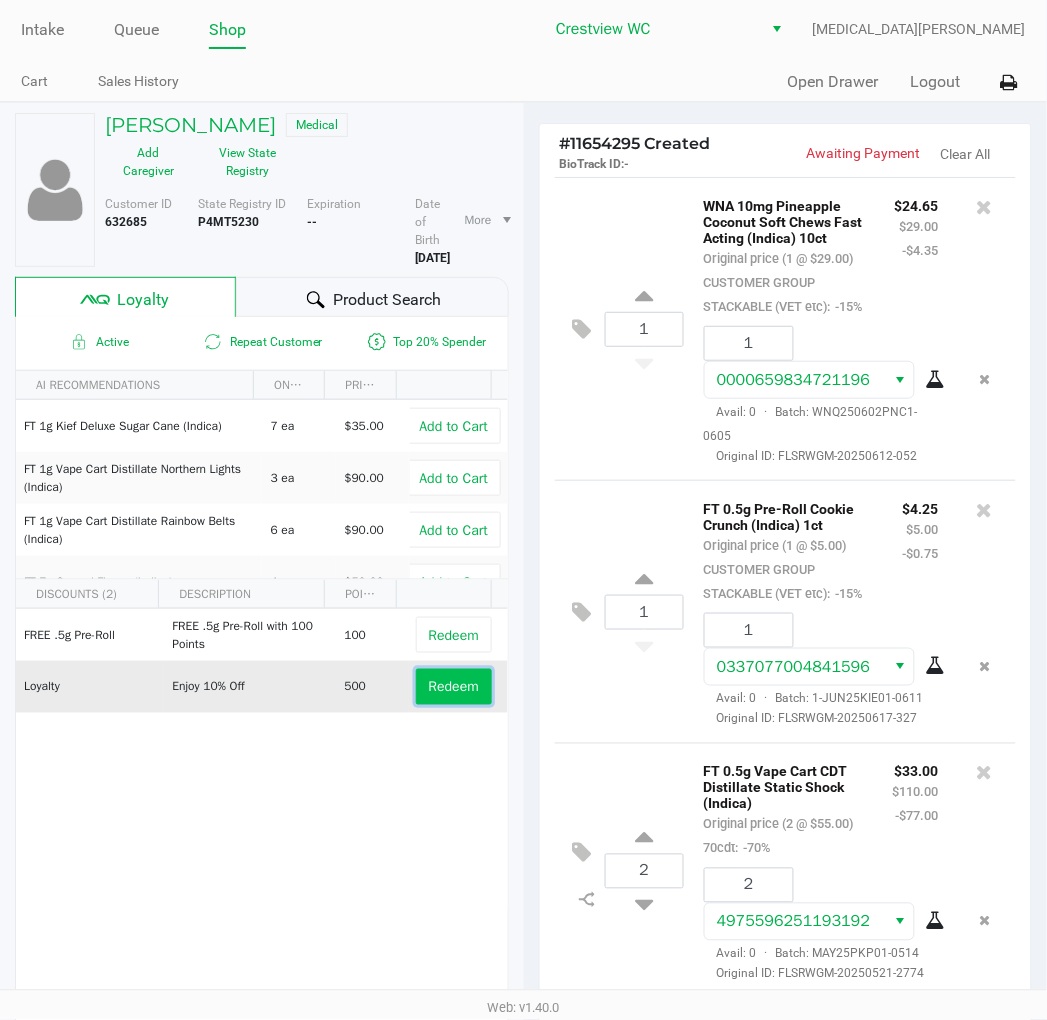 click on "Redeem" 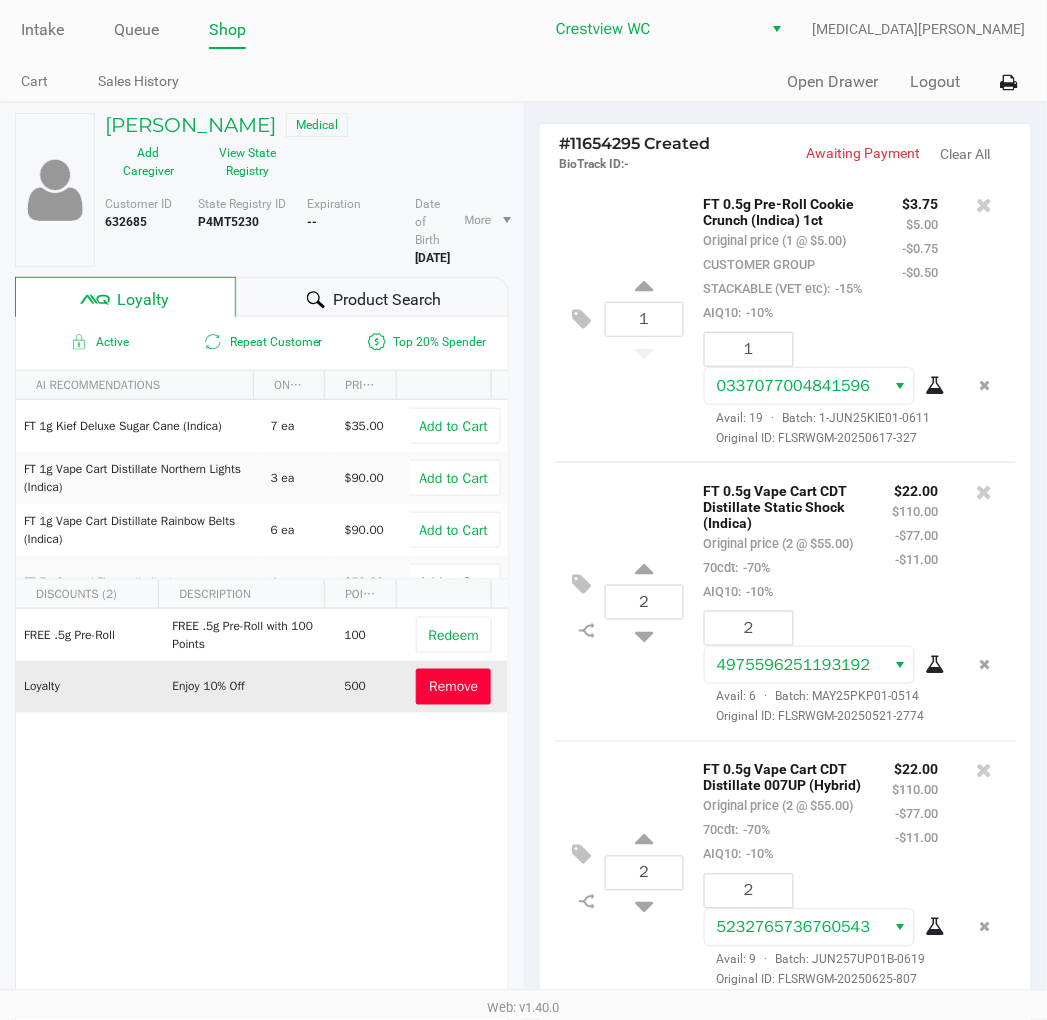 scroll, scrollTop: 544, scrollLeft: 0, axis: vertical 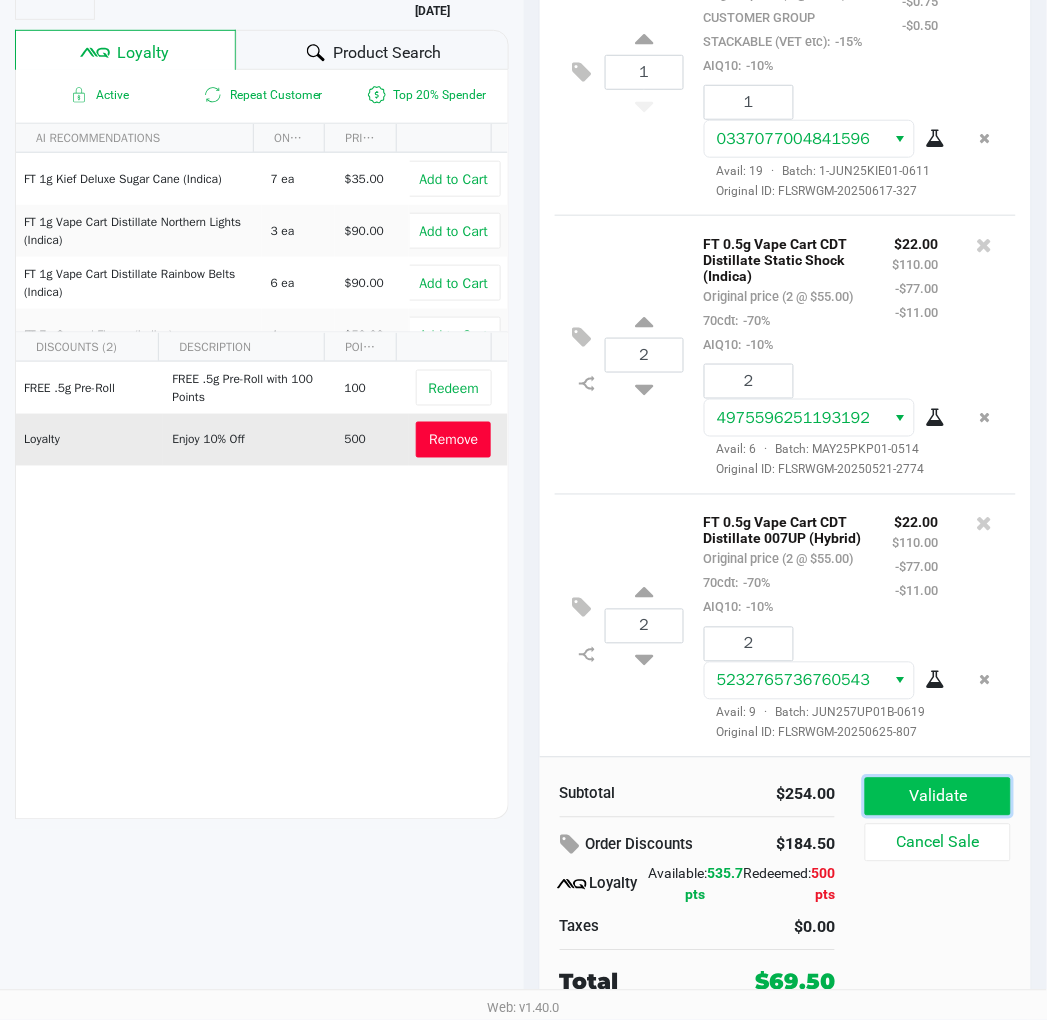 click on "Validate" 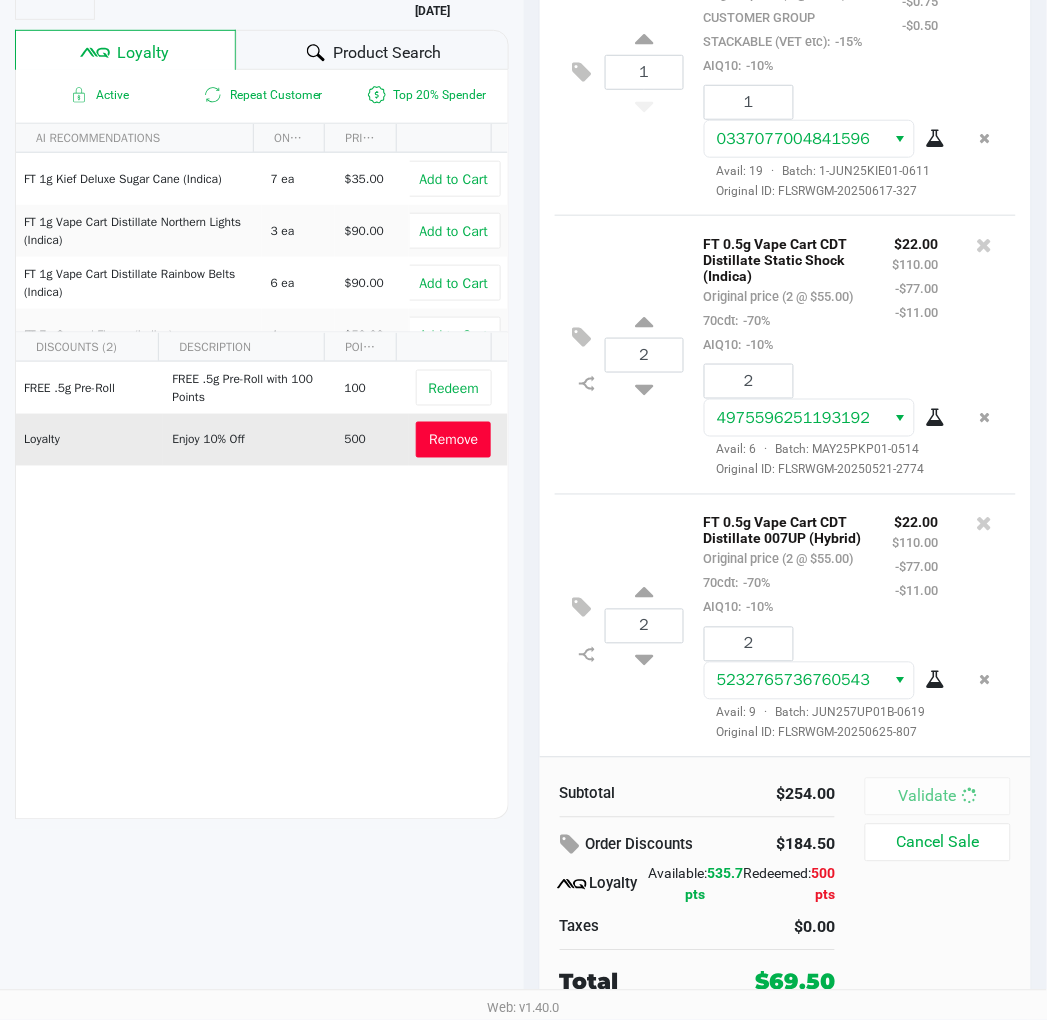 scroll, scrollTop: 0, scrollLeft: 0, axis: both 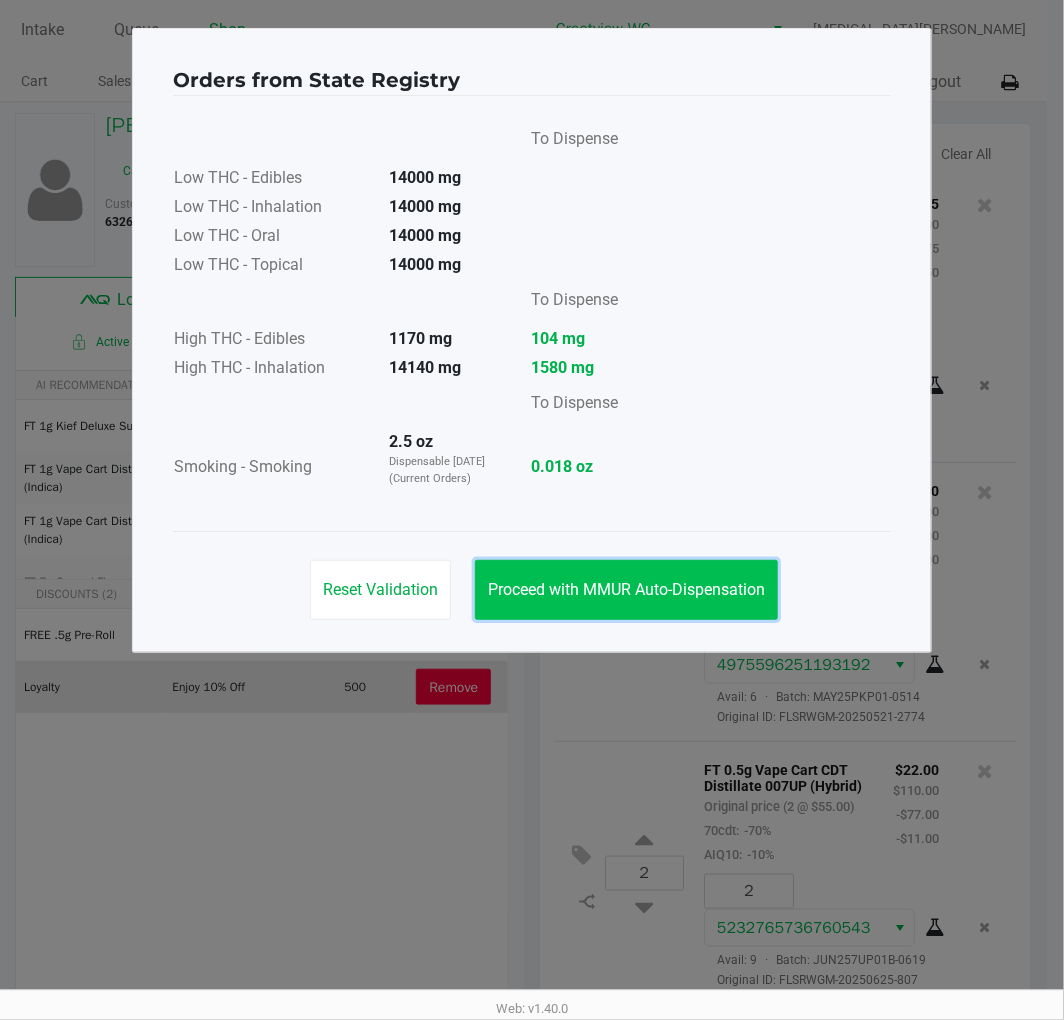 click on "Proceed with MMUR Auto-Dispensation" 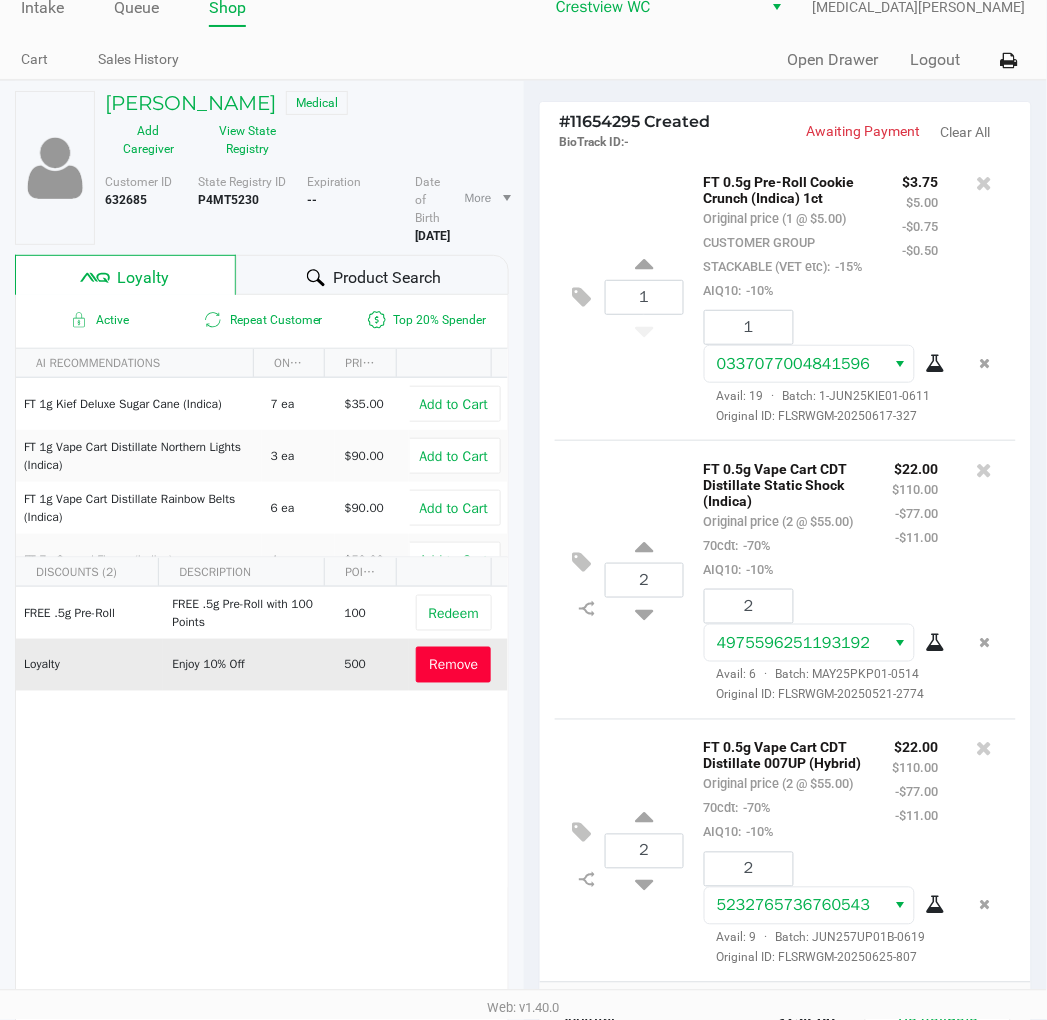 scroll, scrollTop: 248, scrollLeft: 0, axis: vertical 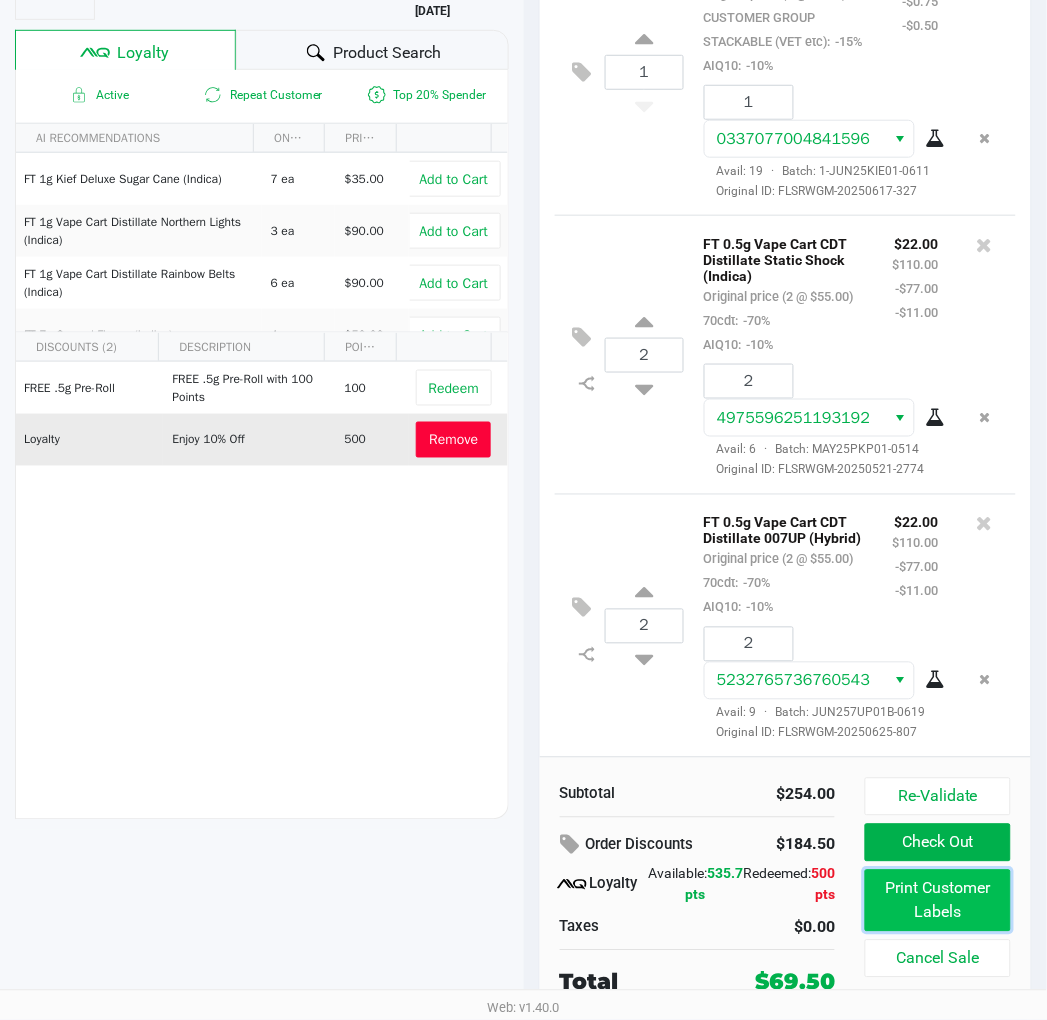click on "Print Customer Labels" 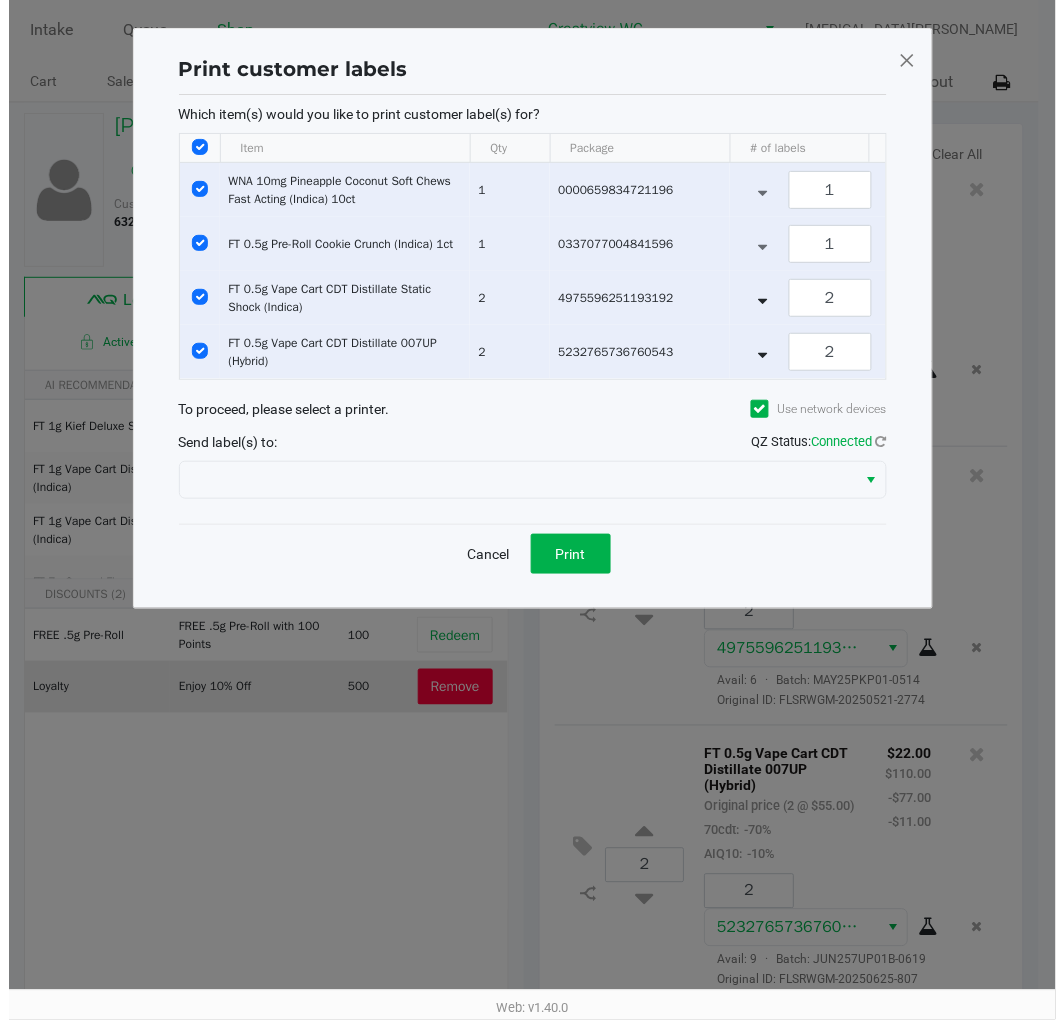 scroll, scrollTop: 0, scrollLeft: 0, axis: both 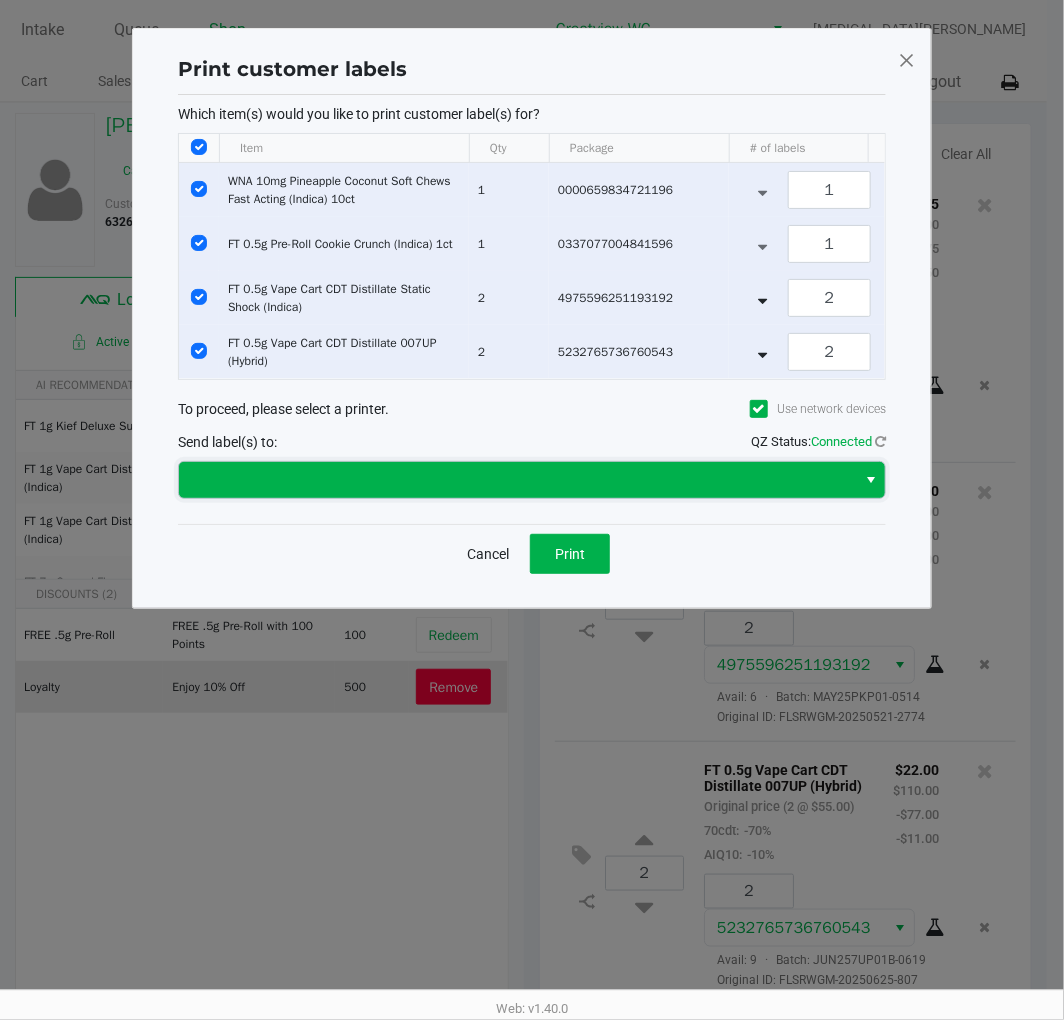 click at bounding box center [517, 480] 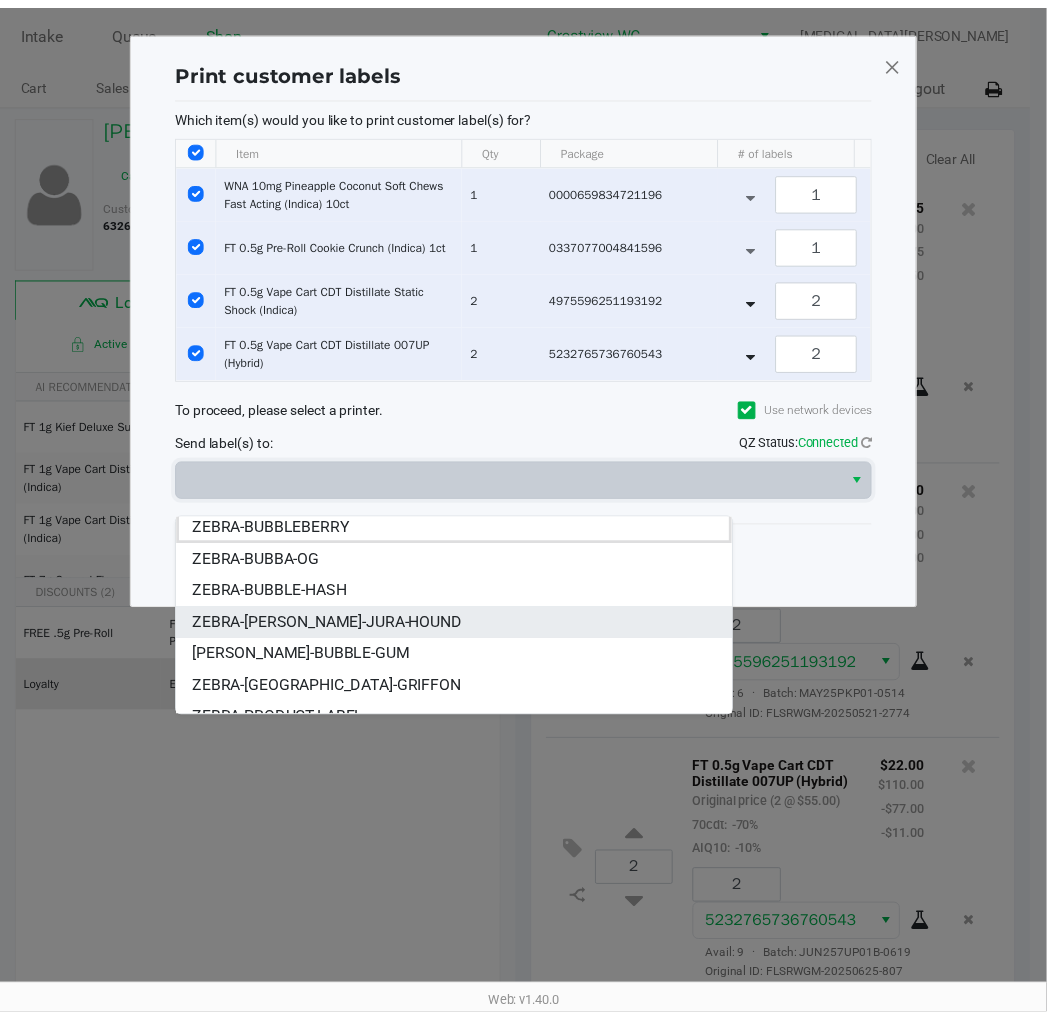 scroll, scrollTop: 0, scrollLeft: 0, axis: both 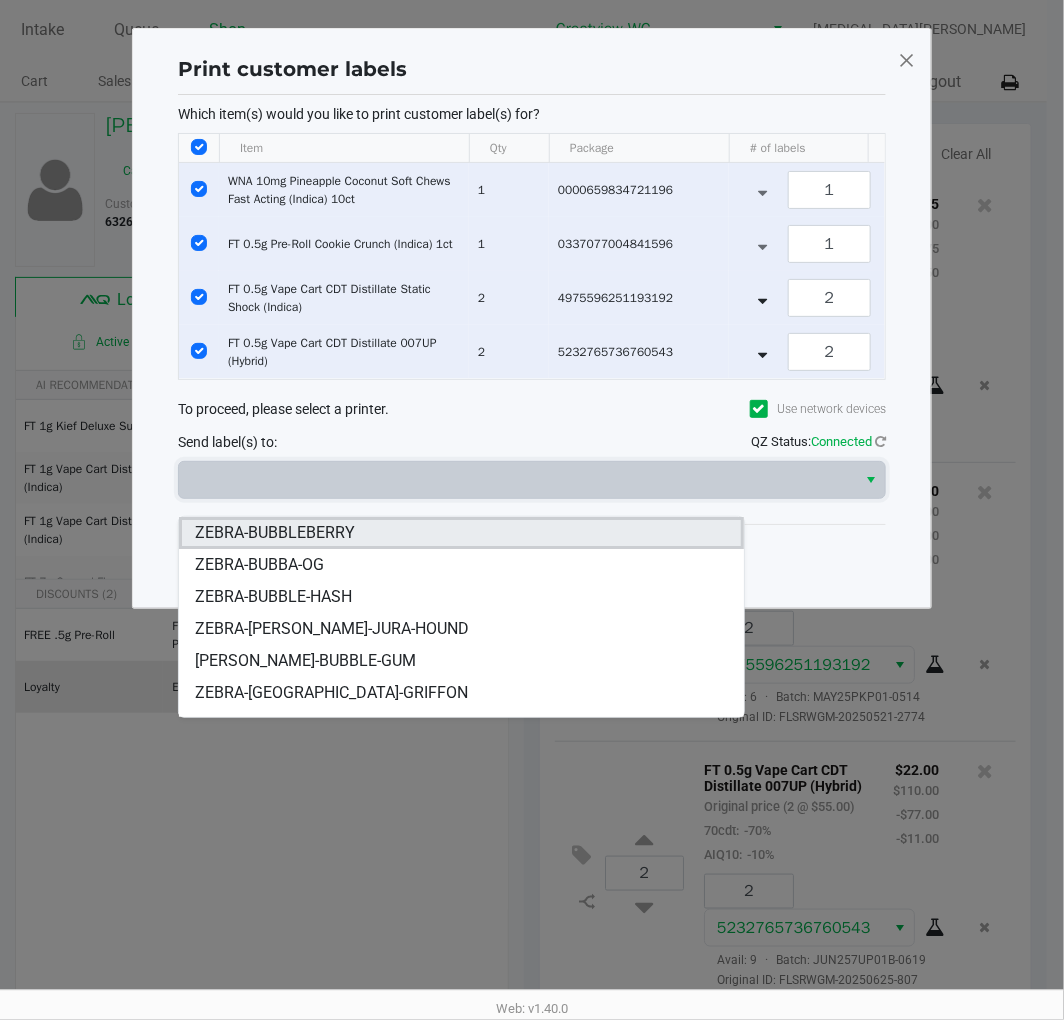 click on "ZEBRA-BUBBLEBERRY" at bounding box center (275, 533) 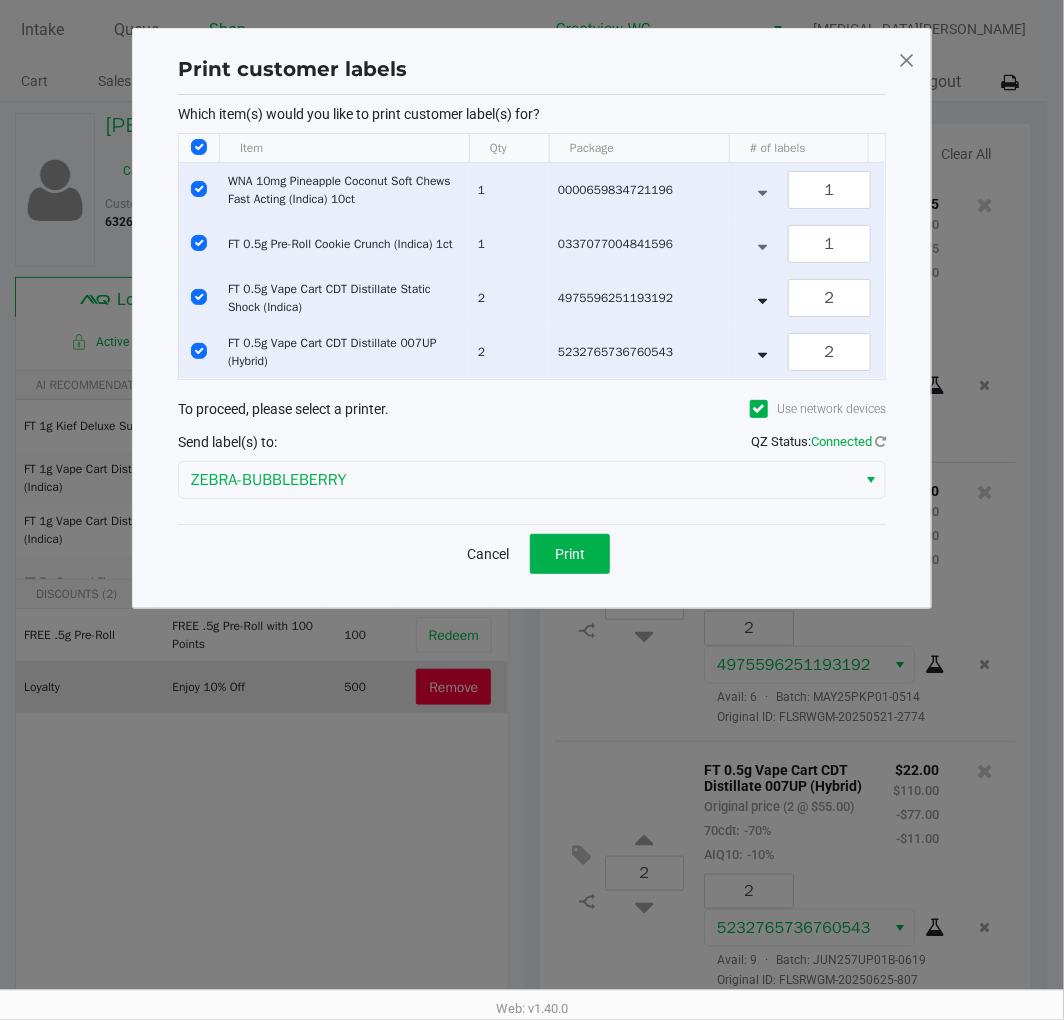 click on "Cancel   Print" 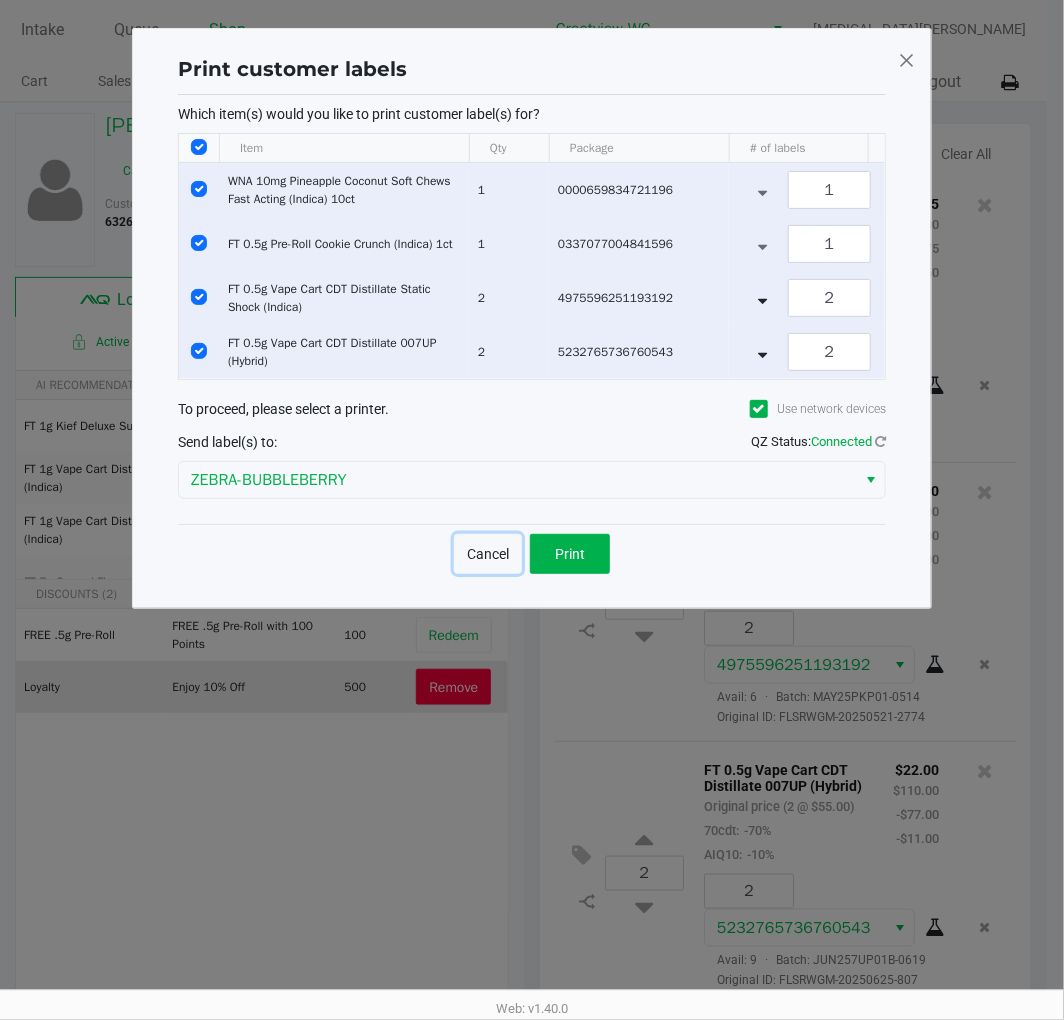 click on "Cancel" 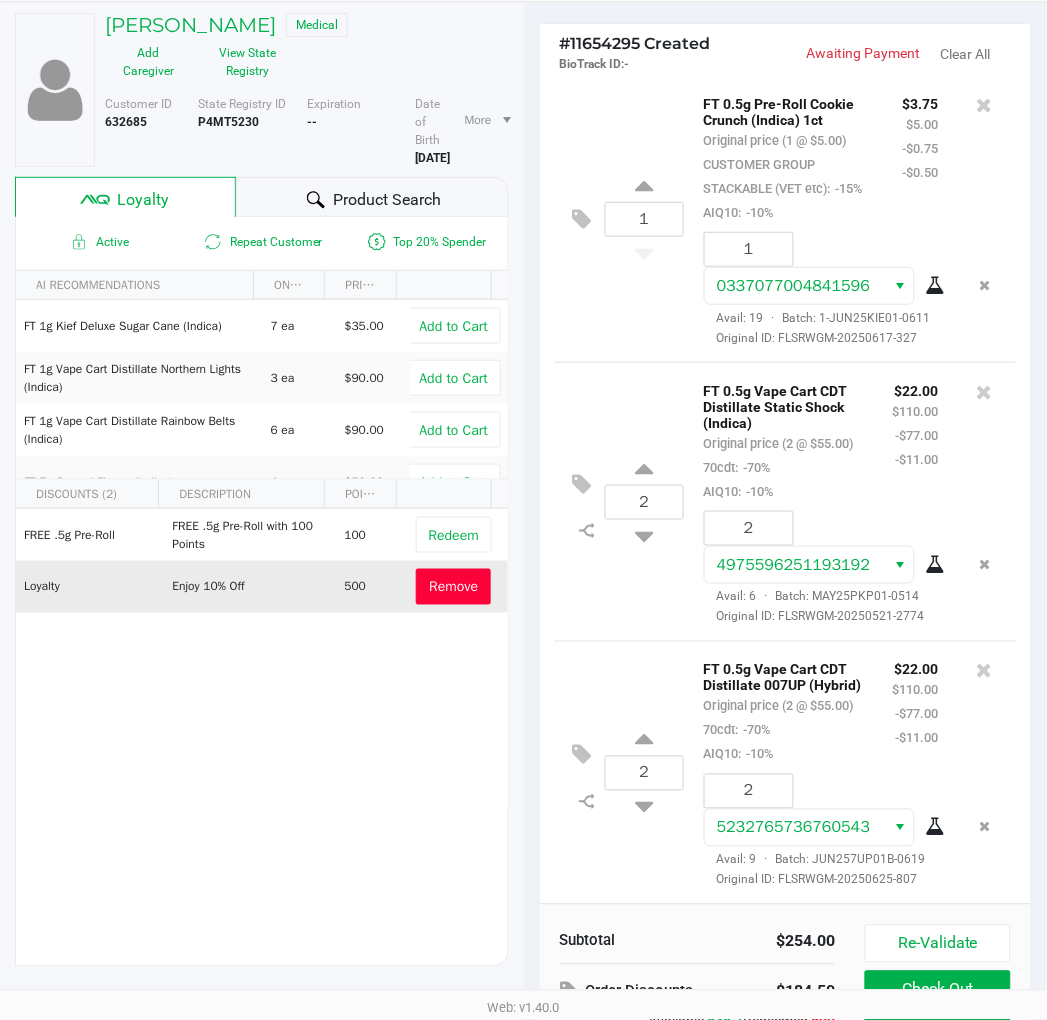 scroll, scrollTop: 248, scrollLeft: 0, axis: vertical 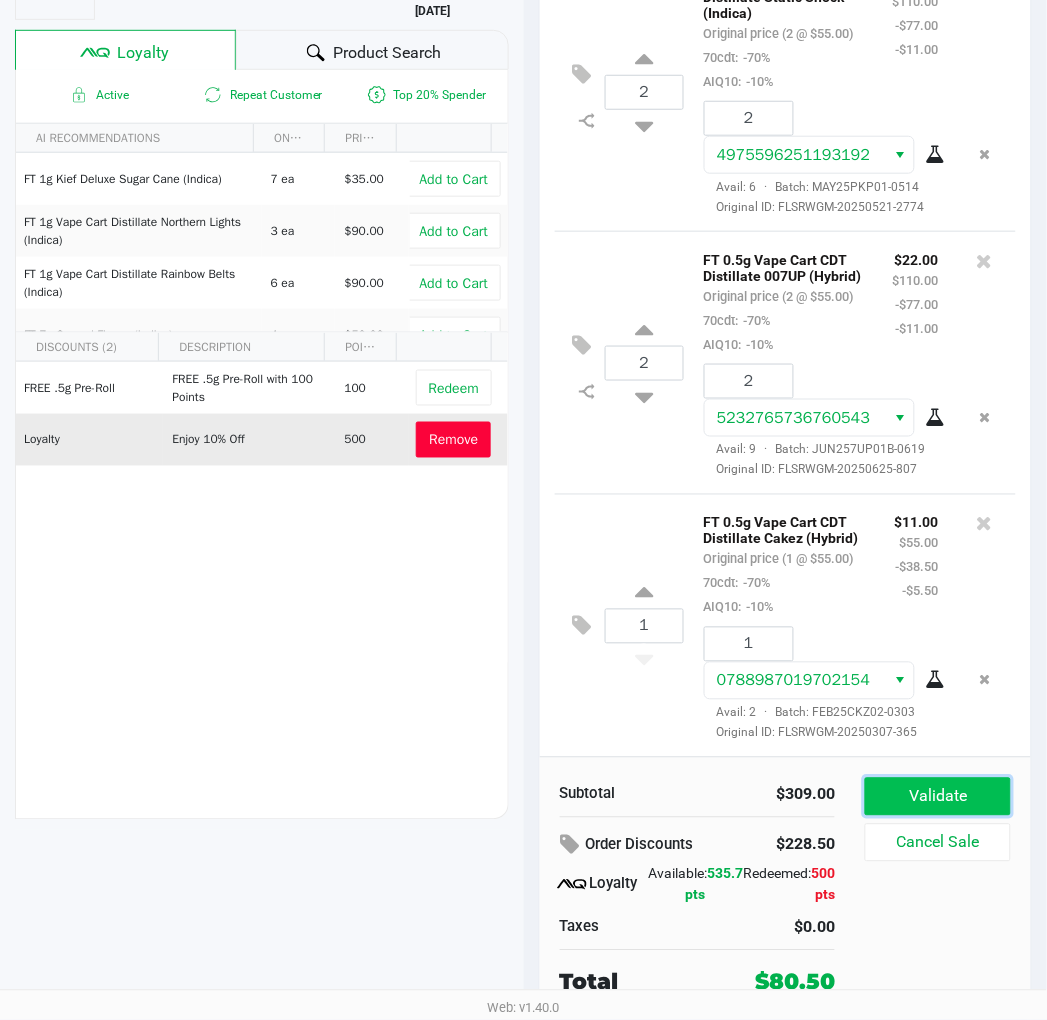 click on "Validate" 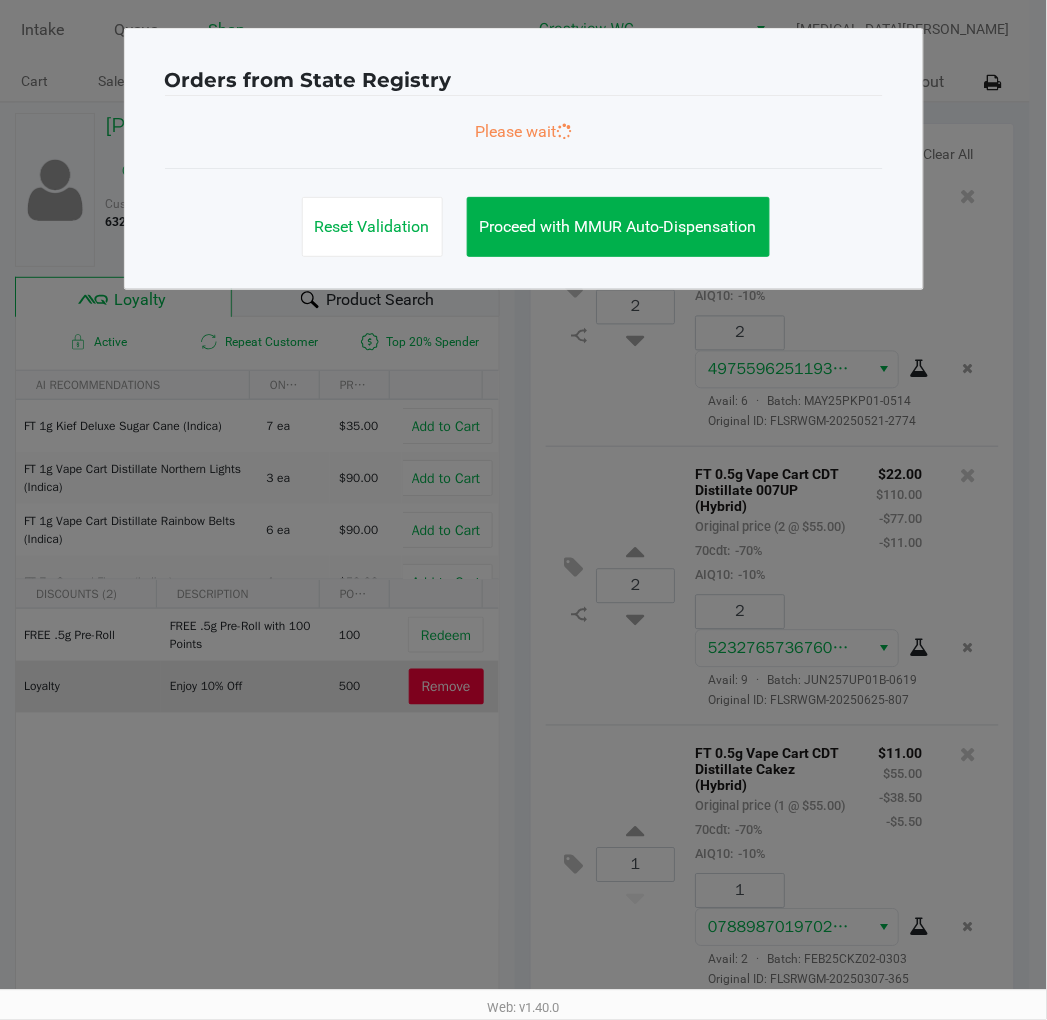 scroll, scrollTop: 0, scrollLeft: 0, axis: both 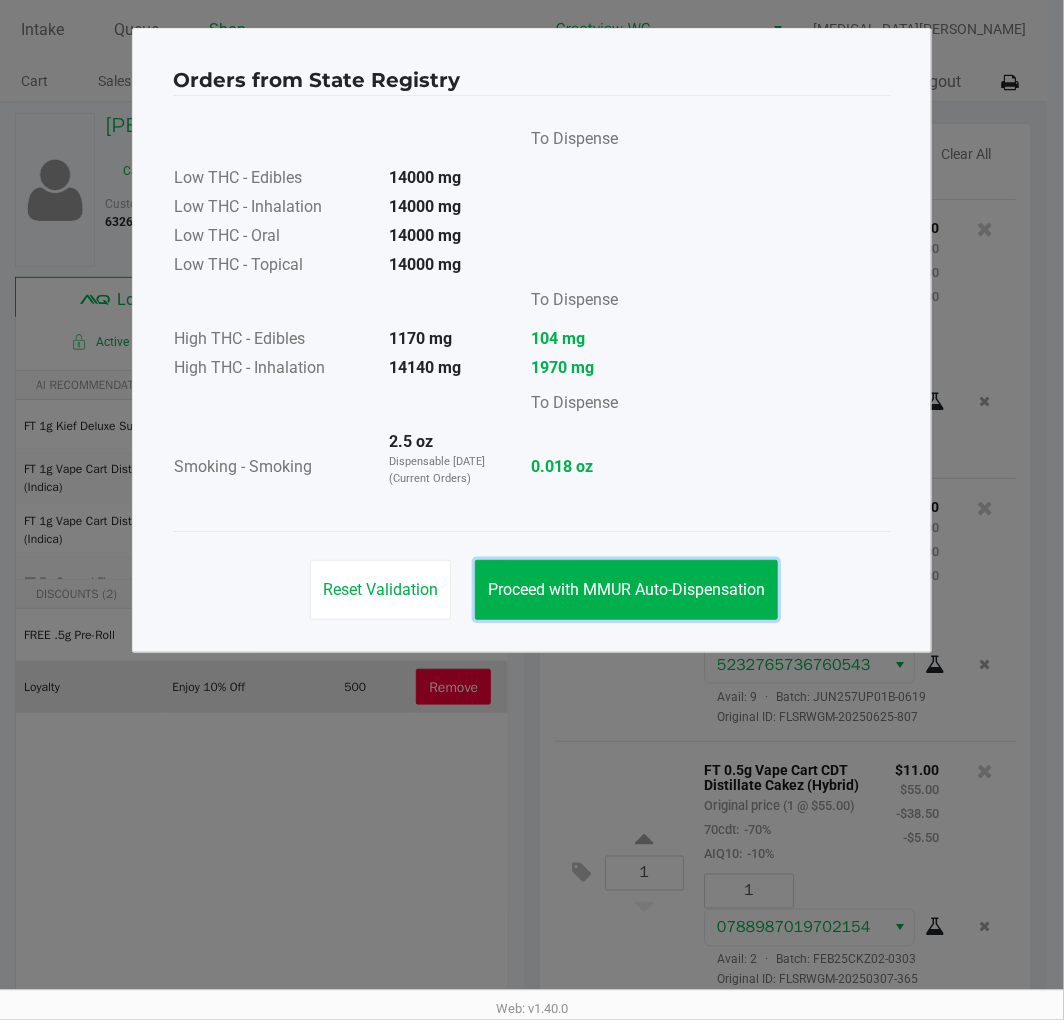 drag, startPoint x: 690, startPoint y: 575, endPoint x: 922, endPoint y: 650, distance: 243.82166 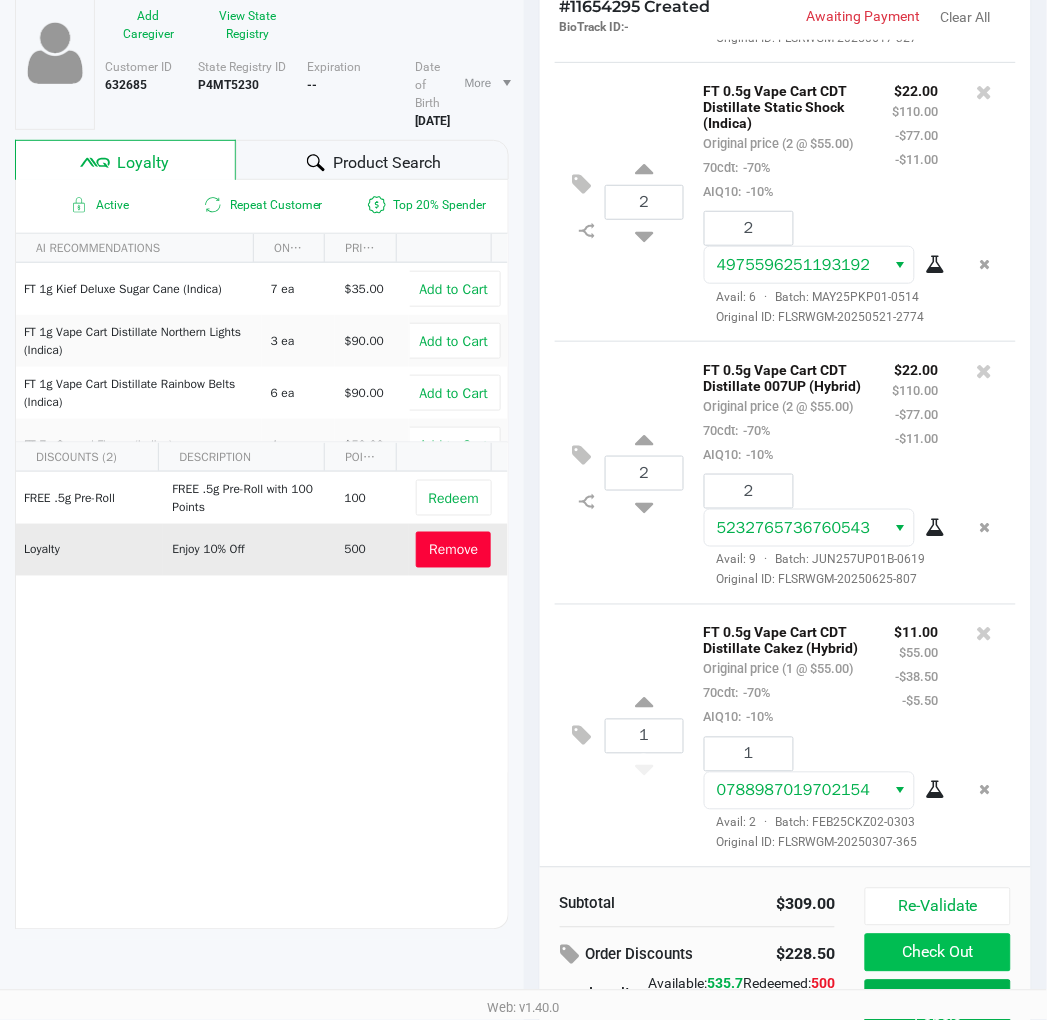 scroll, scrollTop: 248, scrollLeft: 0, axis: vertical 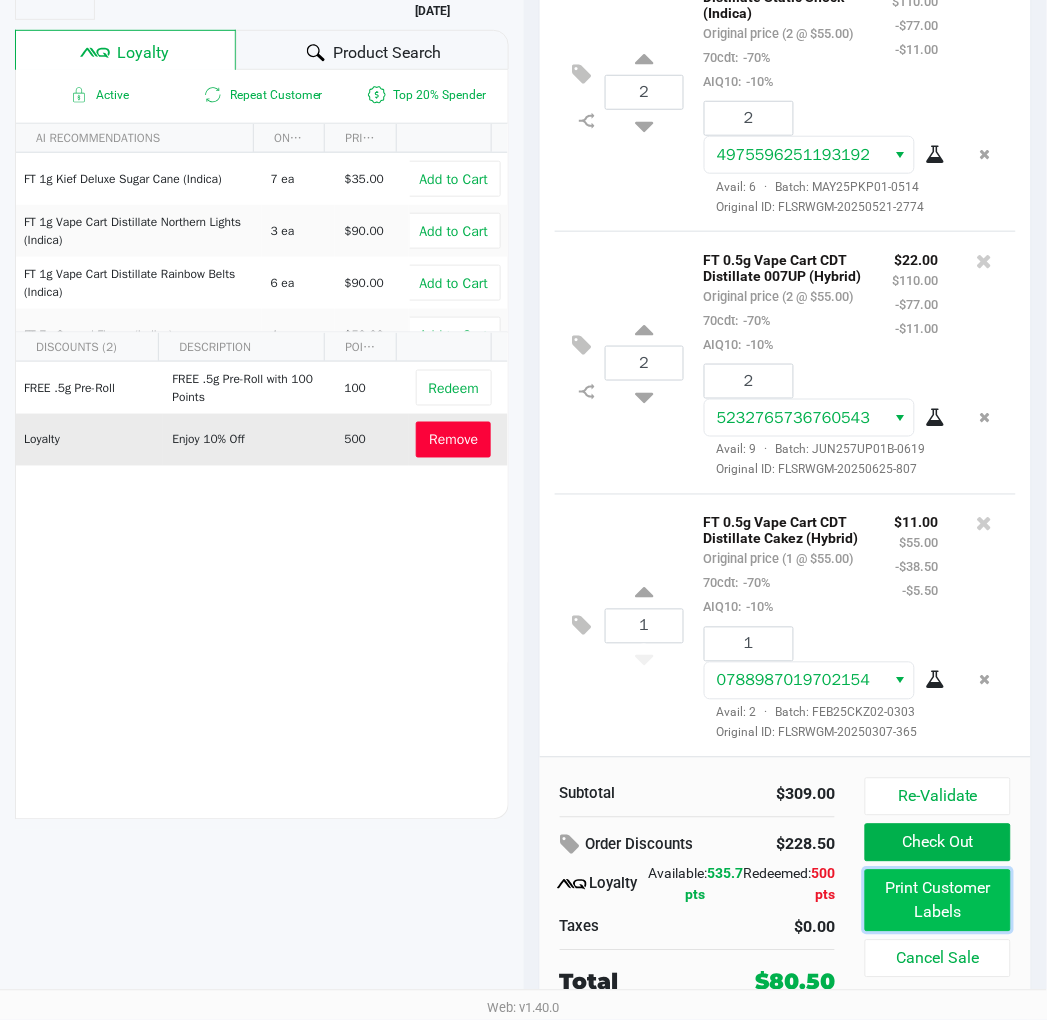 click on "Print Customer Labels" 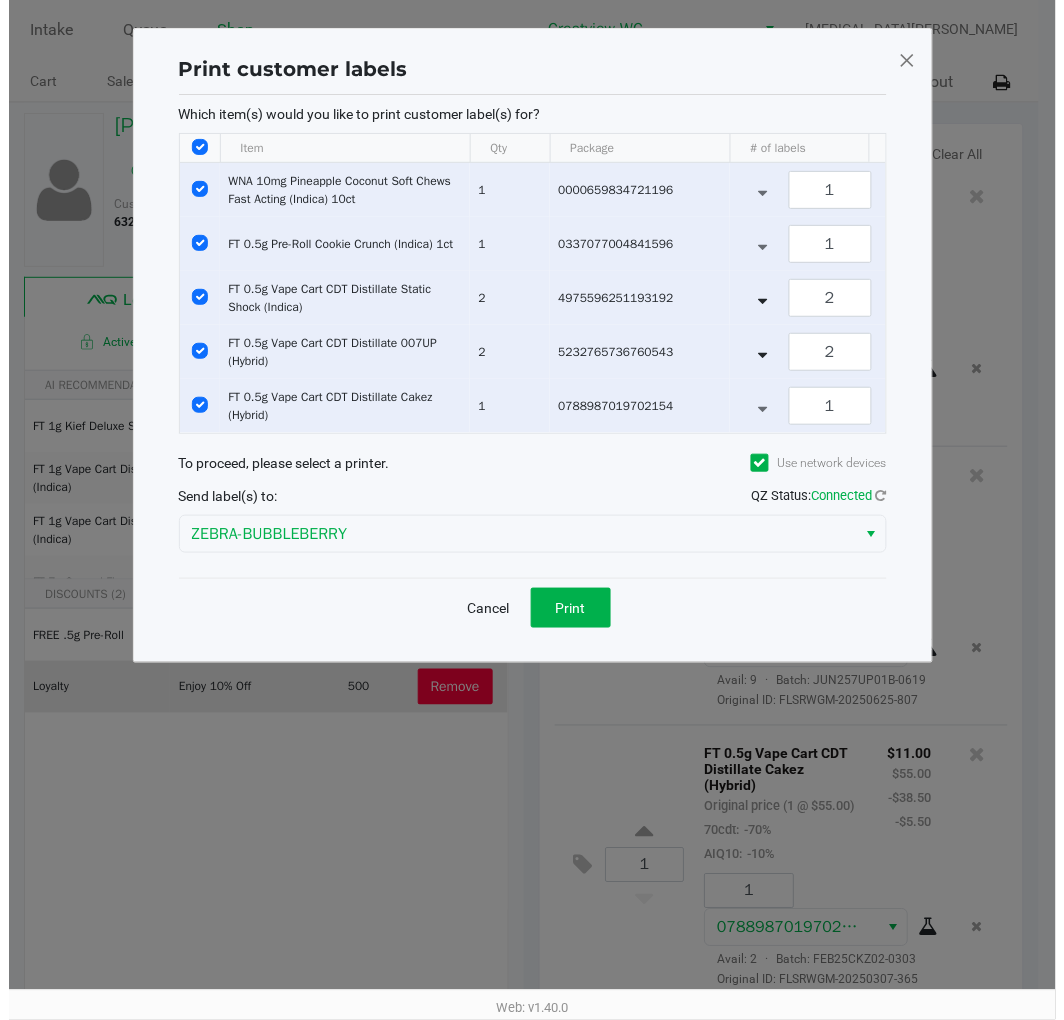 scroll, scrollTop: 0, scrollLeft: 0, axis: both 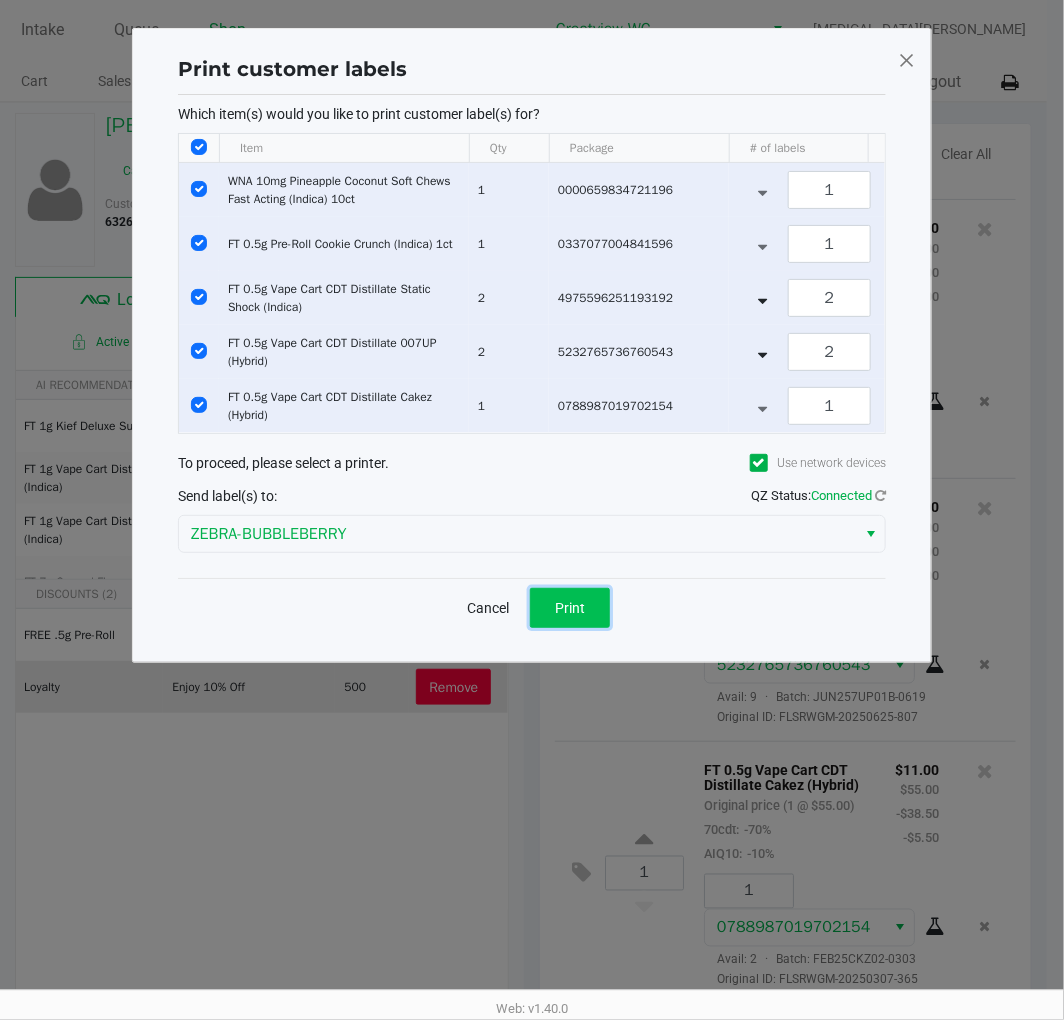 click on "Print" 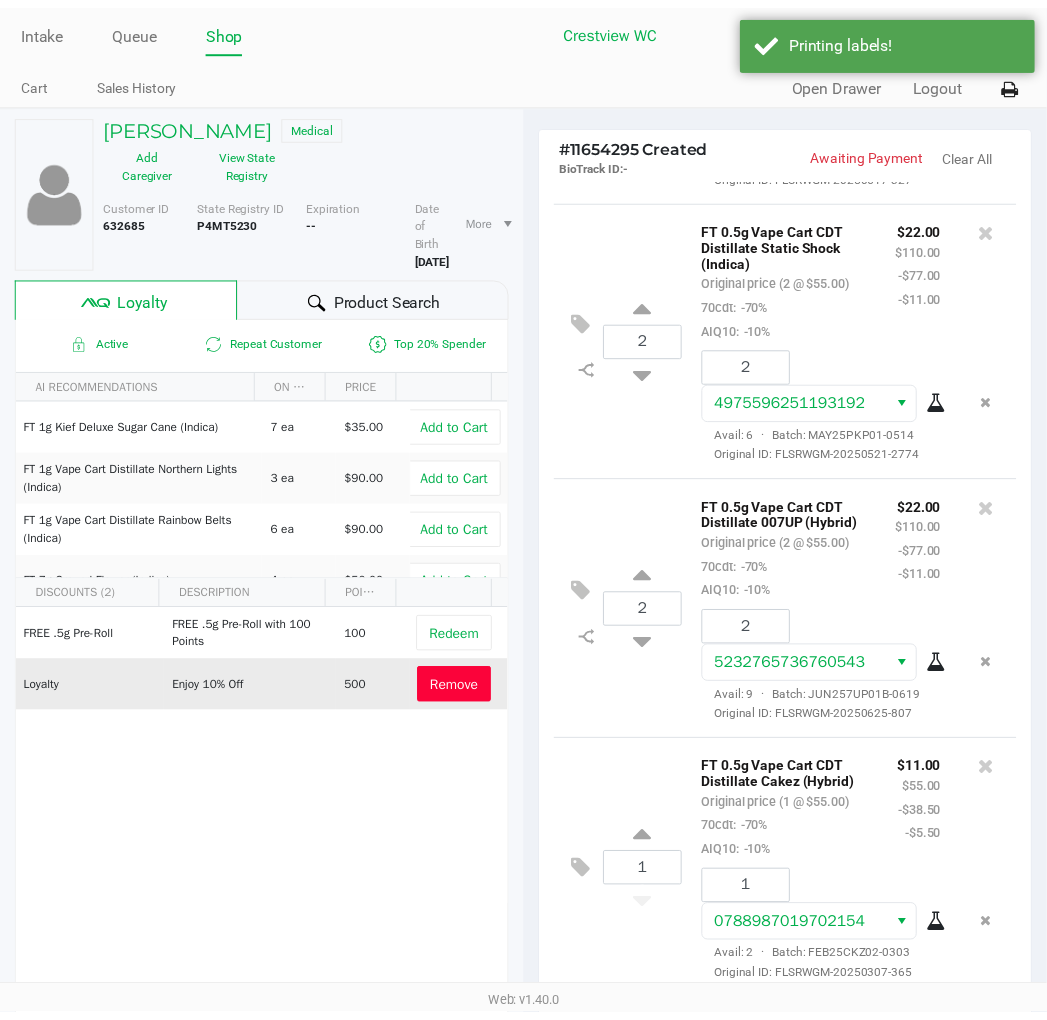 scroll, scrollTop: 248, scrollLeft: 0, axis: vertical 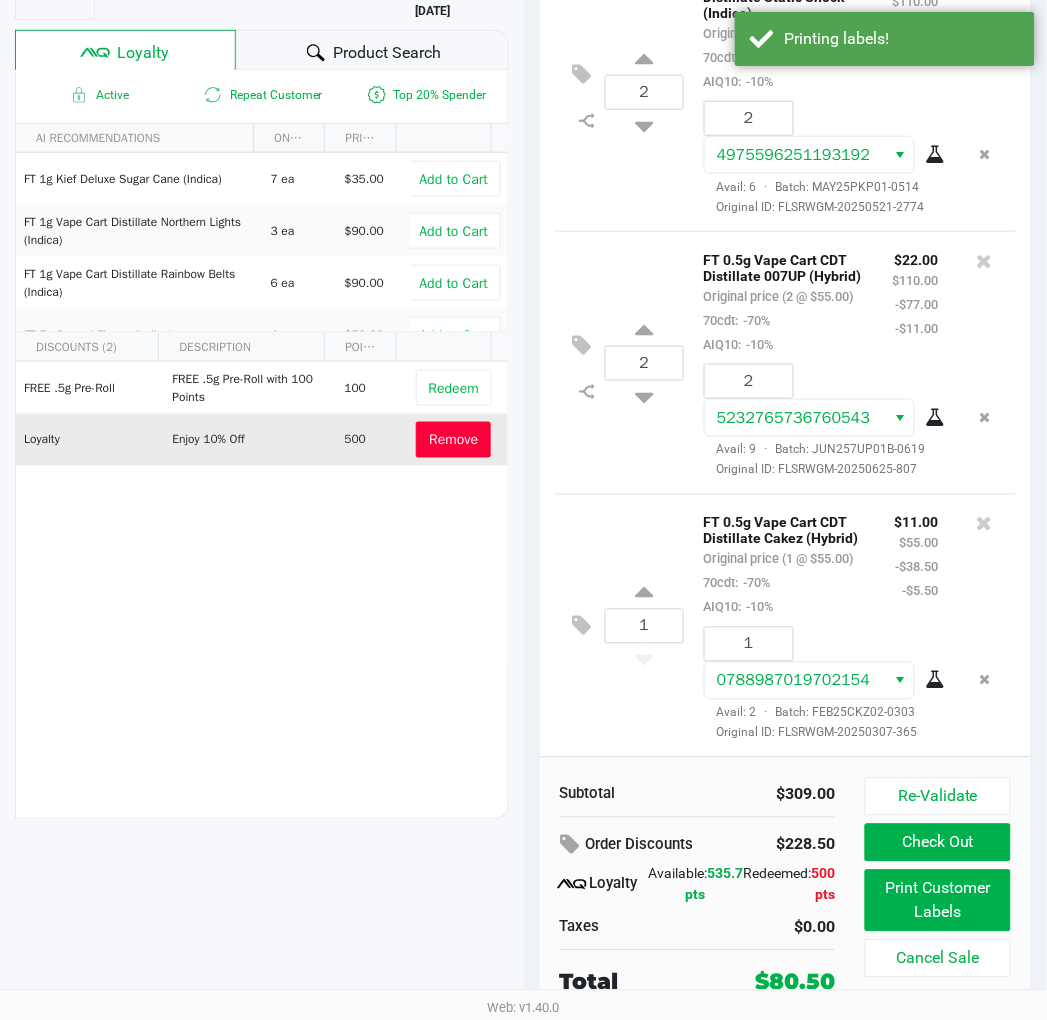 click on "Check Out" 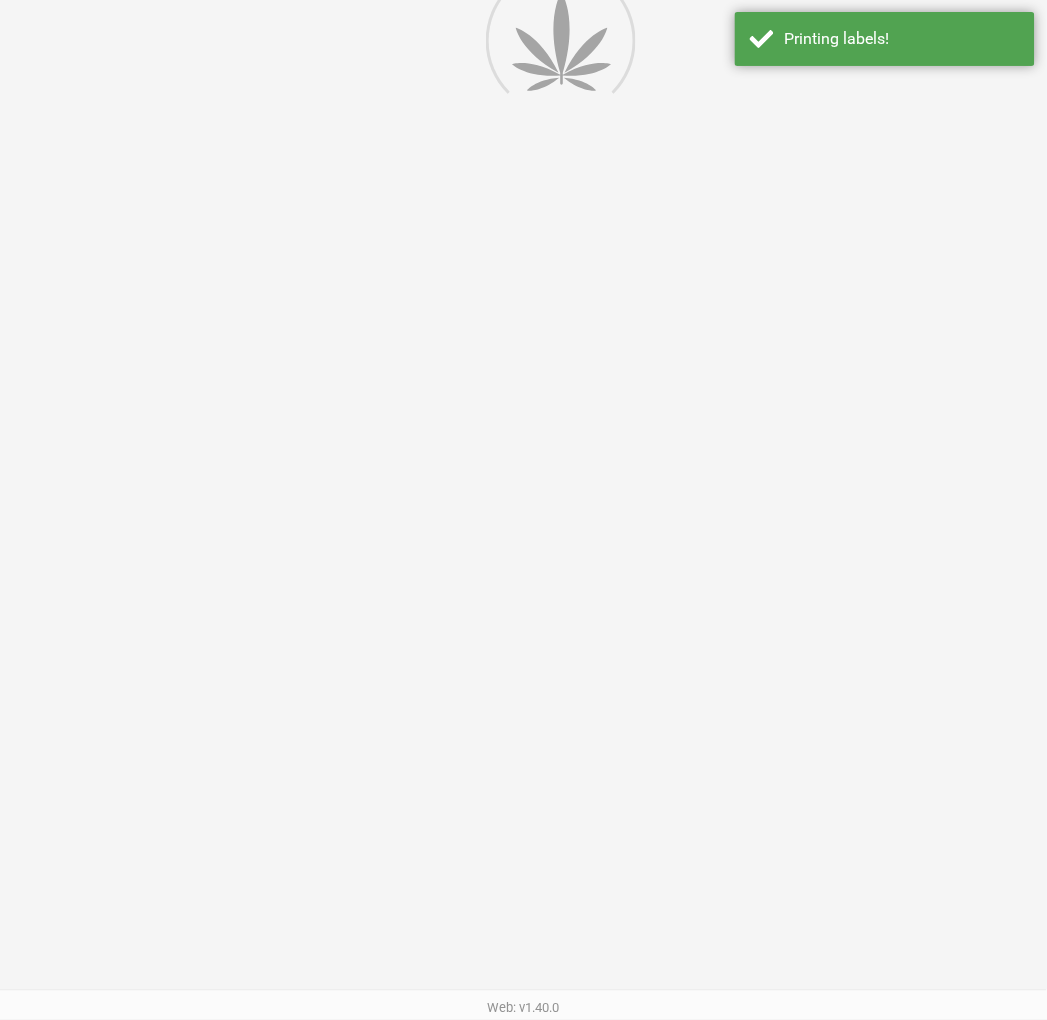 scroll, scrollTop: 0, scrollLeft: 0, axis: both 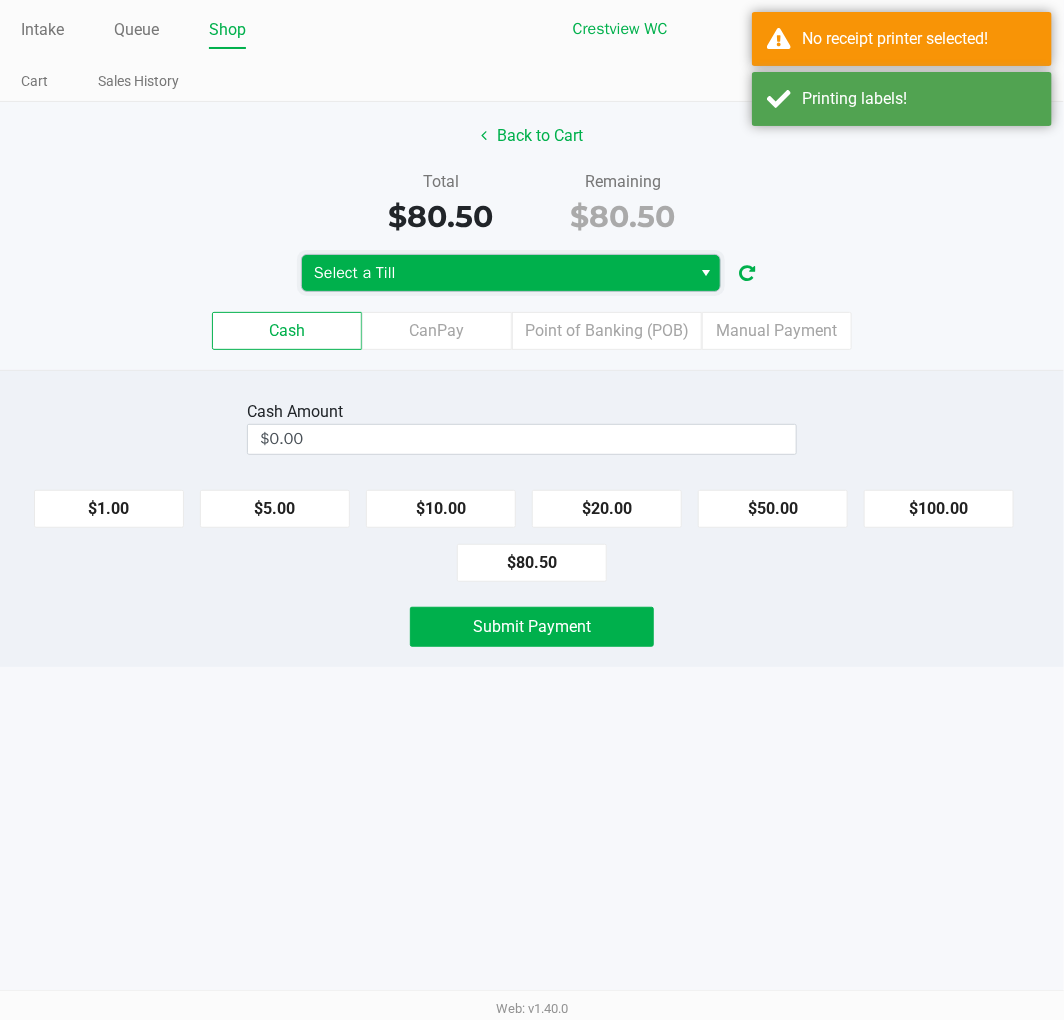 click on "Select a Till" at bounding box center [496, 273] 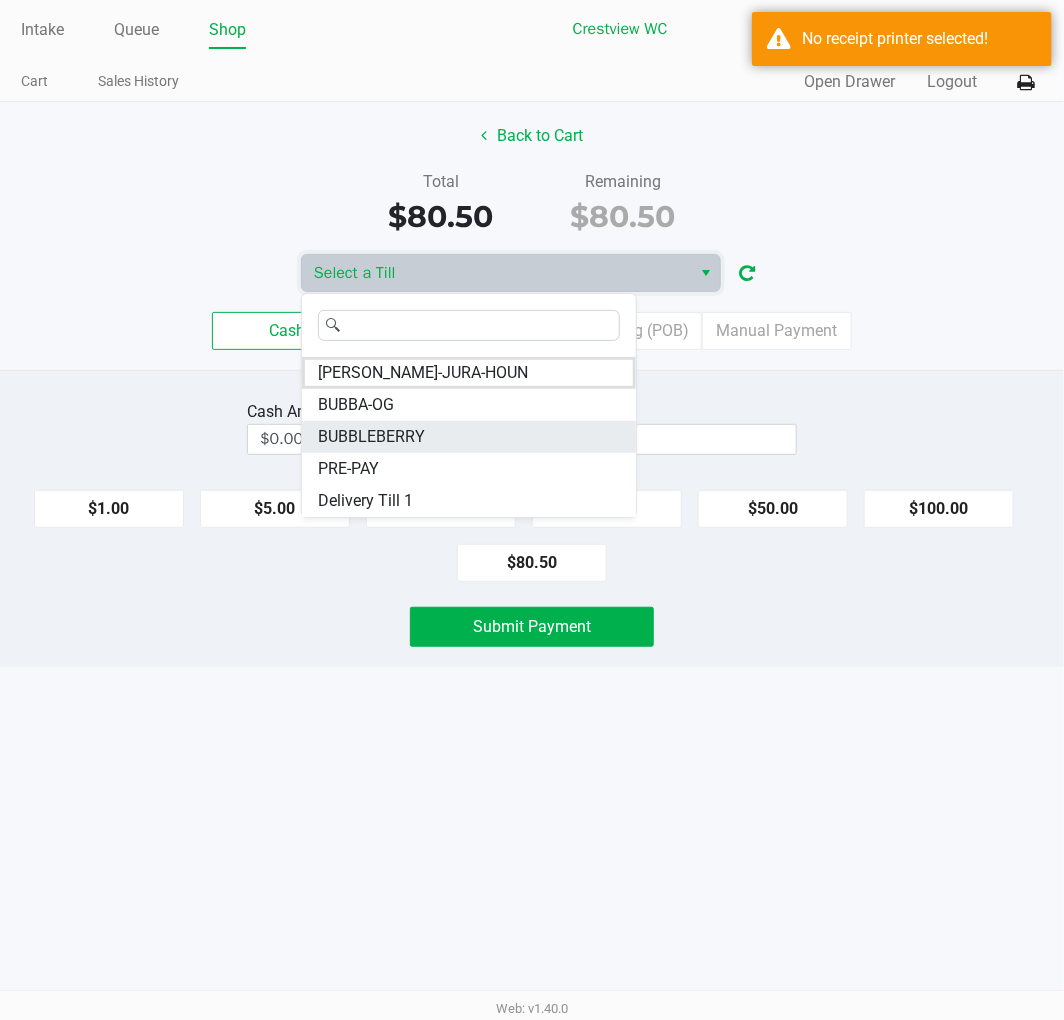 click on "BUBBLEBERRY" at bounding box center [469, 437] 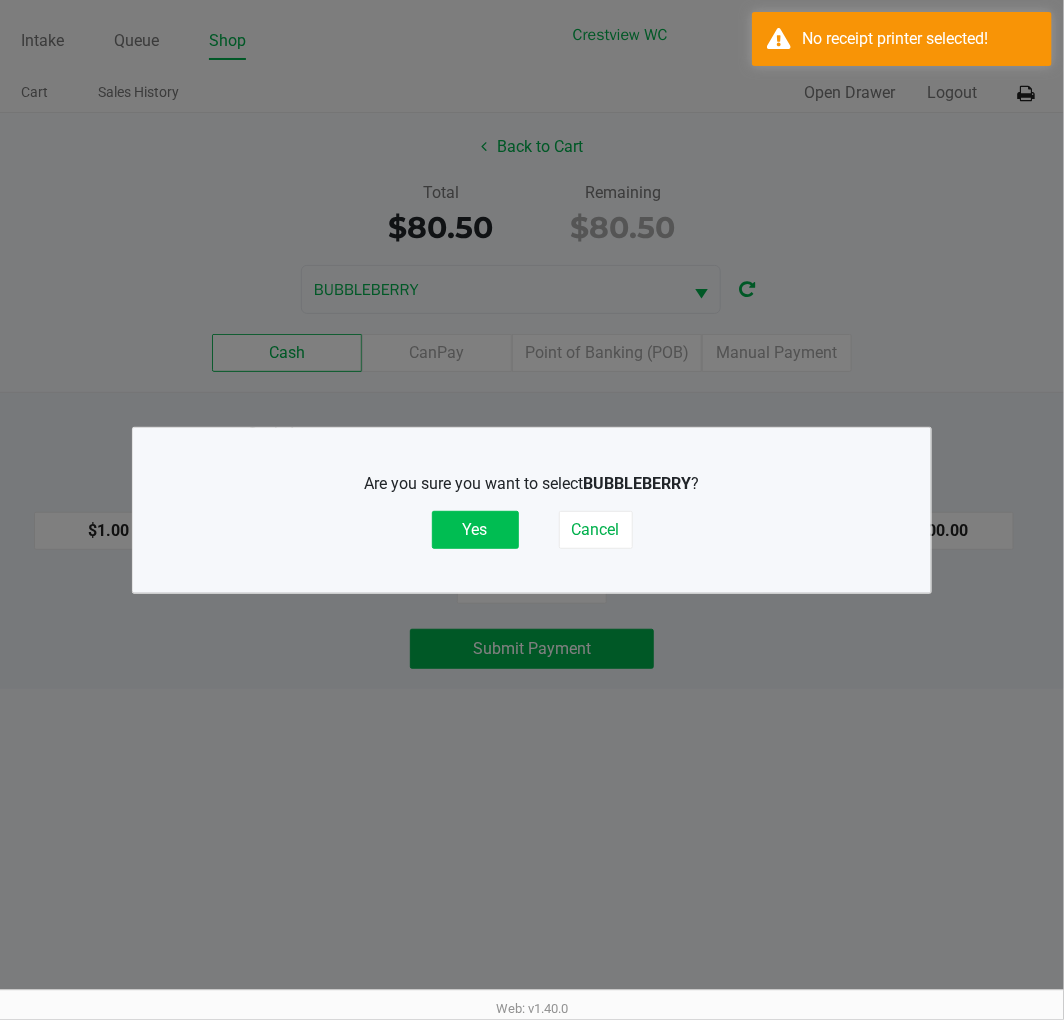 click on "Yes" 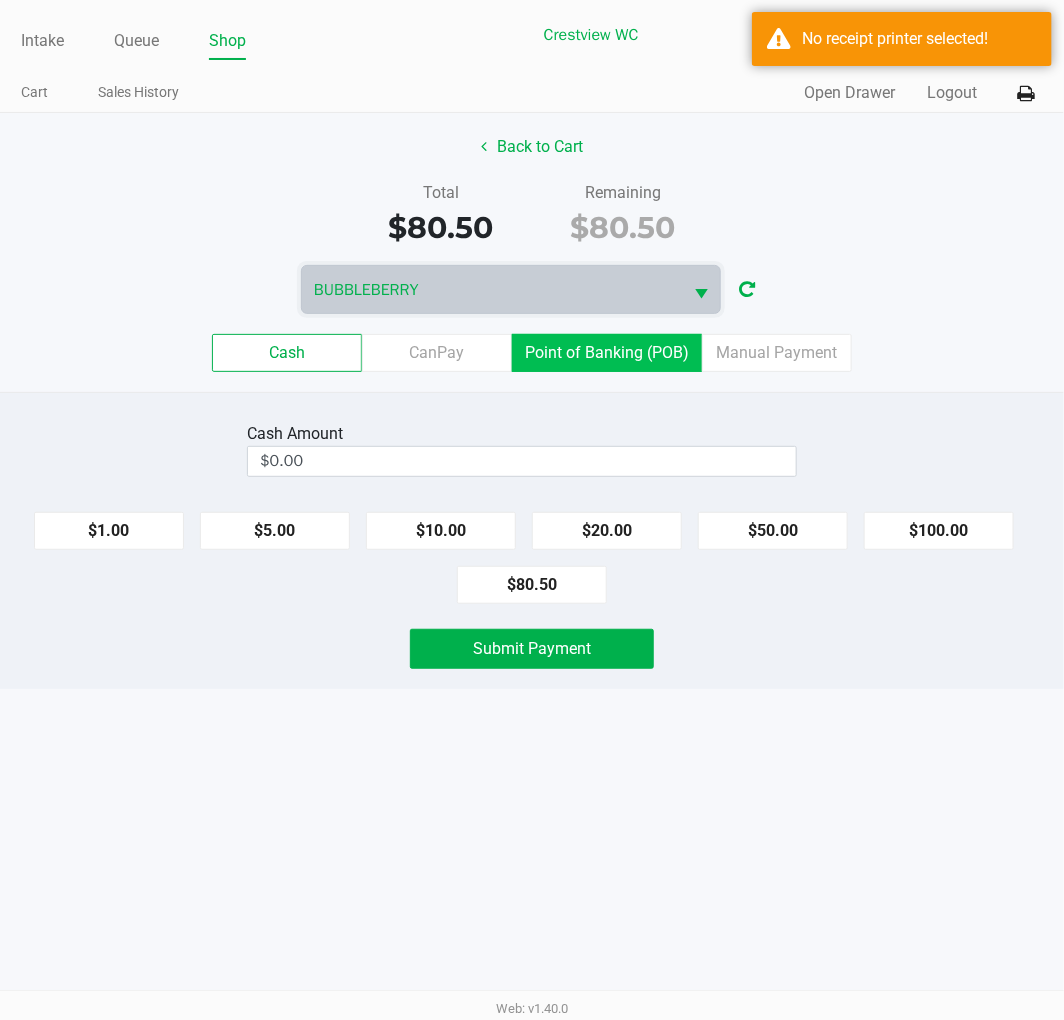 click on "Point of Banking (POB)" 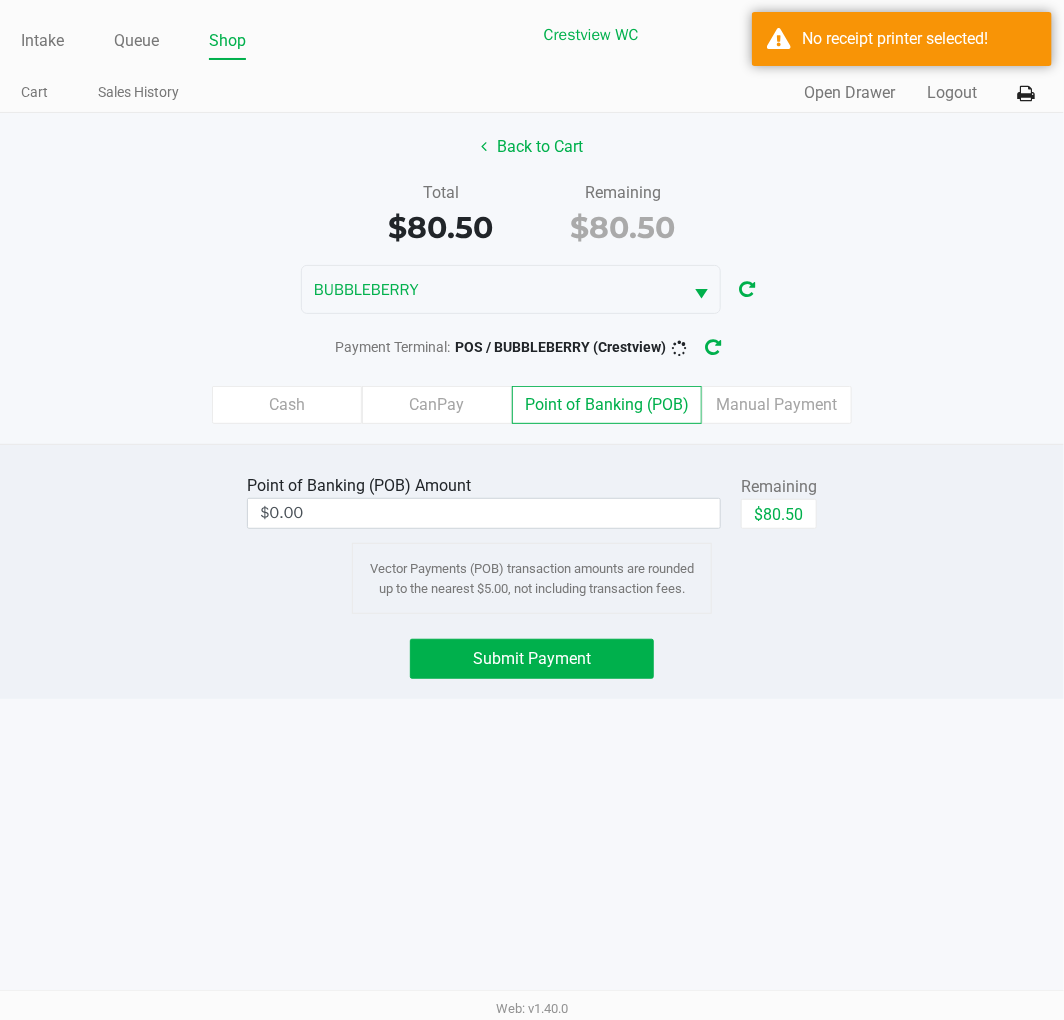 click on "$80.50" 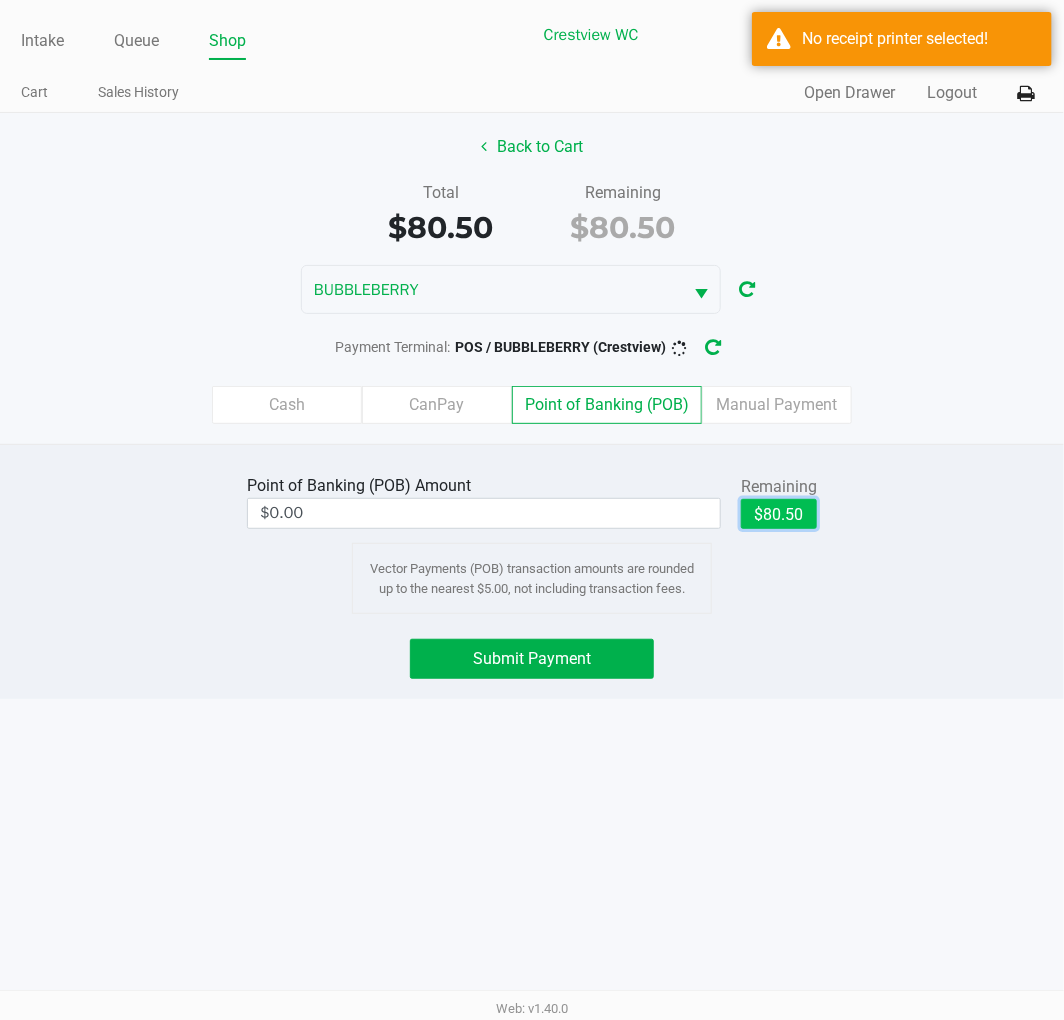 type on "$80.50" 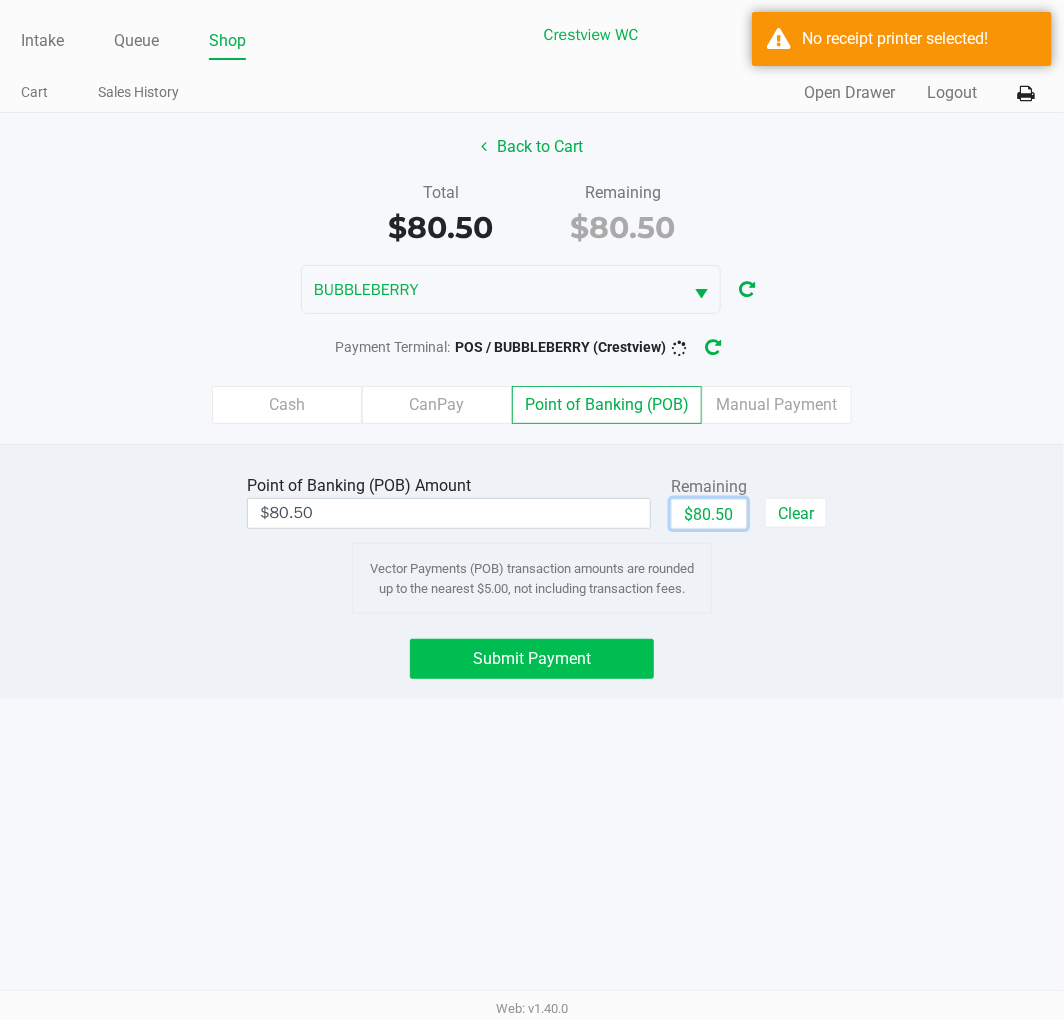 click on "Submit Payment" 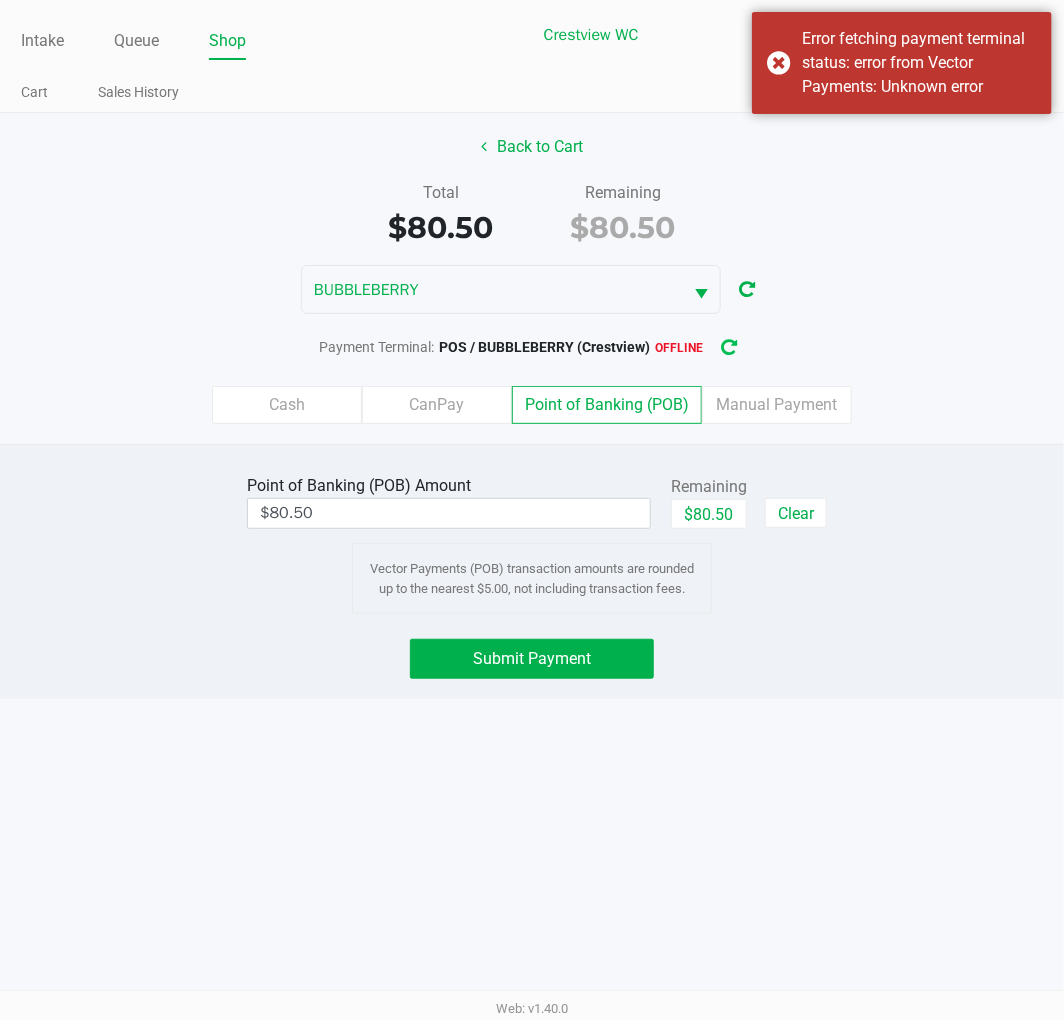 click 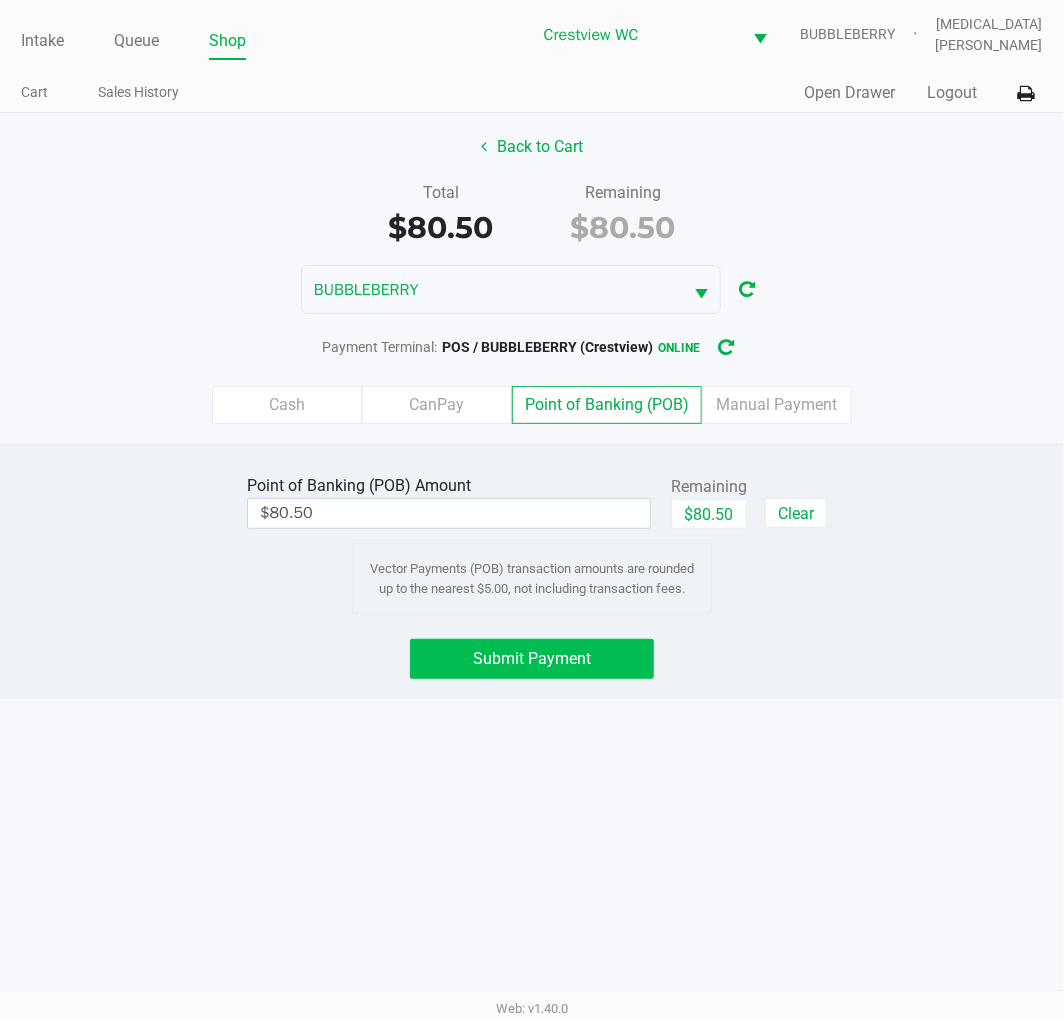 click on "Submit Payment" 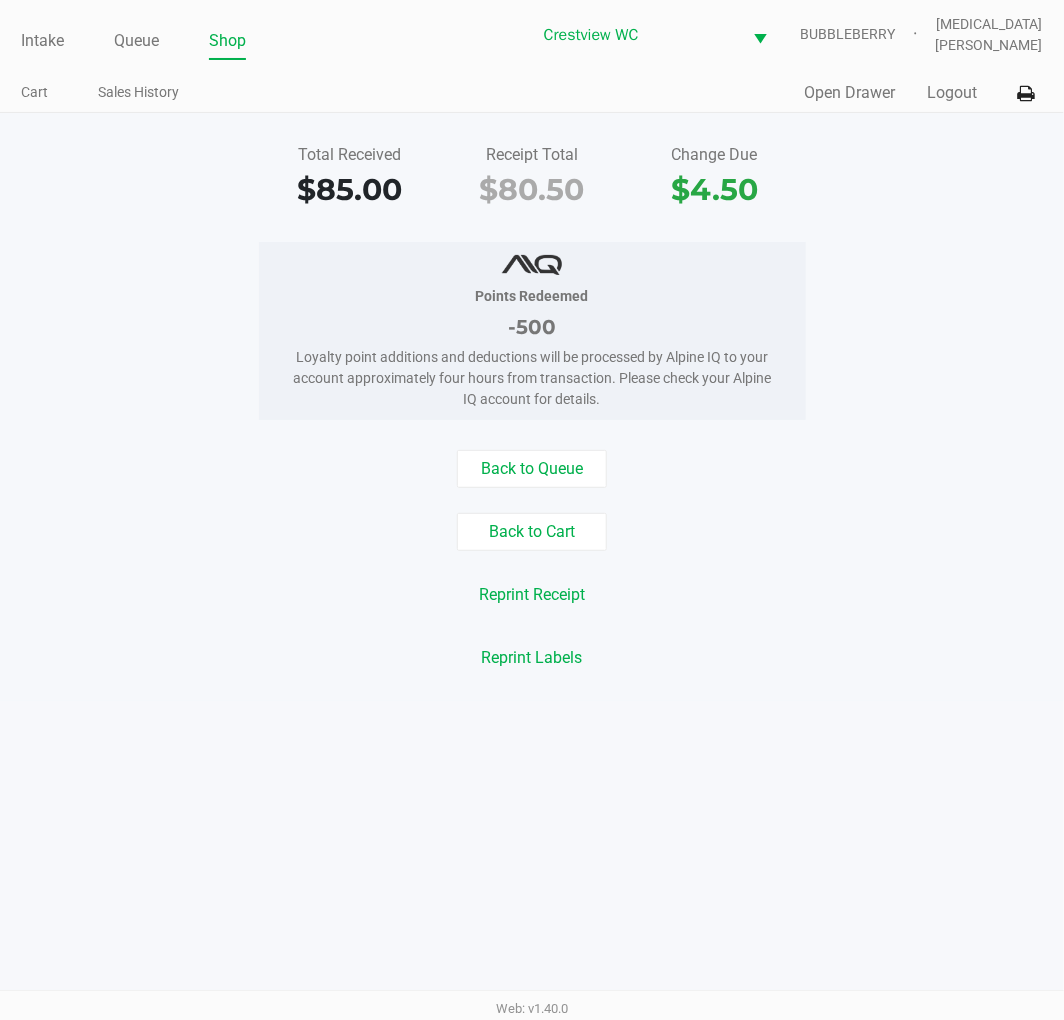 click on "Intake Queue Shop Crestview WC  BUBBLEBERRY   Alora Ross  Cart Sales History  Quick Sale   Open Drawer   Logout   Total Received   $85.00   Receipt Total   $80.50   Change Due   $4.50   Points Redeemed   -500   Loyalty point additions and deductions will be processed by Alpine IQ to your account approximately four hours from transaction. Please check your Alpine IQ account for details.   Back to Queue   Back to Cart   Reprint Receipt   Reprint Labels   Web: v1.40.0" at bounding box center (532, 510) 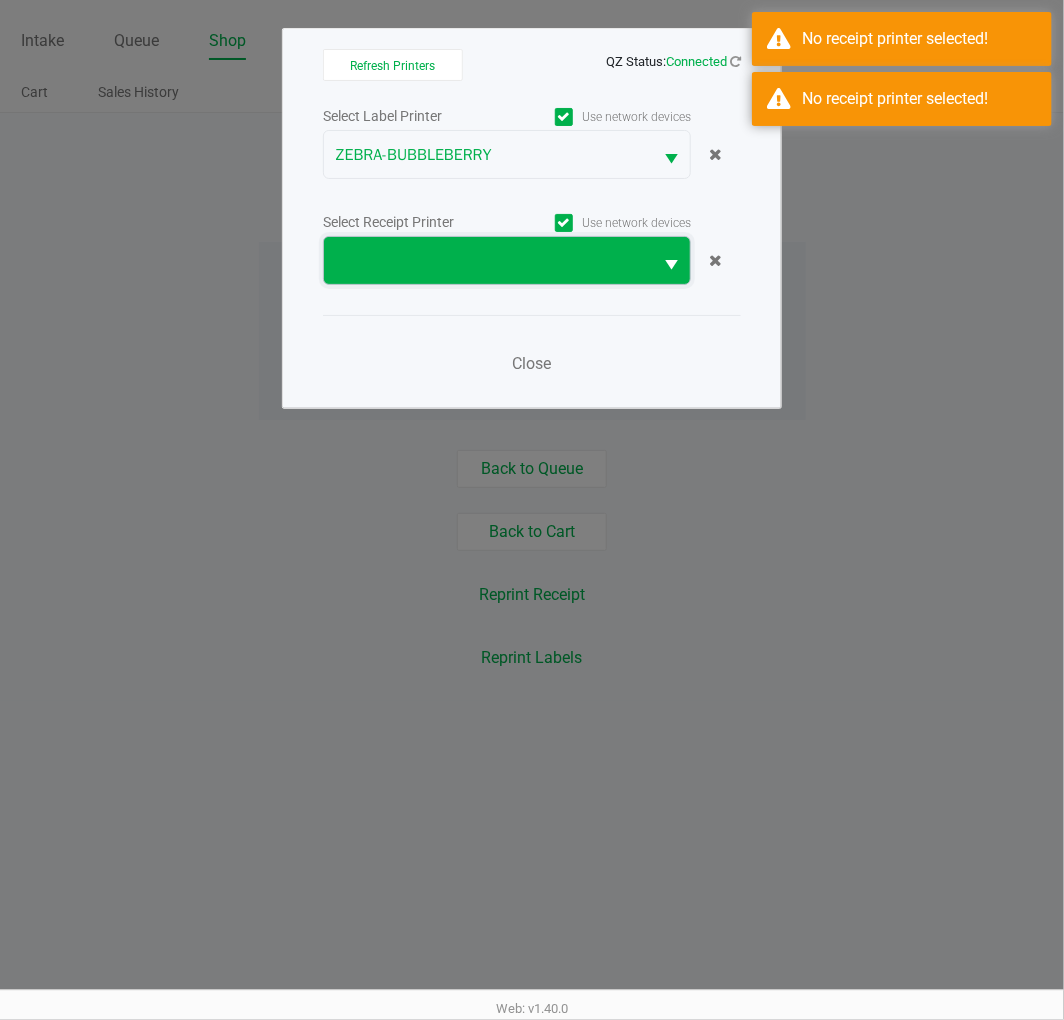 click at bounding box center [488, 261] 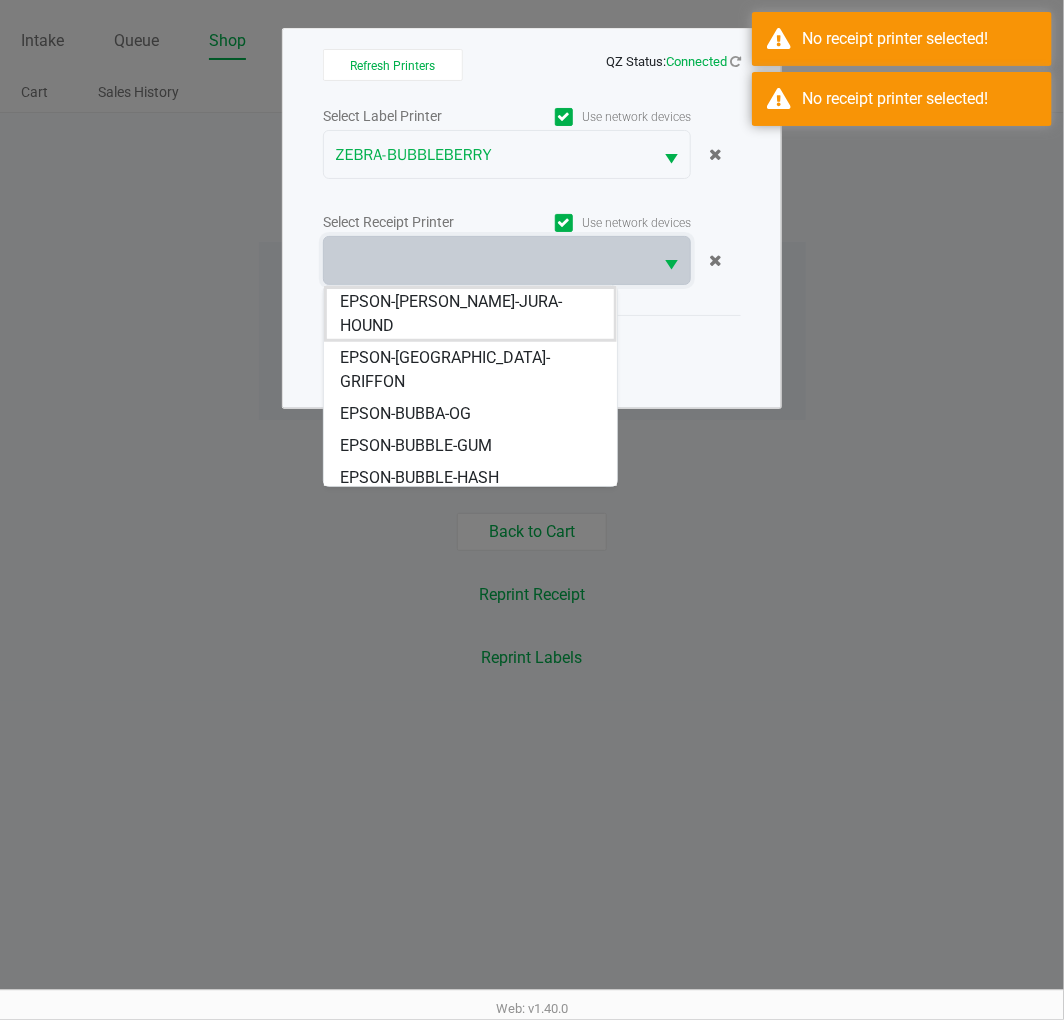 click on "EPSON-BUBBLEBERRY" at bounding box center [421, 510] 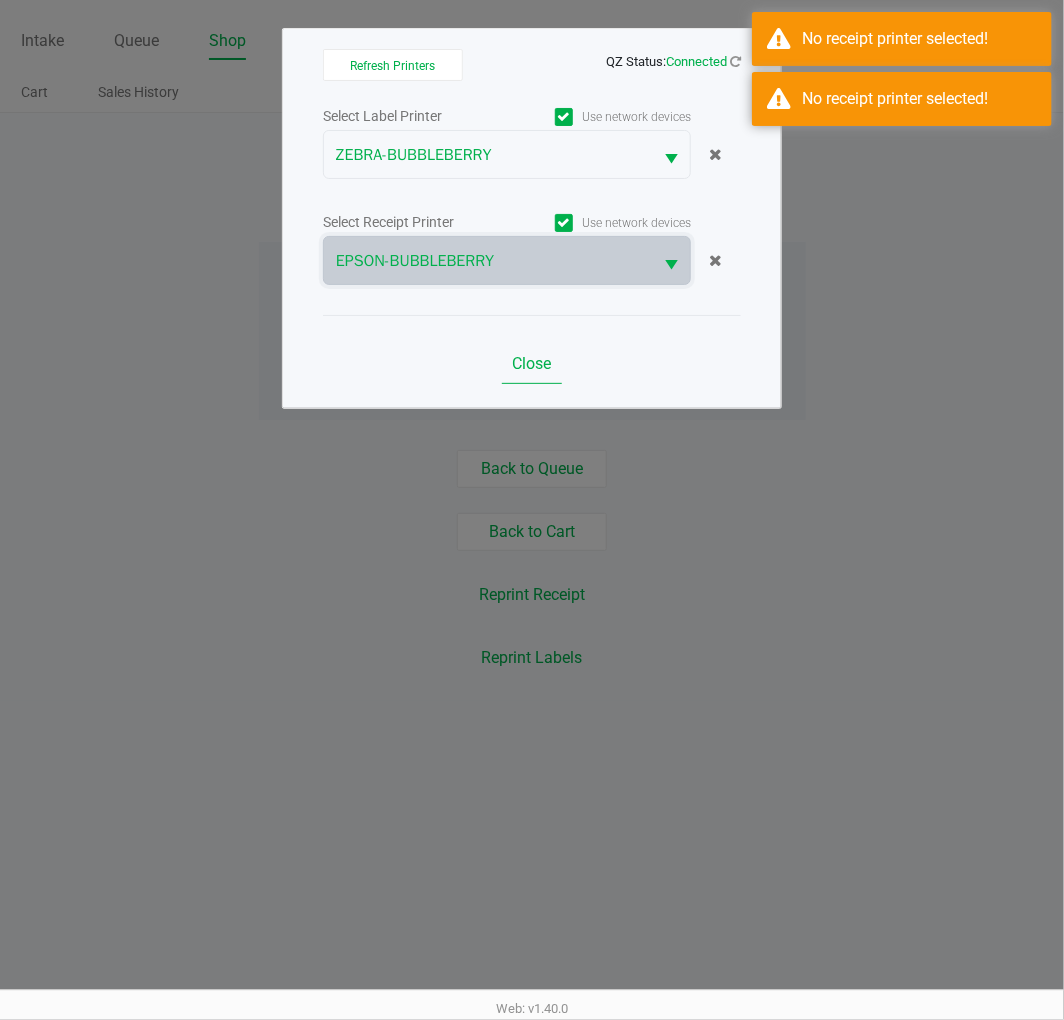 click on "Close" 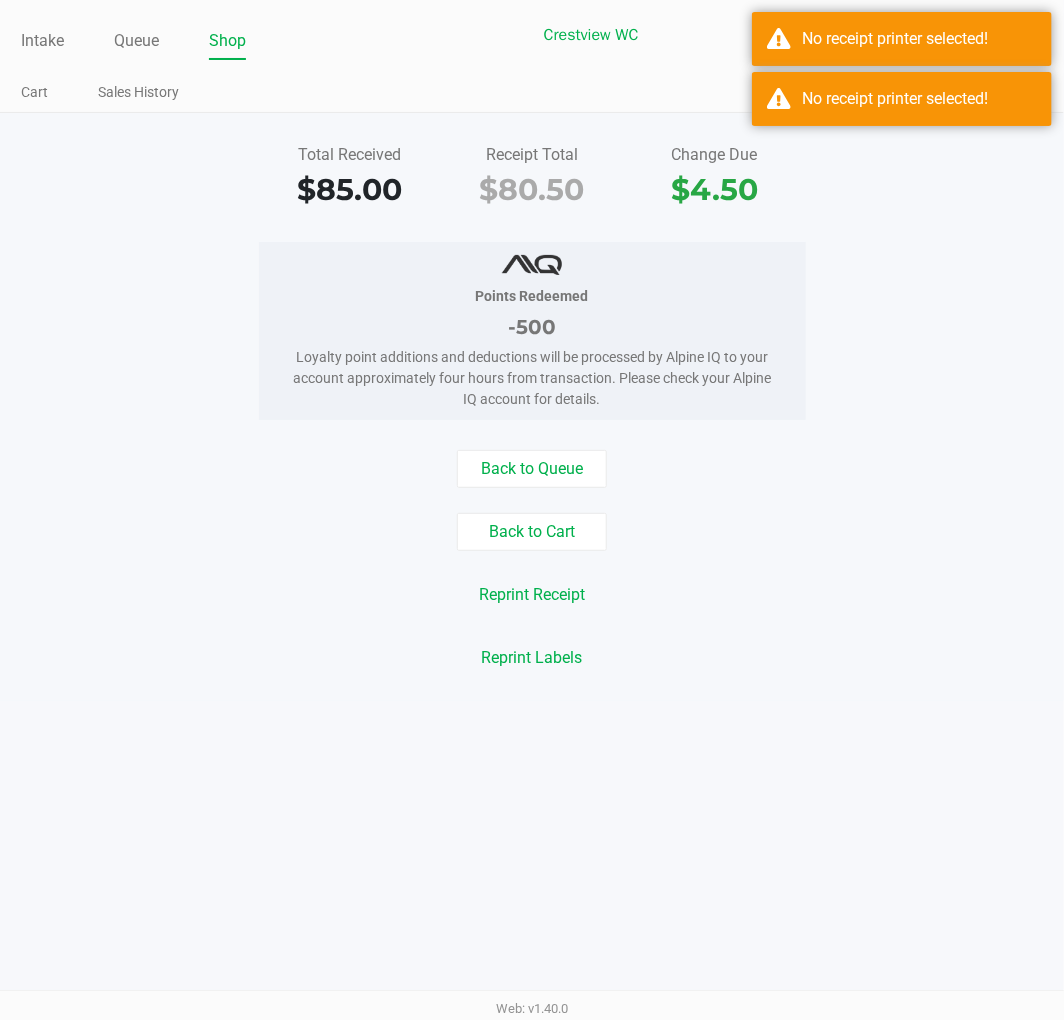 click on "Refresh Printers   QZ Status:   Connected   Select Label Printer   Use network devices  ZEBRA-BUBBLEBERRY  Select Receipt Printer   Use network devices  EPSON-BUBBLEBERRY  Close" 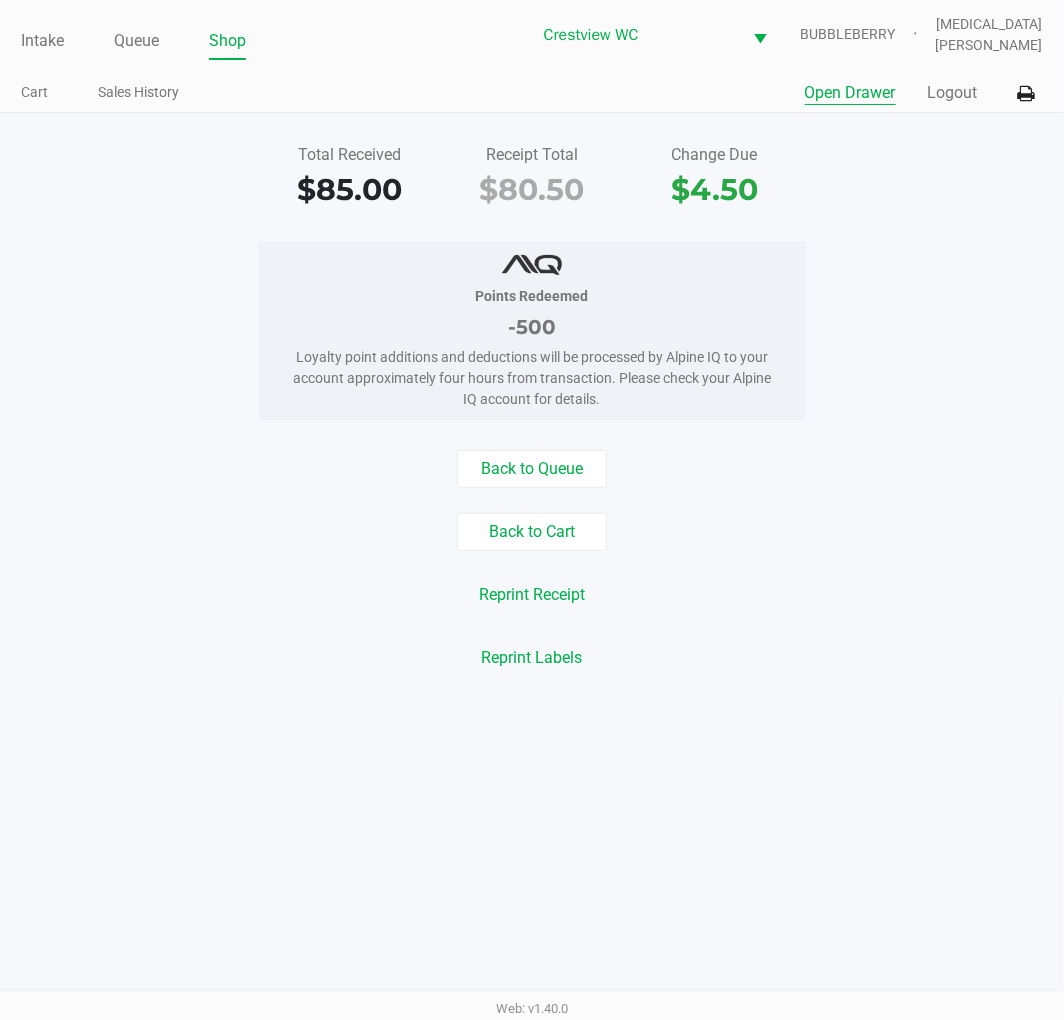 click on "Open Drawer" 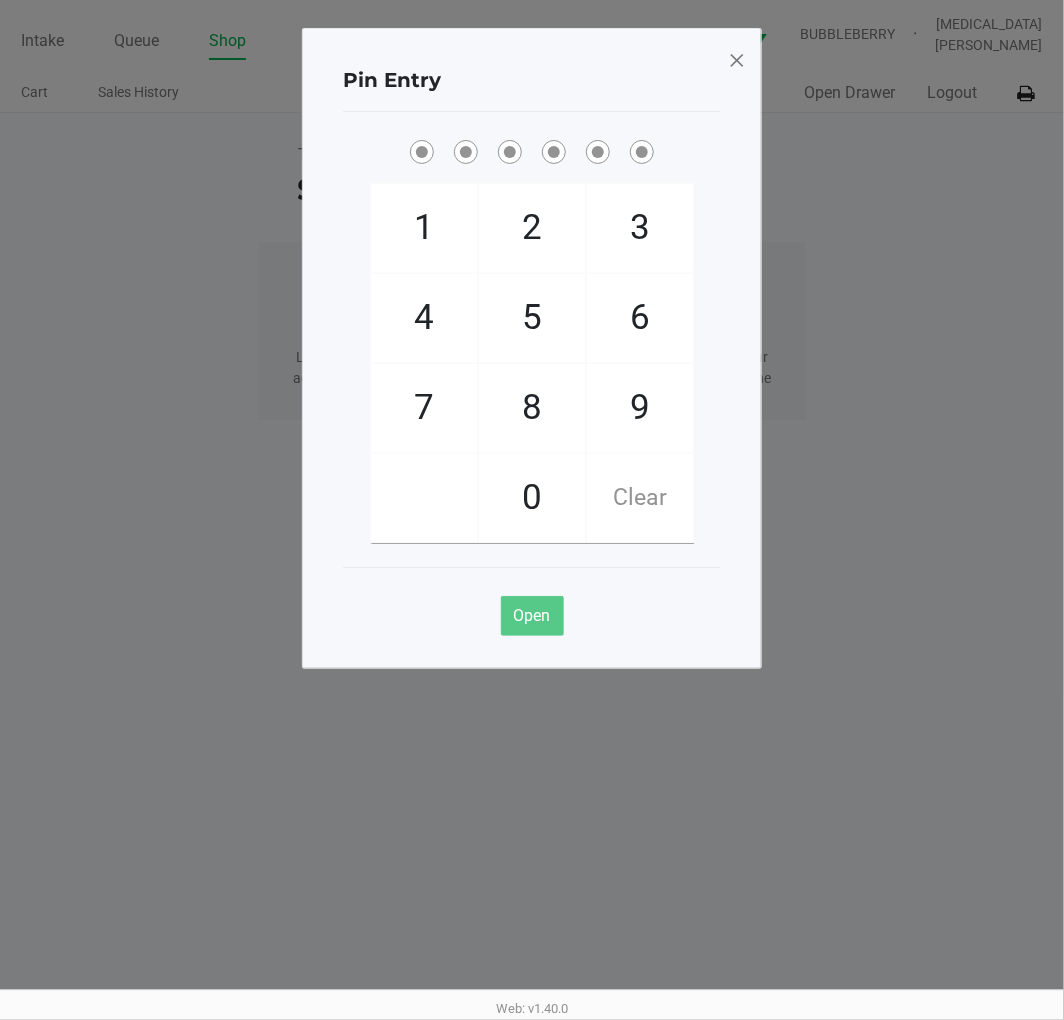click on "Pin Entry  1   4   7       2   5   8   0   3   6   9   Clear   Open" 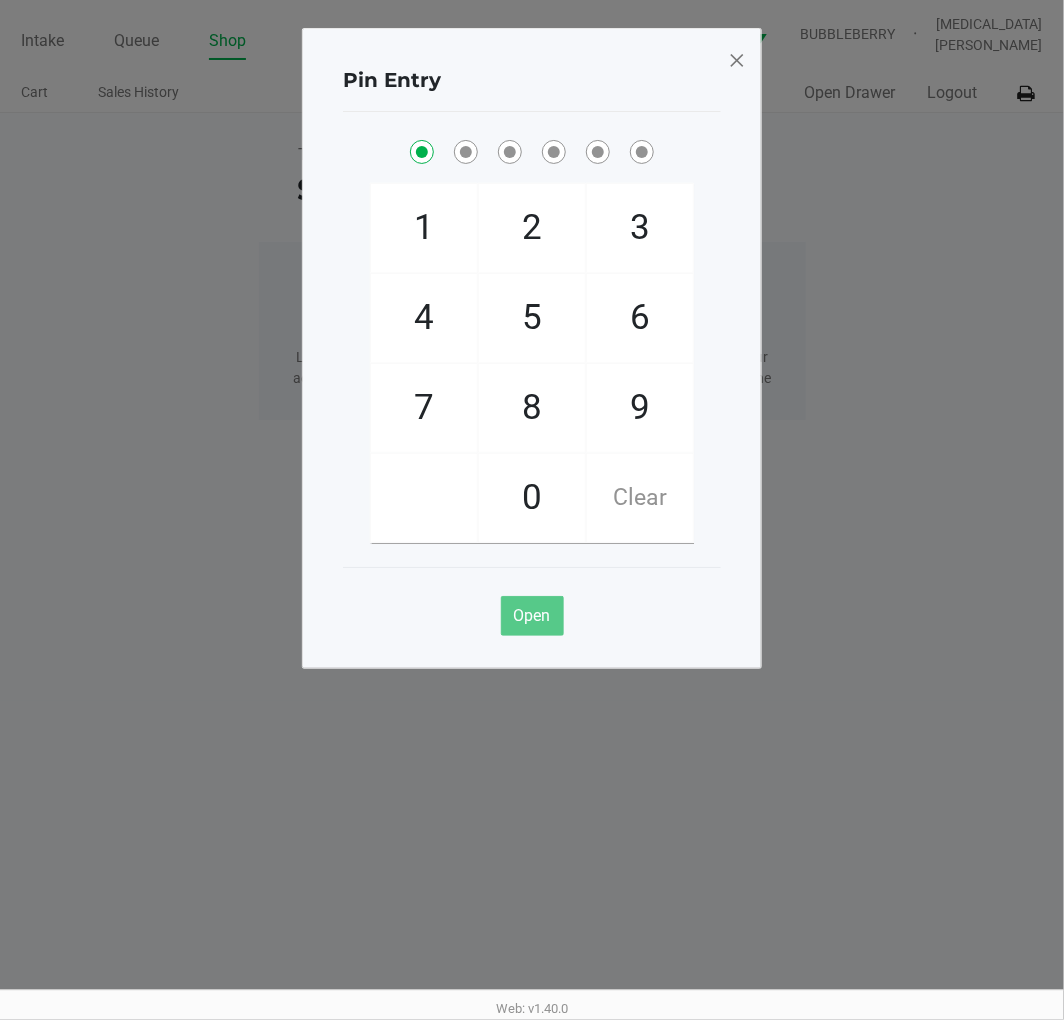checkbox on "true" 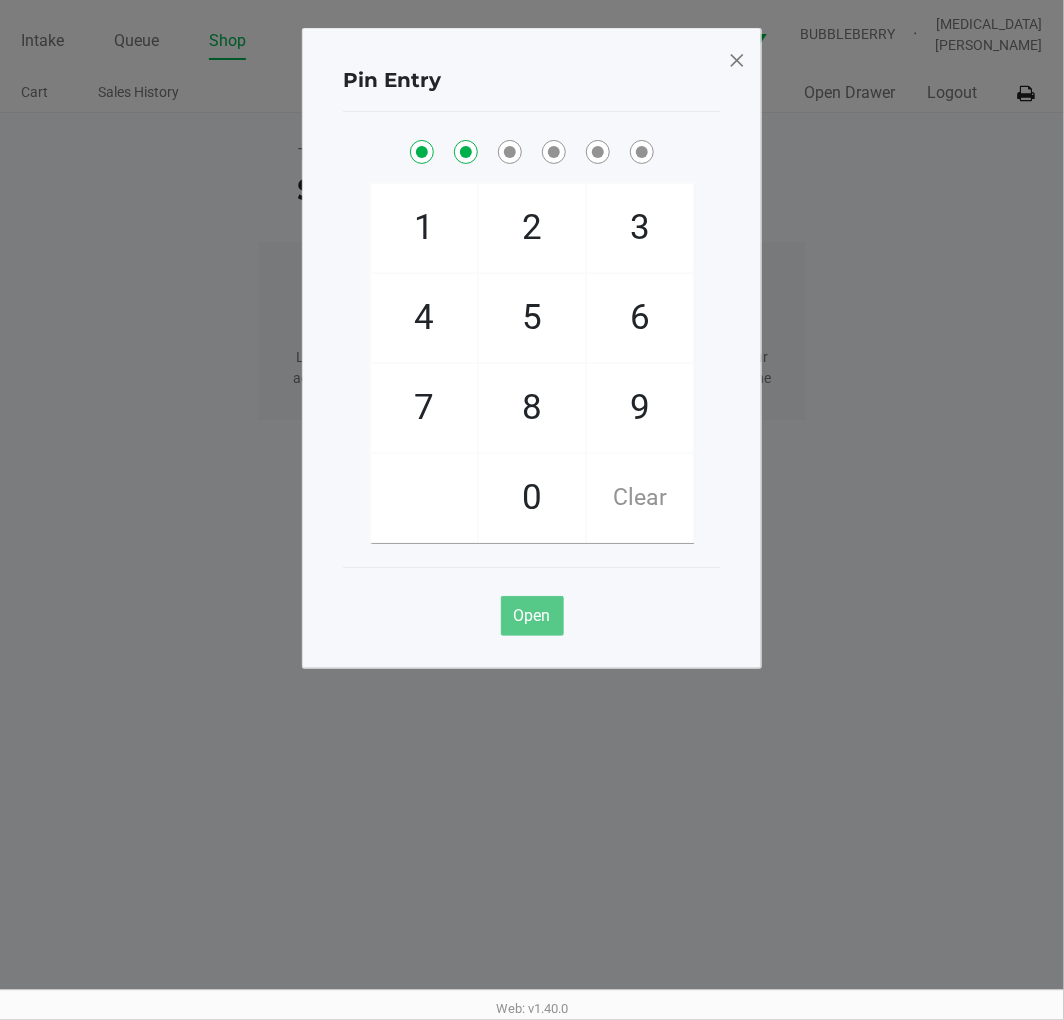 checkbox on "true" 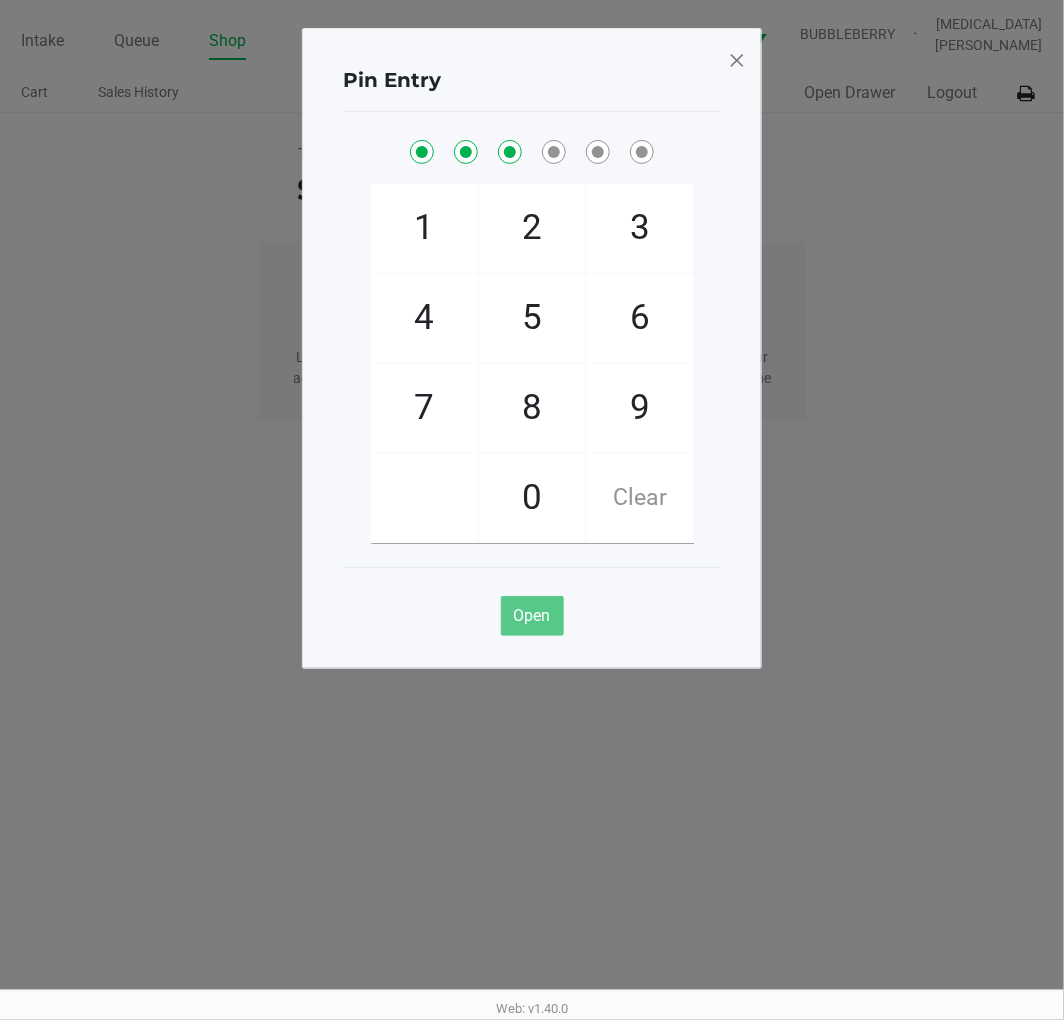 checkbox on "true" 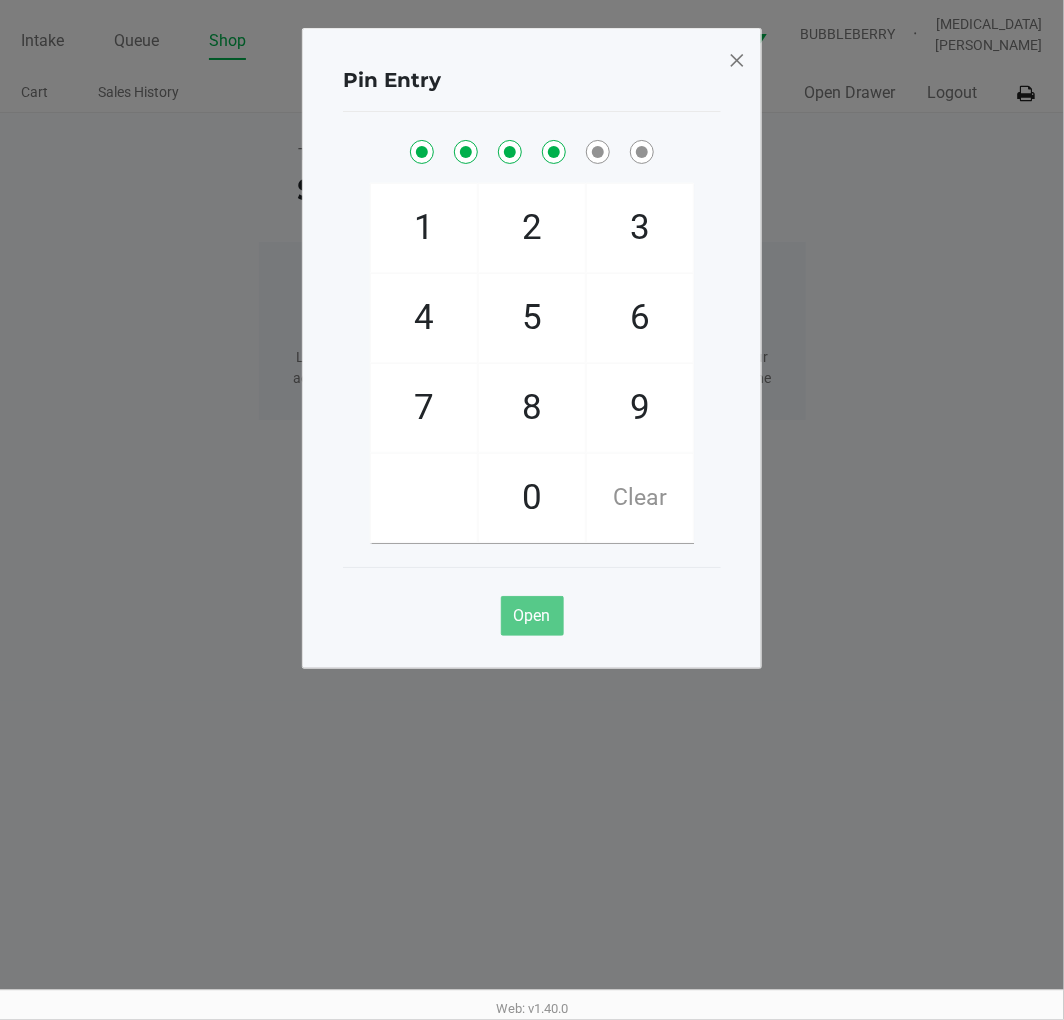 checkbox on "true" 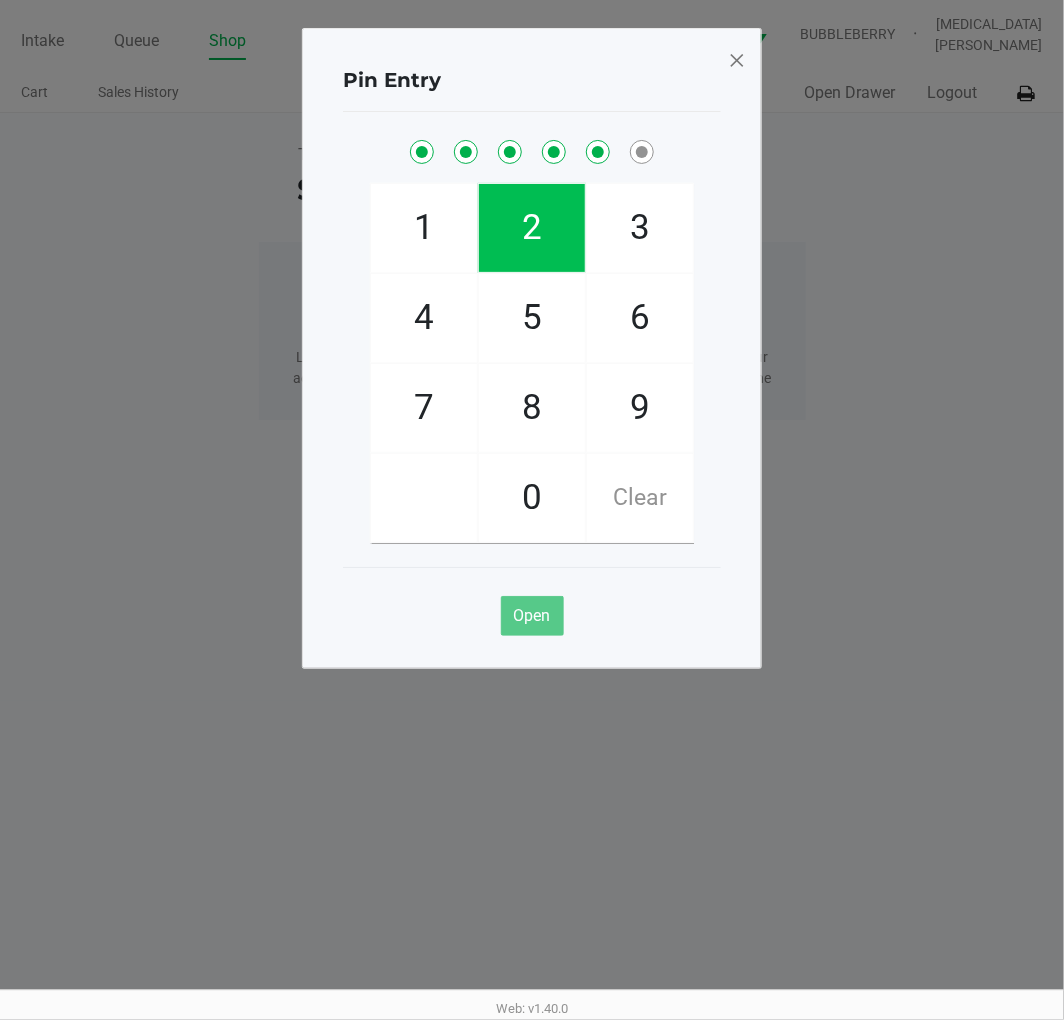 checkbox on "true" 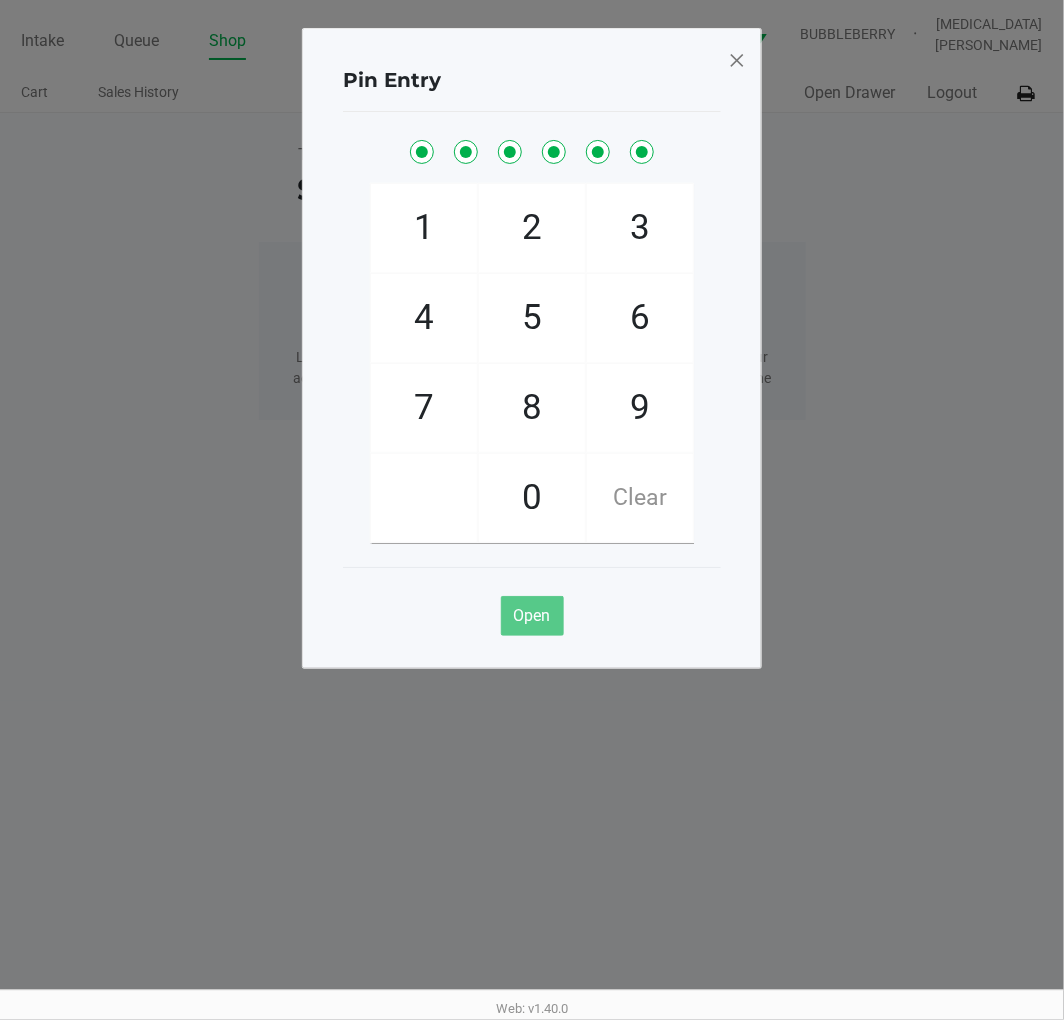 checkbox on "true" 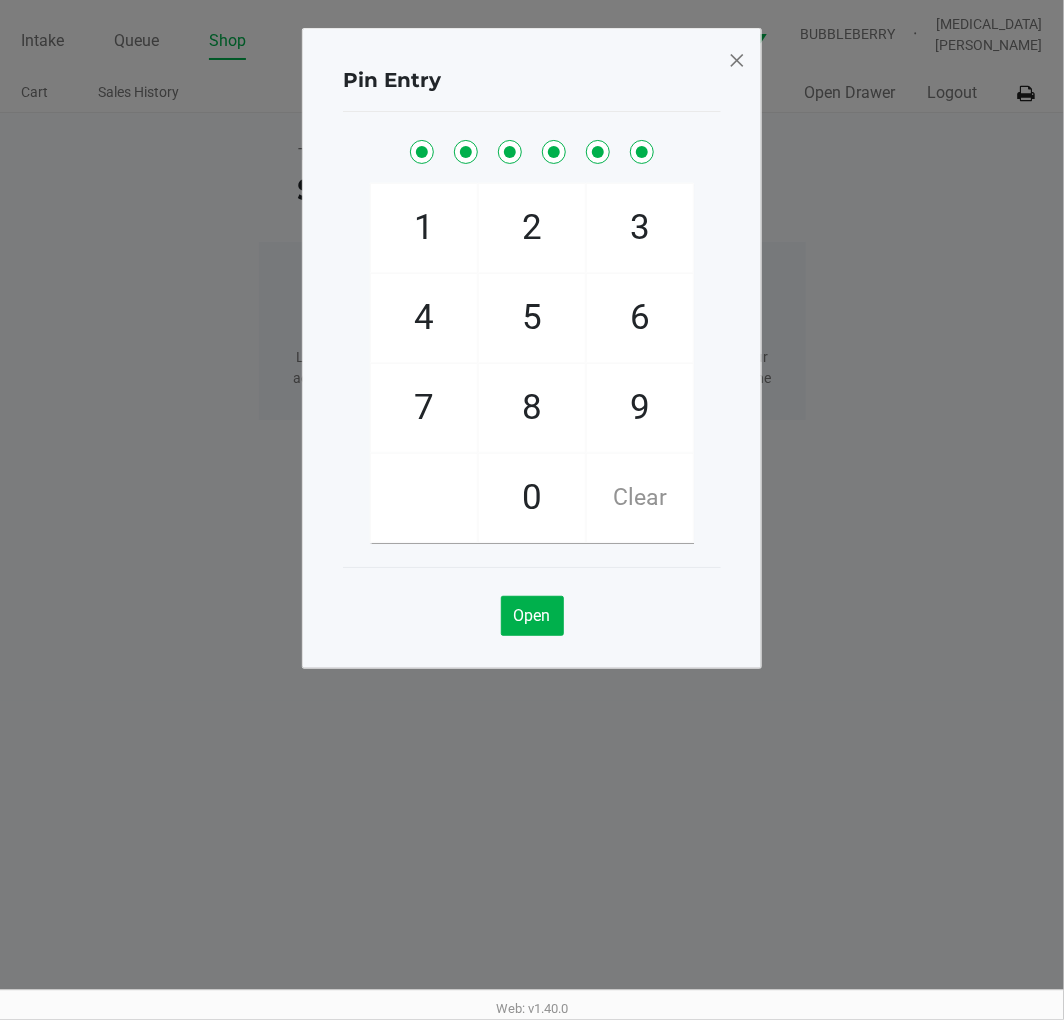 click 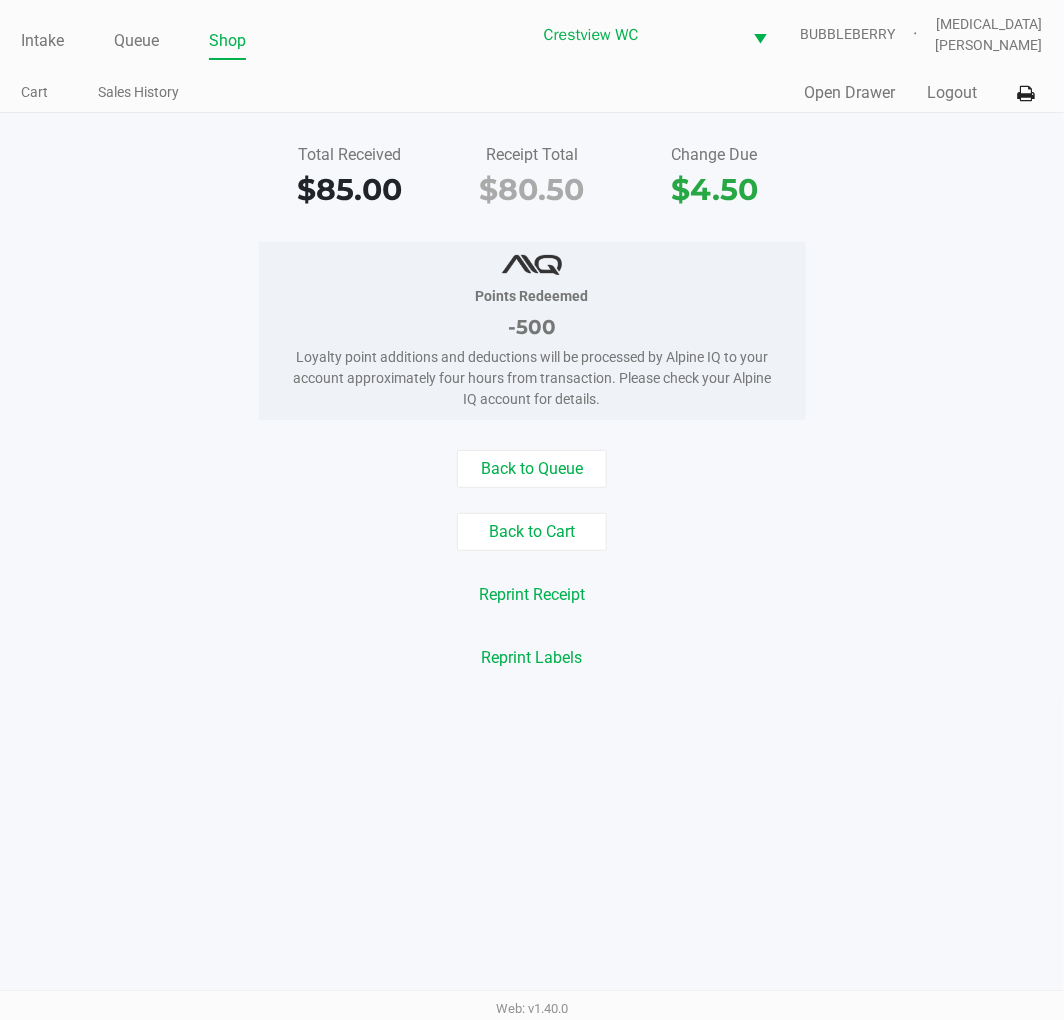 drag, startPoint x: 771, startPoint y: 532, endPoint x: 548, endPoint y: 570, distance: 226.2145 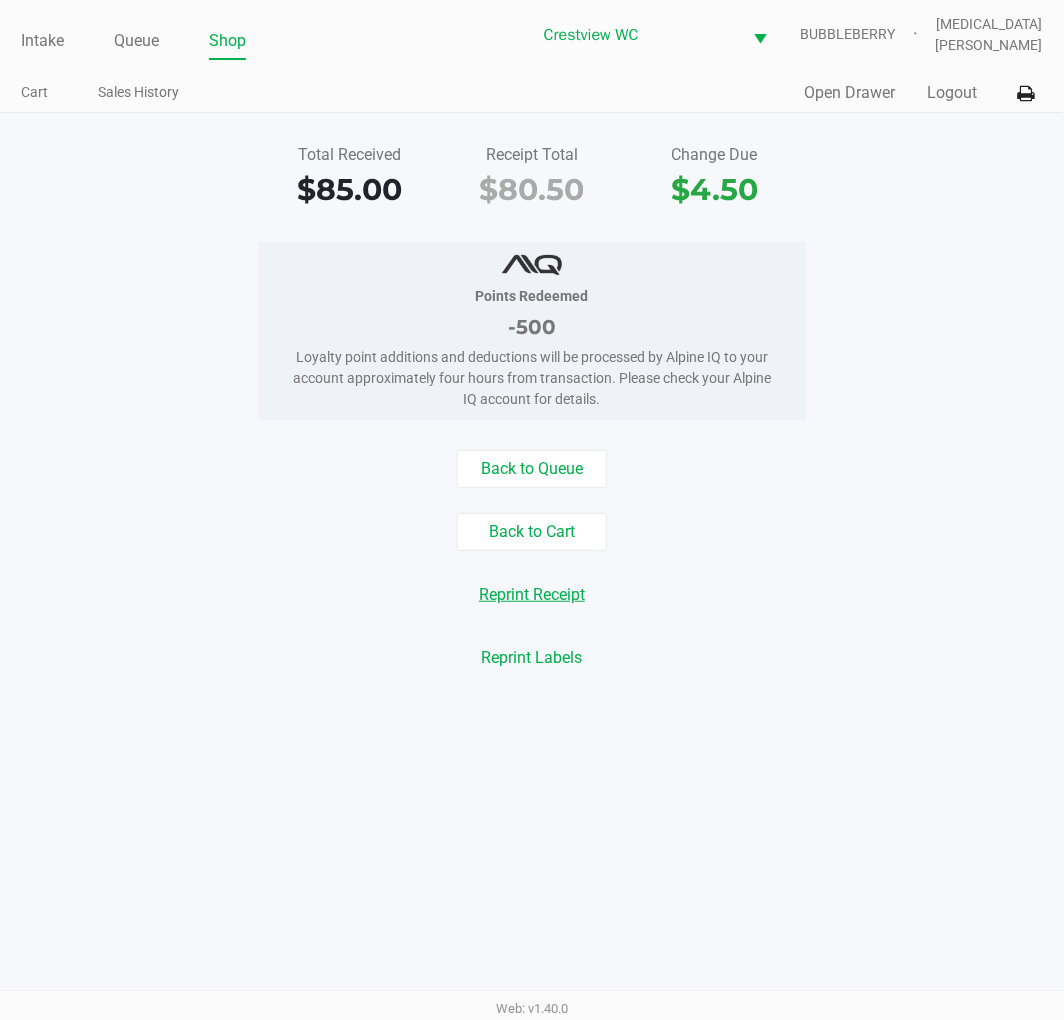 click on "Reprint Receipt" 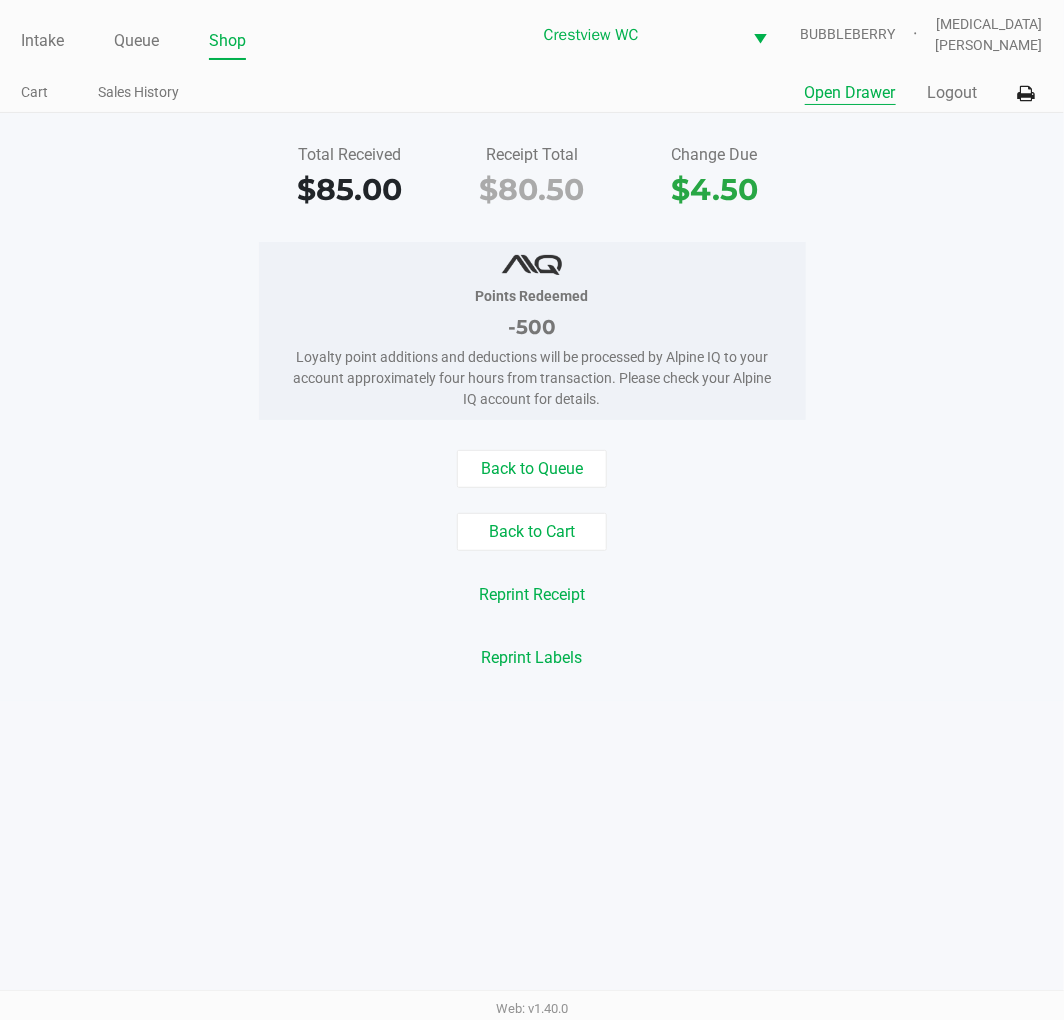 click on "Open Drawer" 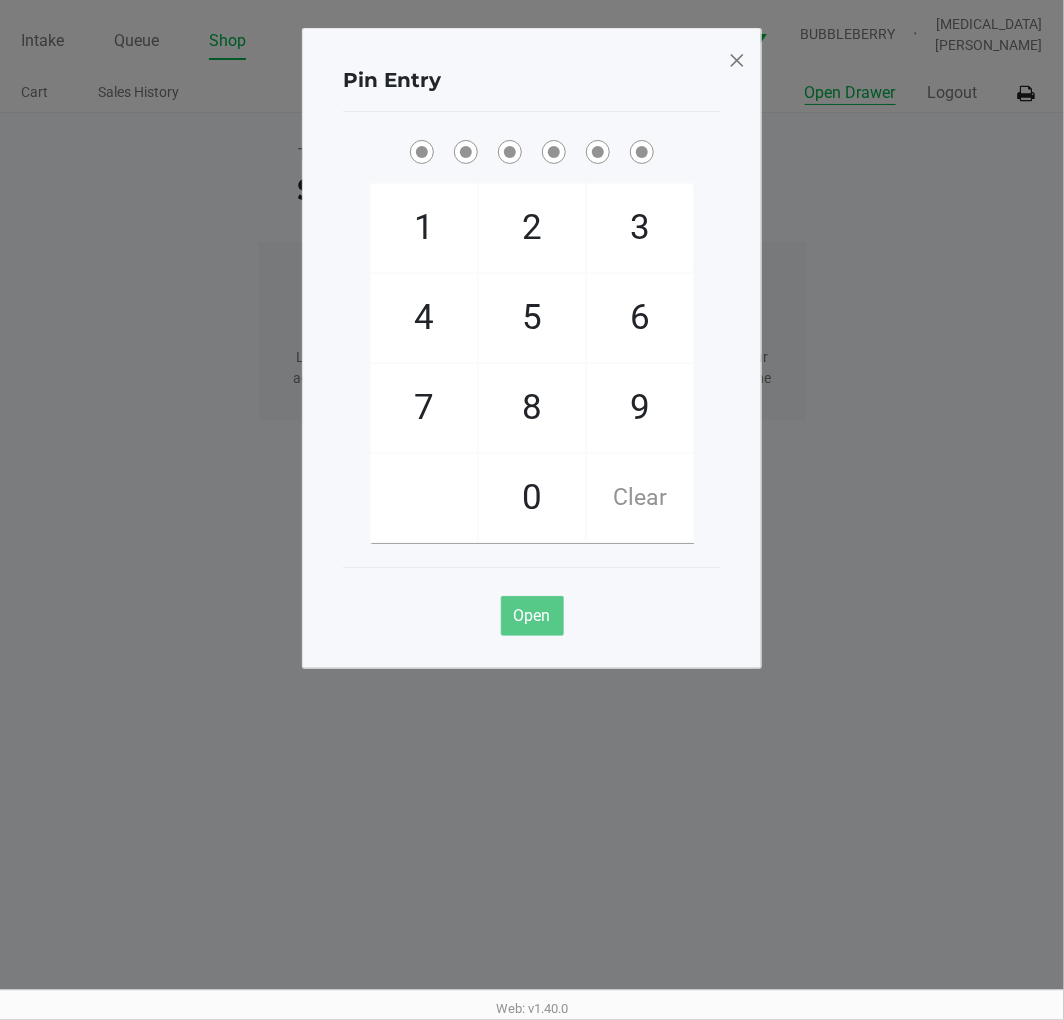 click on "Pin Entry  1   4   7       2   5   8   0   3   6   9   Clear   Open" 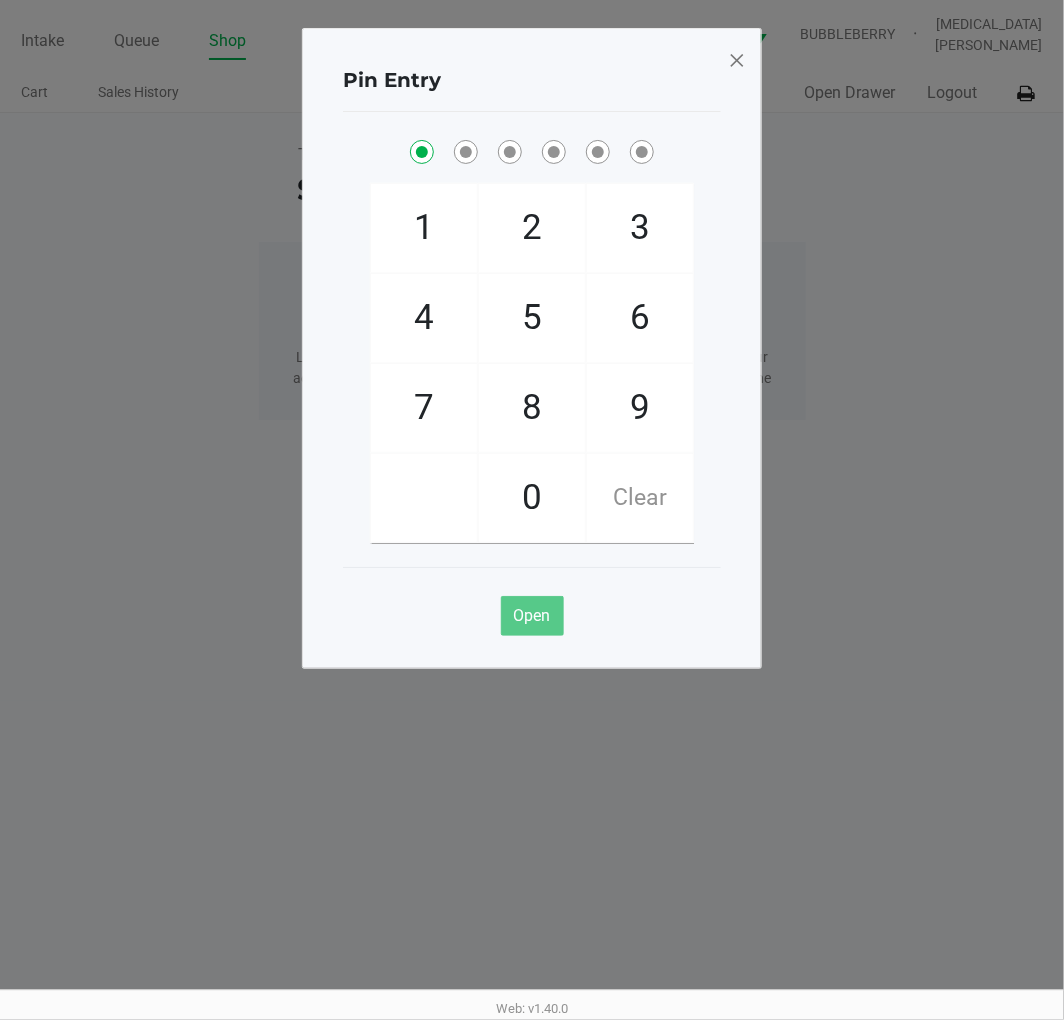 checkbox on "true" 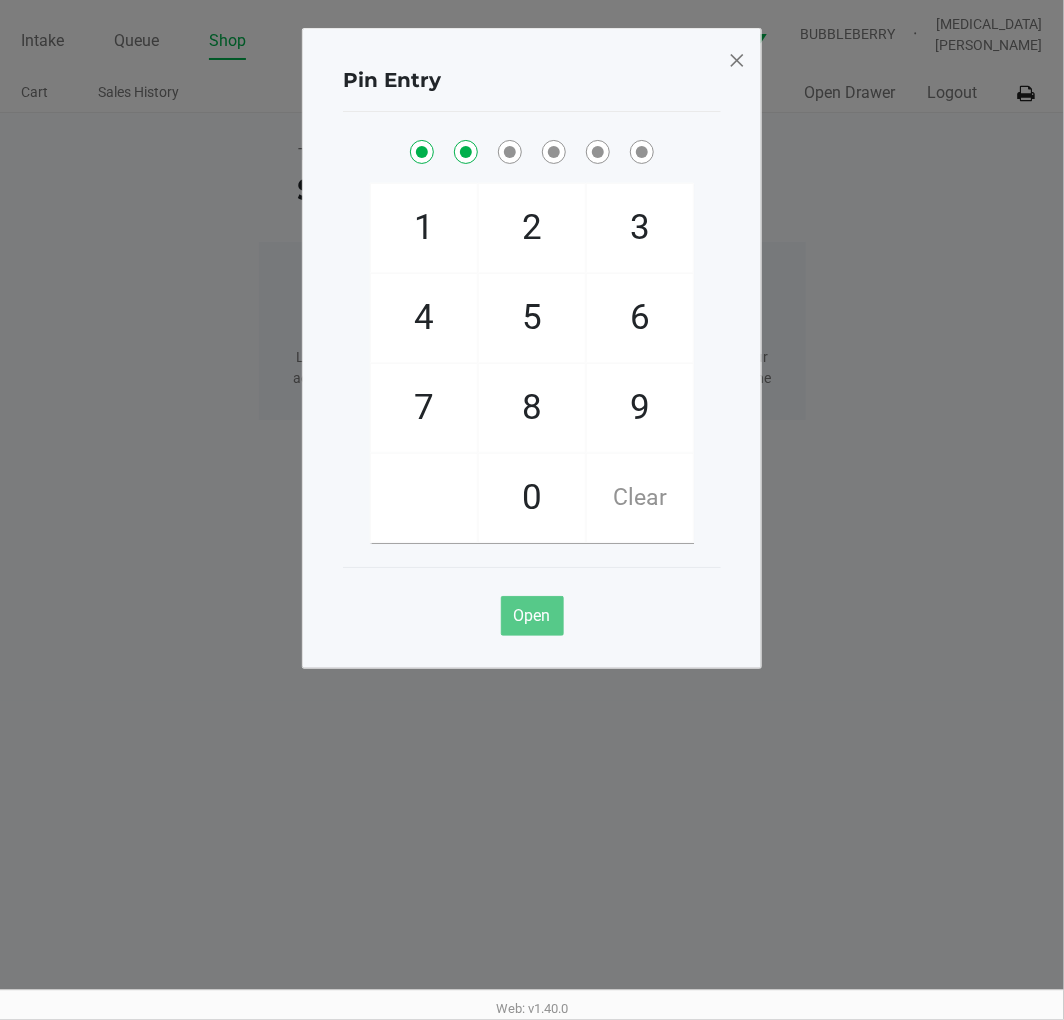 checkbox on "true" 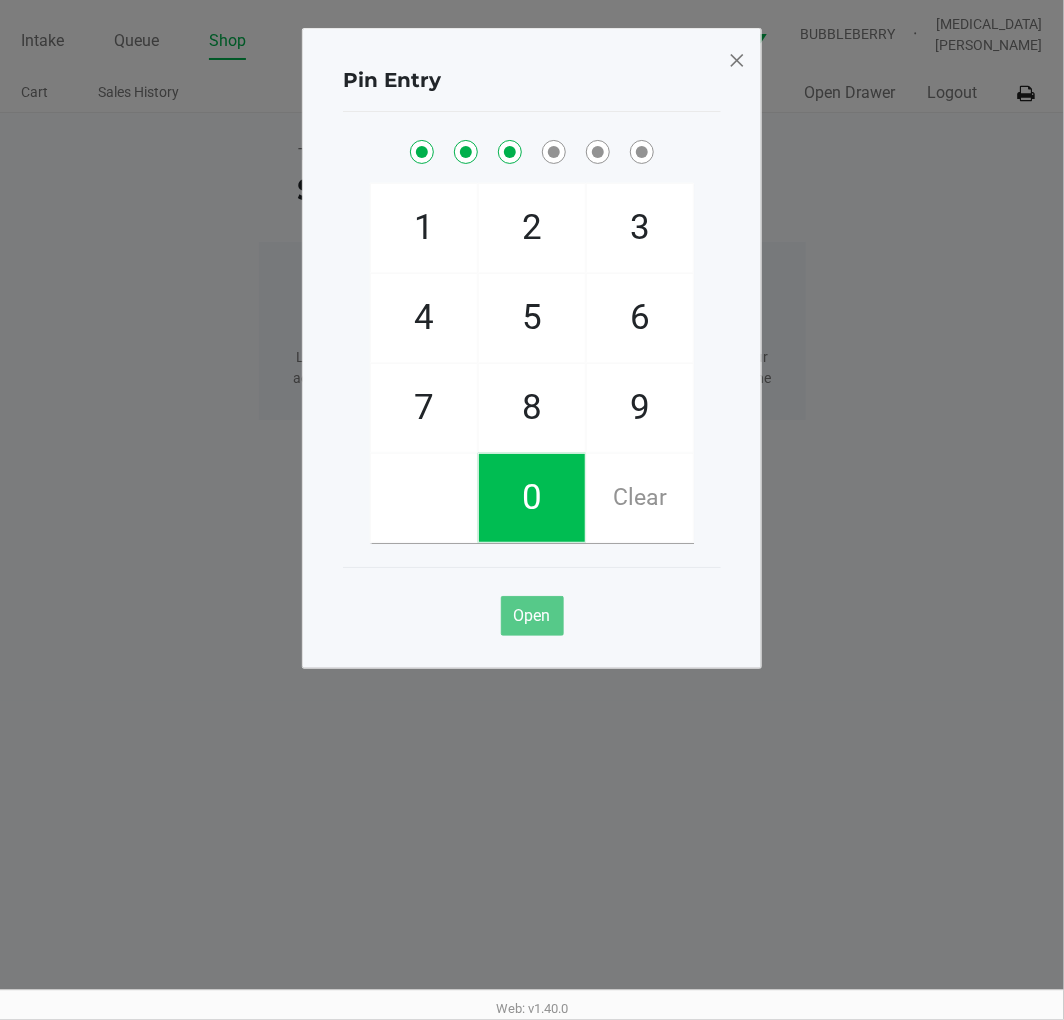 checkbox on "true" 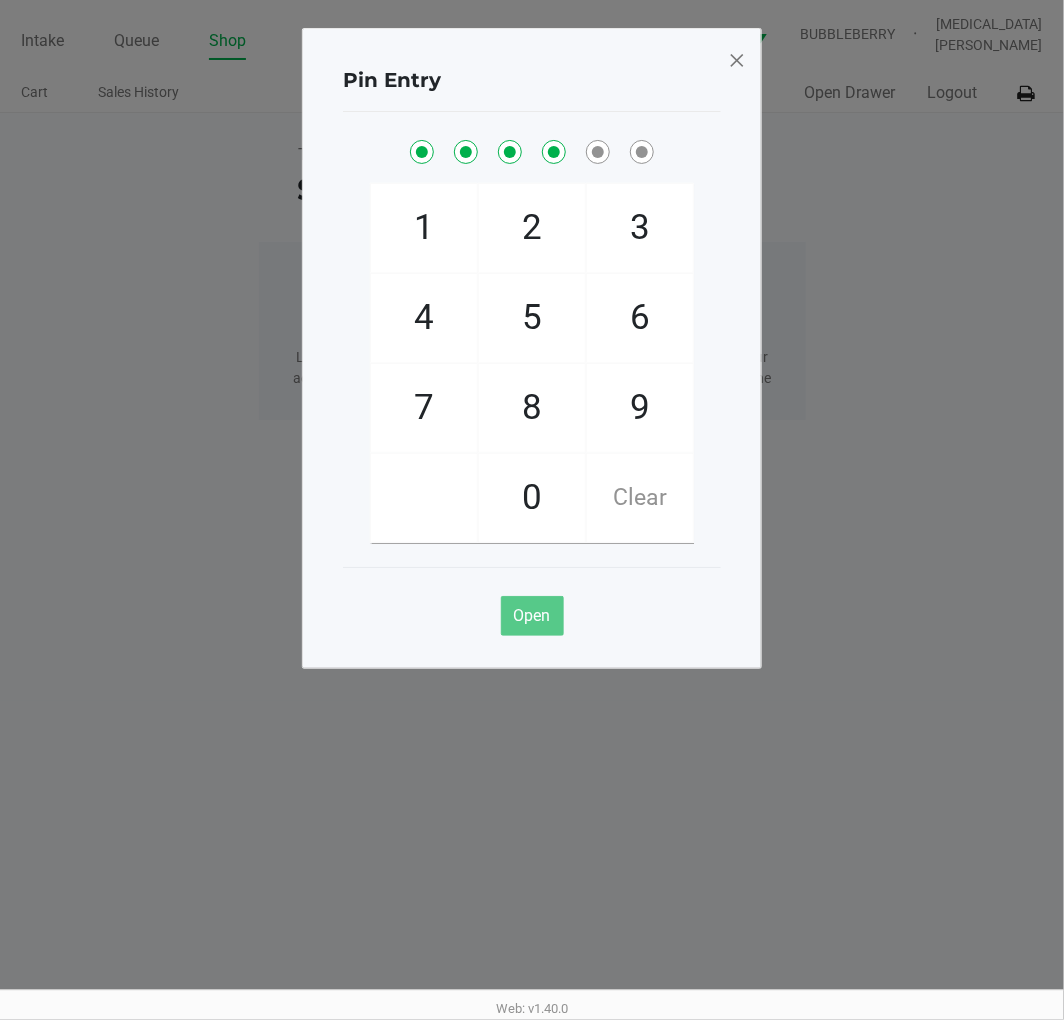 checkbox on "true" 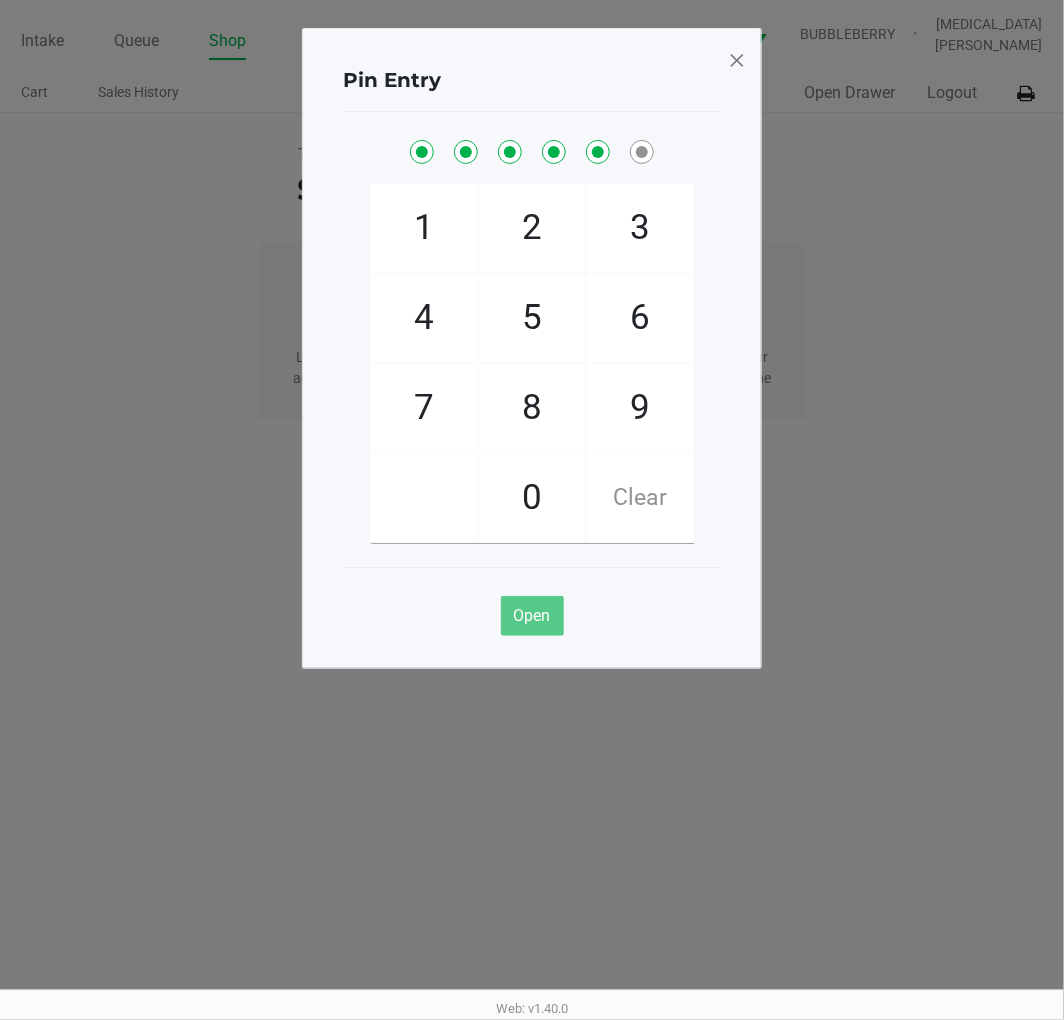 checkbox on "true" 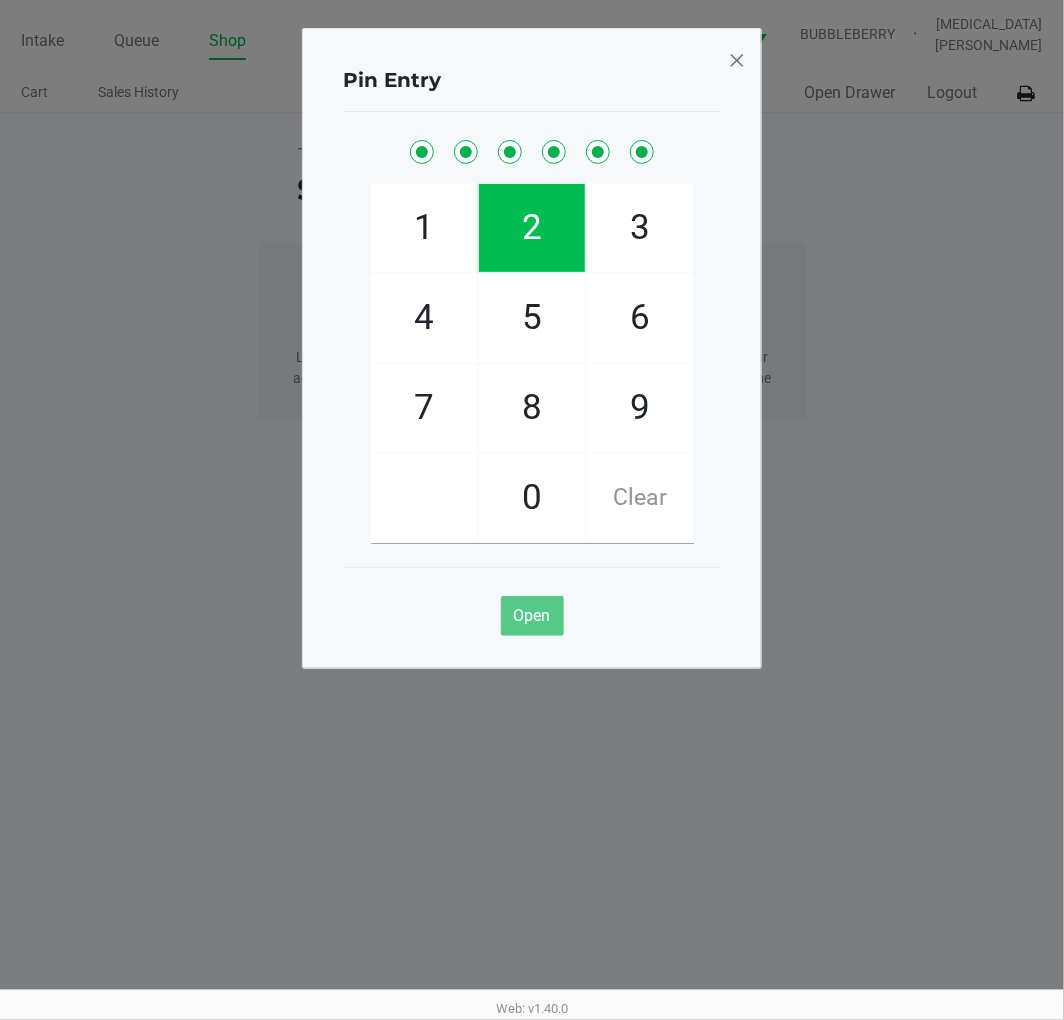checkbox on "true" 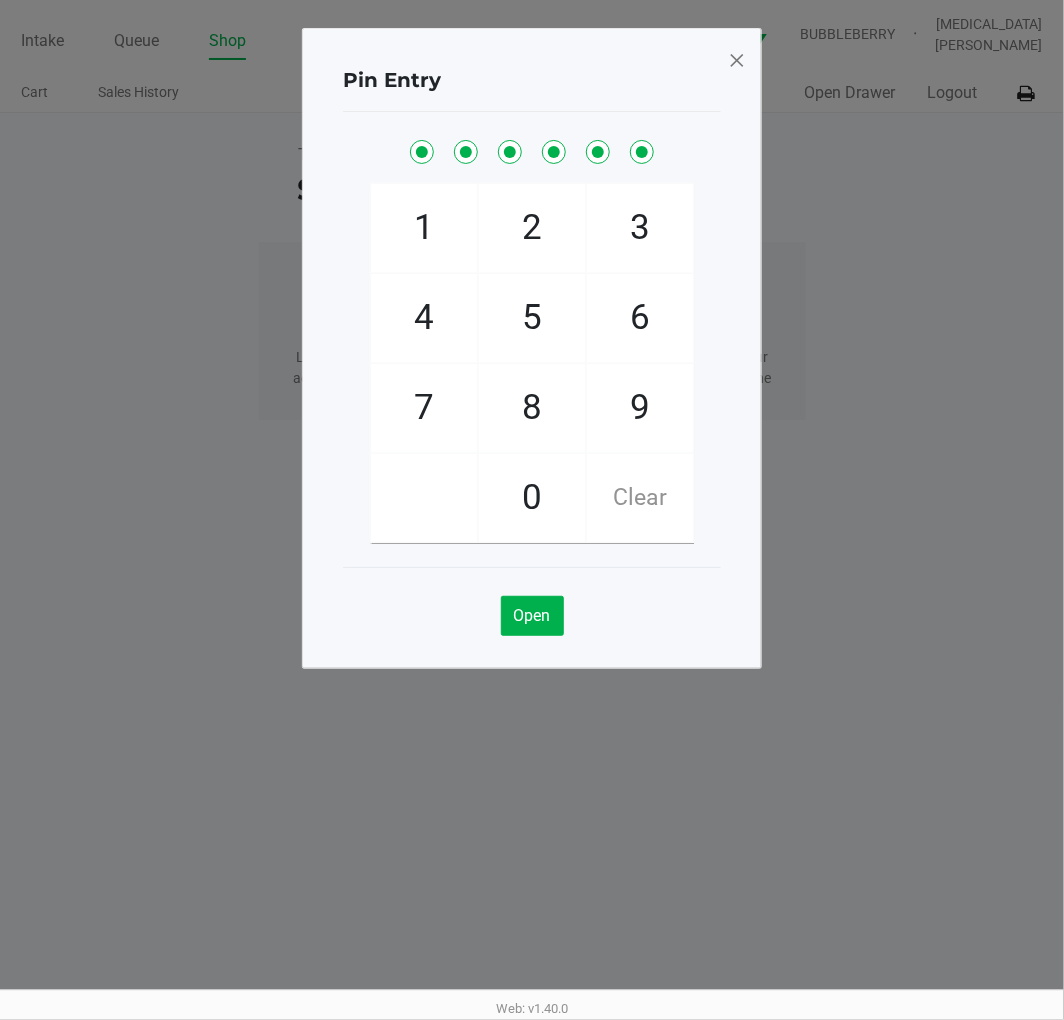 click on "Clear" 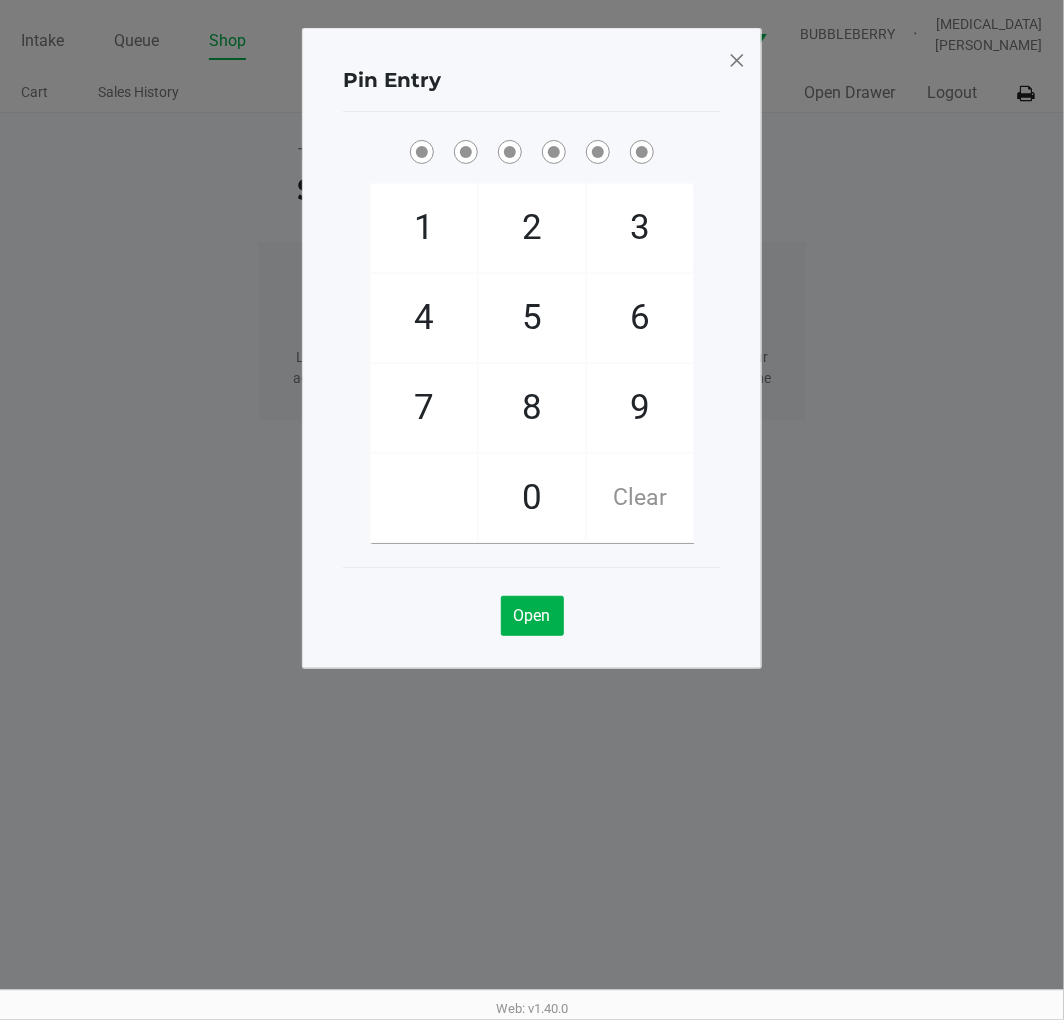 checkbox on "false" 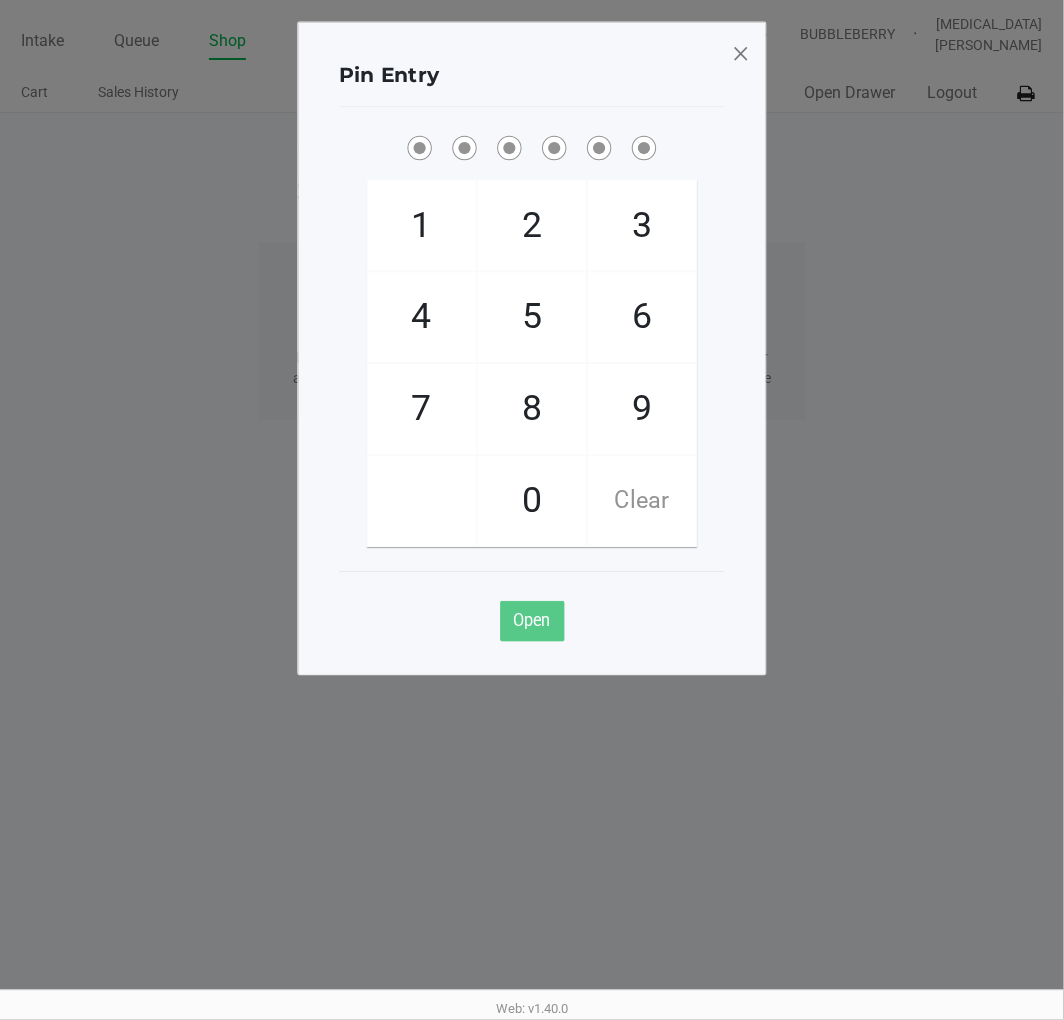 click 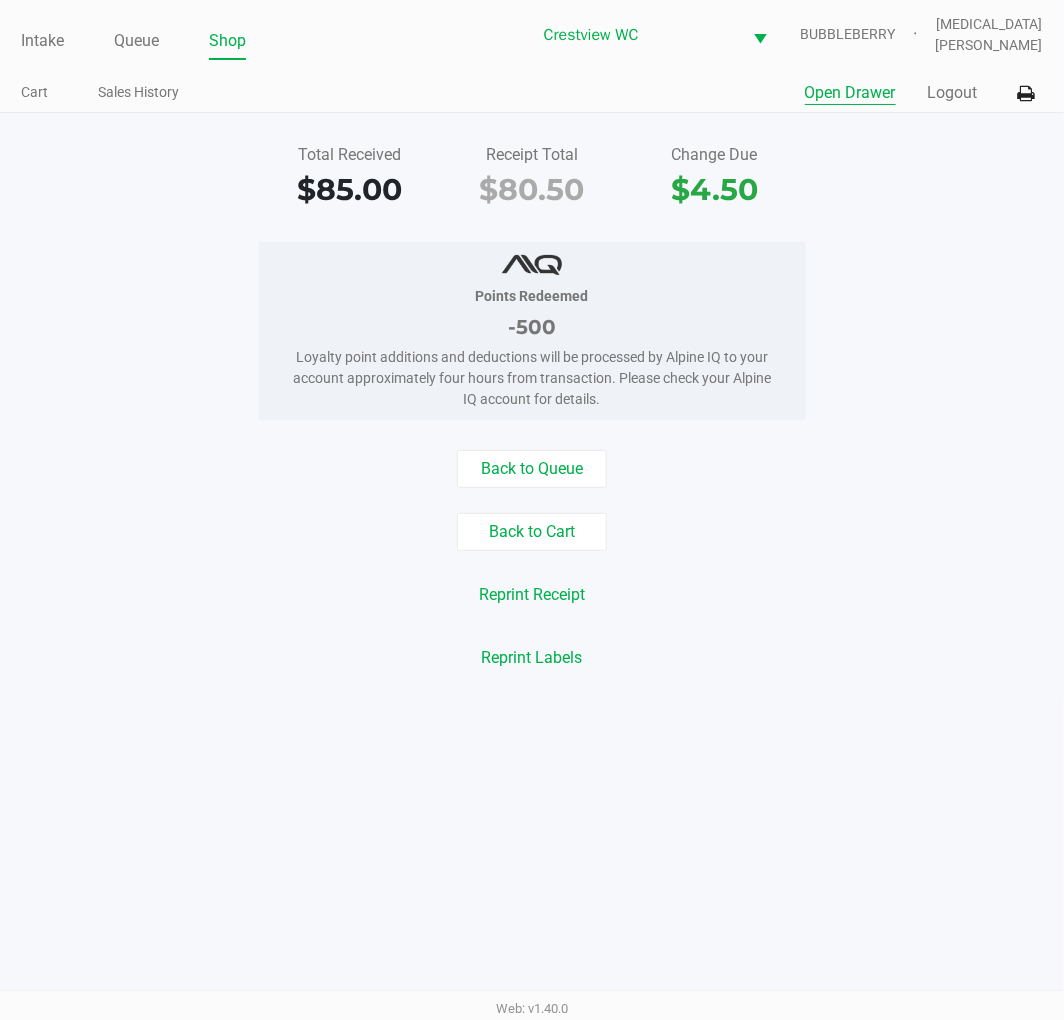 click on "Pin Entry  1   4   7       2   5   8   0   3   6   9   Clear   Open" 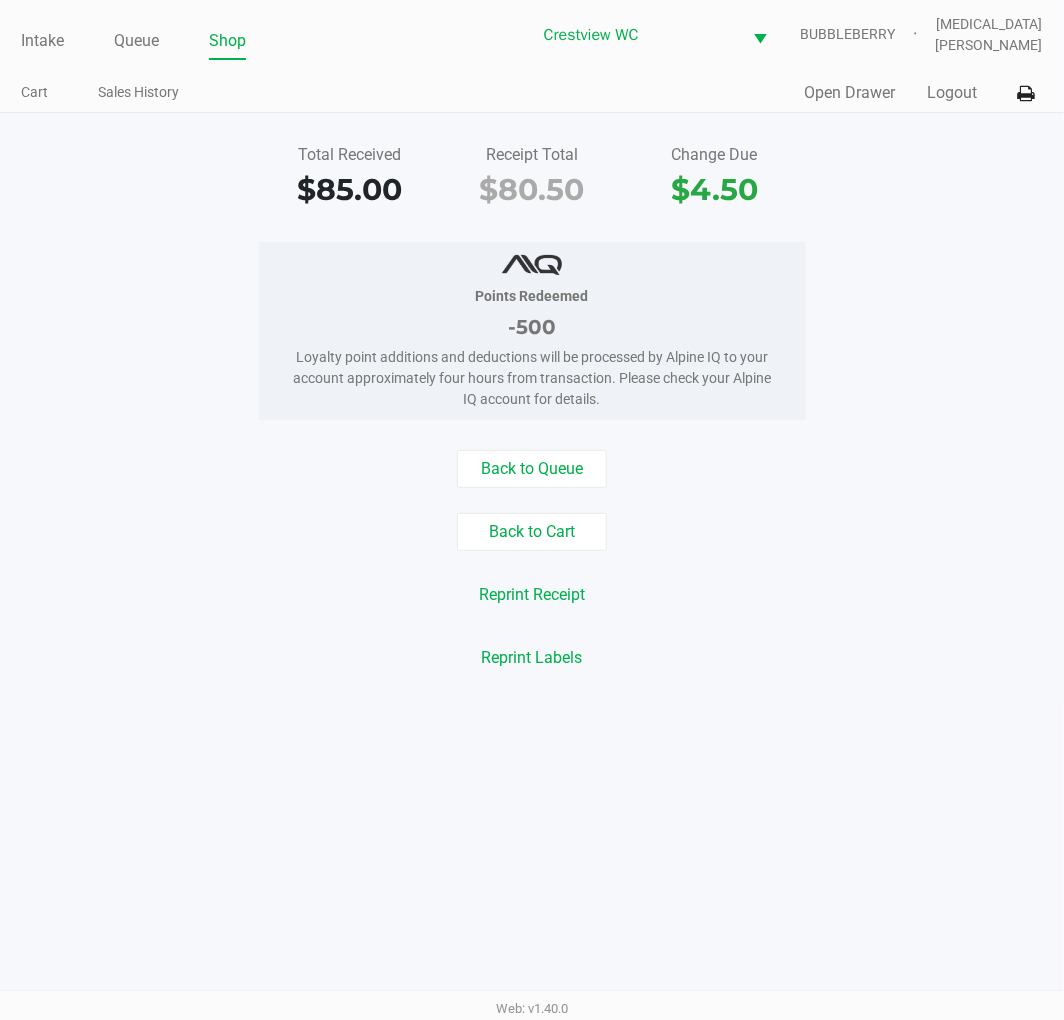 click on "Intake" 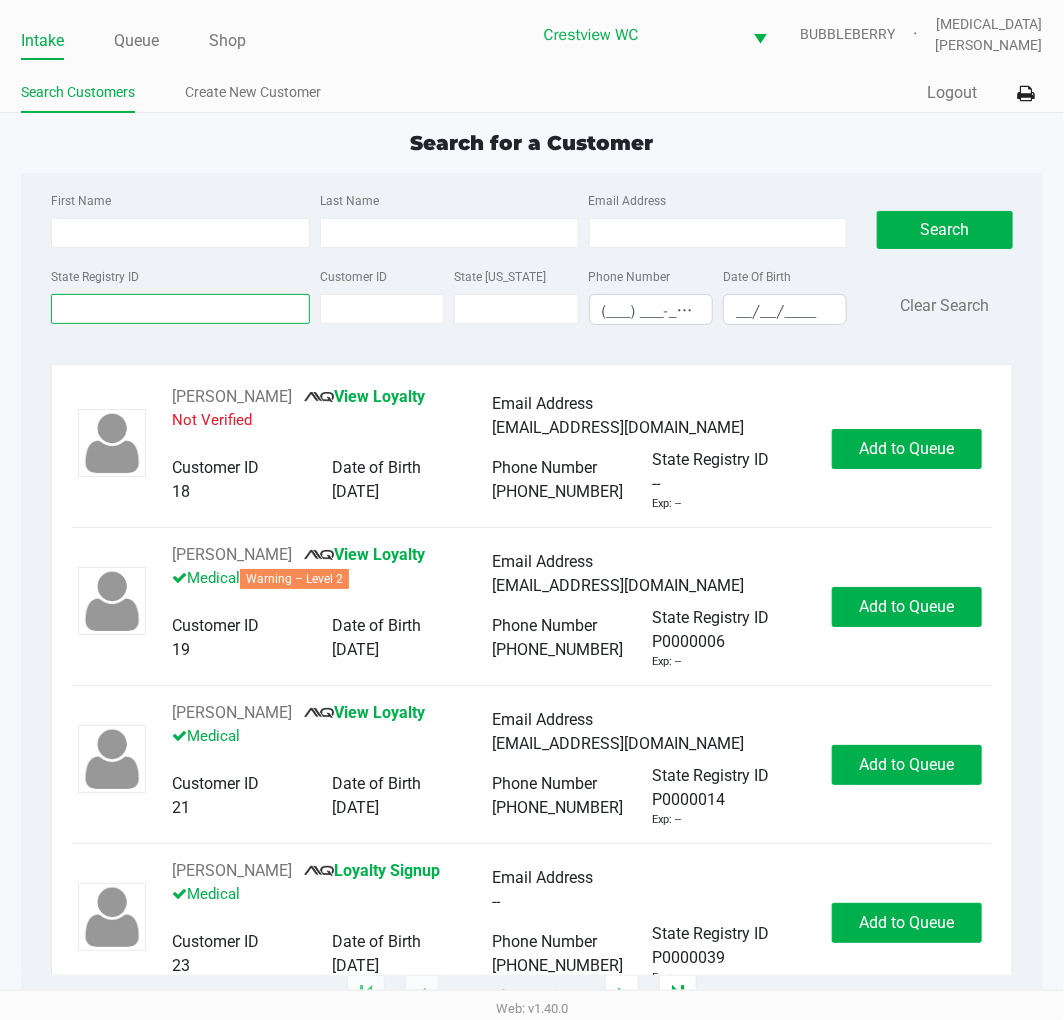 click on "State Registry ID" at bounding box center [180, 309] 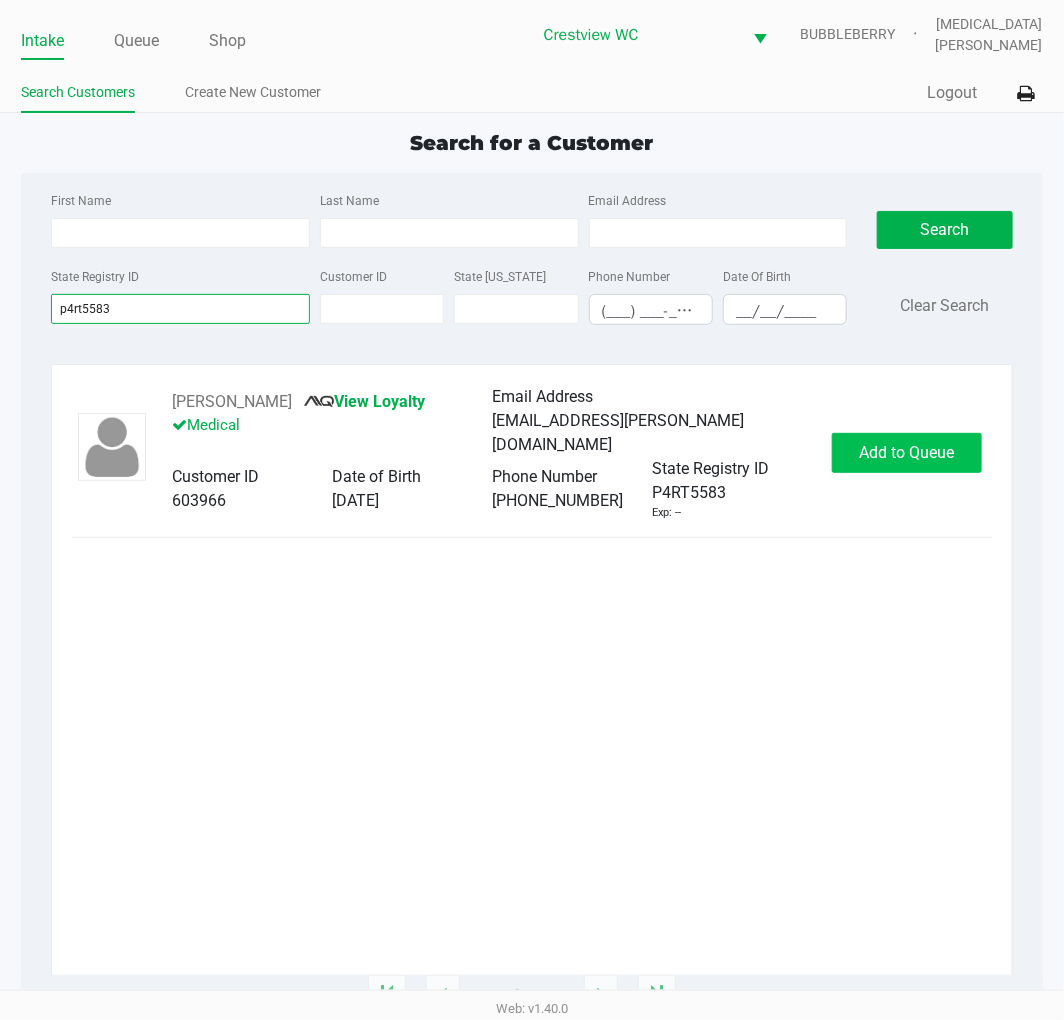 type on "p4rt5583" 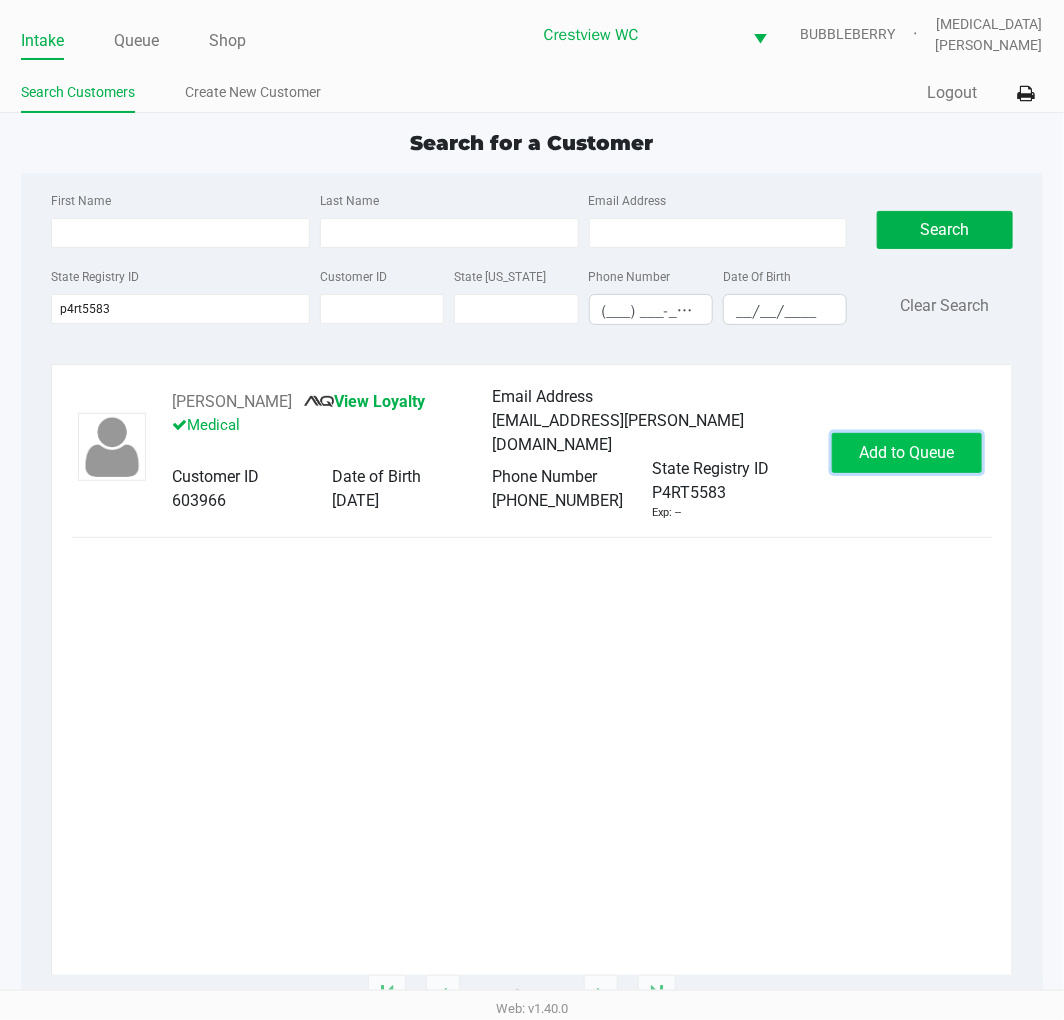 click on "Add to Queue" 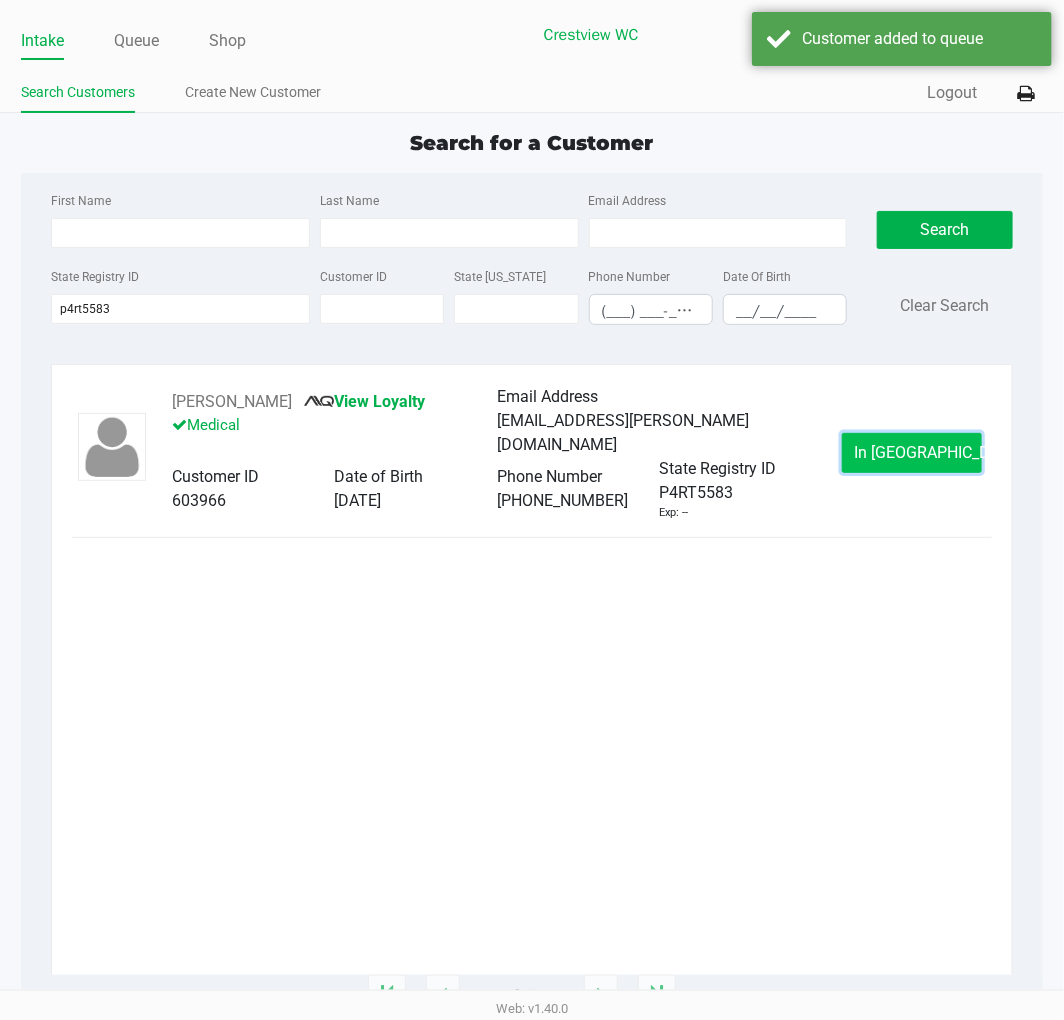 click on "In Queue" 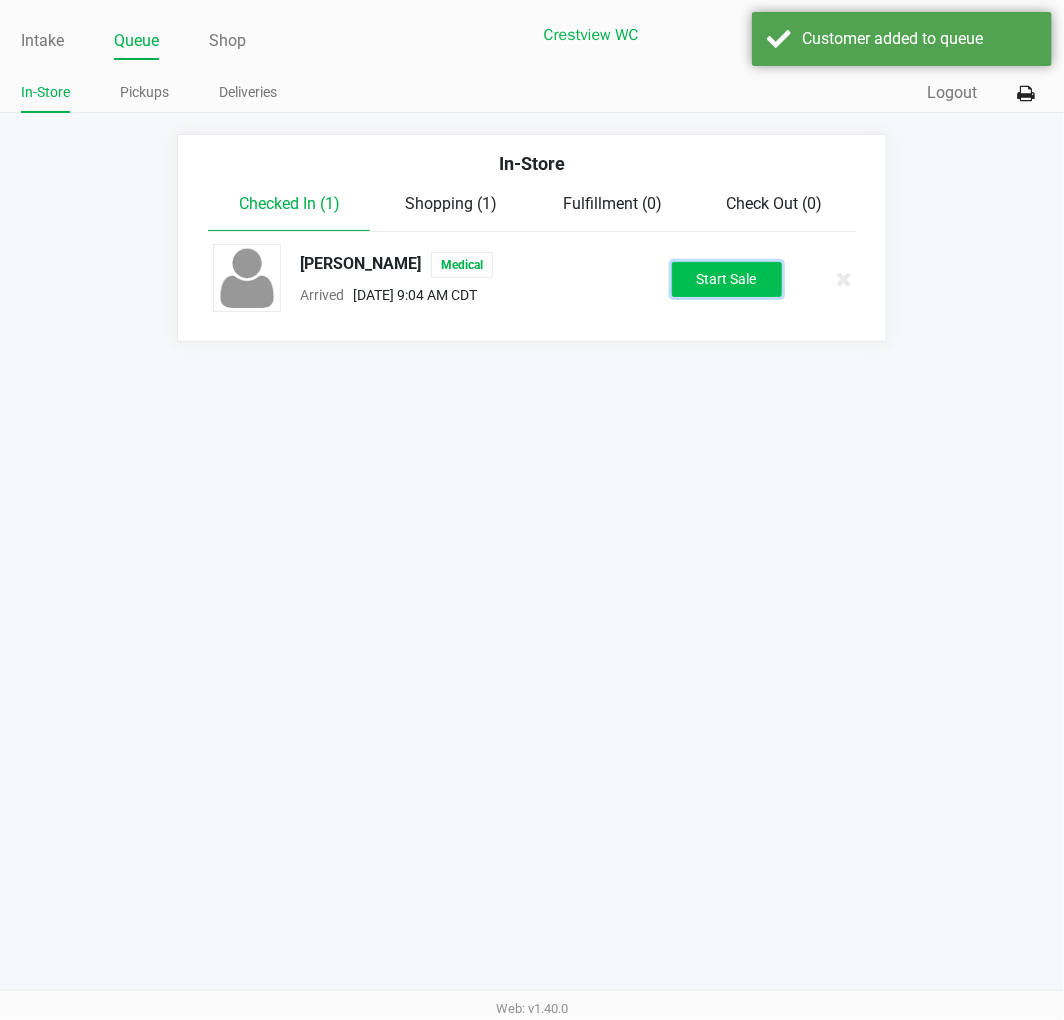 click on "Start Sale" 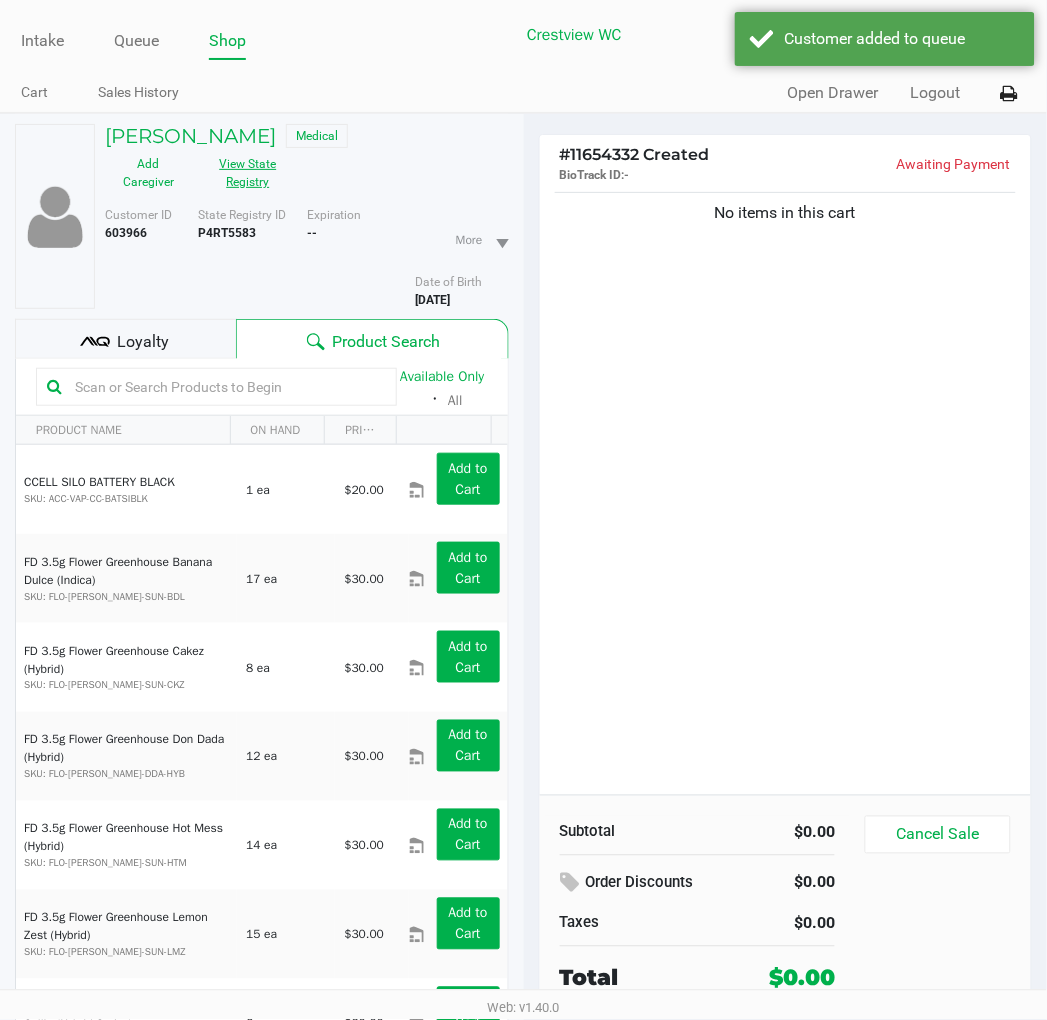 click on "View State Registry" 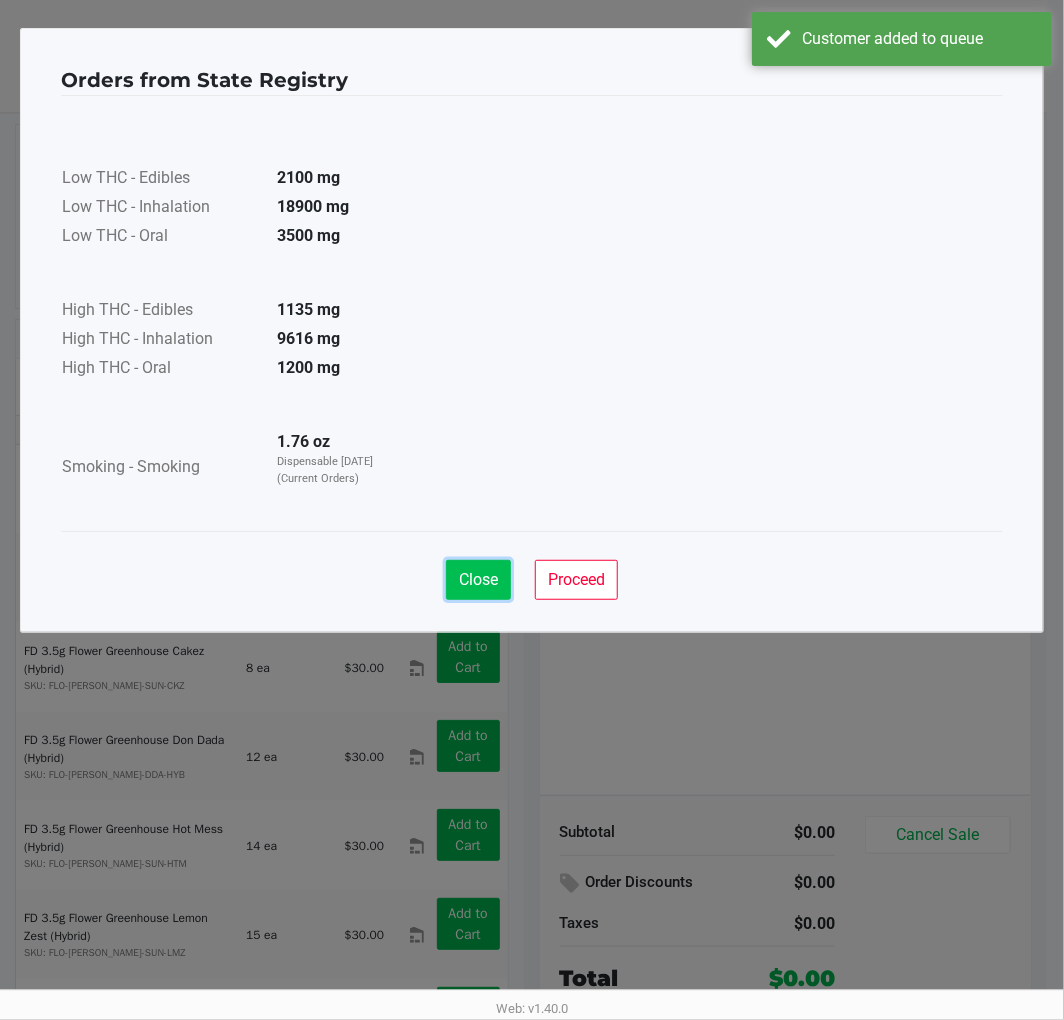 click on "Close" 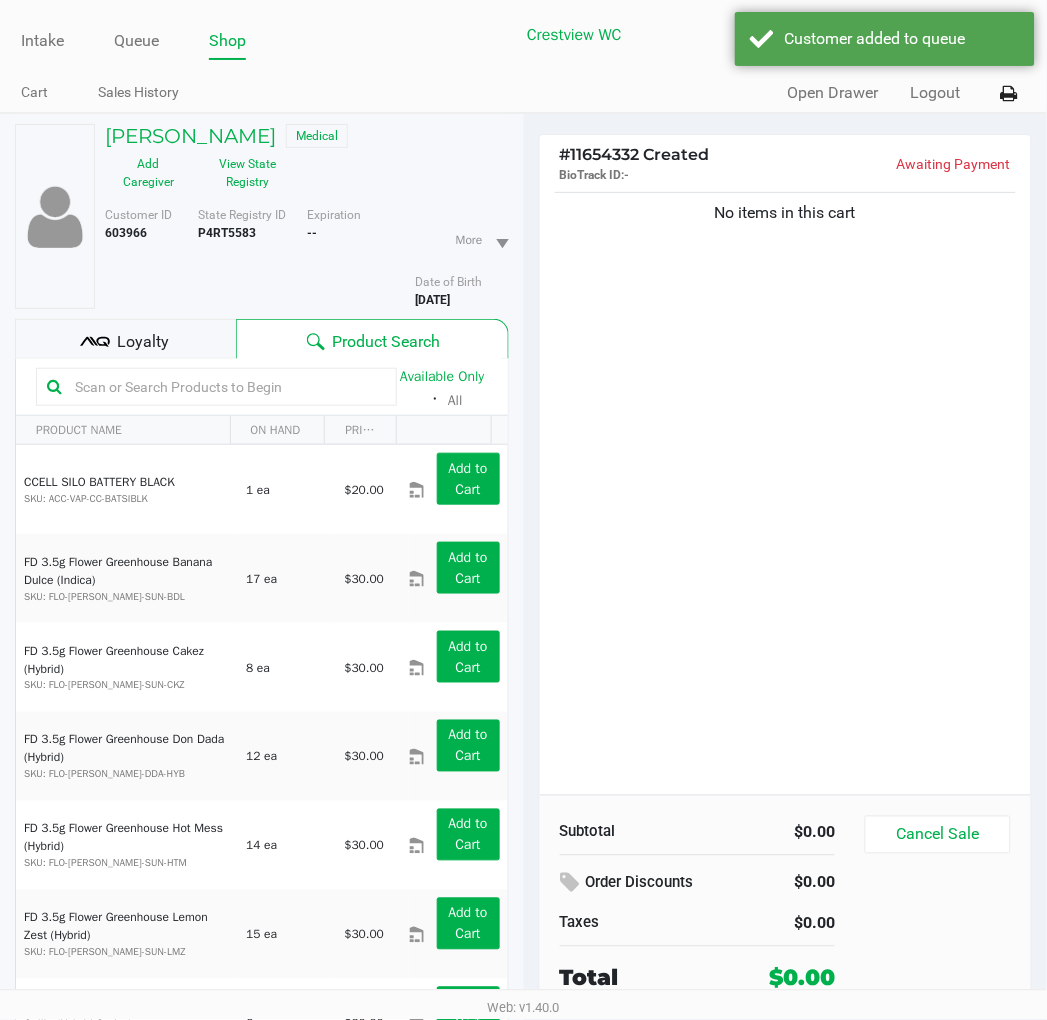 click on "No items in this cart" 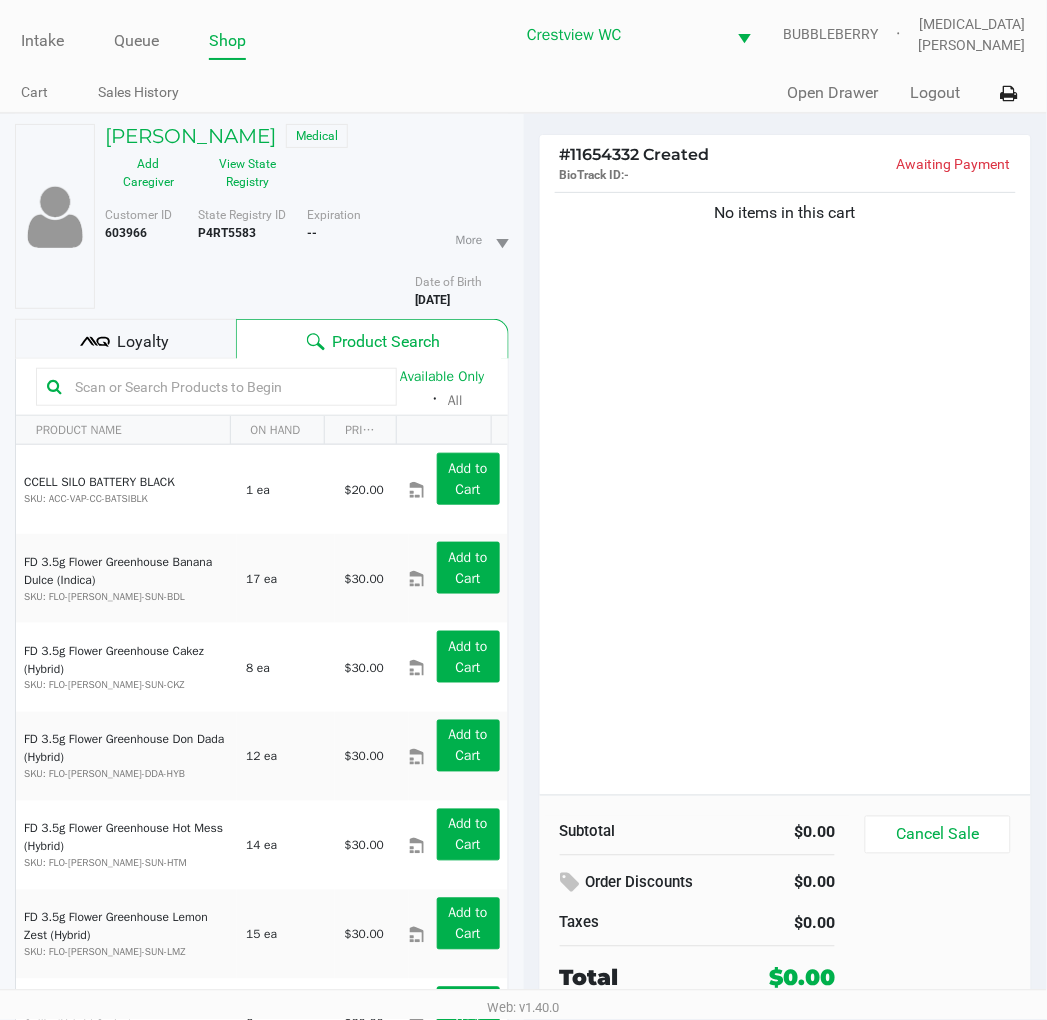 click 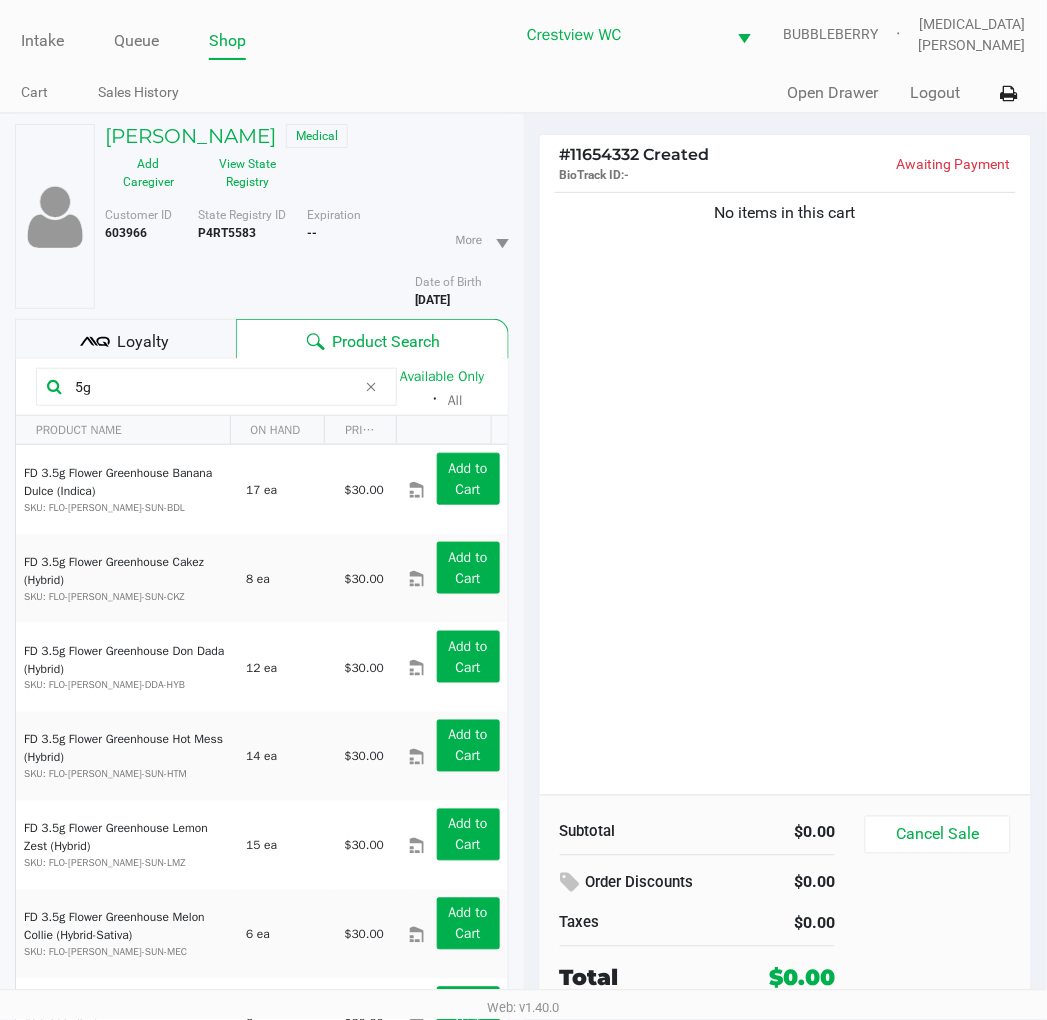 click on "5g" 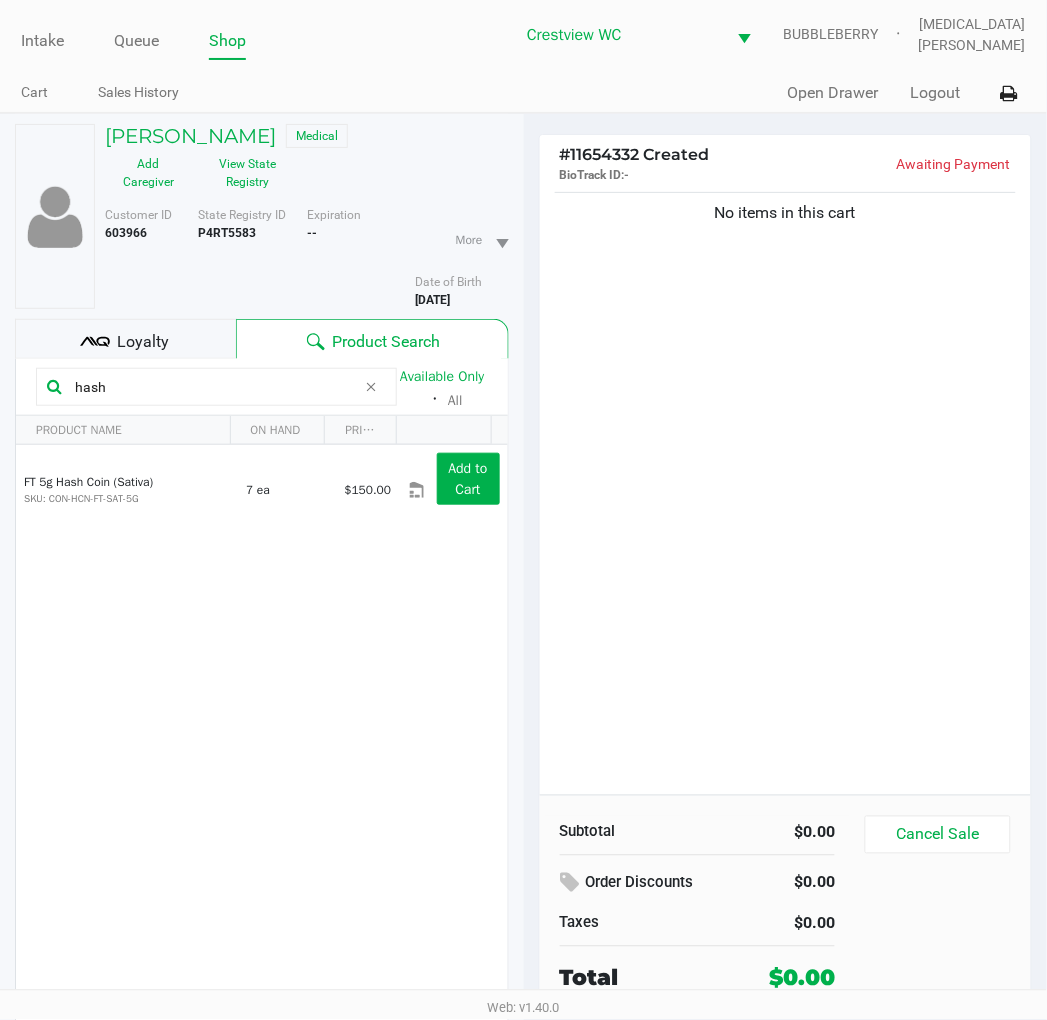click on "No items in this cart" 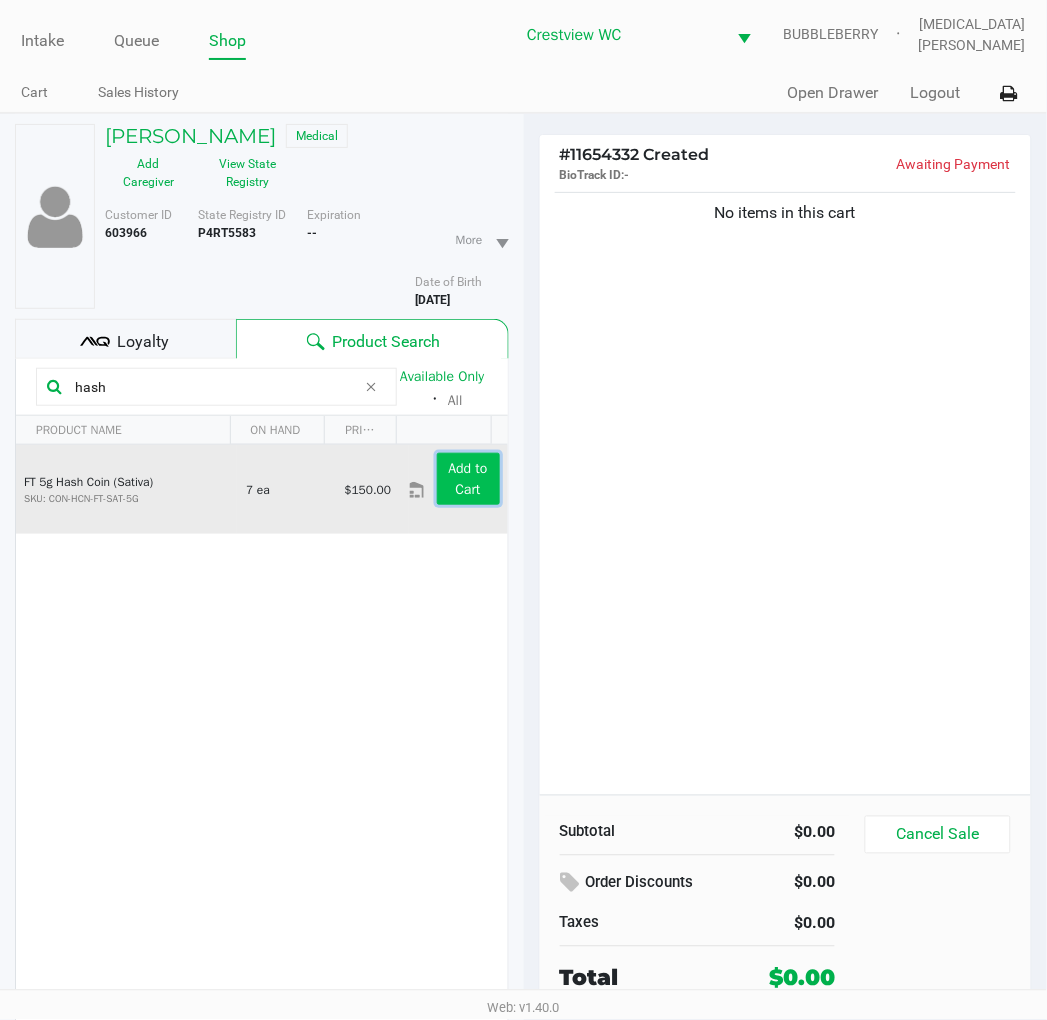 click on "Add to Cart" 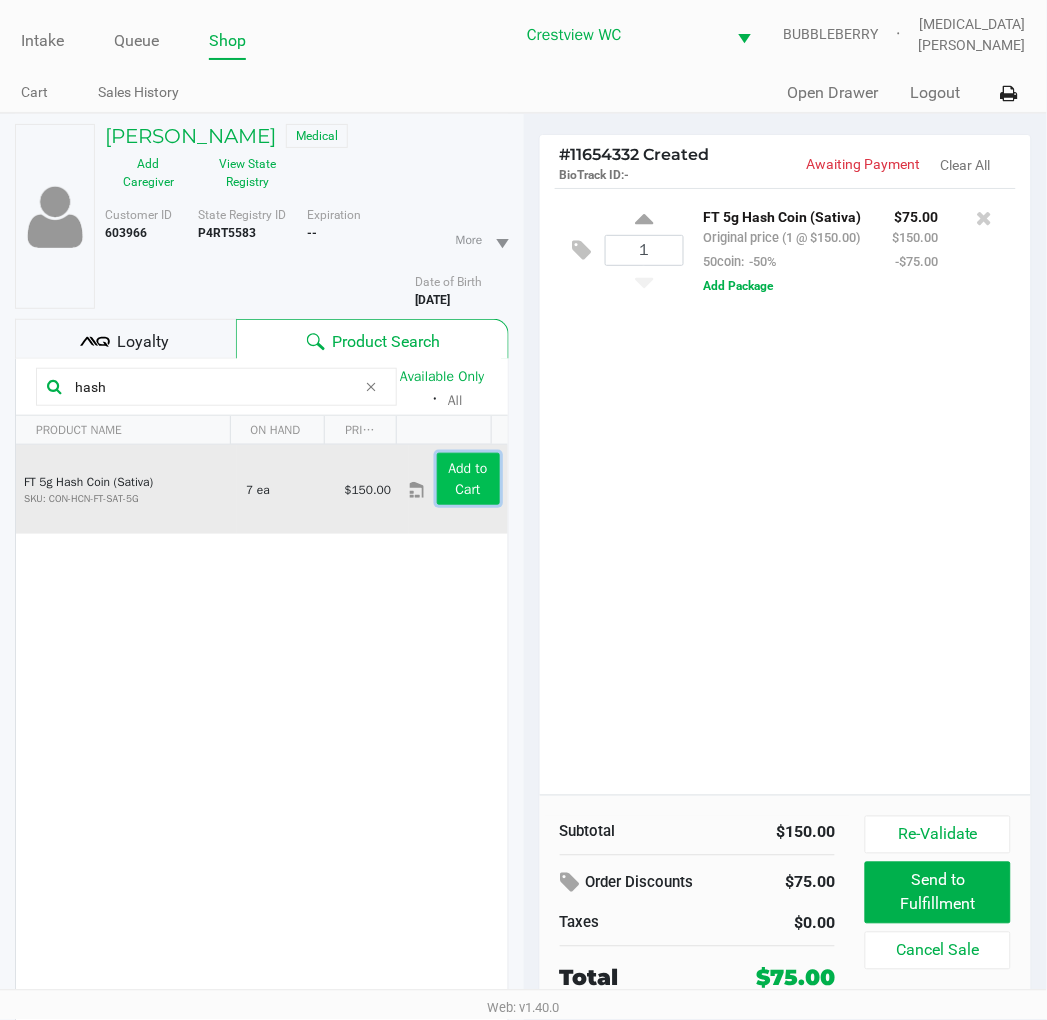 click on "Add to Cart" 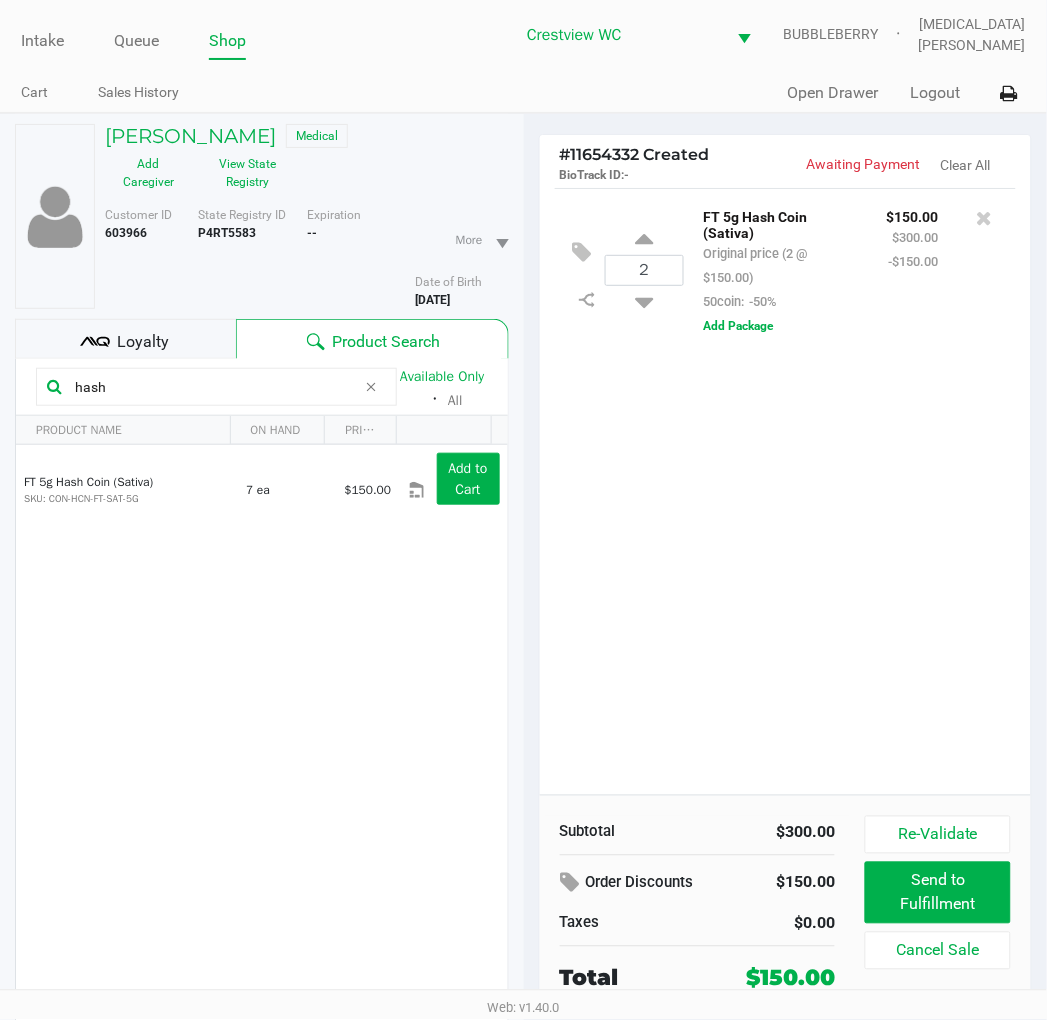 click on "hash" 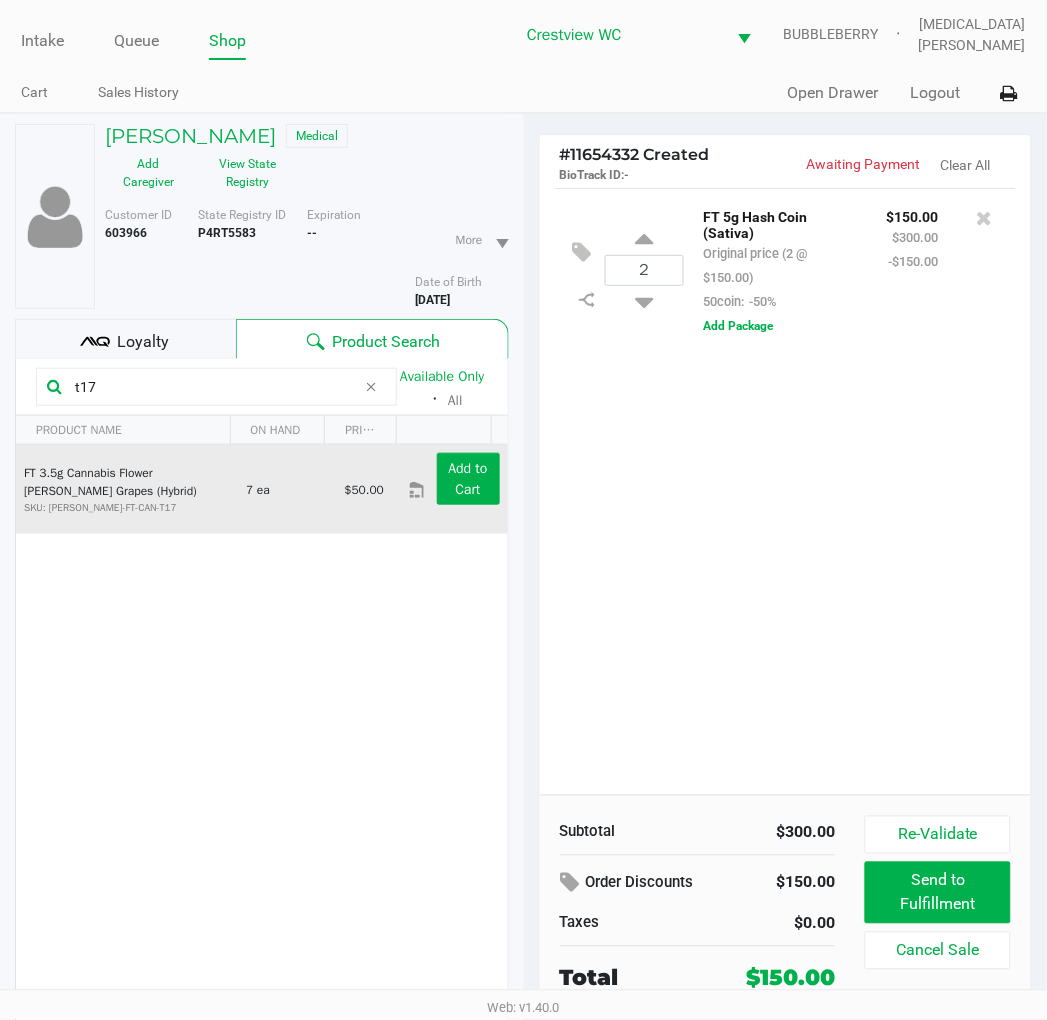 click on "Add to Cart" 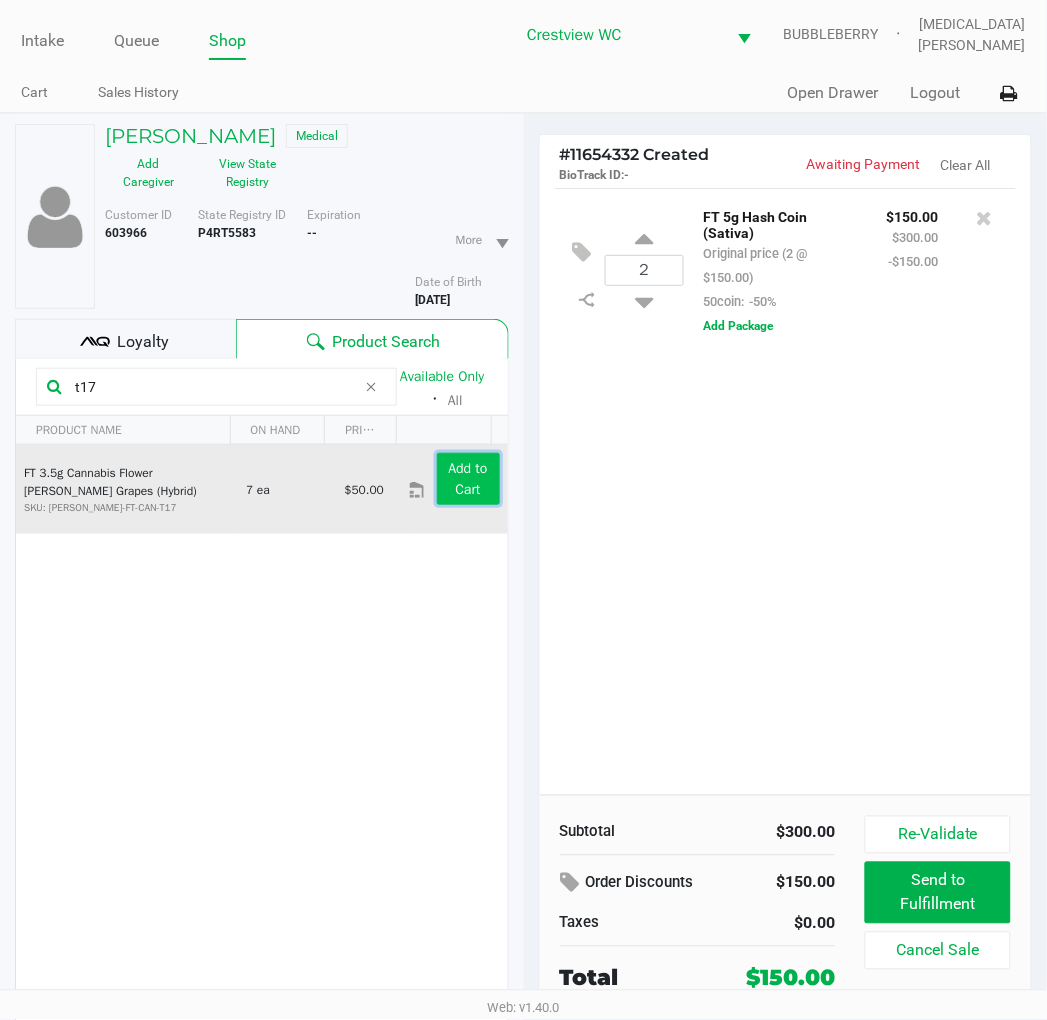 click on "Add to Cart" 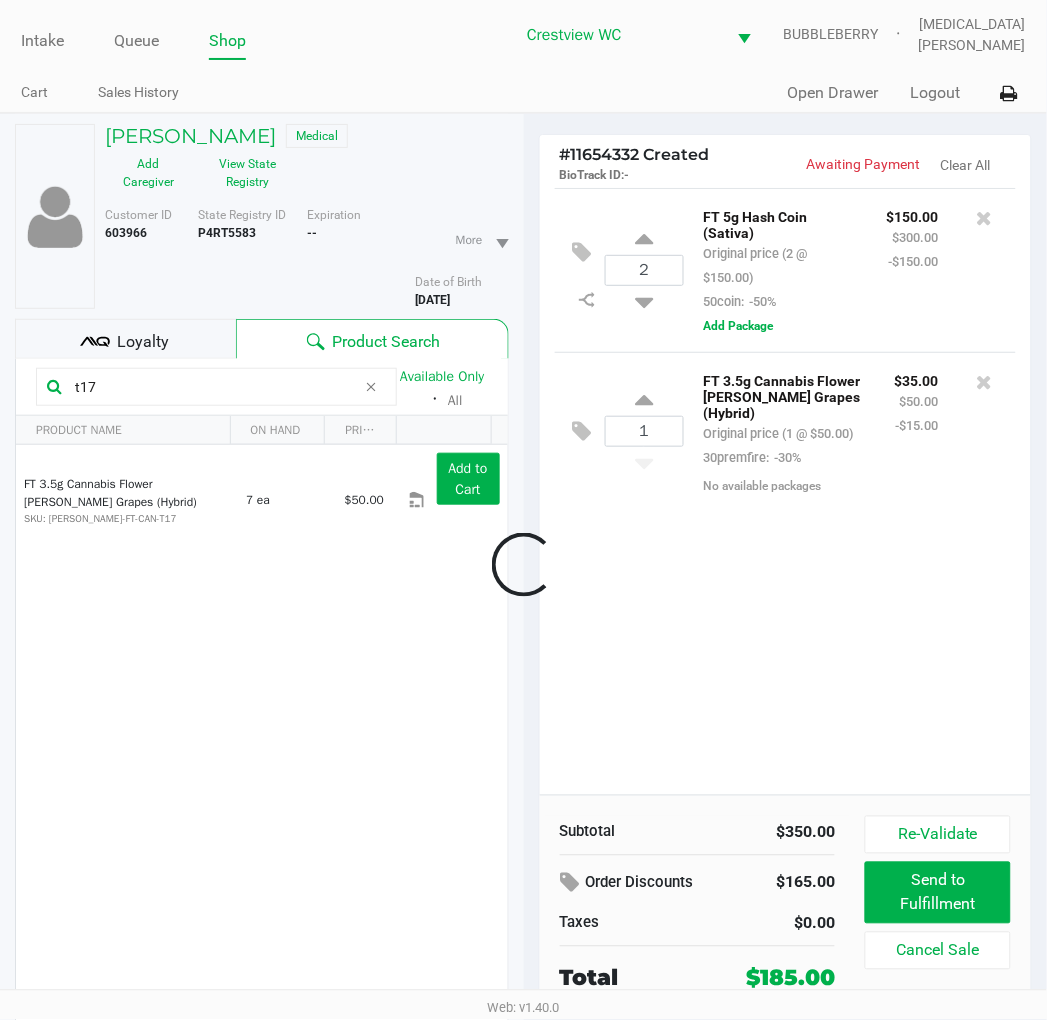 click 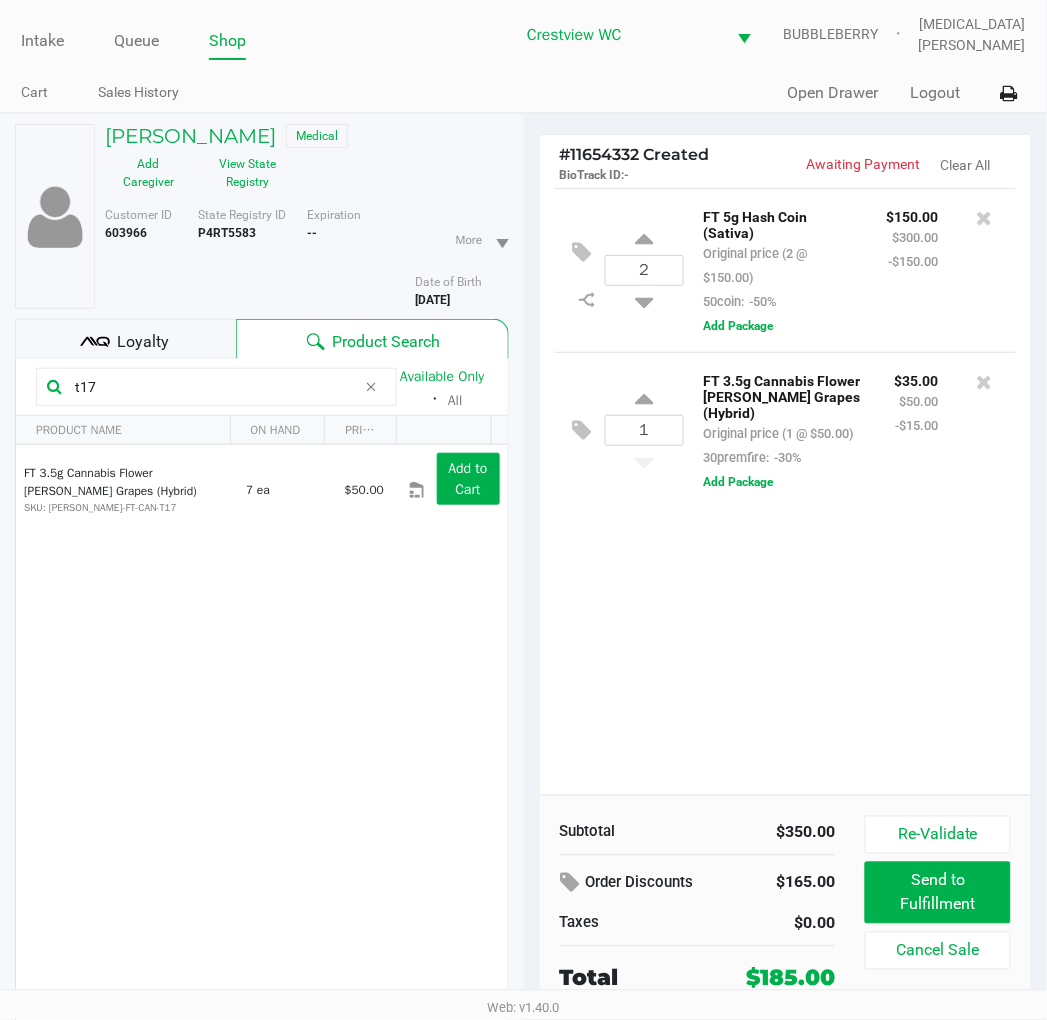 click on "t17" 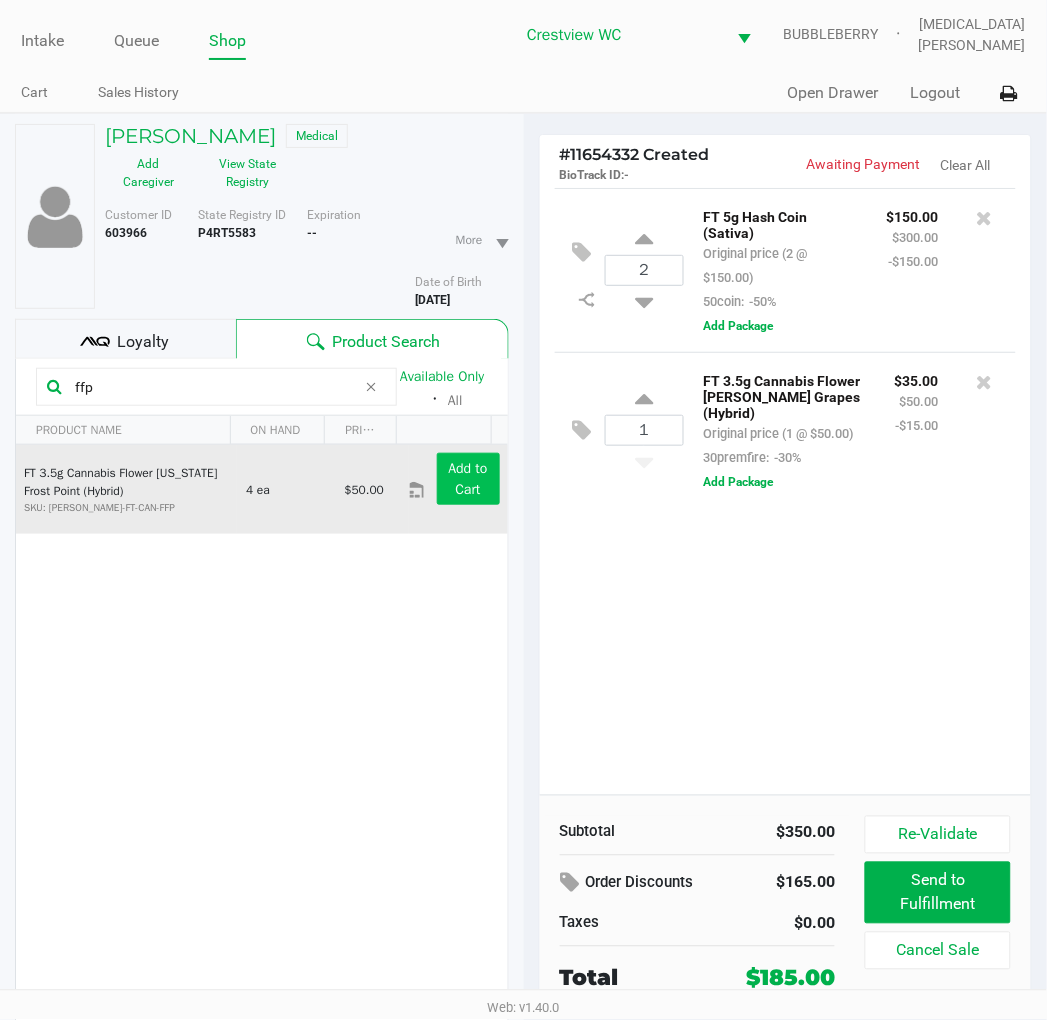 type on "ffp" 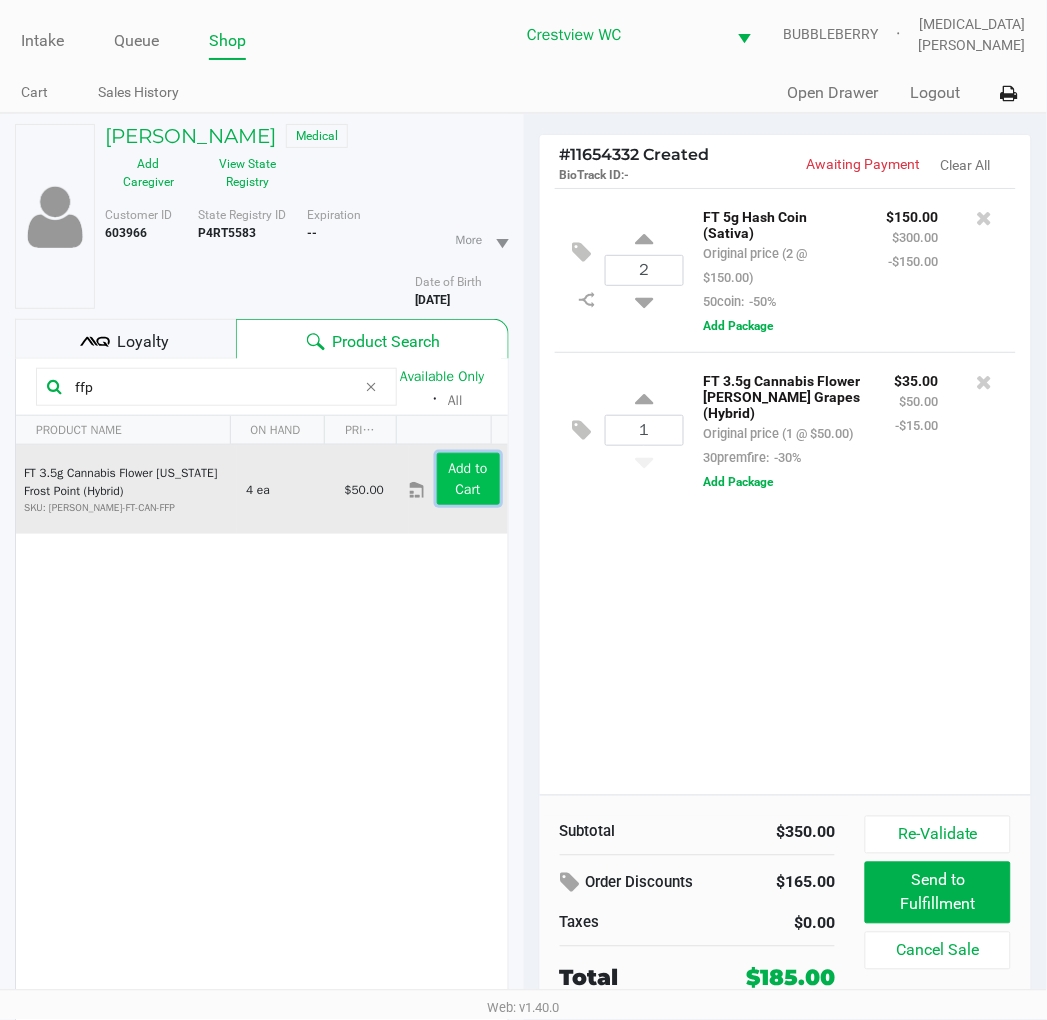 click on "Add to Cart" 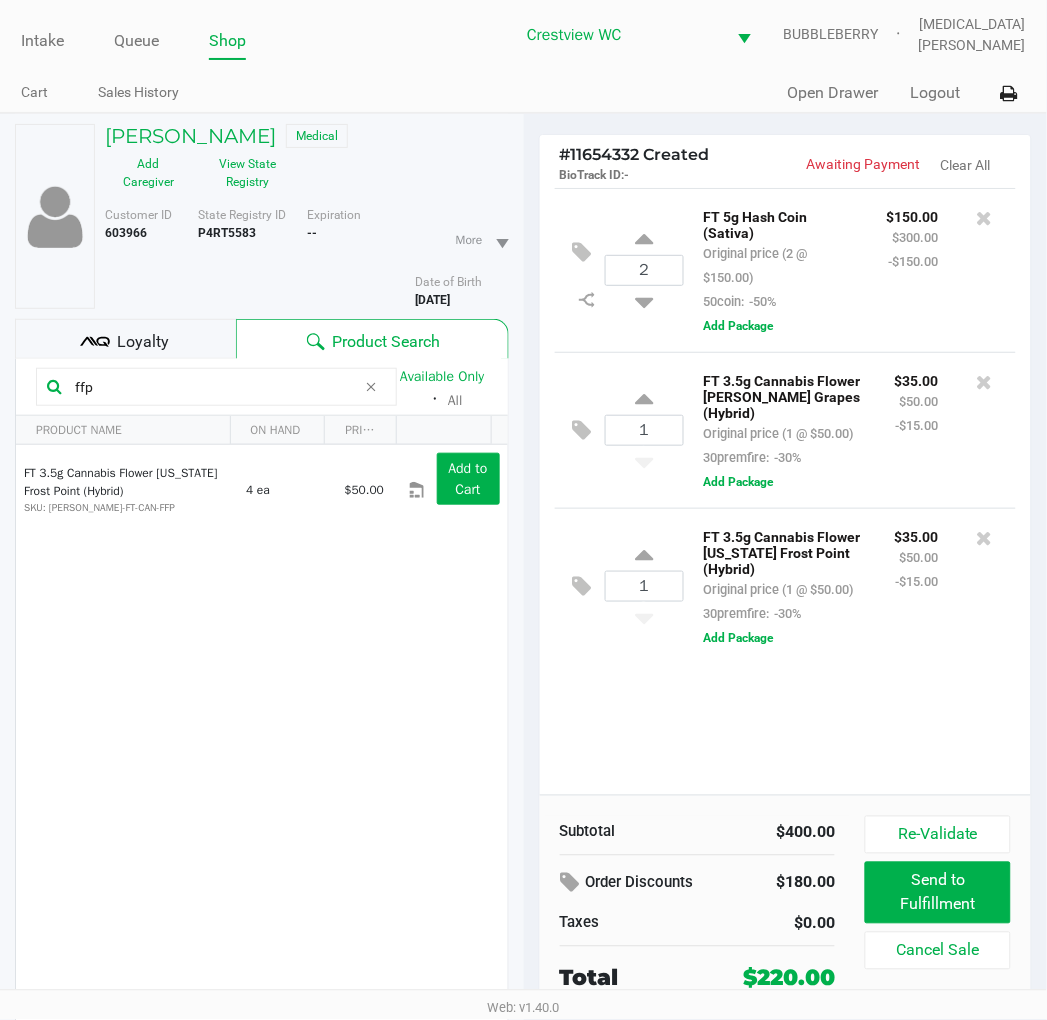 click on "2  FT 5g Hash Coin (Sativa)   Original price (2 @ $150.00)  50coin:  -50% $150.00 $300.00 -$150.00  Add Package  1  FT 3.5g Cannabis Flower Gaspar's Grapes (Hybrid)   Original price (1 @ $50.00)  30premfire:  -30% $35.00 $50.00 -$15.00  Add Package  1  FT 3.5g Cannabis Flower Florida Frost Point (Hybrid)   Original price (1 @ $50.00)  30premfire:  -30% $35.00 $50.00 -$15.00  Add Package" 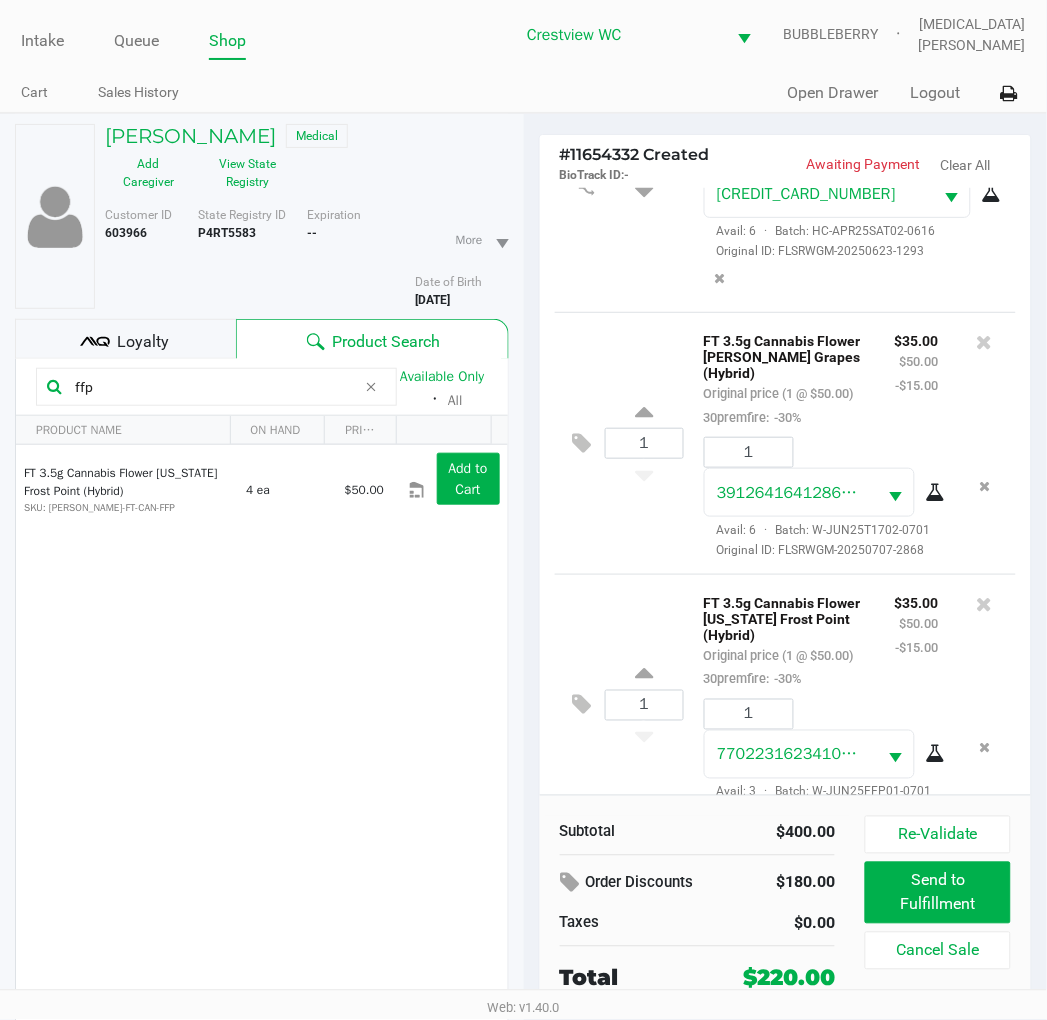 scroll, scrollTop: 313, scrollLeft: 0, axis: vertical 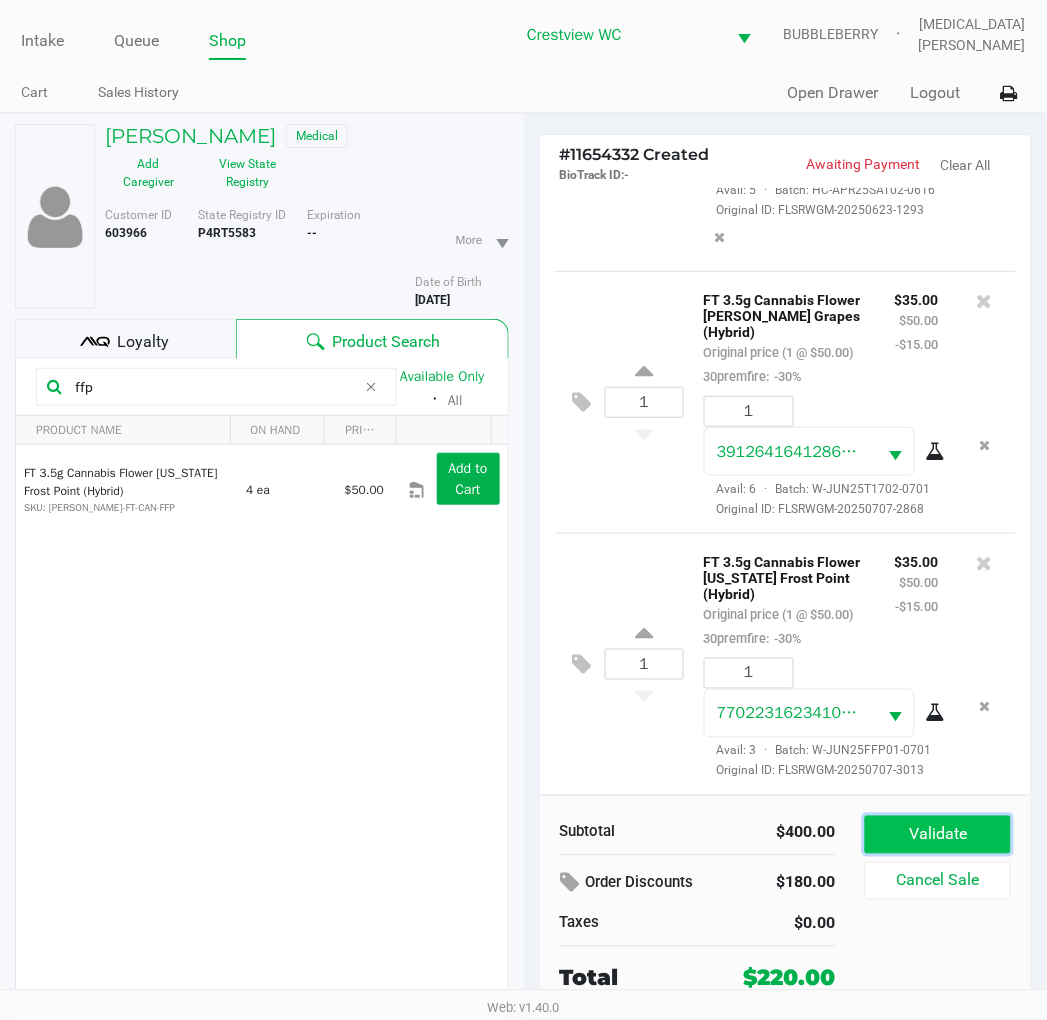 click on "Validate" 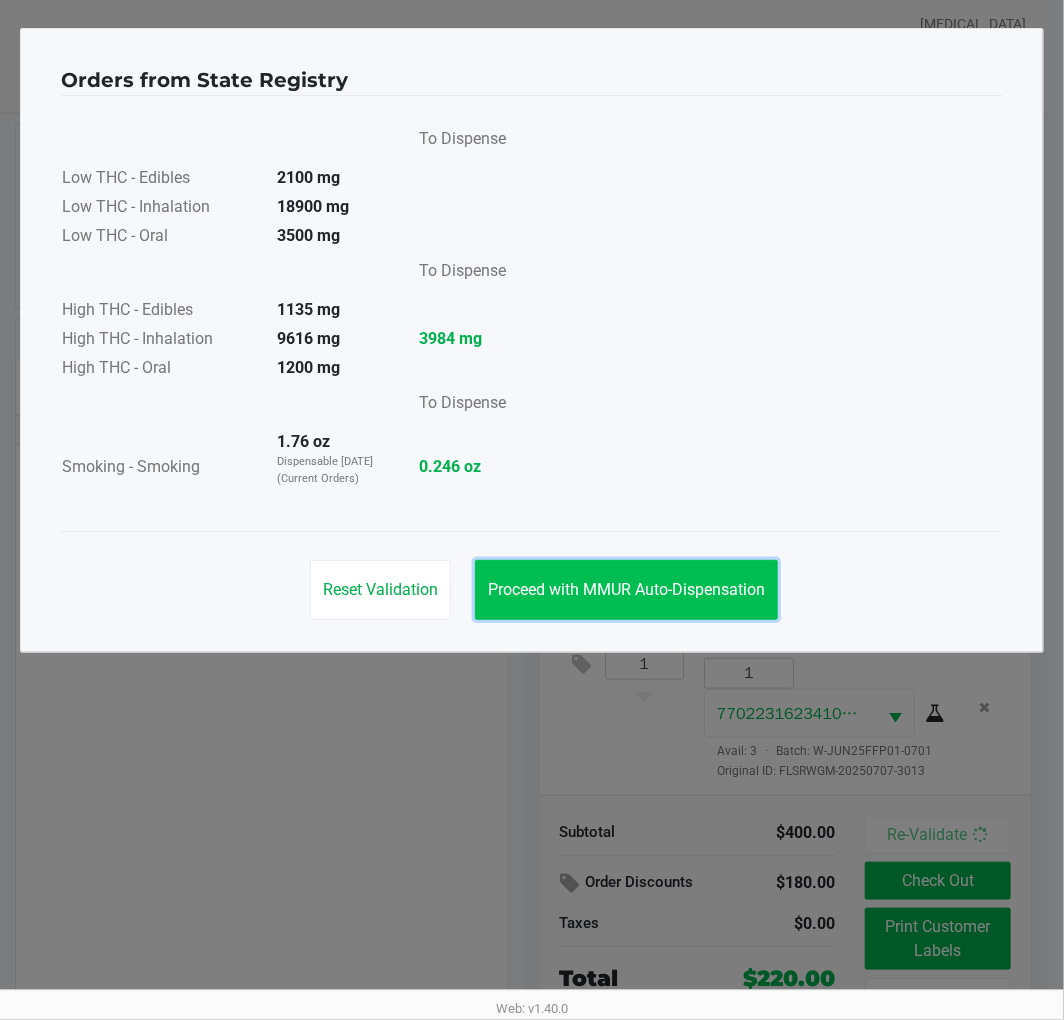drag, startPoint x: 648, startPoint y: 587, endPoint x: 228, endPoint y: 745, distance: 448.736 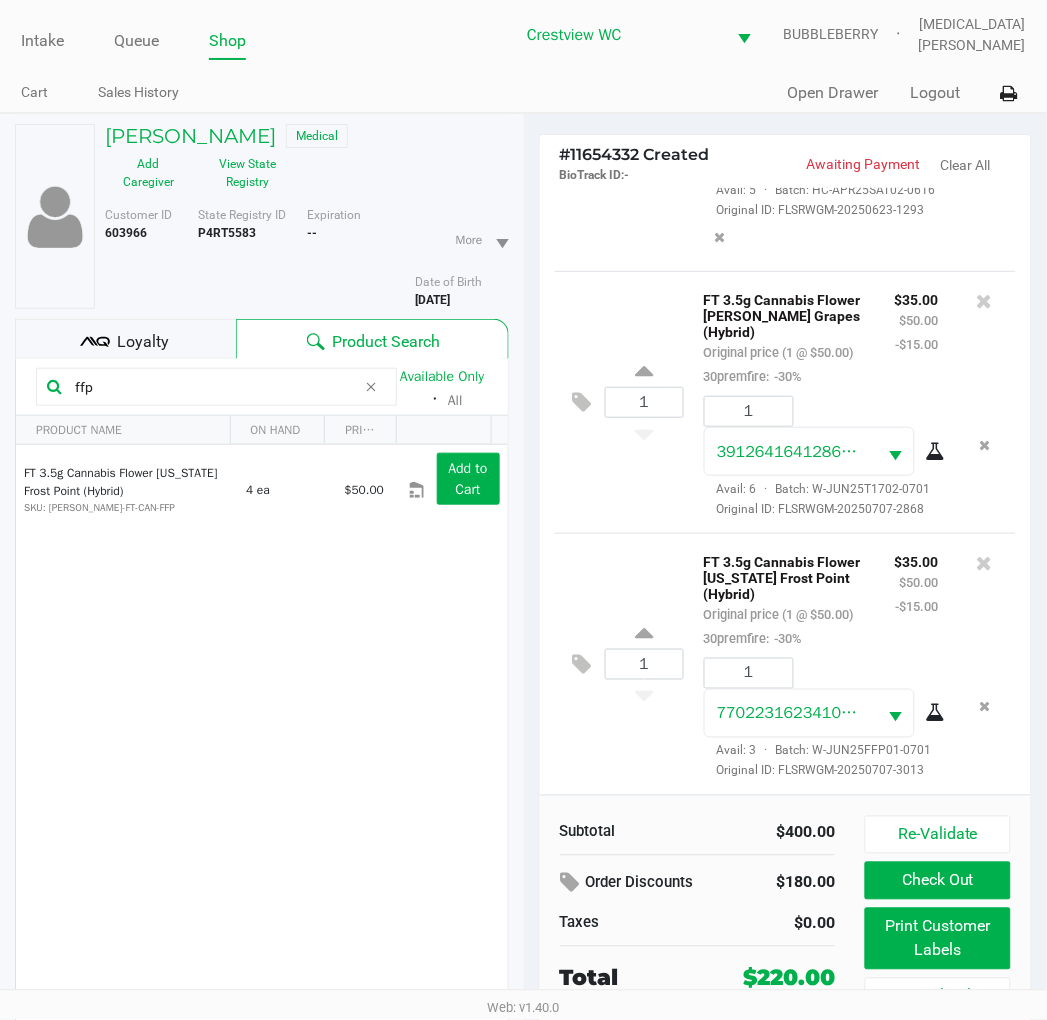 click on "Orders from State Registry       To Dispense   Low THC - Edibles  2100 mg  Low THC - Inhalation  18900 mg  Low THC - Oral  3500 mg      To Dispense   High THC - Edibles  1135 mg  High THC - Inhalation  9616 mg  3984 mg   High THC - Oral  1200 mg      To Dispense   Smoking - Smoking  1.76 oz  Dispensable Today (Current Orders)   0.246 oz   Reset Validation   Proceed with MMUR Auto-Dispensation" 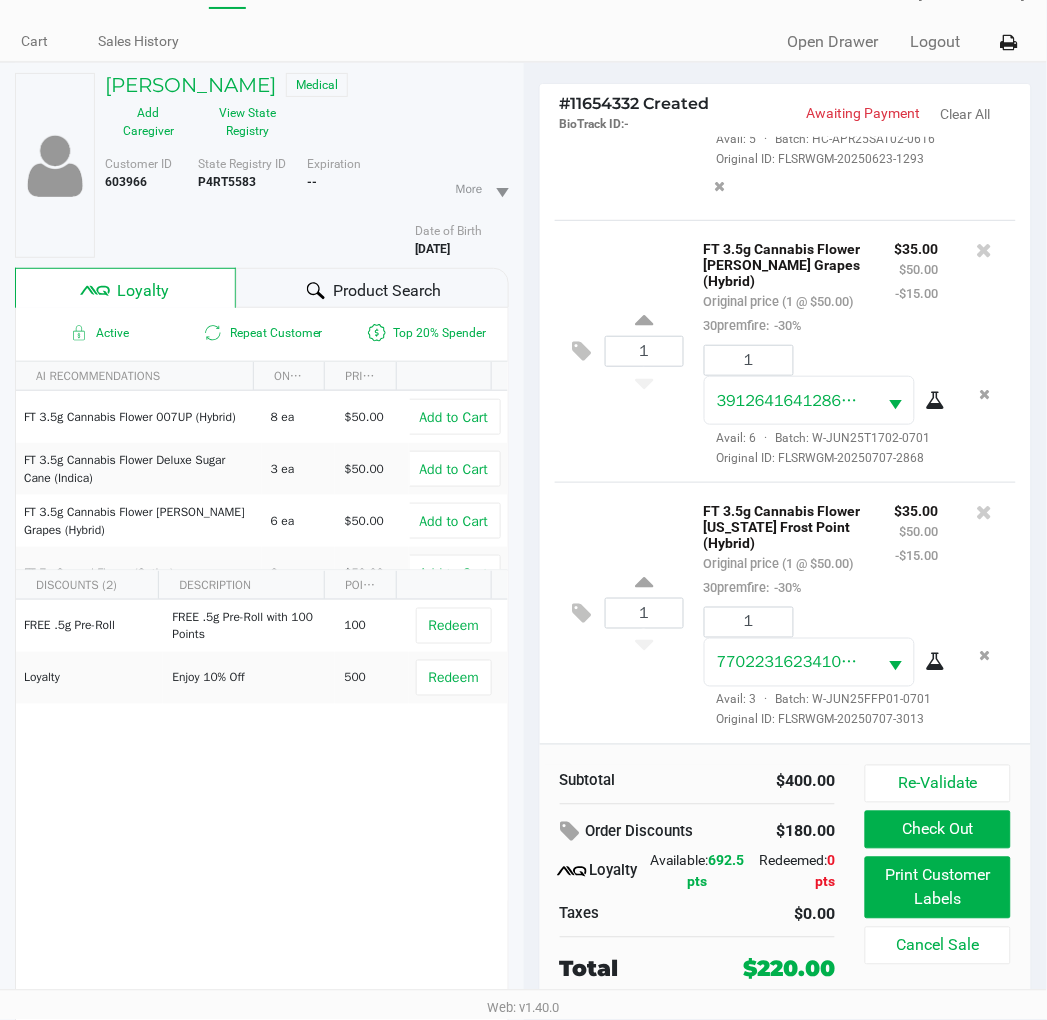 scroll, scrollTop: 100, scrollLeft: 0, axis: vertical 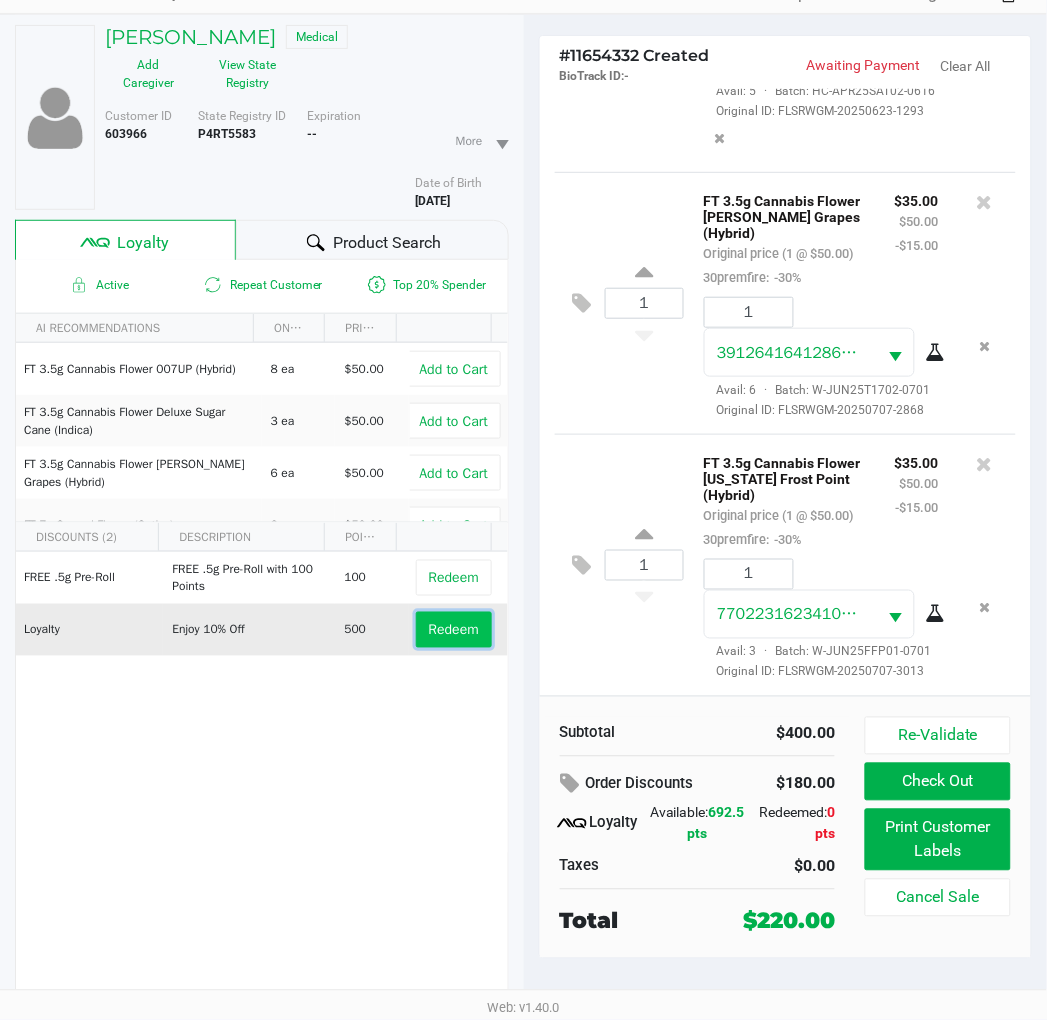 click on "Redeem" 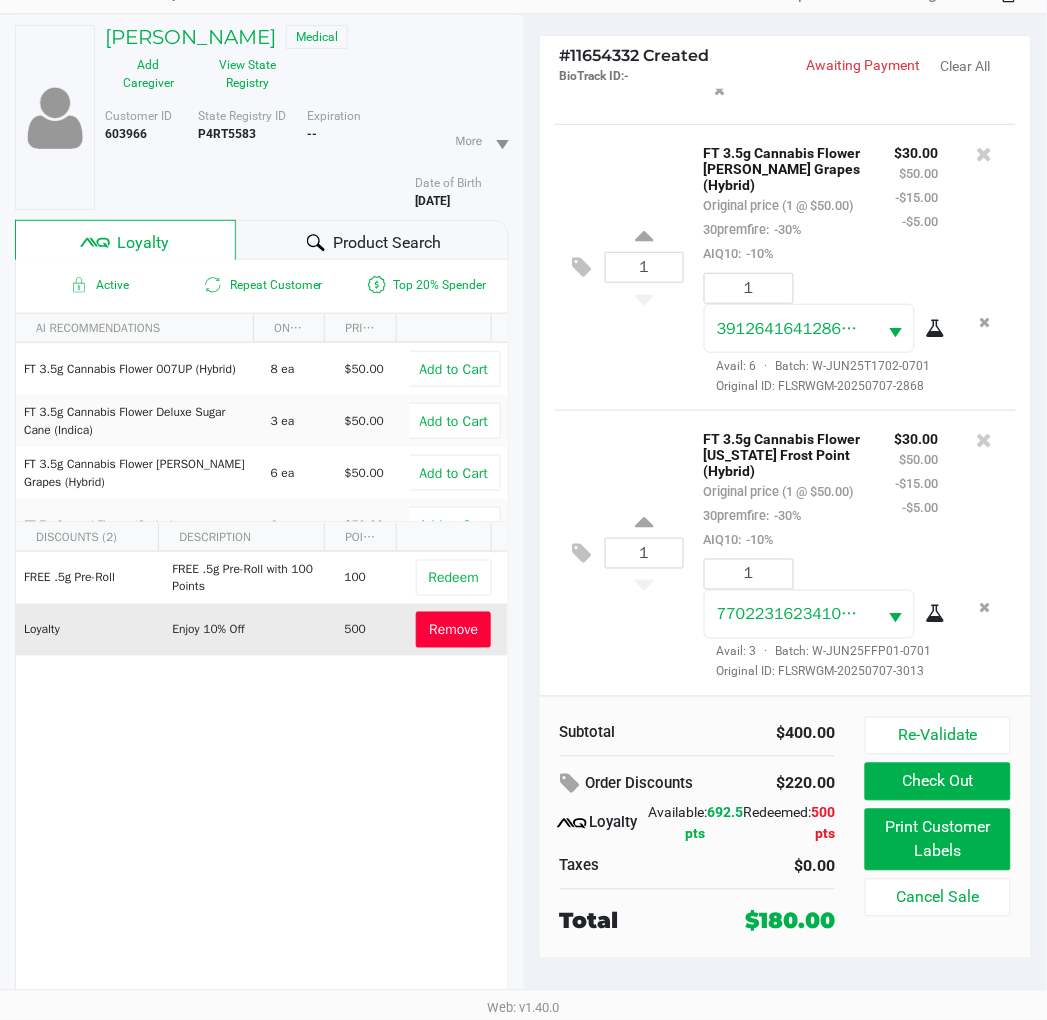 scroll, scrollTop: 385, scrollLeft: 0, axis: vertical 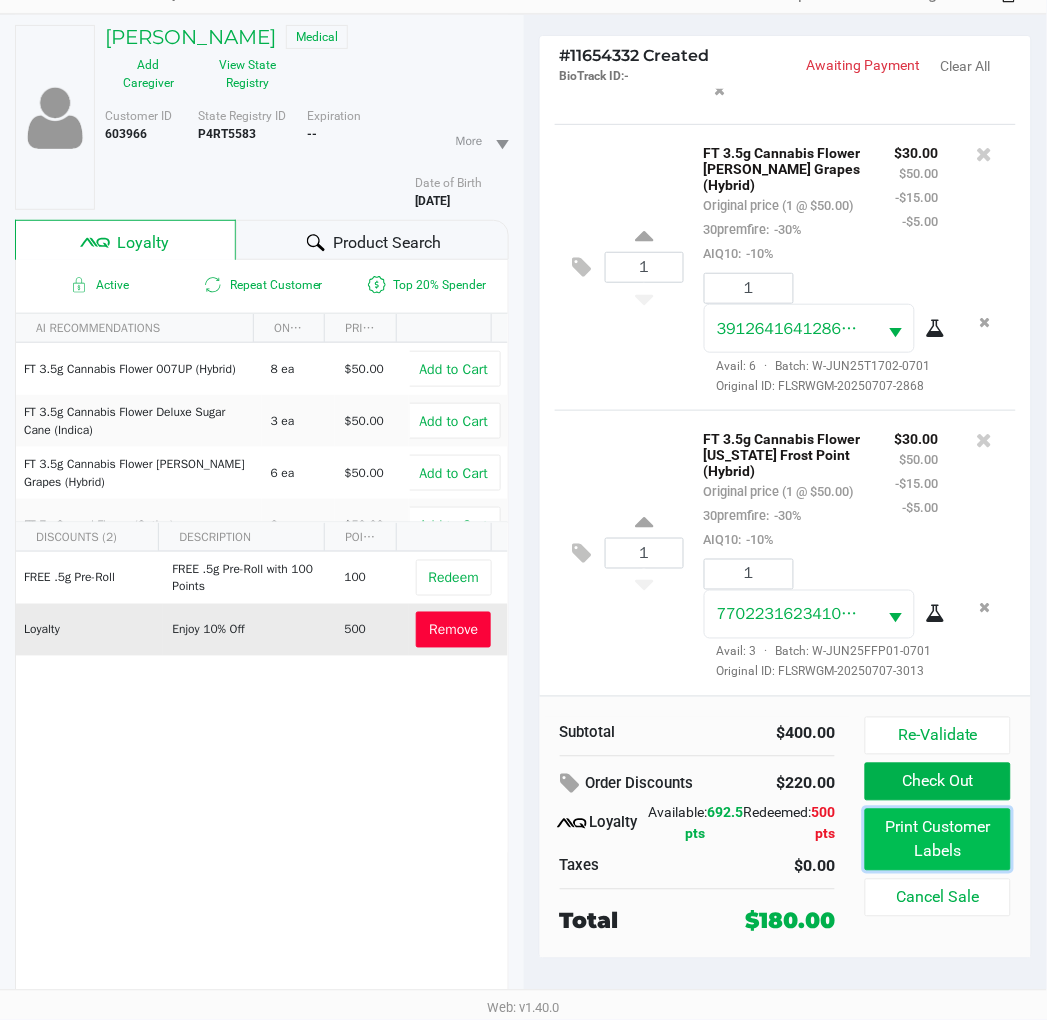 click on "Print Customer Labels" 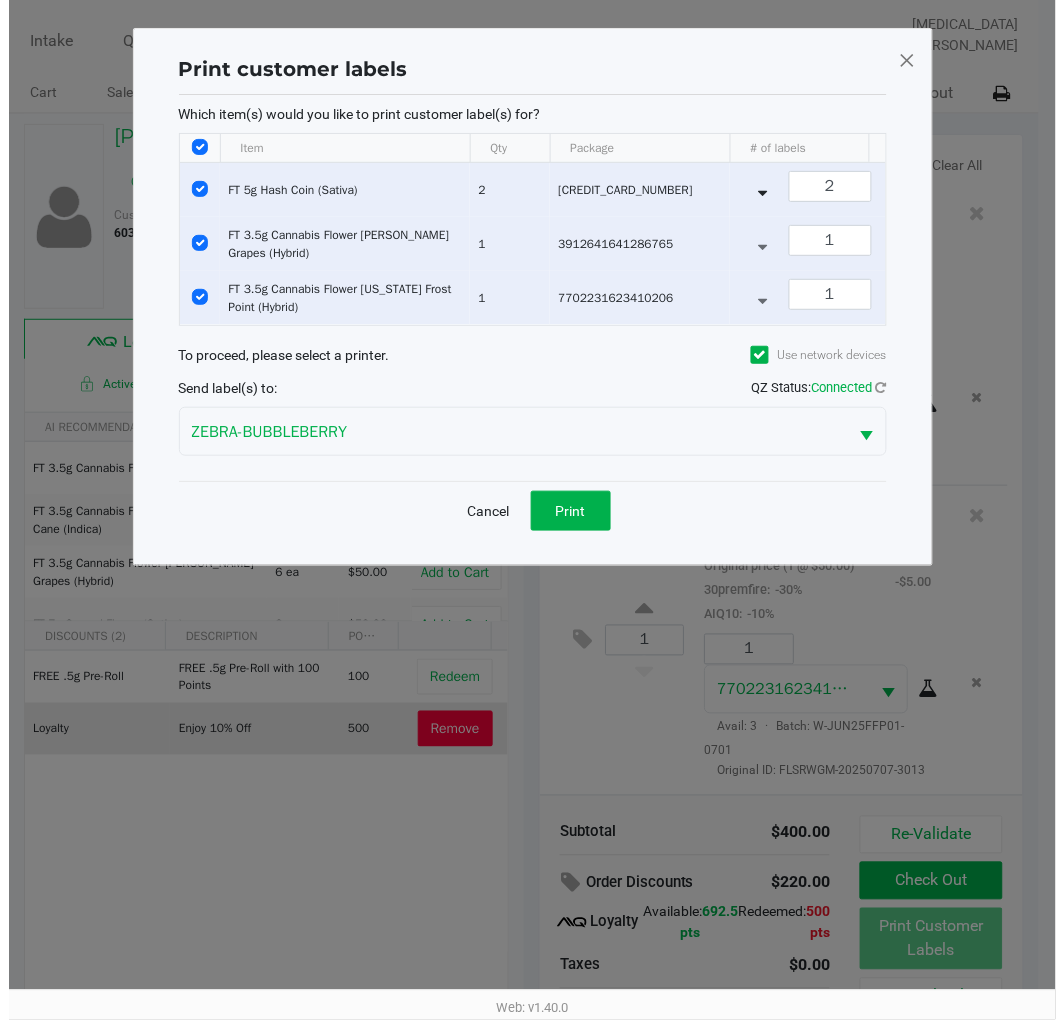 scroll, scrollTop: 0, scrollLeft: 0, axis: both 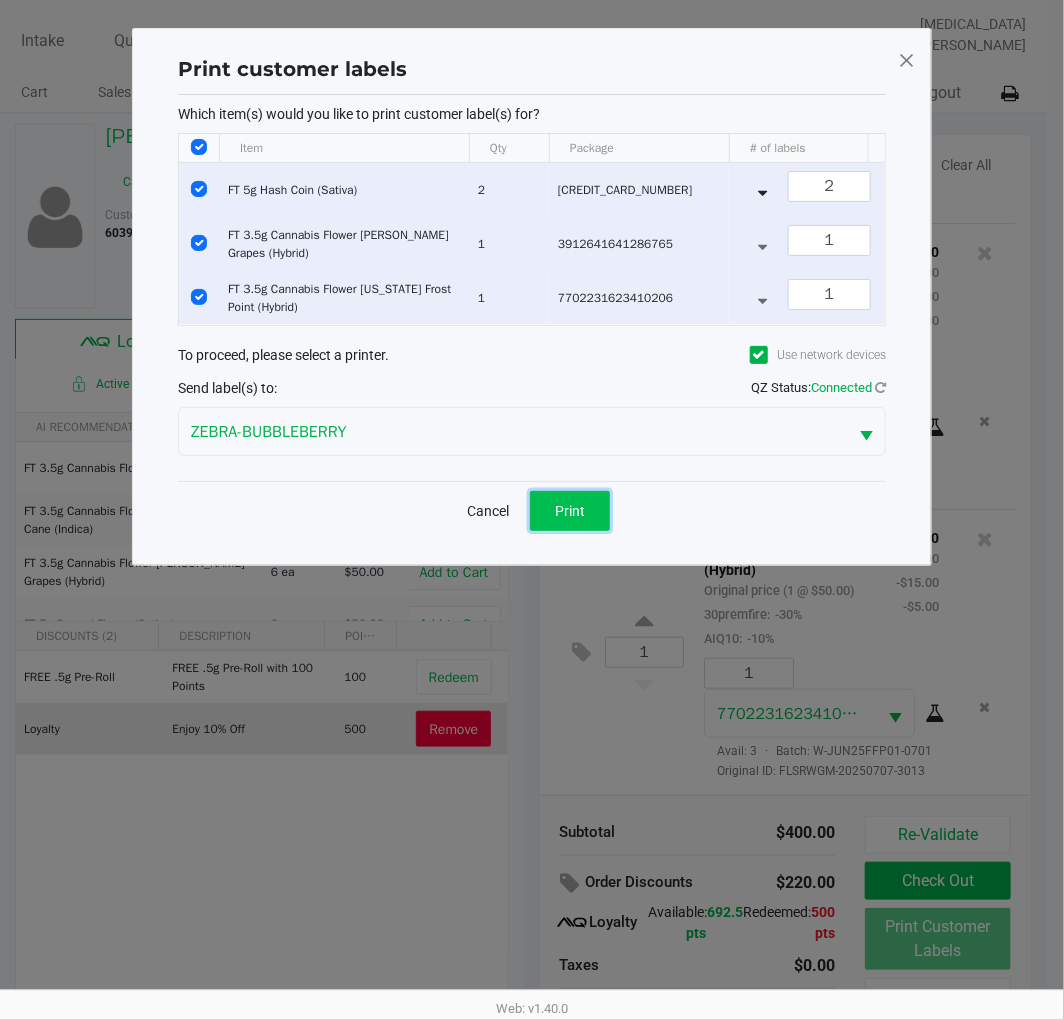 click on "Print" 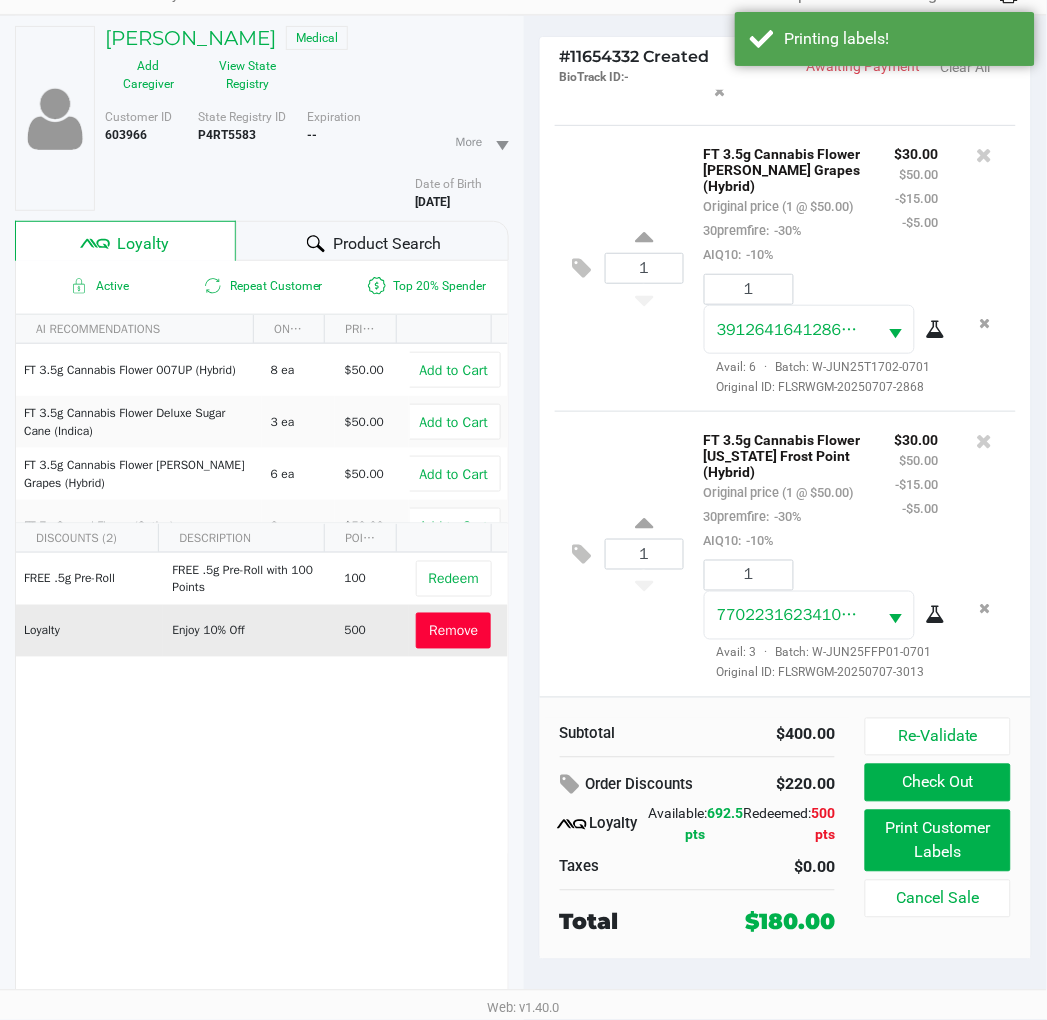 scroll, scrollTop: 100, scrollLeft: 0, axis: vertical 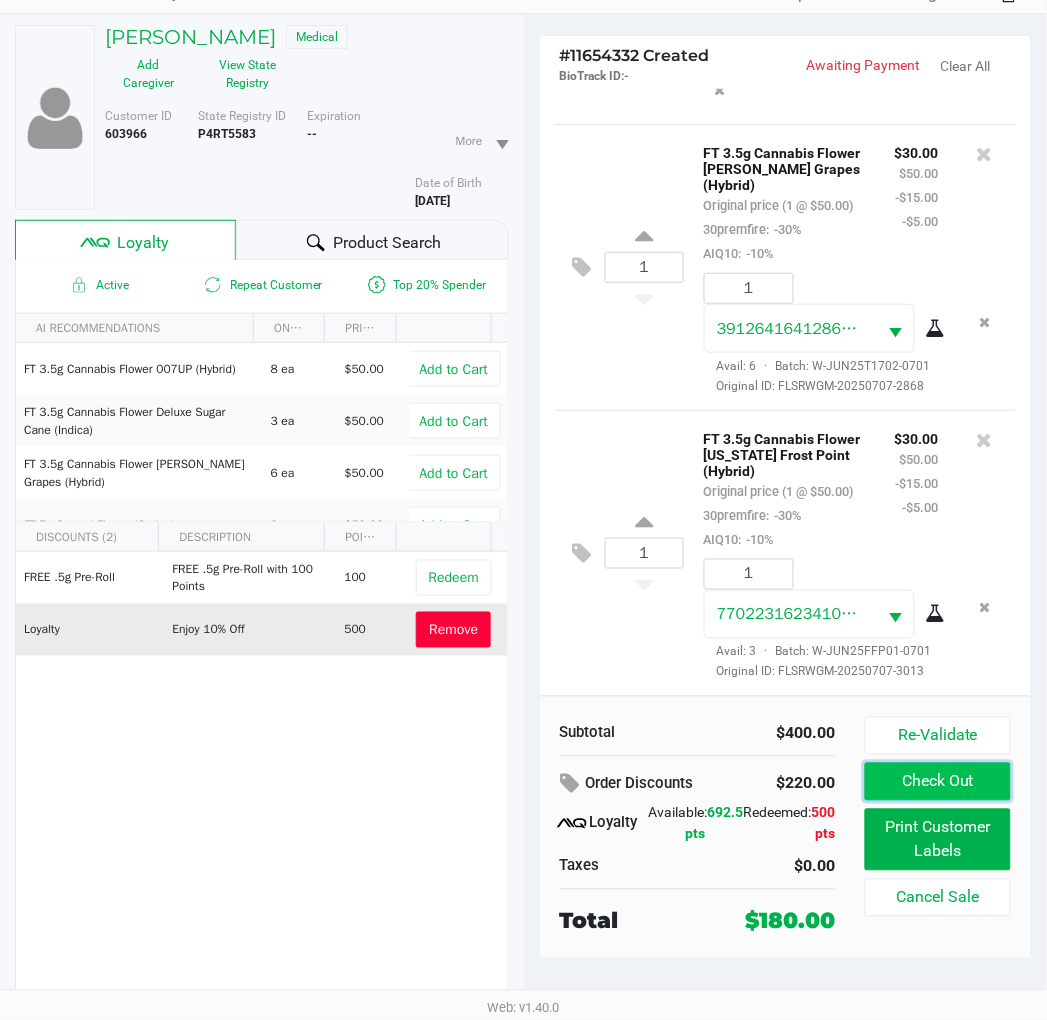 click on "Check Out" 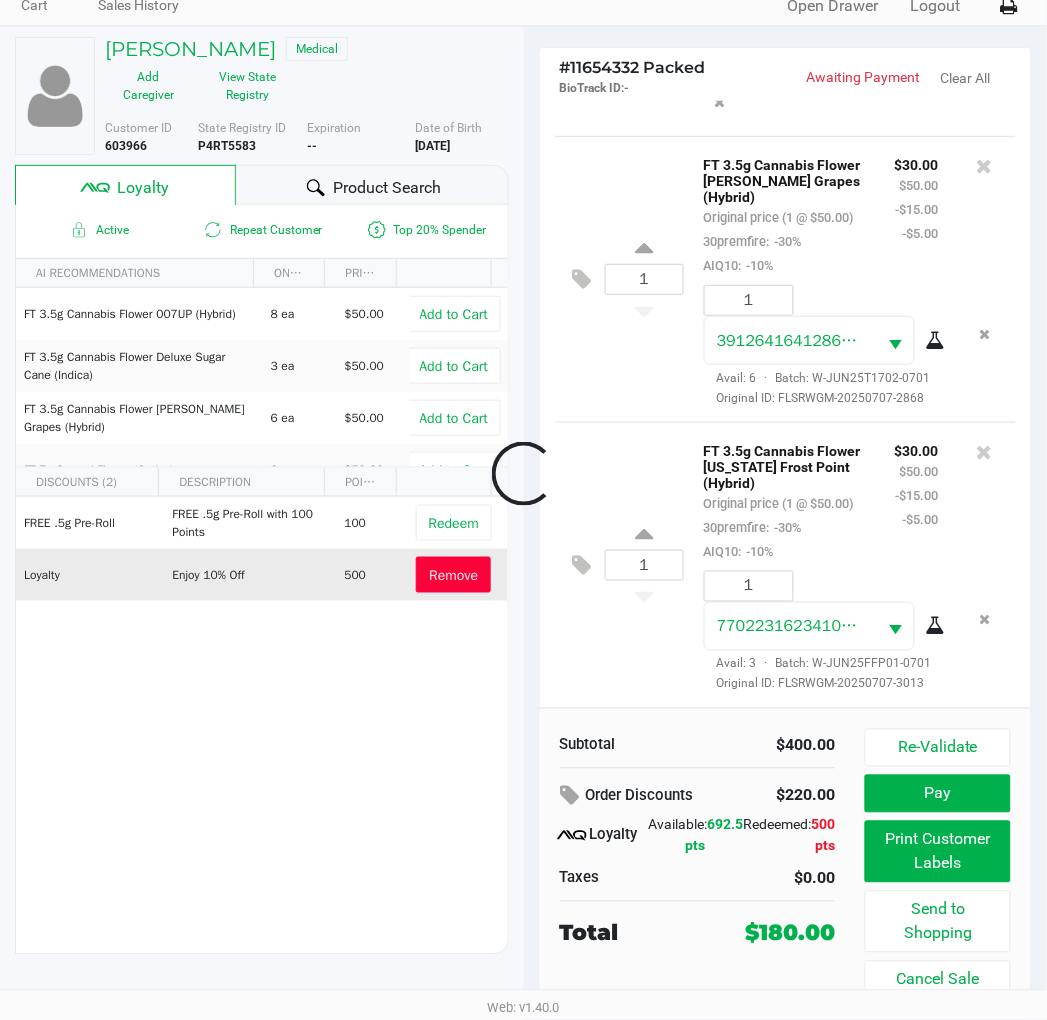 scroll, scrollTop: 88, scrollLeft: 0, axis: vertical 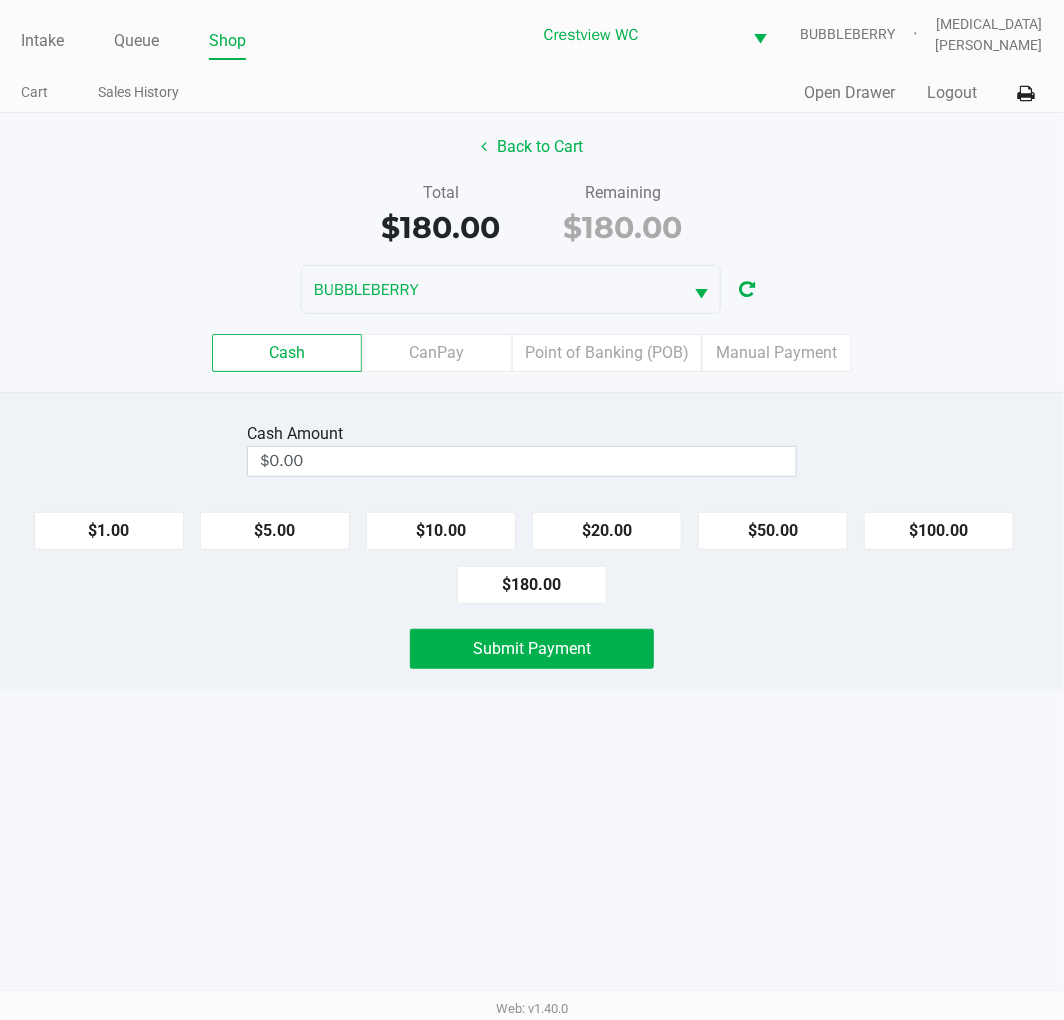 click on "Cash  Amount  $0.00  $1.00   $5.00   $10.00   $20.00   $50.00   $100.00   $180.00   Submit Payment" 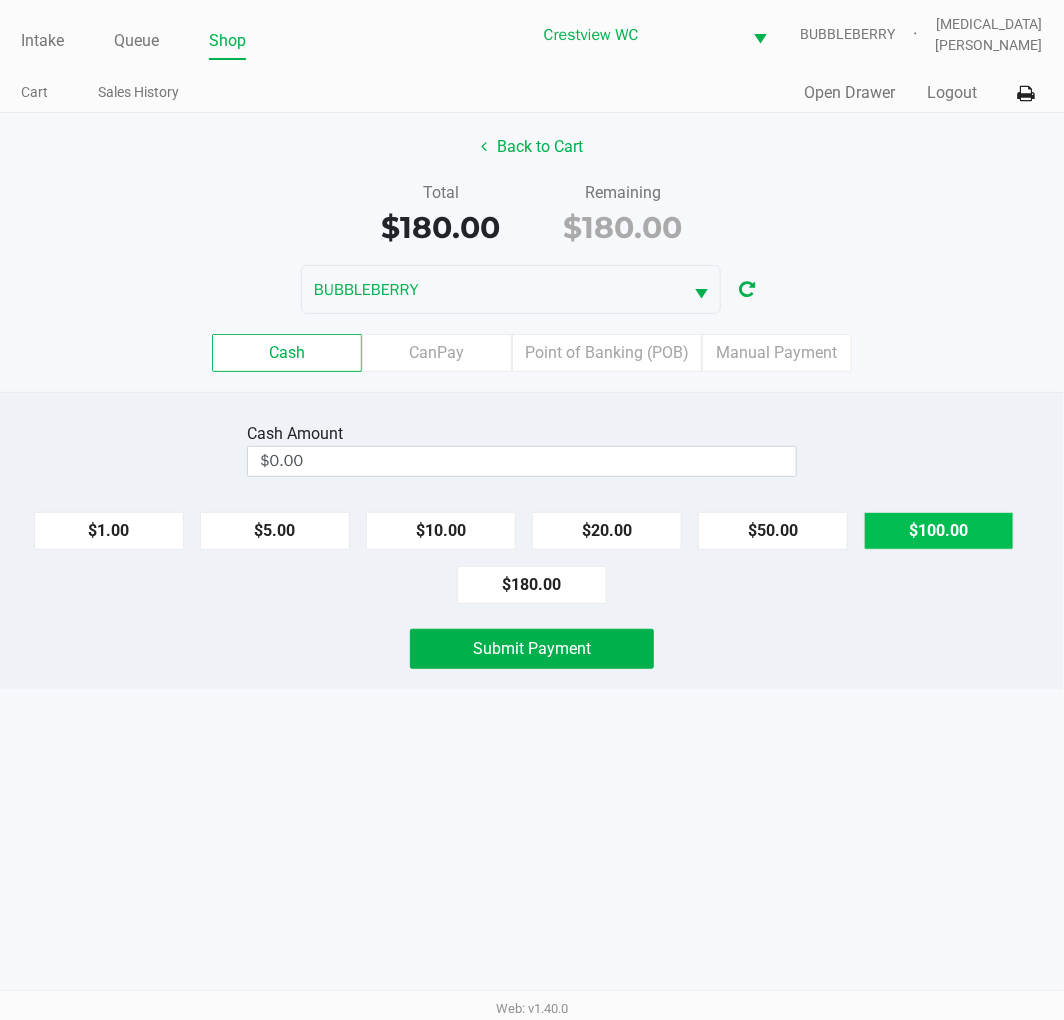 click on "$100.00" 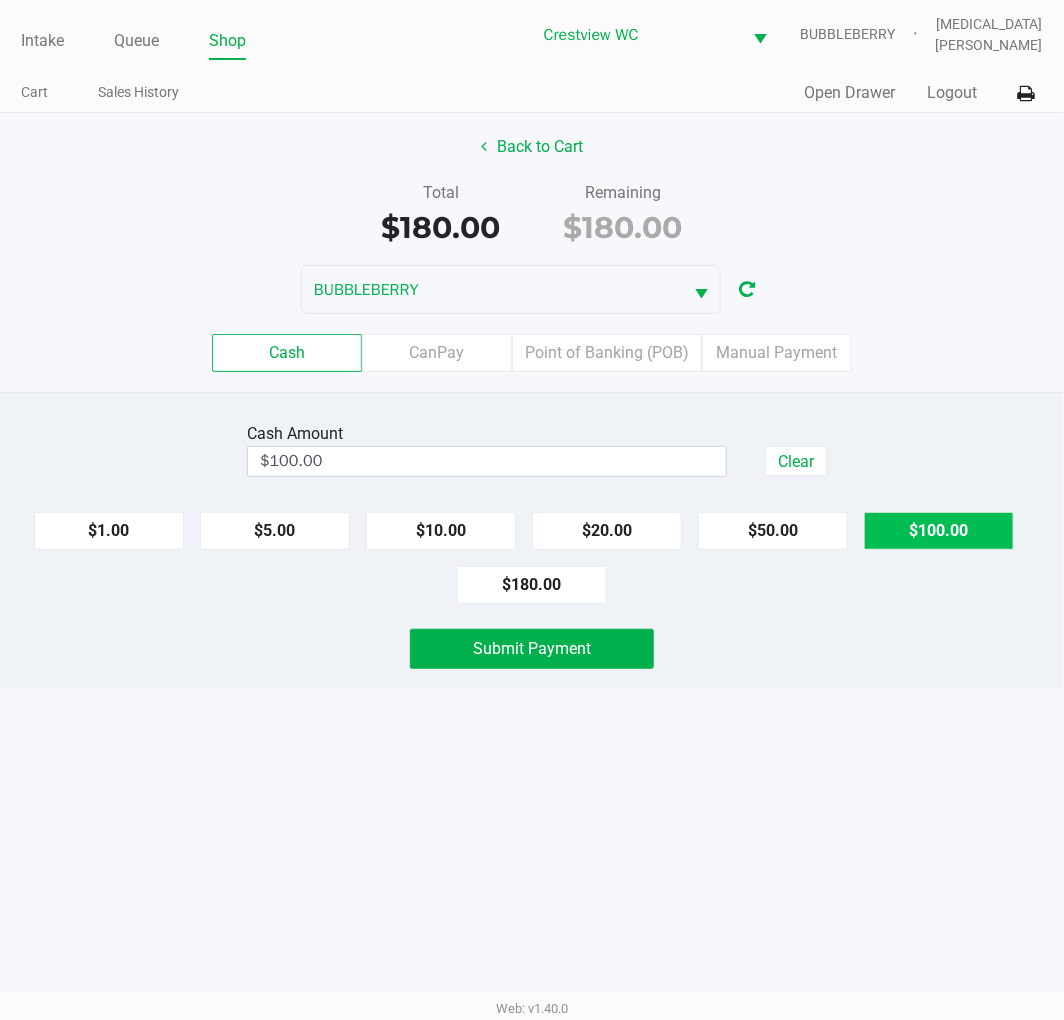 click on "$100.00" 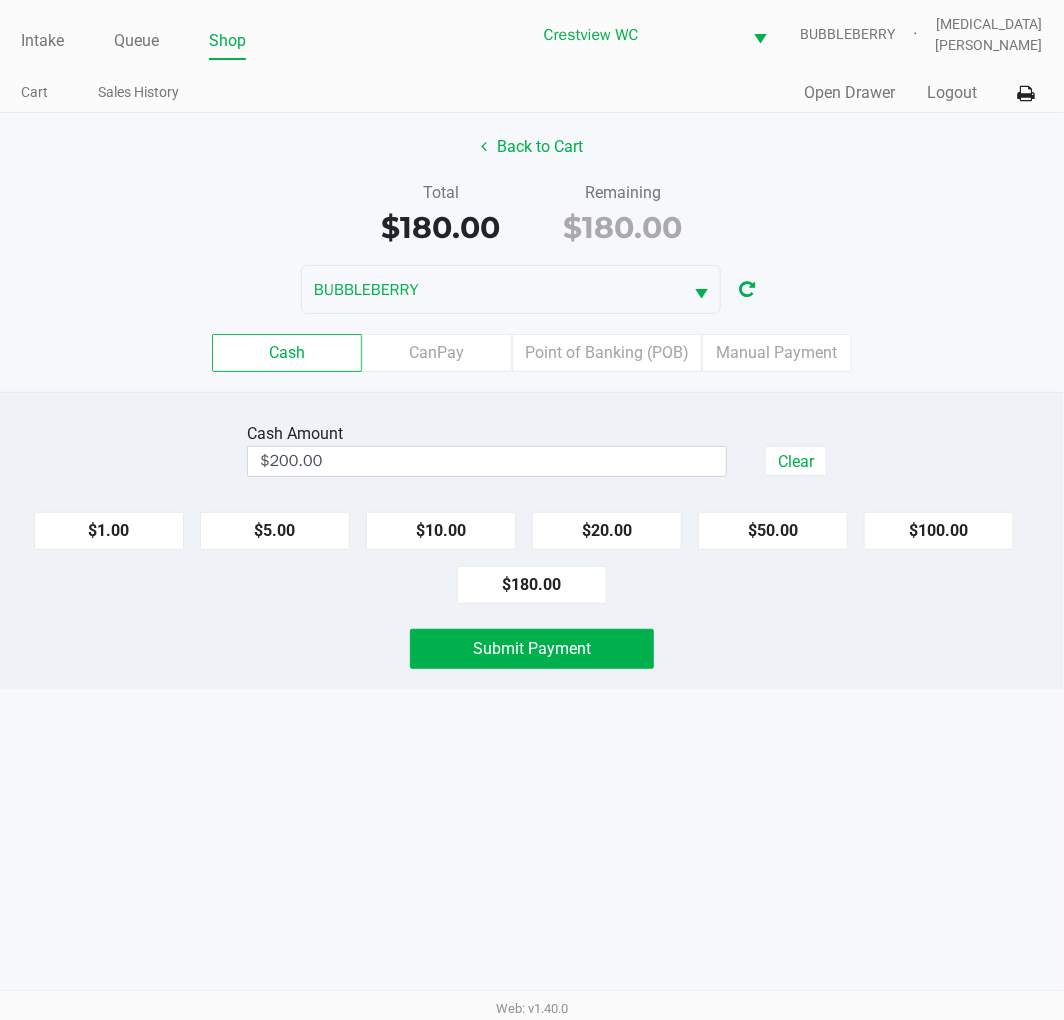 click on "Intake Queue Shop Crestview WC  BUBBLEBERRY   Alora Ross  Cart Sales History  Quick Sale   Open Drawer   Logout  Back to Cart   Total   $180.00   Remaining   $180.00  BUBBLEBERRY  Cash   CanPay   Point of Banking (POB)   Manual Payment   Cash  Amount  $200.00  Clear   $1.00   $5.00   $10.00   $20.00   $50.00   $100.00   $180.00   Submit Payment   Web: v1.40.0" at bounding box center [532, 510] 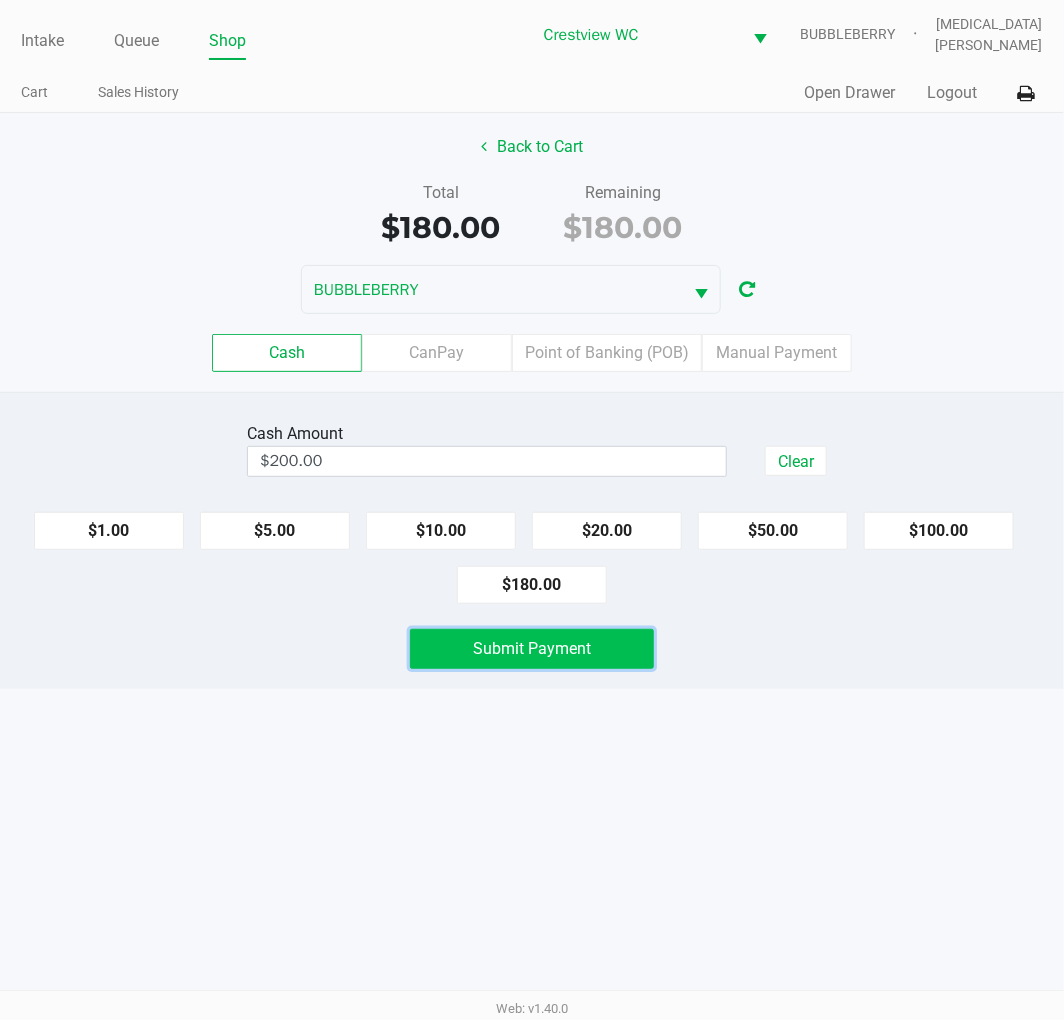 click on "Submit Payment" 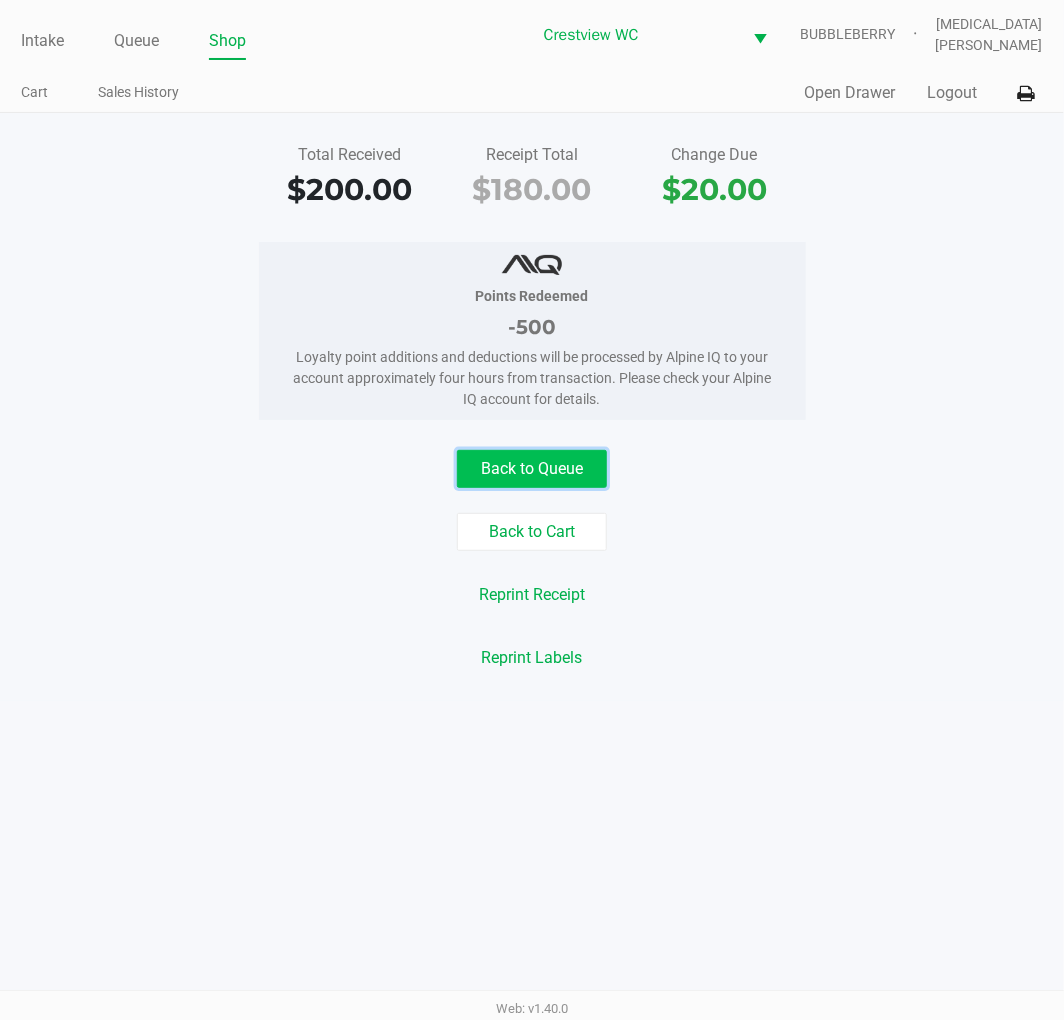 click on "Back to Queue" 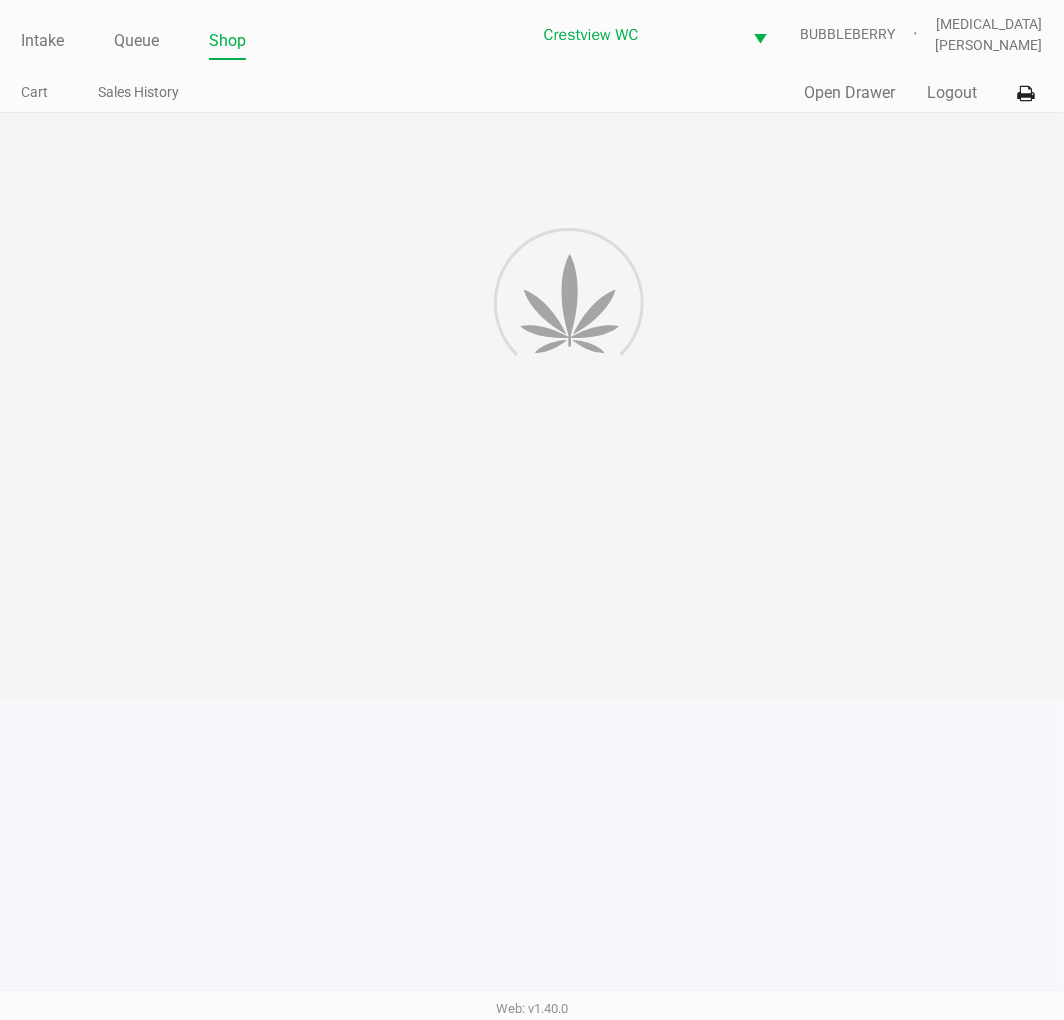 click 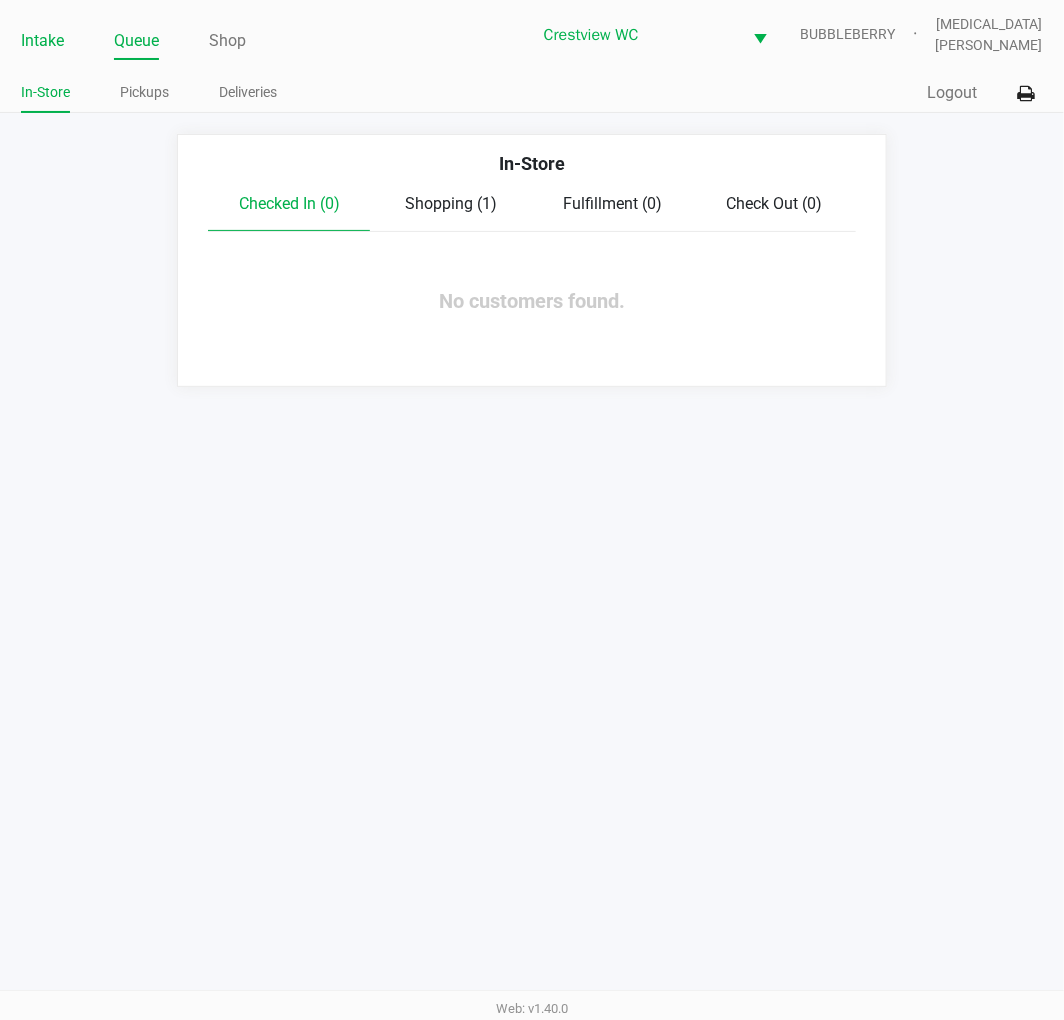 click on "Intake" 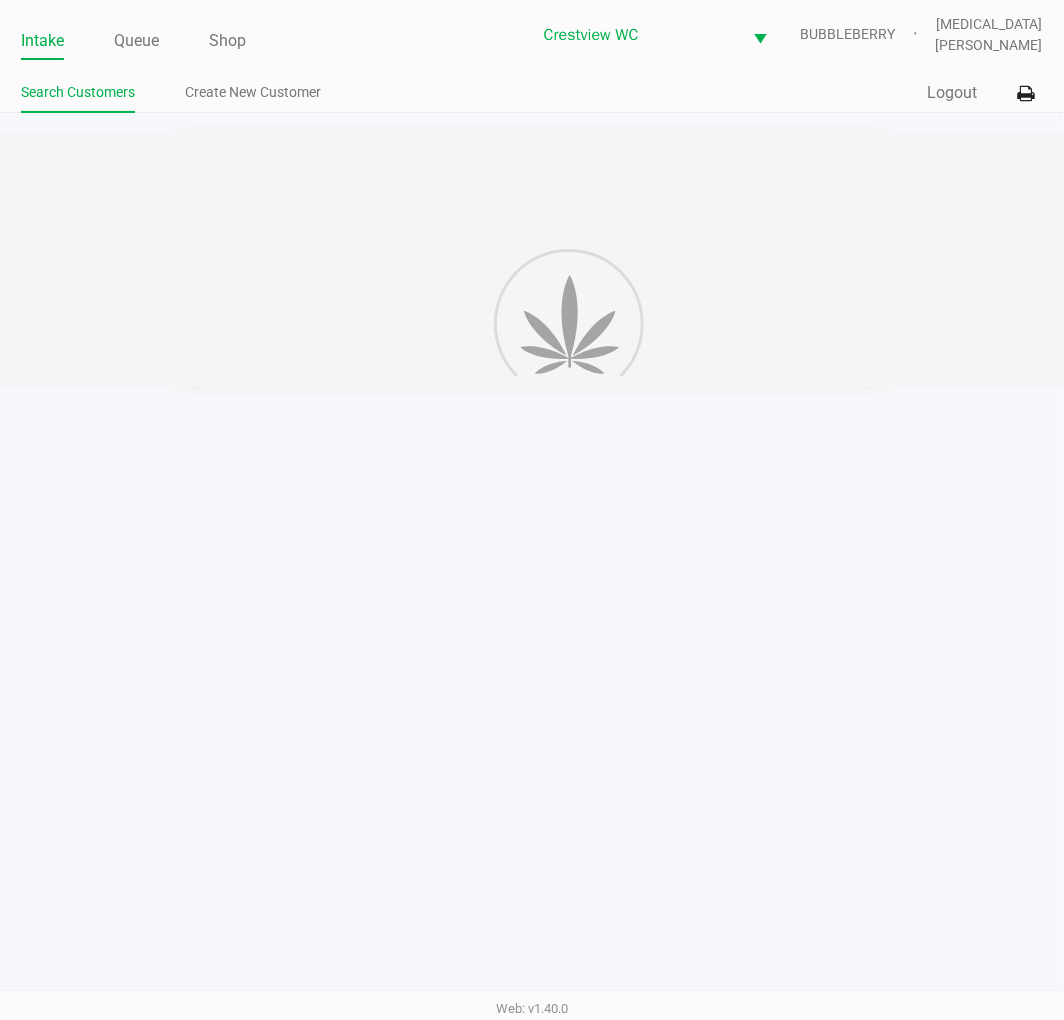 click on "Intake Queue Shop" 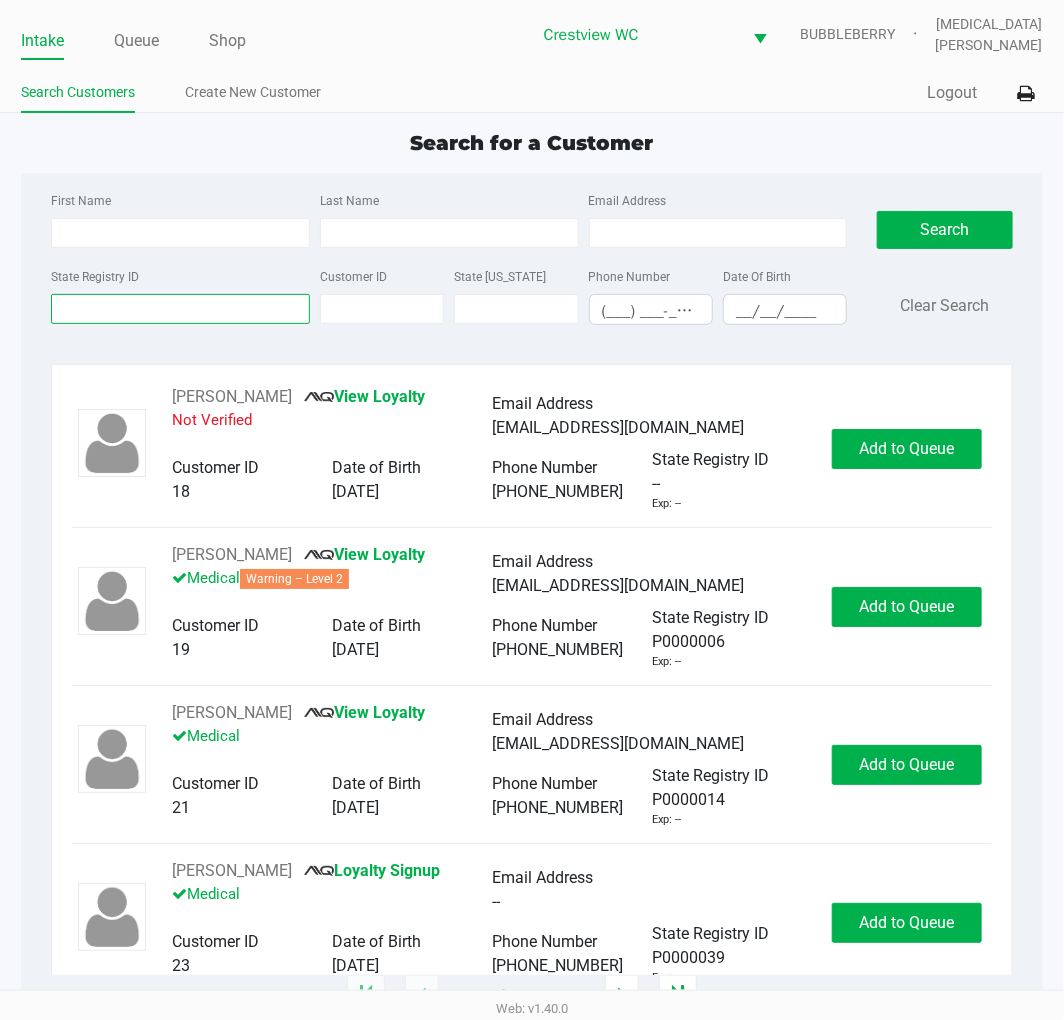 click on "State Registry ID" at bounding box center (180, 309) 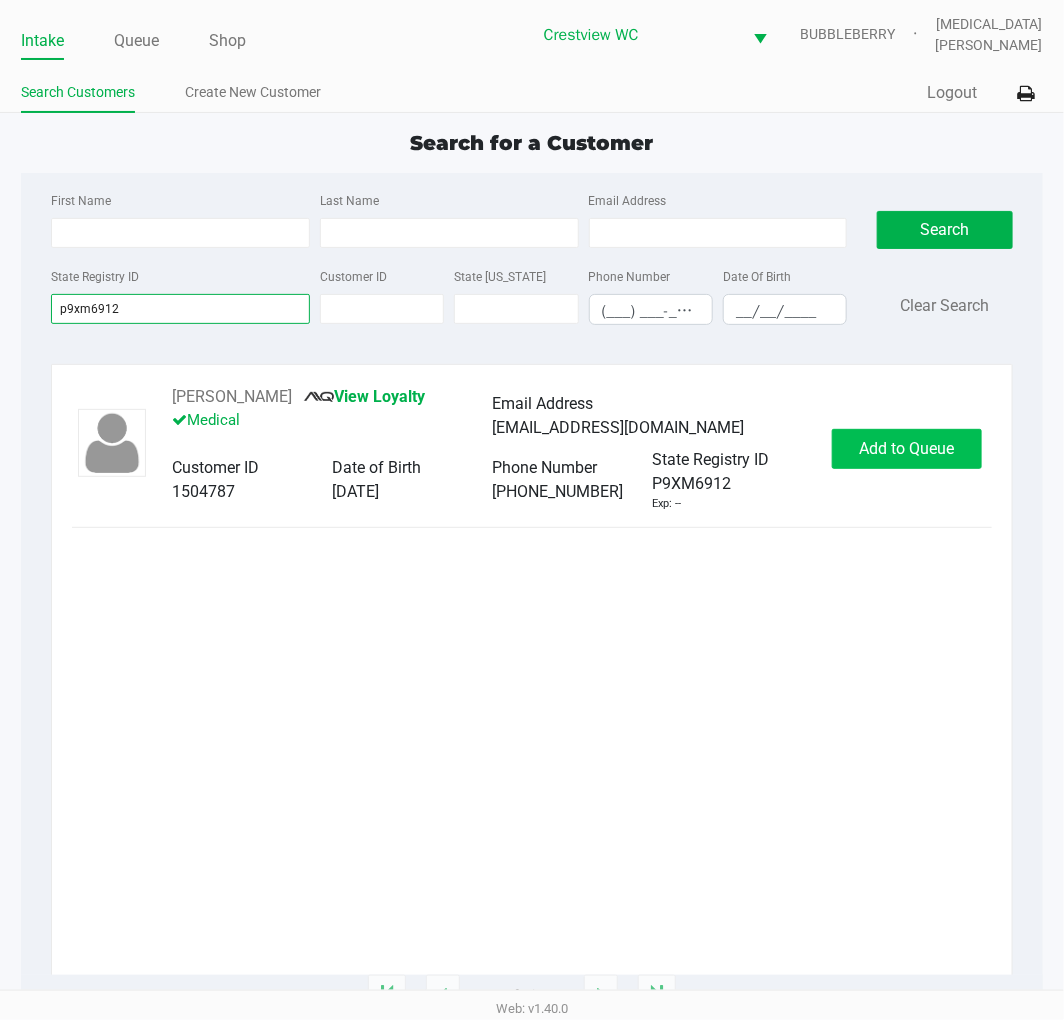 type on "p9xm6912" 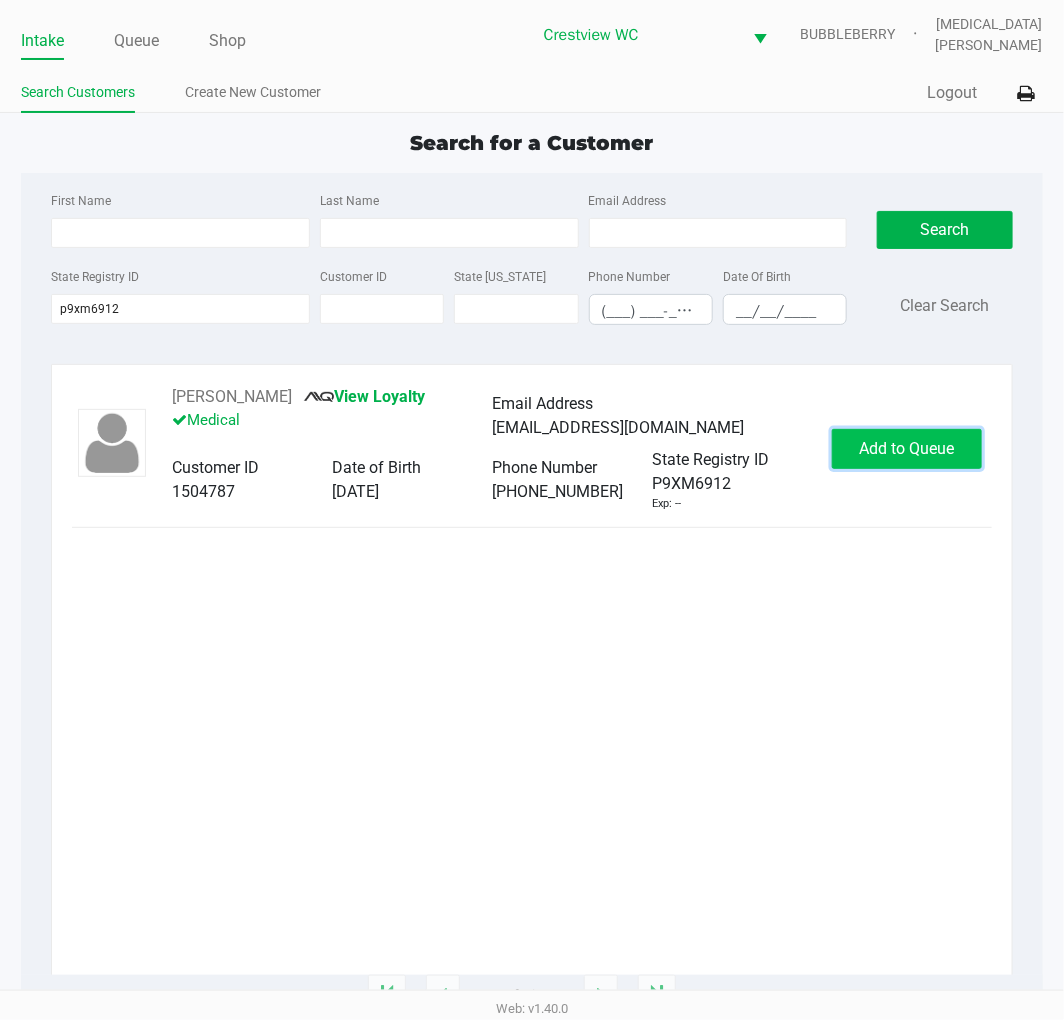 click on "Add to Queue" 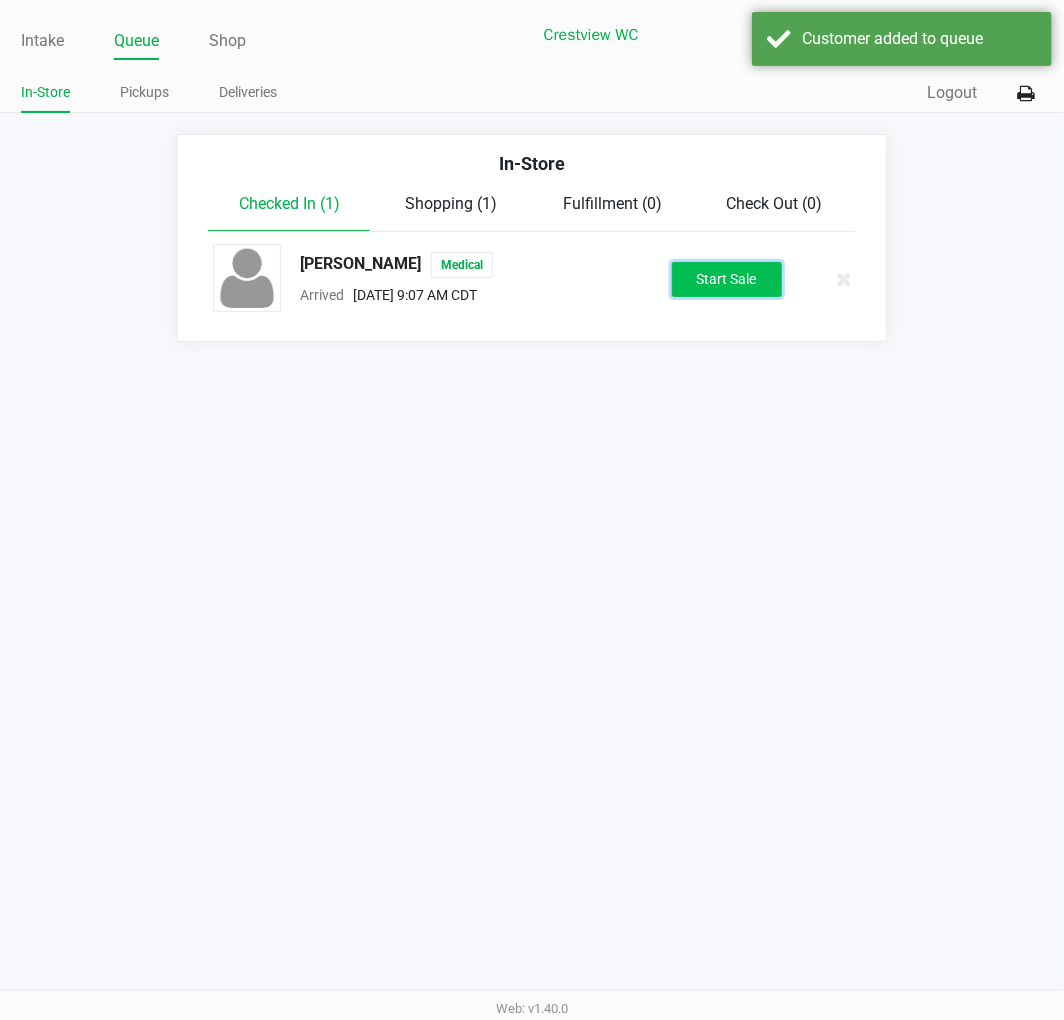 click on "Start Sale" 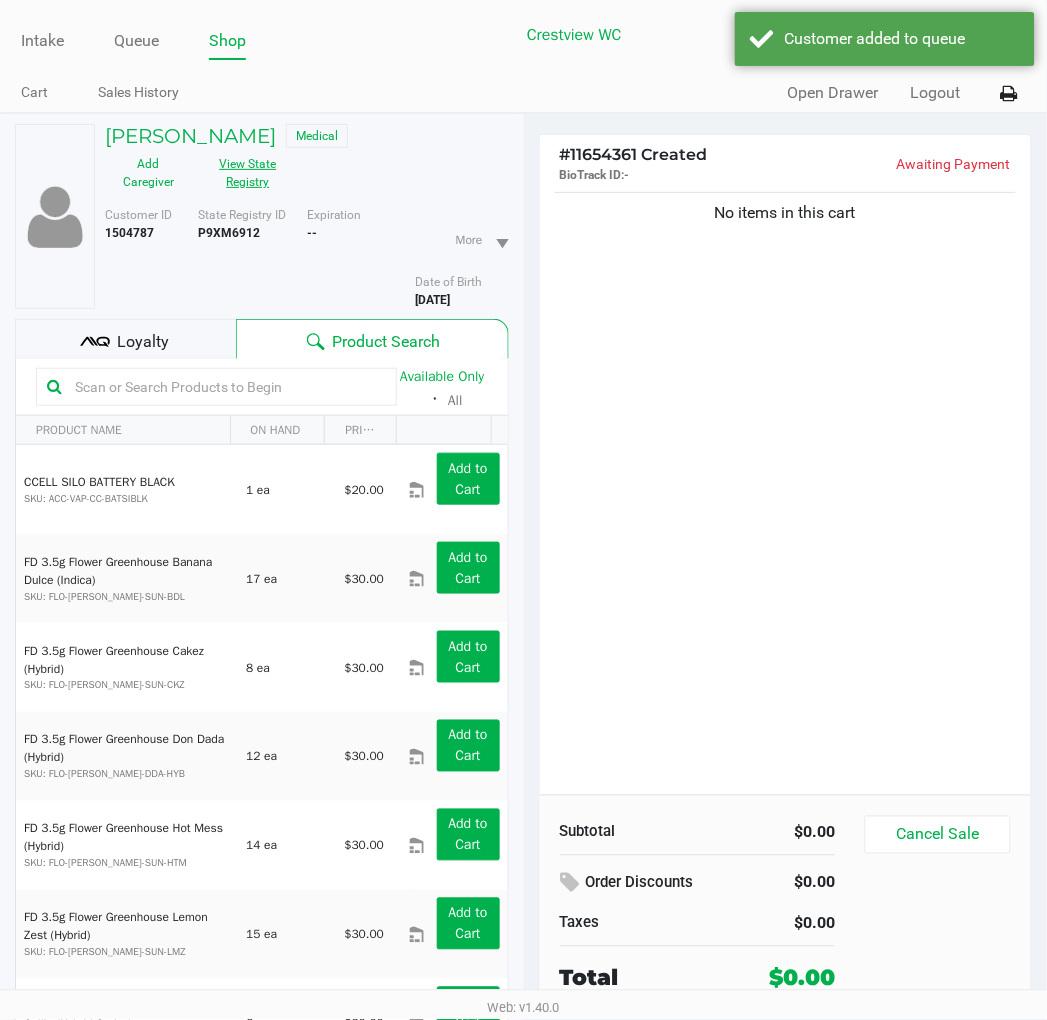 click on "View State Registry" 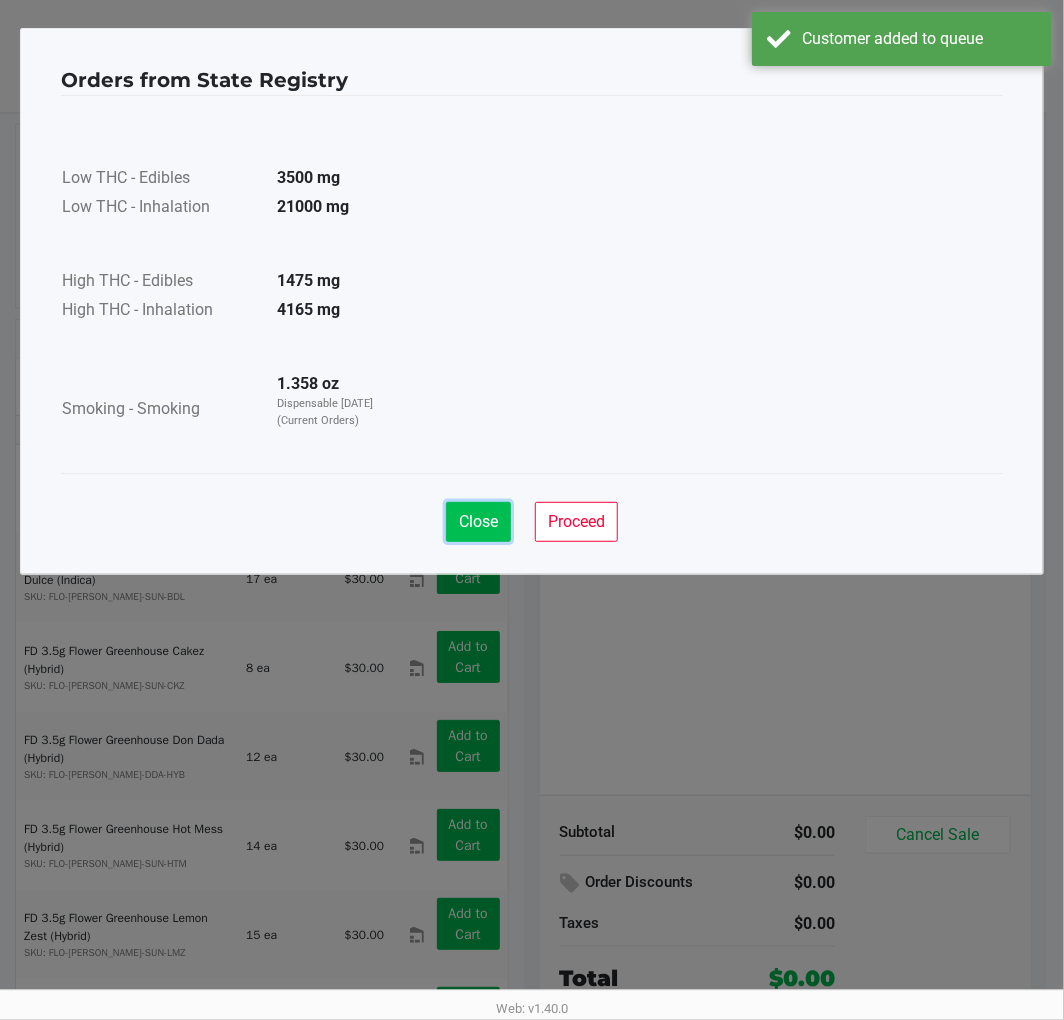 click on "Close" 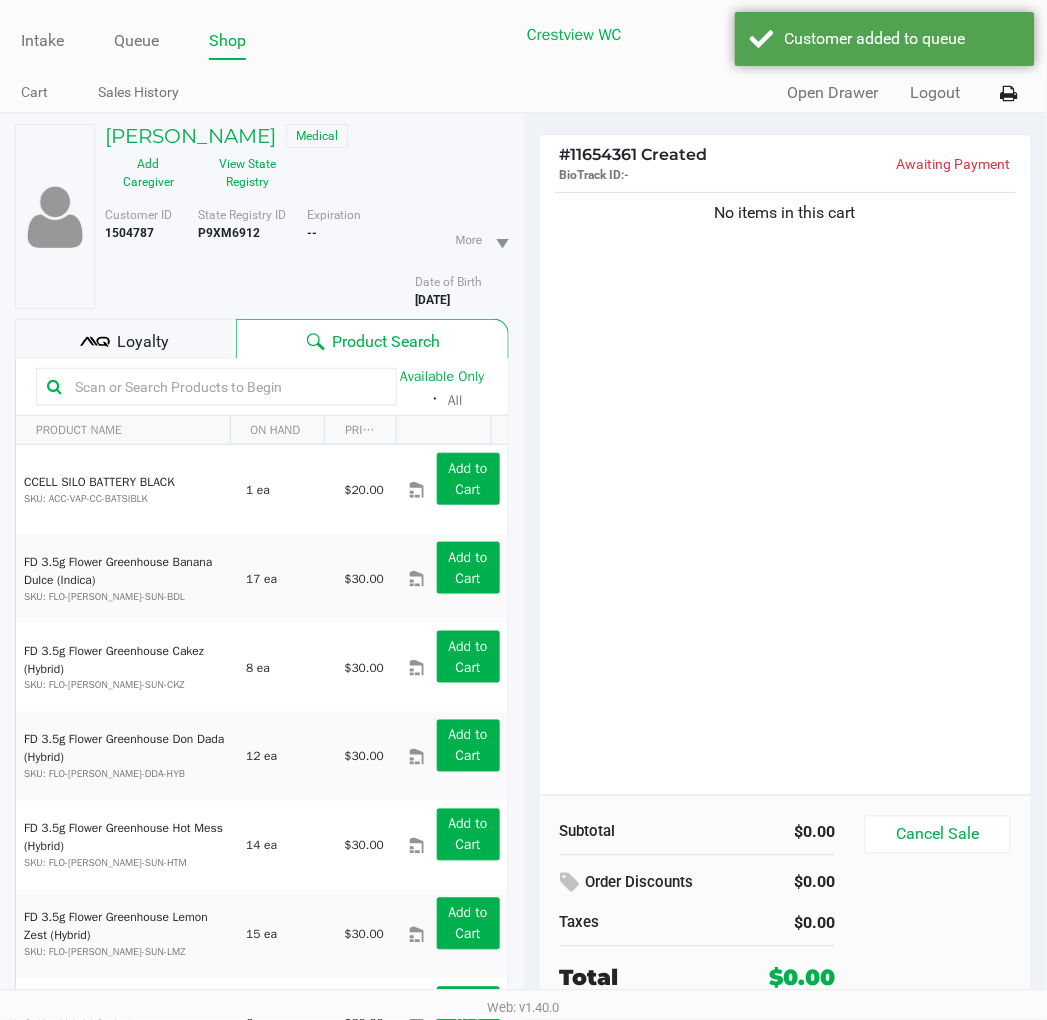 click on "No items in this cart" 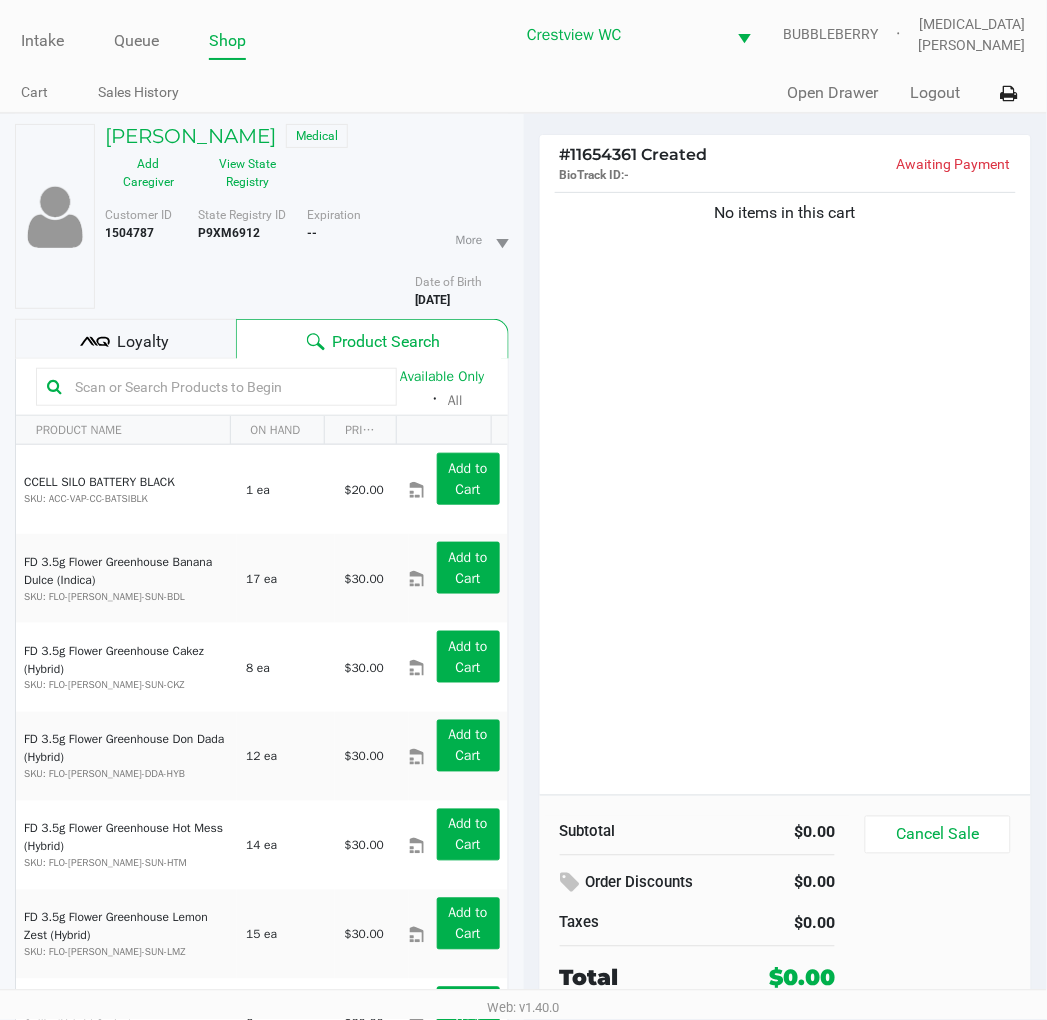 click on "No items in this cart" 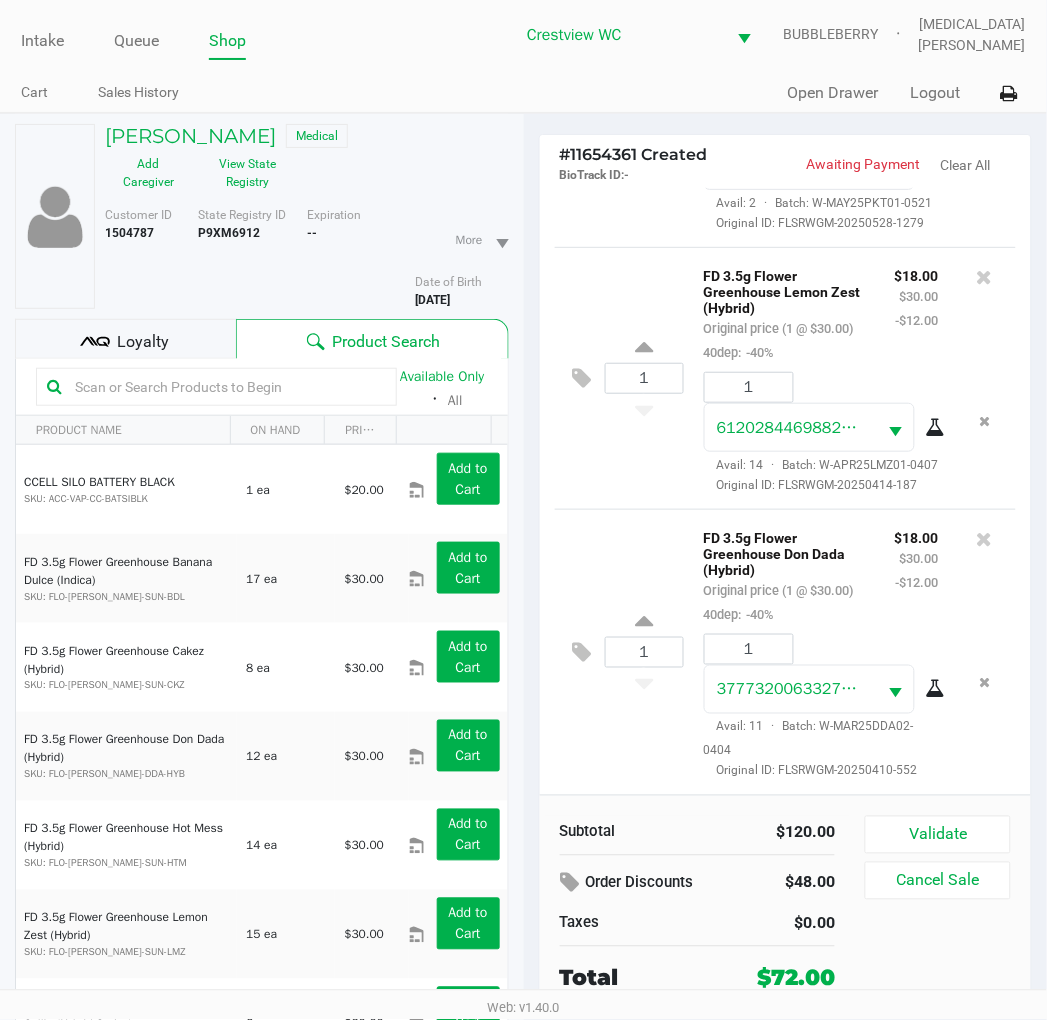 scroll, scrollTop: 642, scrollLeft: 0, axis: vertical 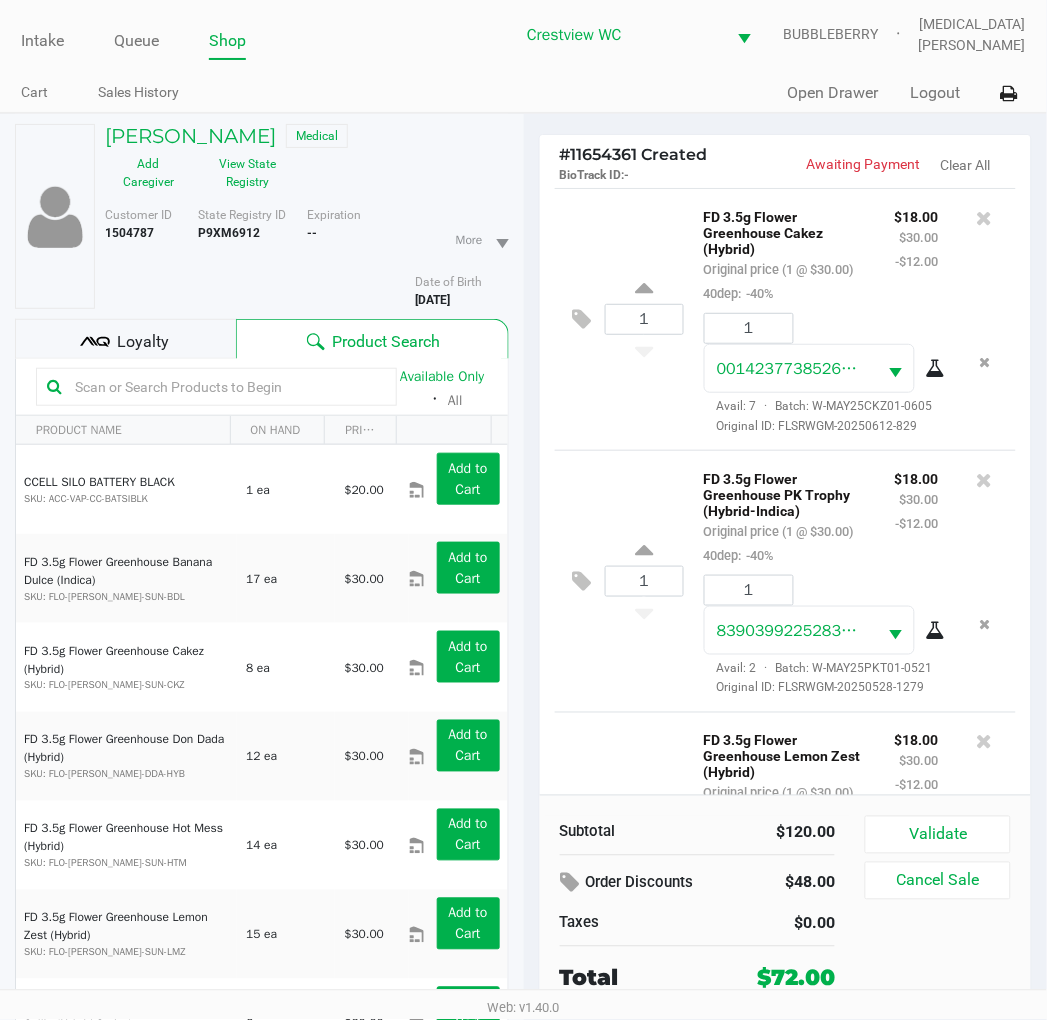 click on "View State Registry" 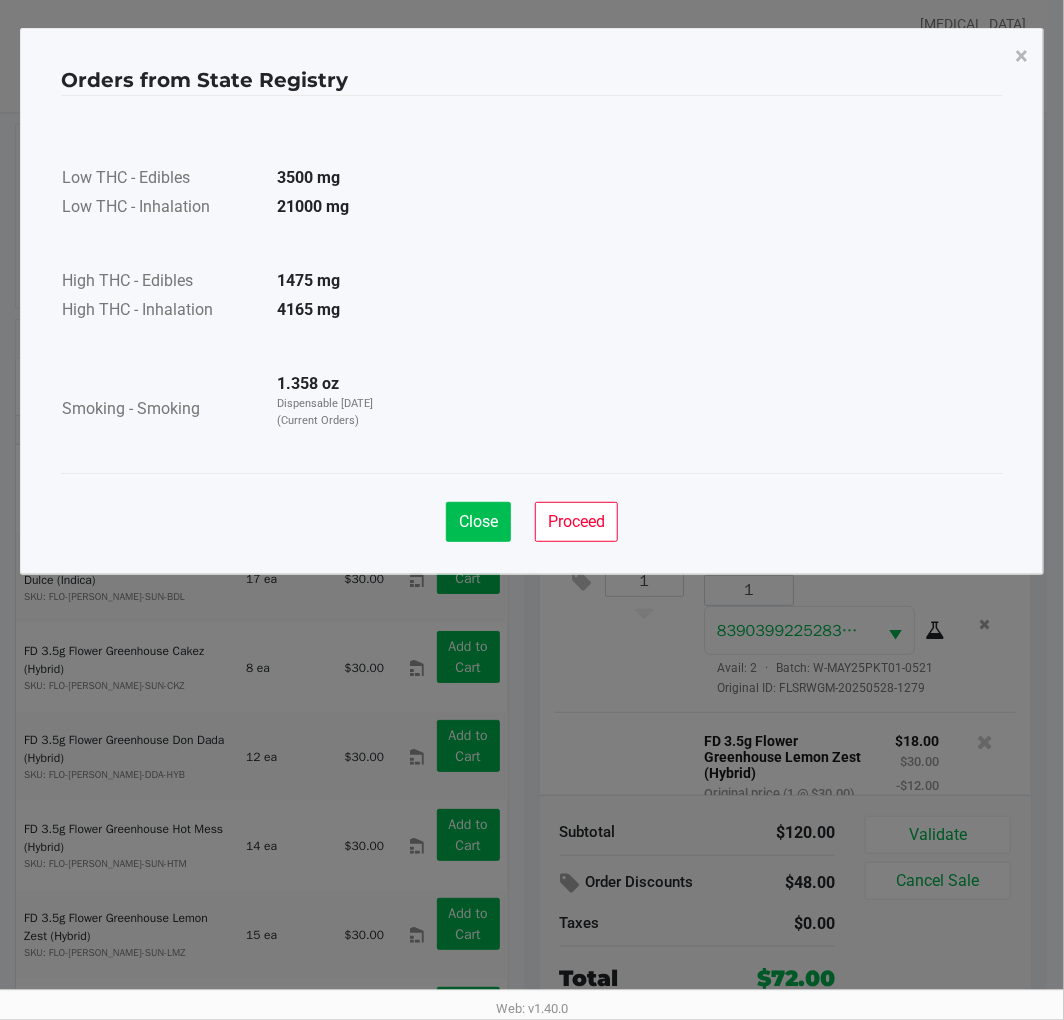 click on "Close" 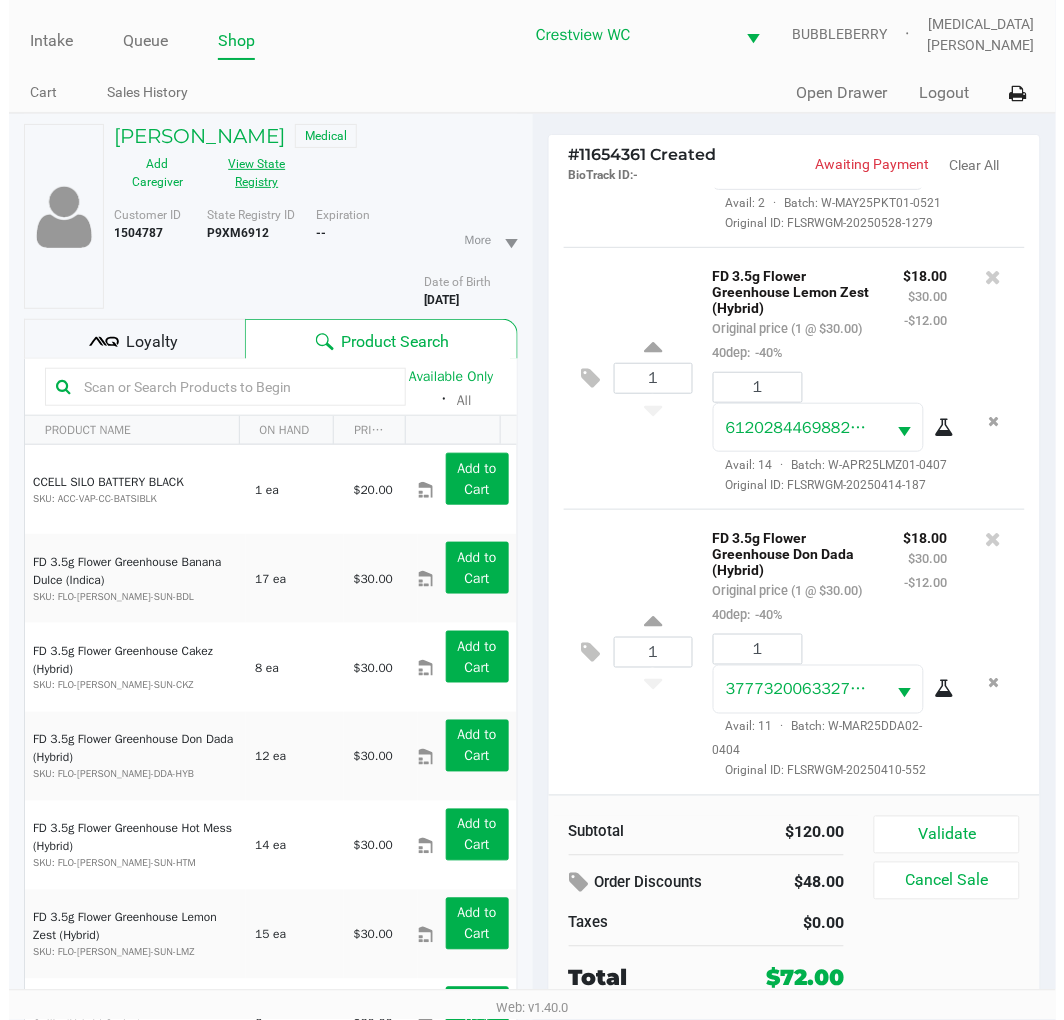 scroll, scrollTop: 505, scrollLeft: 0, axis: vertical 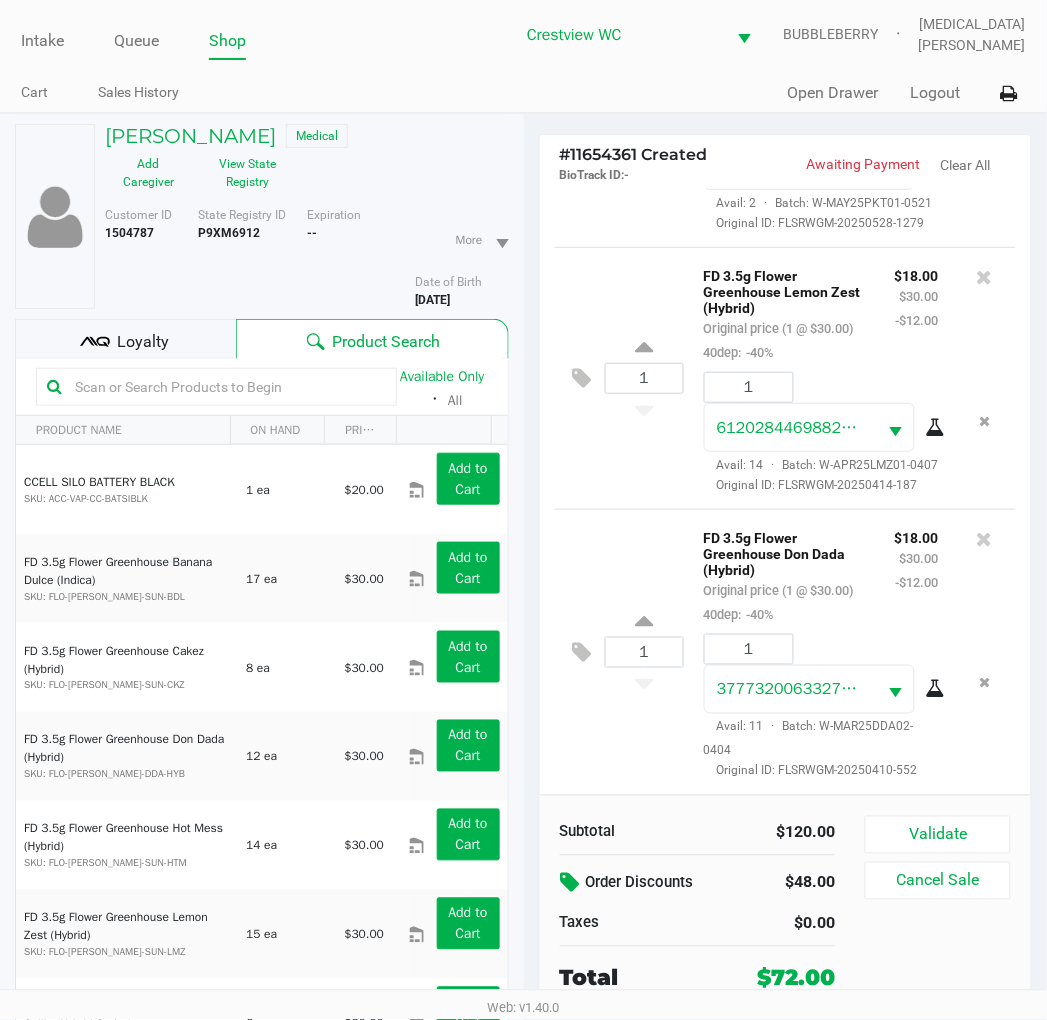 click 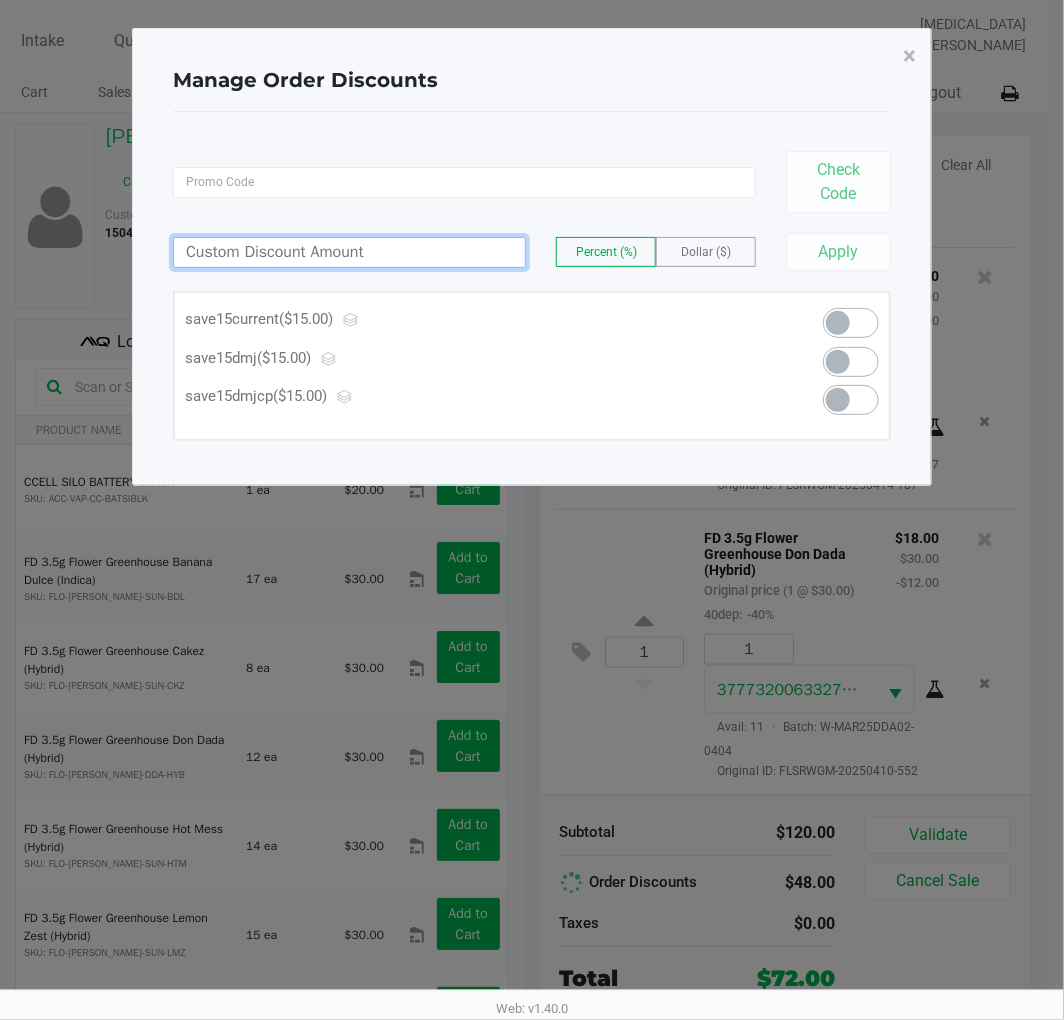 click at bounding box center (349, 252) 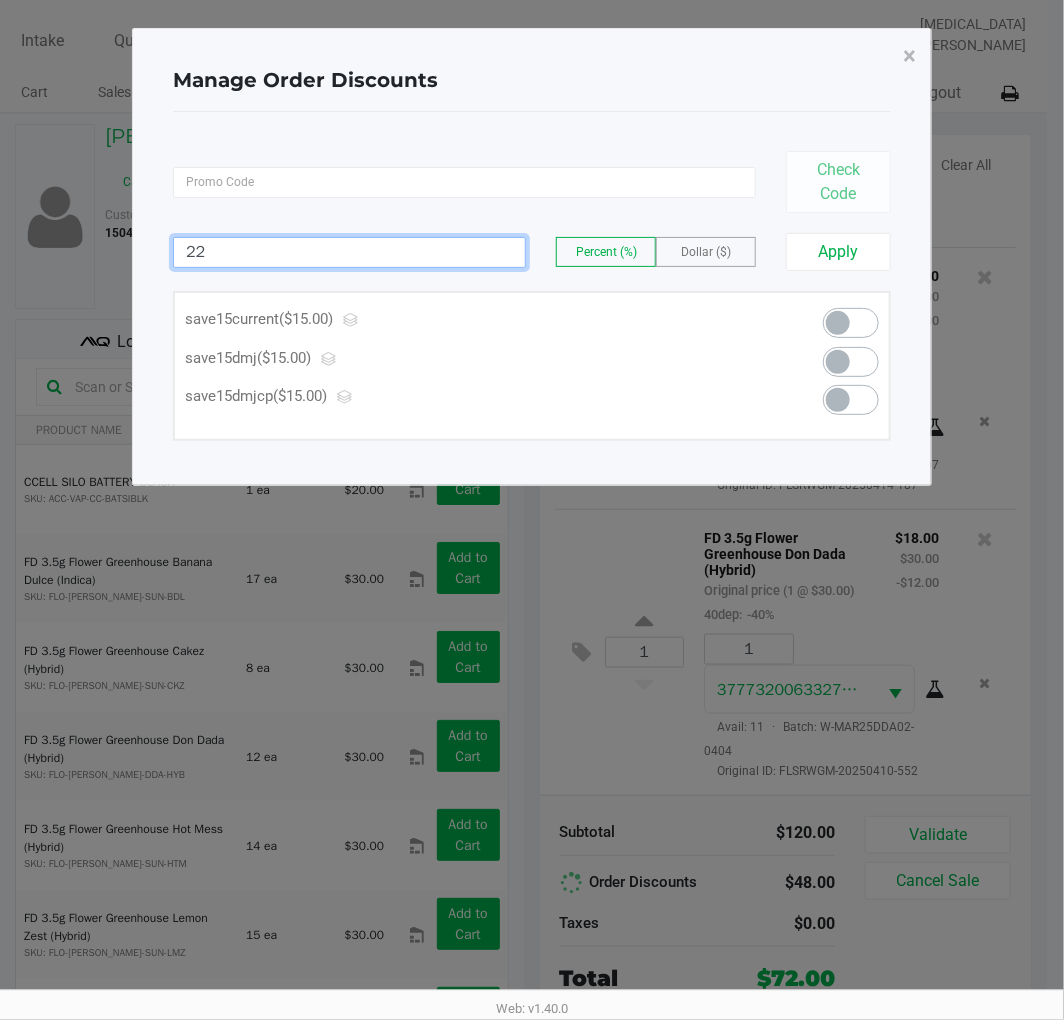 type on "22.00" 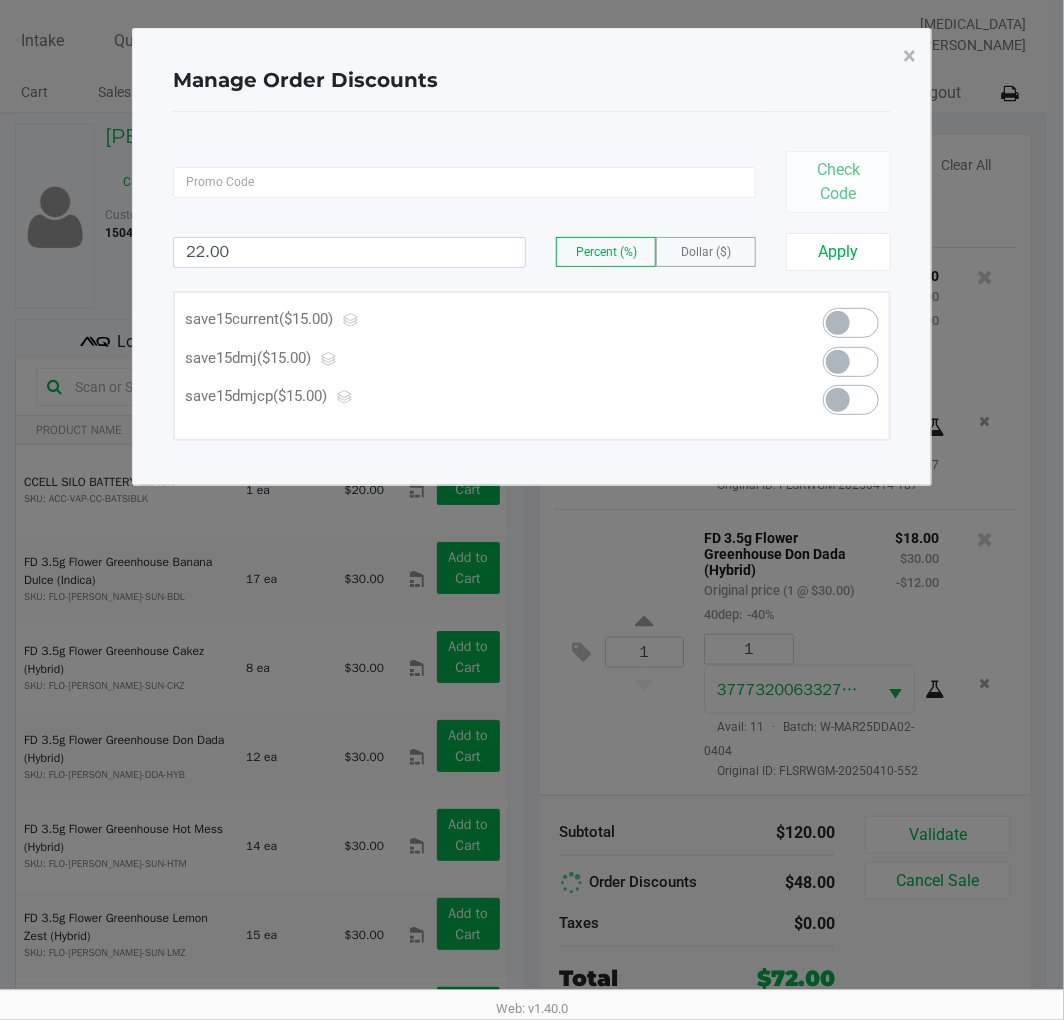 click on "Dollar ($)" 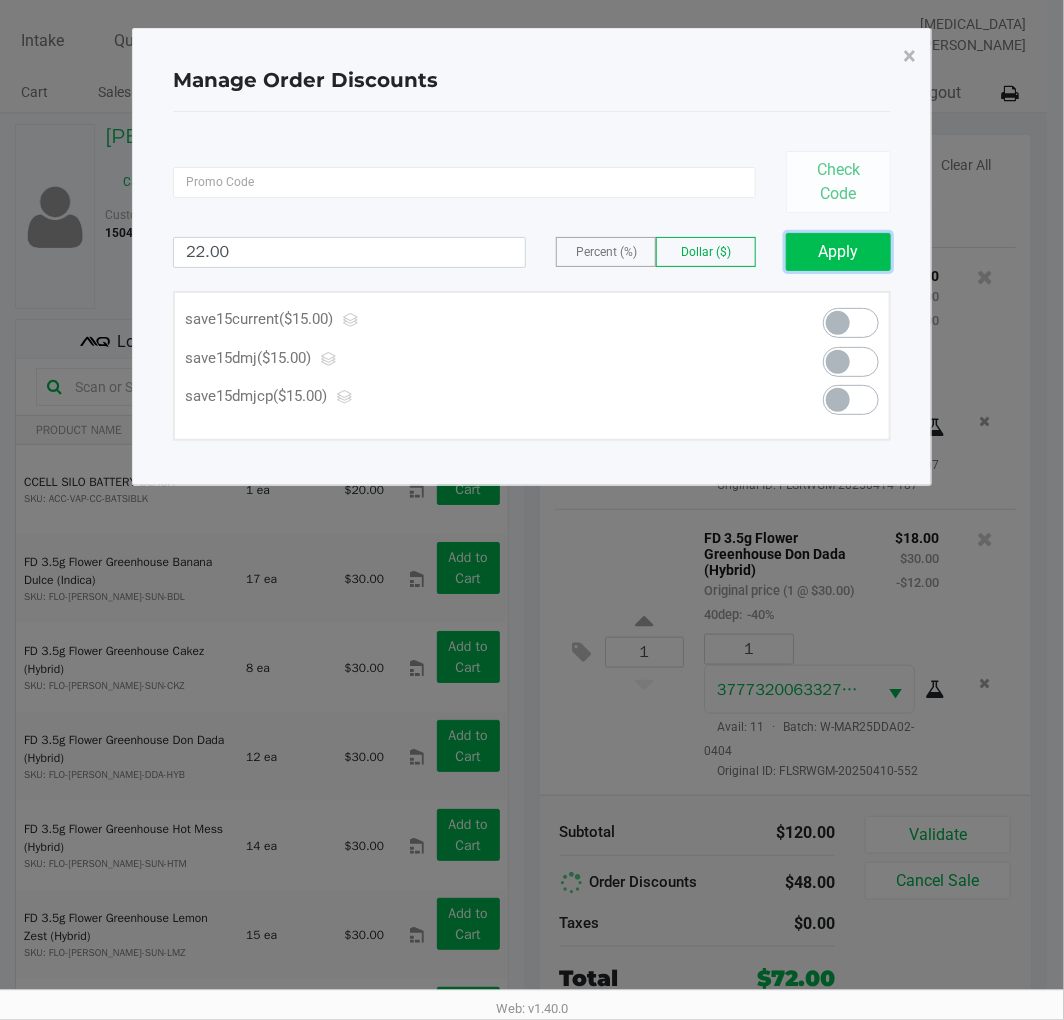 click on "Apply" 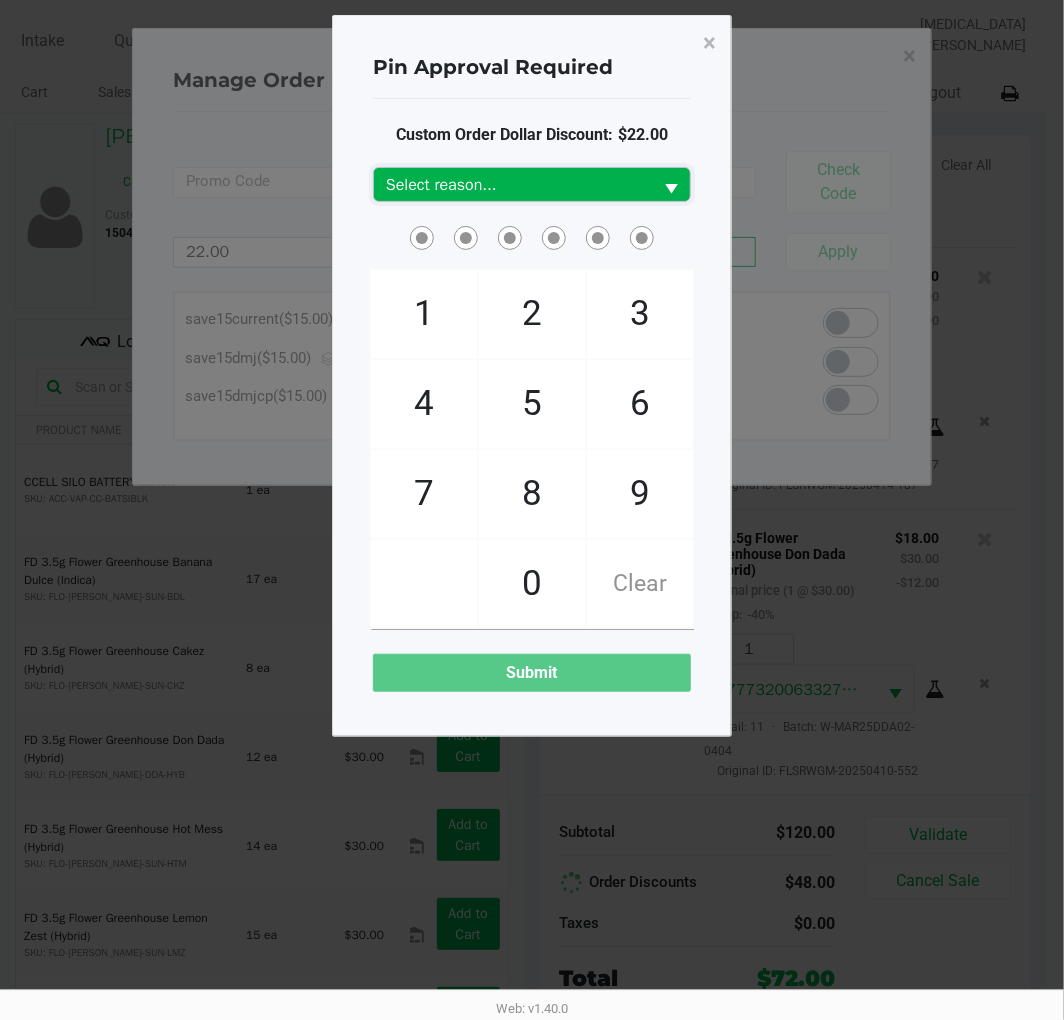 click on "Select reason..." at bounding box center [513, 185] 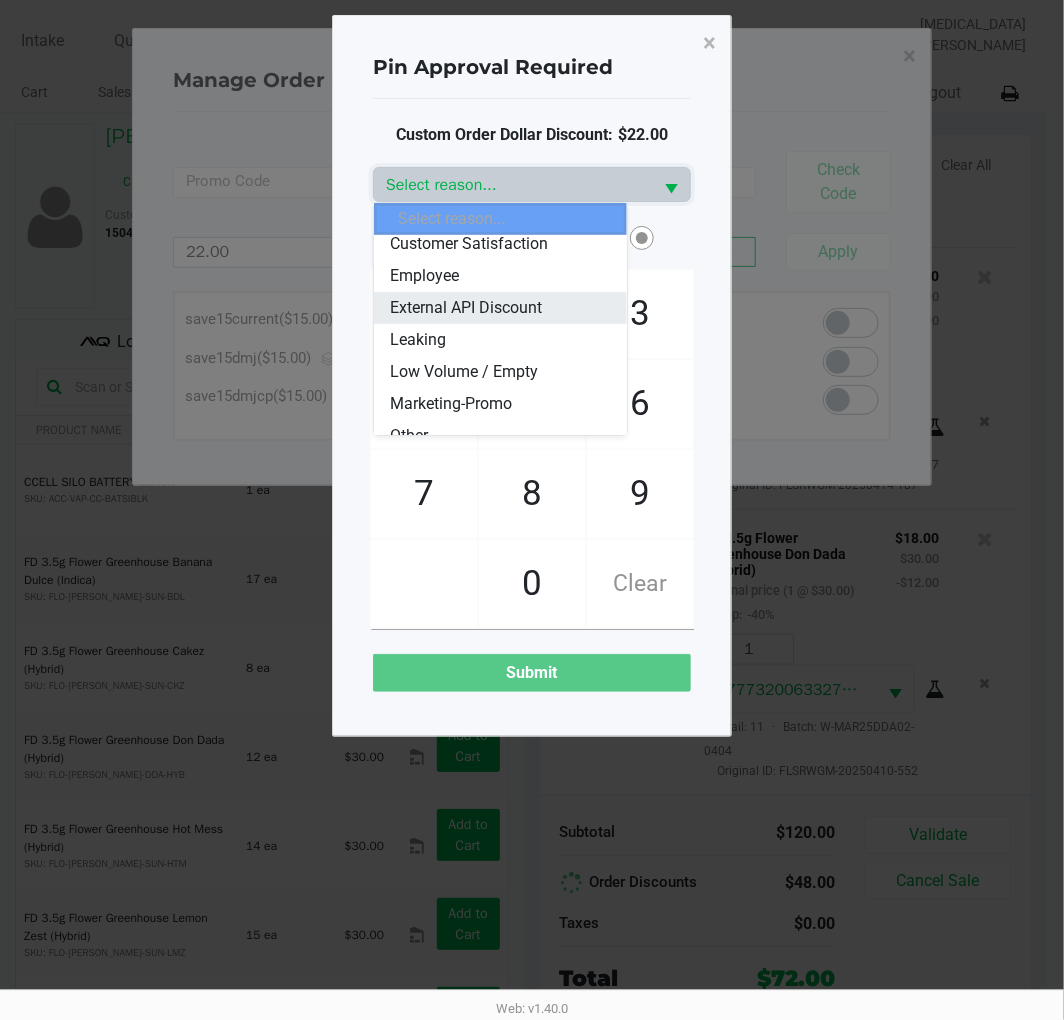scroll, scrollTop: 111, scrollLeft: 0, axis: vertical 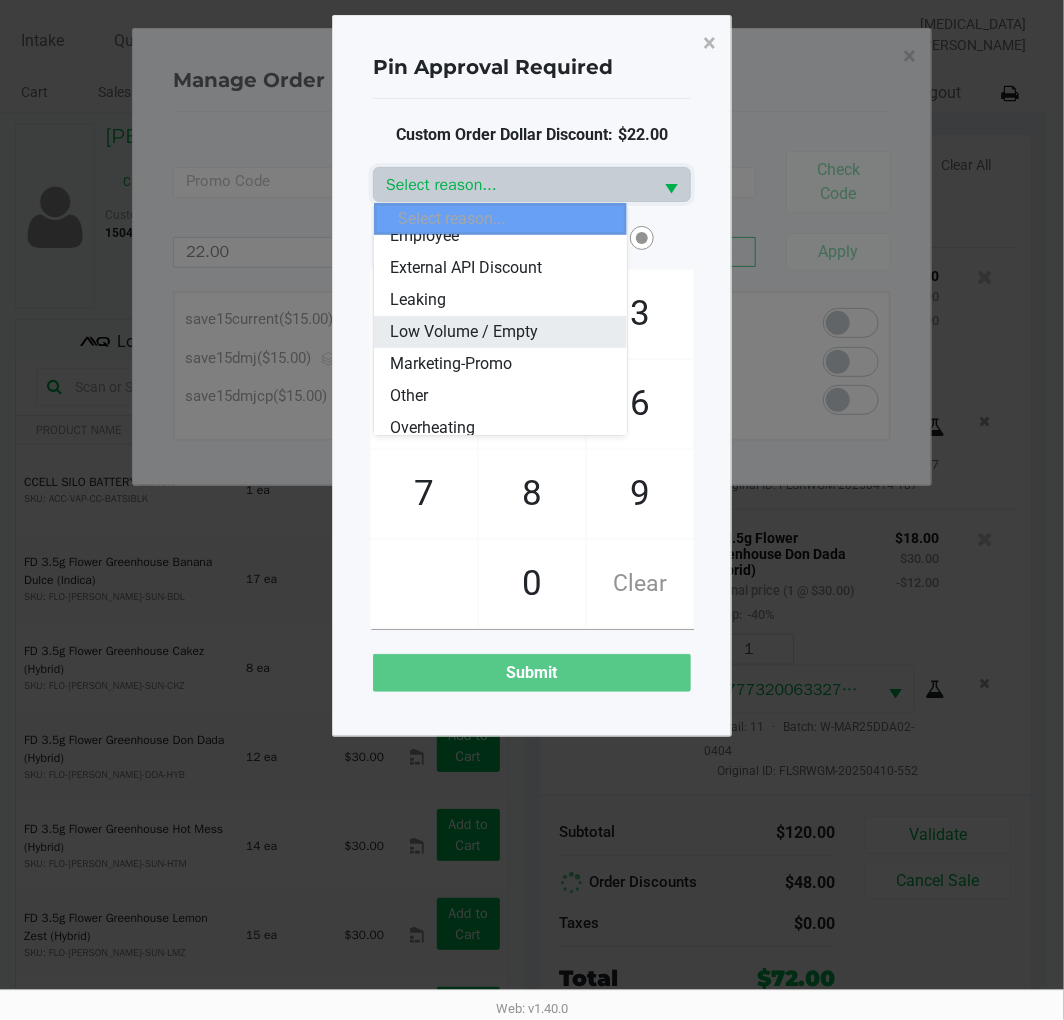 click on "Low Volume / Empty" at bounding box center [464, 332] 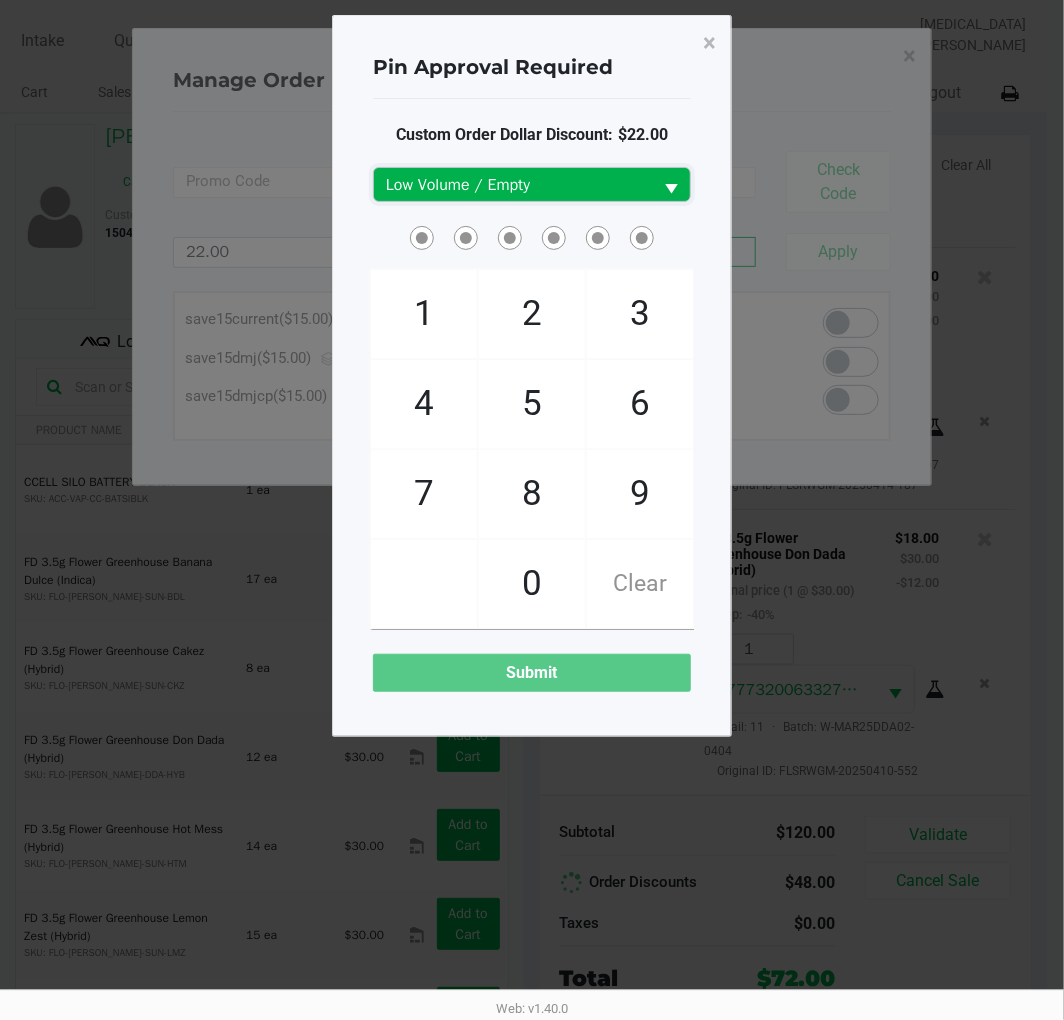 click on "Low Volume / Empty" at bounding box center [513, 185] 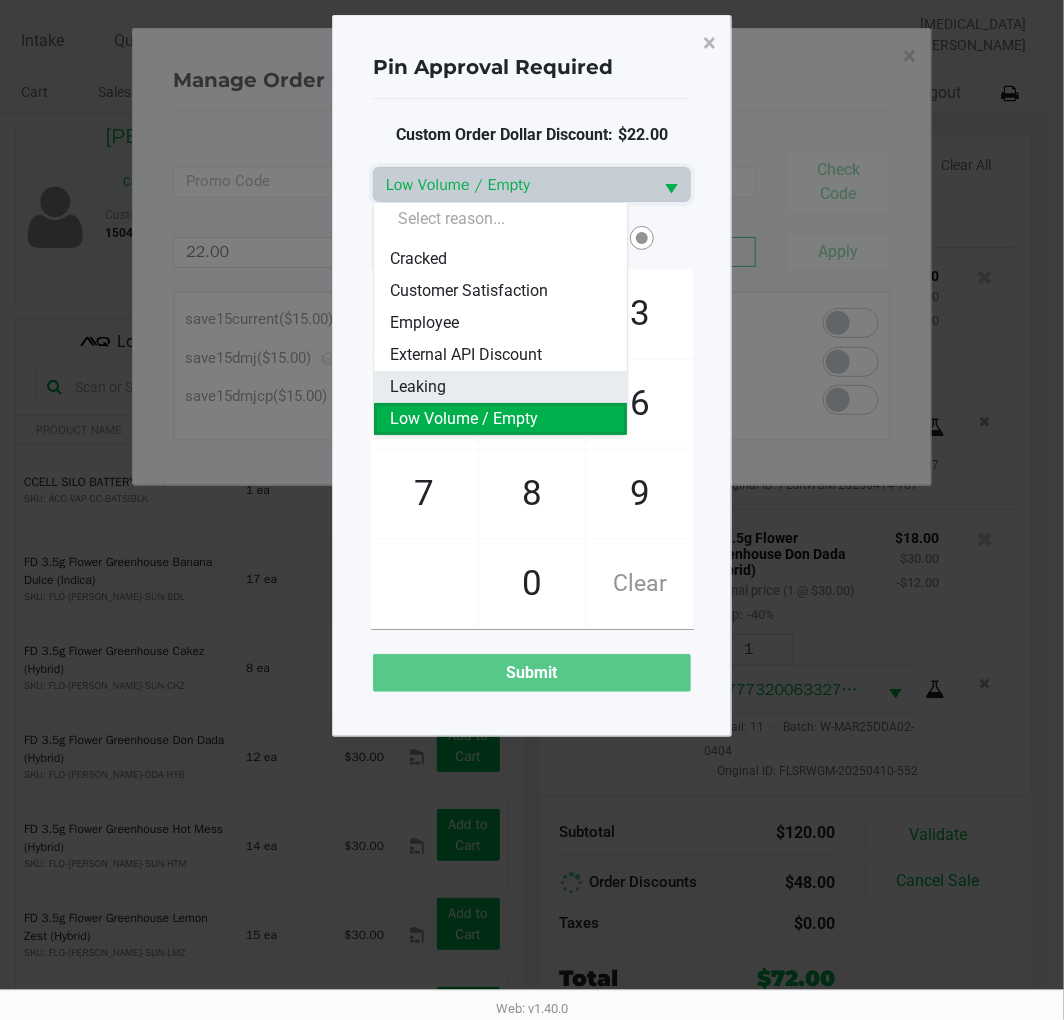 scroll, scrollTop: 135, scrollLeft: 0, axis: vertical 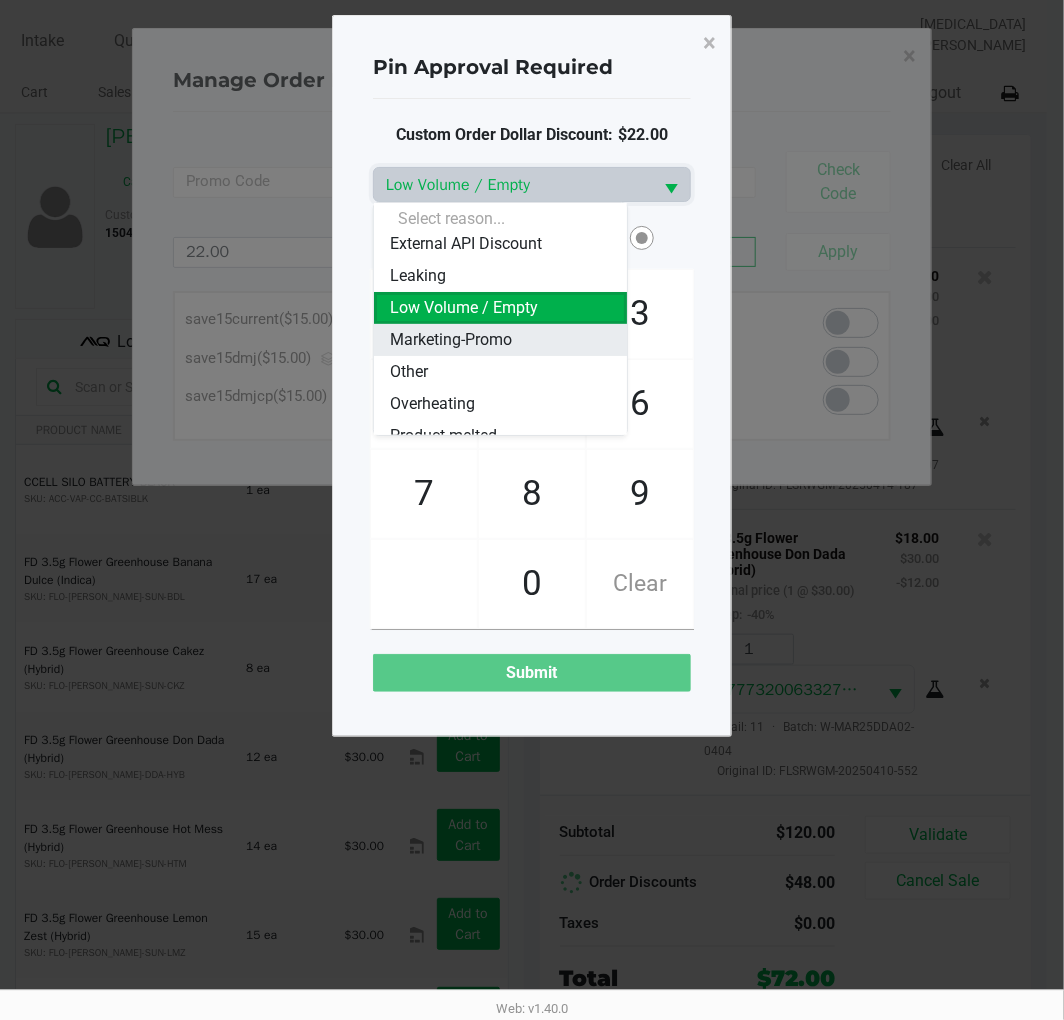 click on "Marketing-Promo" at bounding box center (451, 340) 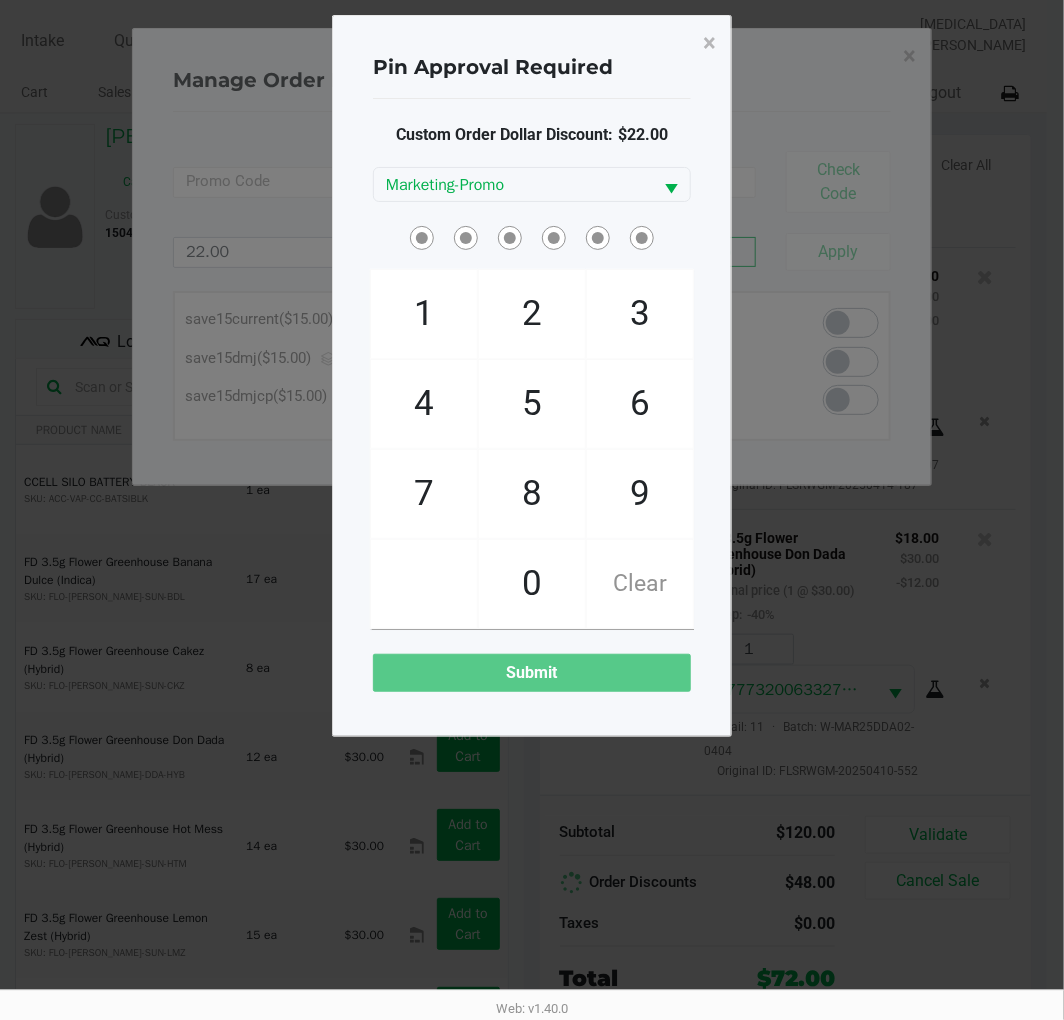 click on "Custom Order Dollar Discount:  $22.00" 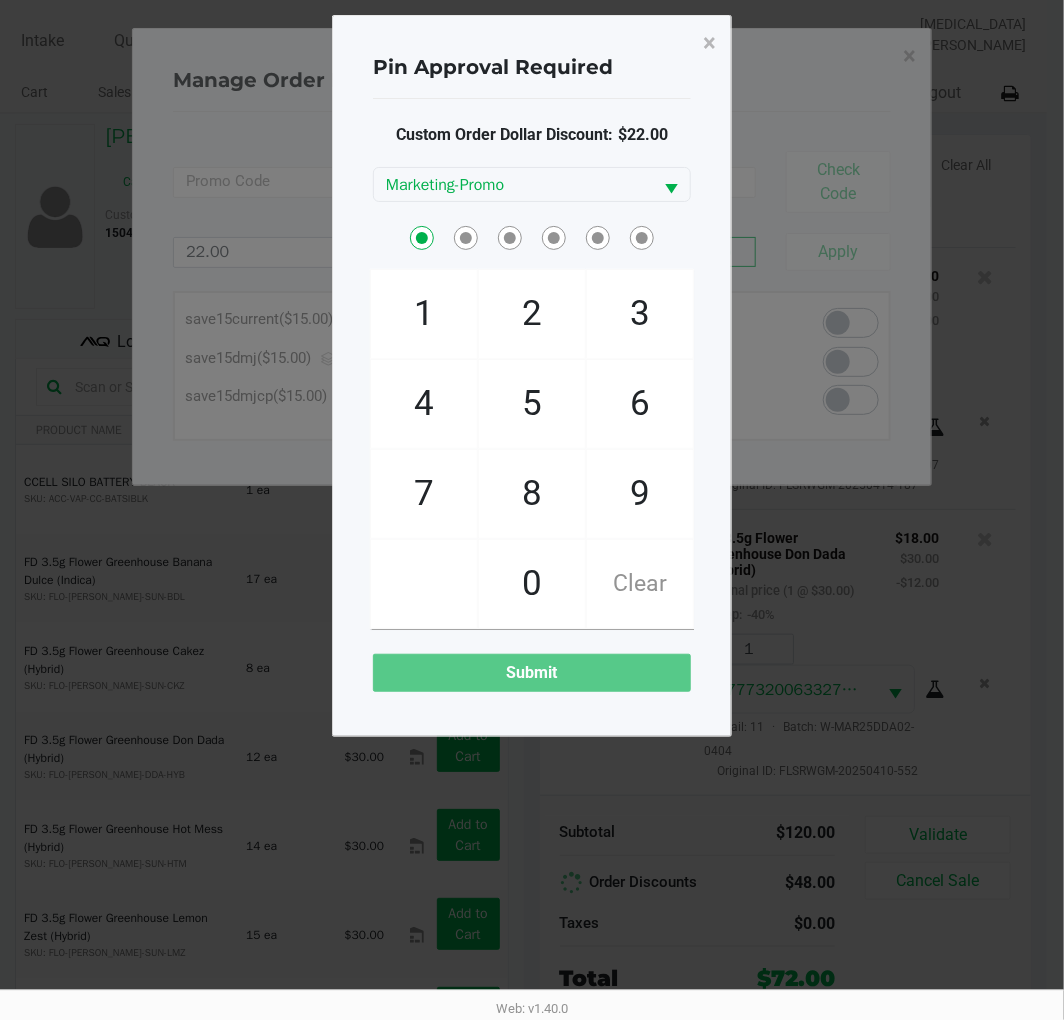 checkbox on "true" 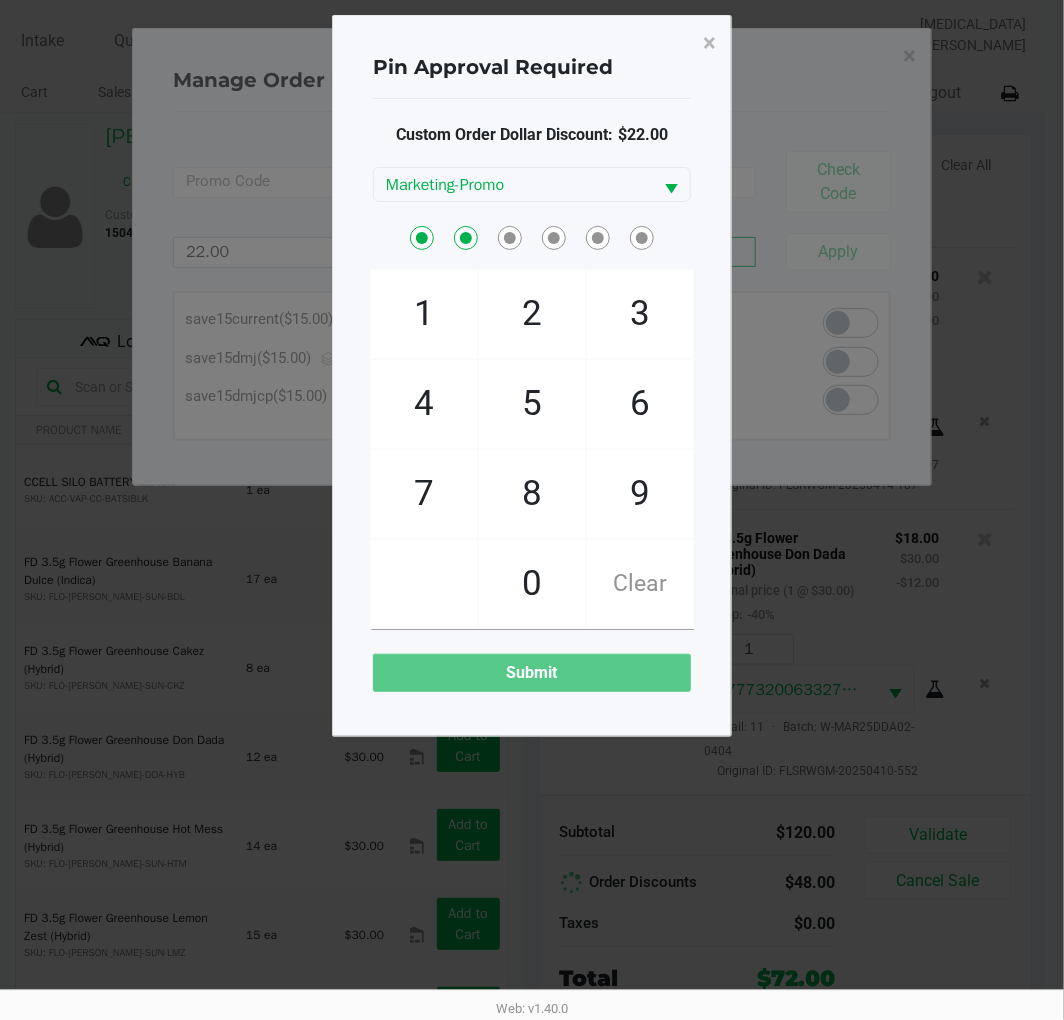 checkbox on "true" 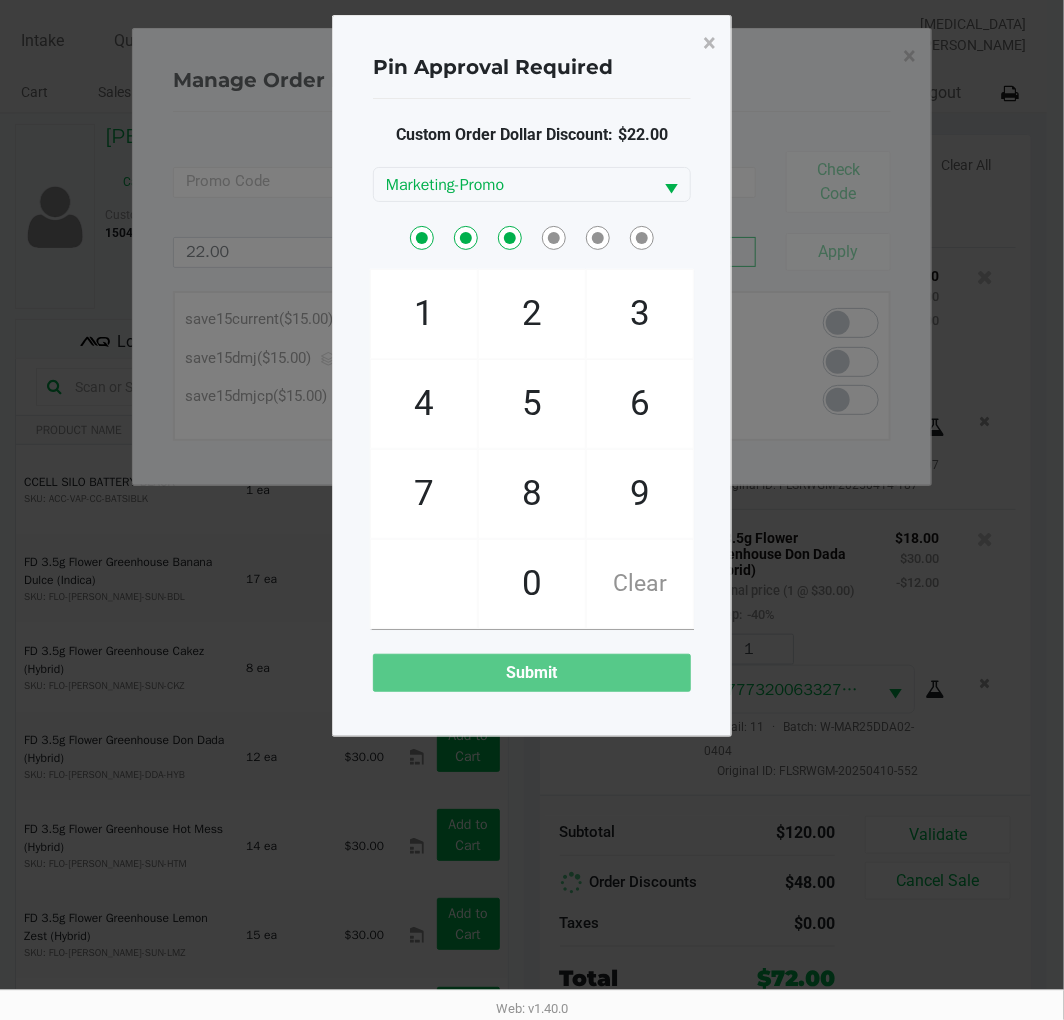 checkbox on "true" 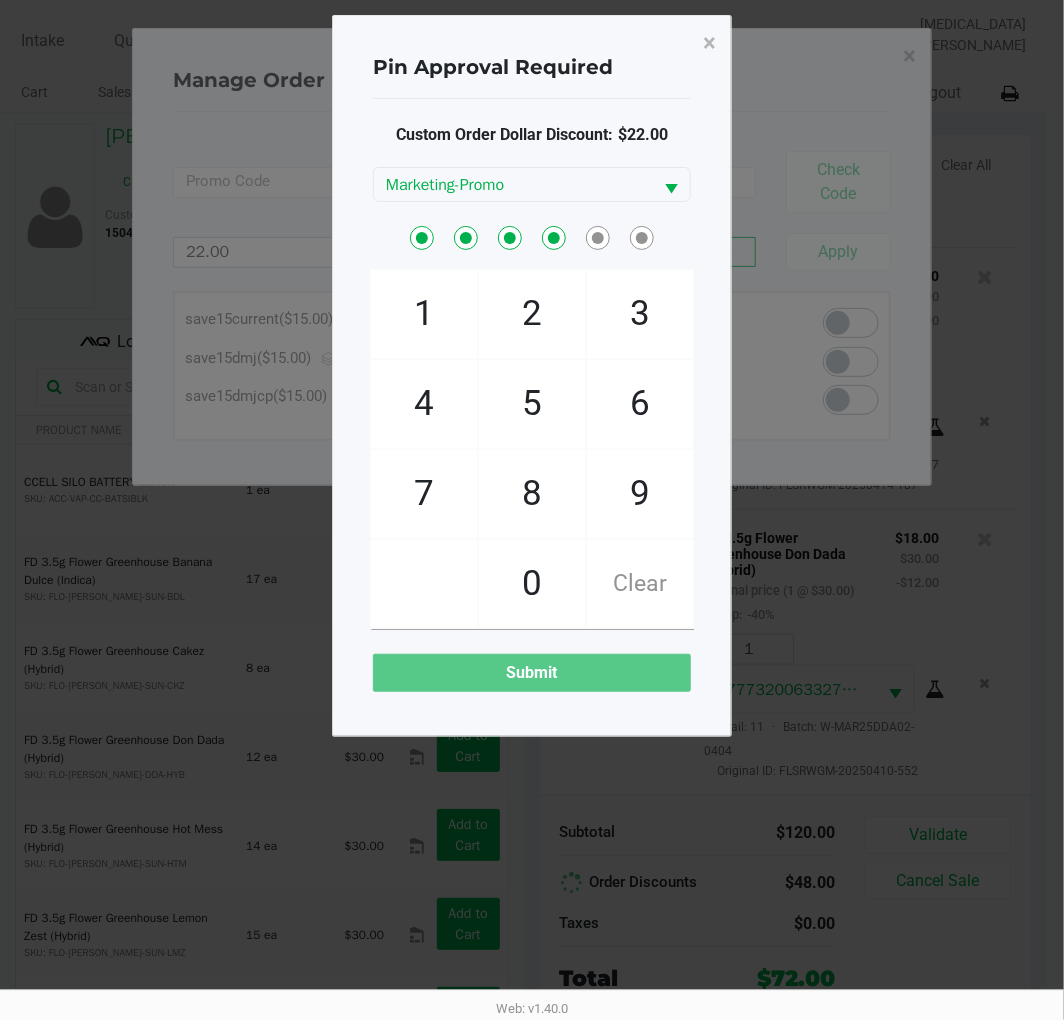 checkbox on "true" 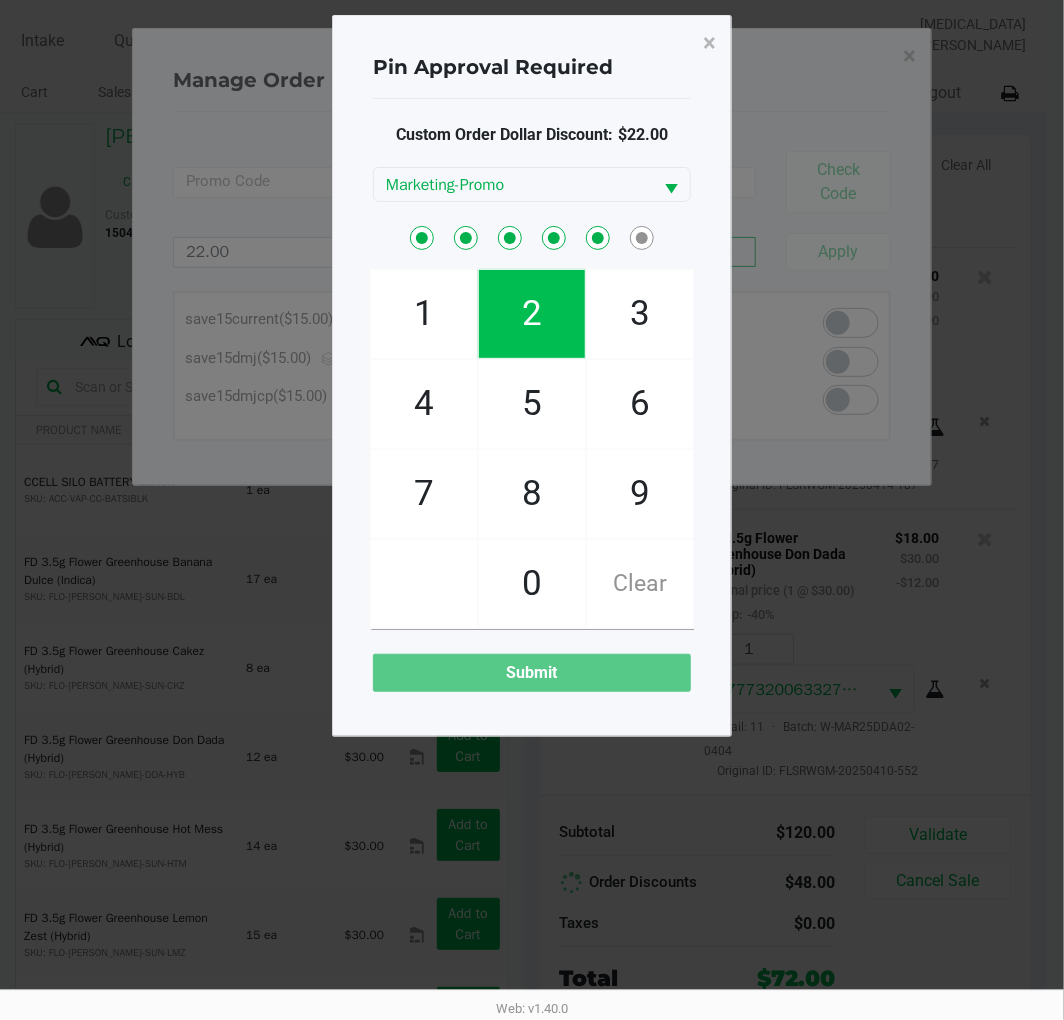 checkbox on "true" 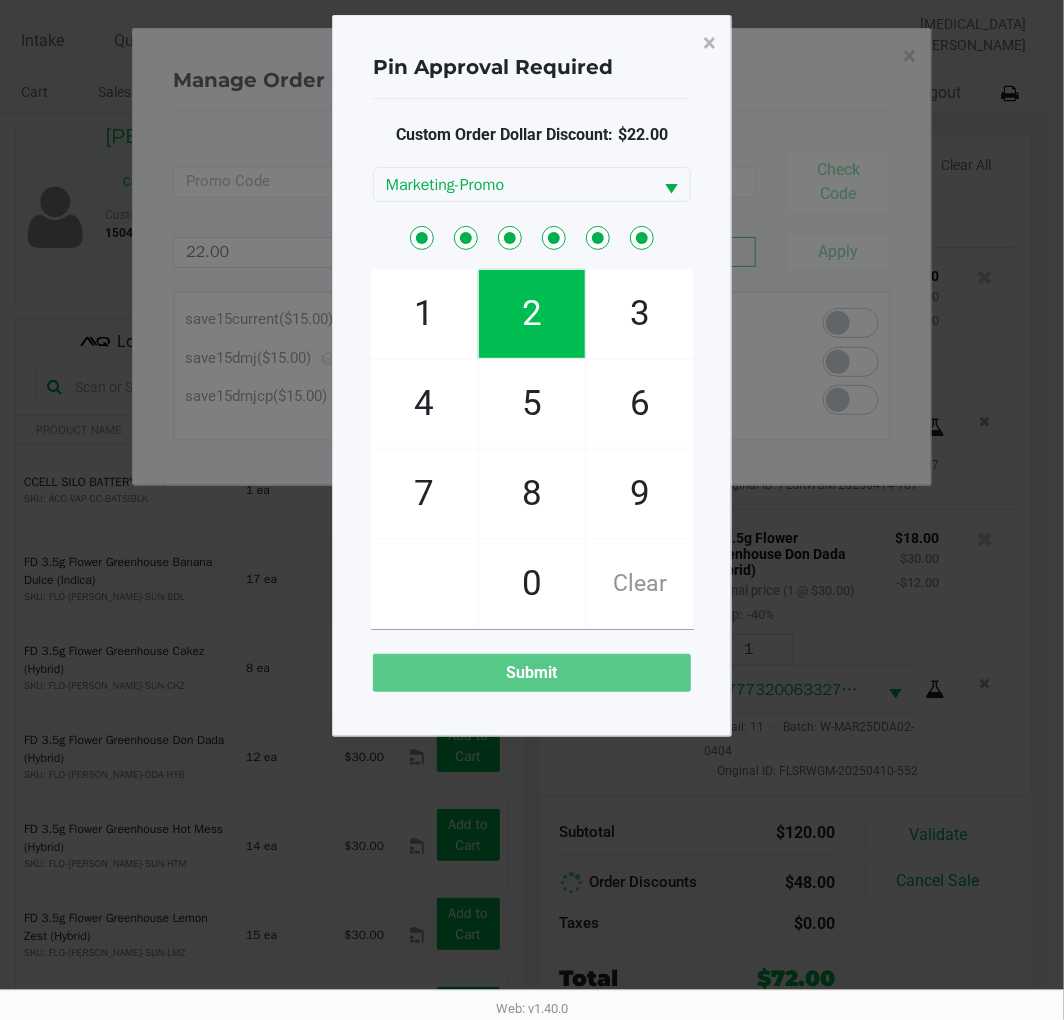 checkbox on "true" 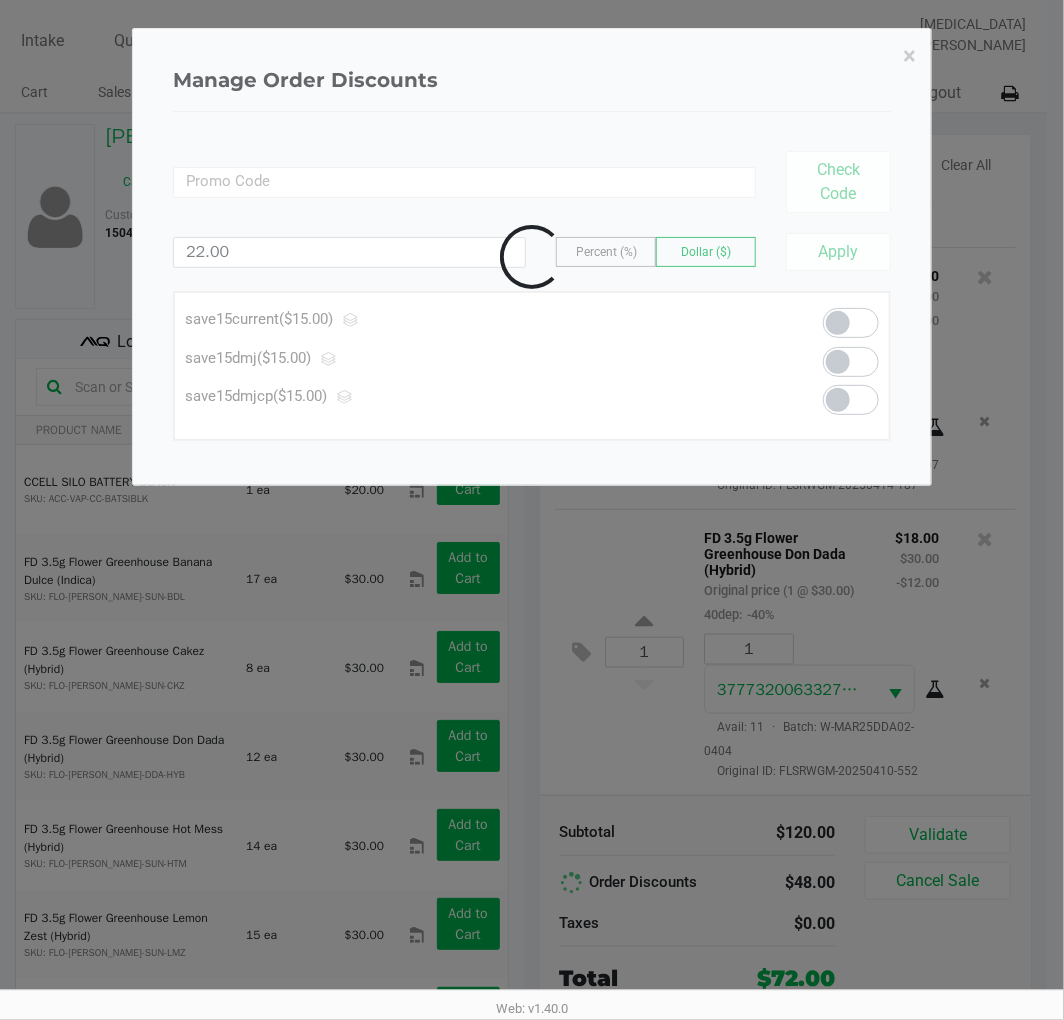 type 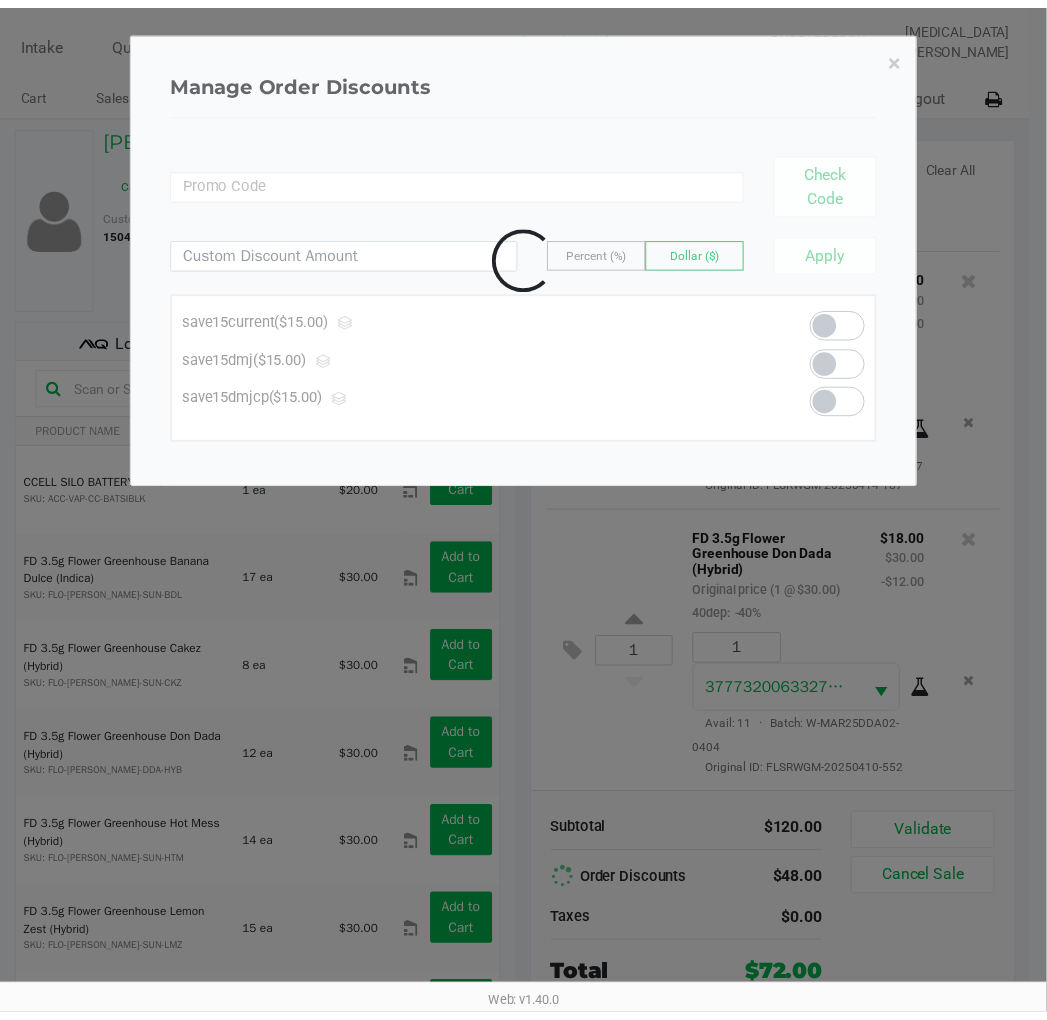 scroll, scrollTop: 642, scrollLeft: 0, axis: vertical 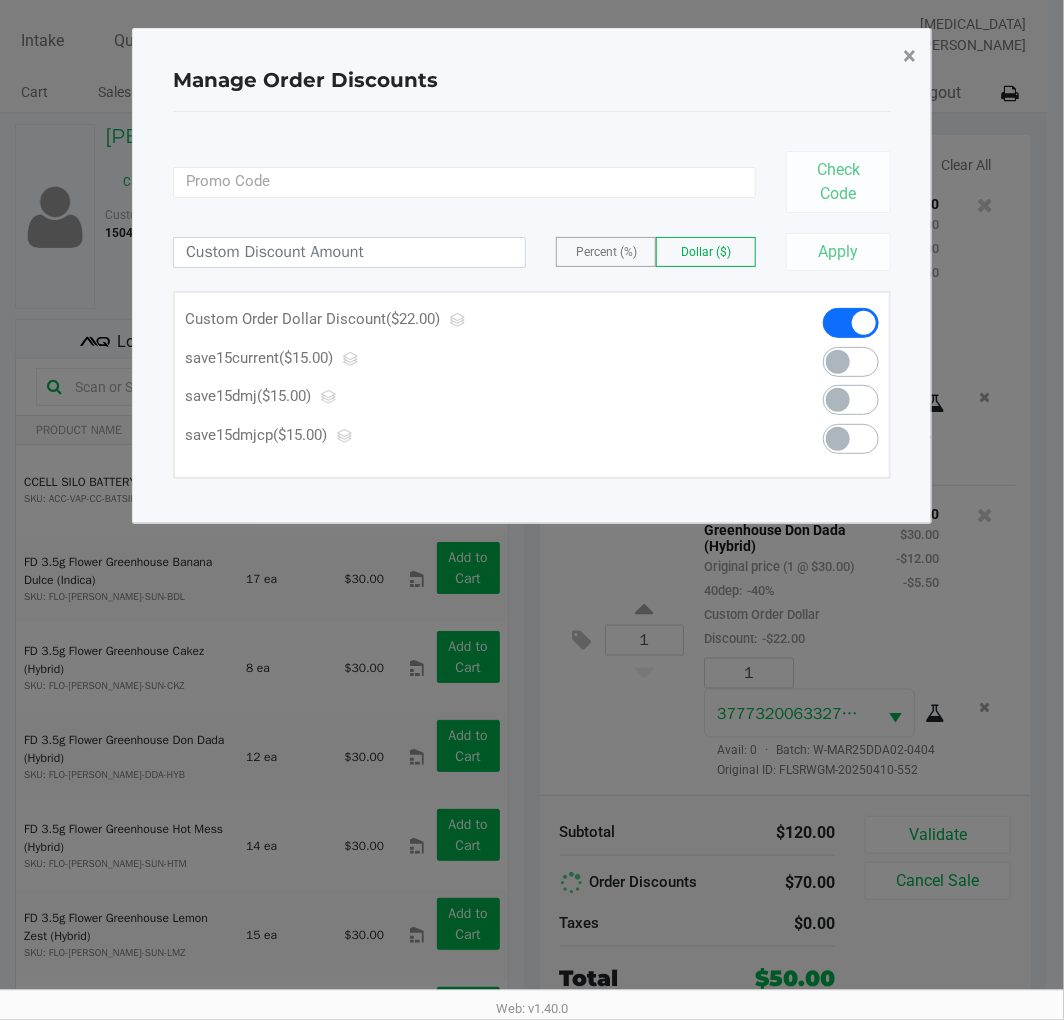 click on "×" 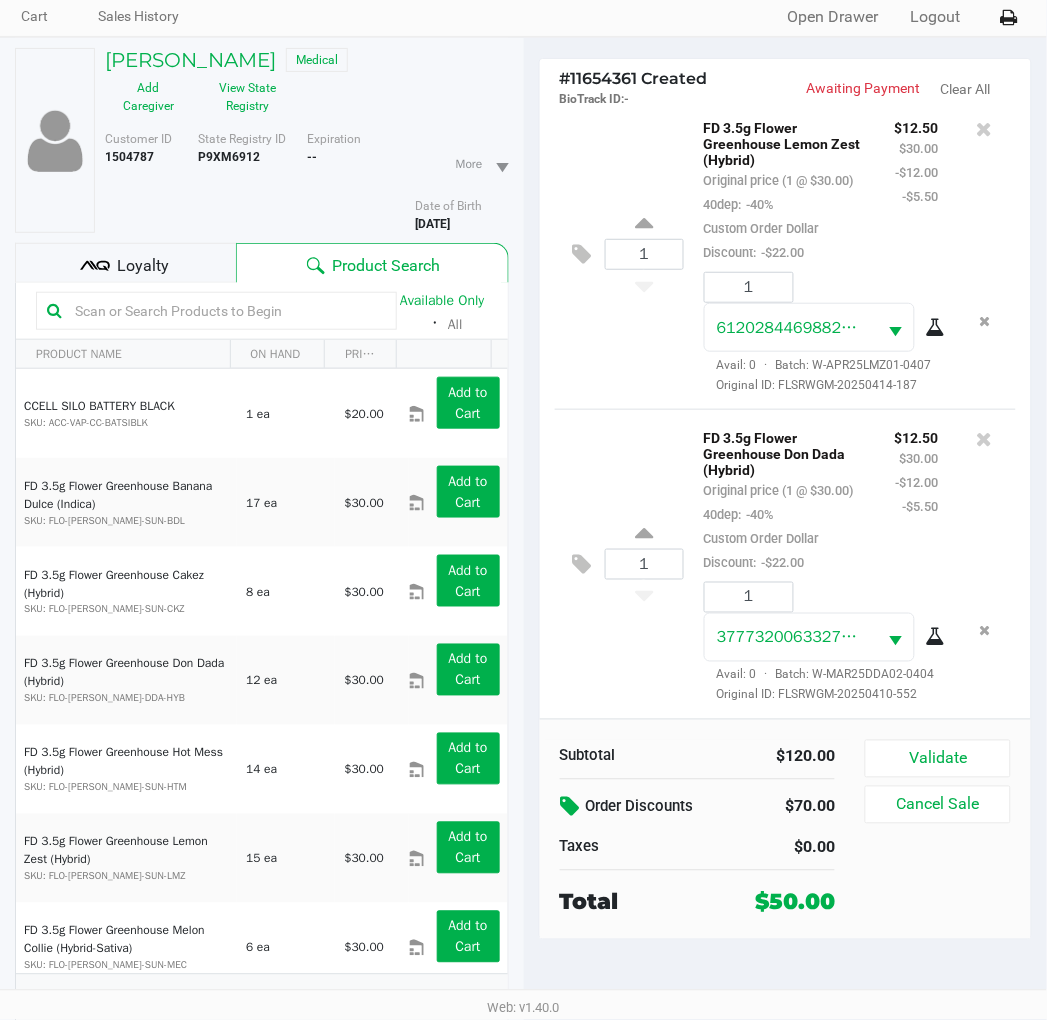 scroll, scrollTop: 100, scrollLeft: 0, axis: vertical 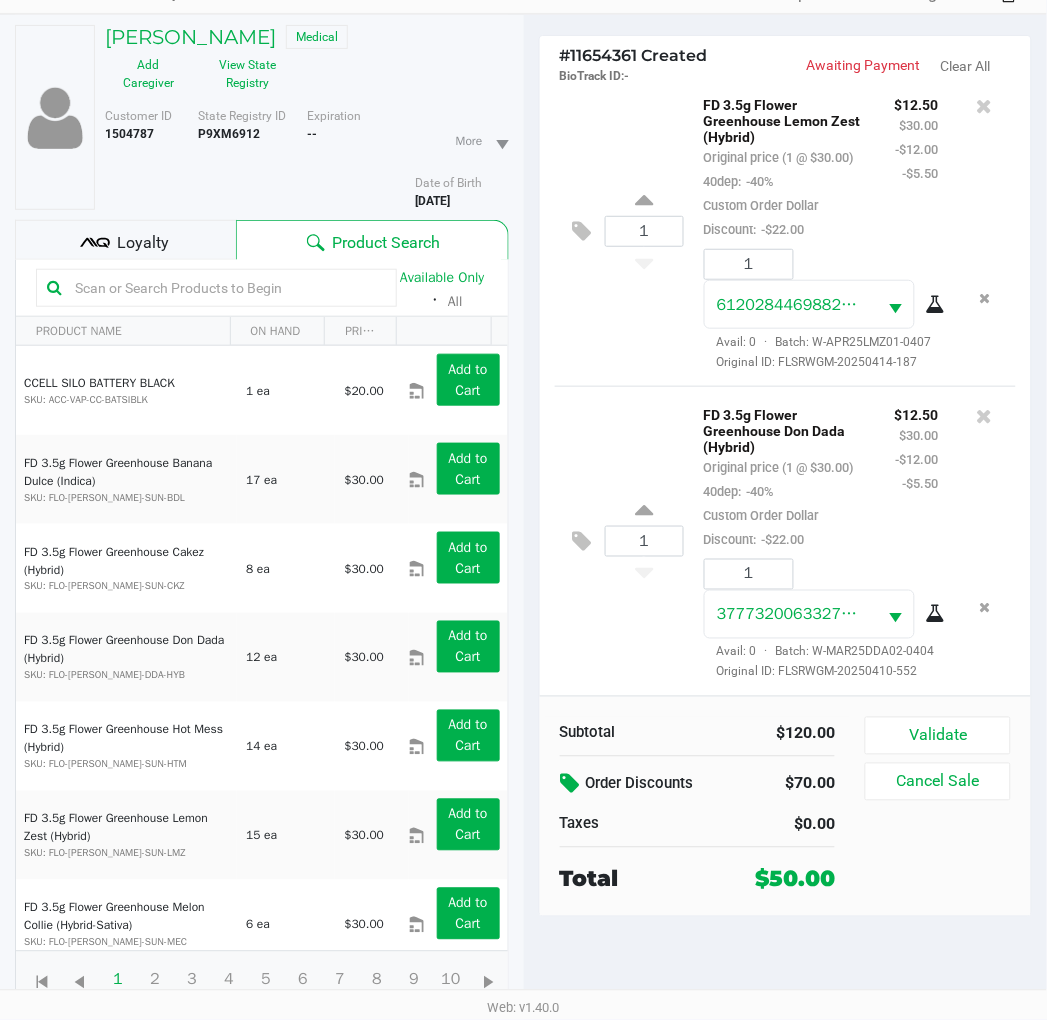 click 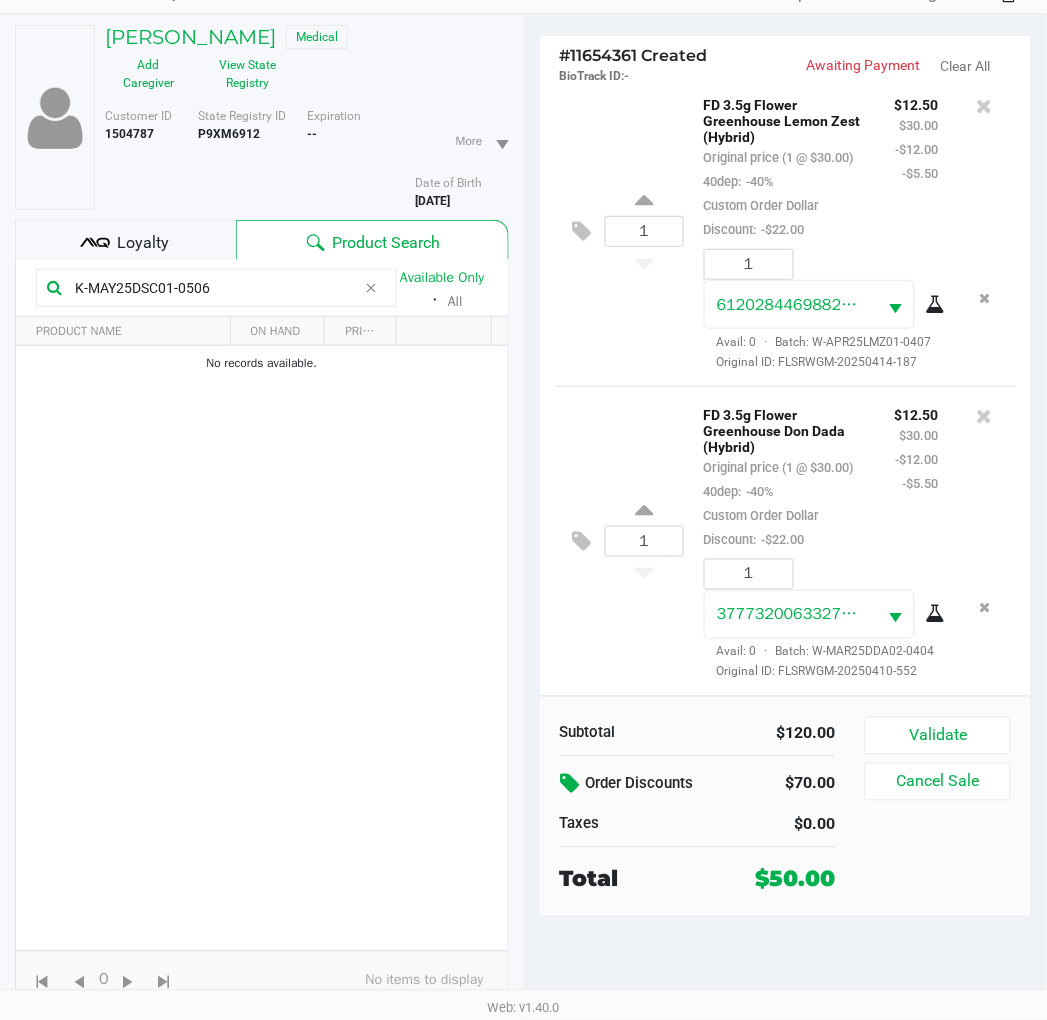type on "K-MAY25DSC01-0506" 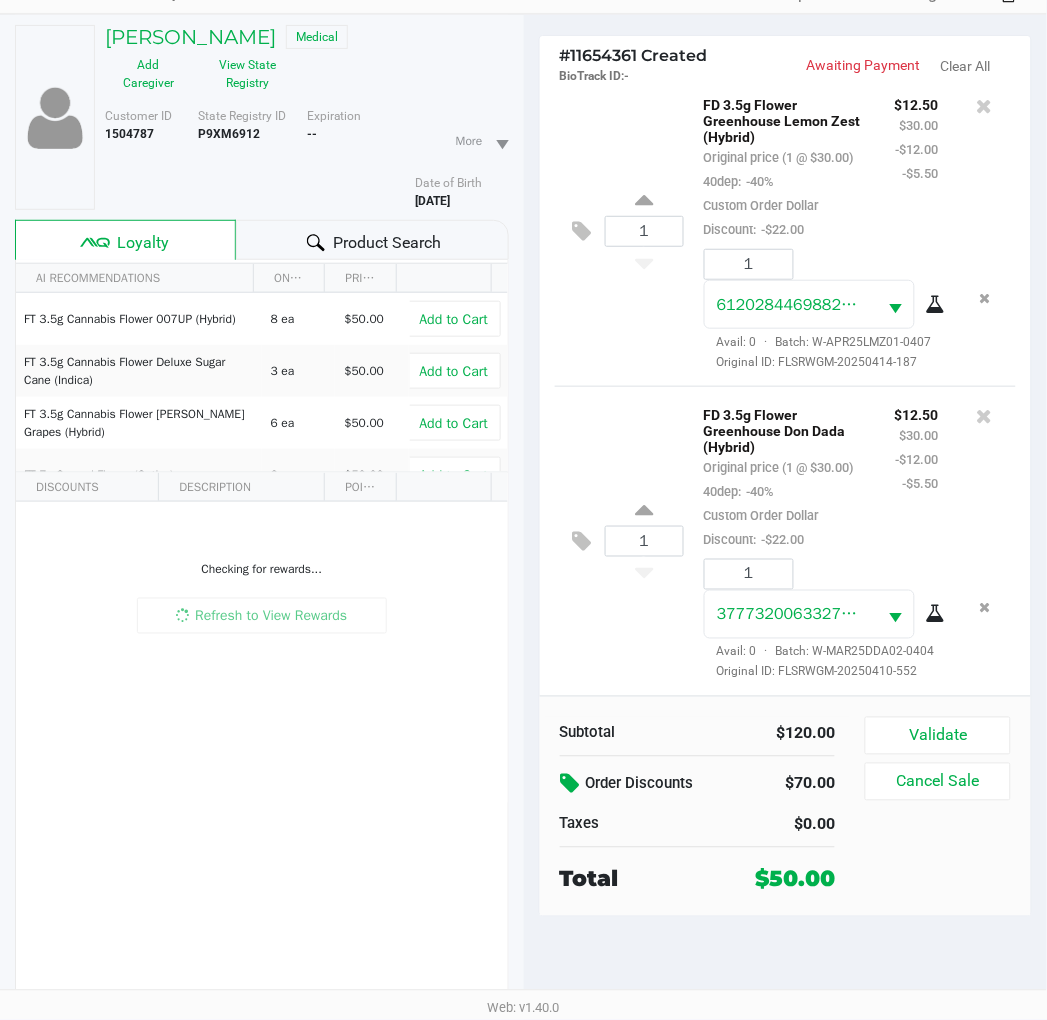 click on "Product Search" 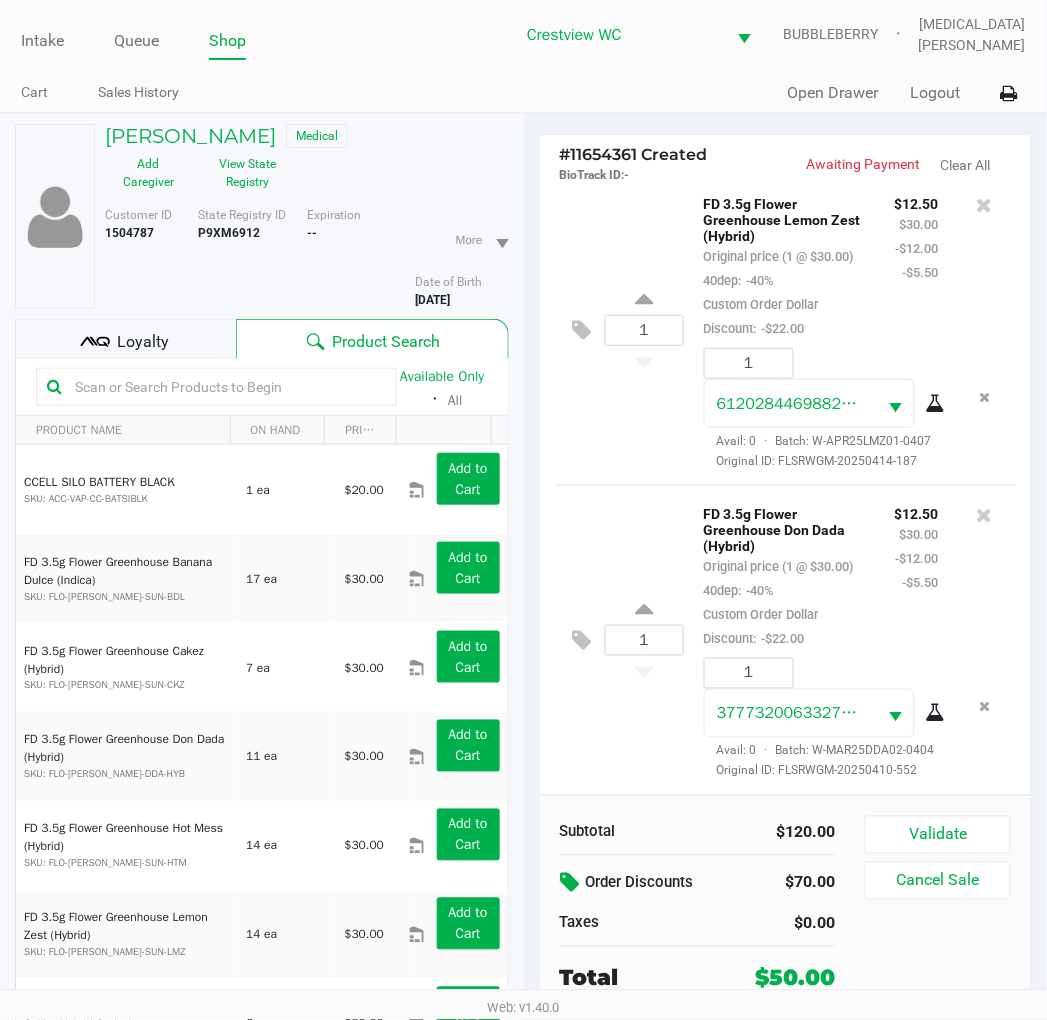 scroll, scrollTop: 100, scrollLeft: 0, axis: vertical 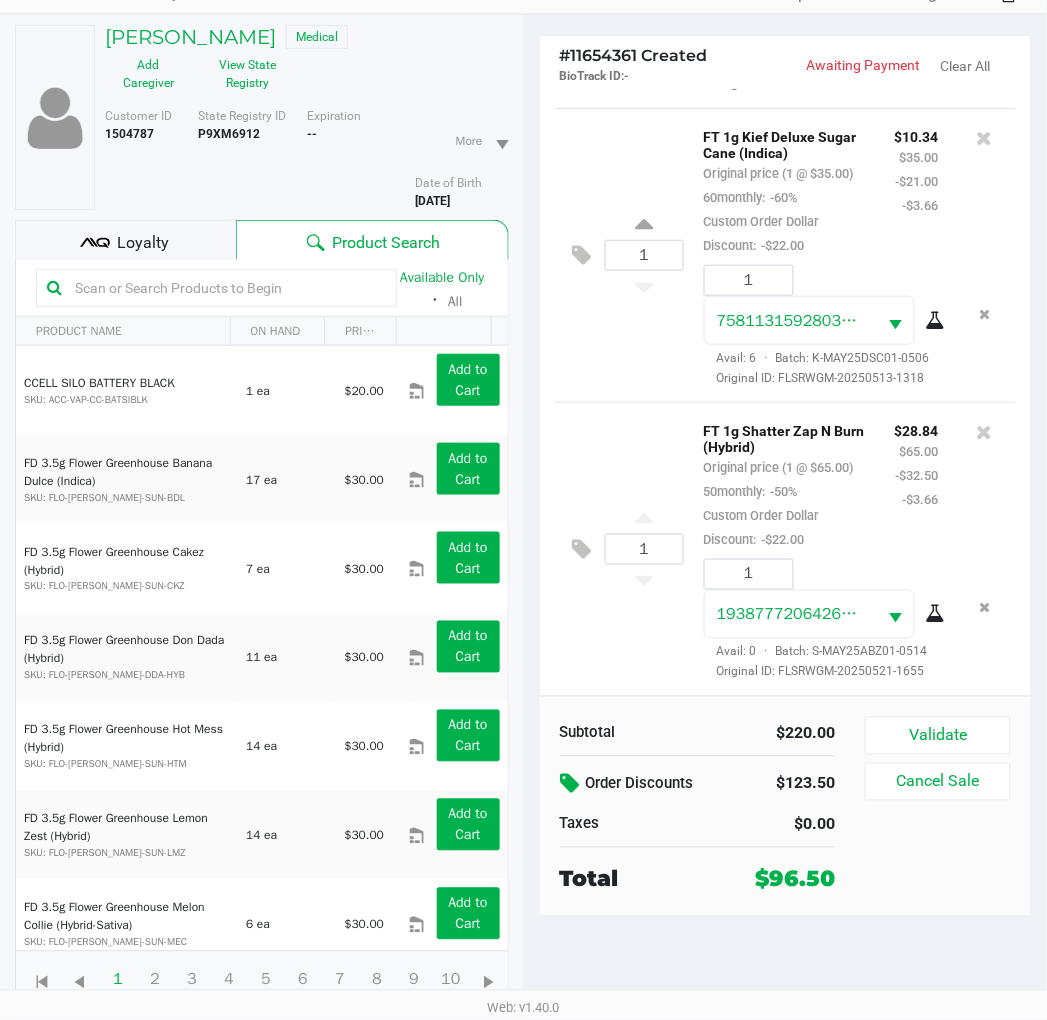 click on "Loyalty" 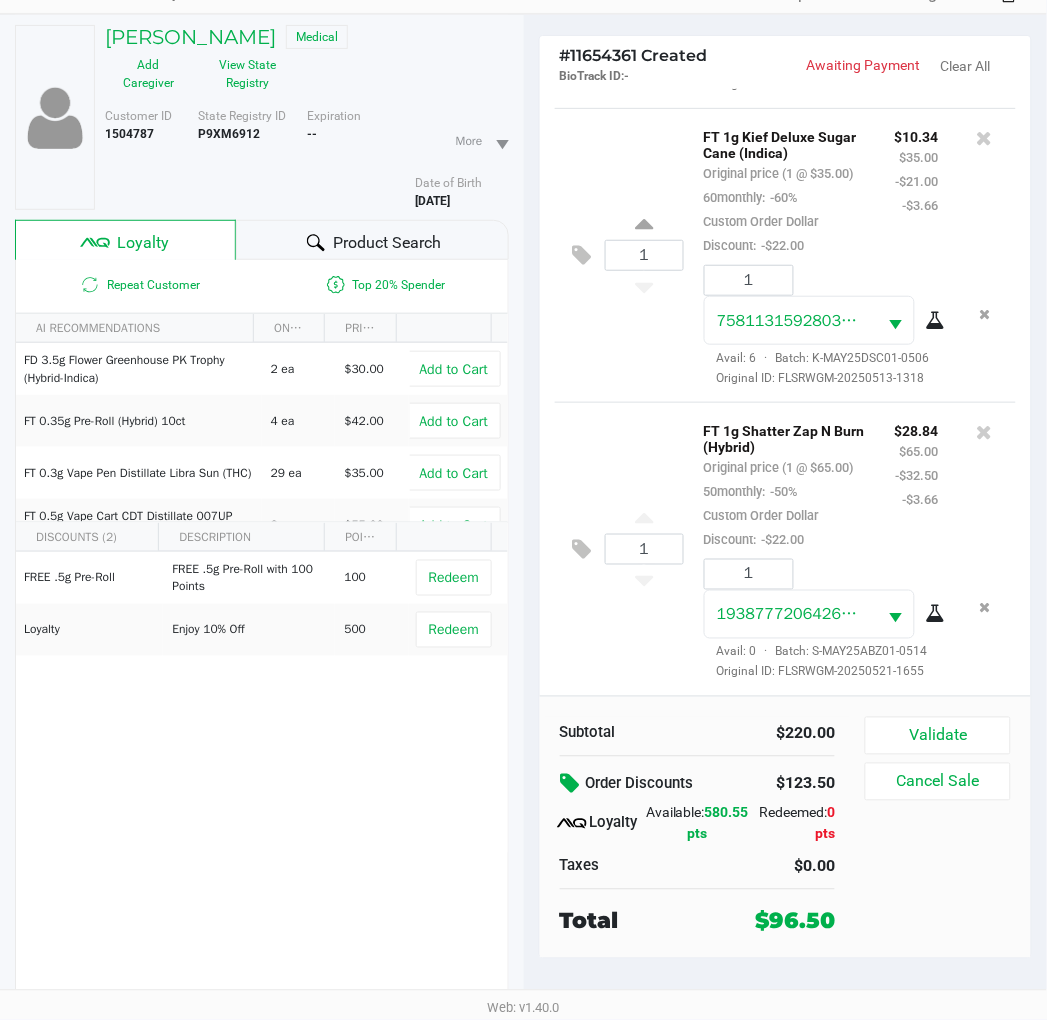 click on "FREE .5g  Pre-Roll   FREE .5g Pre-Roll with 100 Points   100   Redeem   Loyalty   Enjoy 10% Off    500   Redeem" 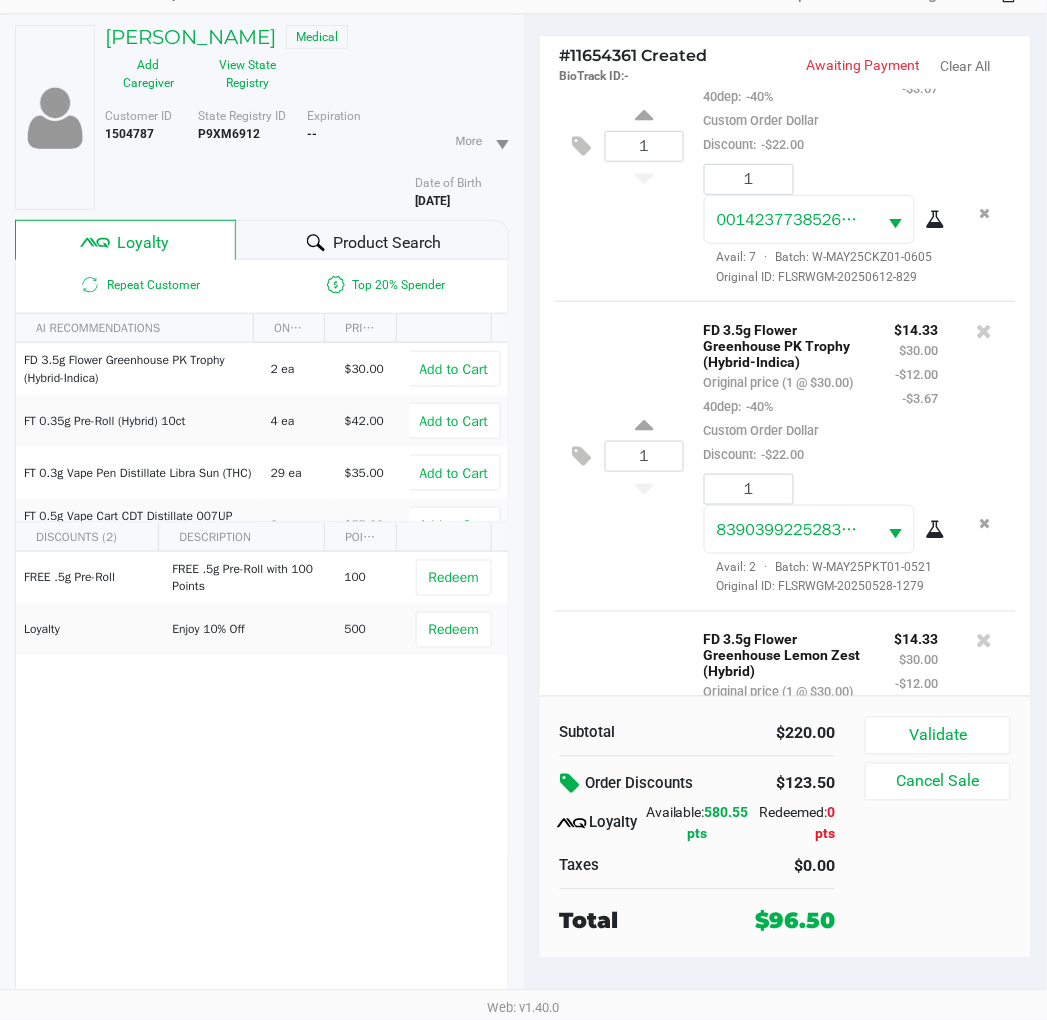 scroll, scrollTop: 0, scrollLeft: 0, axis: both 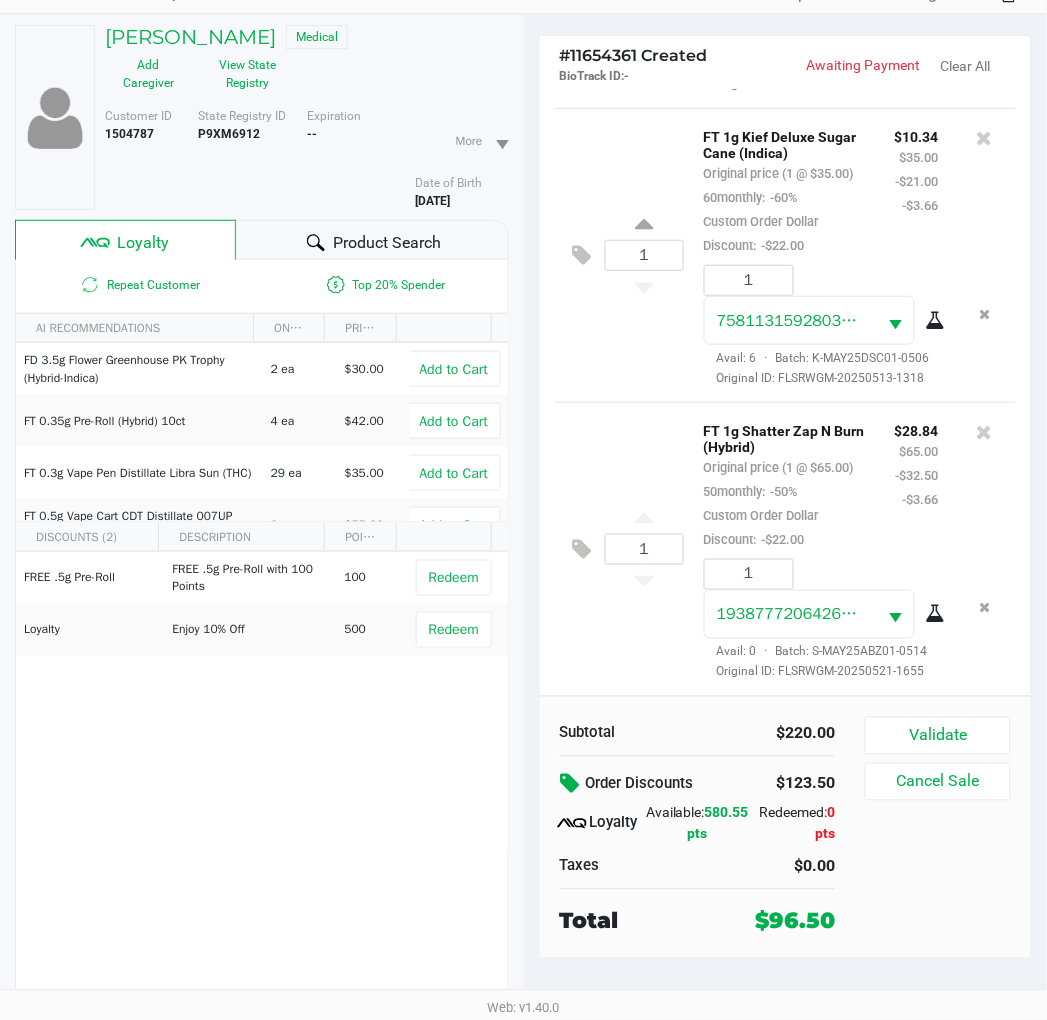 click on "FREE .5g  Pre-Roll   FREE .5g Pre-Roll with 100 Points   100   Redeem   Loyalty   Enjoy 10% Off    500   Redeem" 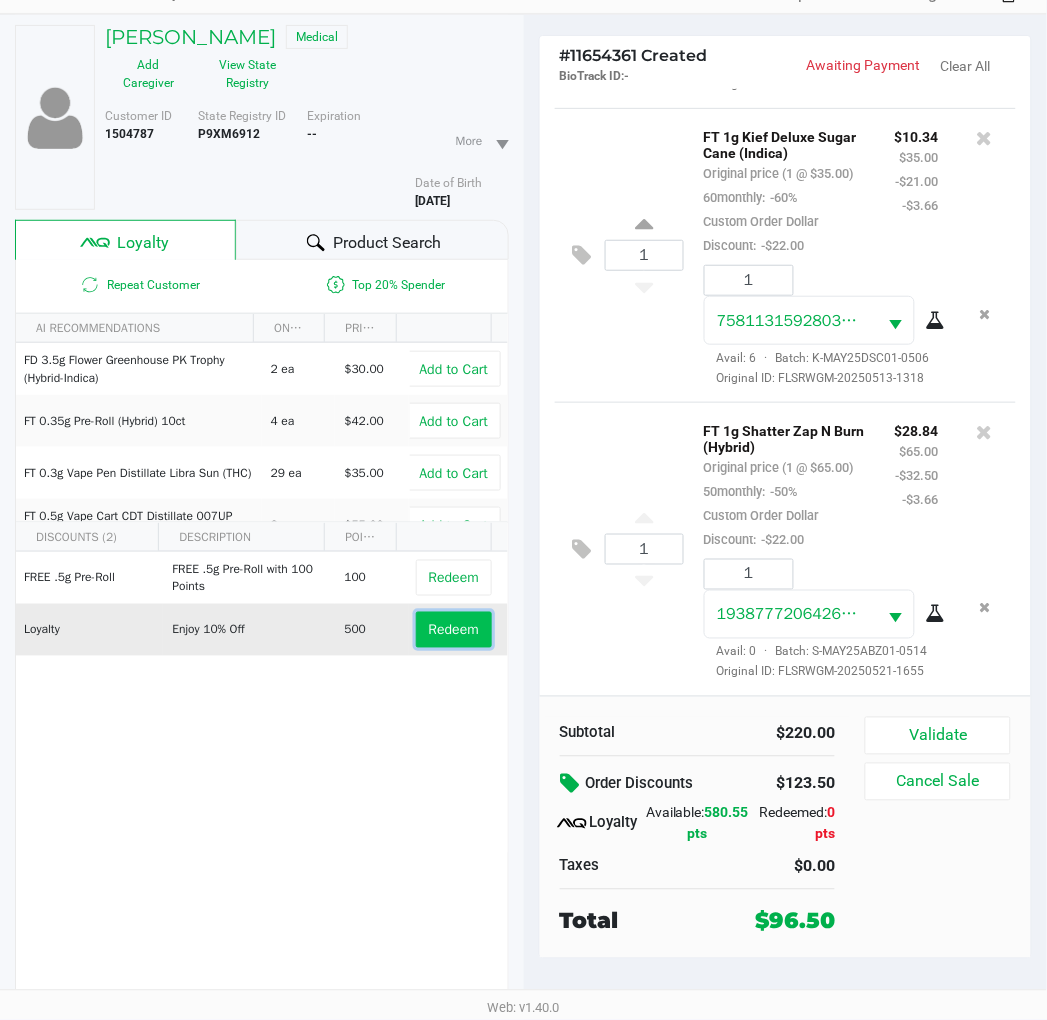 click on "Redeem" 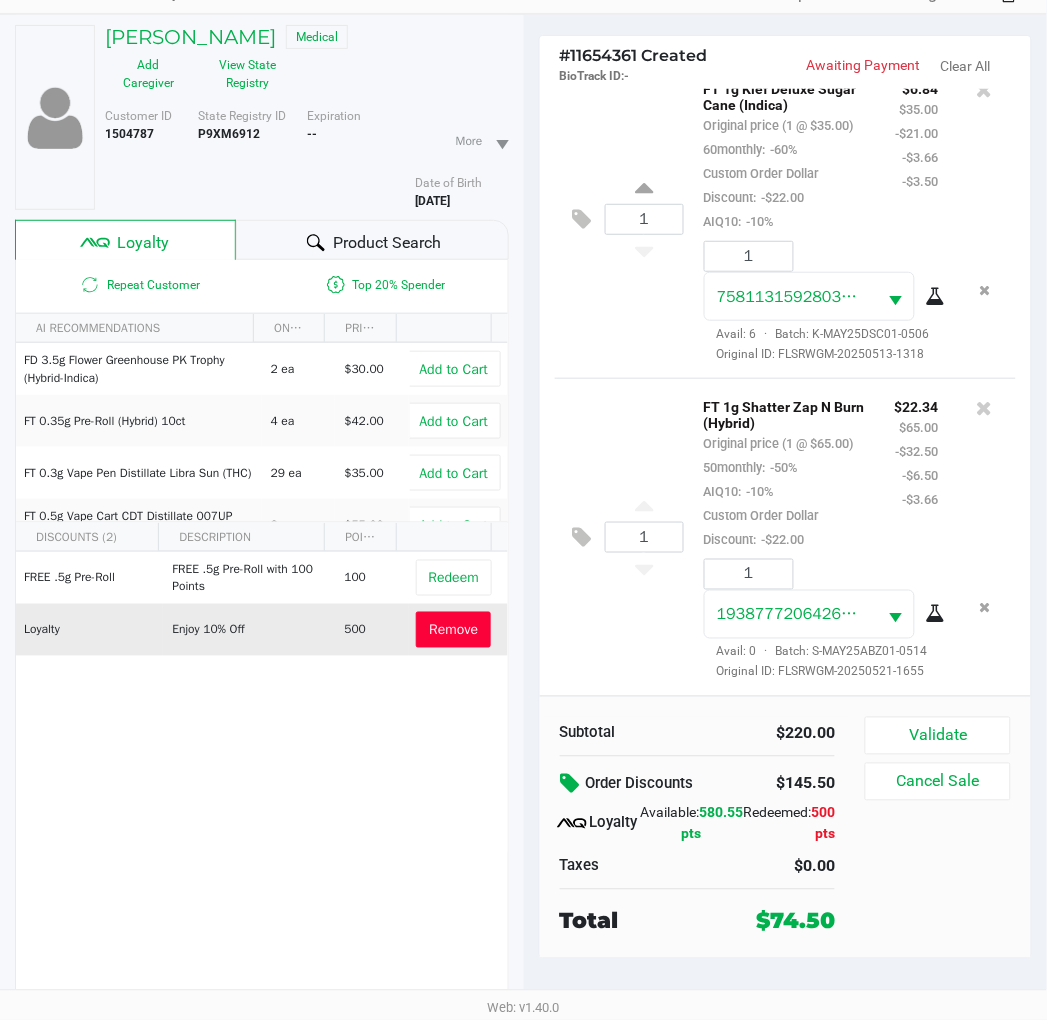 scroll, scrollTop: 1666, scrollLeft: 0, axis: vertical 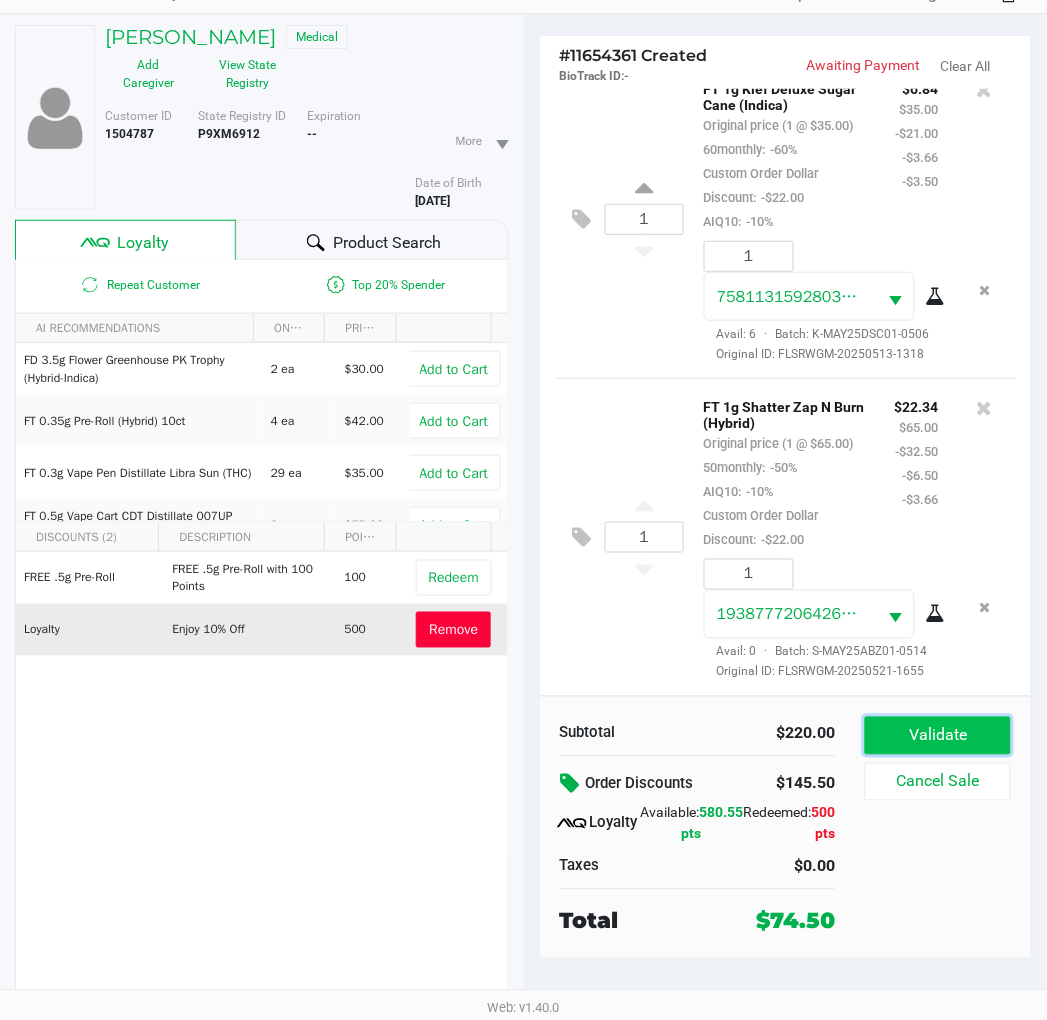 click on "Validate" 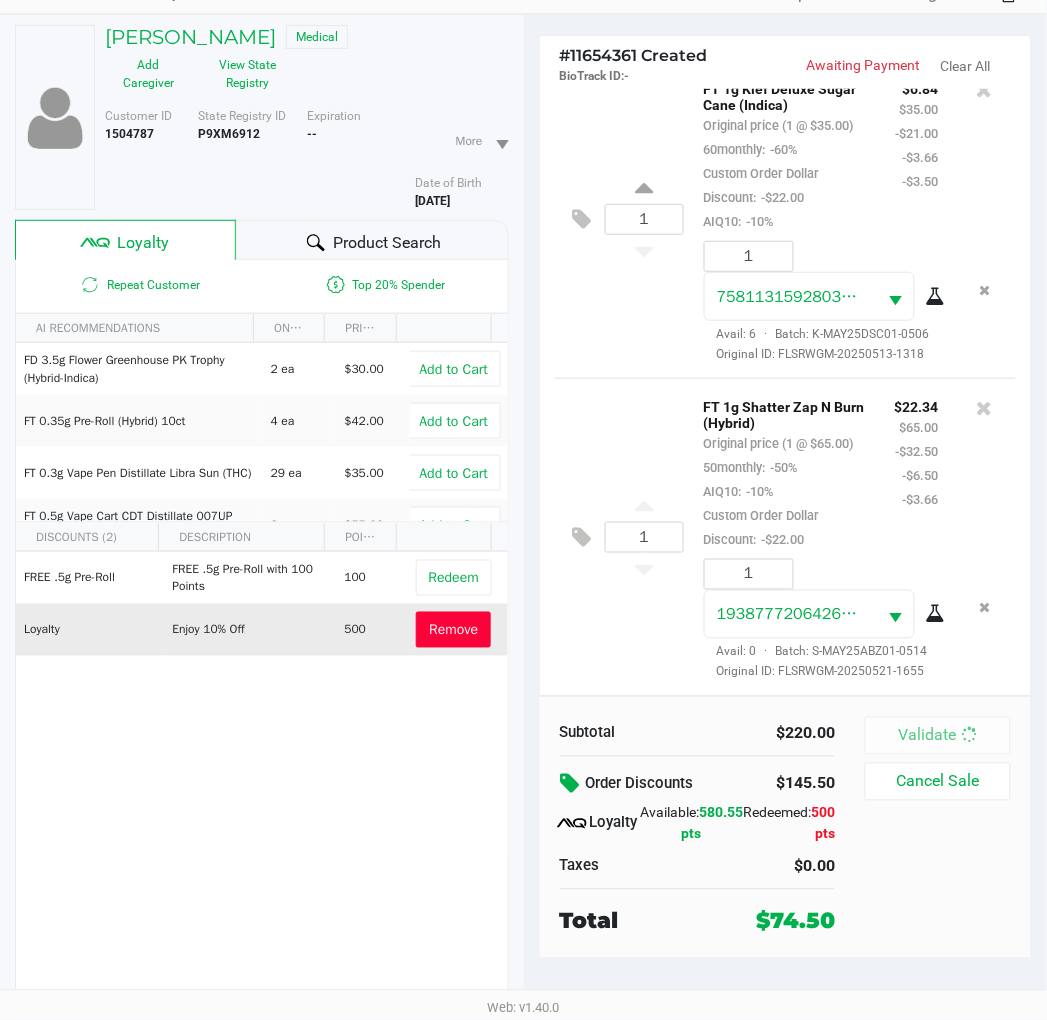 scroll, scrollTop: 0, scrollLeft: 0, axis: both 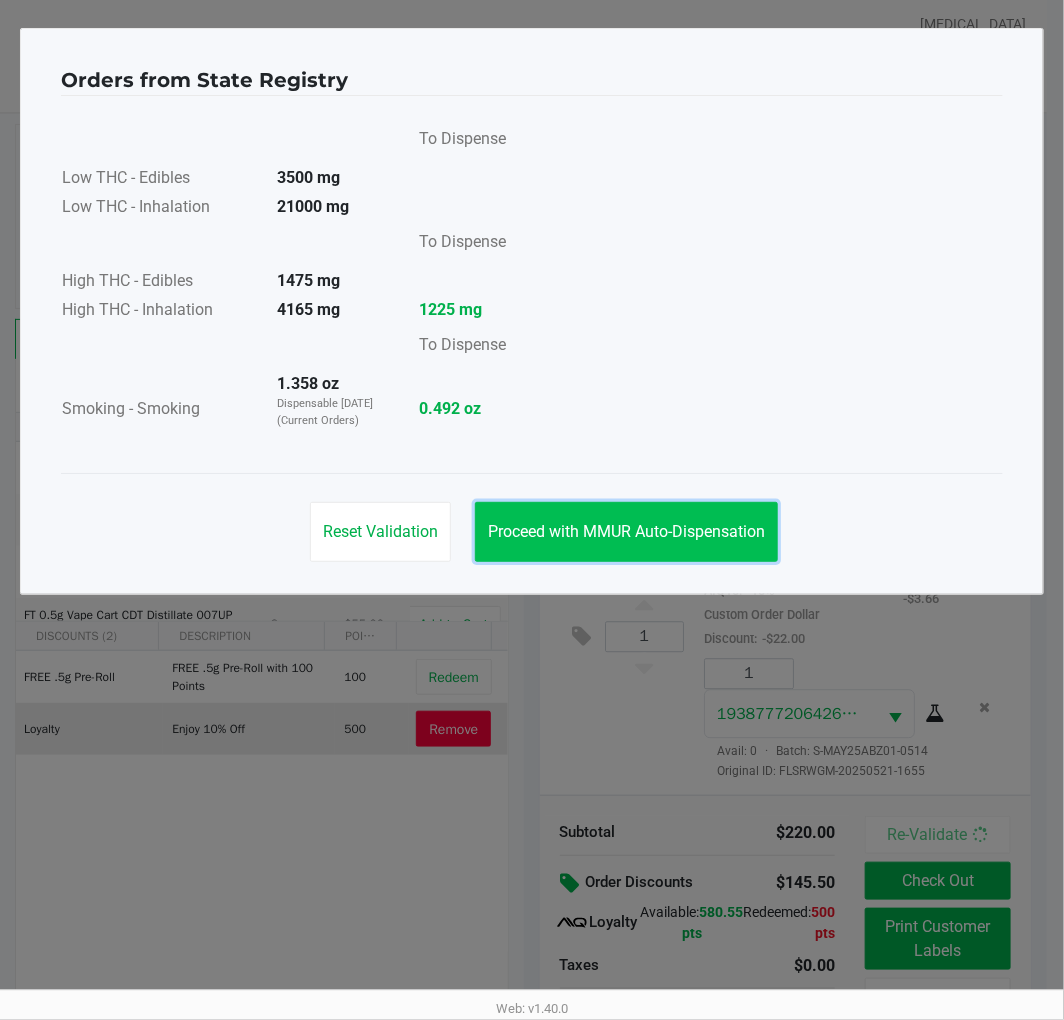 click on "Proceed with MMUR Auto-Dispensation" 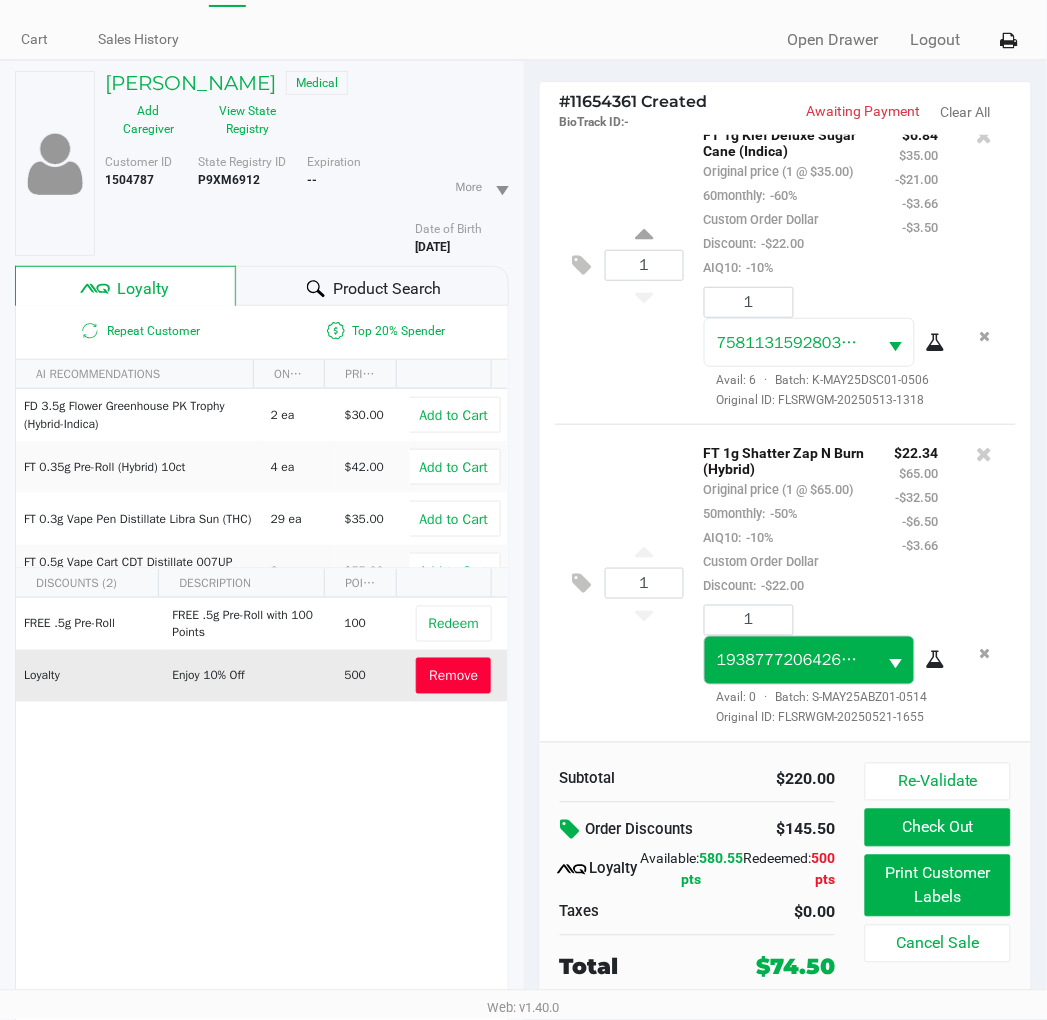 scroll, scrollTop: 100, scrollLeft: 0, axis: vertical 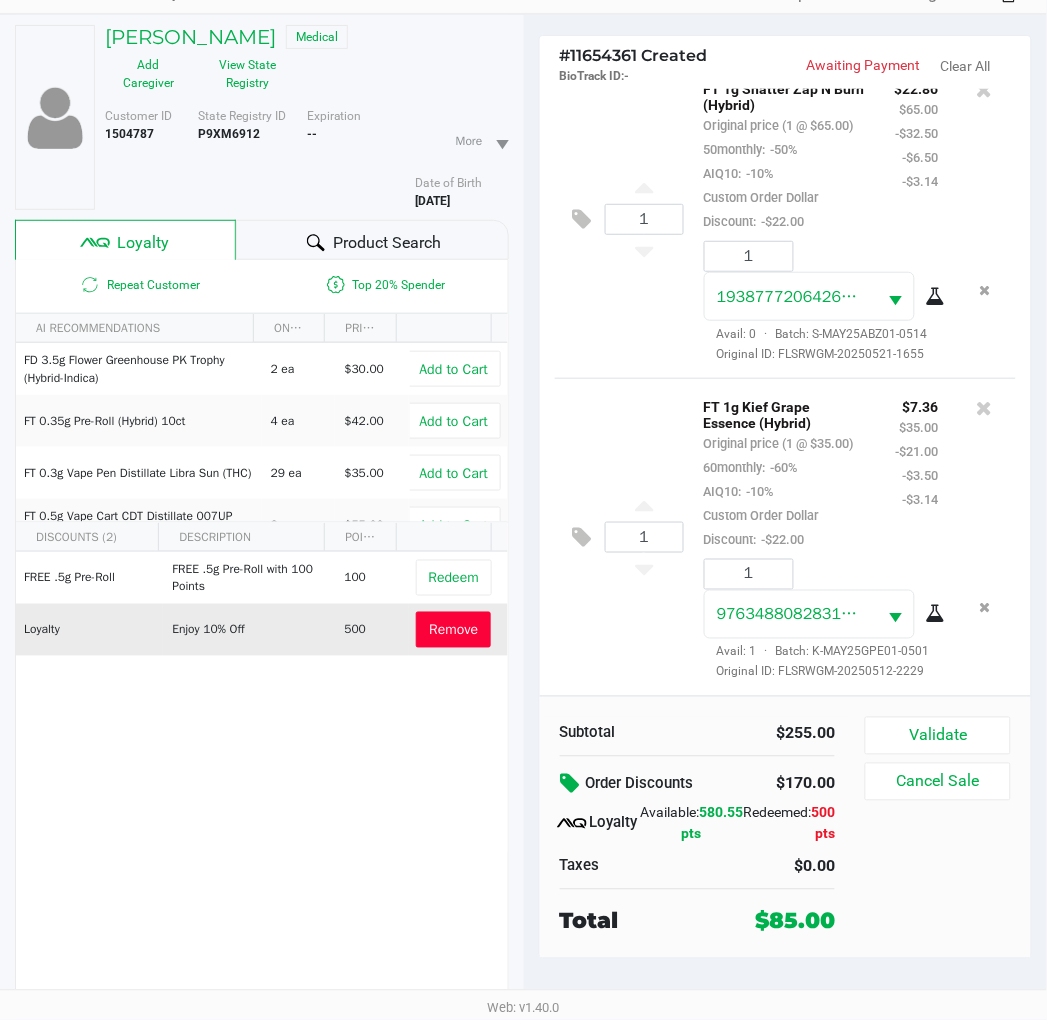 click on "Validate   Cancel Sale" 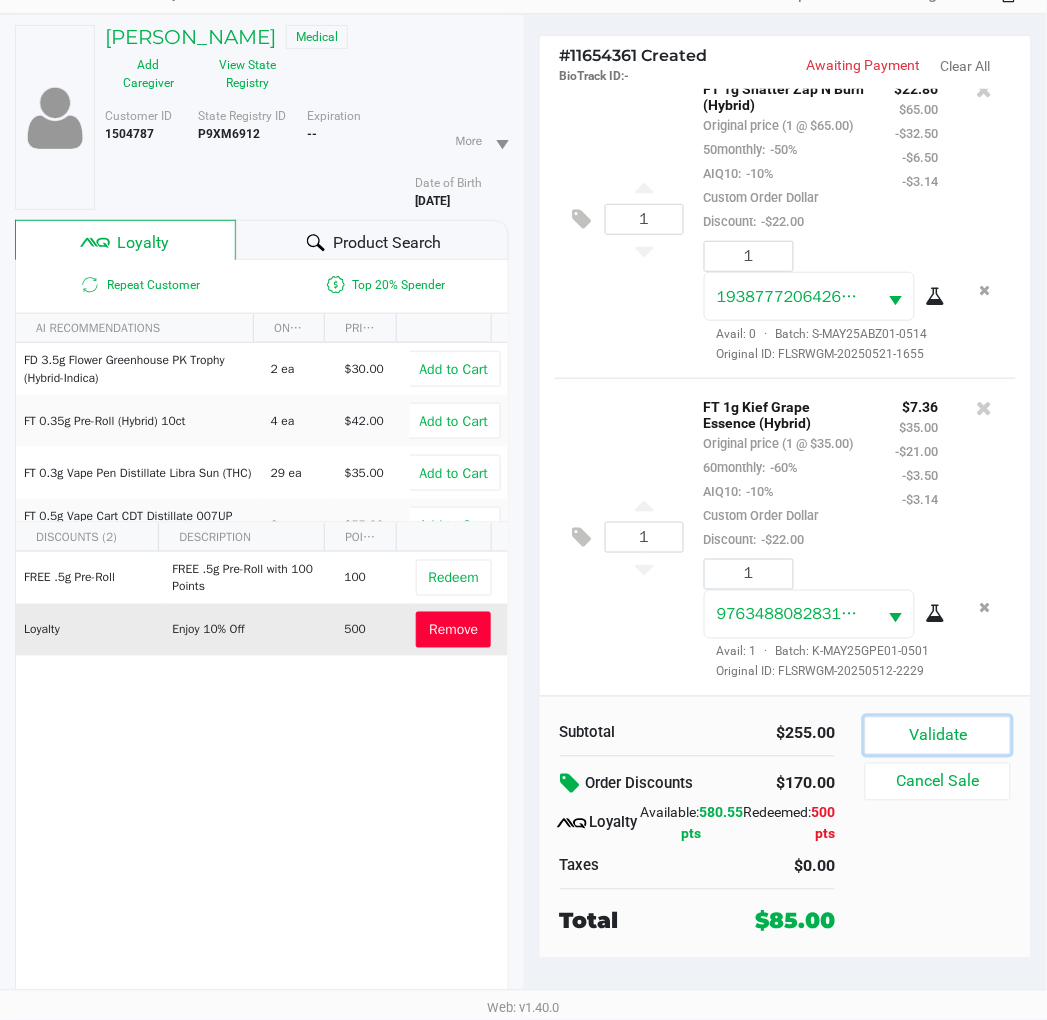 click on "Validate" 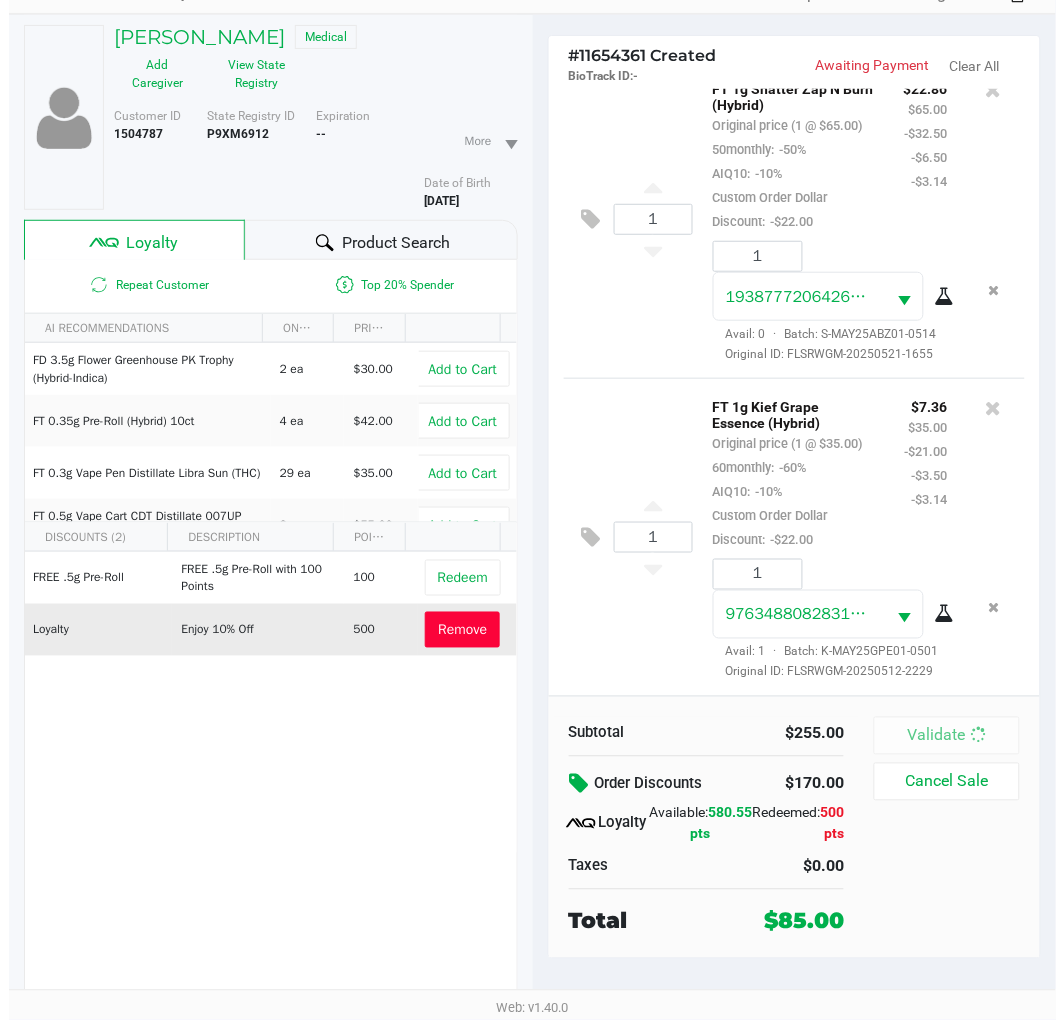scroll, scrollTop: 0, scrollLeft: 0, axis: both 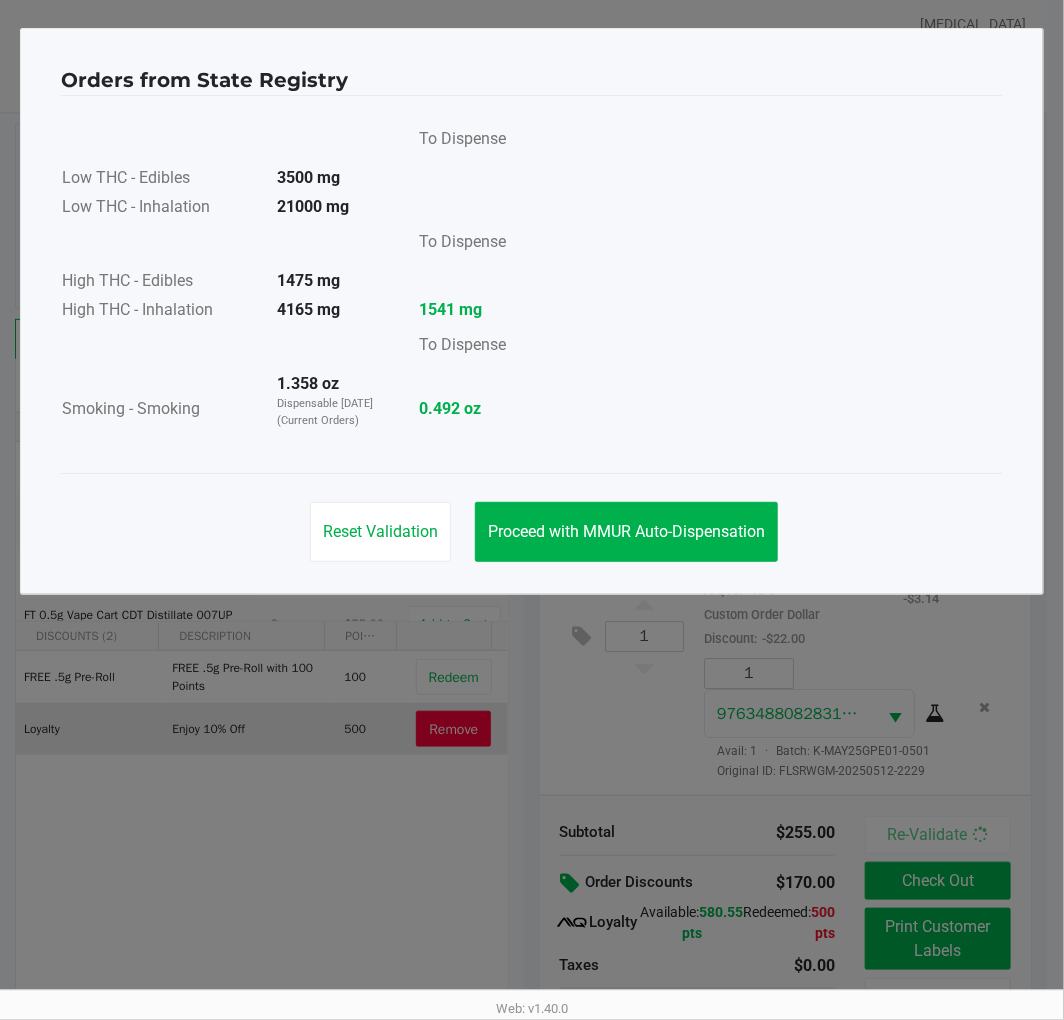 click on "Proceed with MMUR Auto-Dispensation" 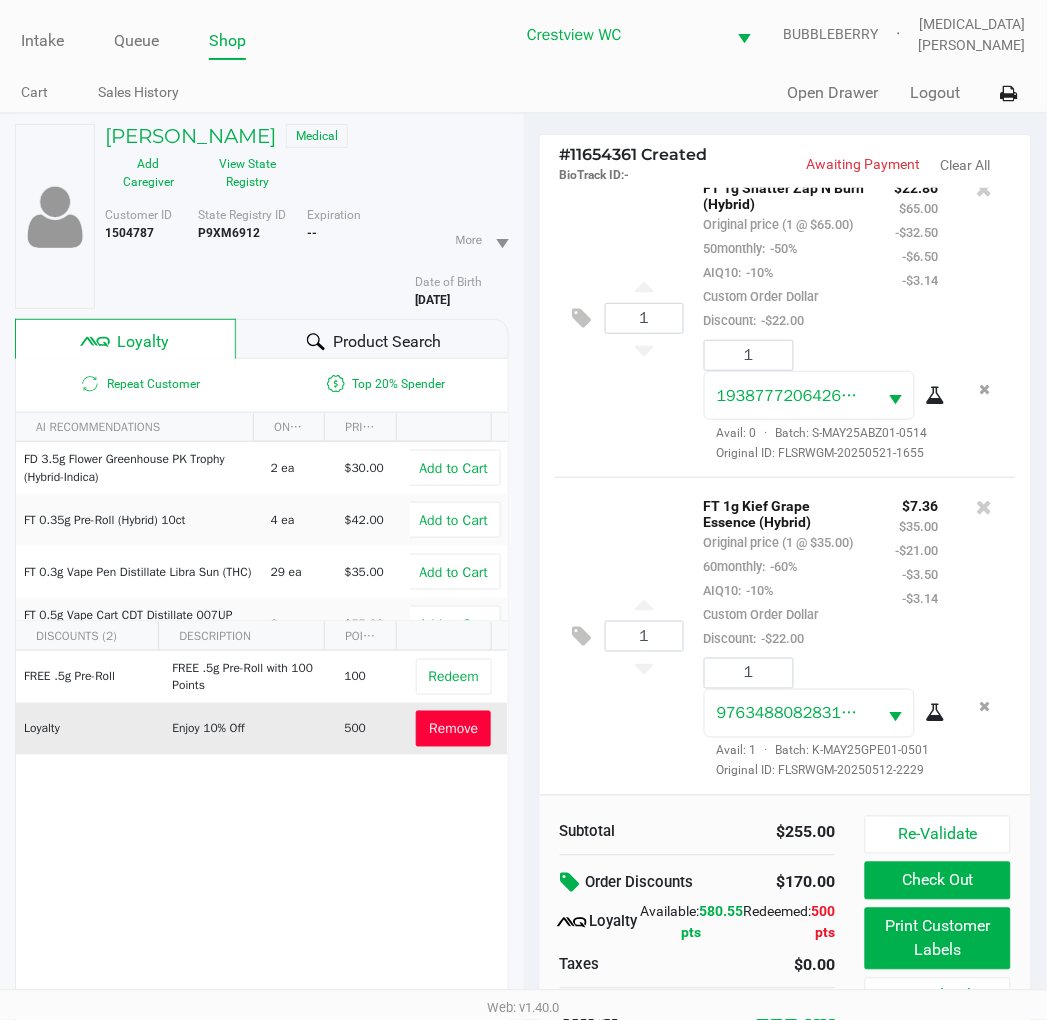 click on "Print Customer Labels" 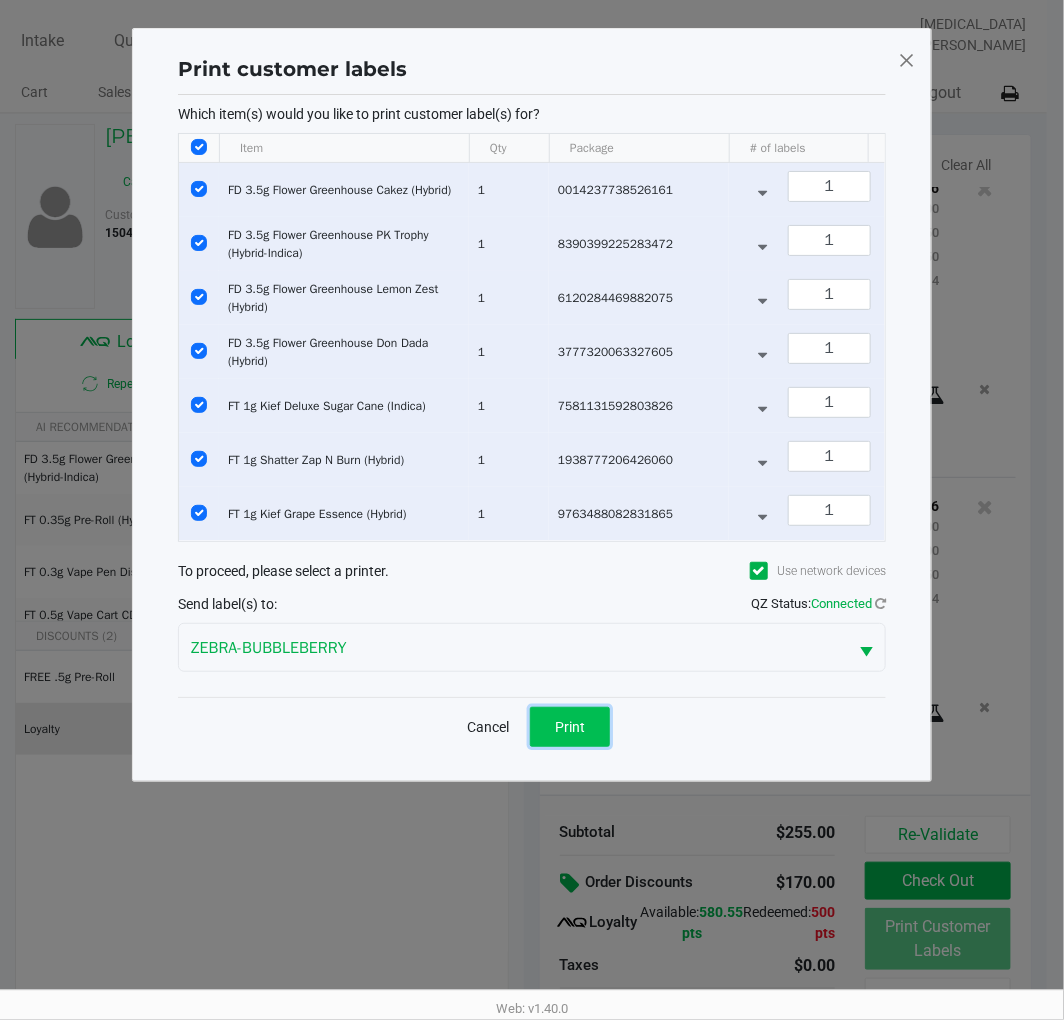 click on "Print" 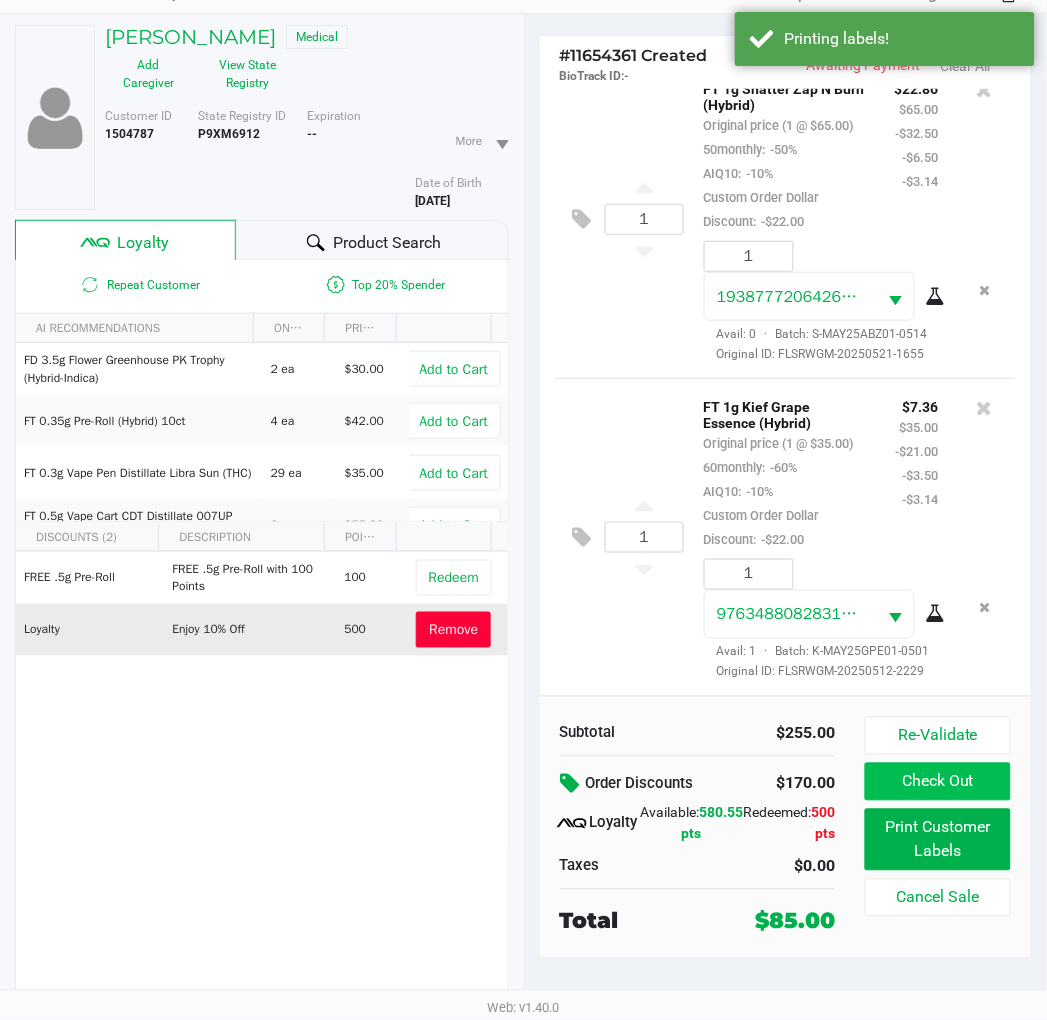 click on "Check Out" 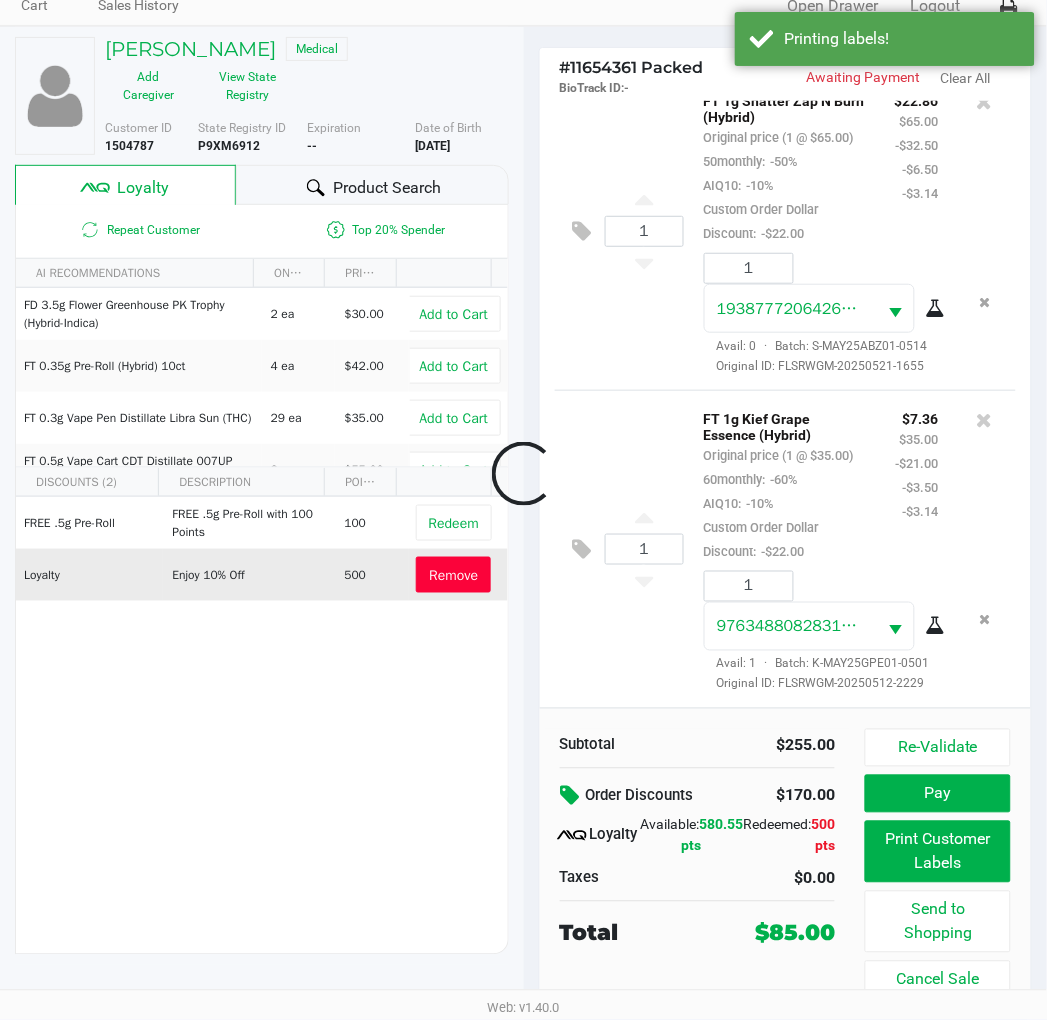 scroll, scrollTop: 88, scrollLeft: 0, axis: vertical 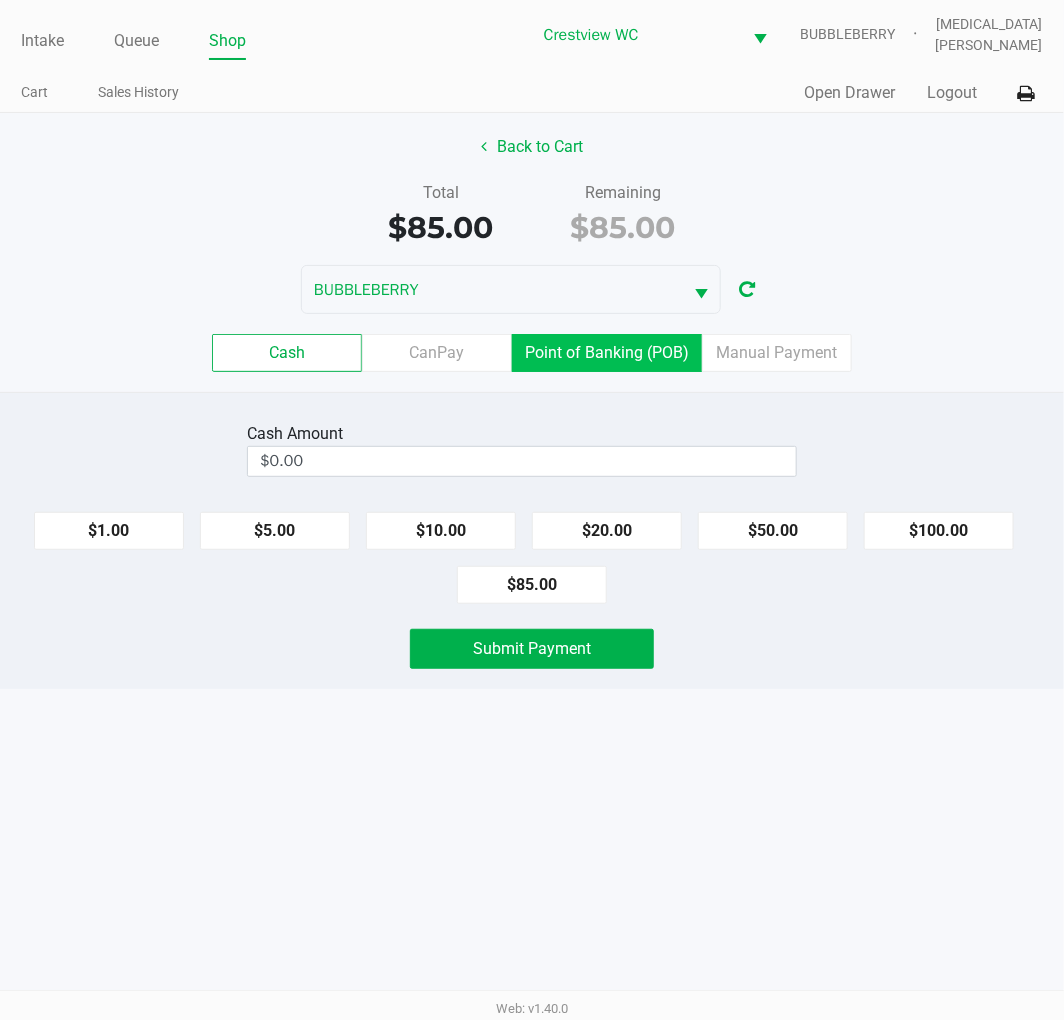 click on "Point of Banking (POB)" 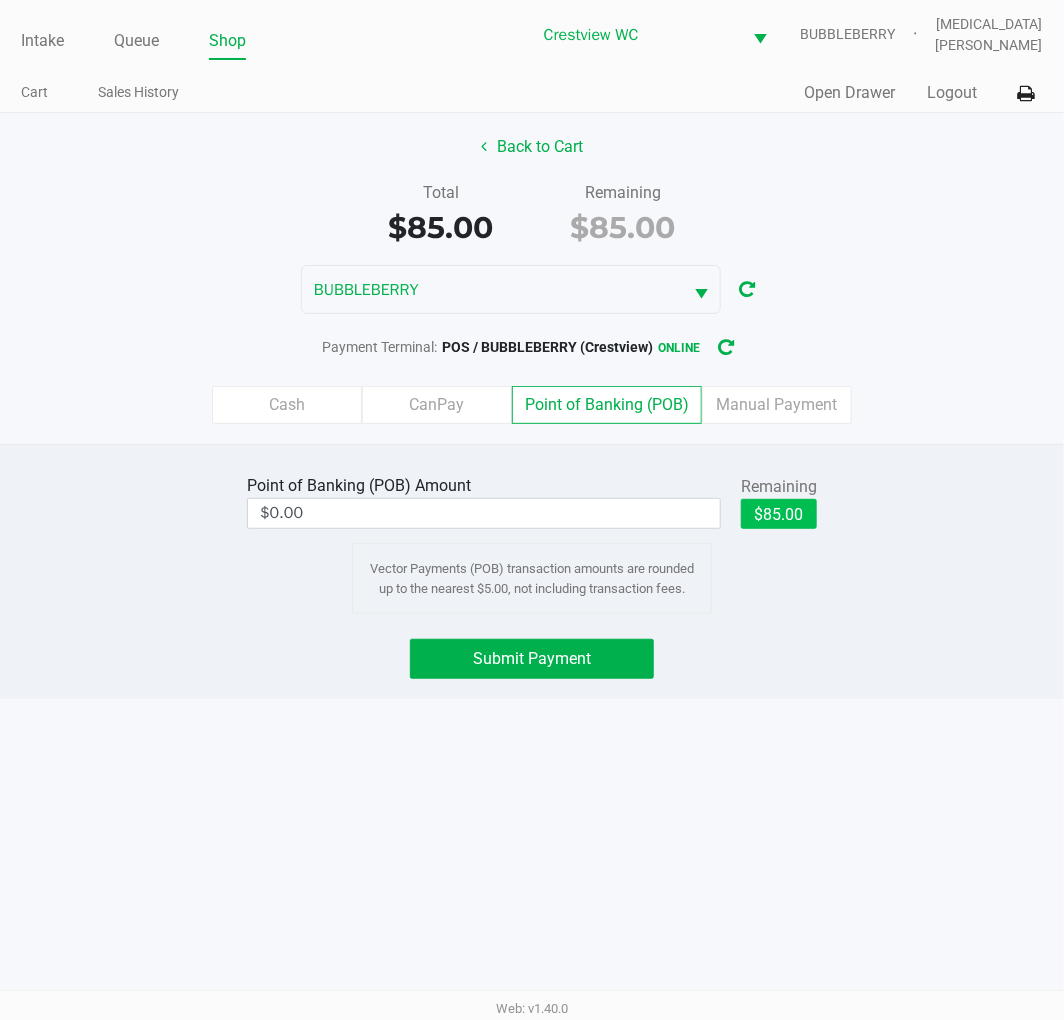 click on "$85.00" 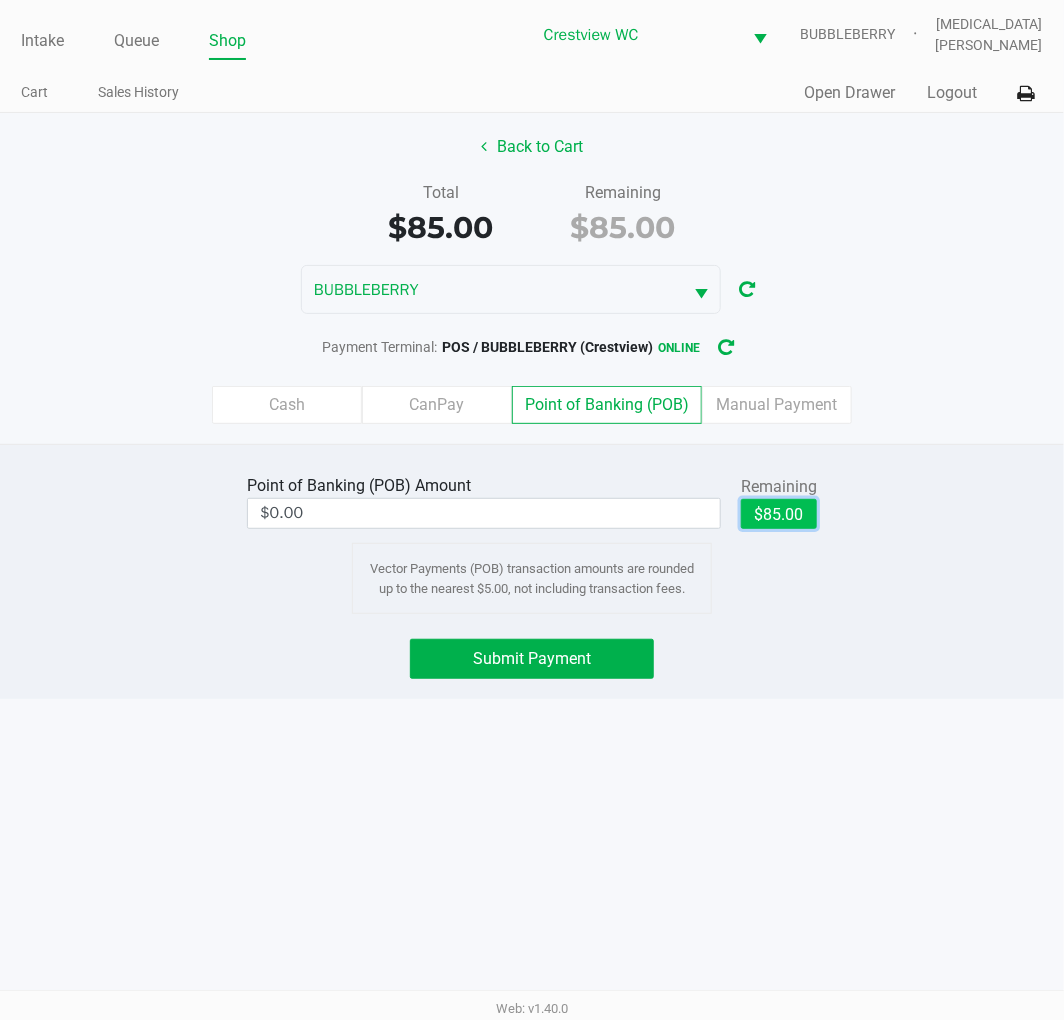 type on "$85.00" 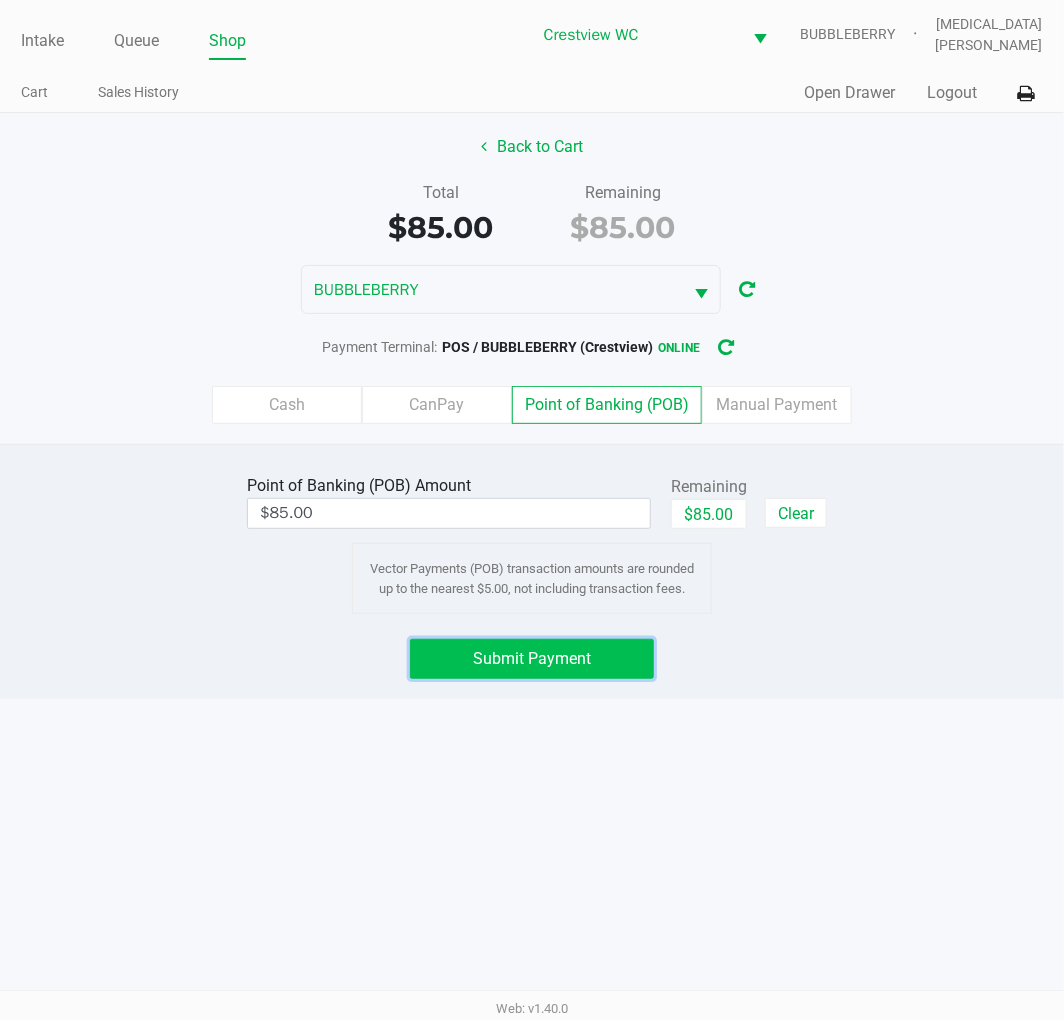 click on "Submit Payment" 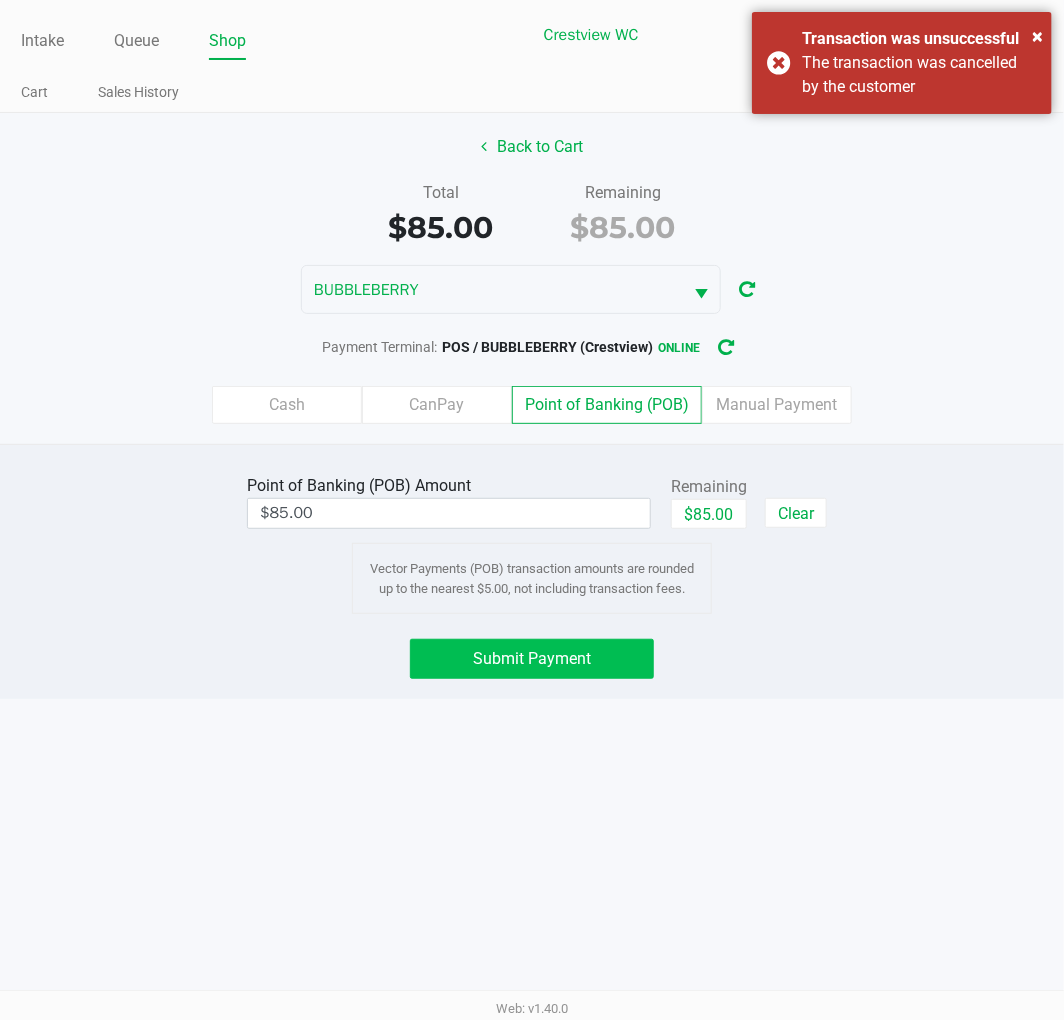 click on "Submit Payment" 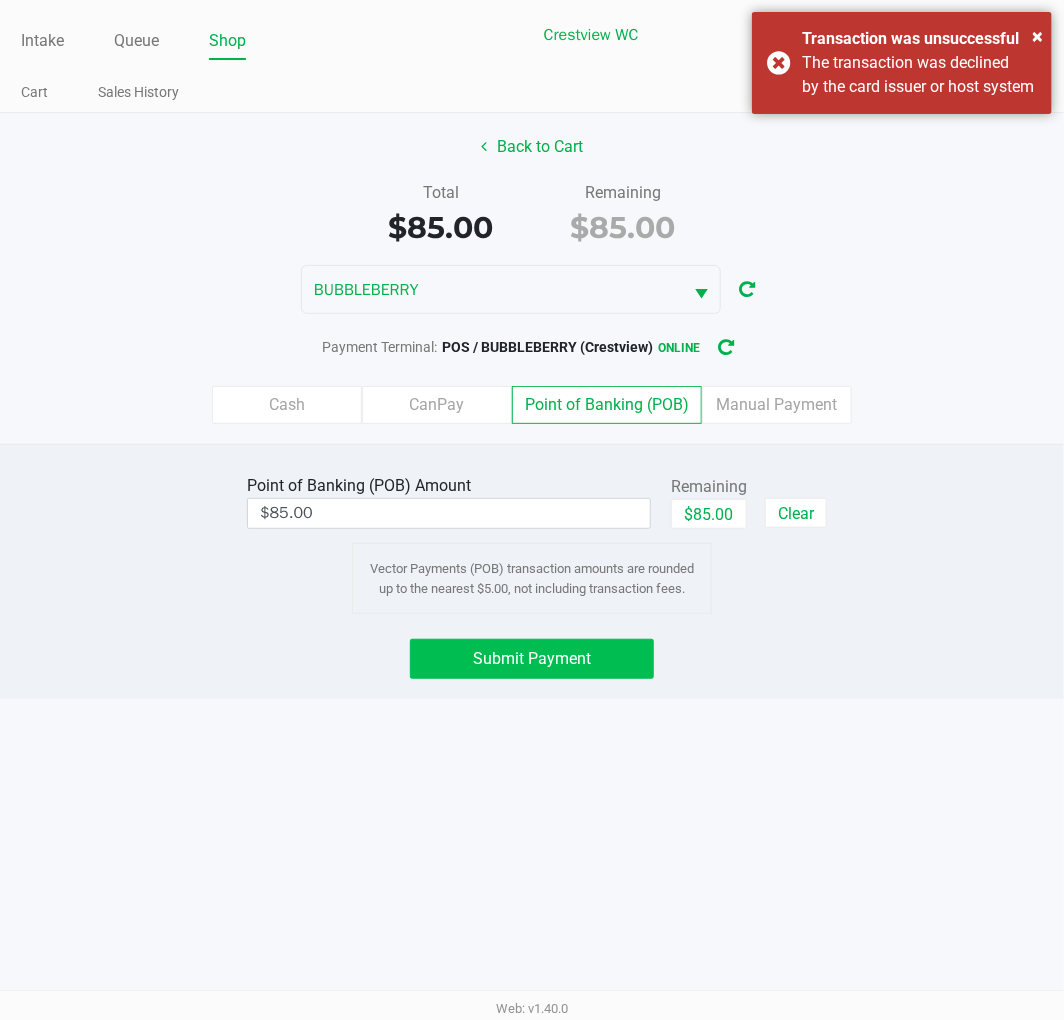 click on "Submit Payment" 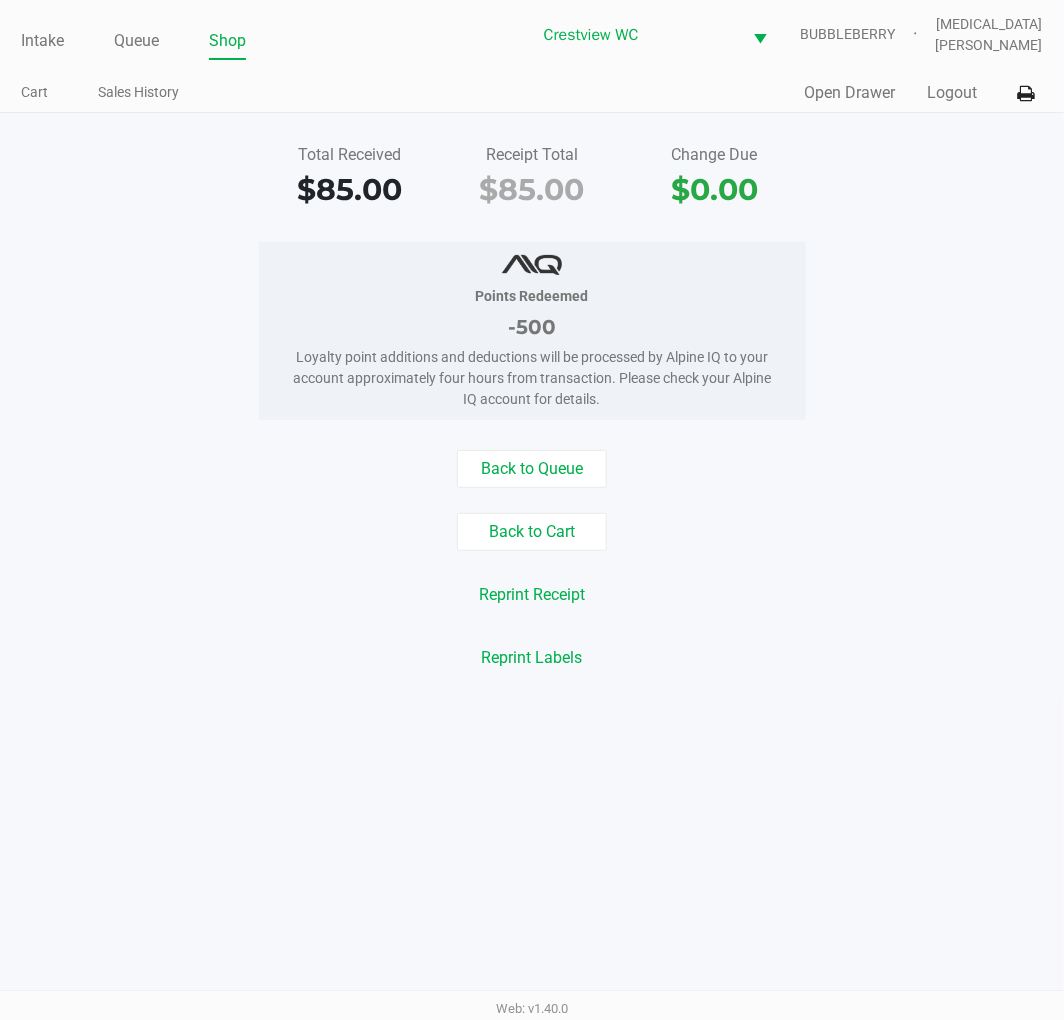 click on "Back to Queue" 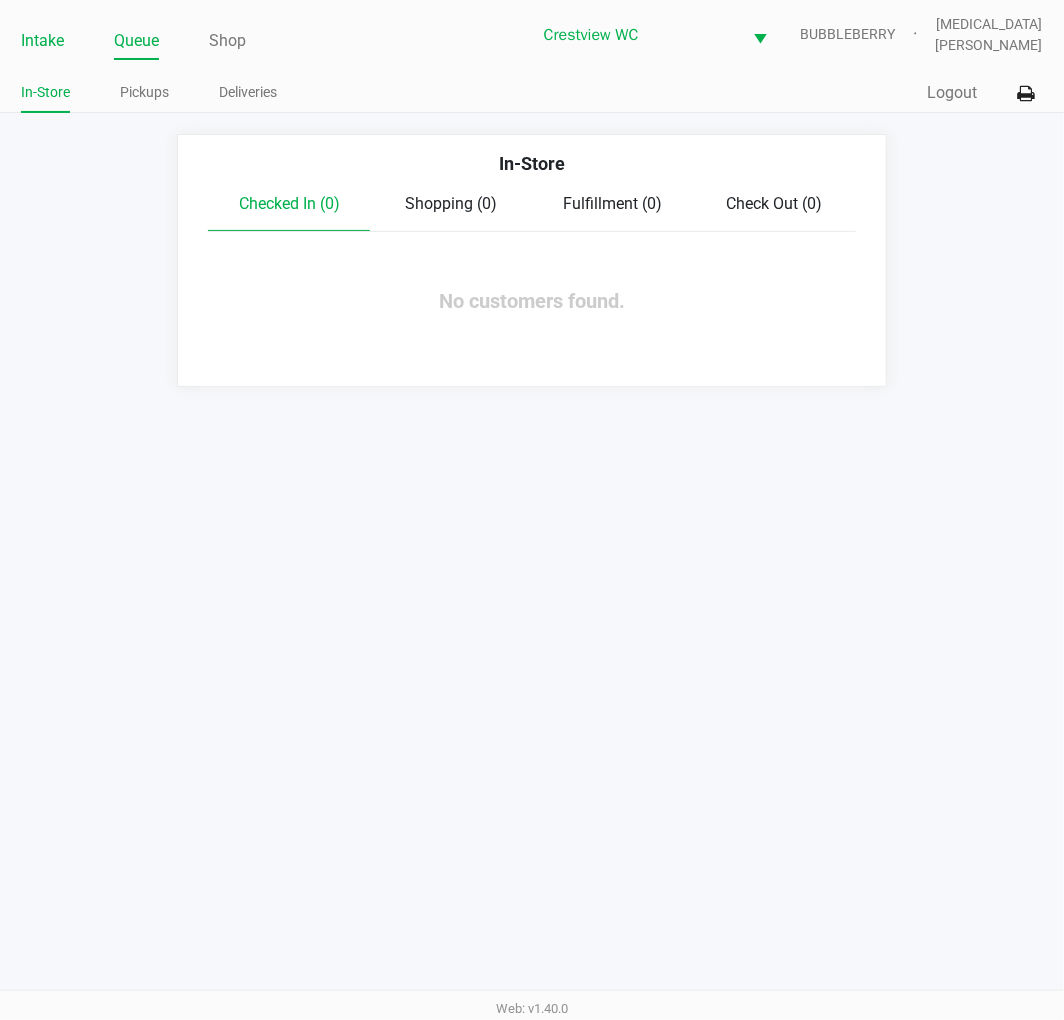 click on "Intake" 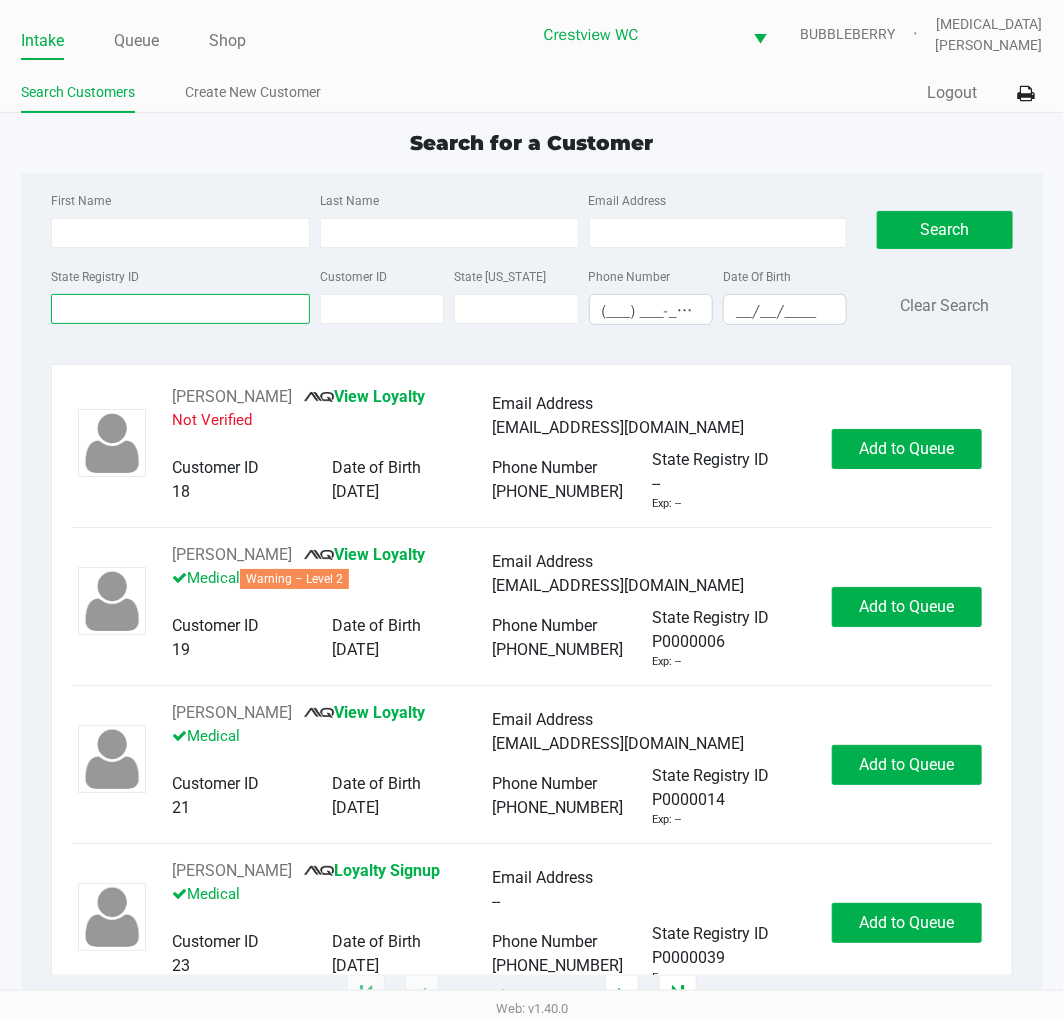 click on "State Registry ID" at bounding box center (180, 309) 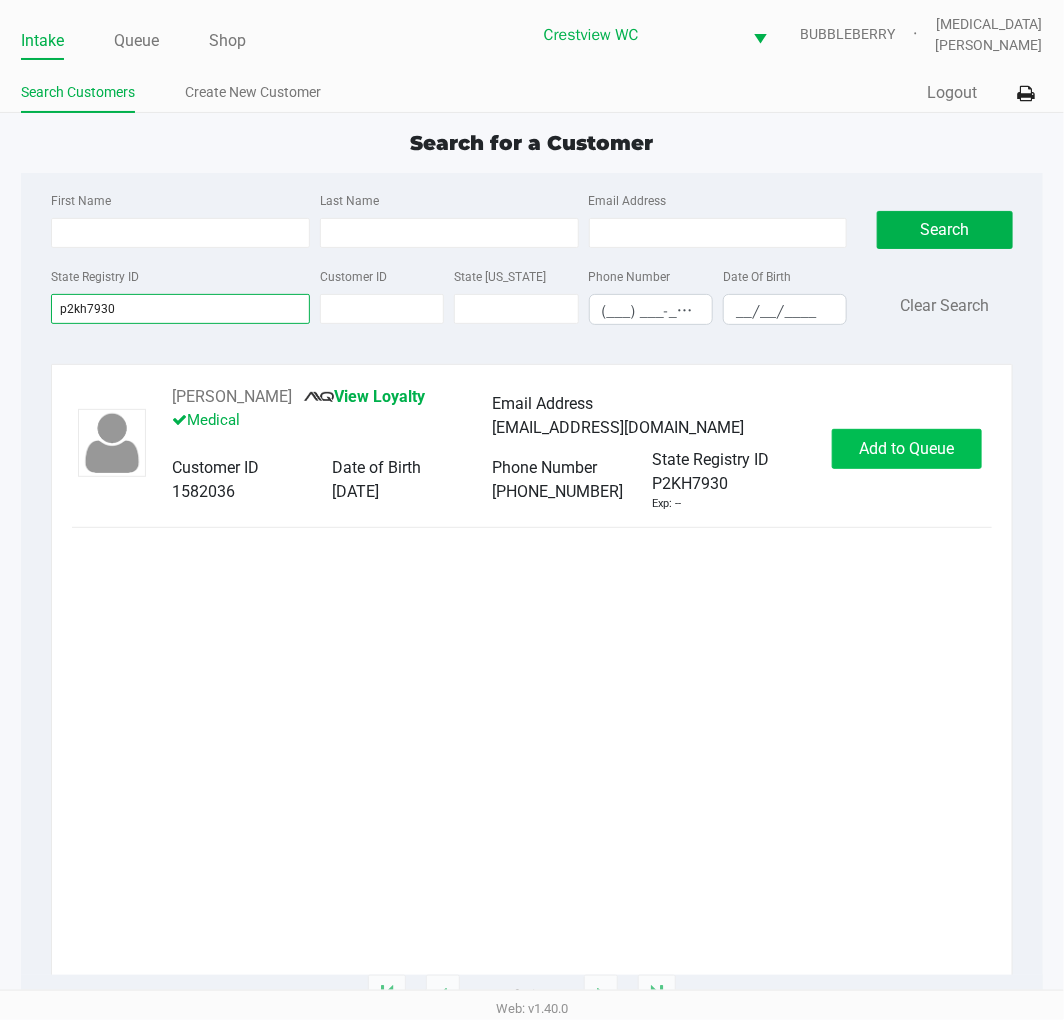 type on "p2kh7930" 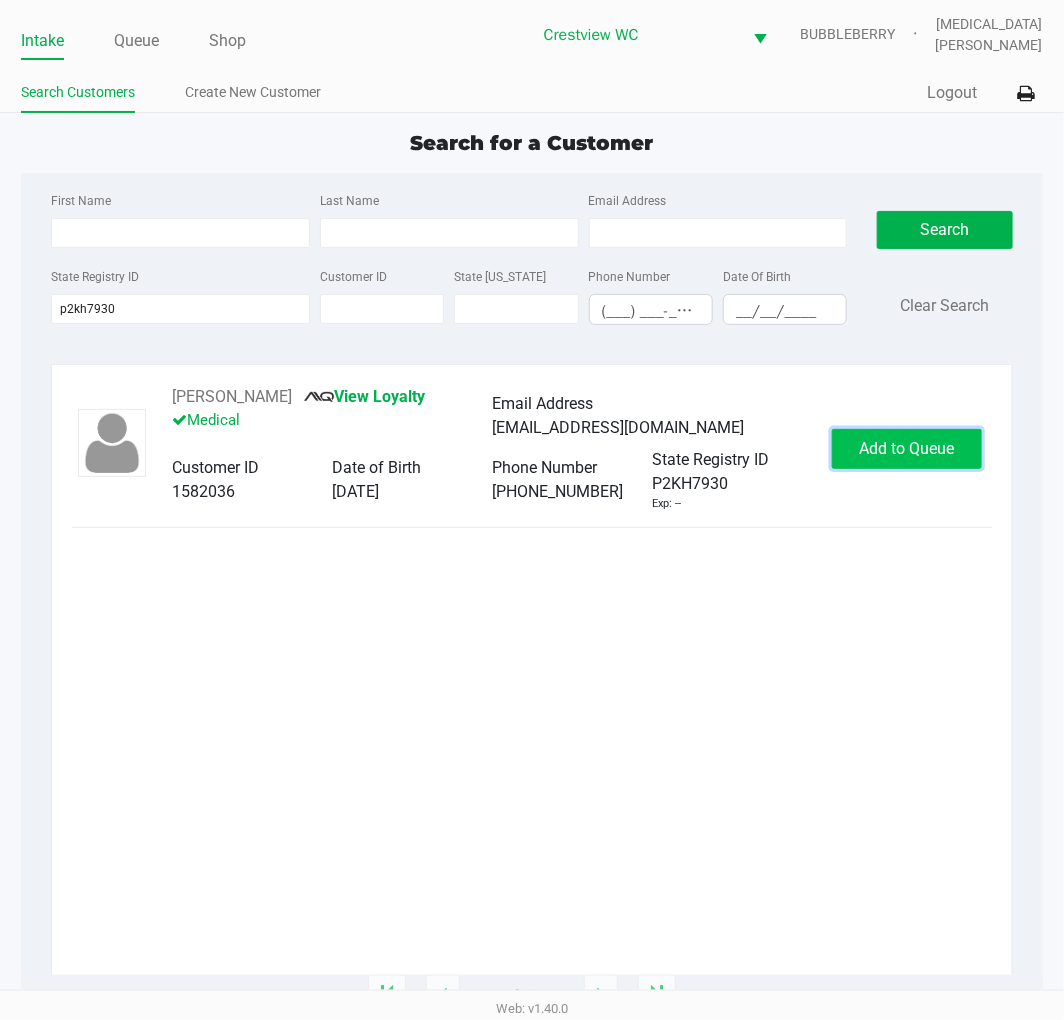 click on "Add to Queue" 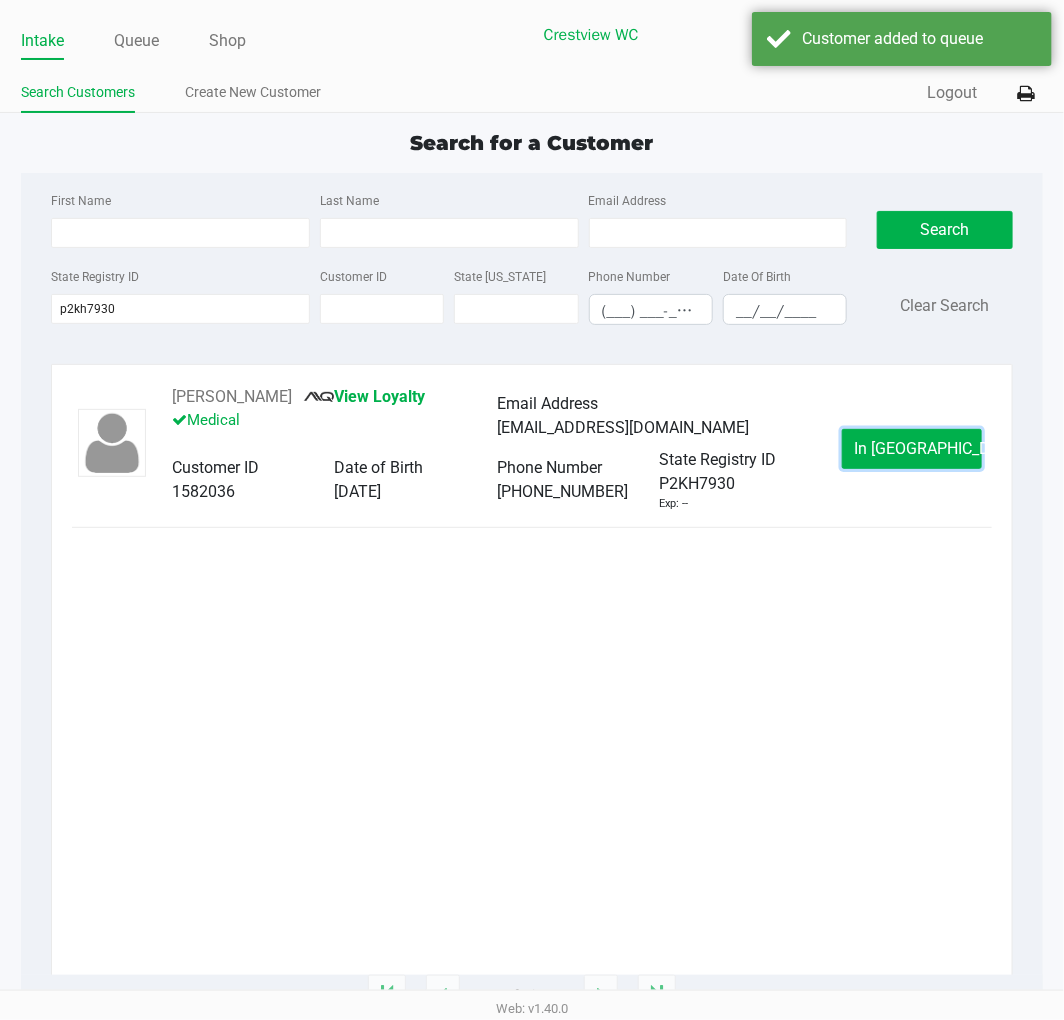 click on "In Queue" 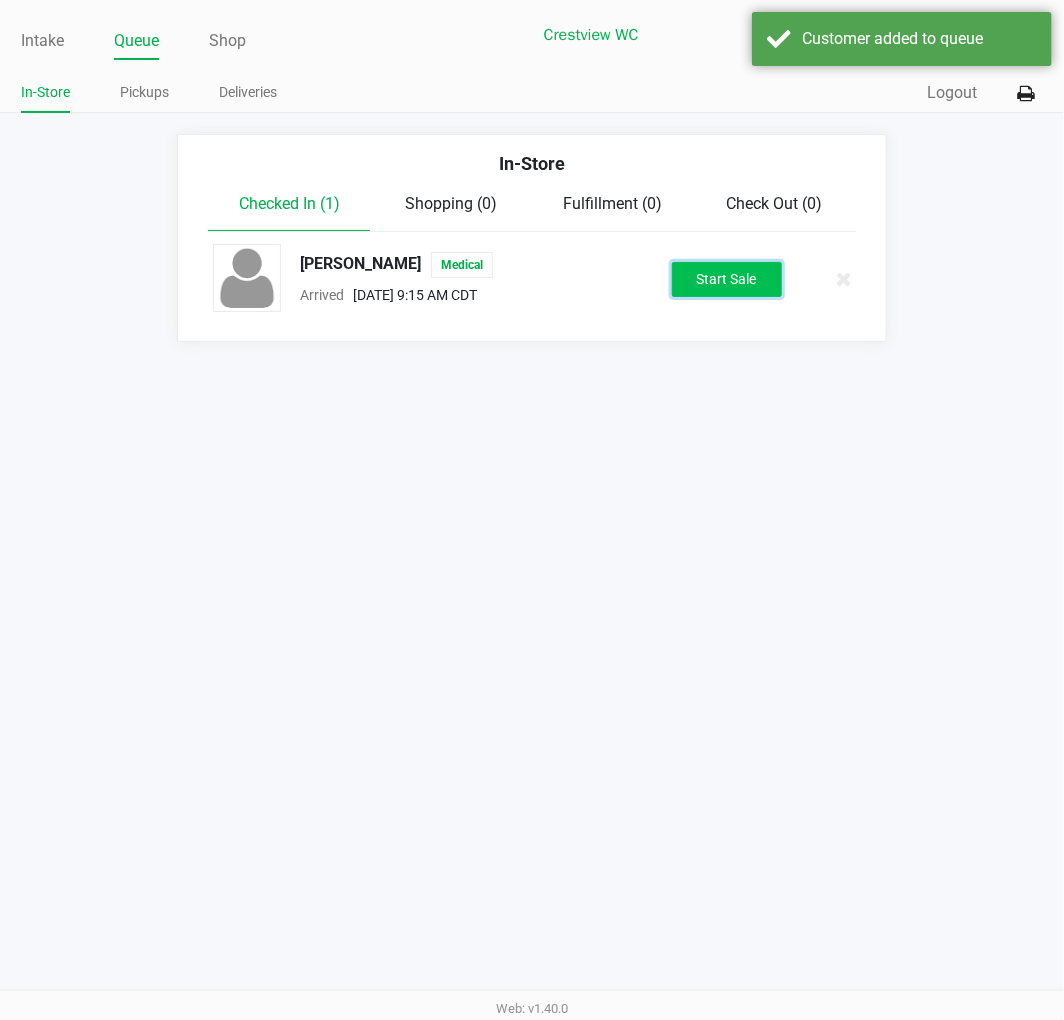 click on "Start Sale" 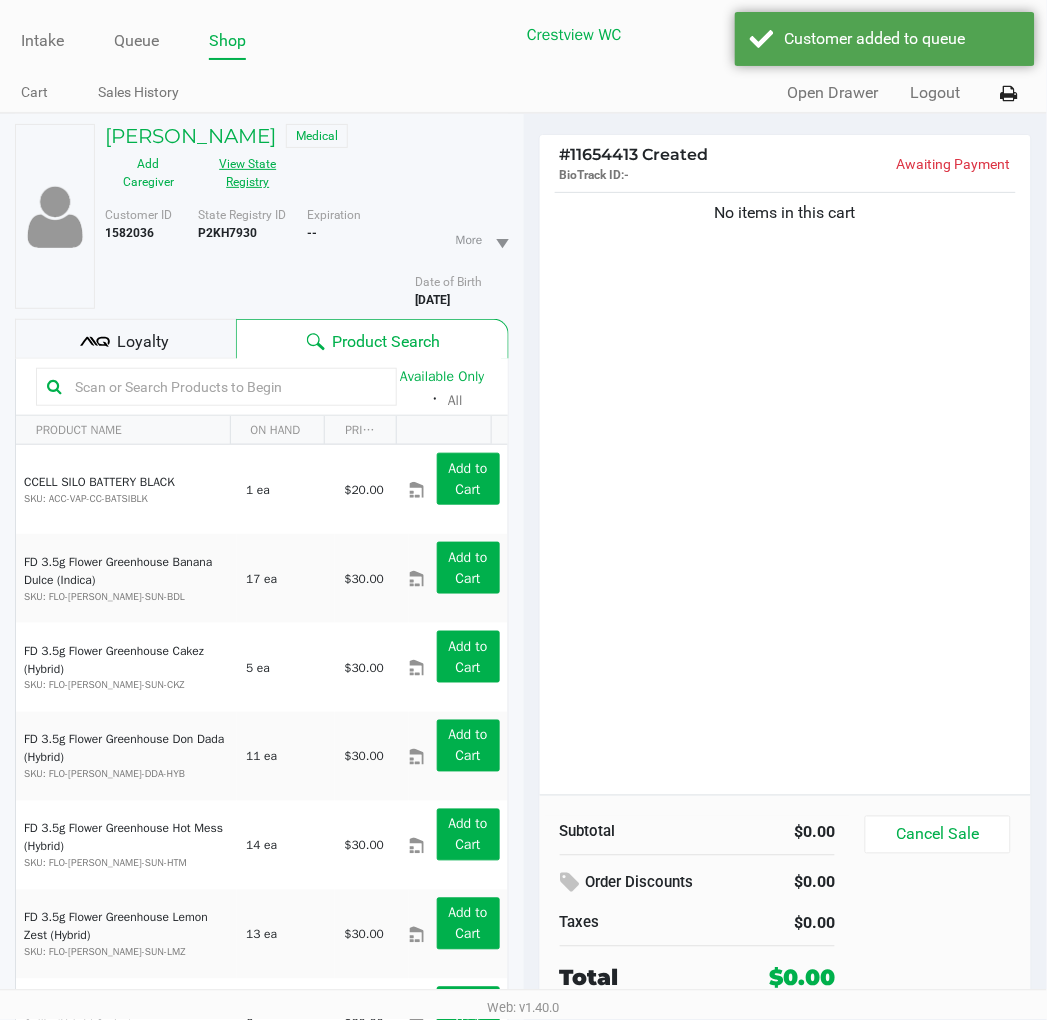click on "View State Registry" 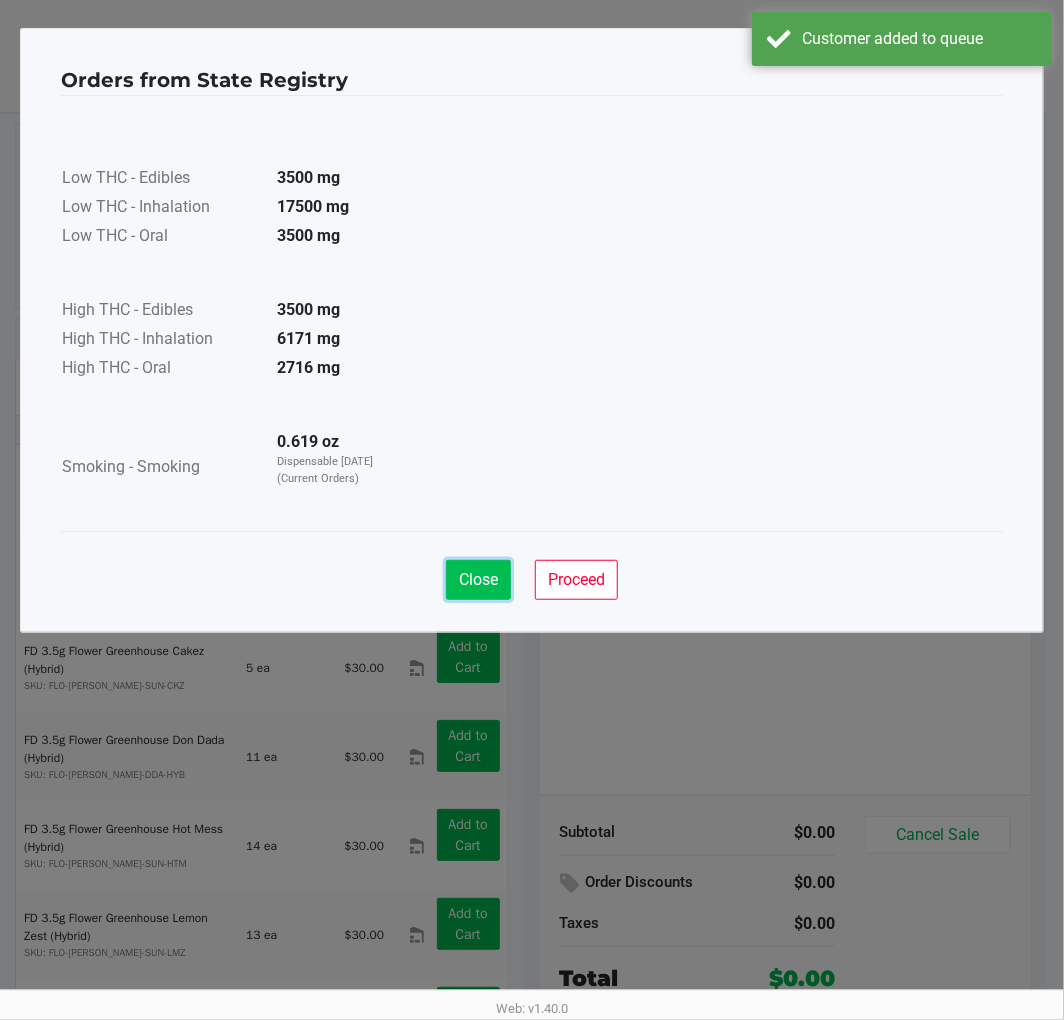click on "Close" 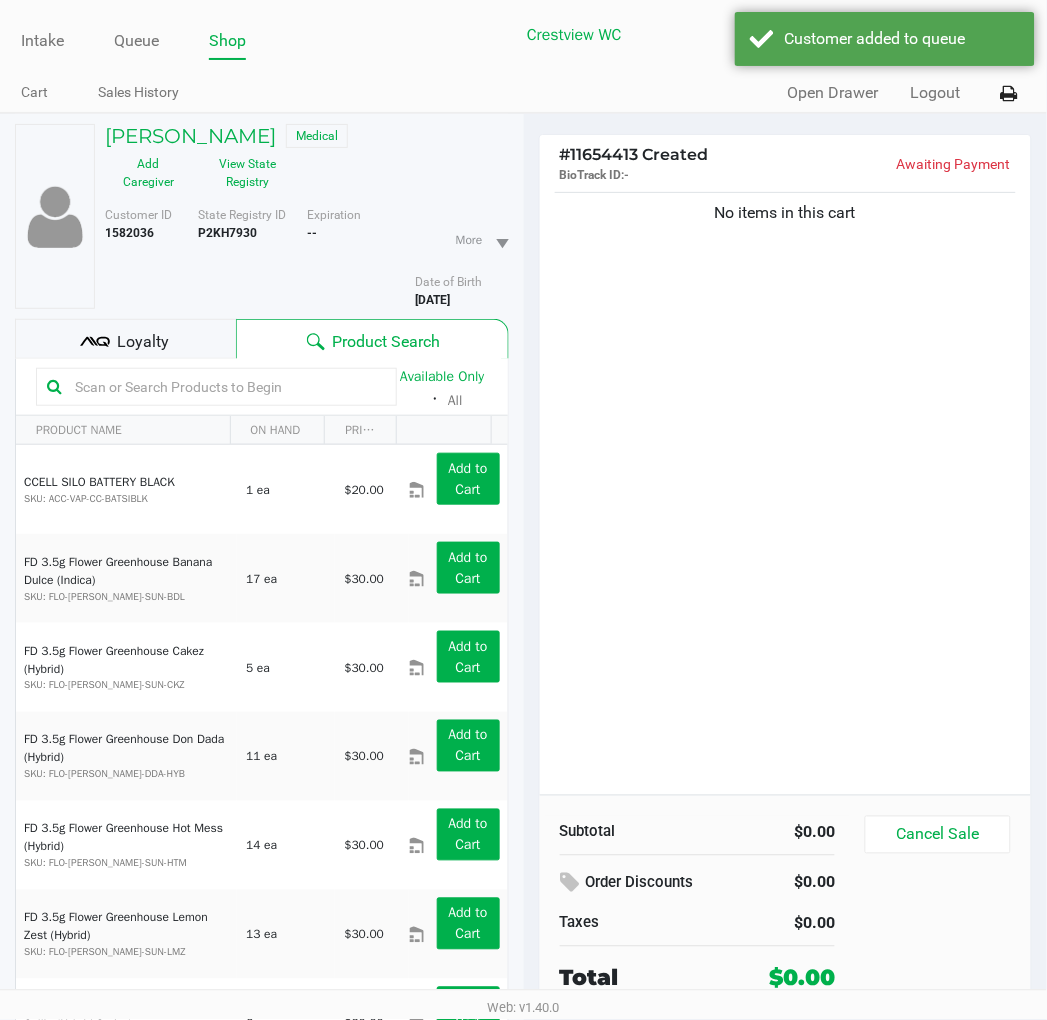 click on "Orders from State Registry  ×      Low THC - Edibles  3500 mg  Low THC - Inhalation  17500 mg  Low THC - Oral  3500 mg      High THC - Edibles  3500 mg  High THC - Inhalation  6171 mg  High THC - Oral  2716 mg      Smoking - Smoking  0.619 oz  Dispensable Today (Current Orders)   Close   Proceed" 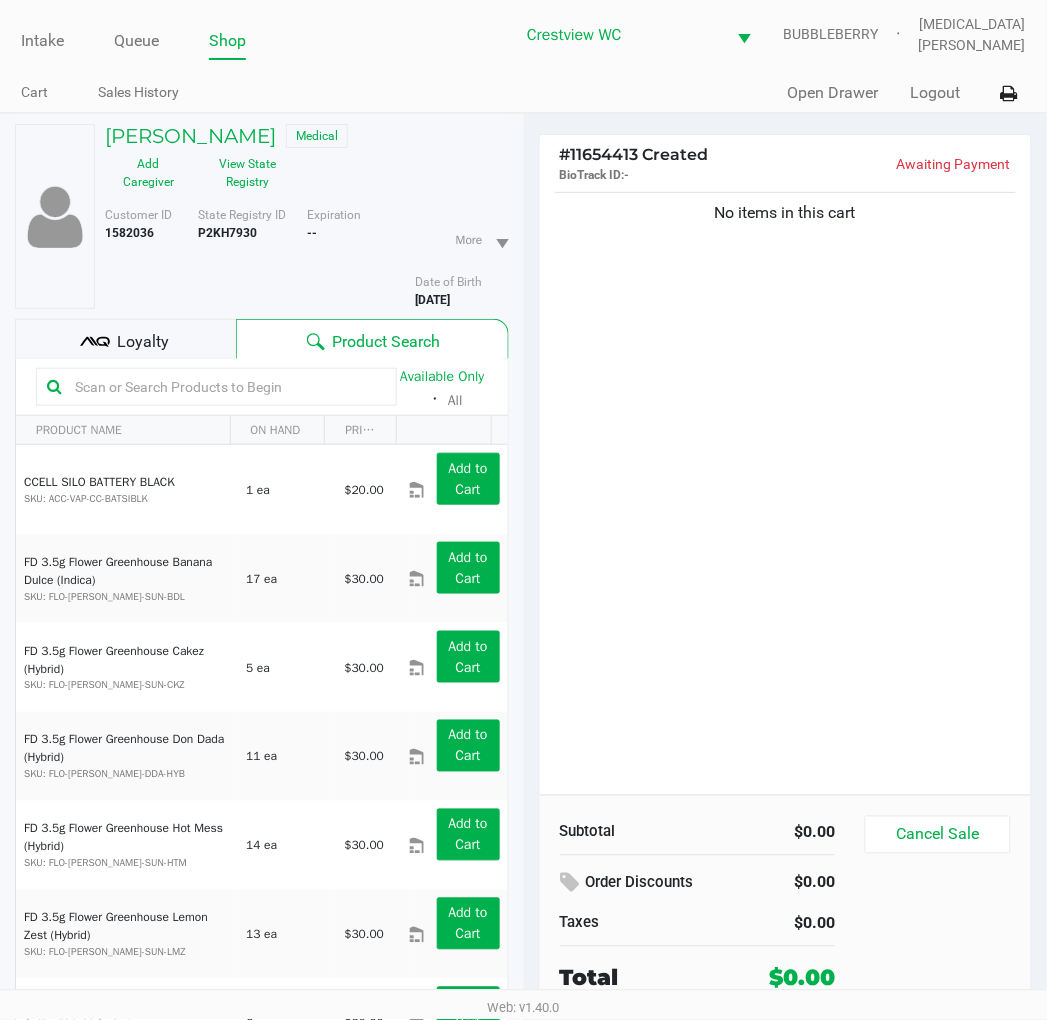 click on "Available Only  ᛫  All" 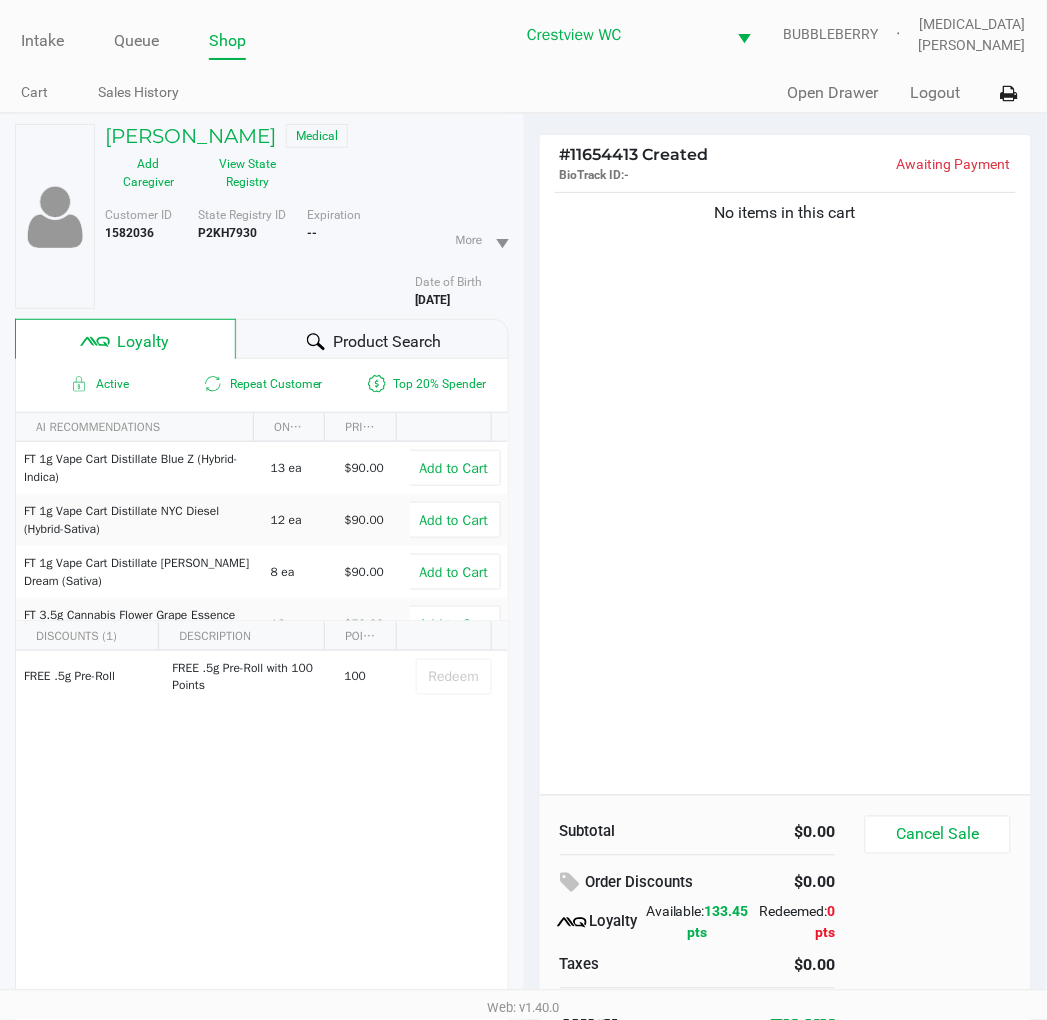 click on "No items in this cart" 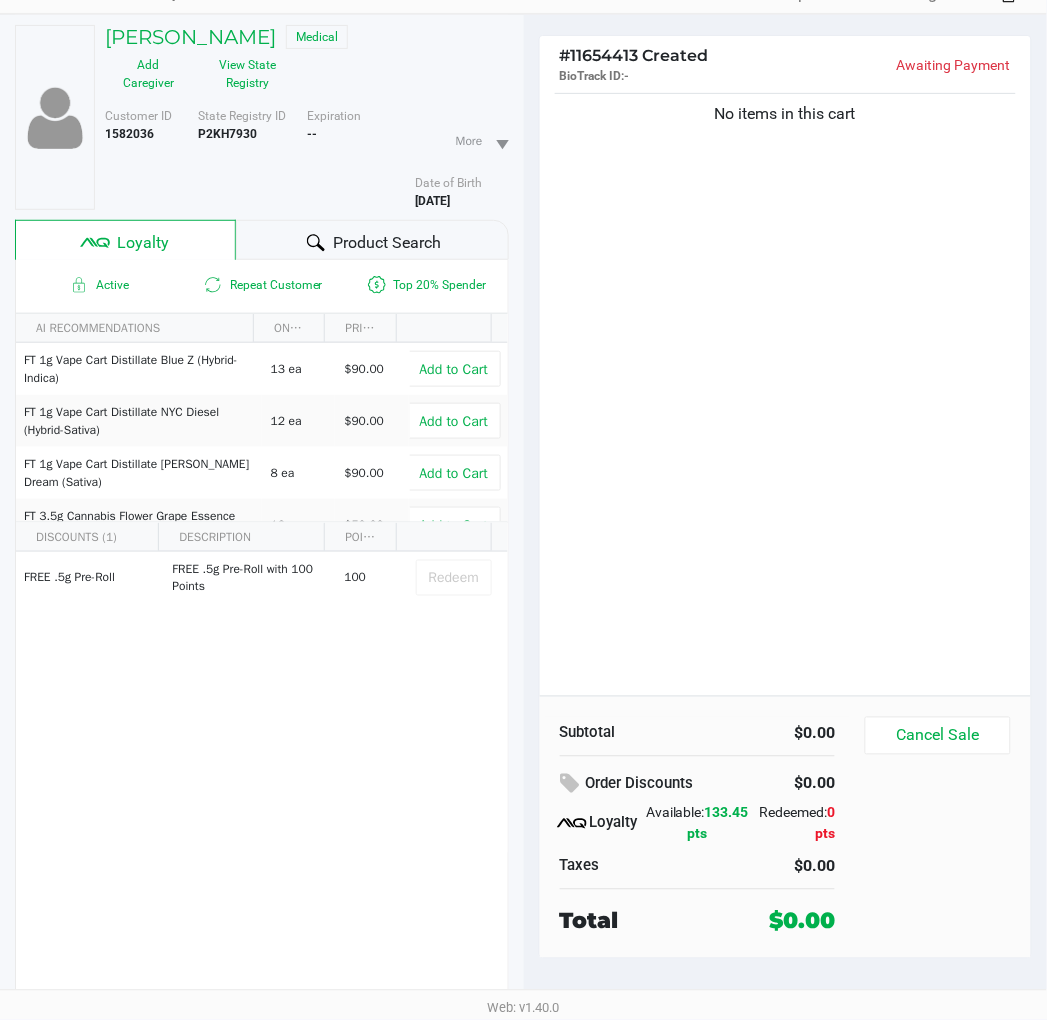 click on "Product Search" 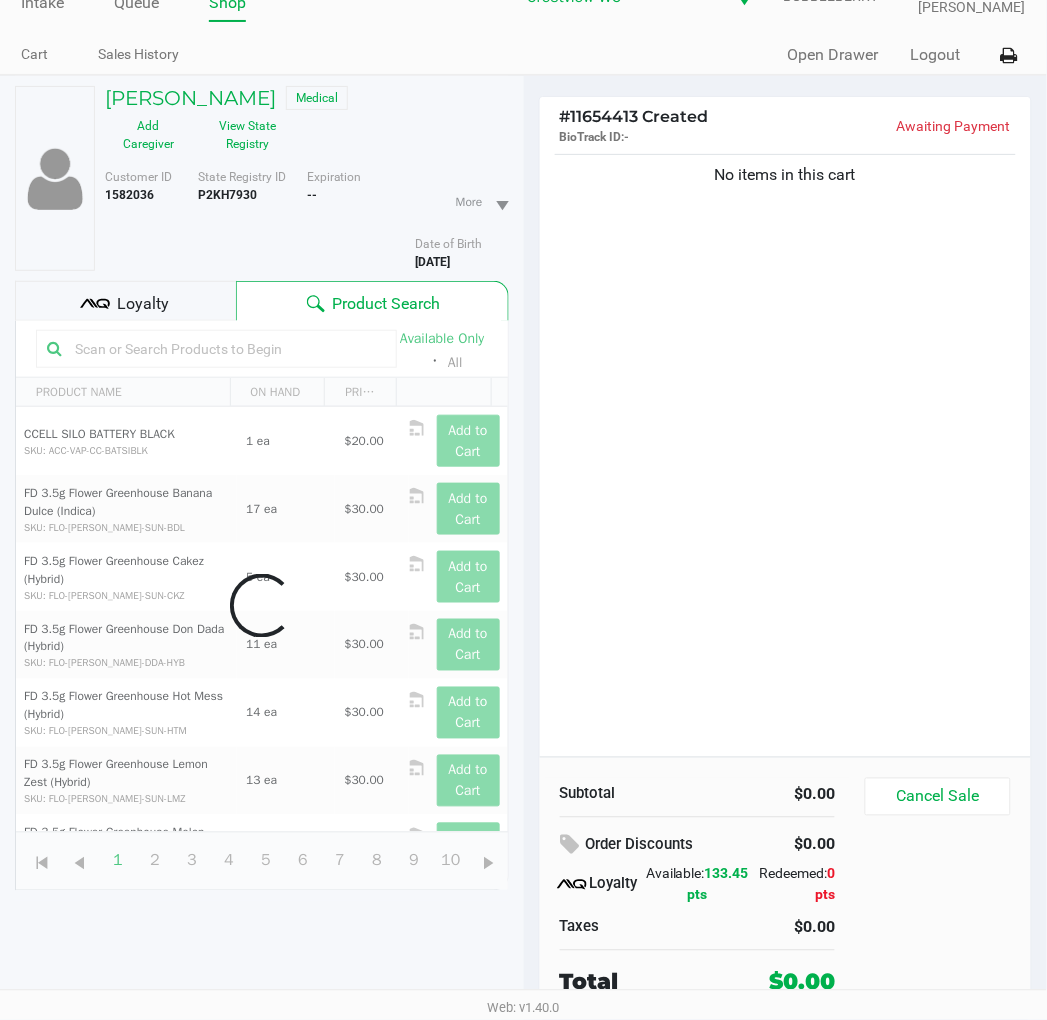 scroll, scrollTop: 100, scrollLeft: 0, axis: vertical 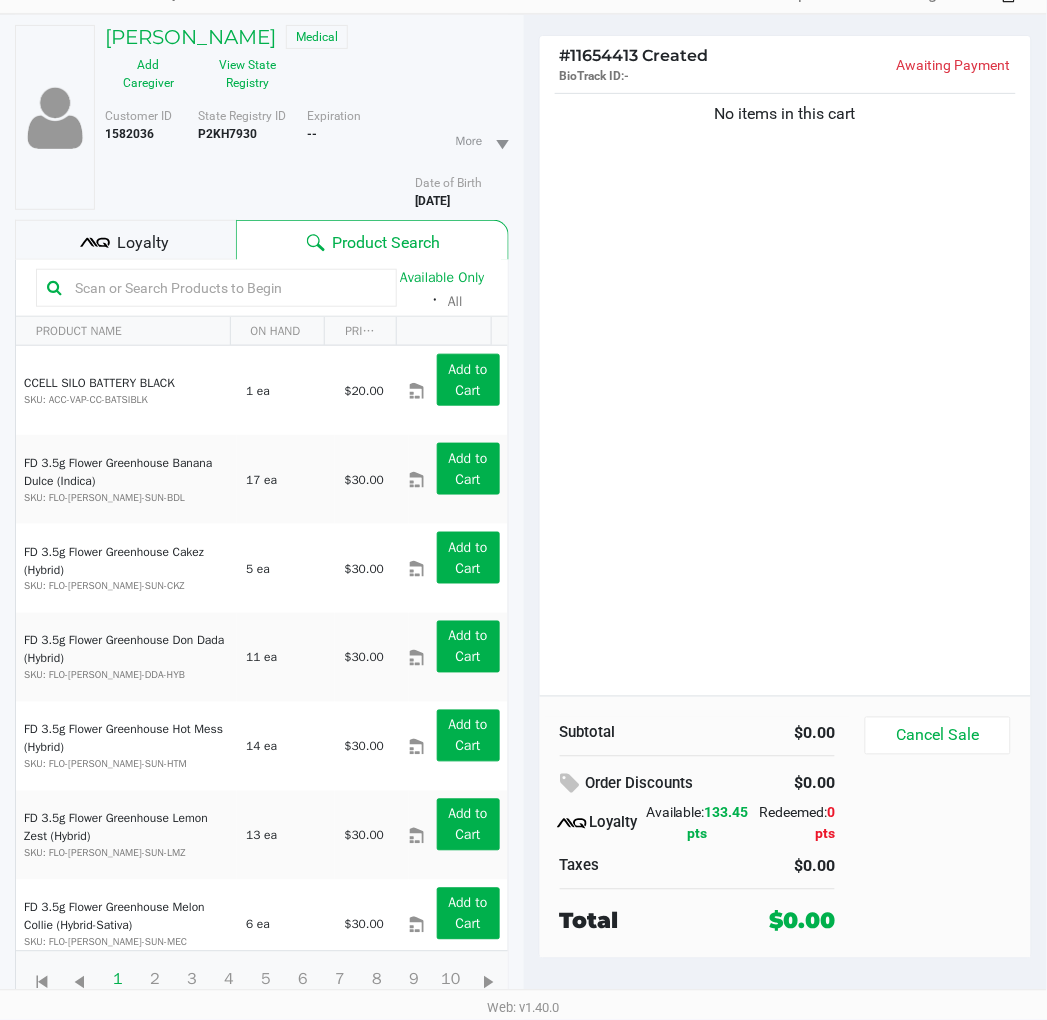 click on "No items in this cart" 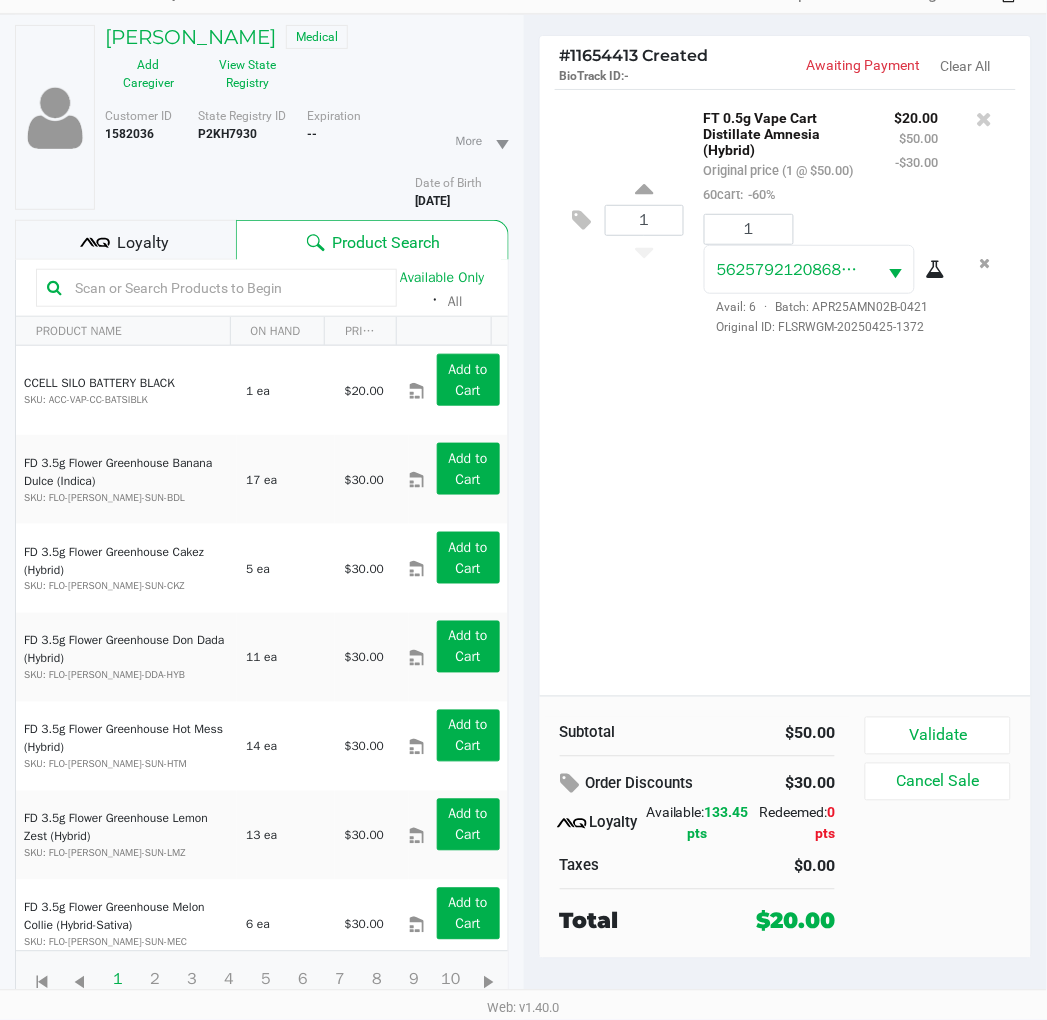 click on "1  FT 0.5g Vape Cart Distillate Amnesia (Hybrid)   Original price (1 @ $50.00)  60cart:  -60% $20.00 $50.00 -$30.00 1 5625792120868850  Avail: 6  ·  Batch: APR25AMN02B-0421   Original ID: FLSRWGM-20250425-1372" 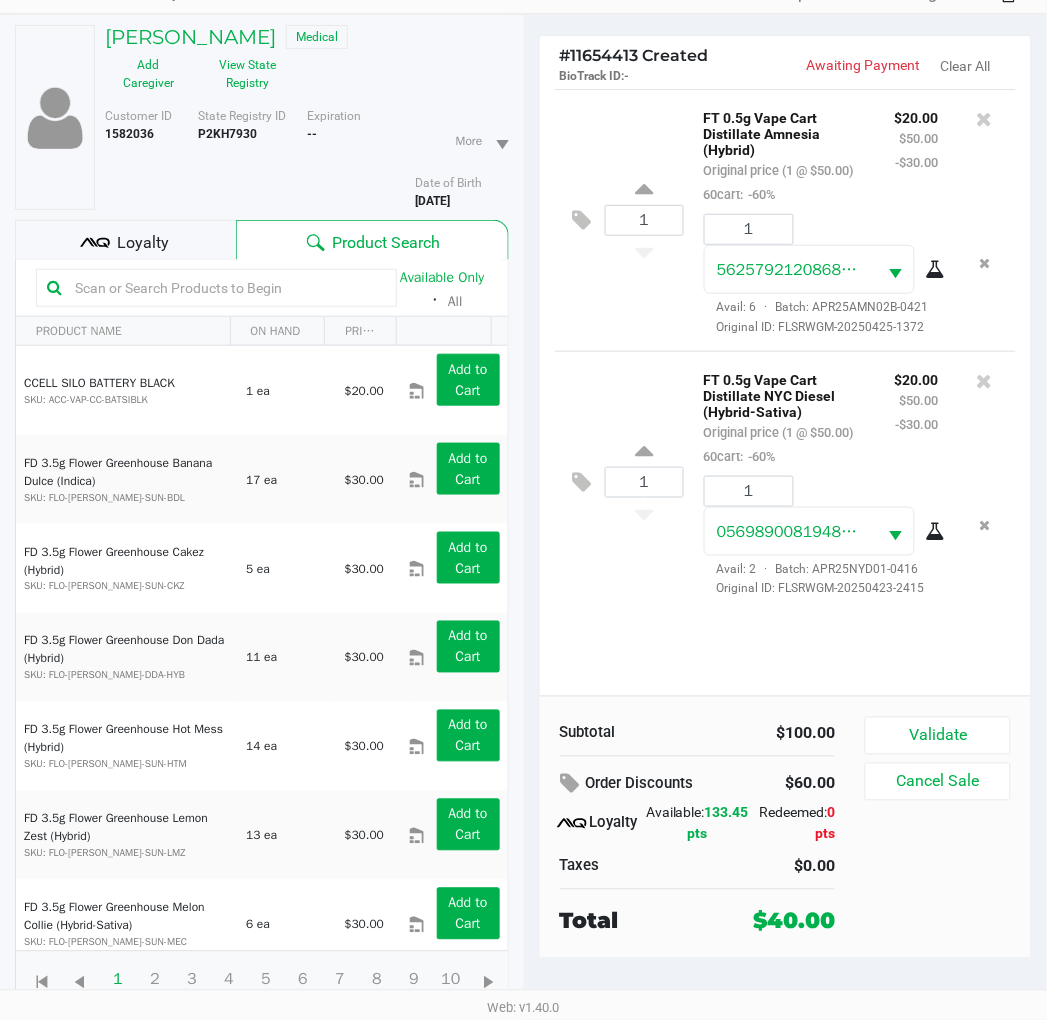 click on "1  FT 0.5g Vape Cart Distillate Amnesia (Hybrid)   Original price (1 @ $50.00)  60cart:  -60% $20.00 $50.00 -$30.00 1 5625792120868850  Avail: 6  ·  Batch: APR25AMN02B-0421   Original ID: FLSRWGM-20250425-1372  1  FT 0.5g Vape Cart Distillate NYC Diesel (Hybrid-Sativa)   Original price (1 @ $50.00)  60cart:  -60% $20.00 $50.00 -$30.00 1 0569890081948493  Avail: 2  ·  Batch: APR25NYD01-0416   Original ID: FLSRWGM-20250423-2415" 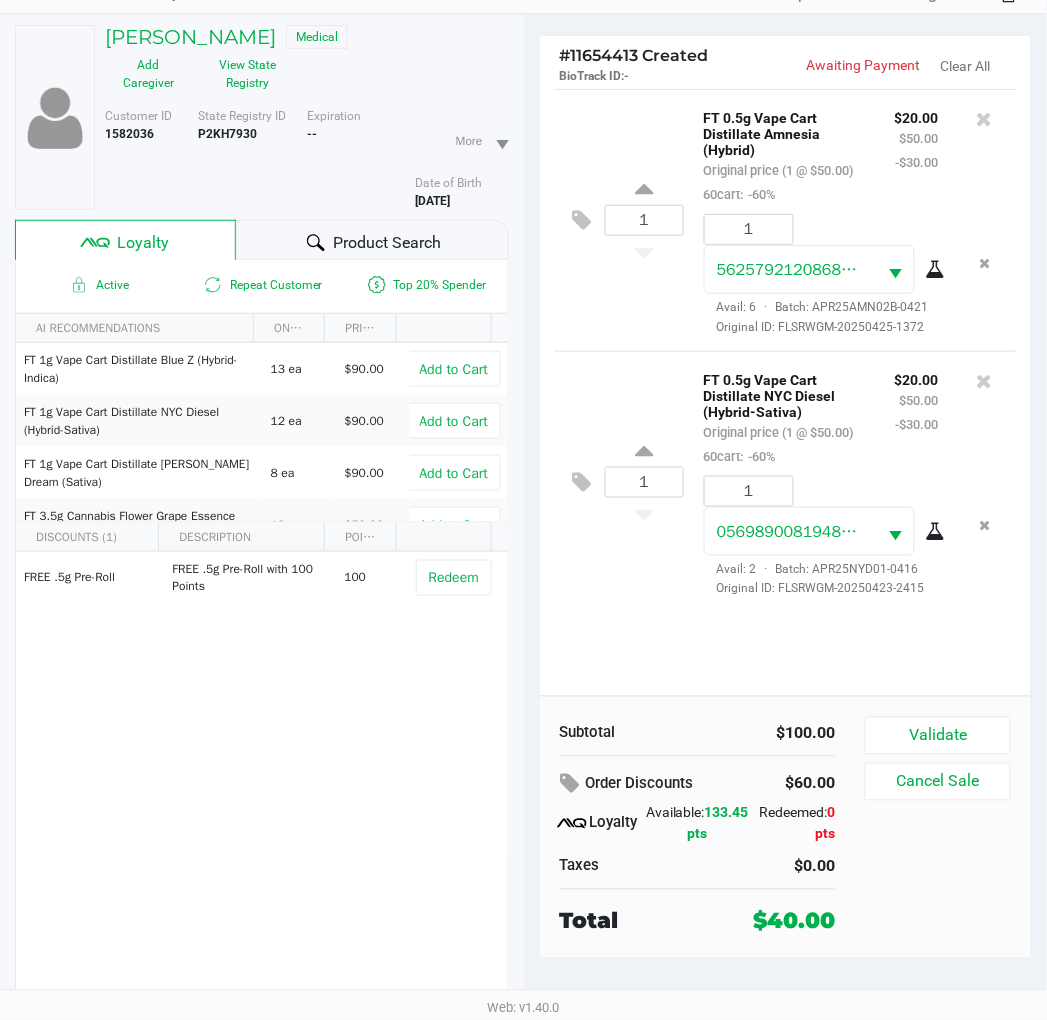 click on "1  FT 0.5g Vape Cart Distillate Amnesia (Hybrid)   Original price (1 @ $50.00)  60cart:  -60% $20.00 $50.00 -$30.00 1 5625792120868850  Avail: 6  ·  Batch: APR25AMN02B-0421   Original ID: FLSRWGM-20250425-1372  1  FT 0.5g Vape Cart Distillate NYC Diesel (Hybrid-Sativa)   Original price (1 @ $50.00)  60cart:  -60% $20.00 $50.00 -$30.00 1 0569890081948493  Avail: 2  ·  Batch: APR25NYD01-0416   Original ID: FLSRWGM-20250423-2415" 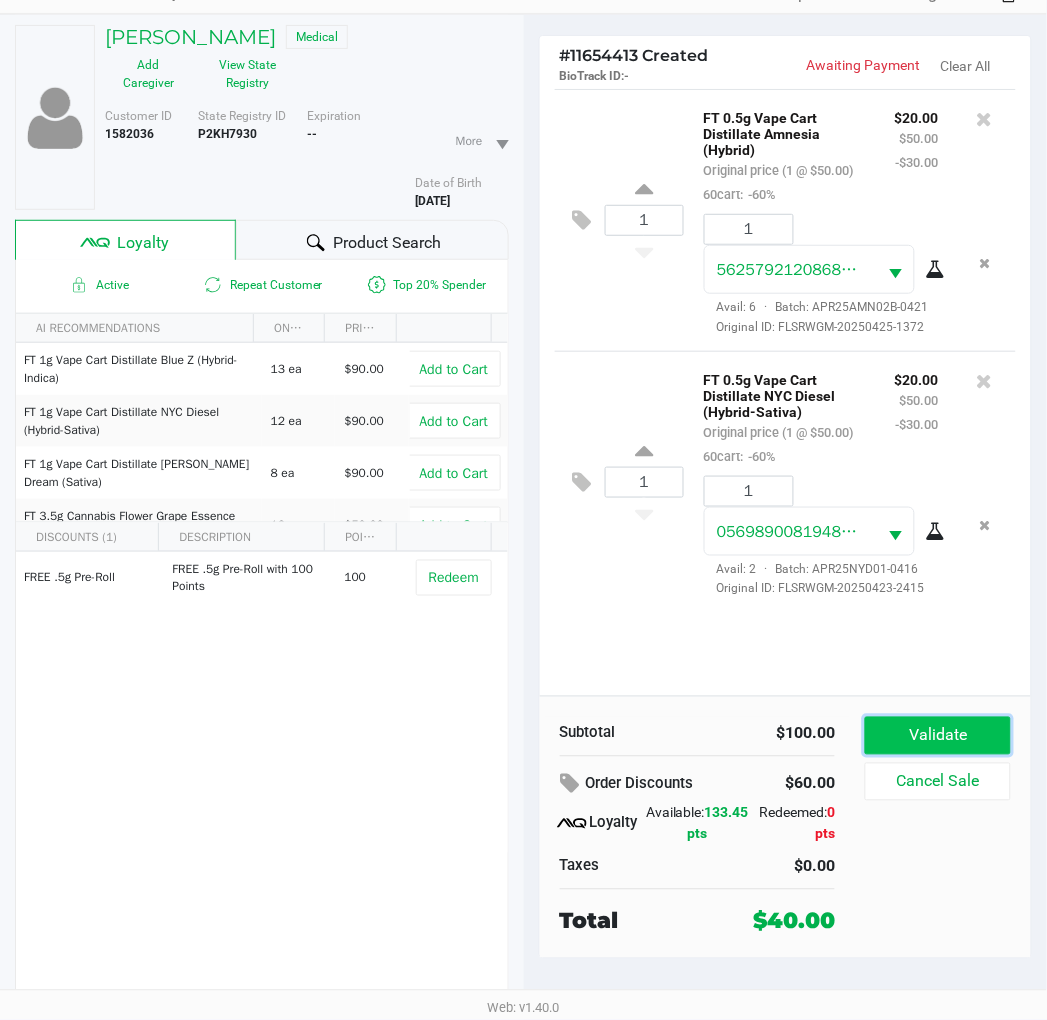 click on "Validate" 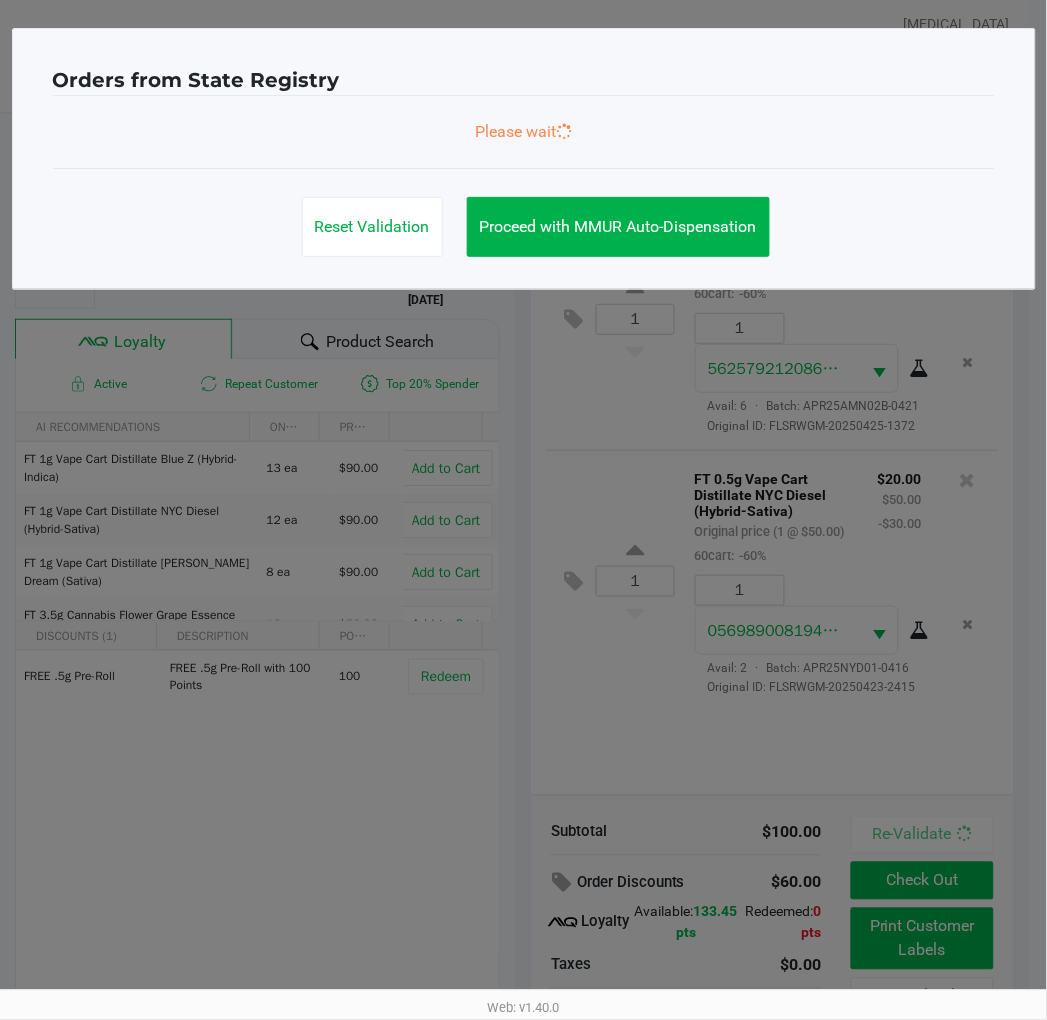 scroll, scrollTop: 0, scrollLeft: 0, axis: both 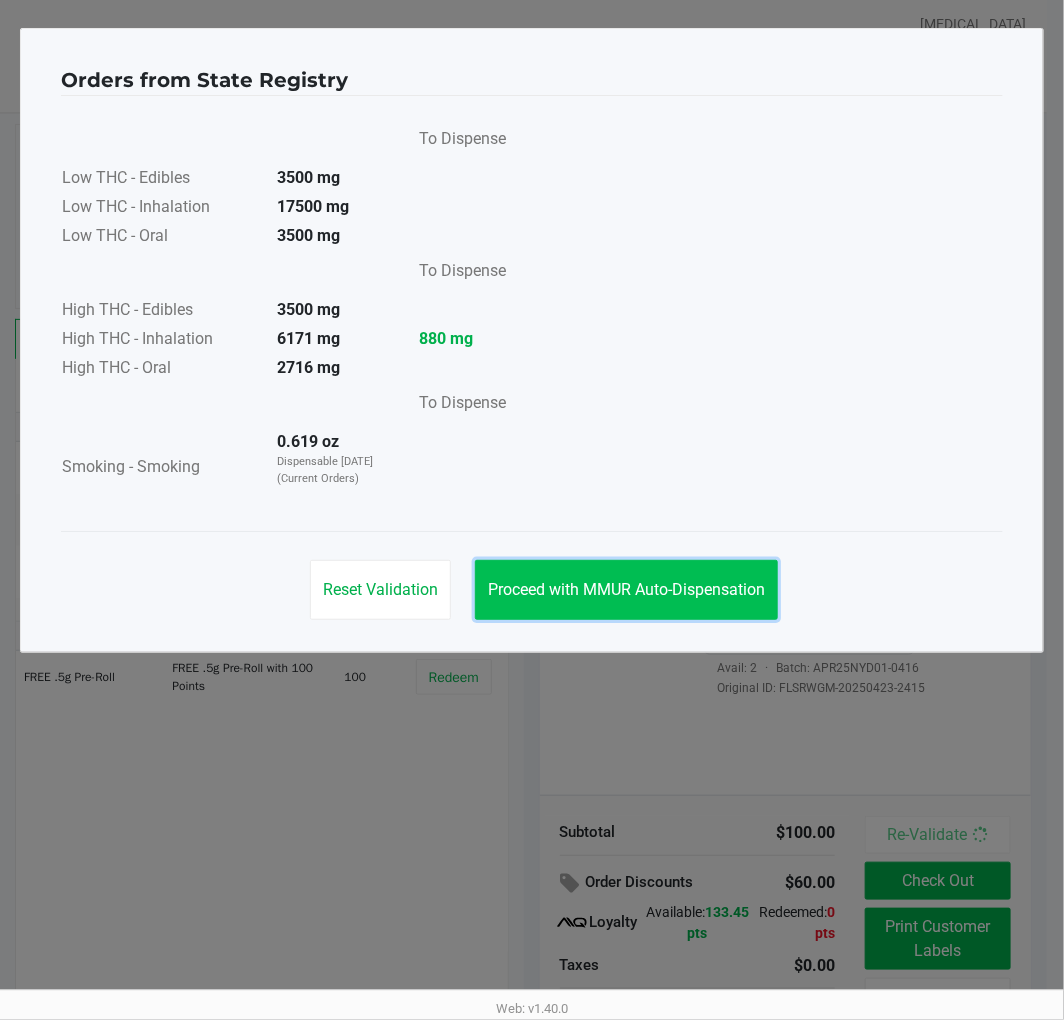 click on "Proceed with MMUR Auto-Dispensation" 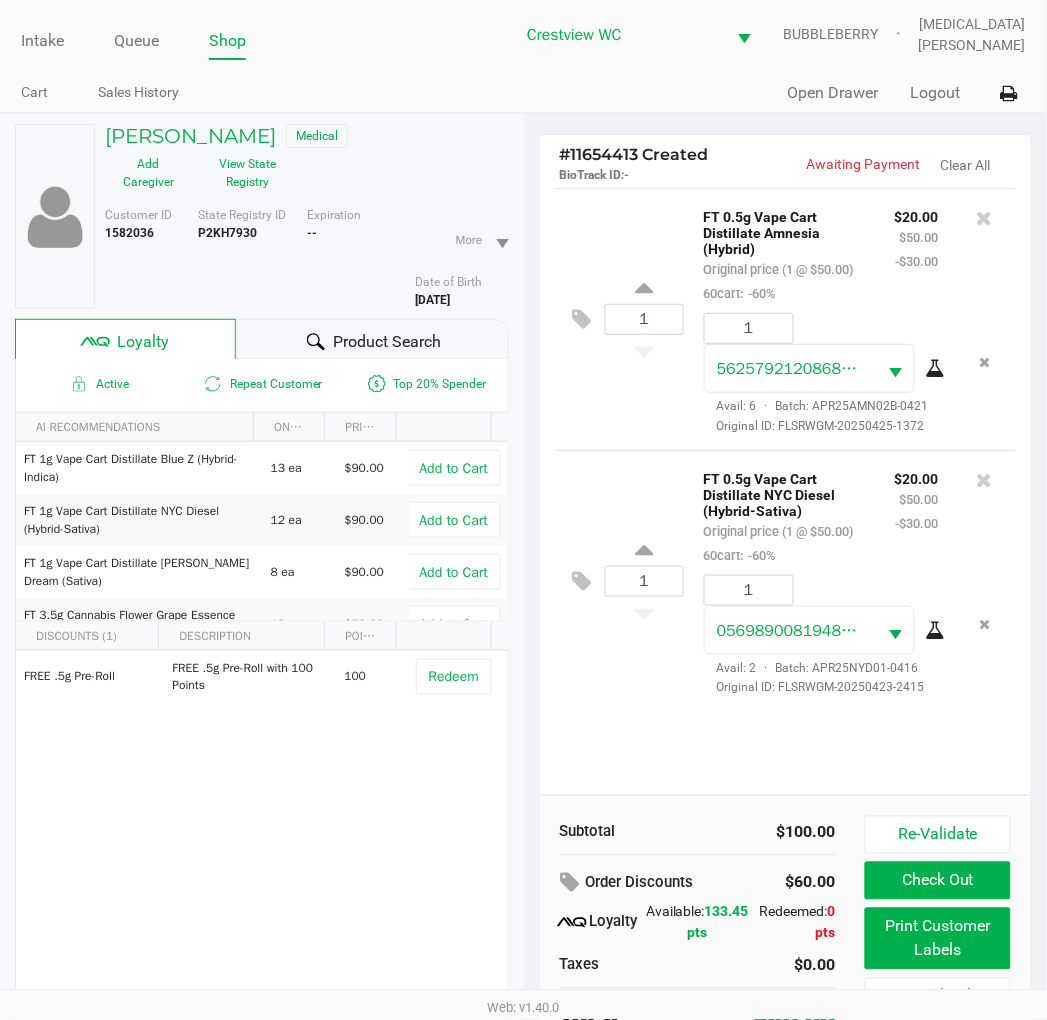 click on "1  FT 0.5g Vape Cart Distillate NYC Diesel (Hybrid-Sativa)   Original price (1 @ $50.00)  60cart:  -60% $20.00 $50.00 -$30.00 1 0569890081948493  Avail: 2  ·  Batch: APR25NYD01-0416   Original ID: FLSRWGM-20250423-2415" 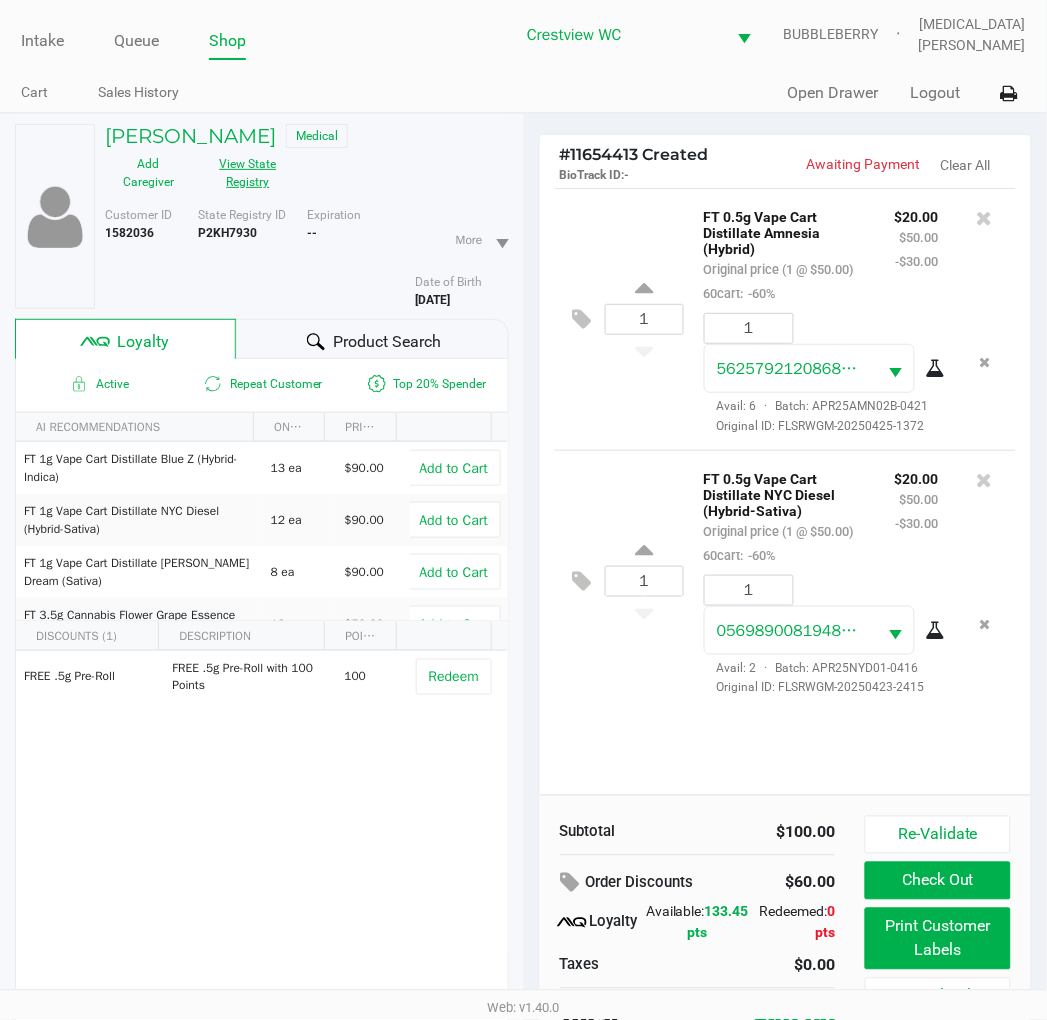 click on "View State Registry" 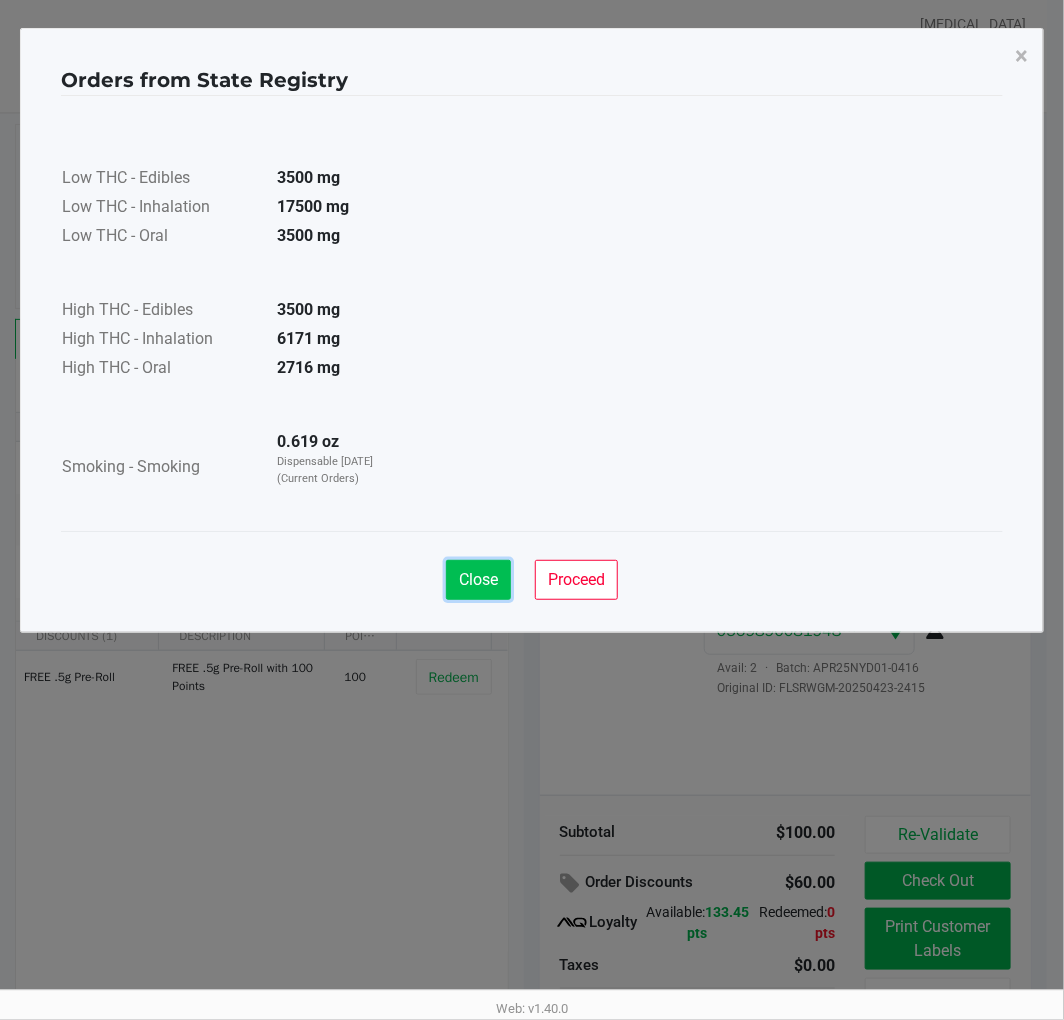 click on "Close" 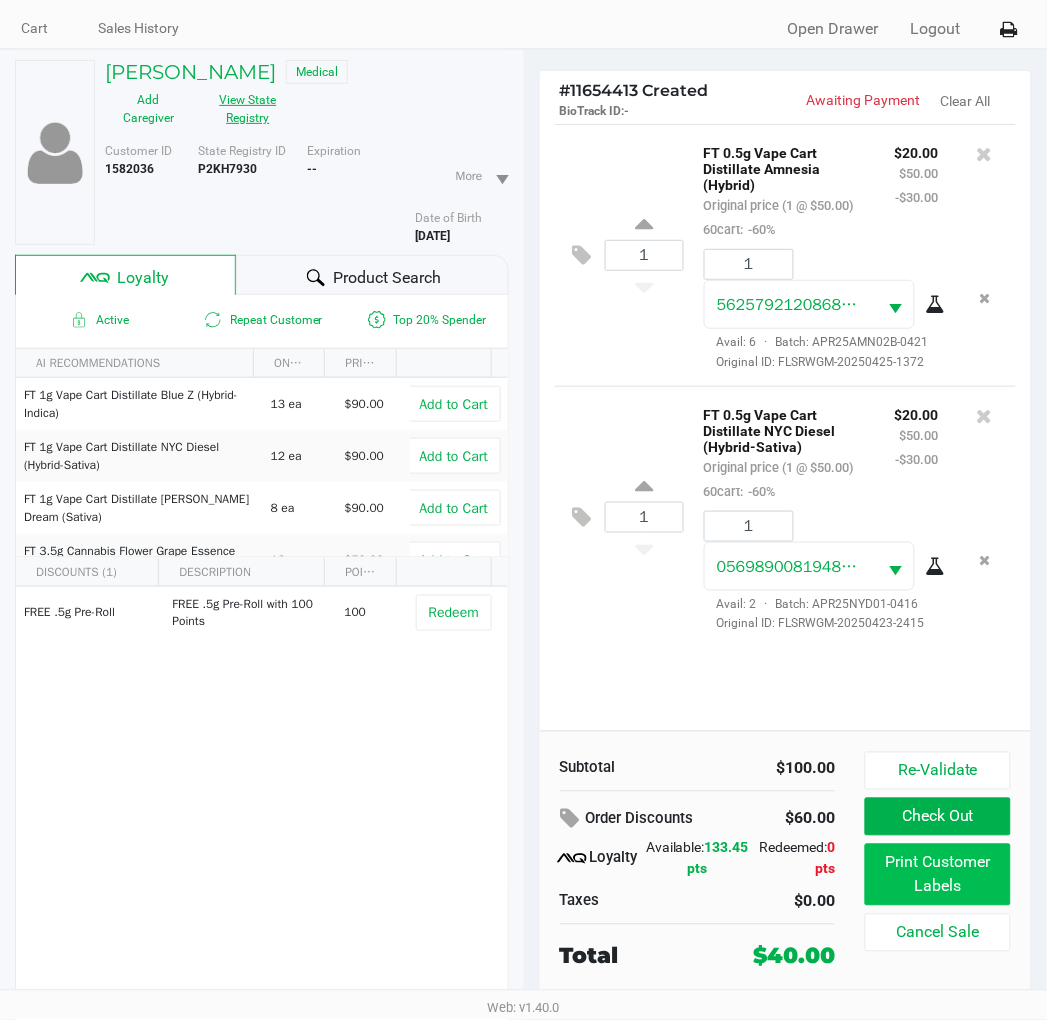 scroll, scrollTop: 100, scrollLeft: 0, axis: vertical 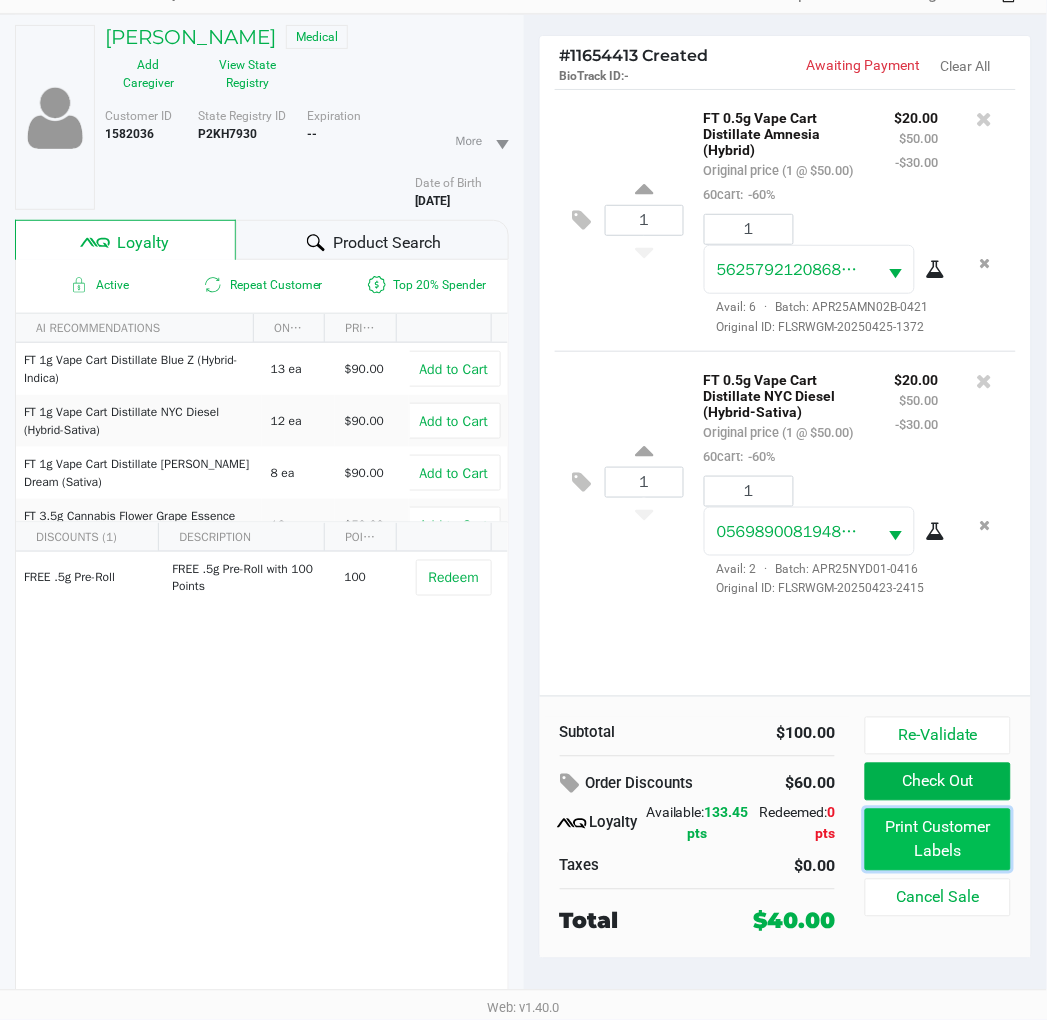 click on "Print Customer Labels" 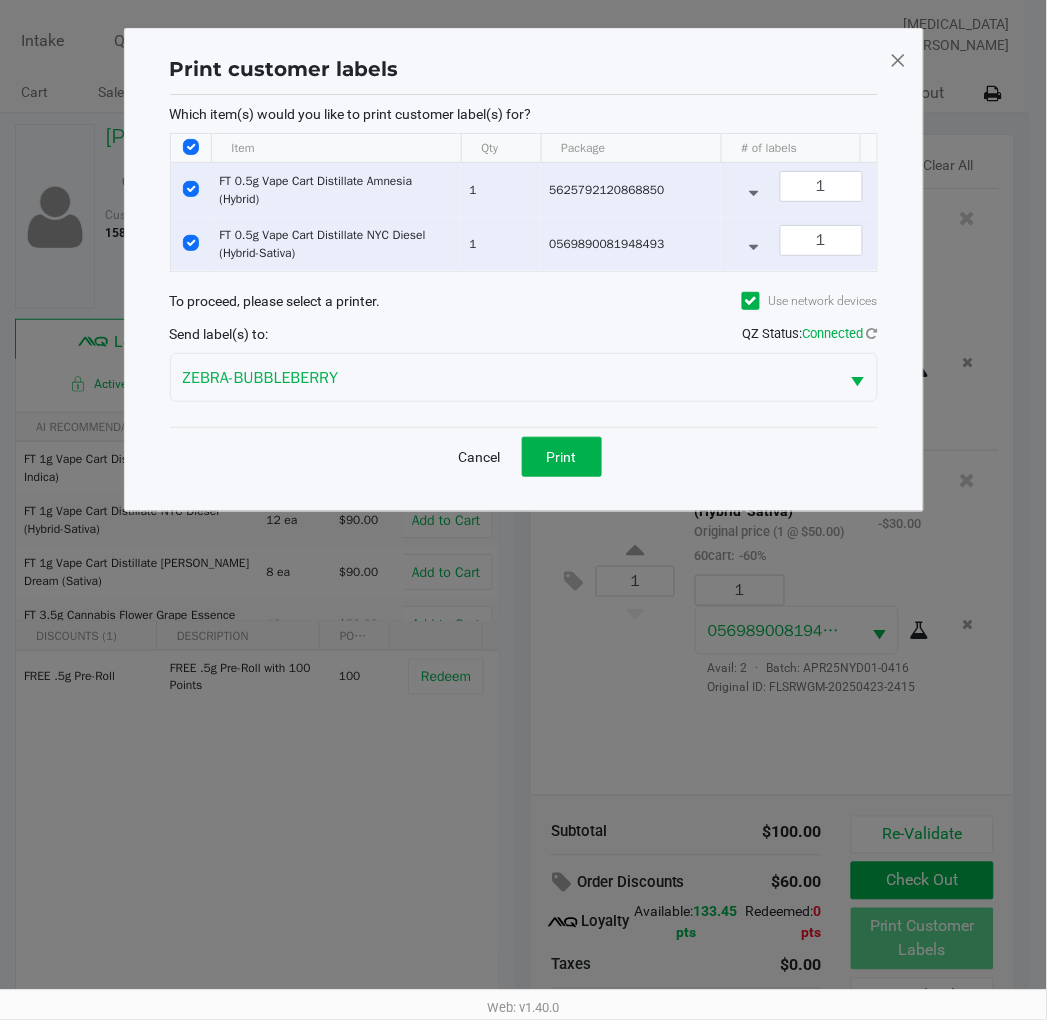 scroll, scrollTop: 0, scrollLeft: 0, axis: both 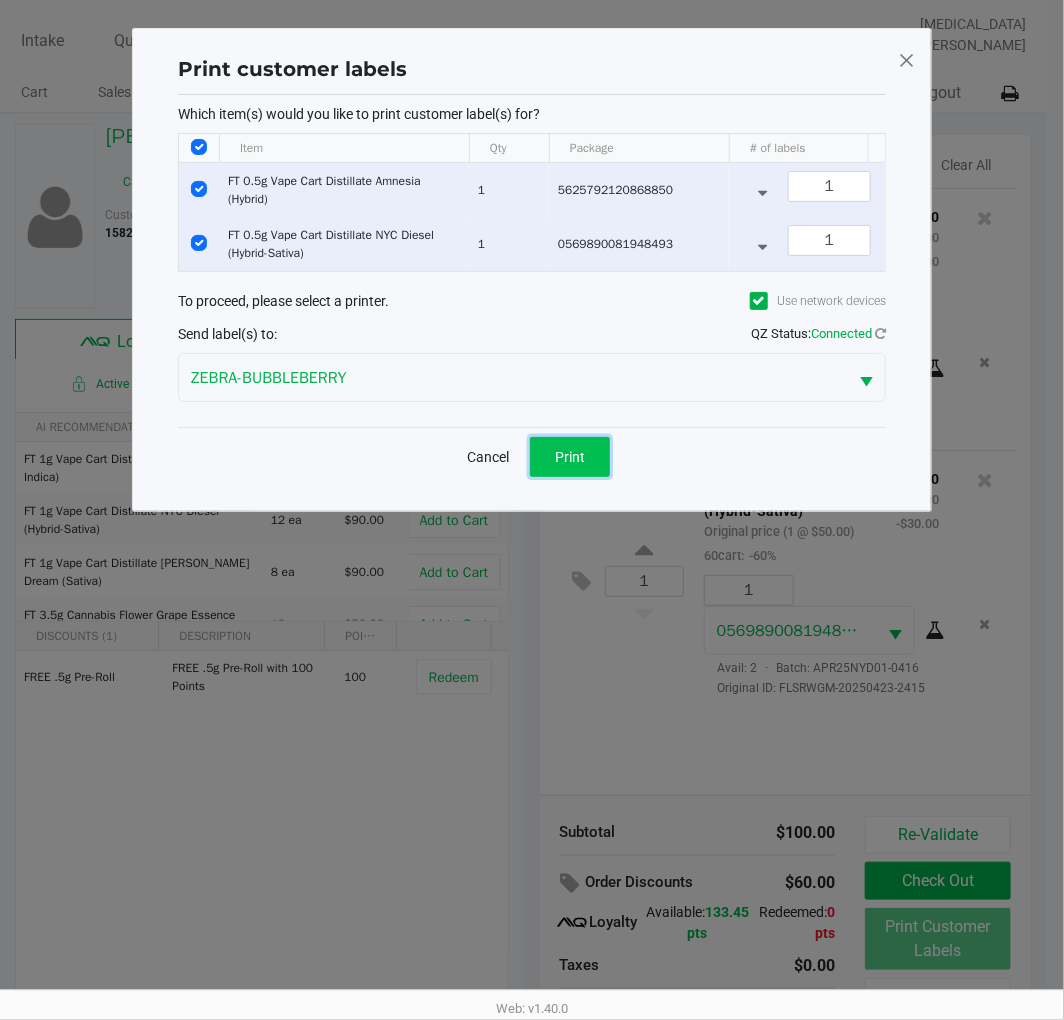 click on "Print" 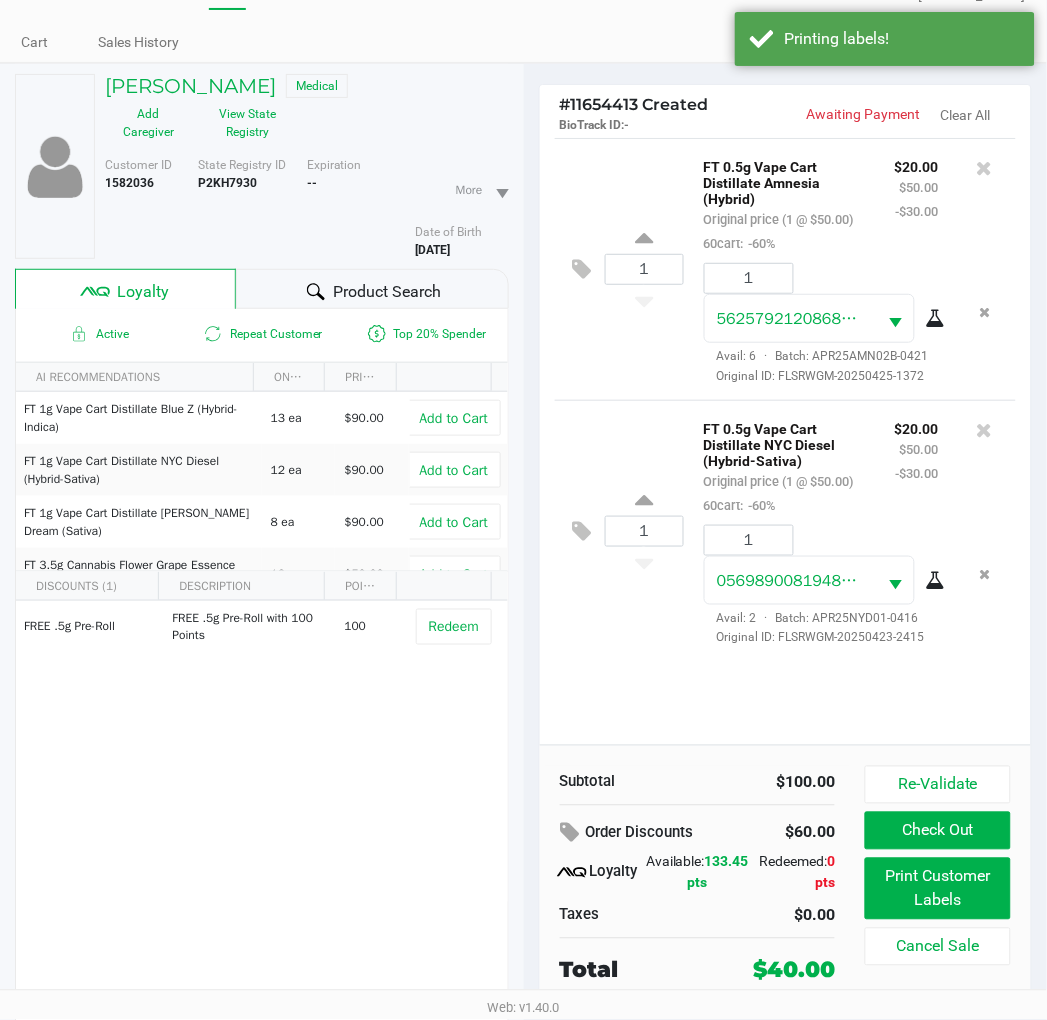 scroll, scrollTop: 100, scrollLeft: 0, axis: vertical 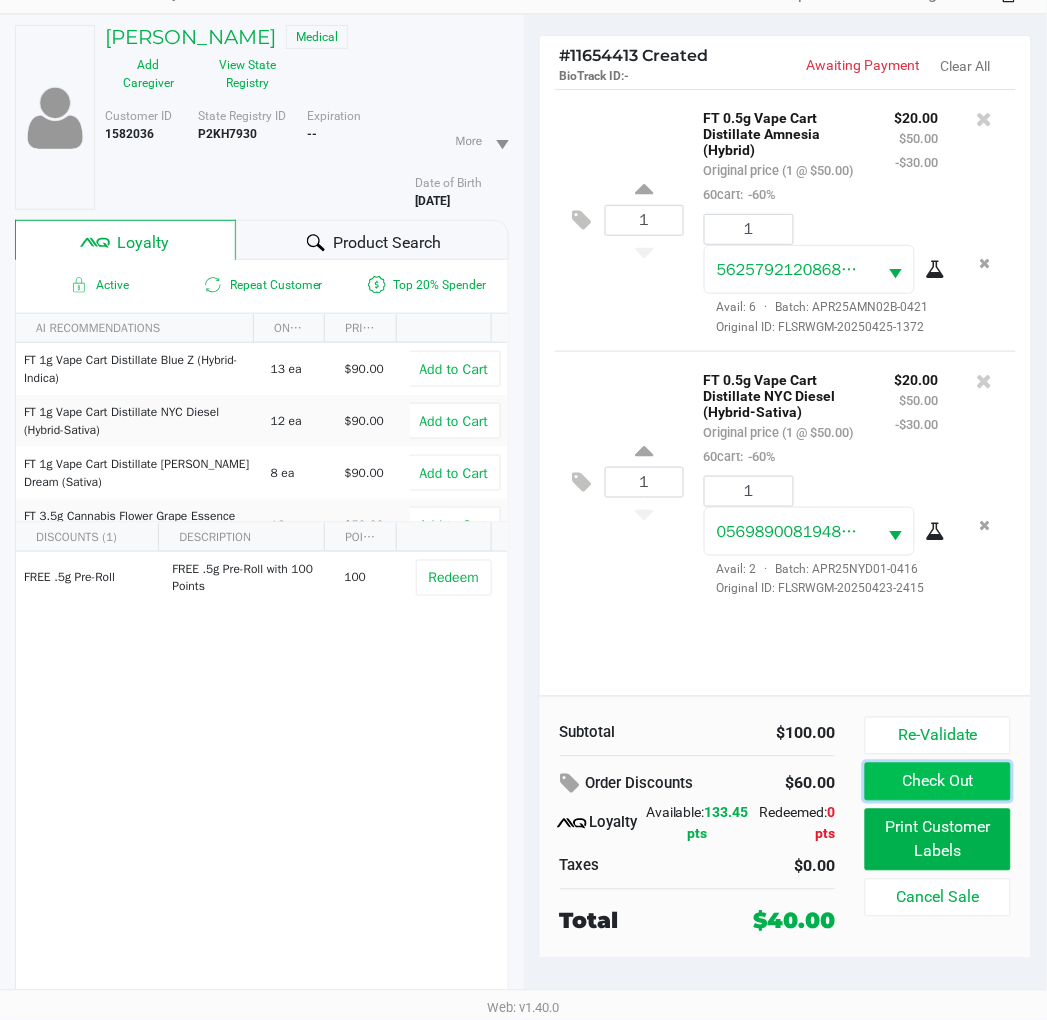 click on "Check Out" 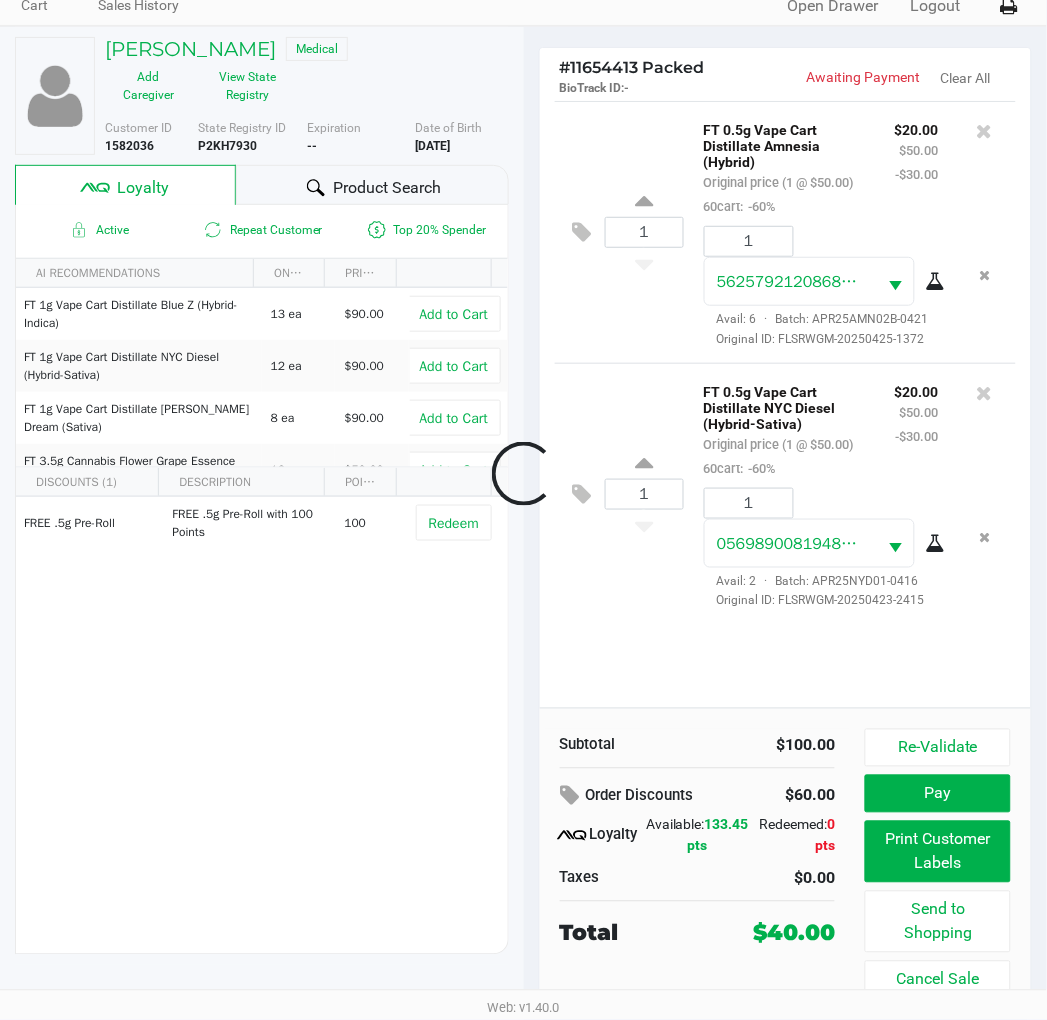 scroll, scrollTop: 88, scrollLeft: 0, axis: vertical 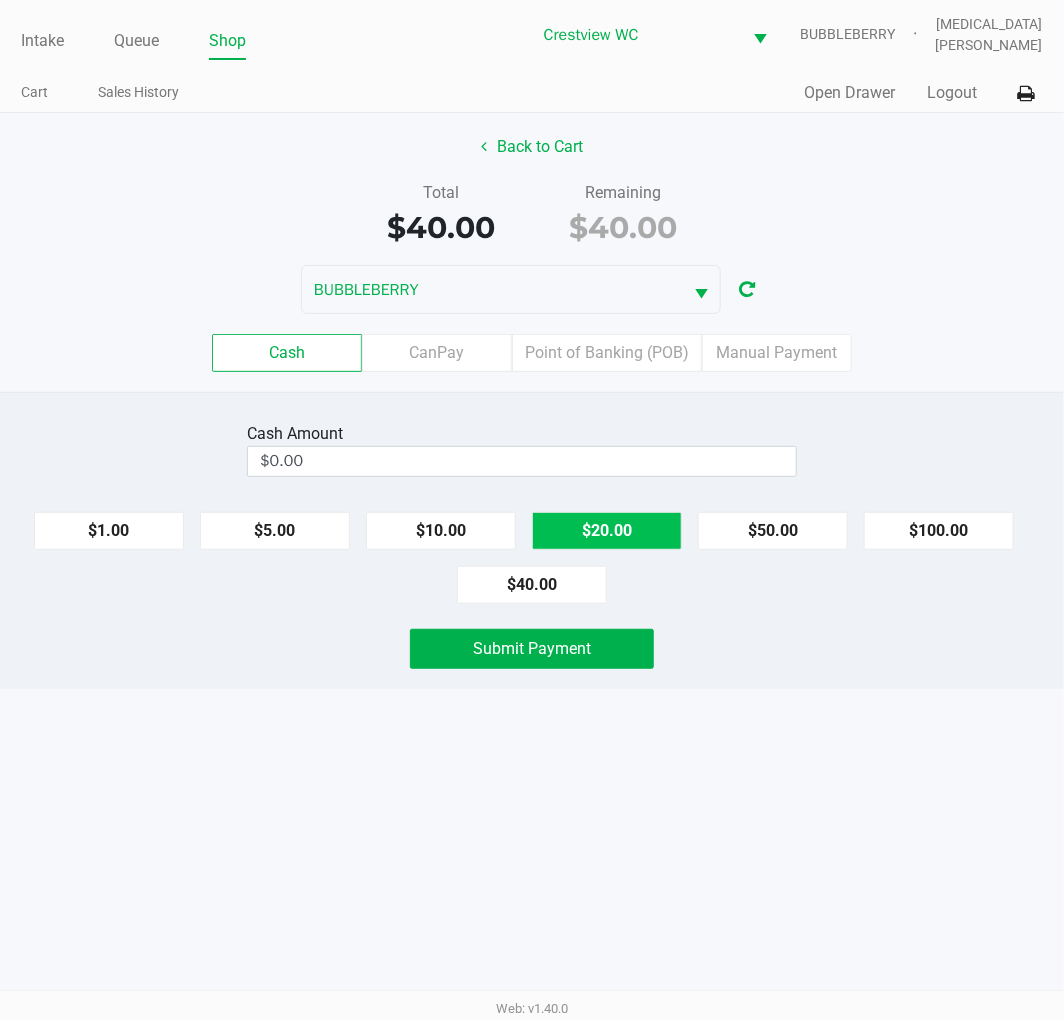 click on "$20.00" 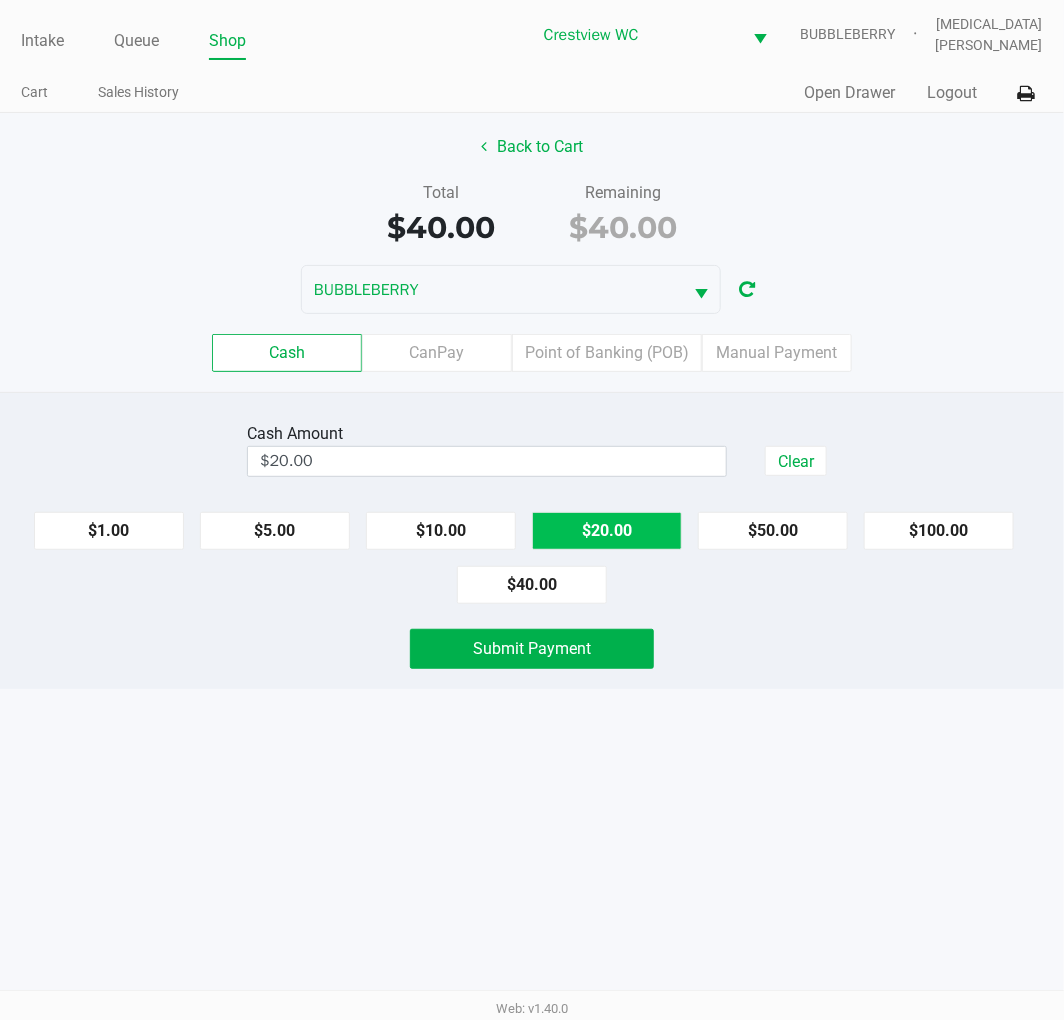 click on "$20.00" 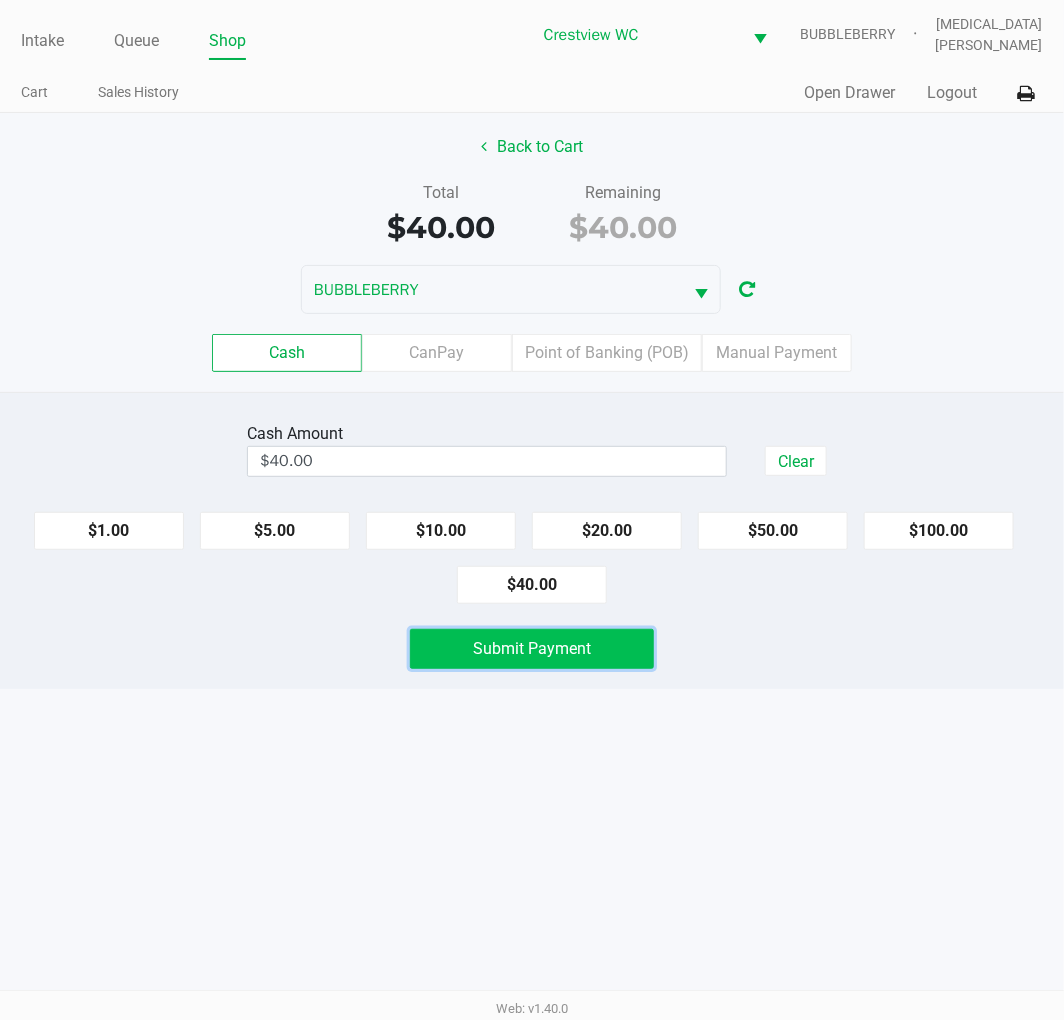 click on "Submit Payment" 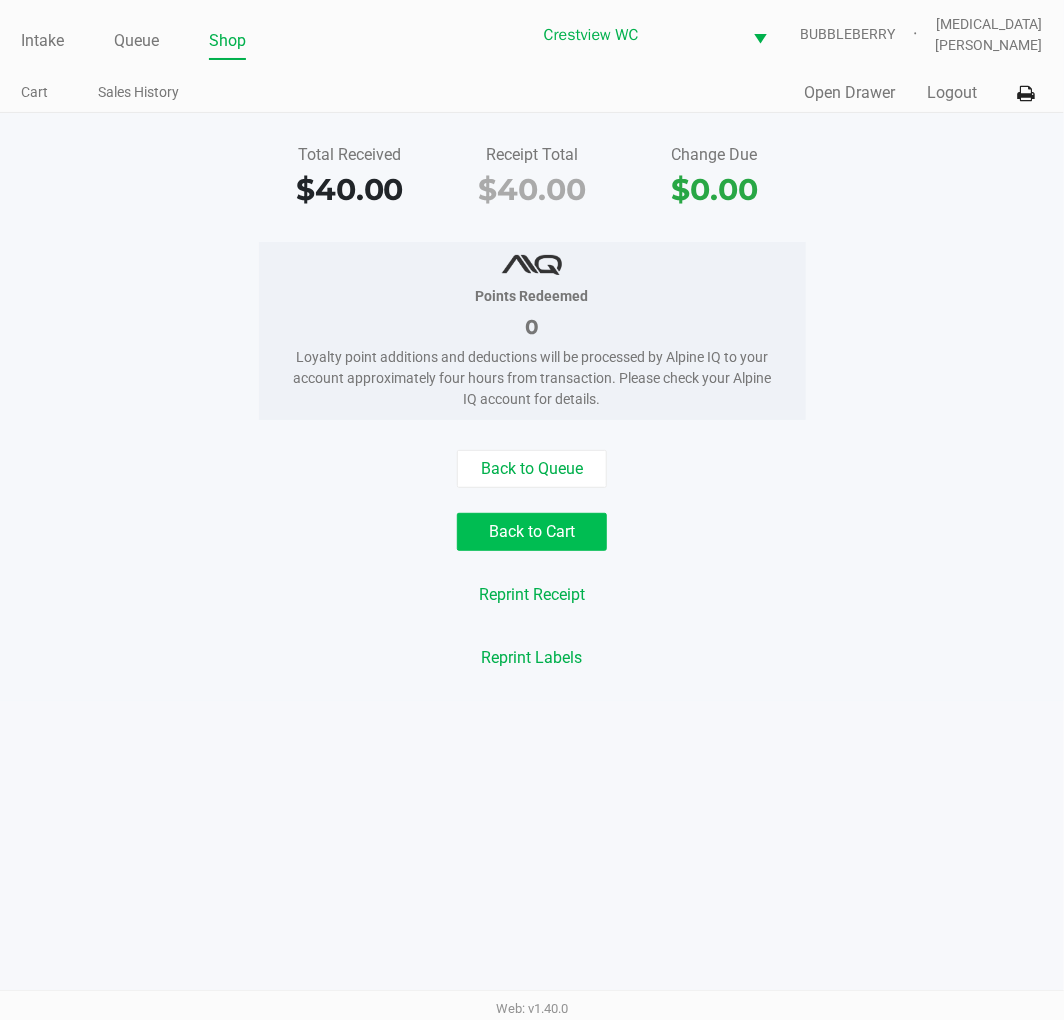 click on "Back to Cart" 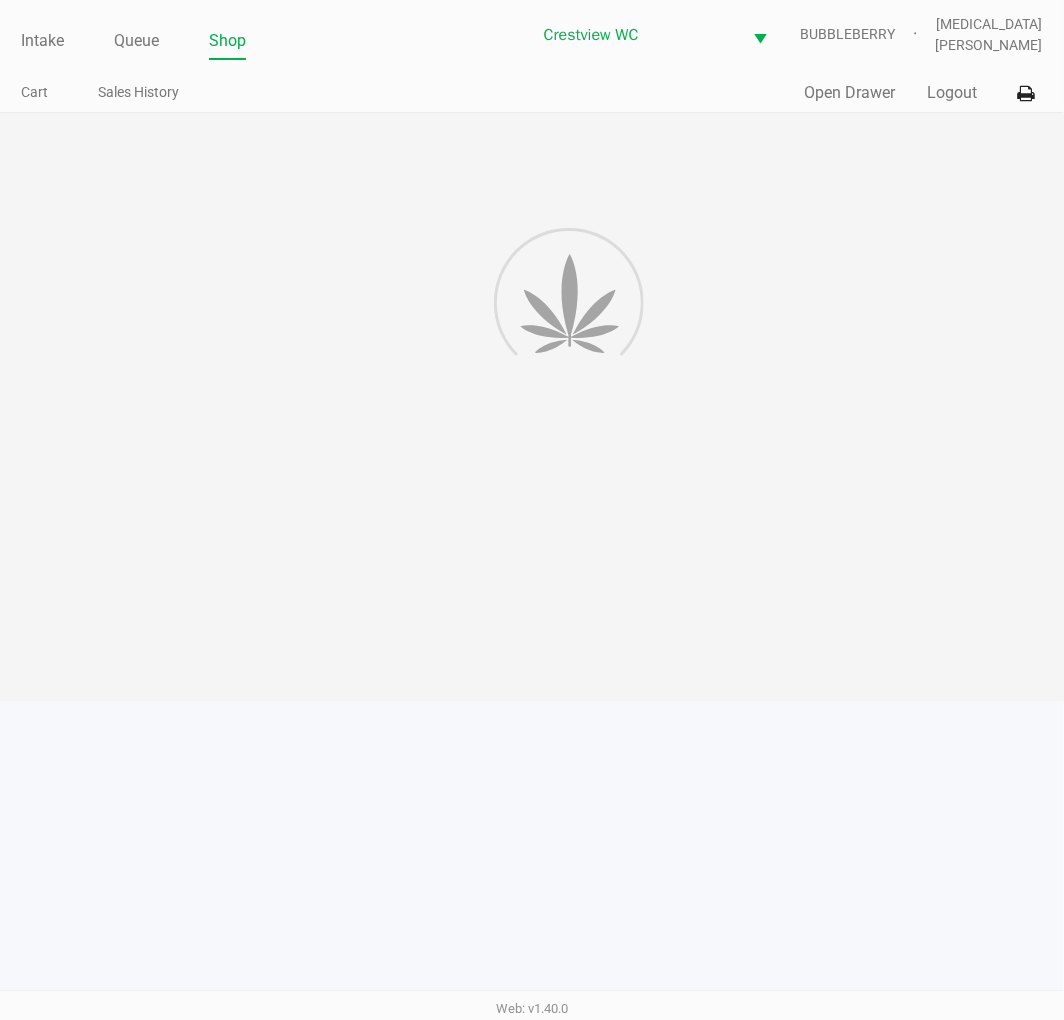 click on "Intake" 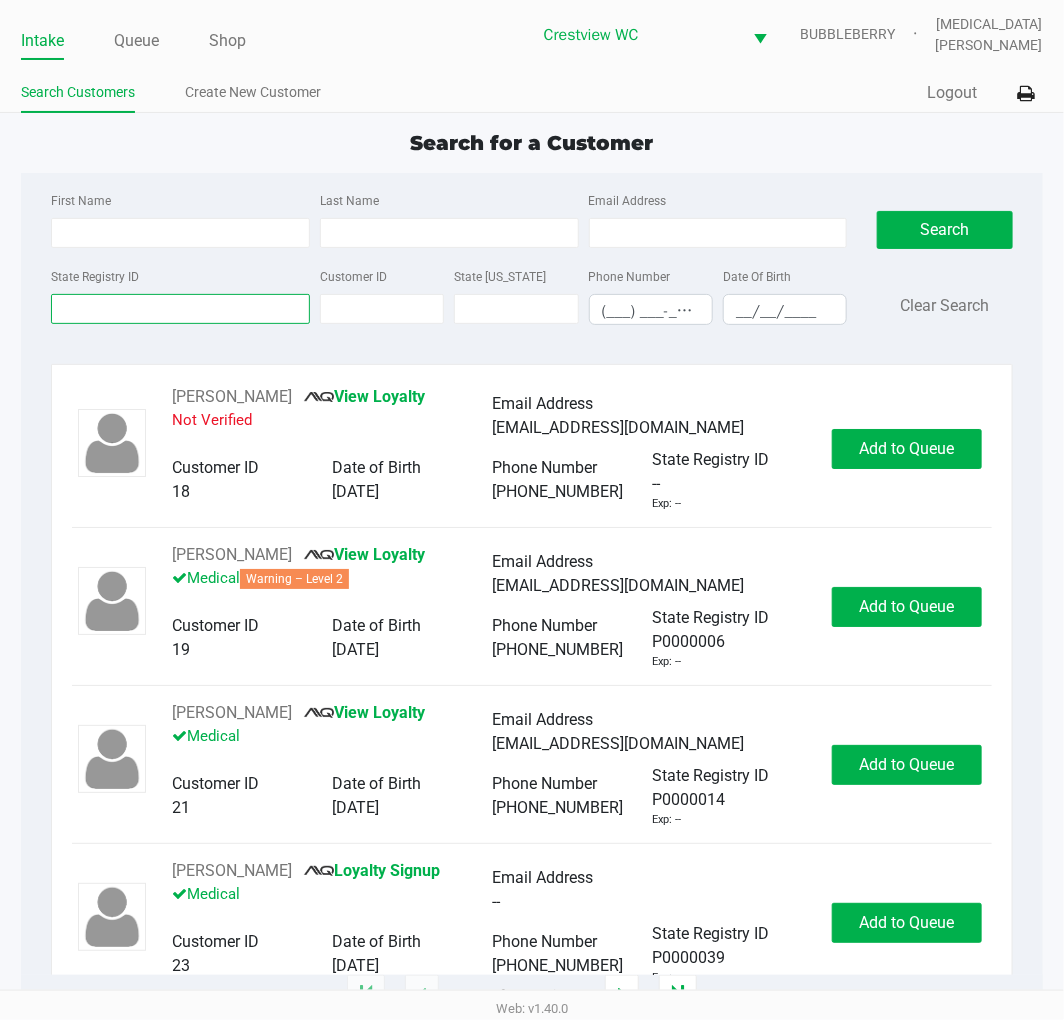 click on "State Registry ID" at bounding box center [180, 309] 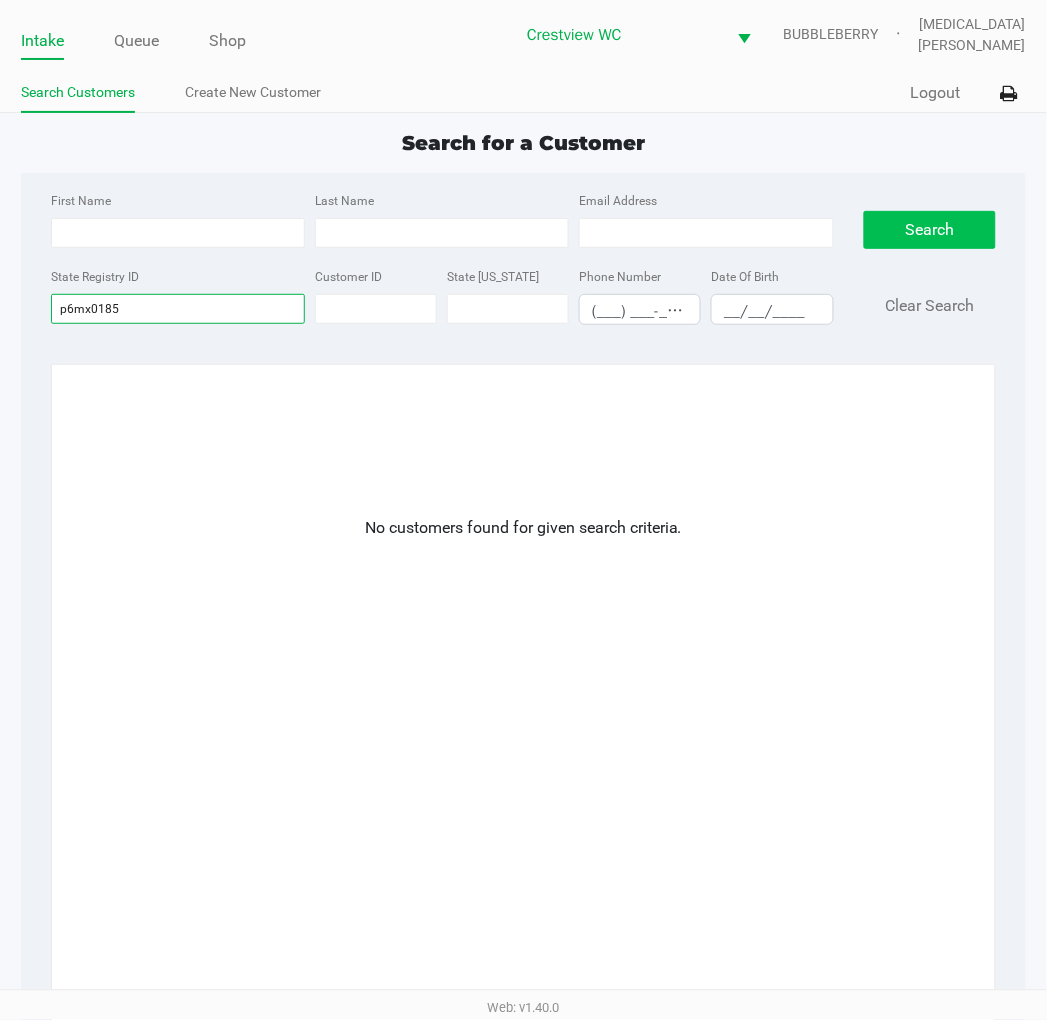 type on "p6mx0185" 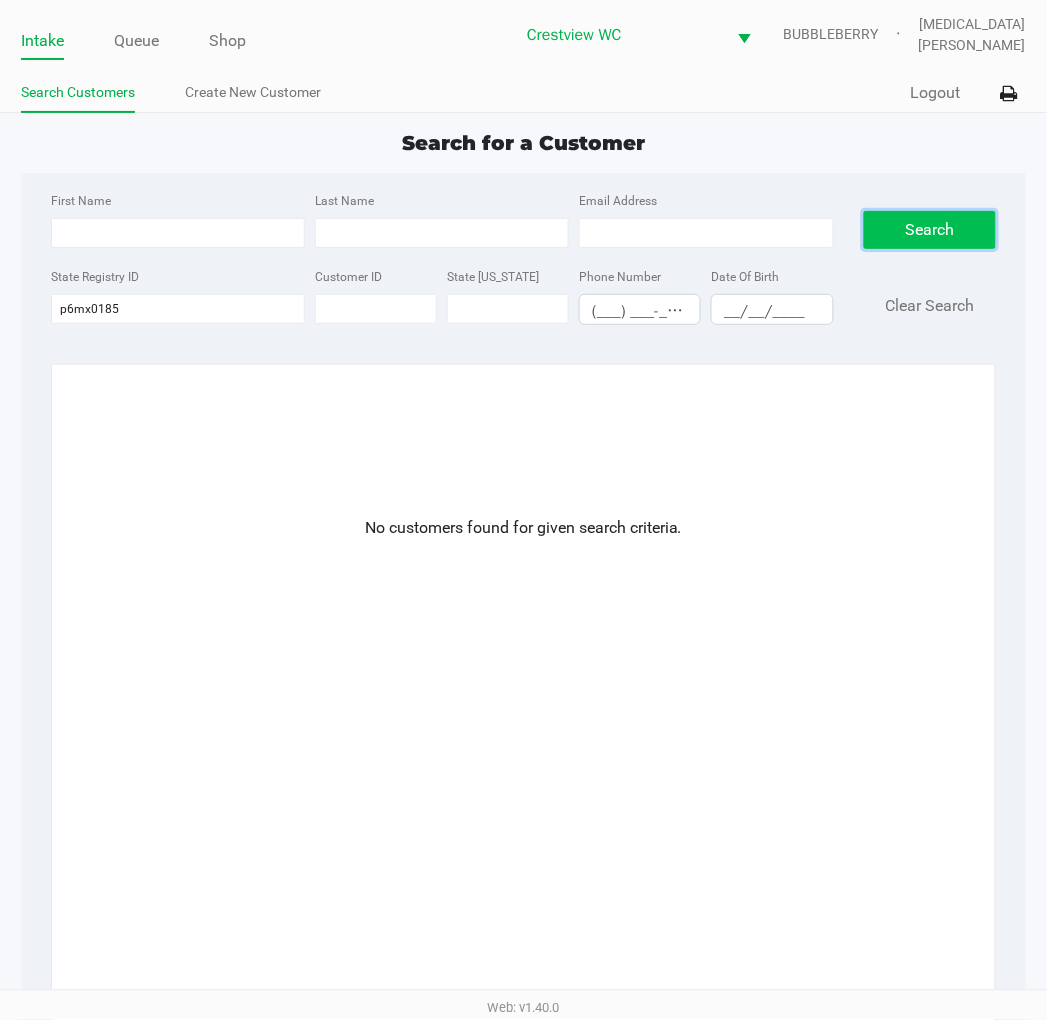 click on "Search" 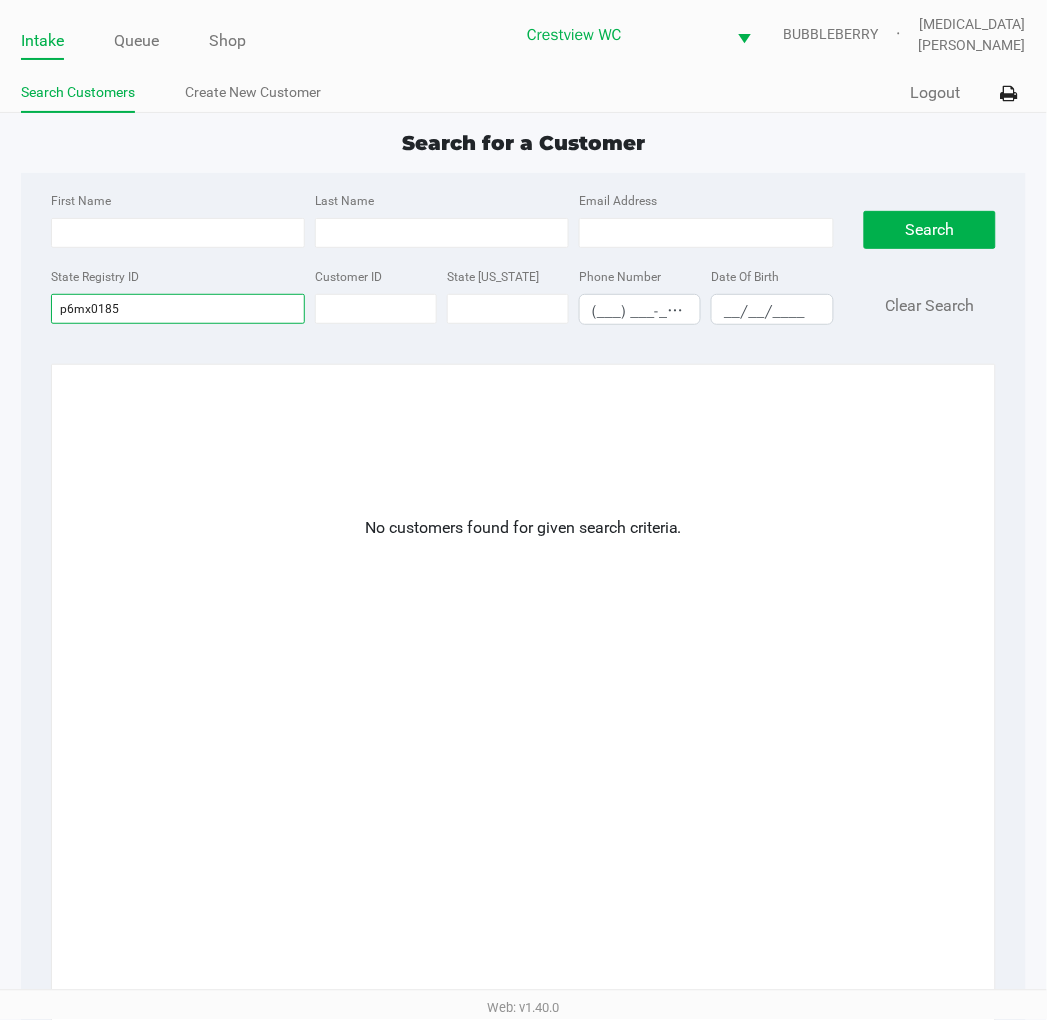 click on "p6mx0185" at bounding box center (178, 309) 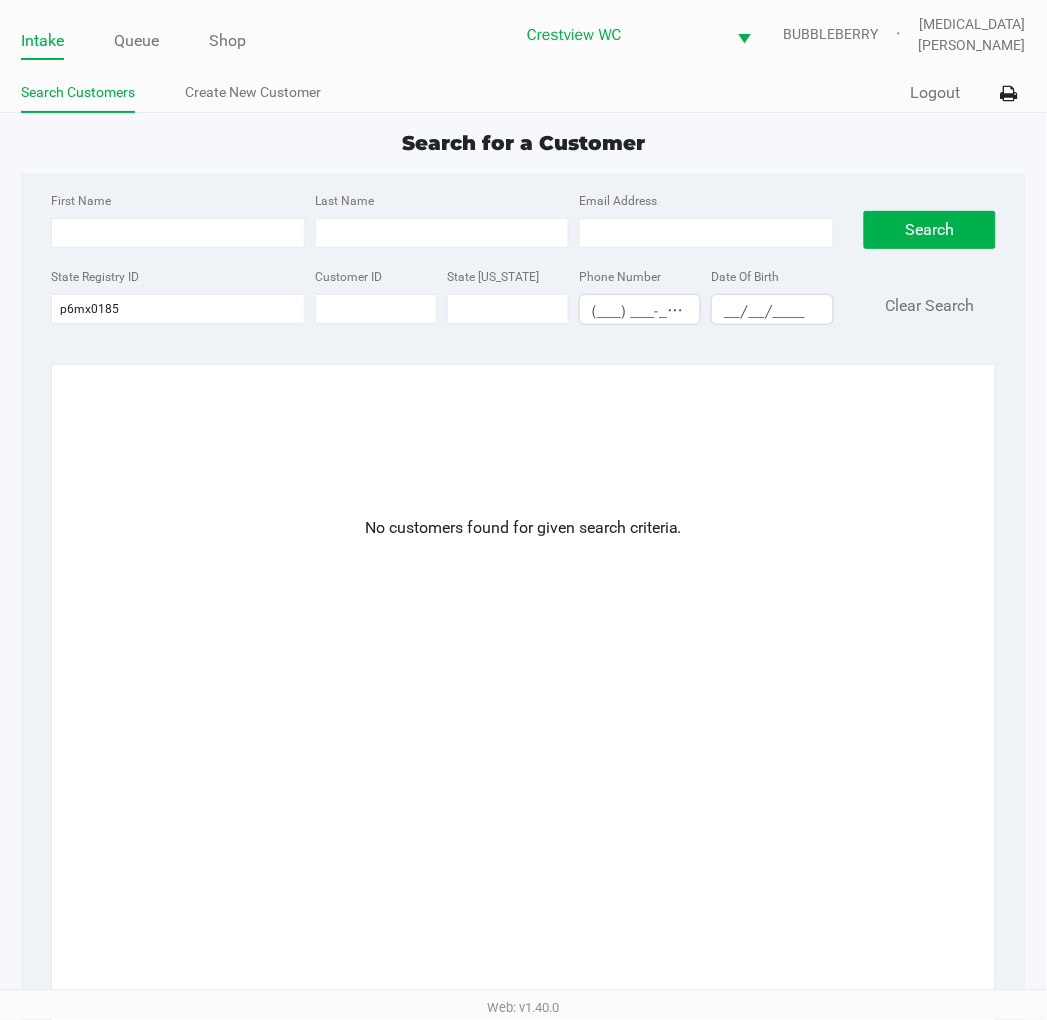 click on "First Name Last Name Email Address State Registry ID p6mx0185 Customer ID State ID Phone Number (___) ___-____ Date Of Birth __/__/____  Search   Clear Search" 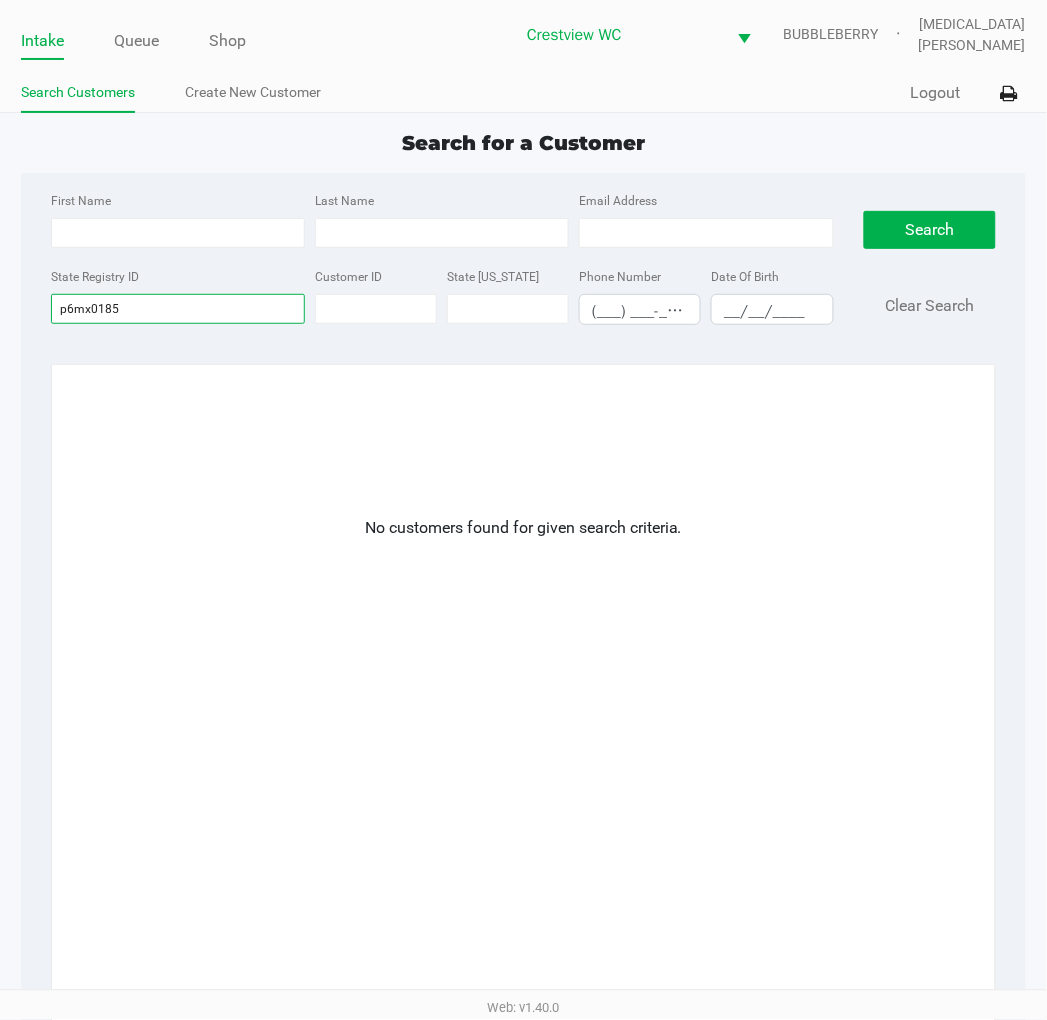 click on "p6mx0185" at bounding box center (178, 309) 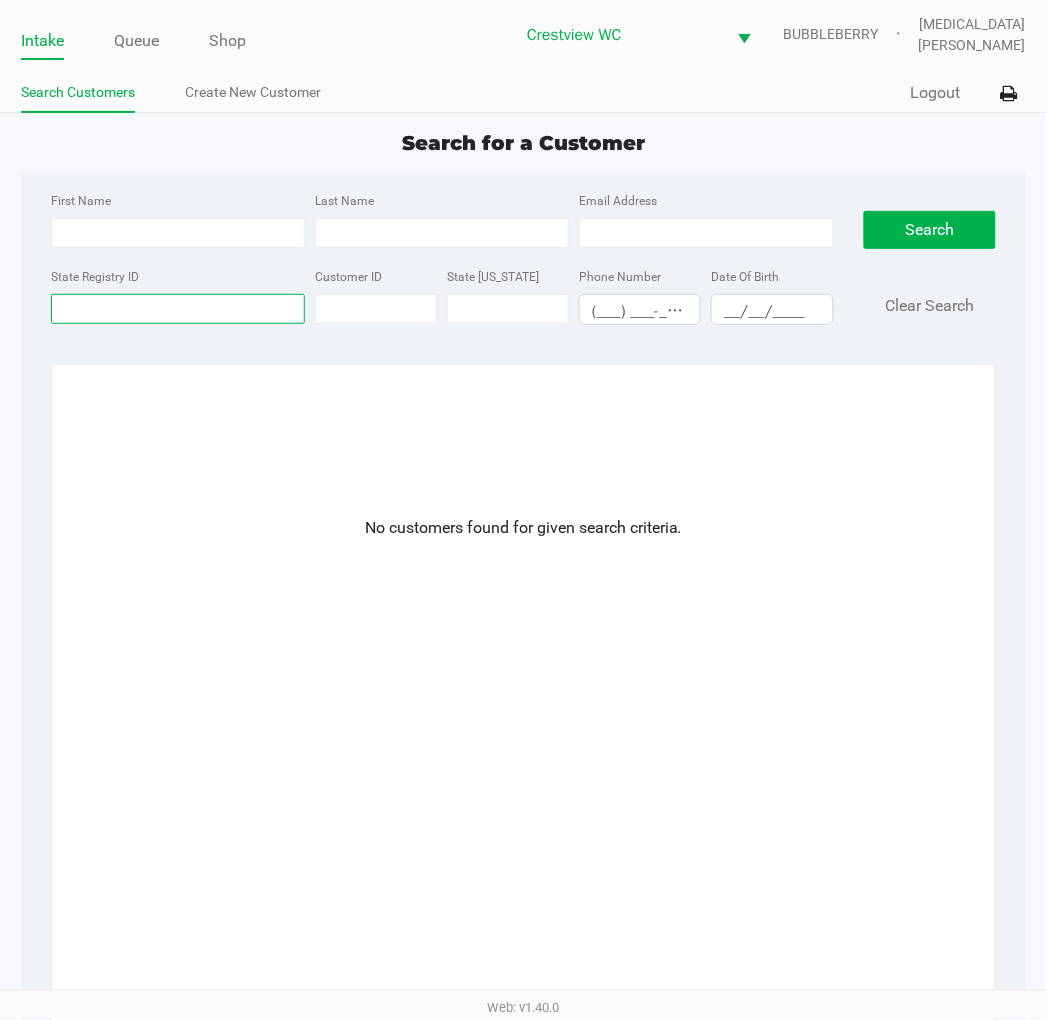 type 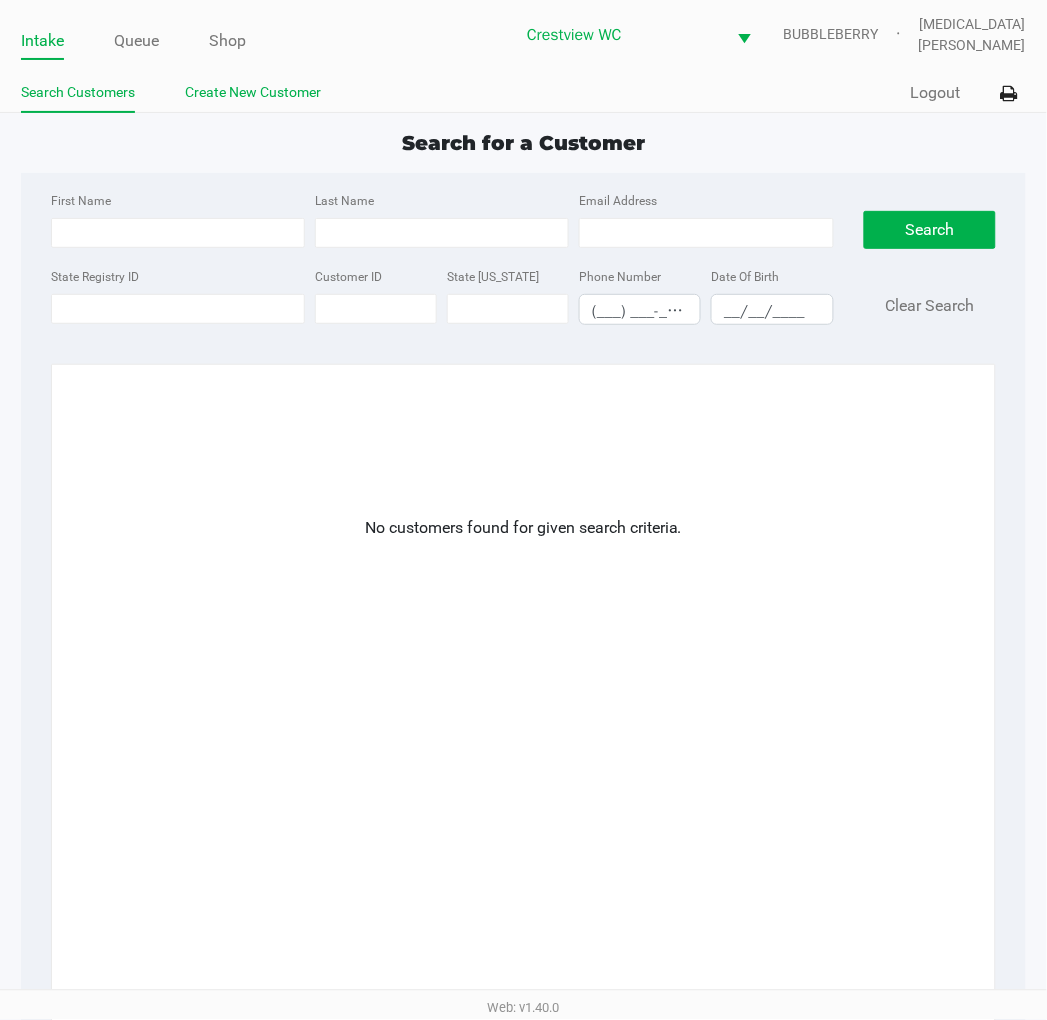 click on "Create New Customer" 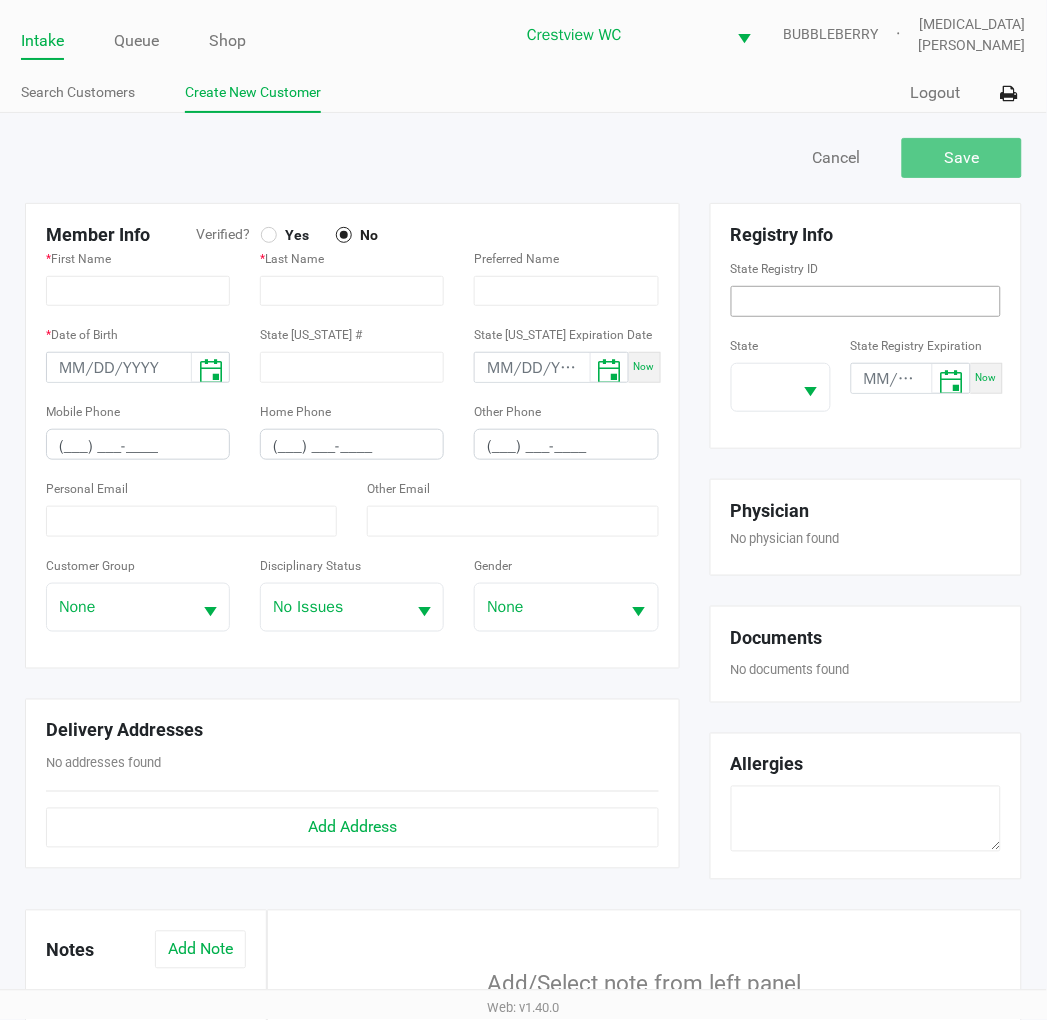 click 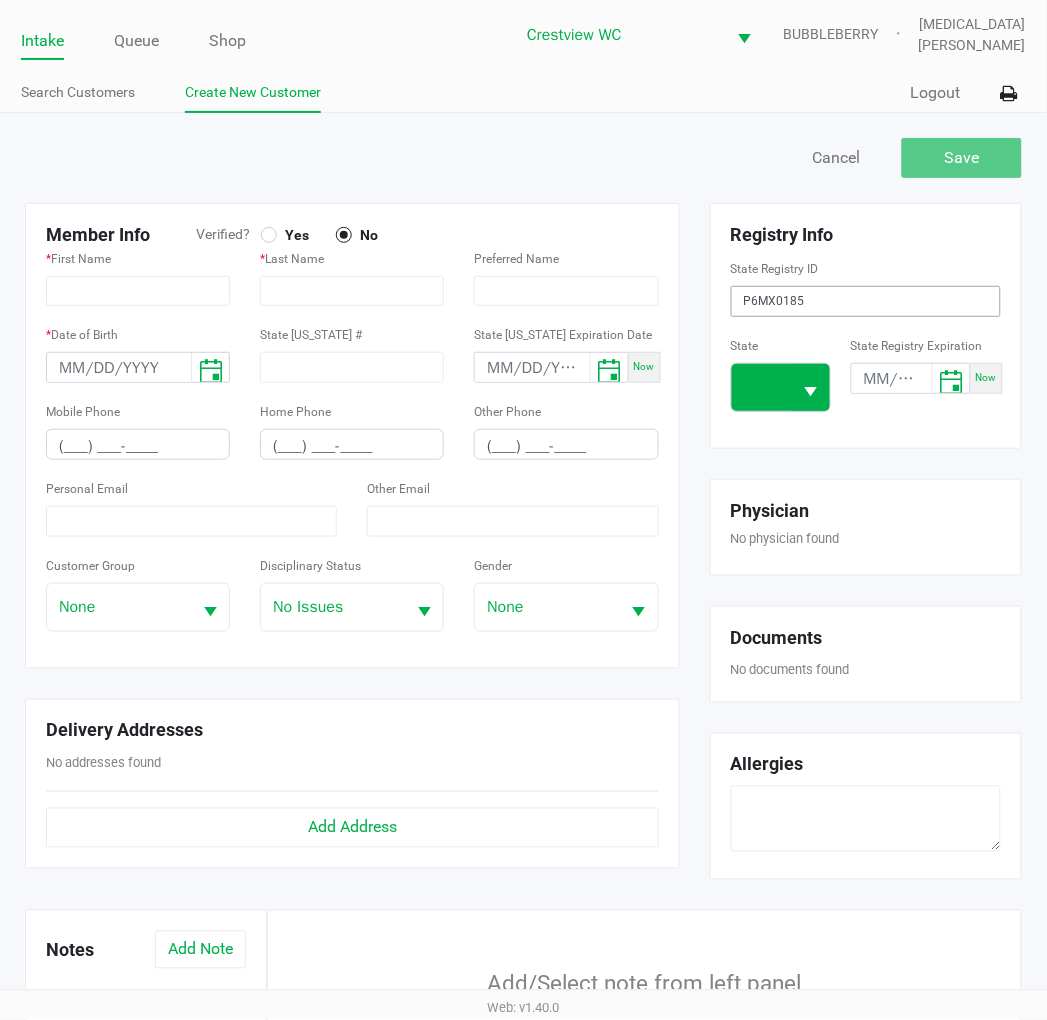click at bounding box center (811, 387) 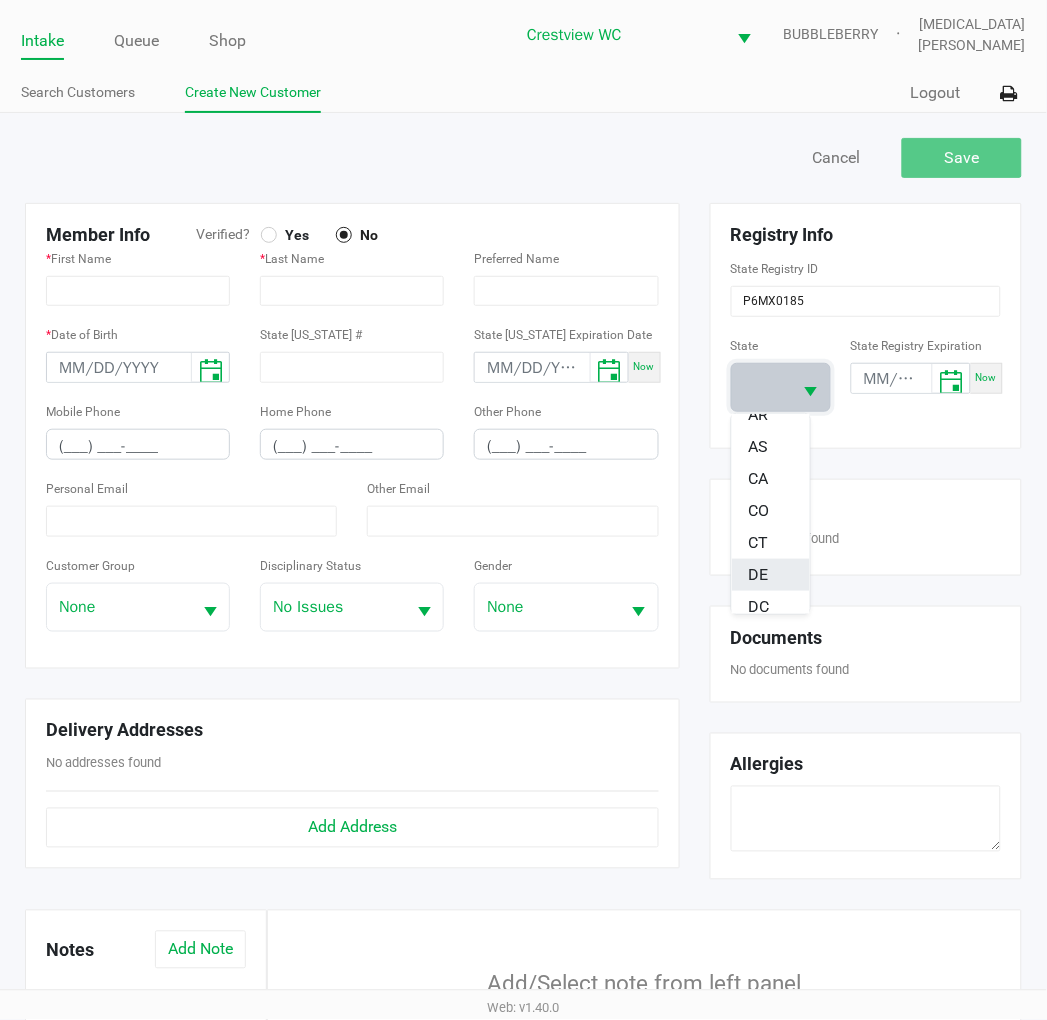 scroll, scrollTop: 222, scrollLeft: 0, axis: vertical 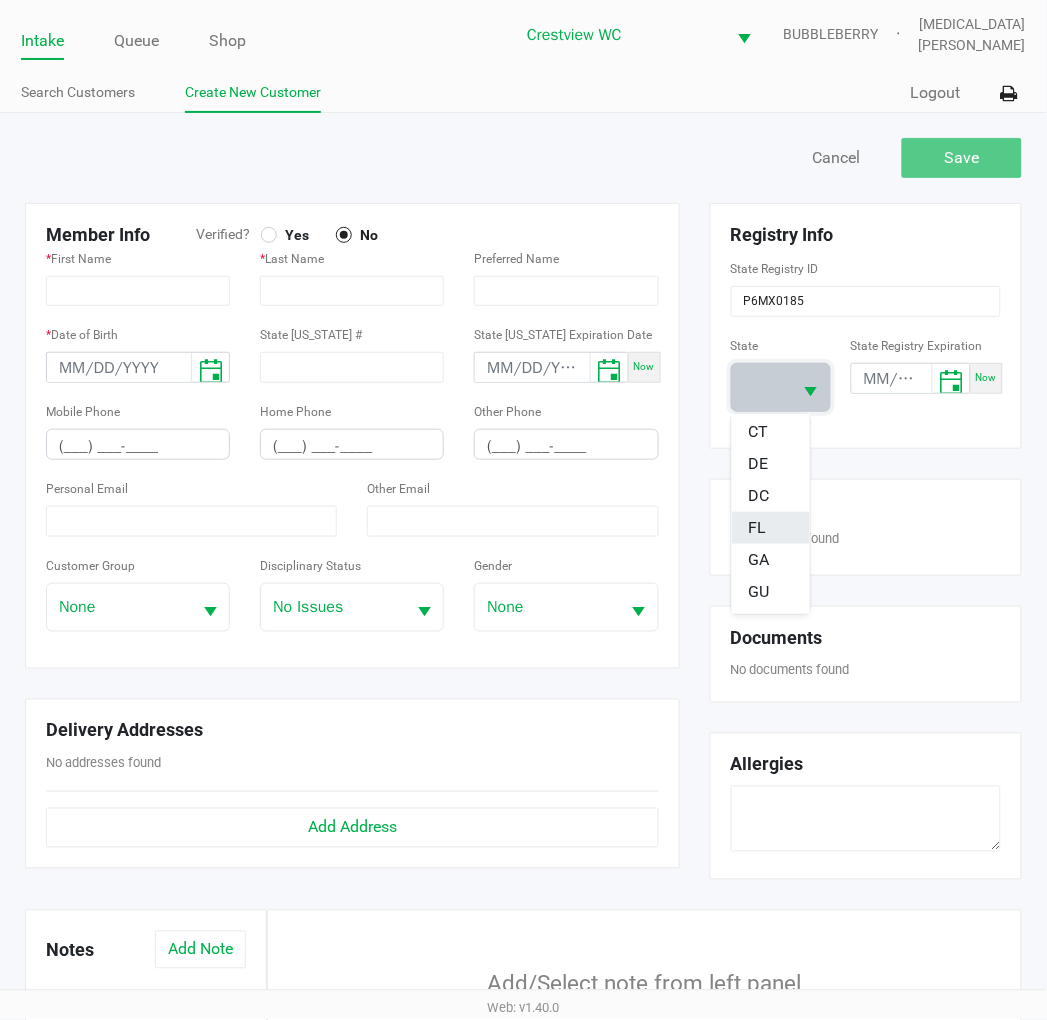 click on "FL" at bounding box center [757, 528] 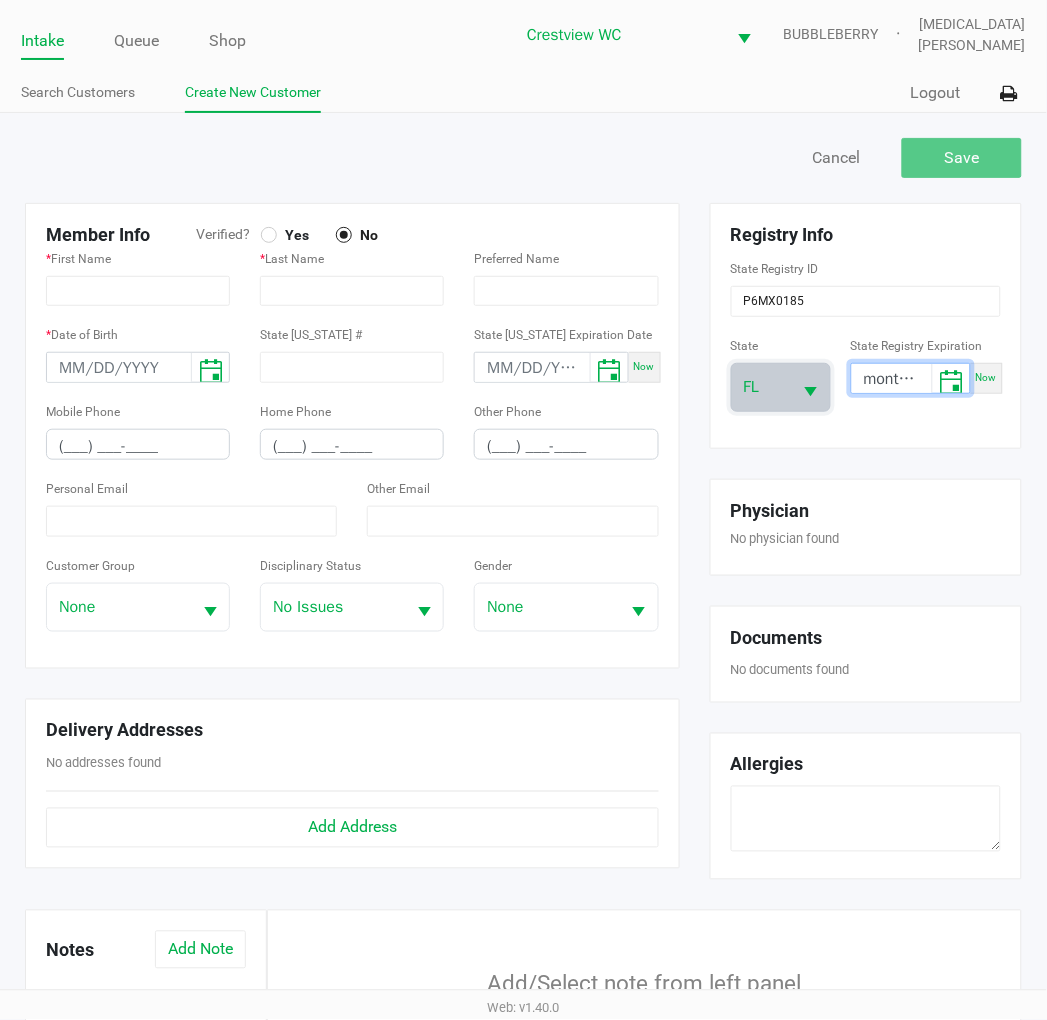 click on "month/day/year" at bounding box center (892, 379) 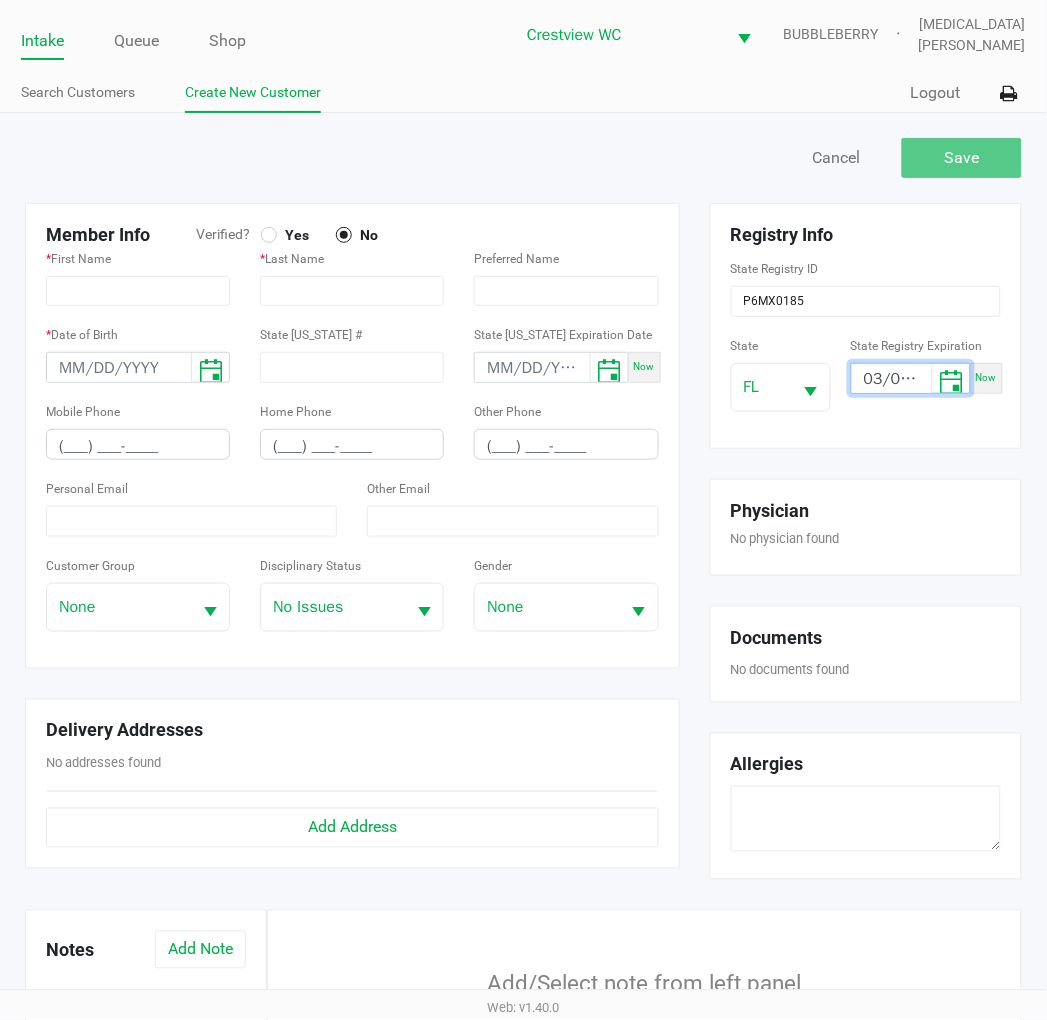 scroll, scrollTop: 0, scrollLeft: 1, axis: horizontal 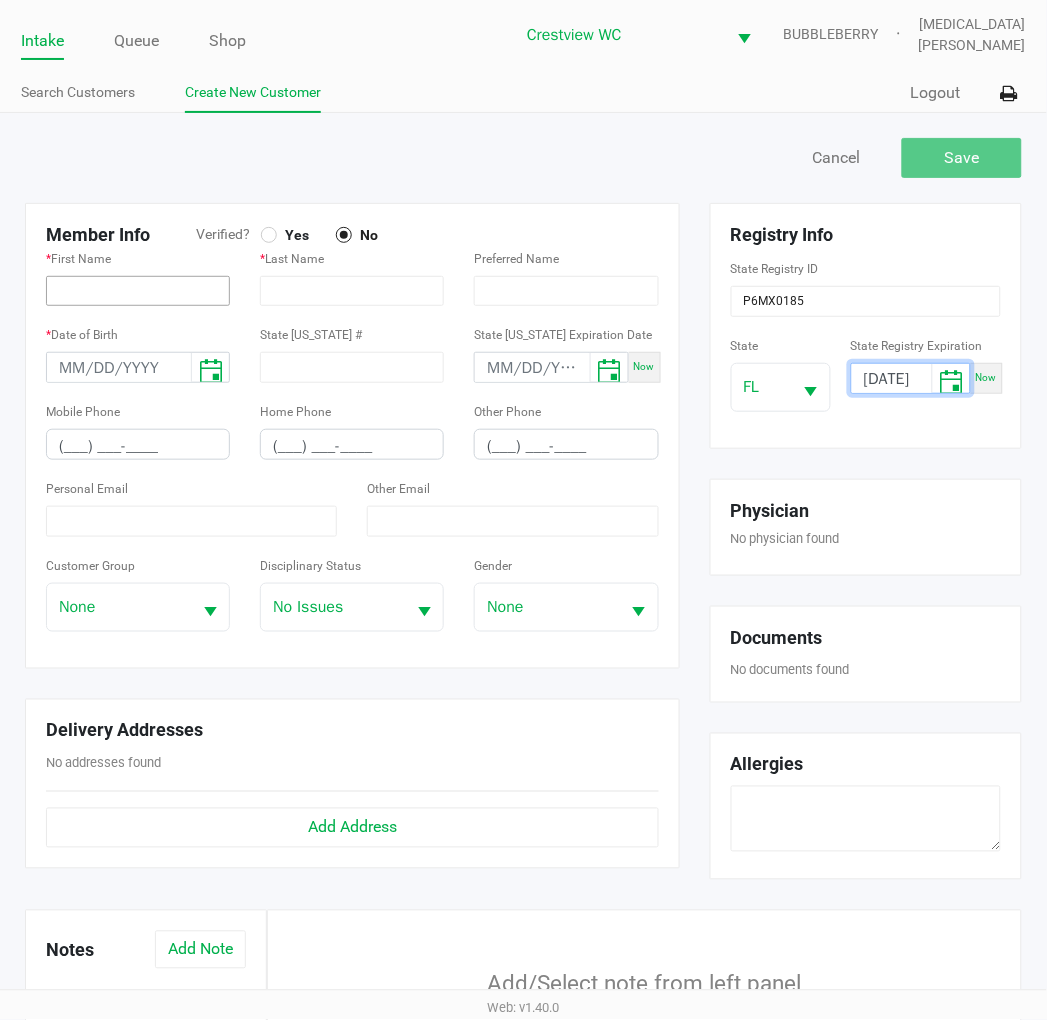 type on "03/05/2026" 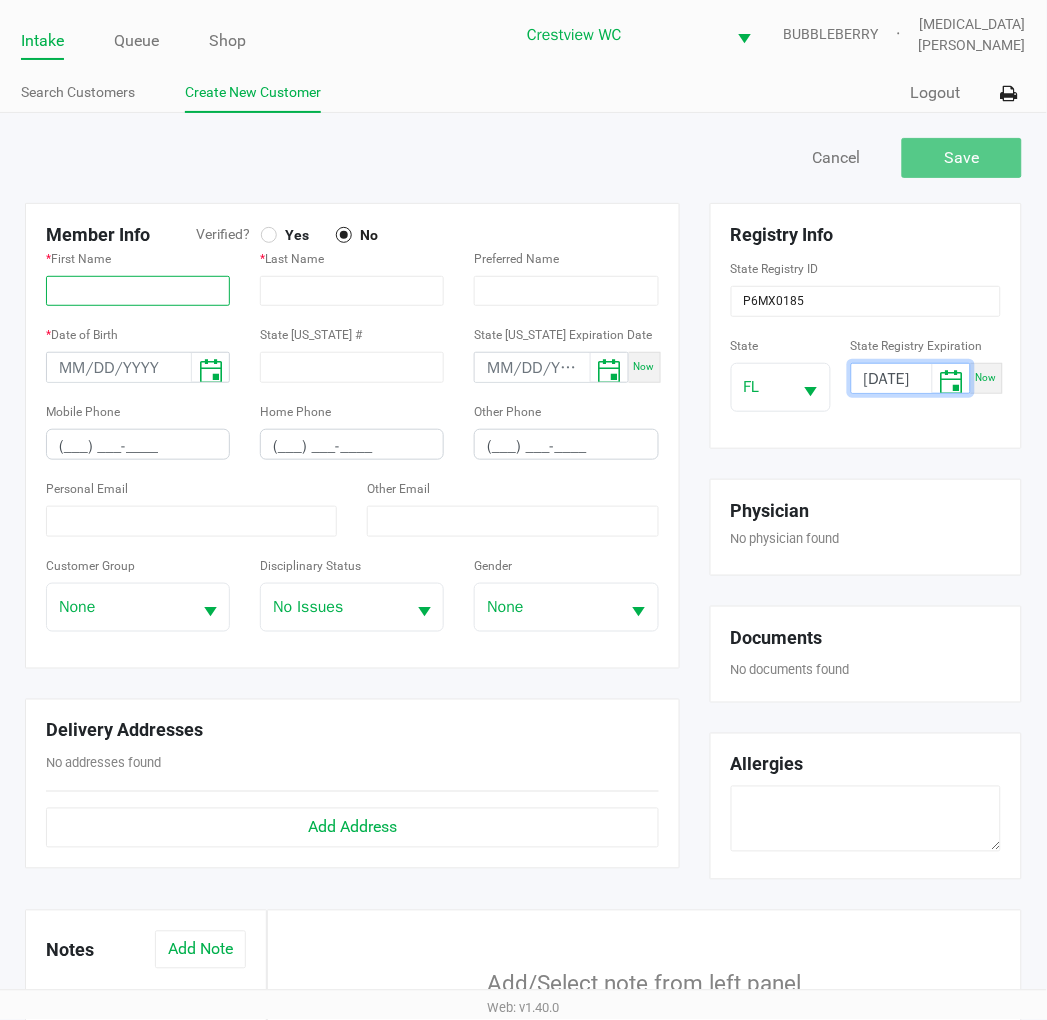 click 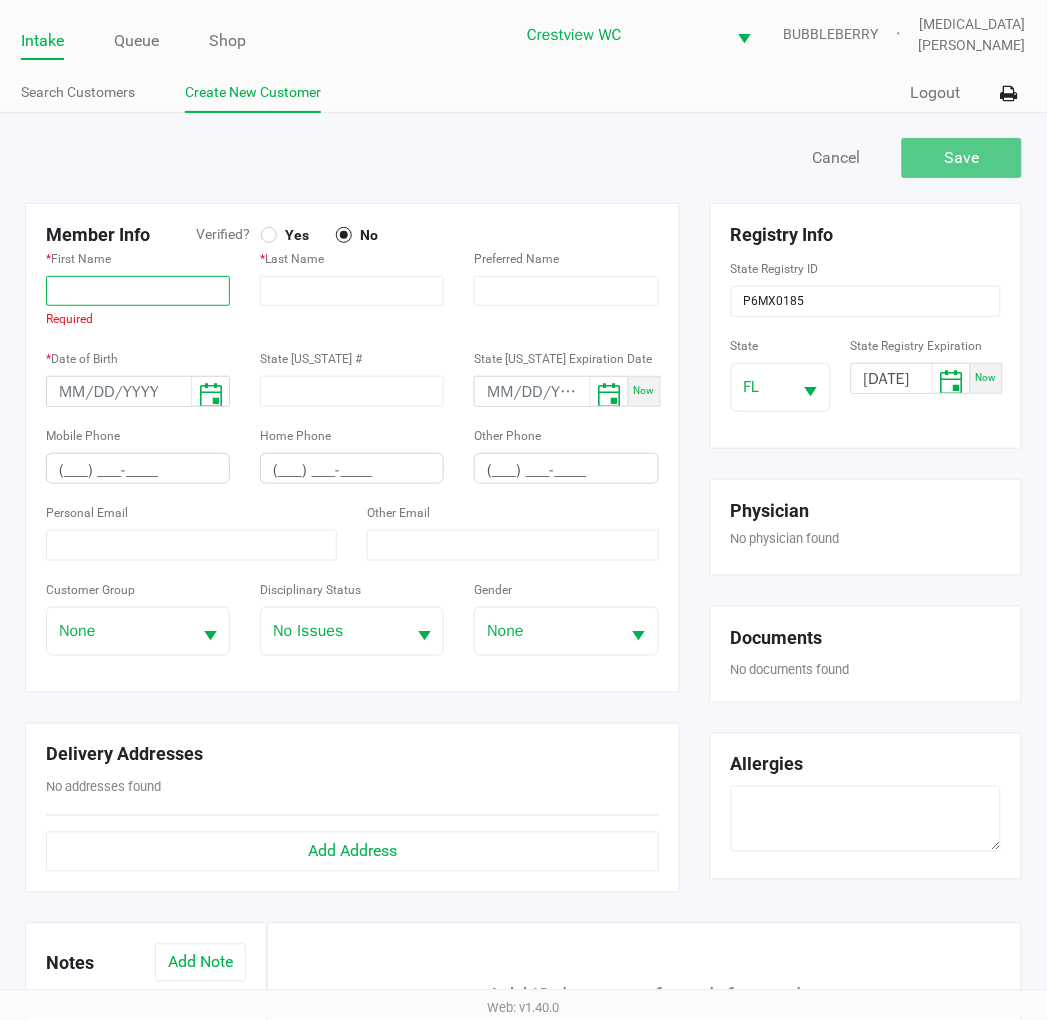 click 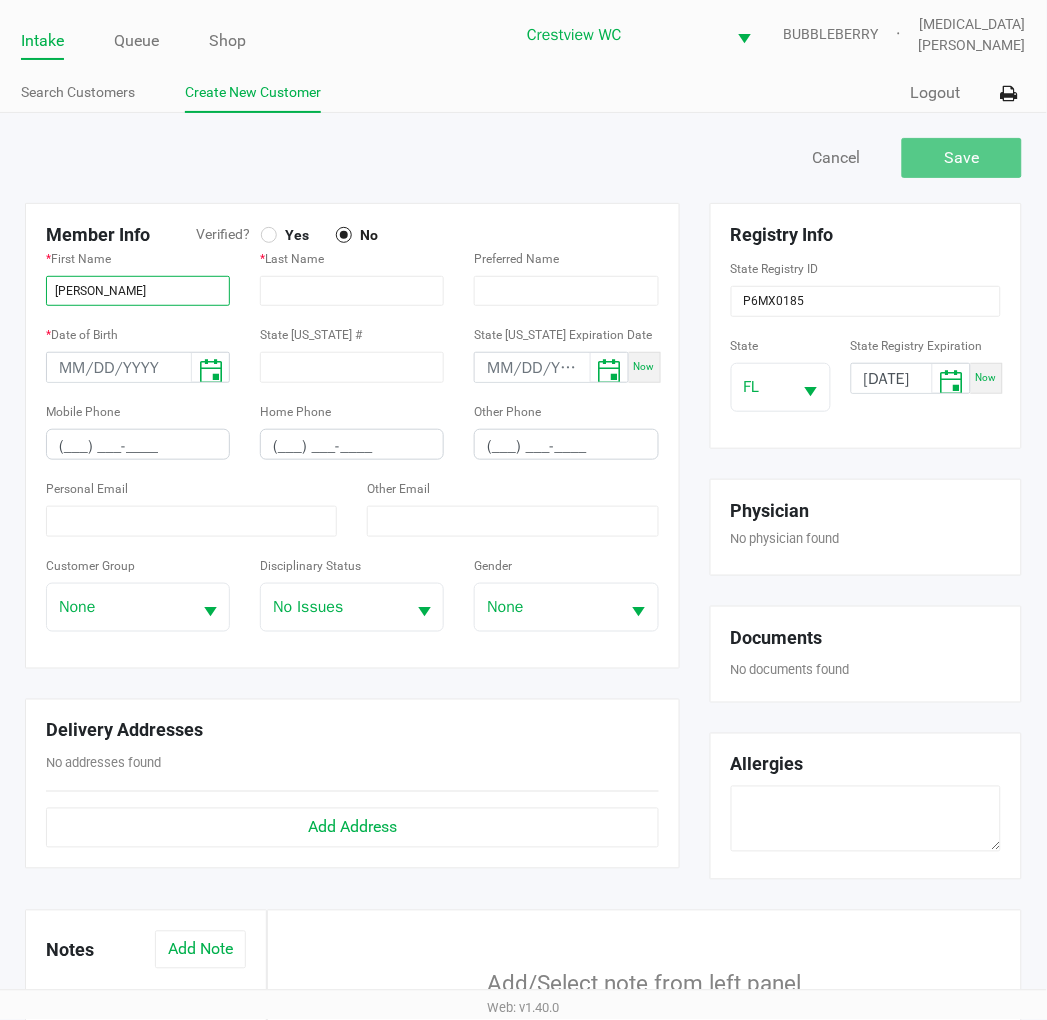 type on "SHEILA" 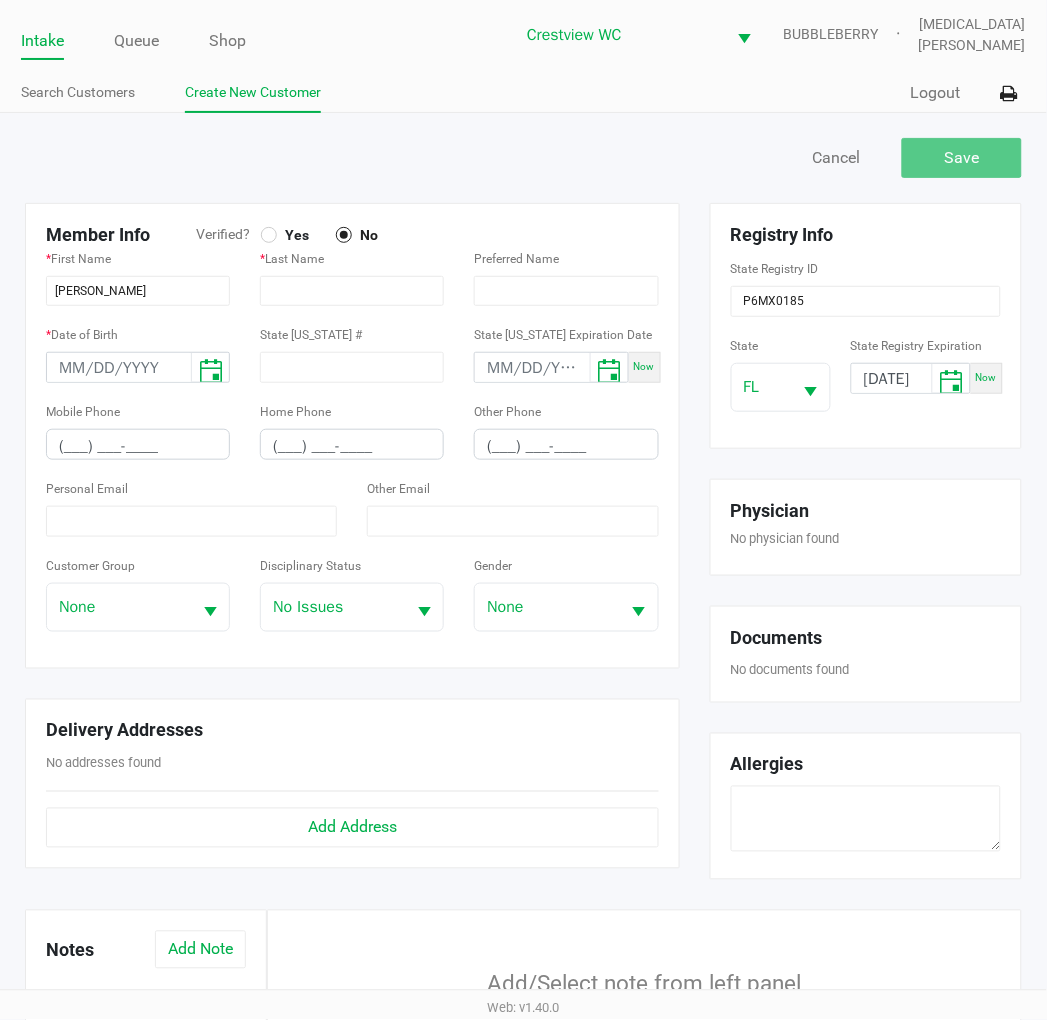click on "Yes" 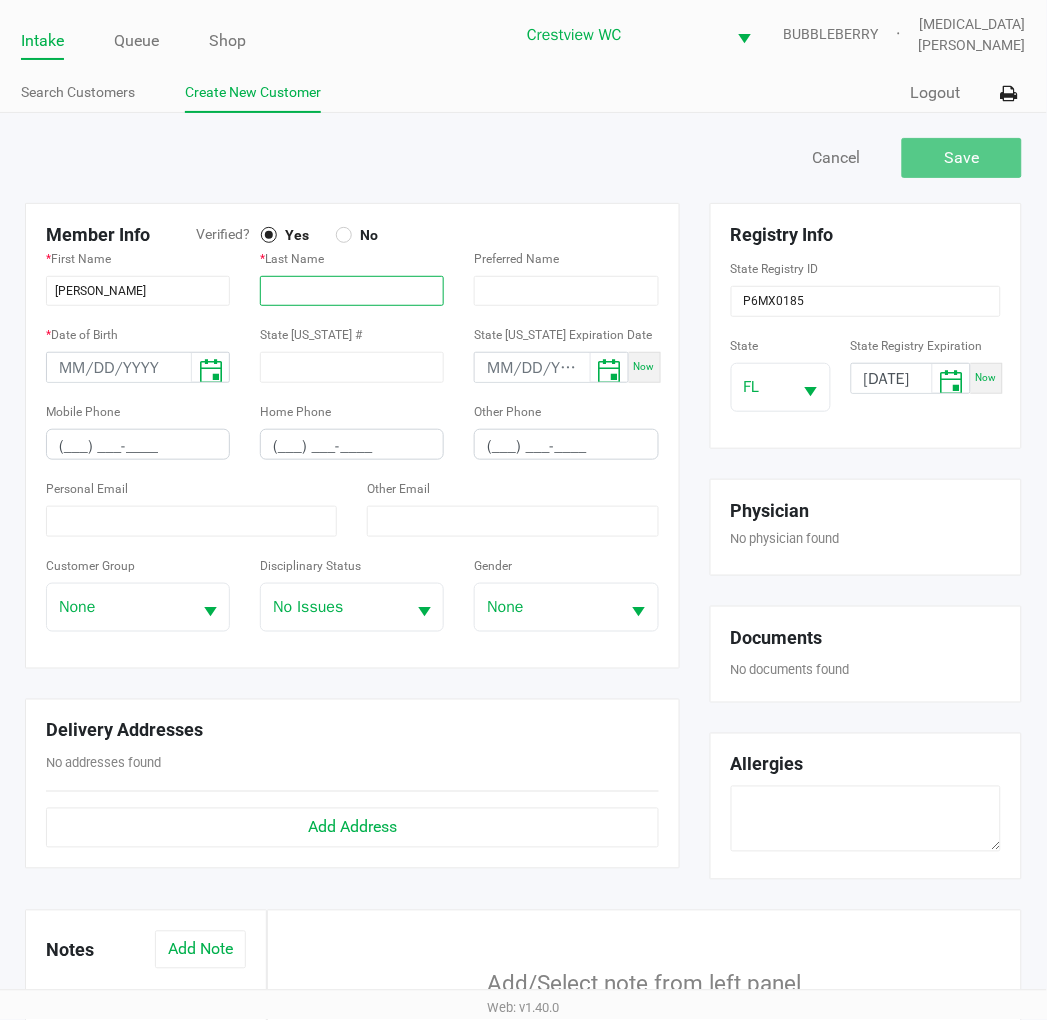 click 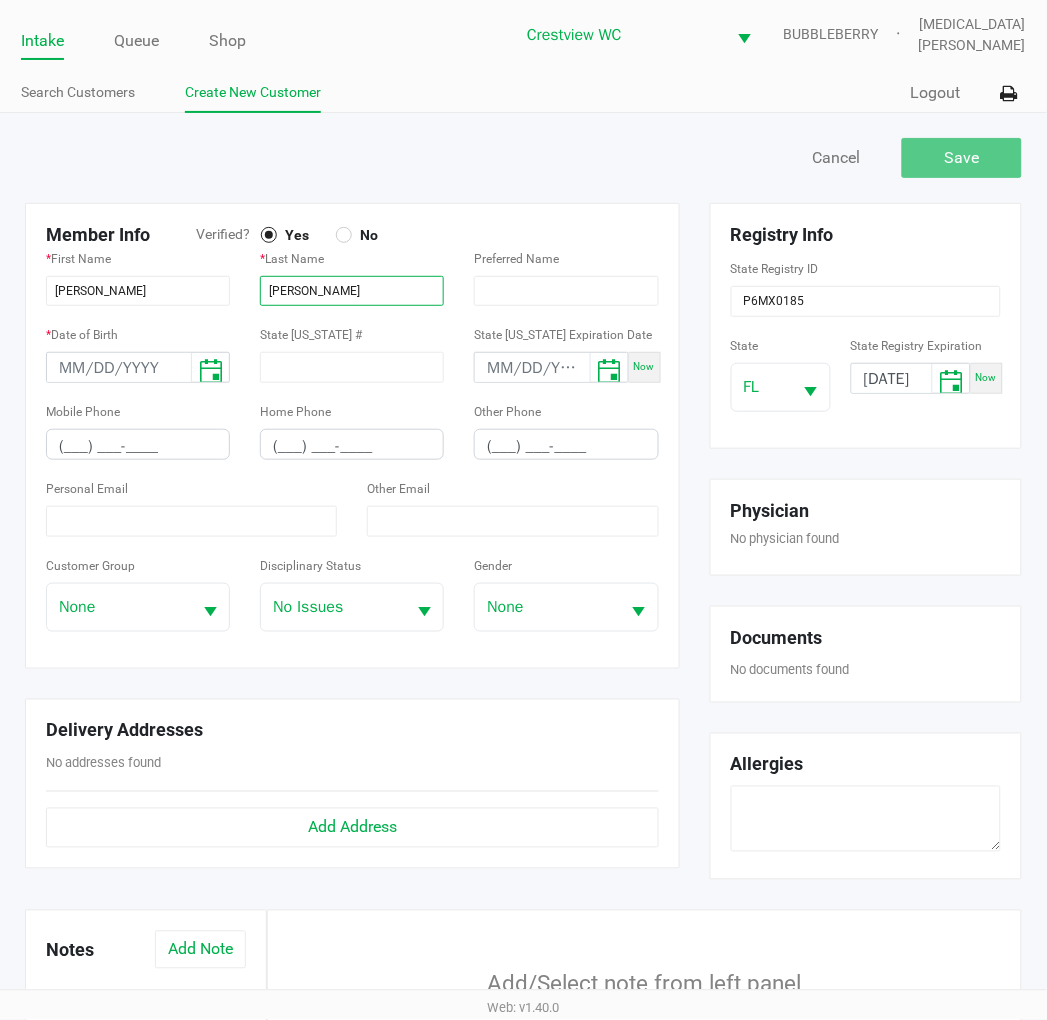 type on "HARRINGTON" 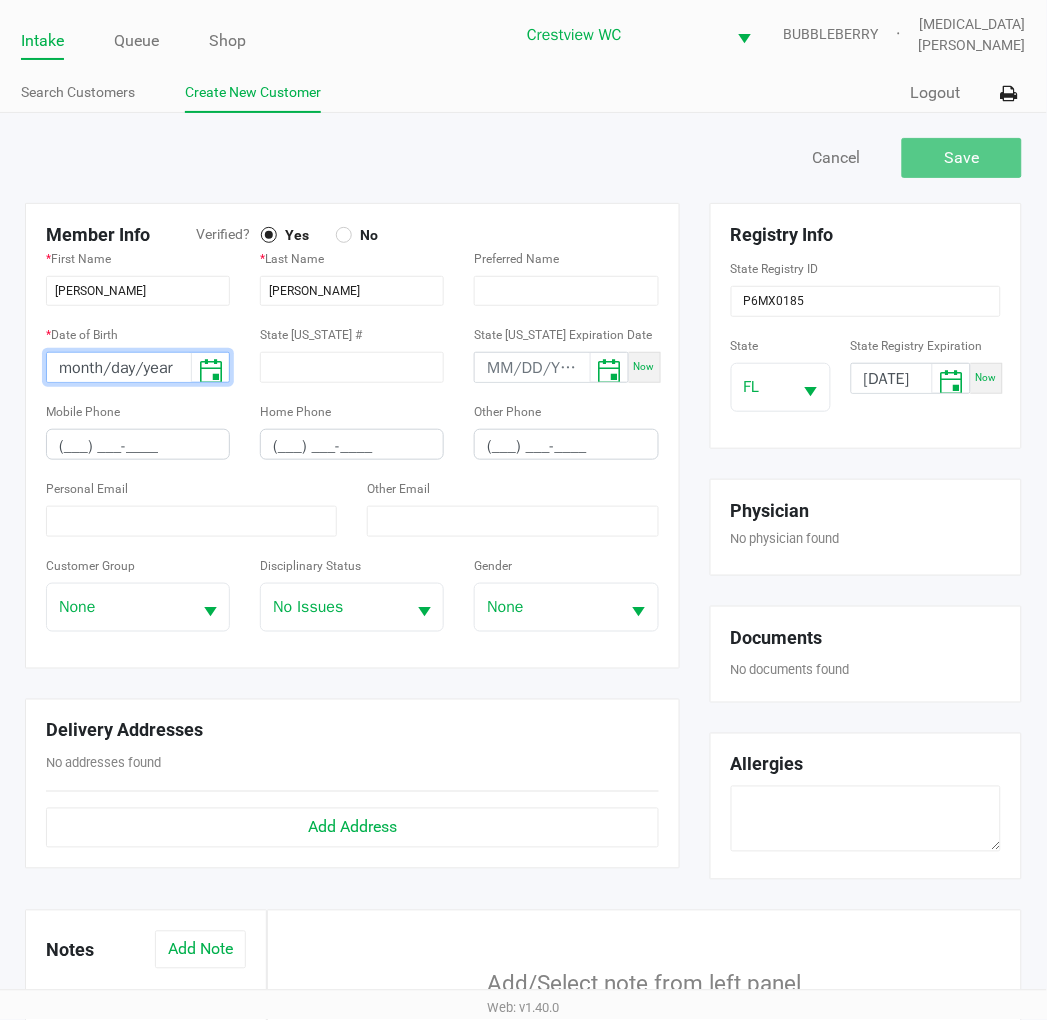 click on "month/day/year" at bounding box center [119, 368] 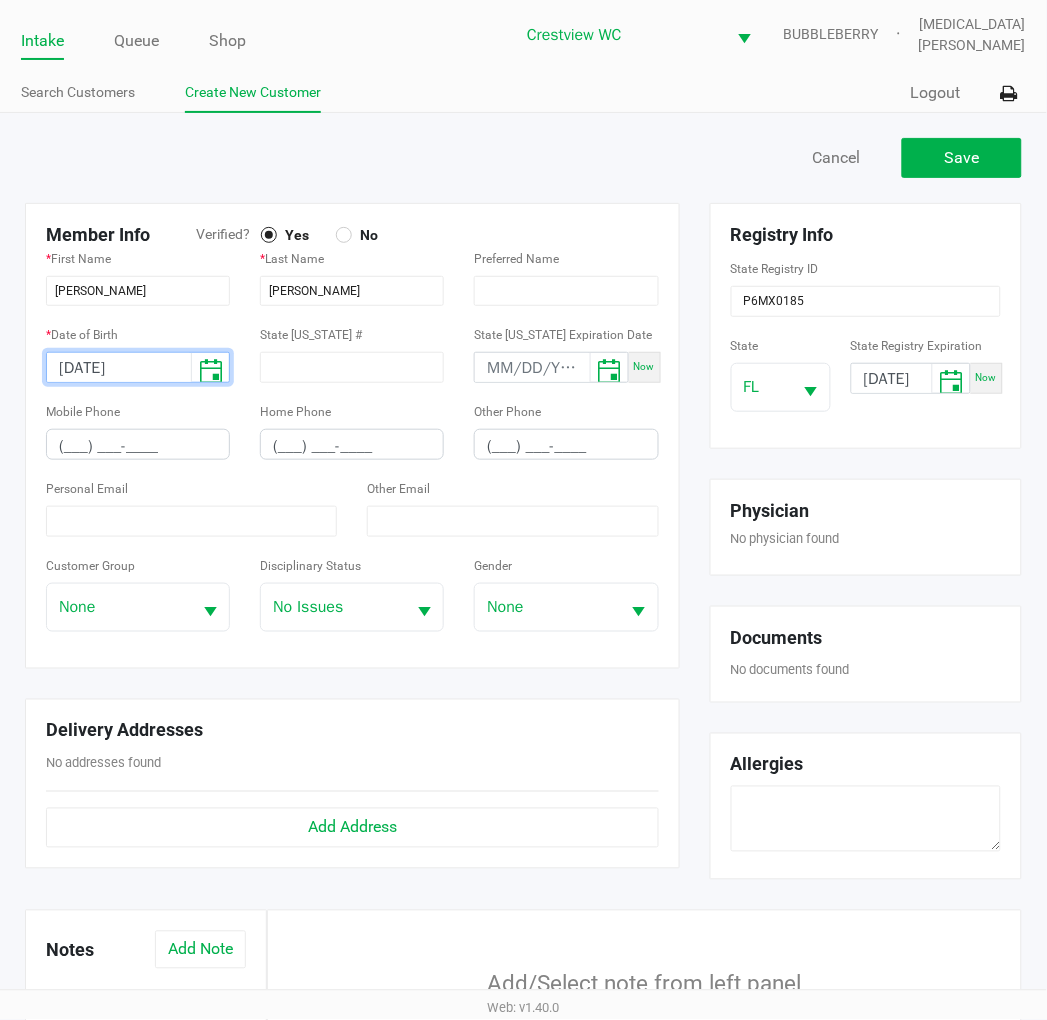 type on "08/06/1968" 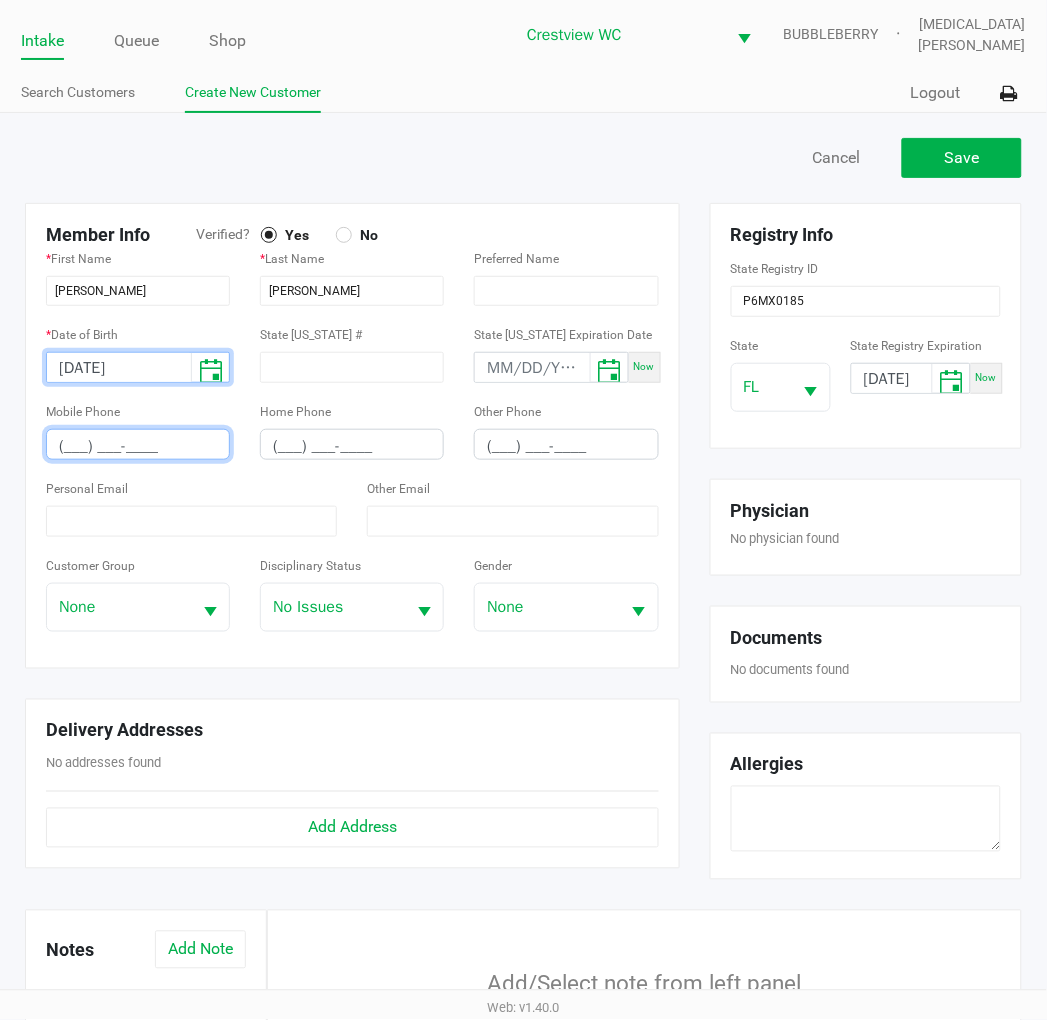 click on "(___) ___-____" at bounding box center [138, 446] 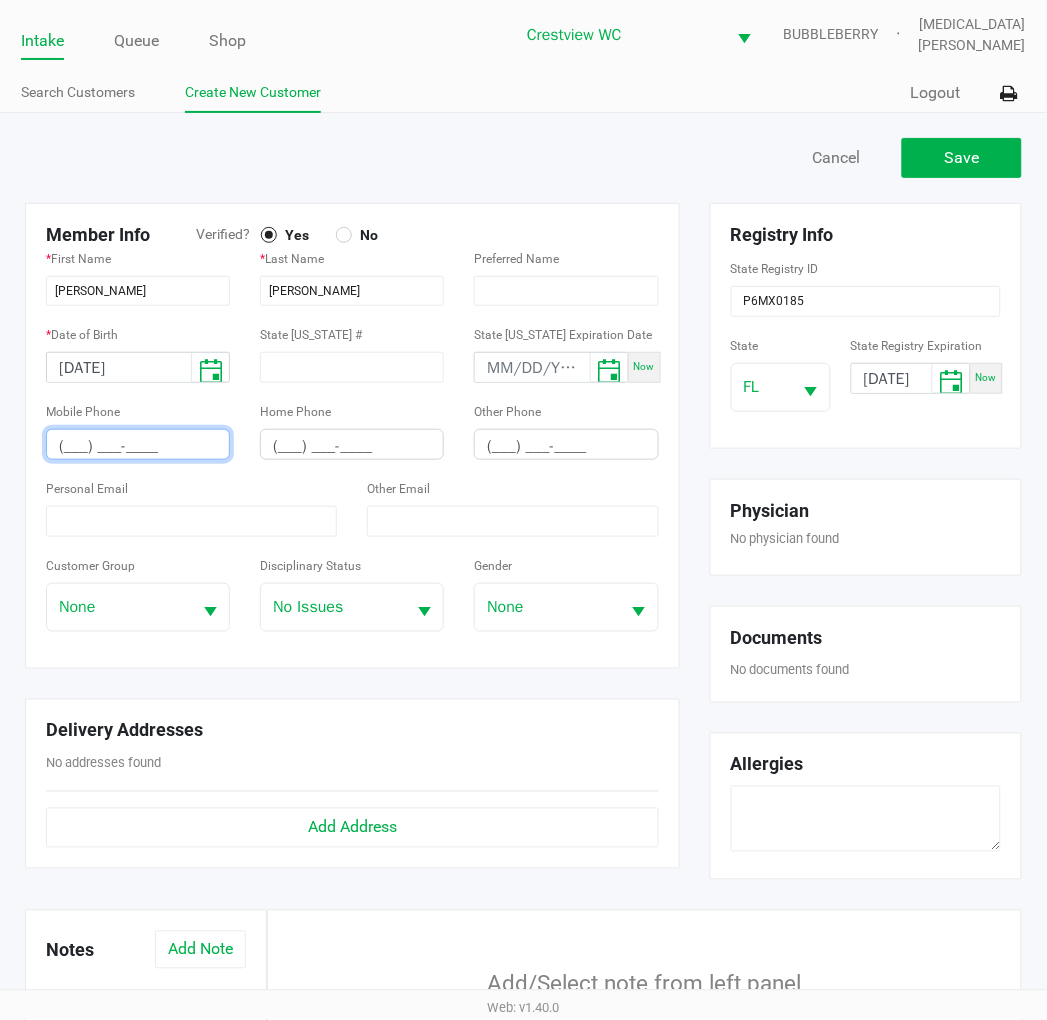 click on "(___) ___-____" at bounding box center (138, 446) 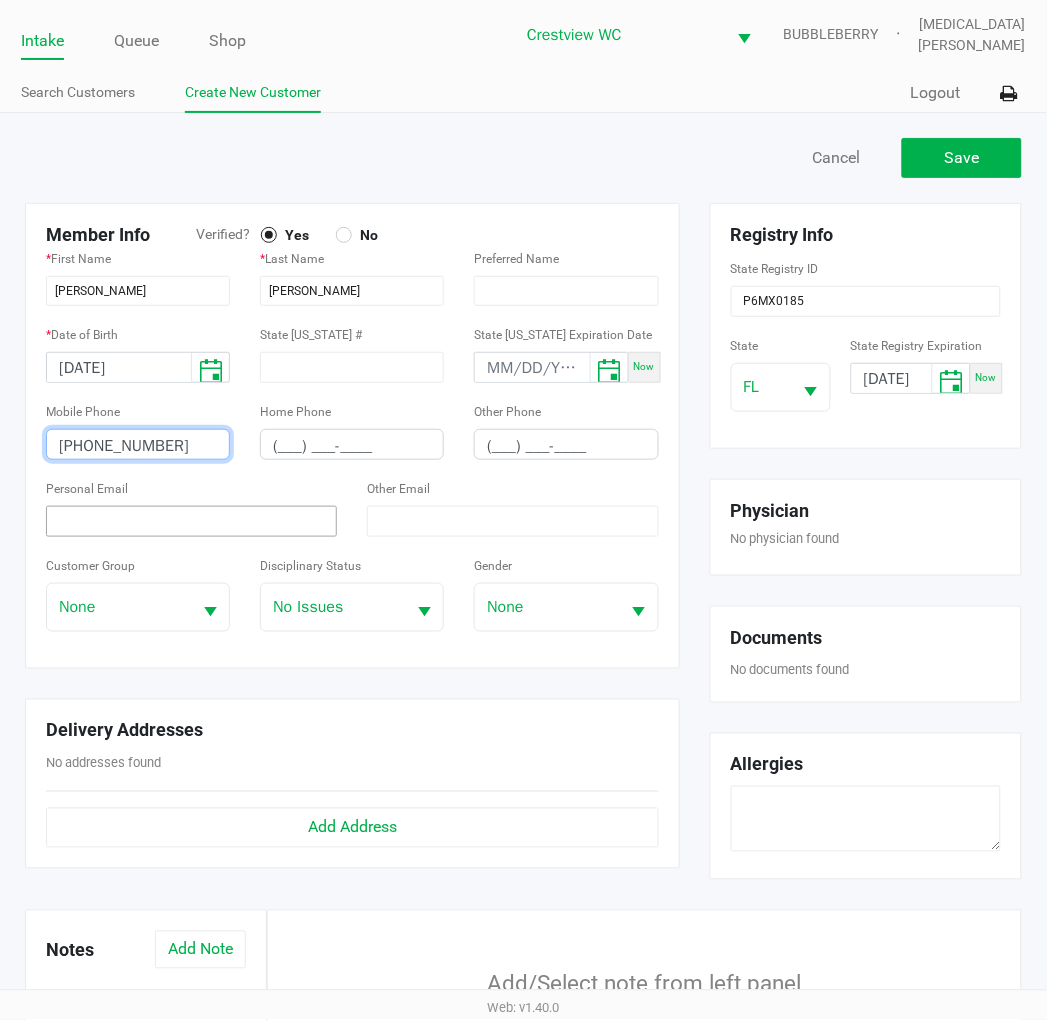 drag, startPoint x: 218, startPoint y: 458, endPoint x: 207, endPoint y: 508, distance: 51.1957 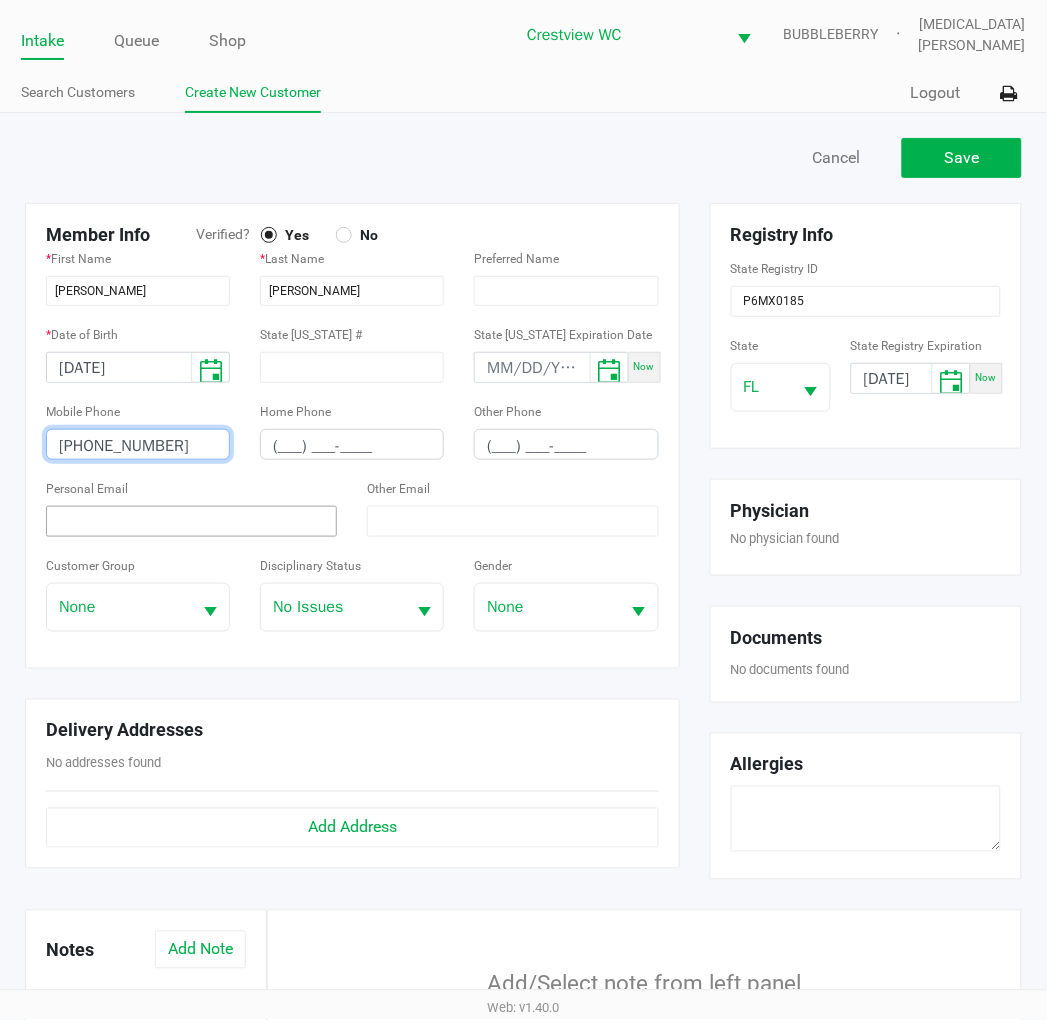 click on "Mobile Phone  (918) 541-3338" 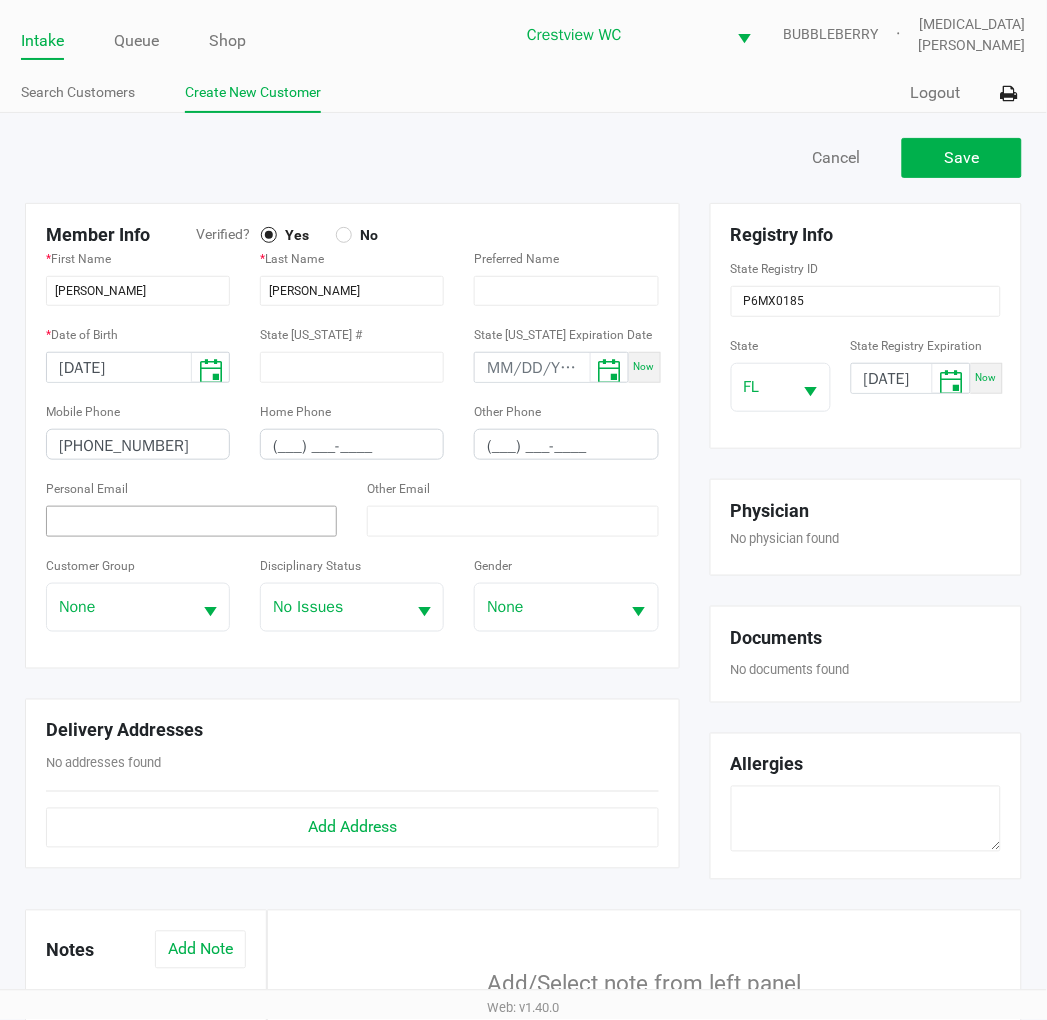 click 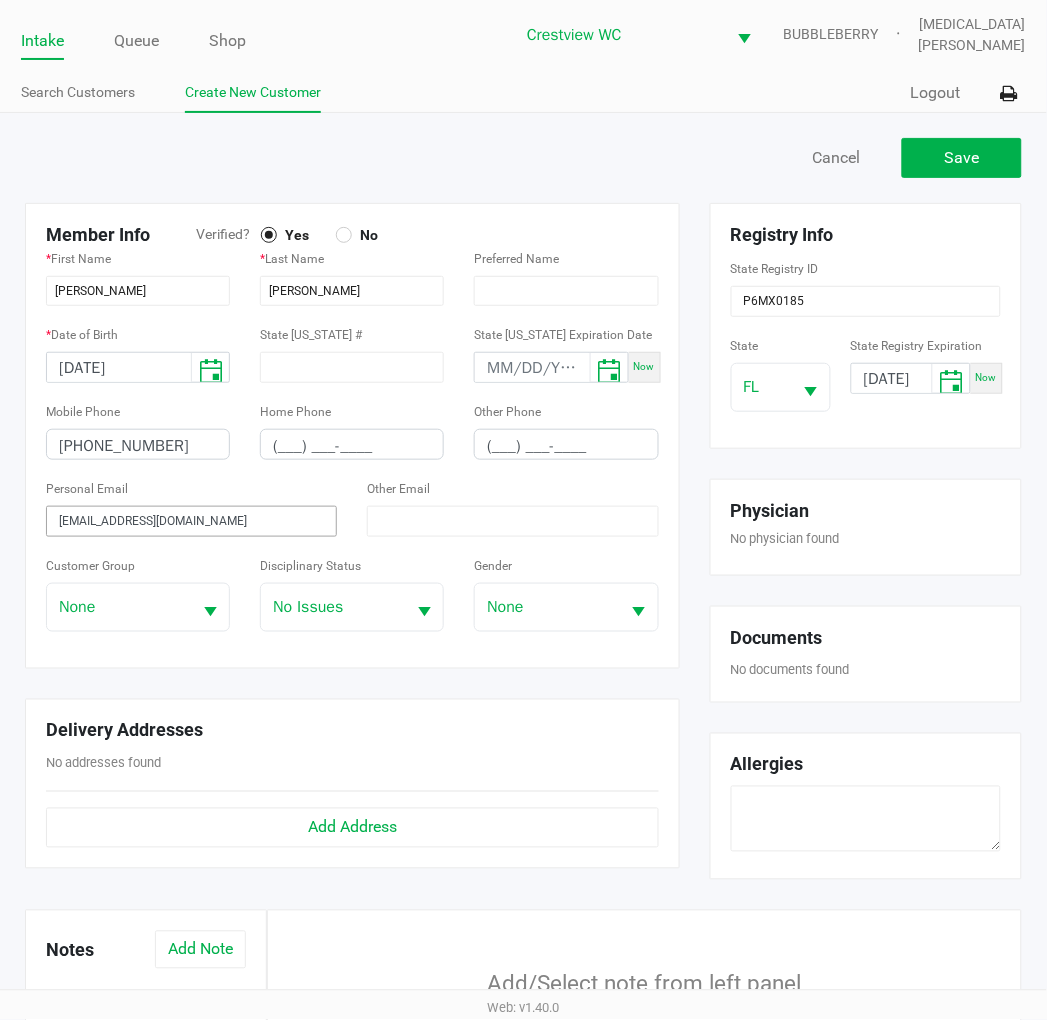 type on "sheilaharrington2022@gmail.com" 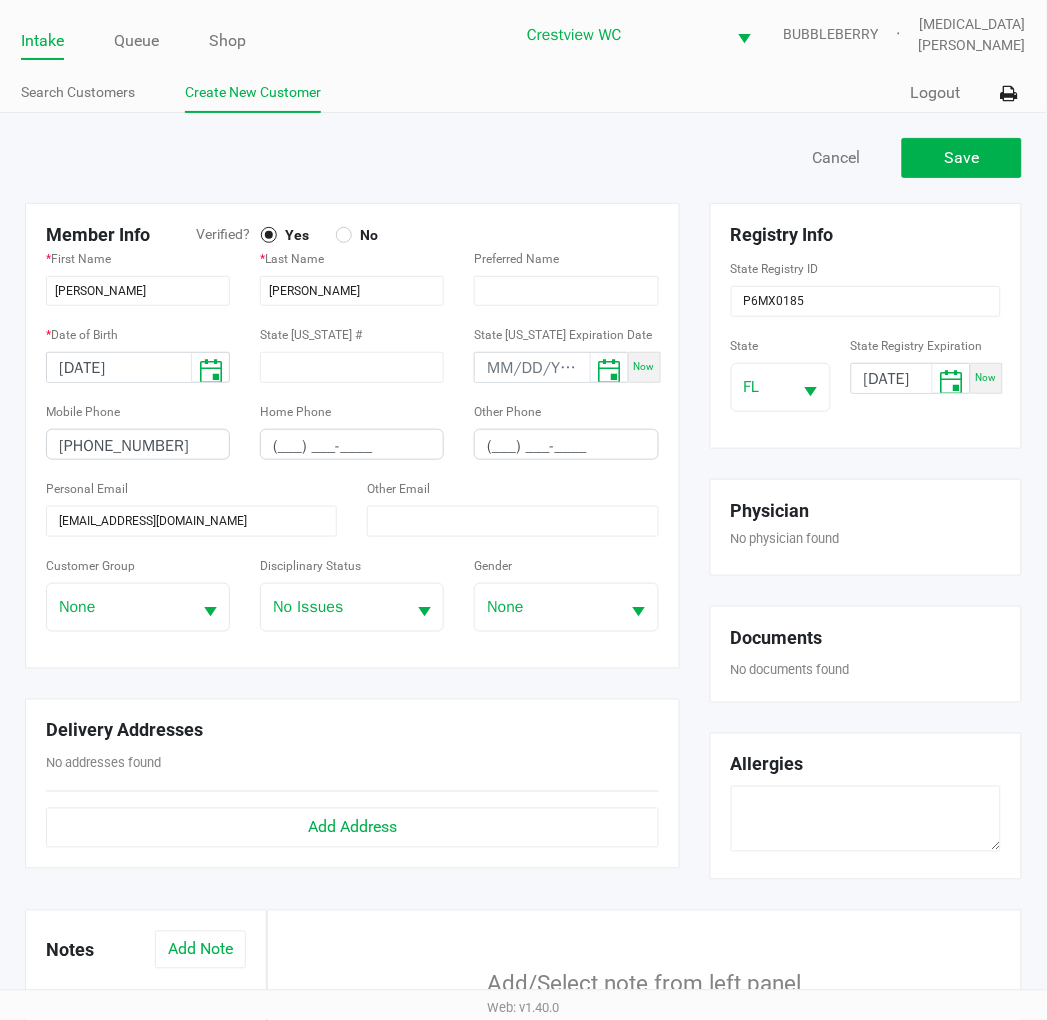 click on "Verified?  Yes No" 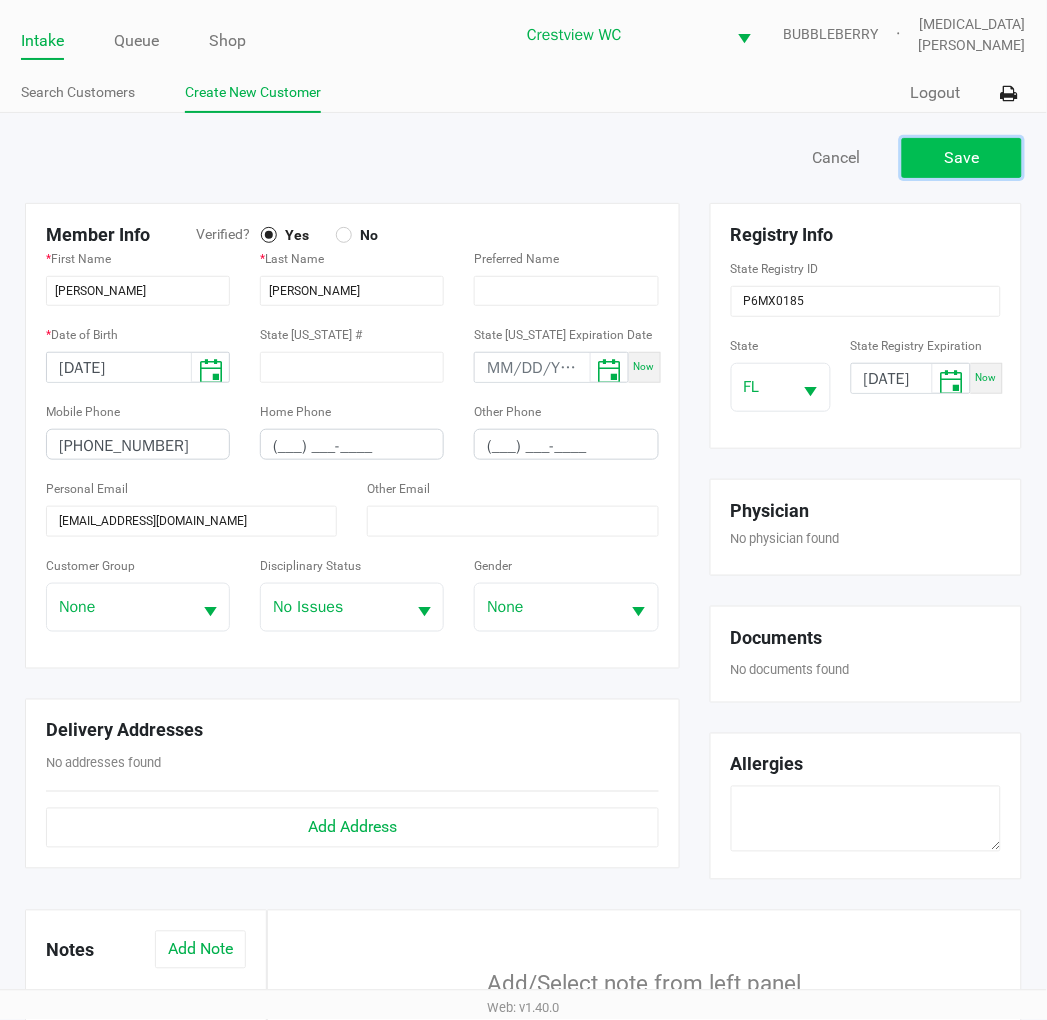 click on "Save" 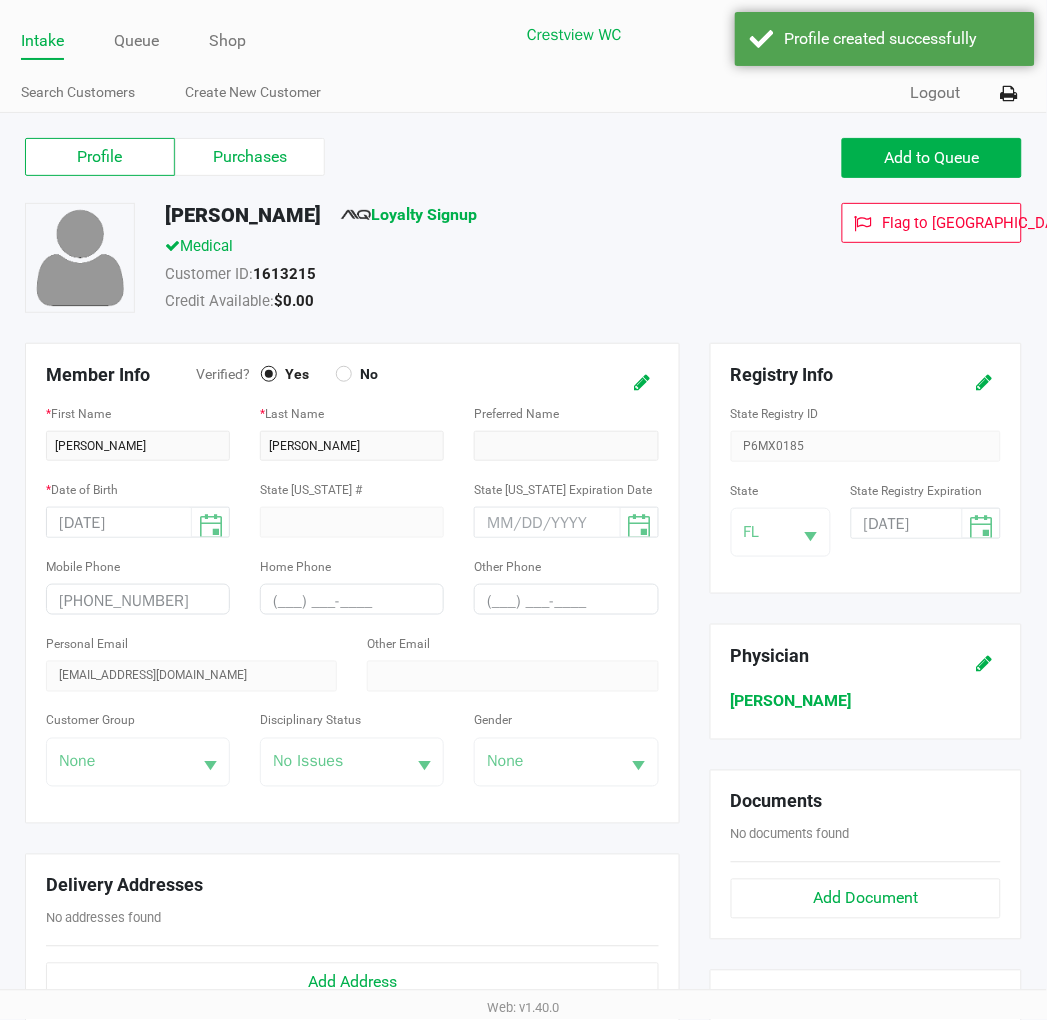 type on "---" 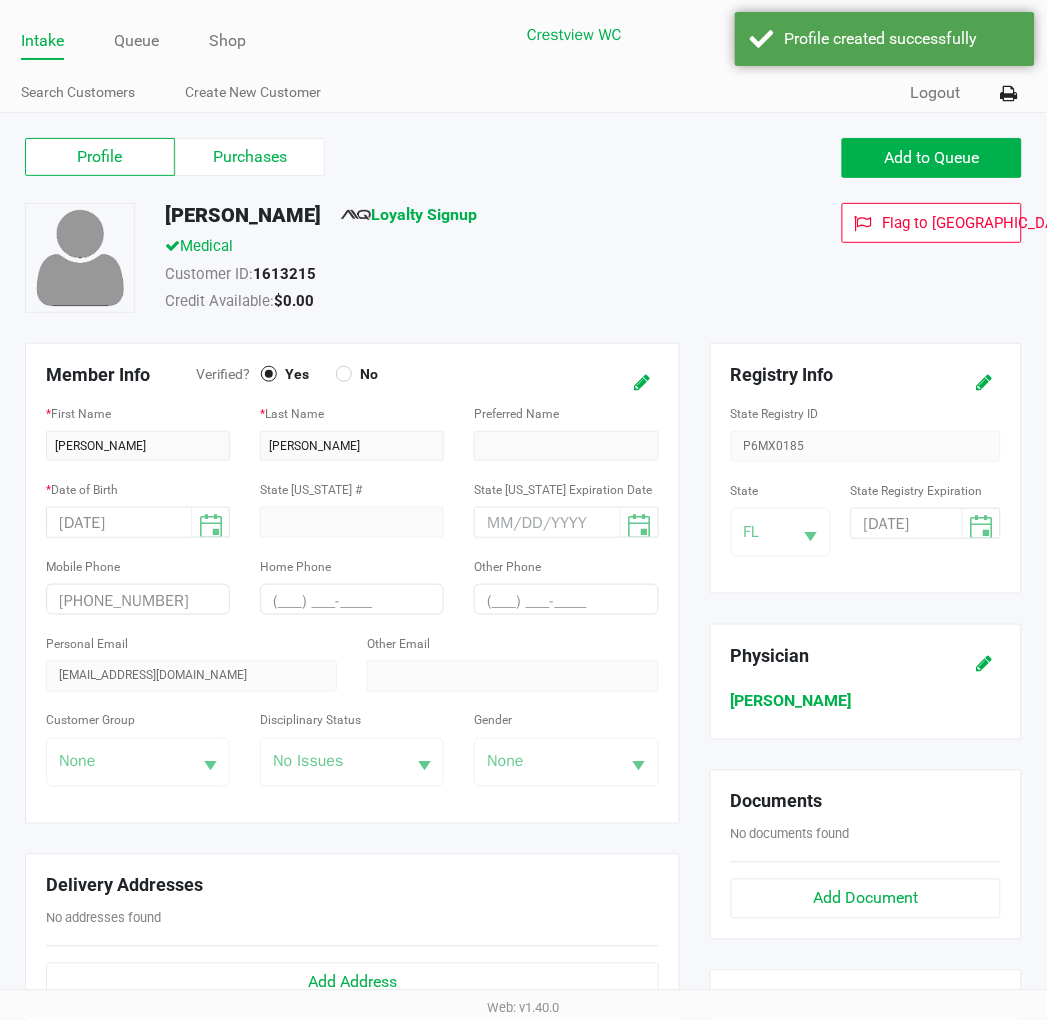 type on "---" 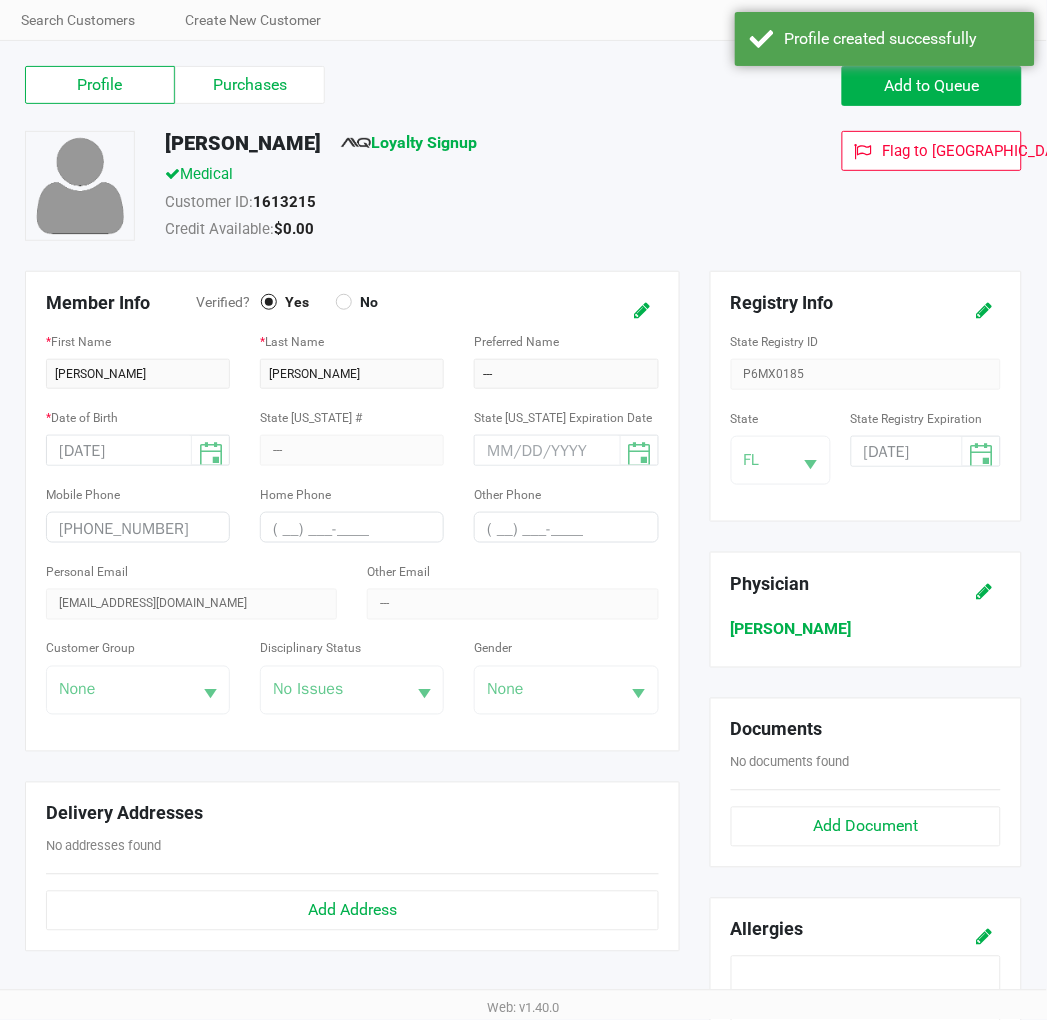 scroll, scrollTop: 111, scrollLeft: 0, axis: vertical 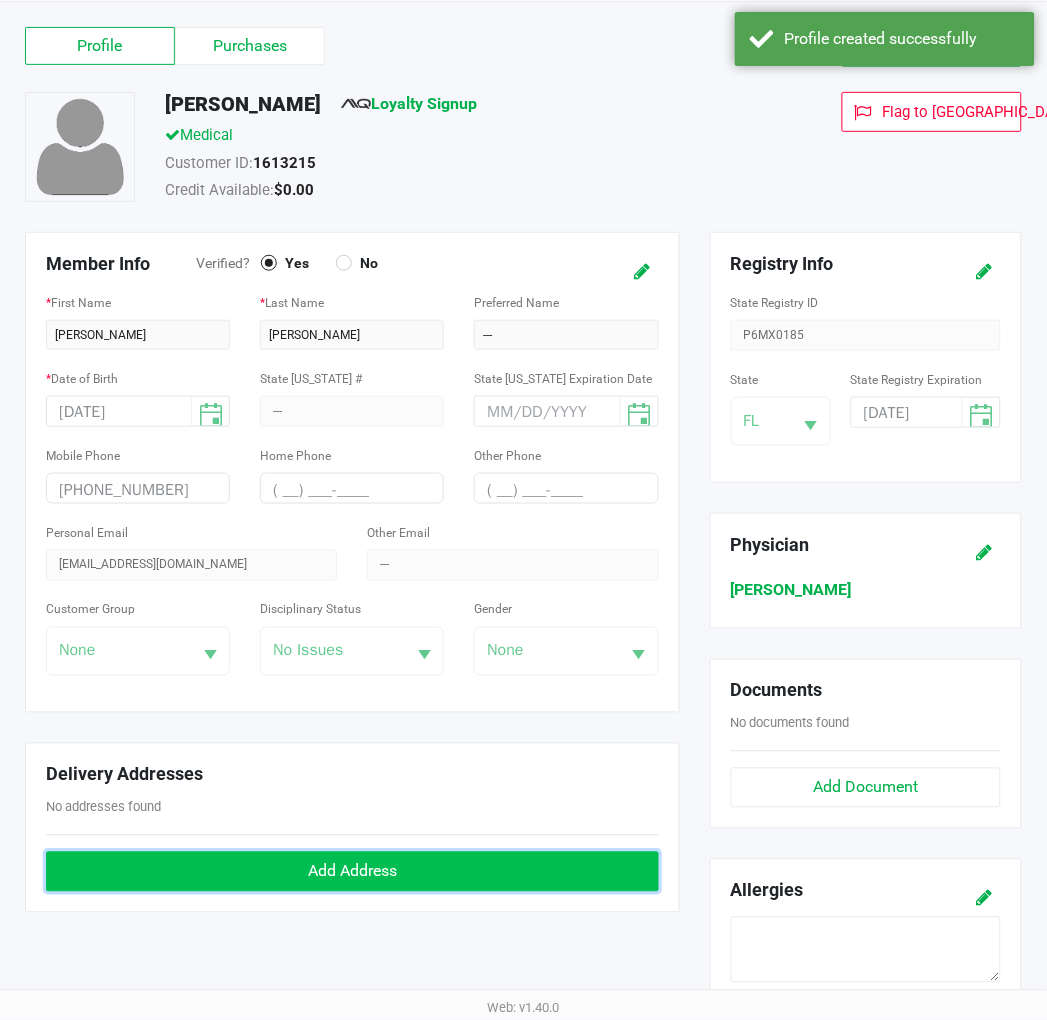 click on "Add Address" 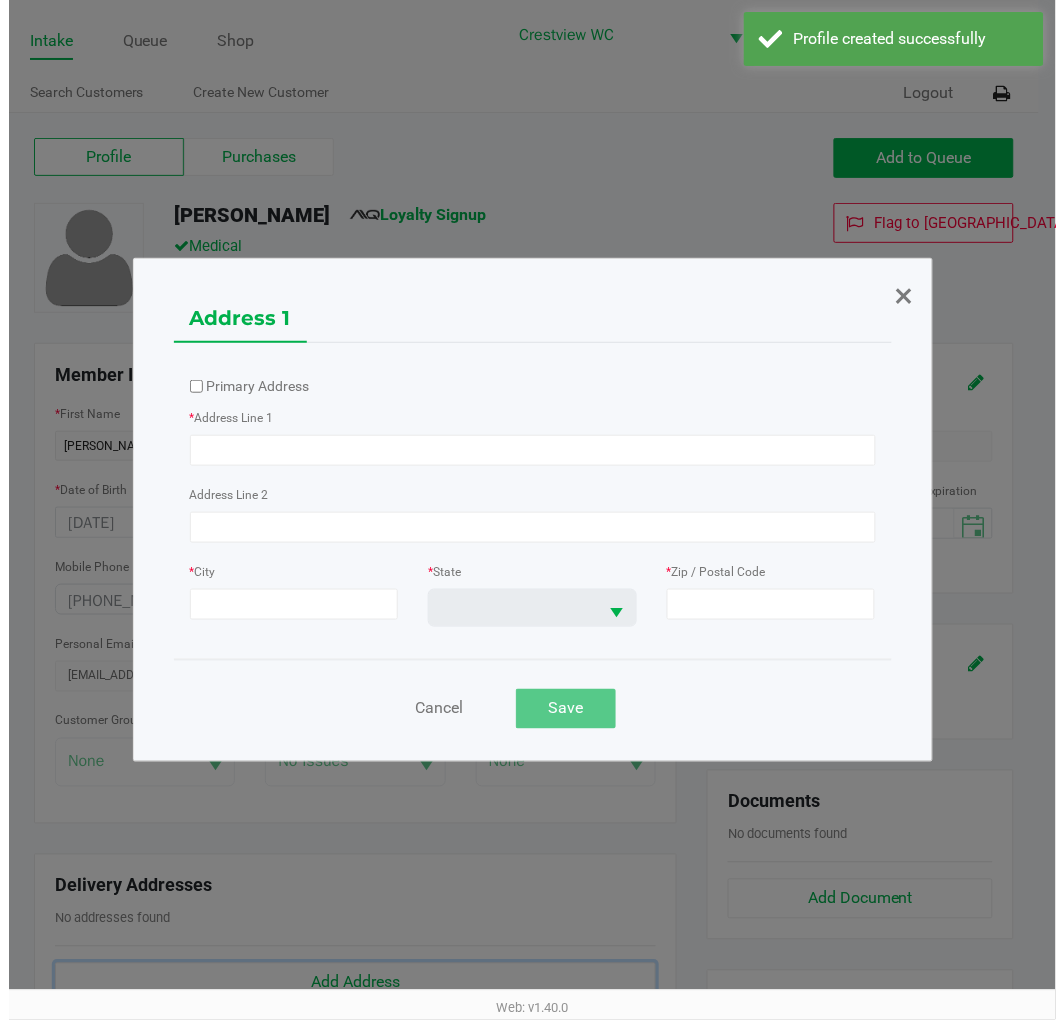 scroll, scrollTop: 0, scrollLeft: 0, axis: both 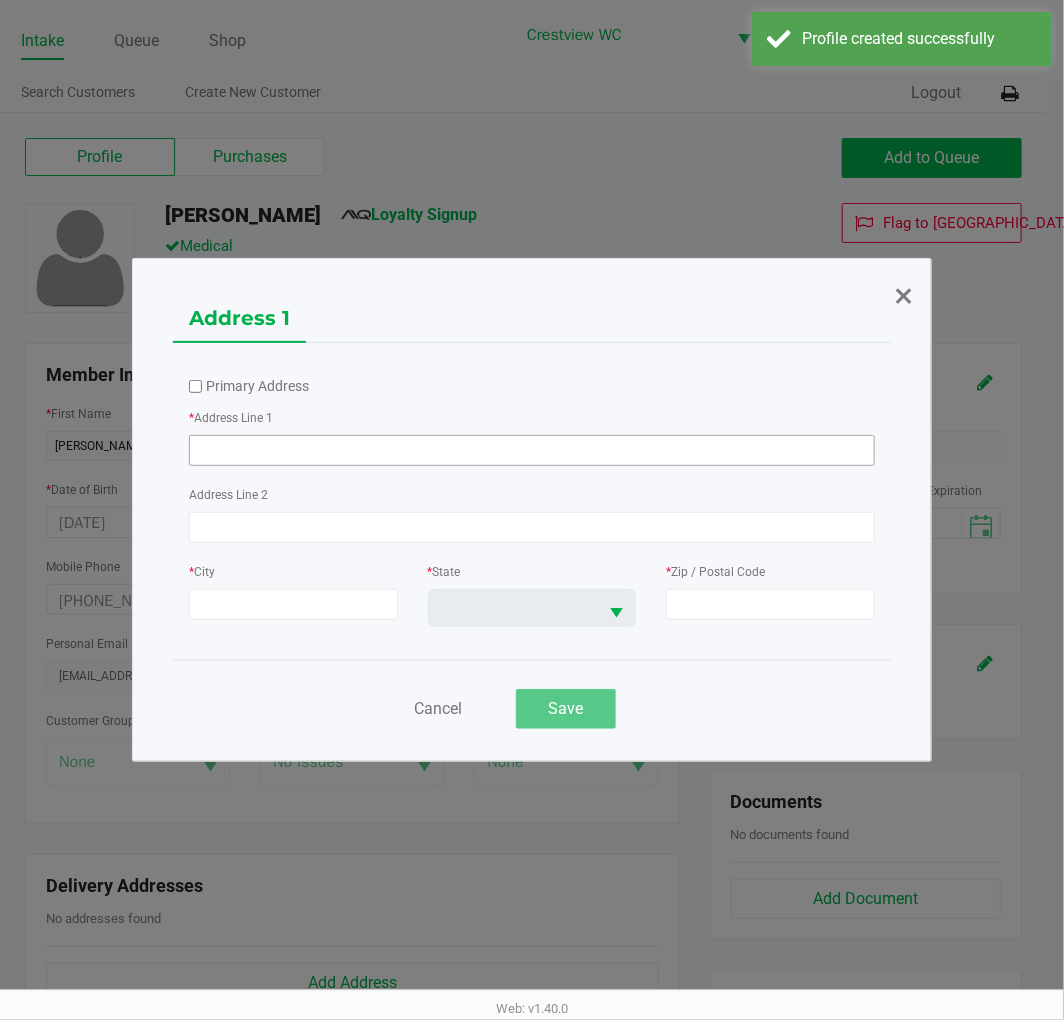 click 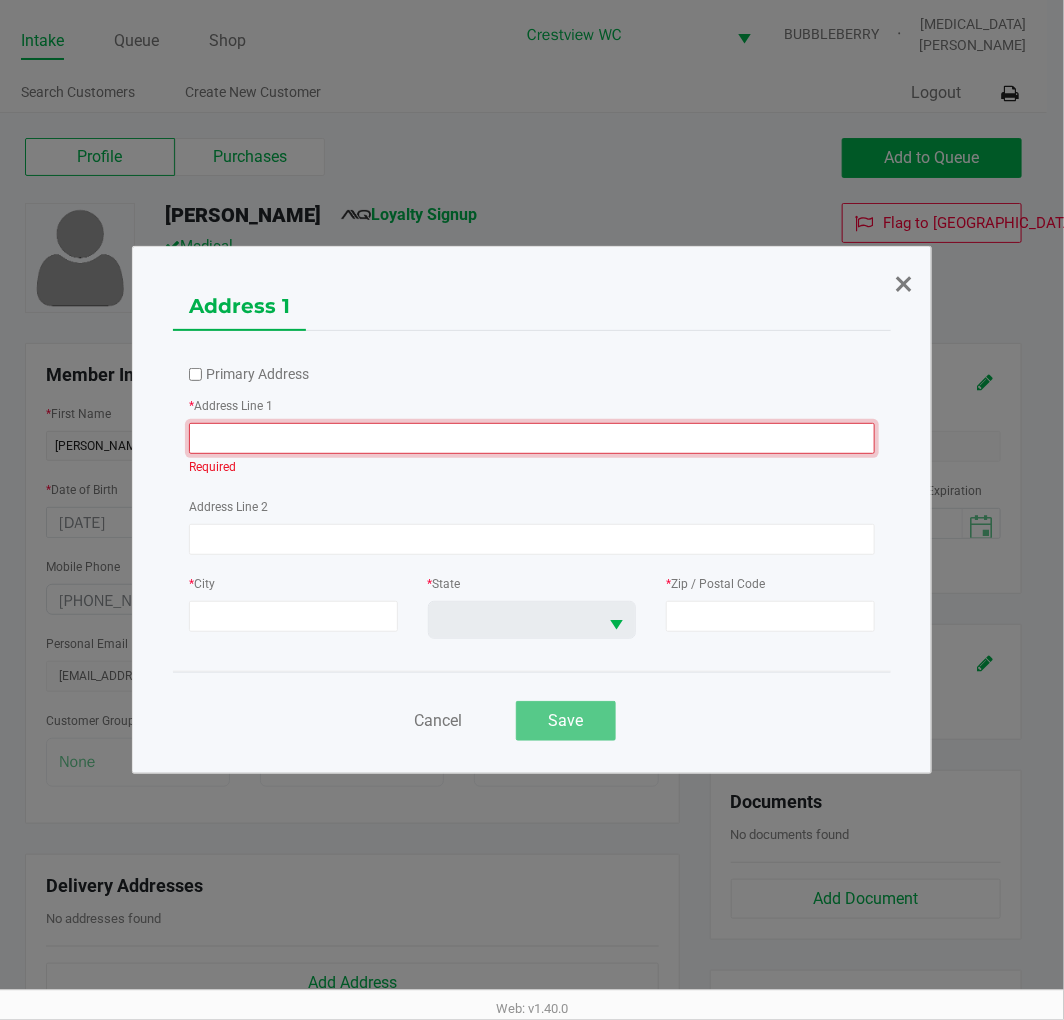 click 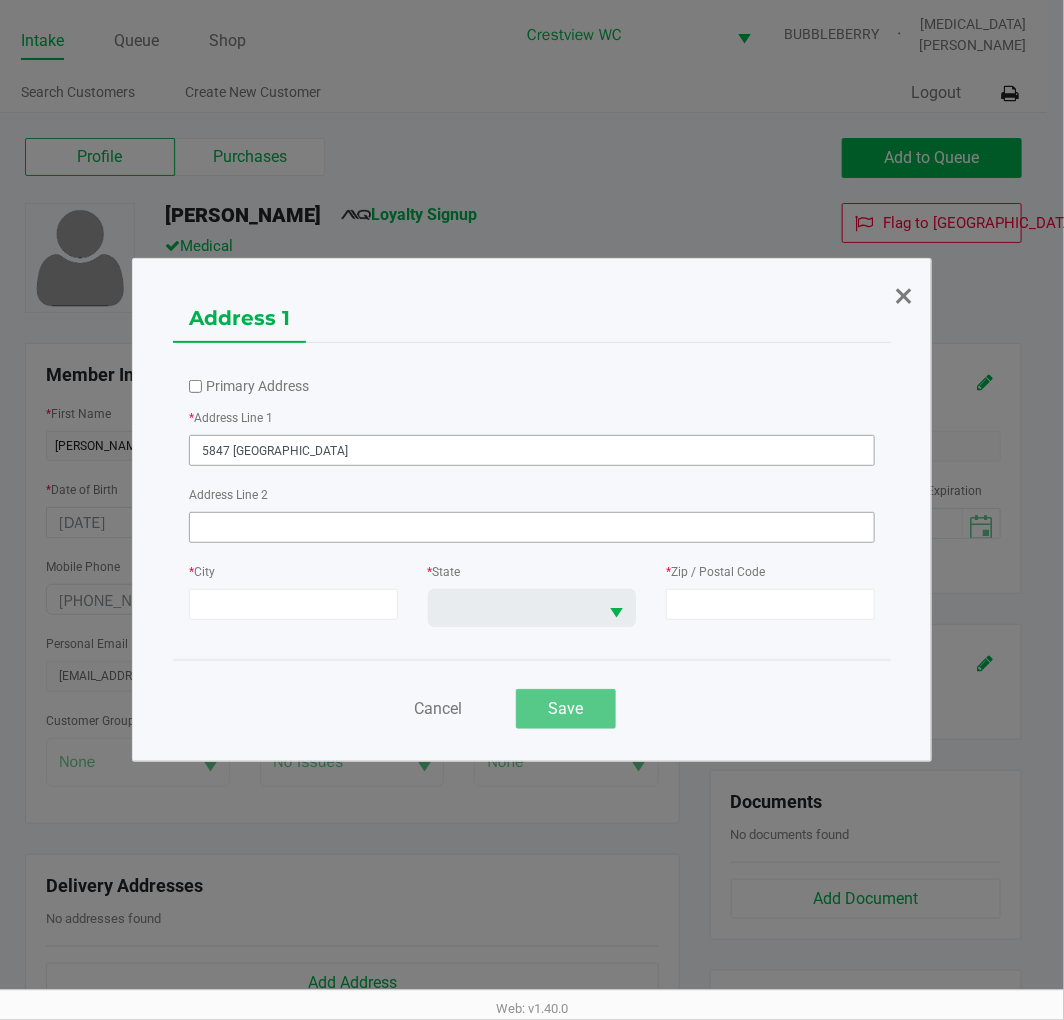 type on "5847 VESTAVIA CT" 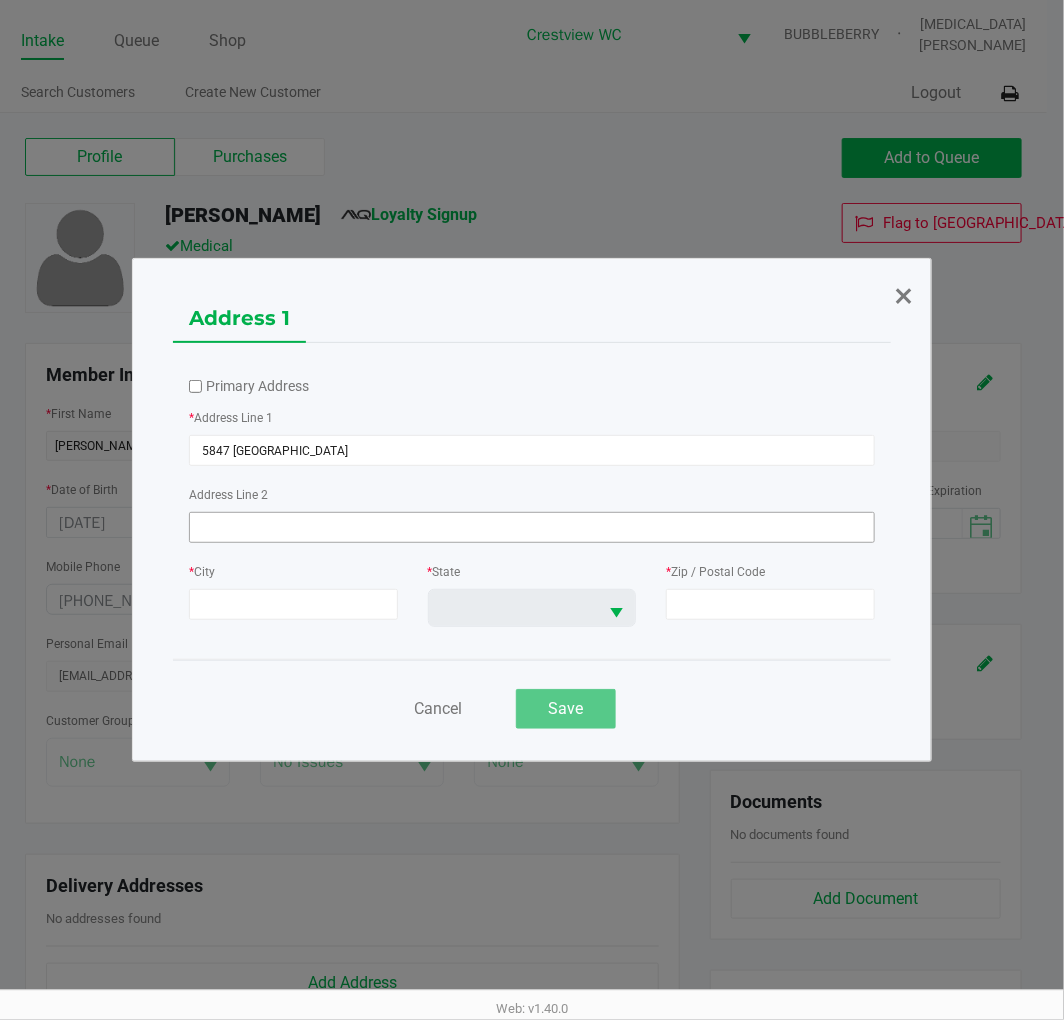 click 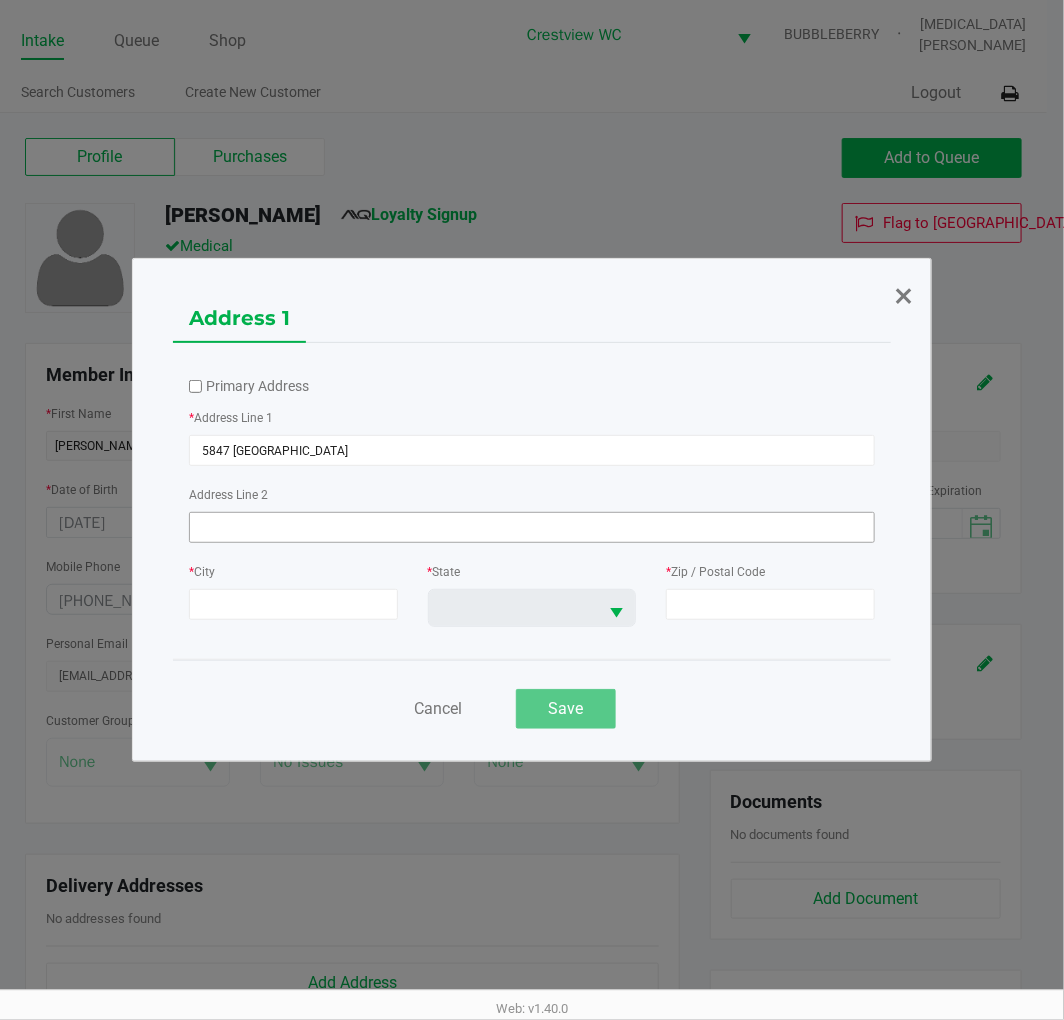 click 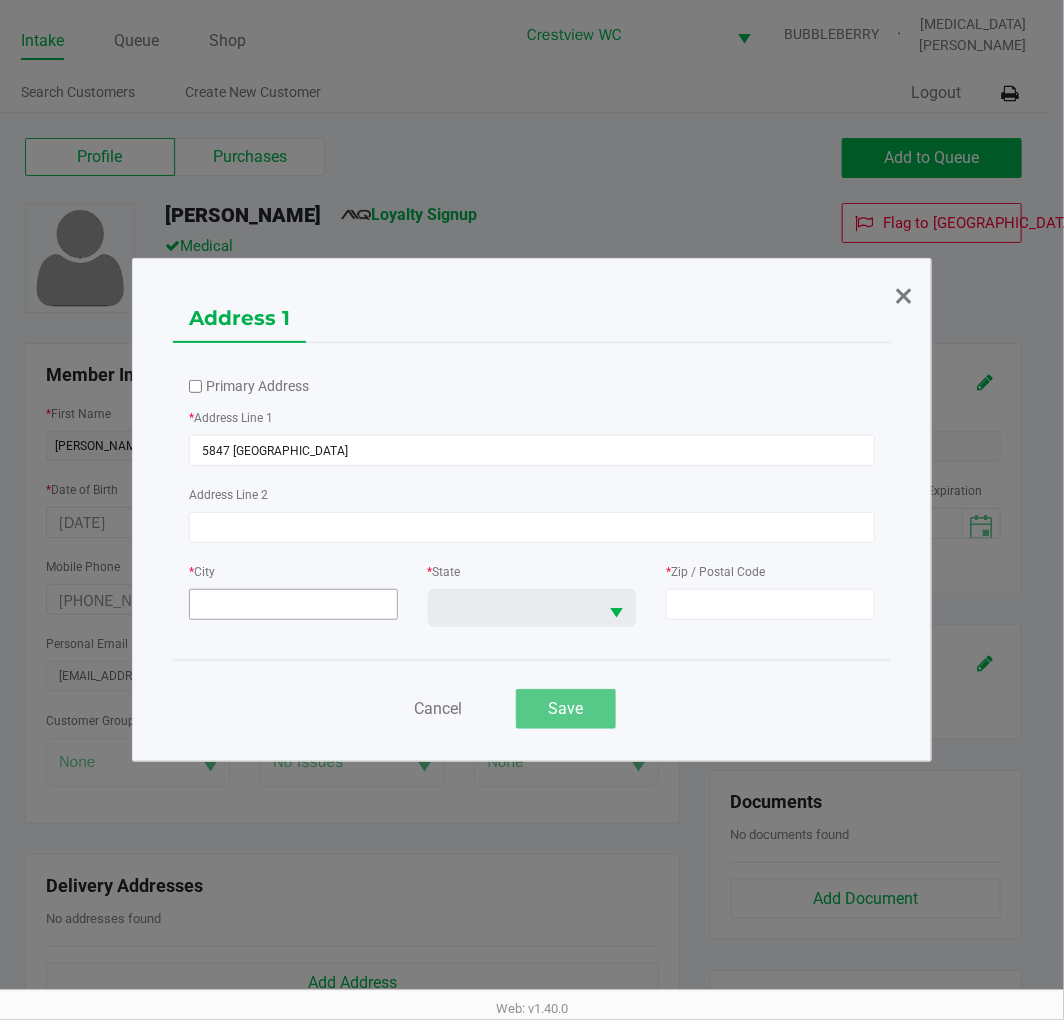 click 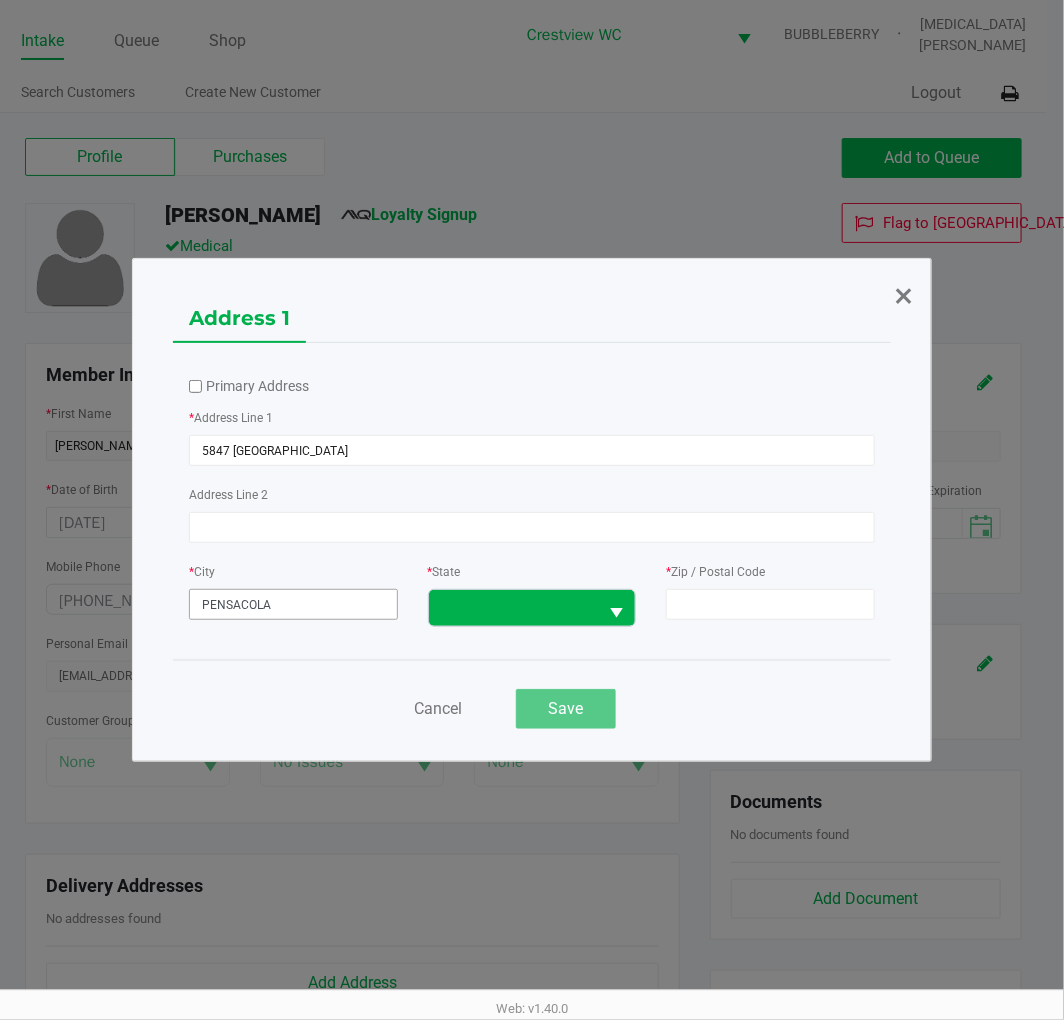 type on "PENSACOLA" 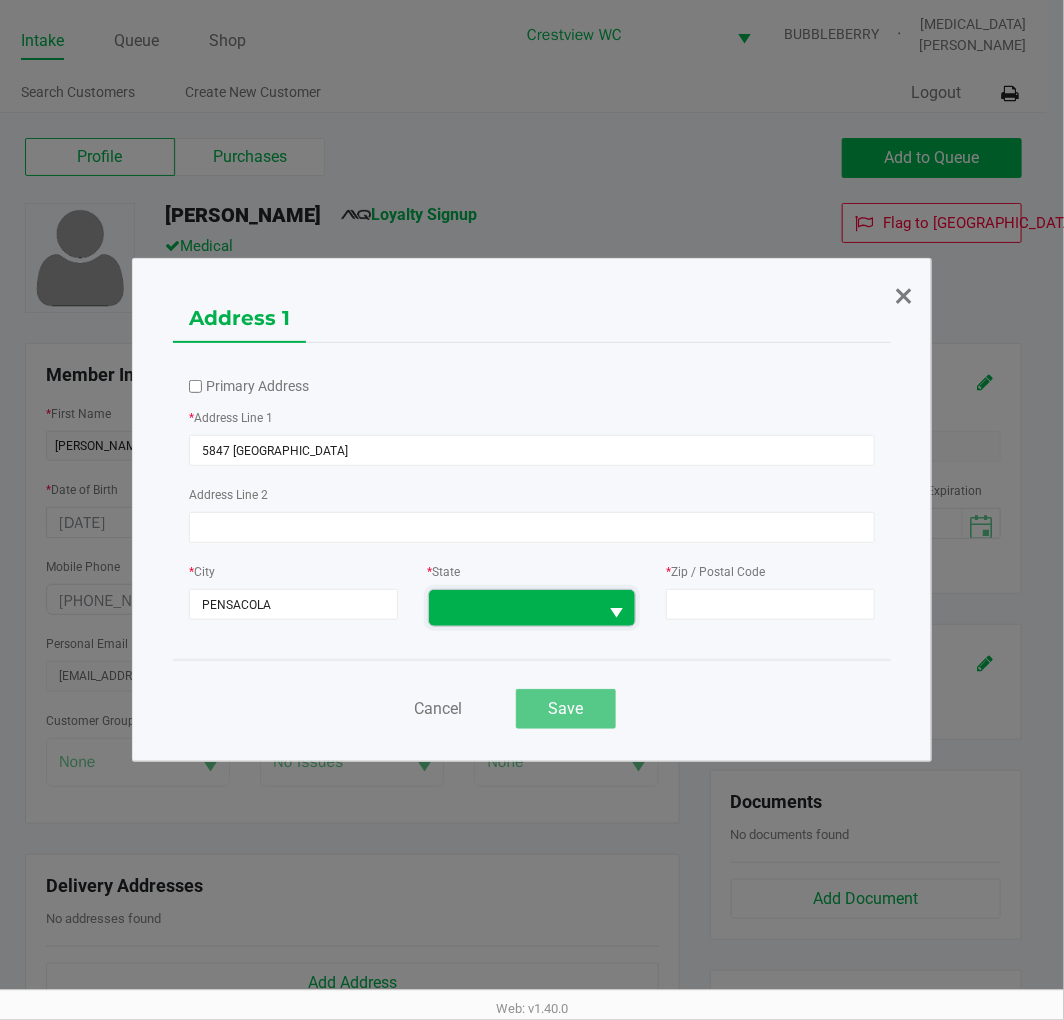 drag, startPoint x: 432, startPoint y: 616, endPoint x: 452, endPoint y: 608, distance: 21.540659 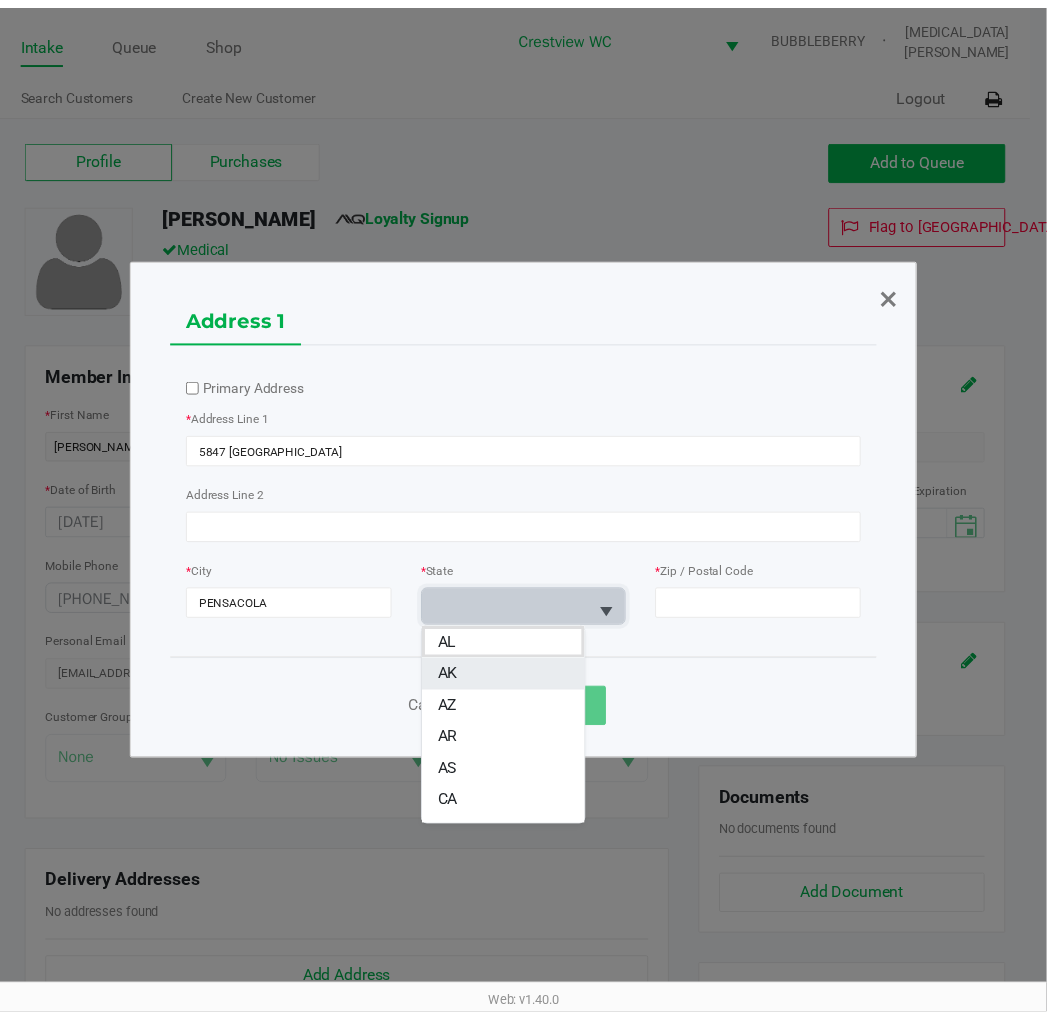 scroll, scrollTop: 222, scrollLeft: 0, axis: vertical 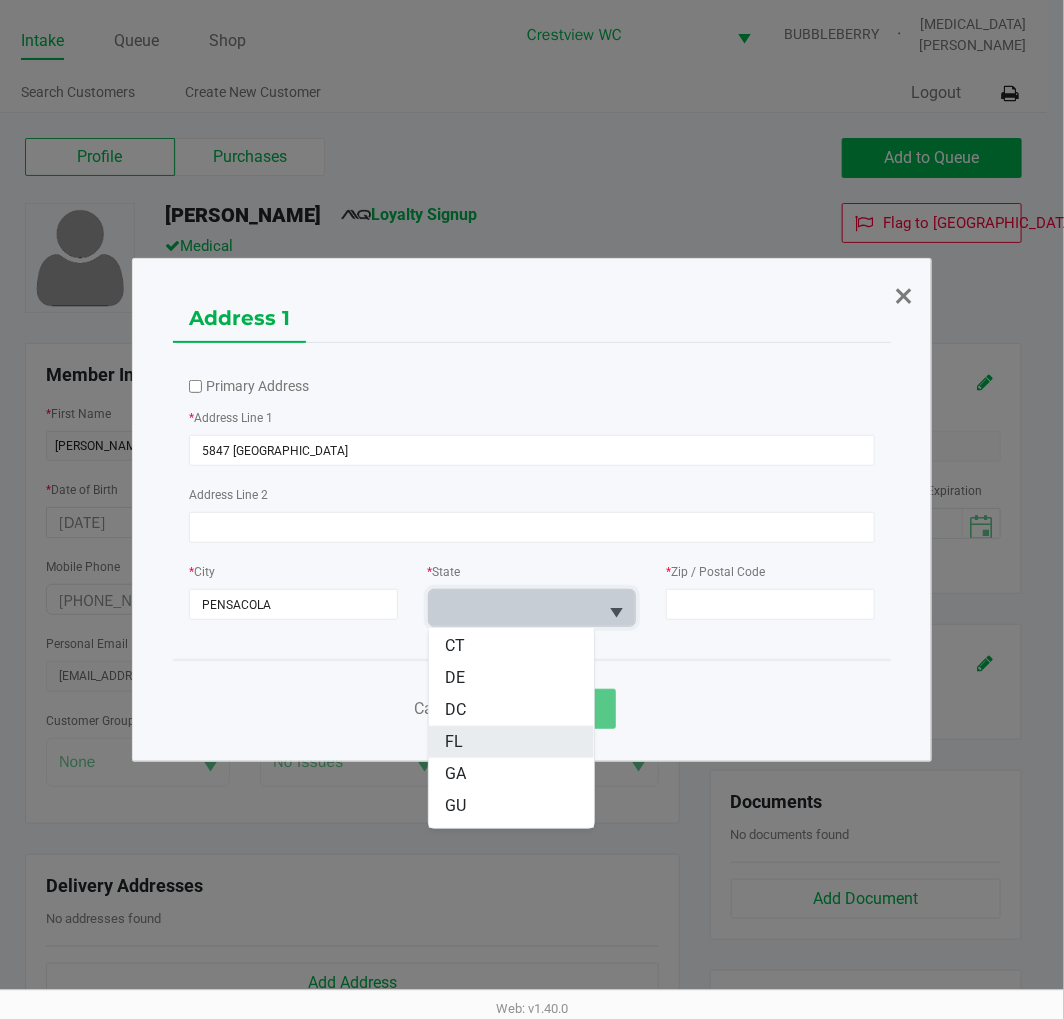 click on "FL" at bounding box center [511, 742] 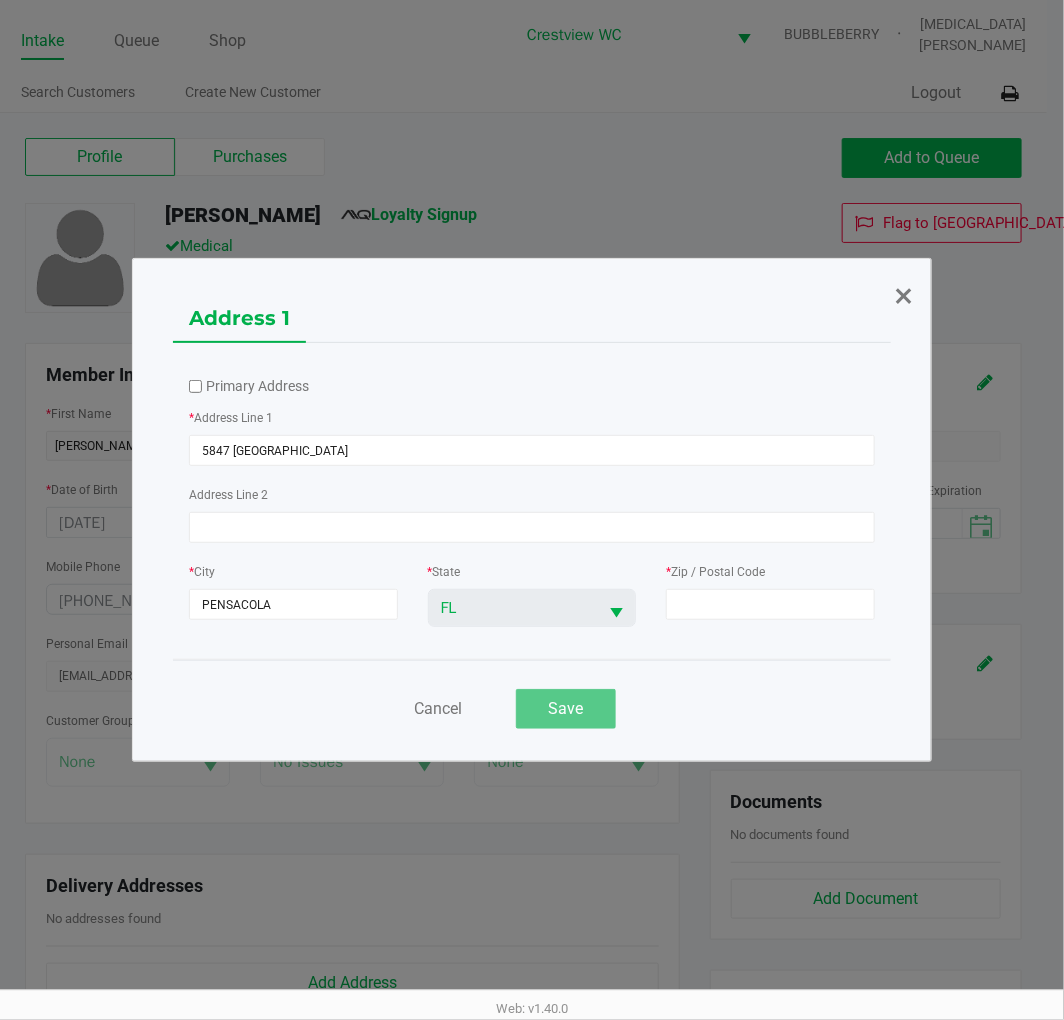 drag, startPoint x: 833, startPoint y: 695, endPoint x: 757, endPoint y: 621, distance: 106.07545 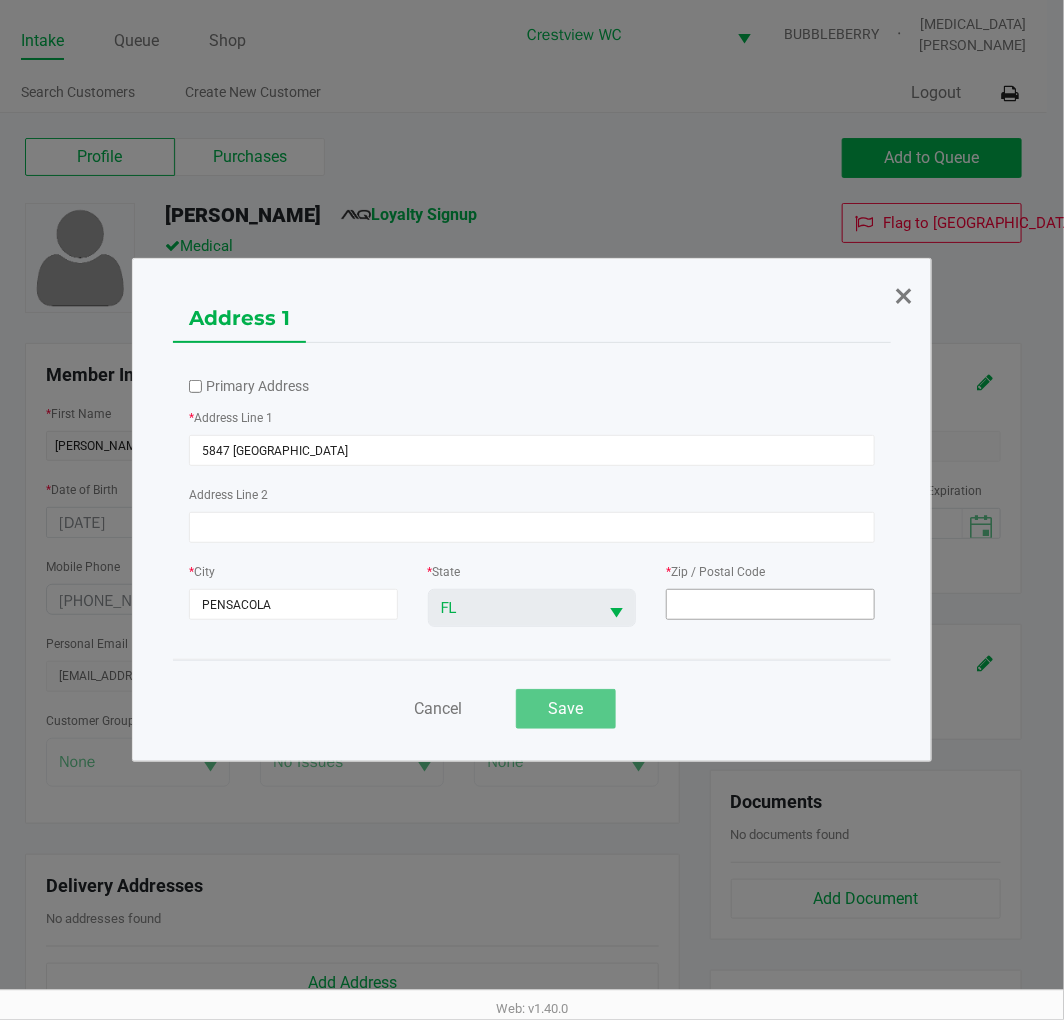 click 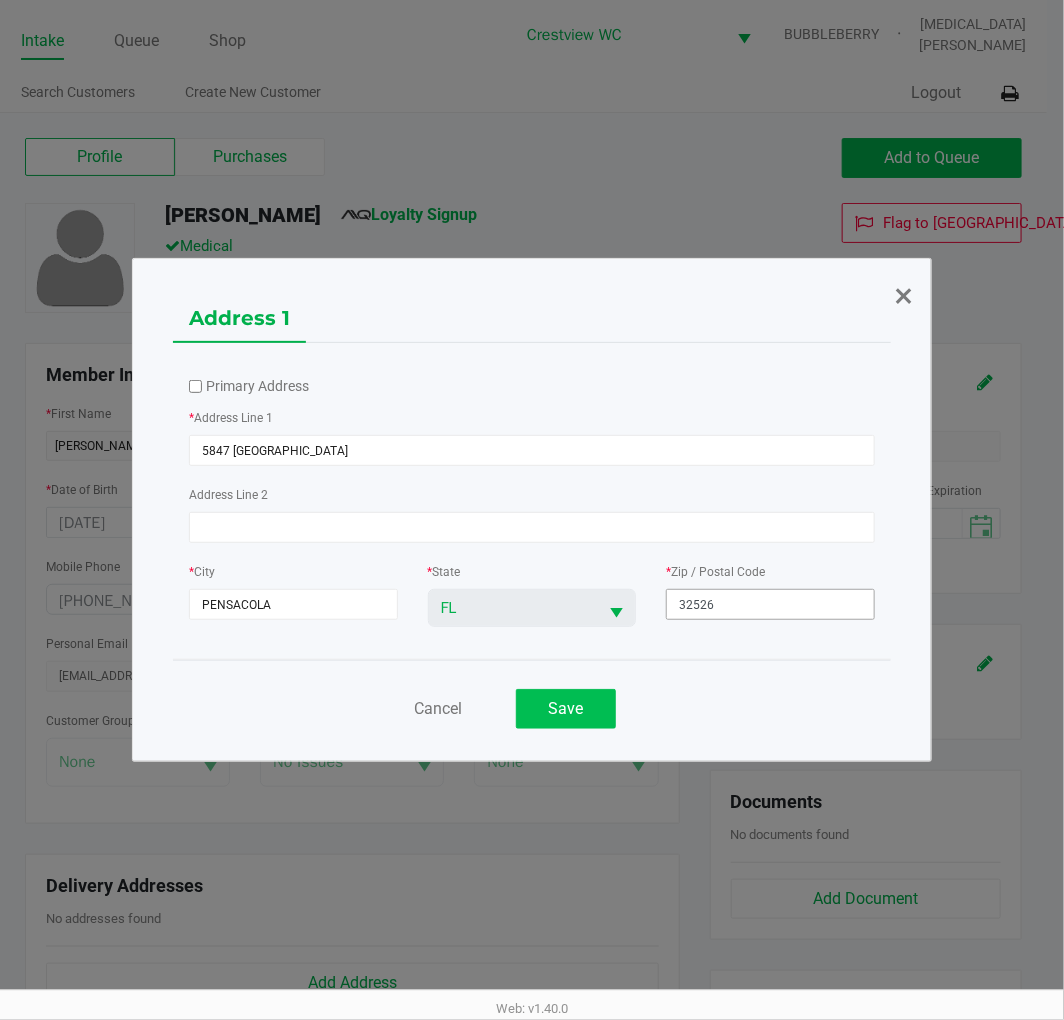 type on "32526" 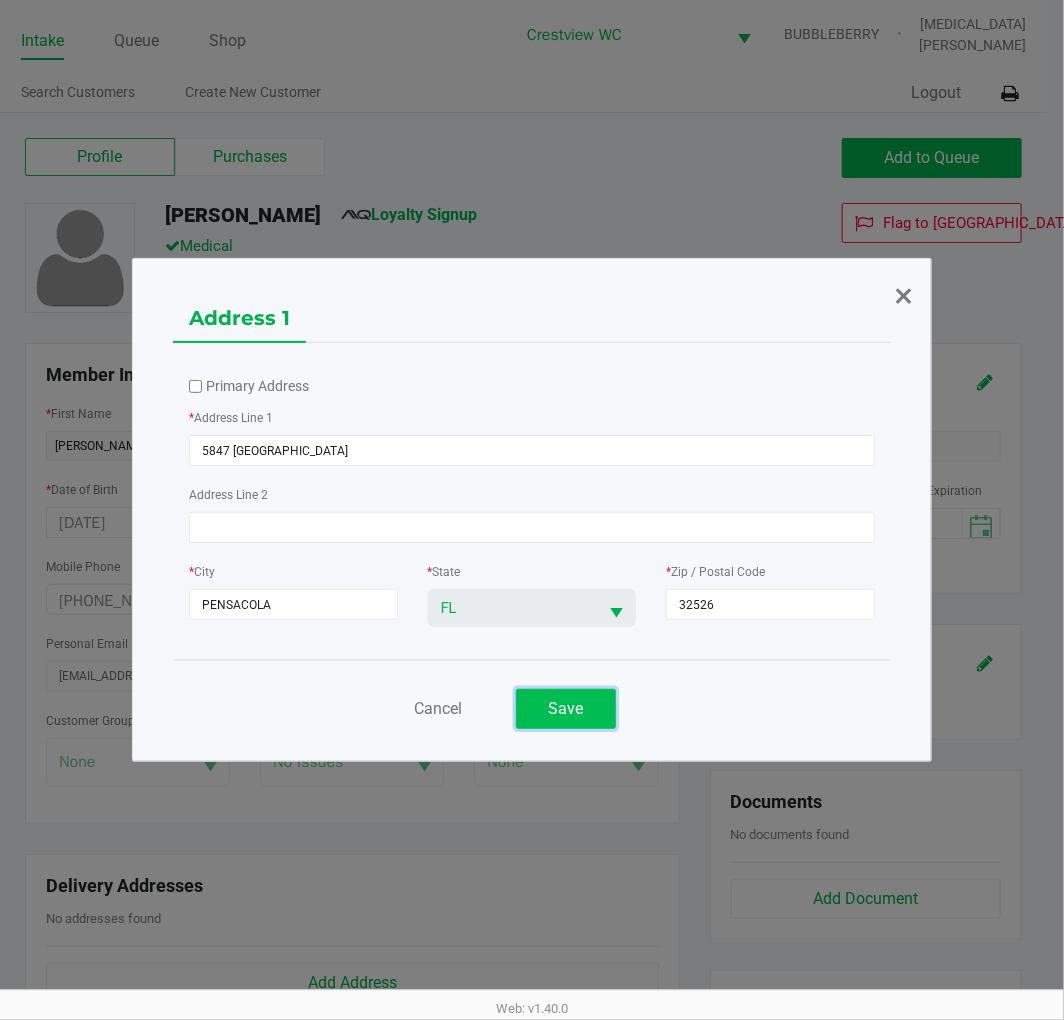 click on "Save" 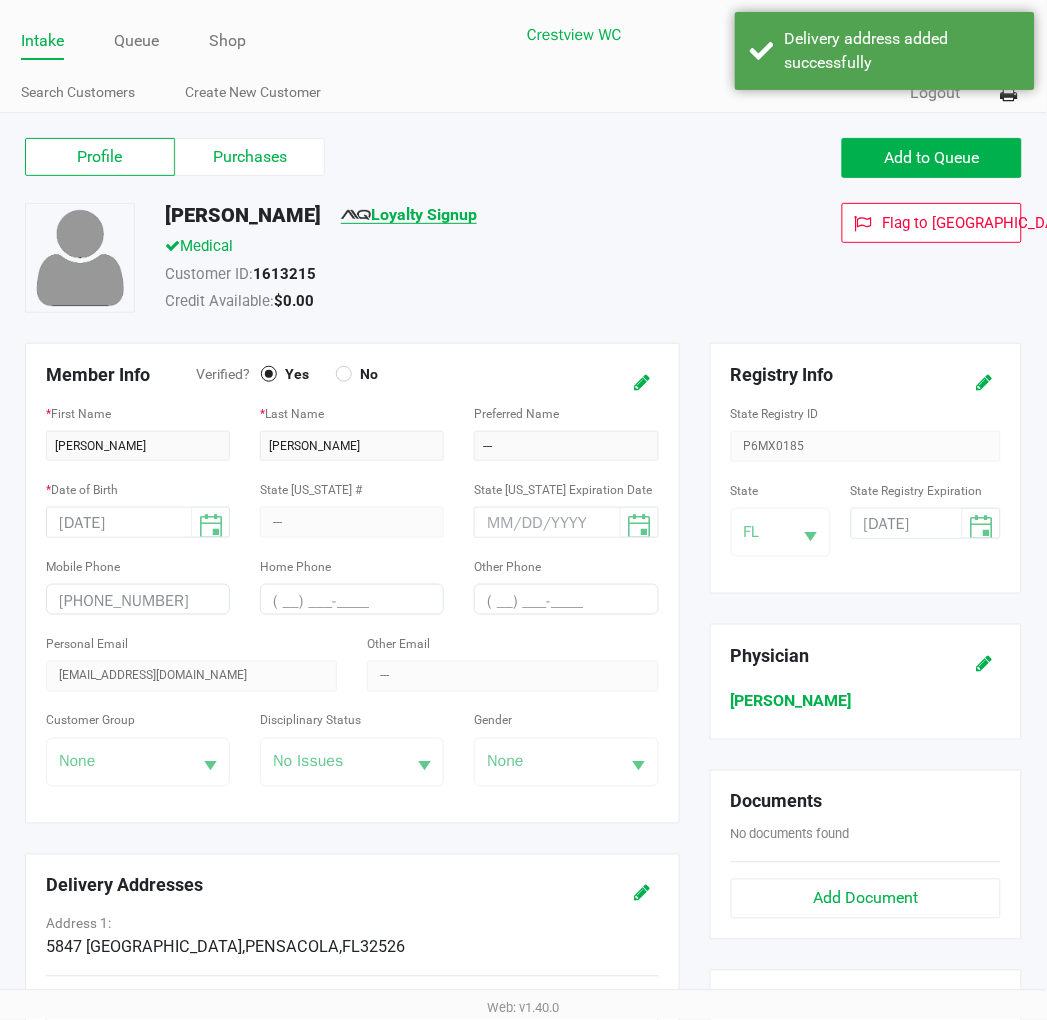 click on "Loyalty Signup" 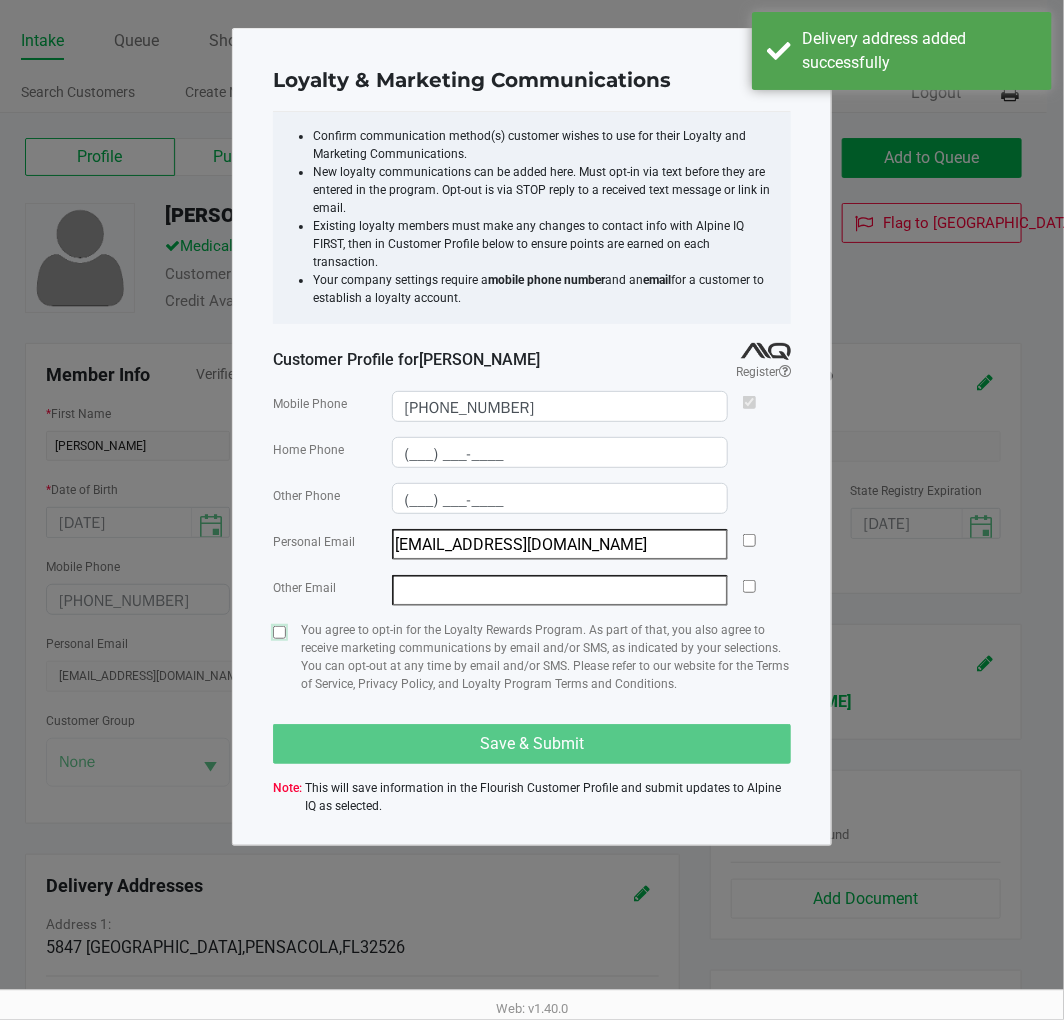 click 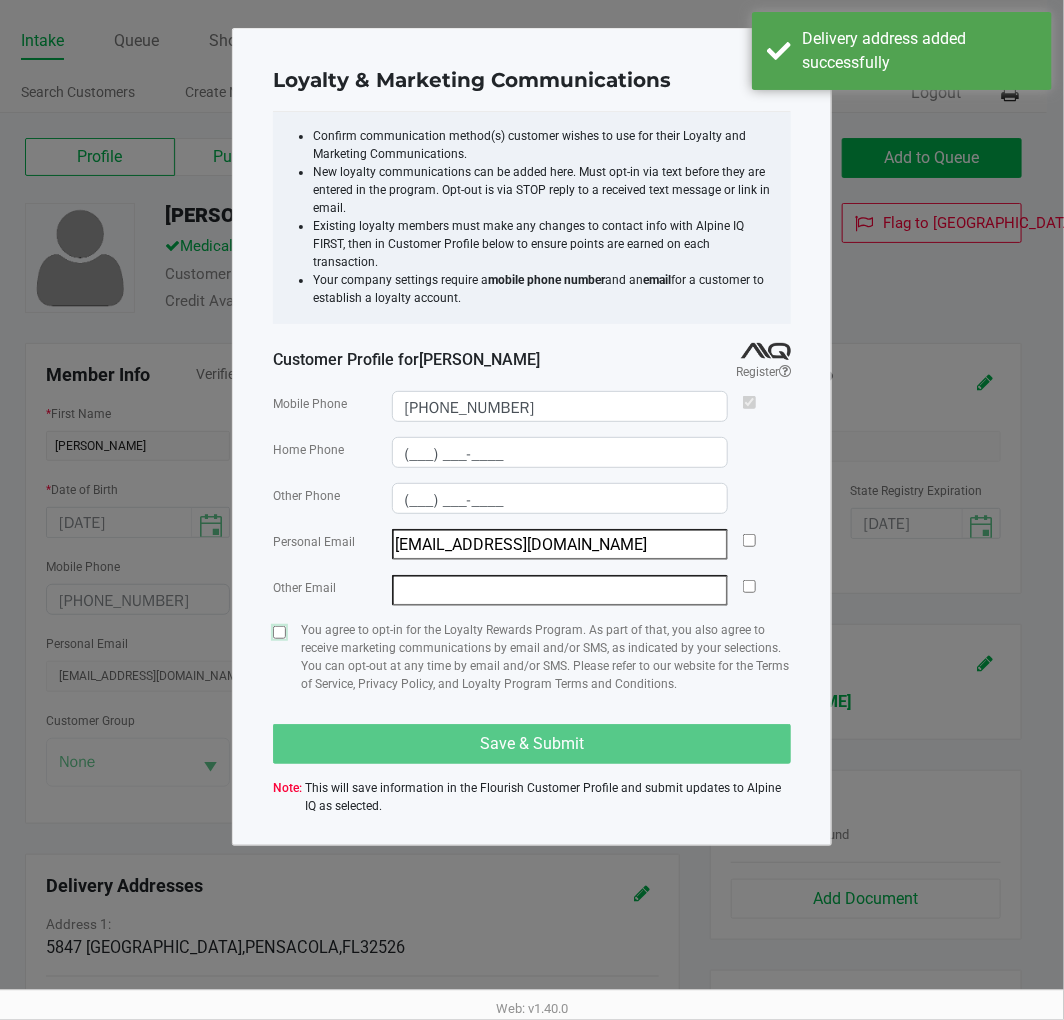 checkbox on "true" 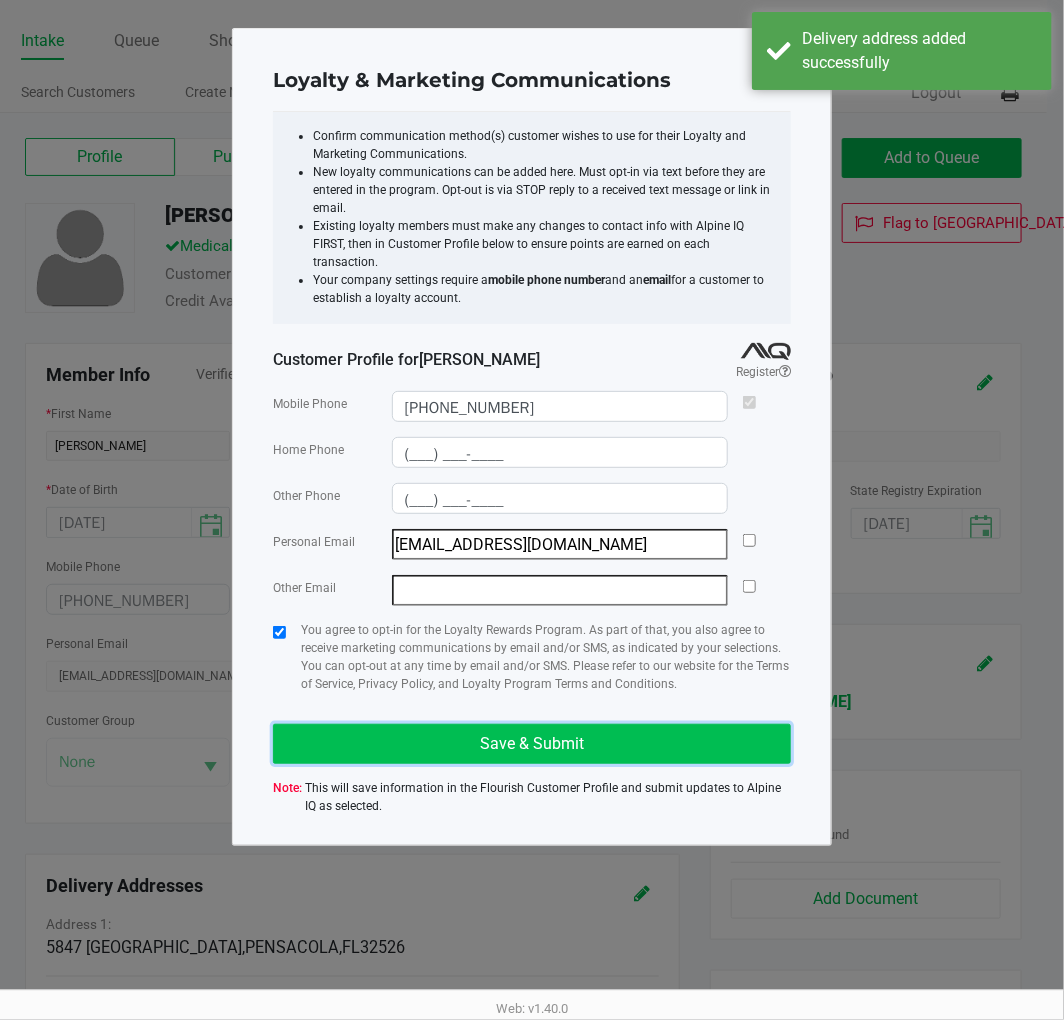 click on "Save & Submit" 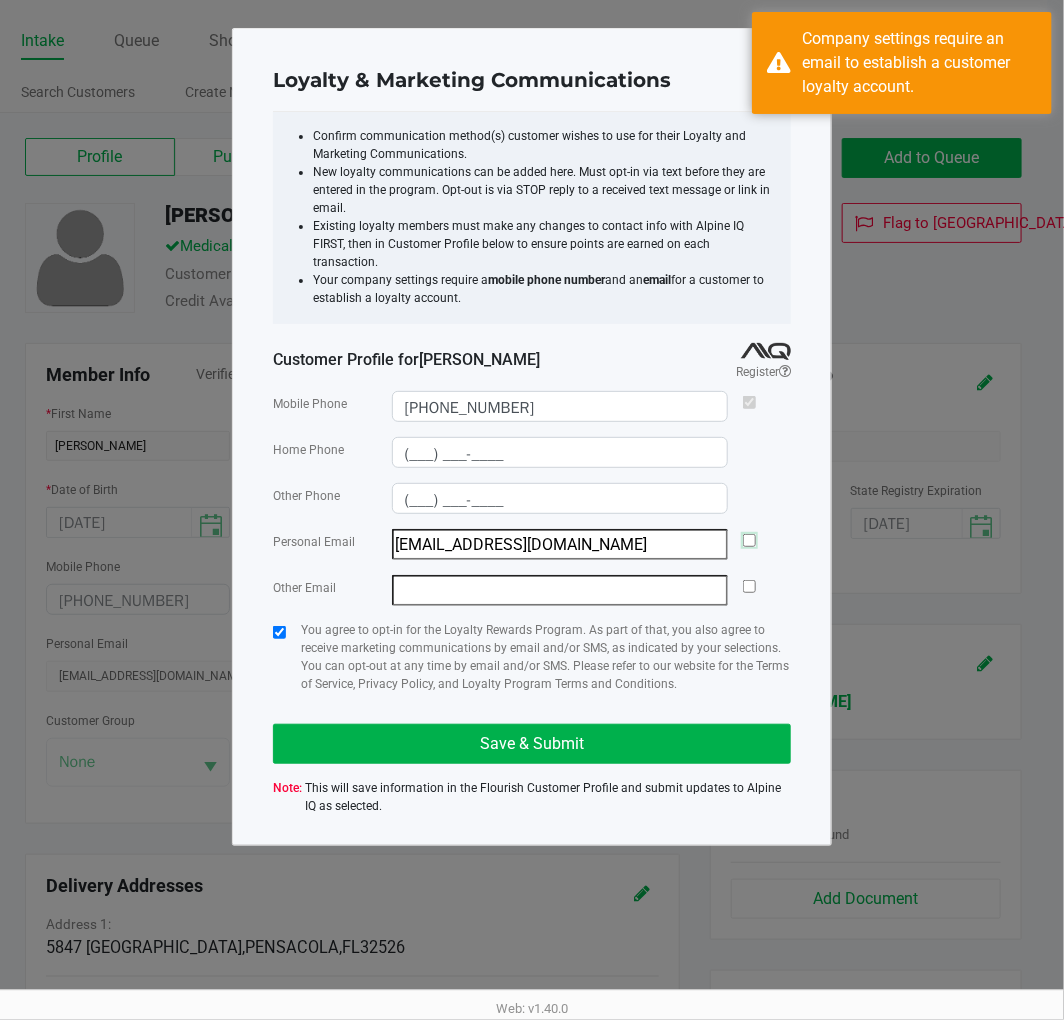 click 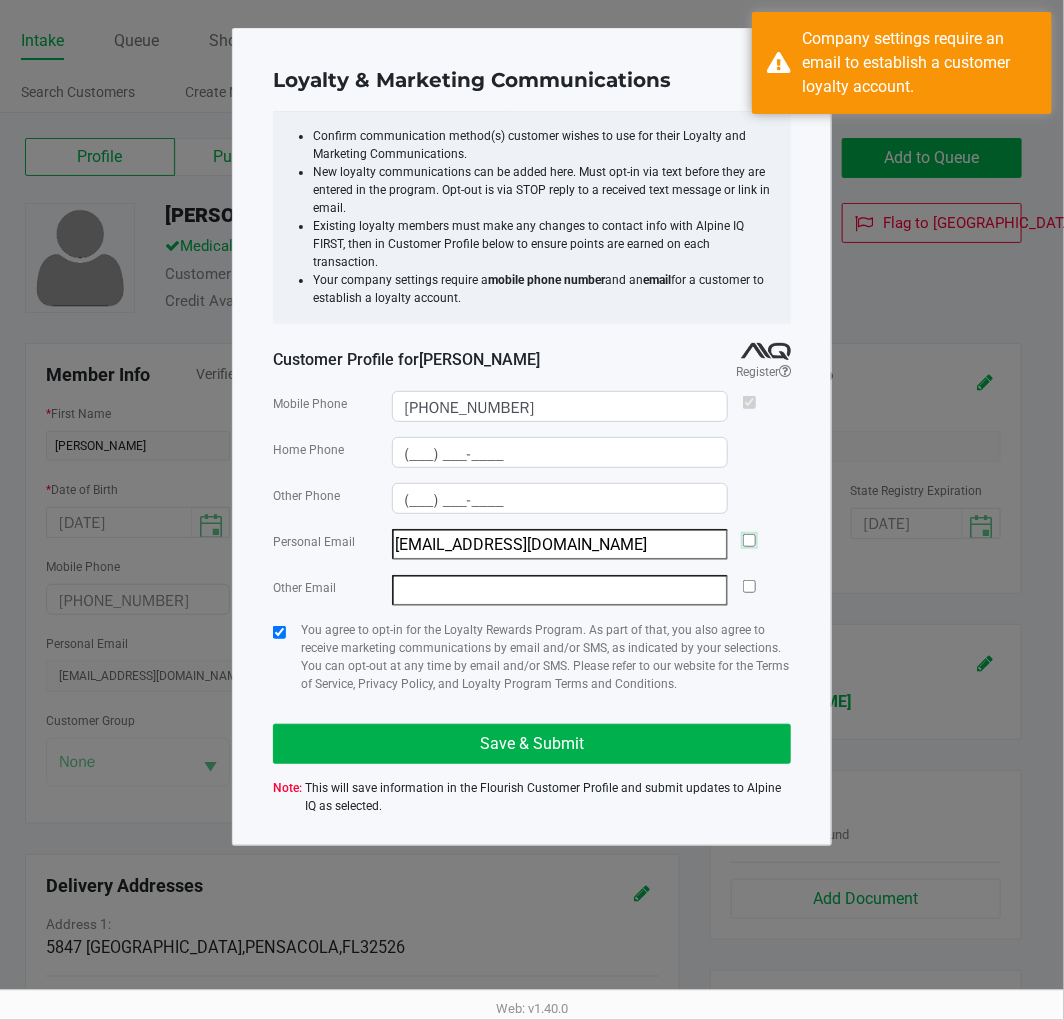 checkbox on "true" 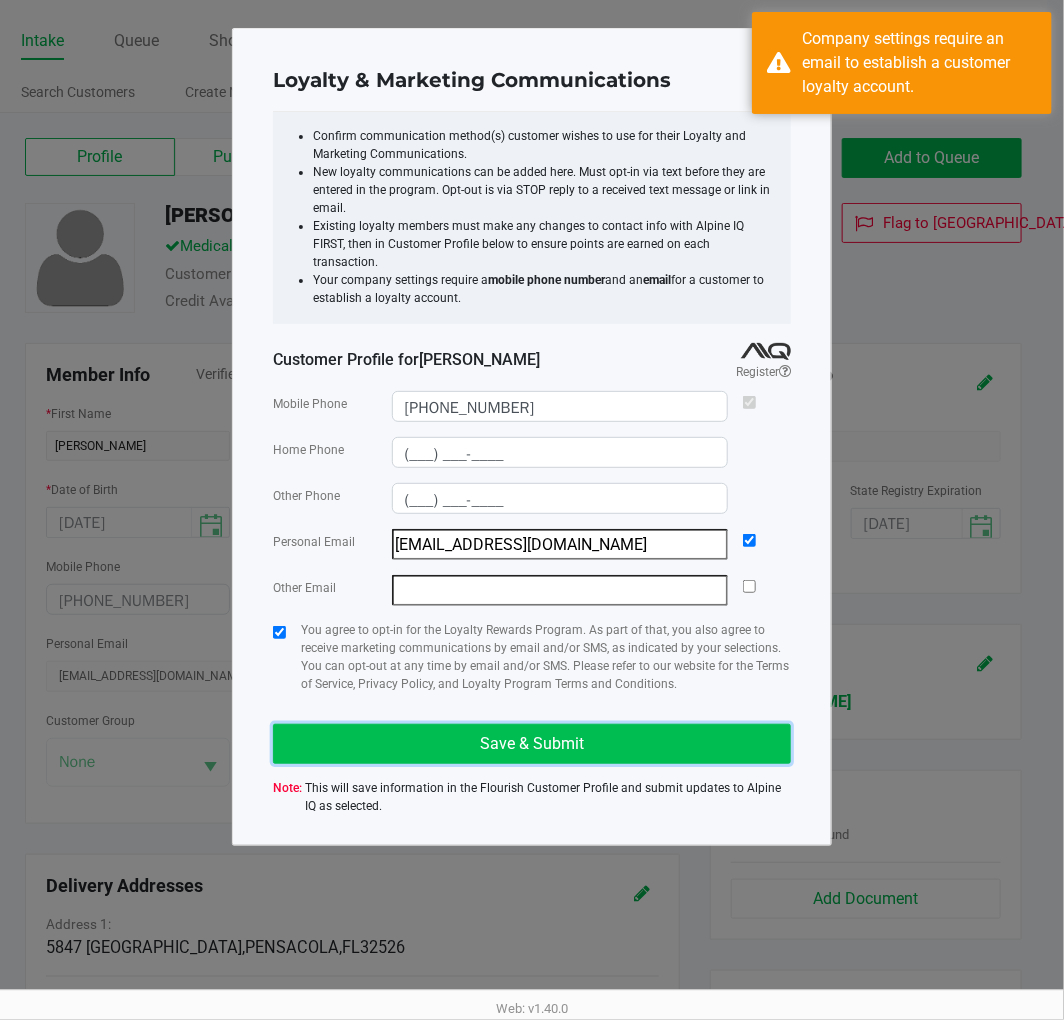 click on "Save & Submit" 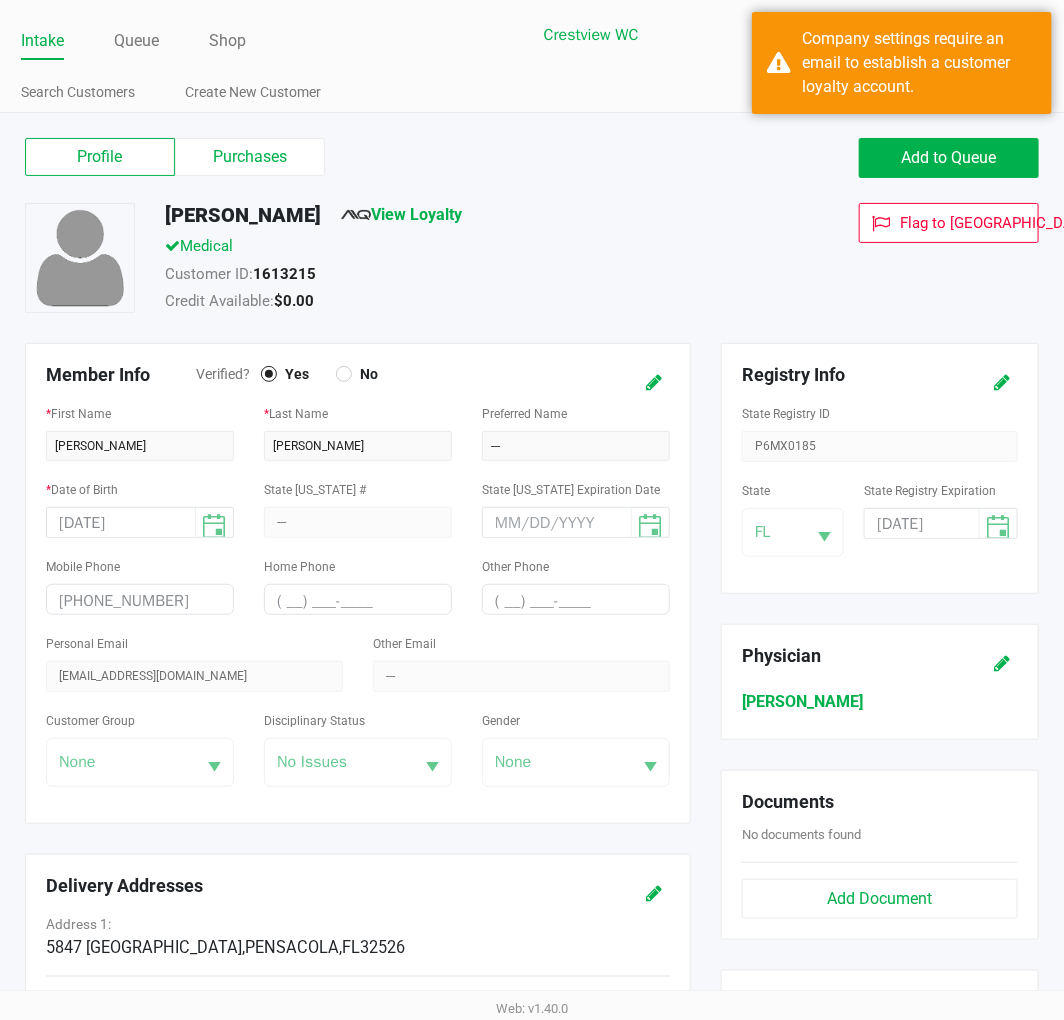 type on "(___) ___-____" 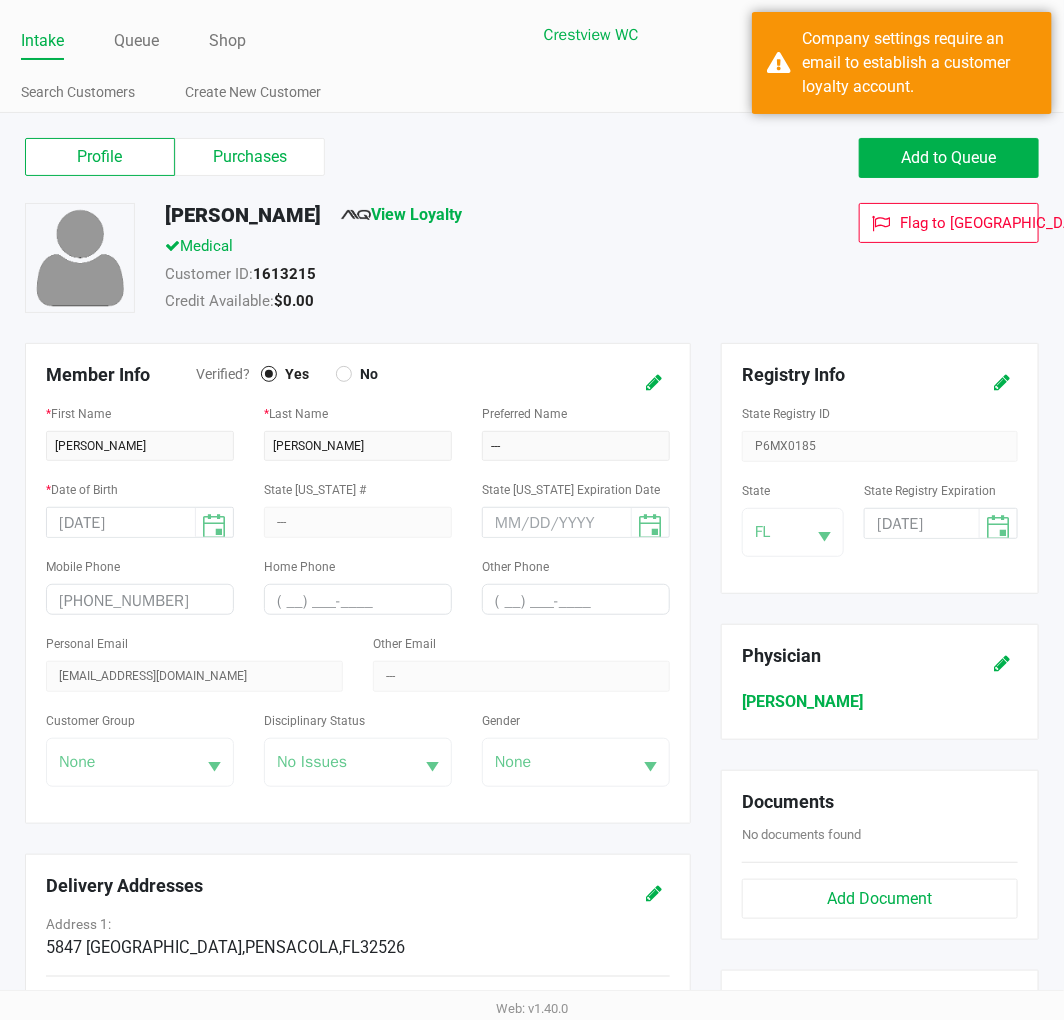type on "(___) ___-____" 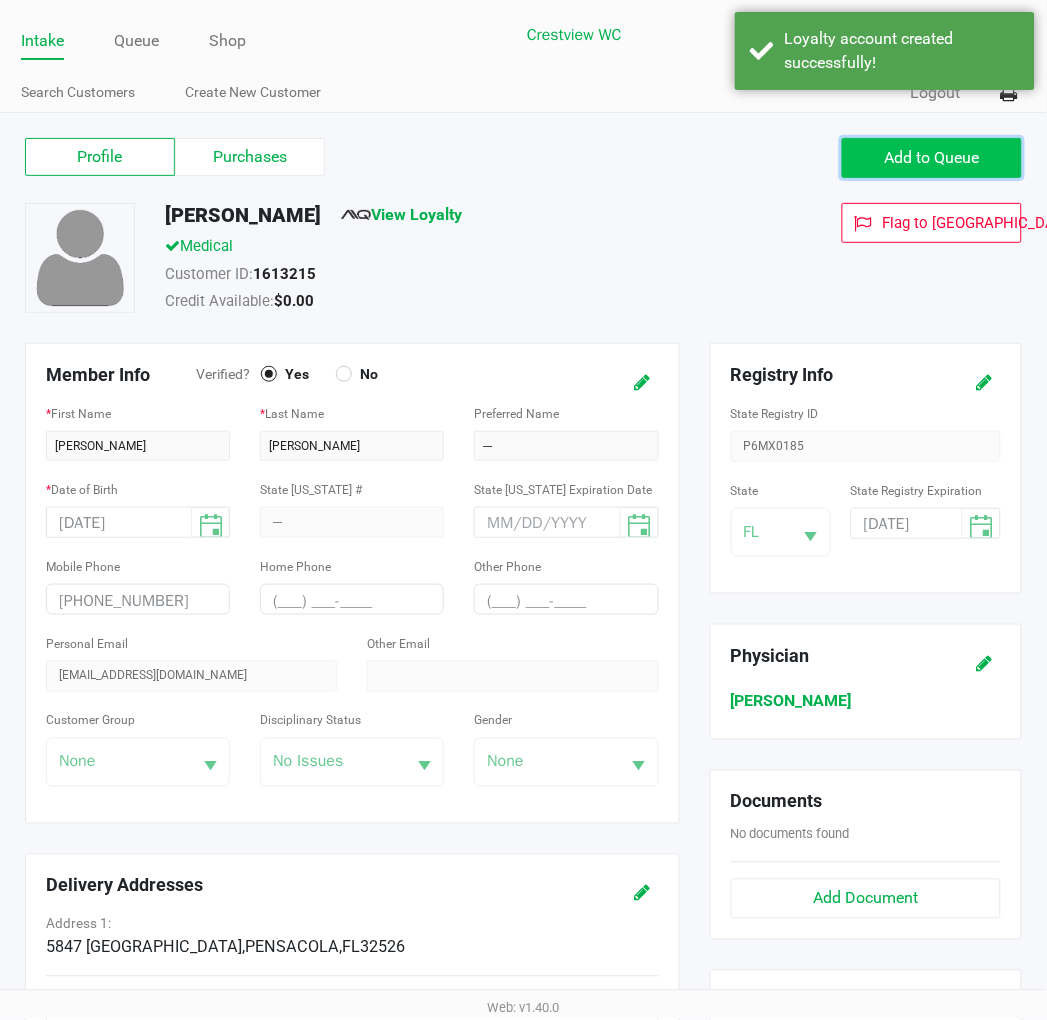 click on "Add to Queue" 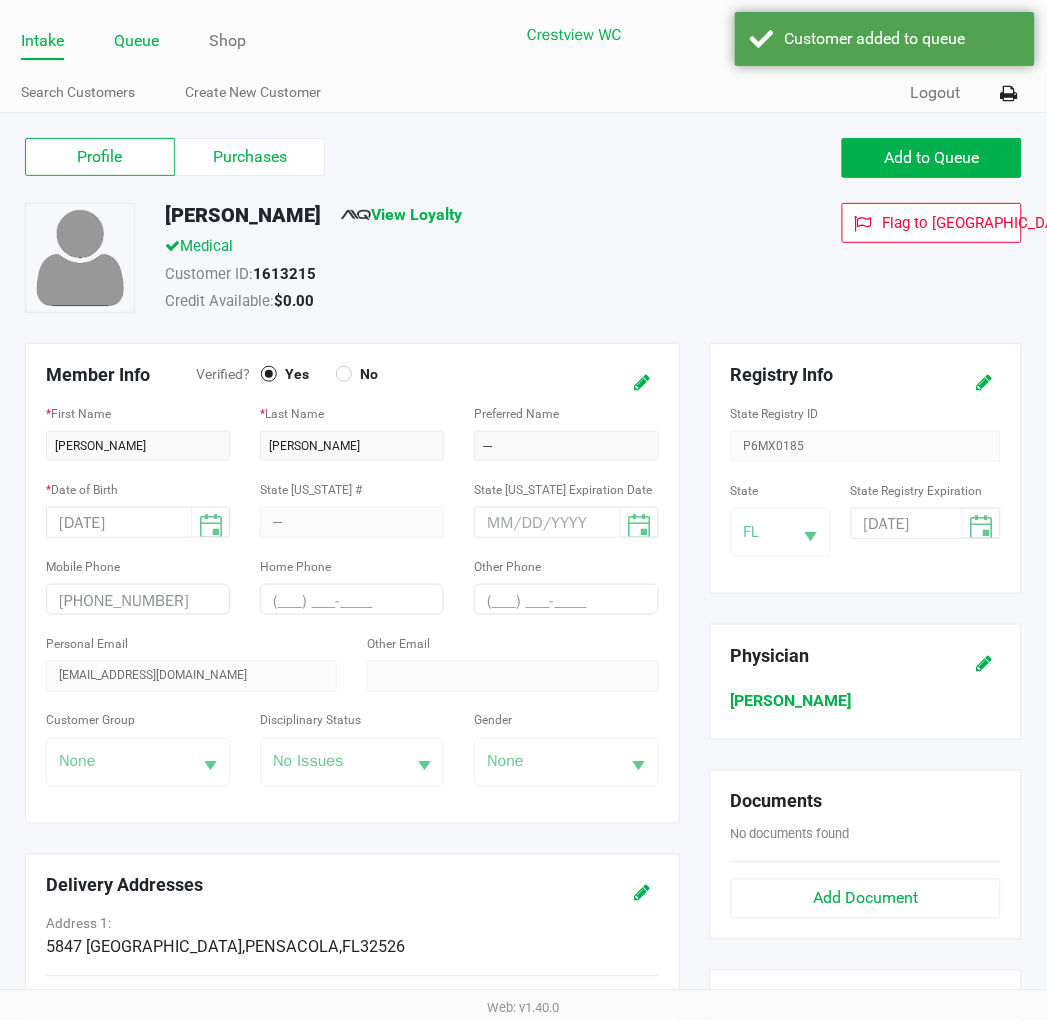 click on "Queue" 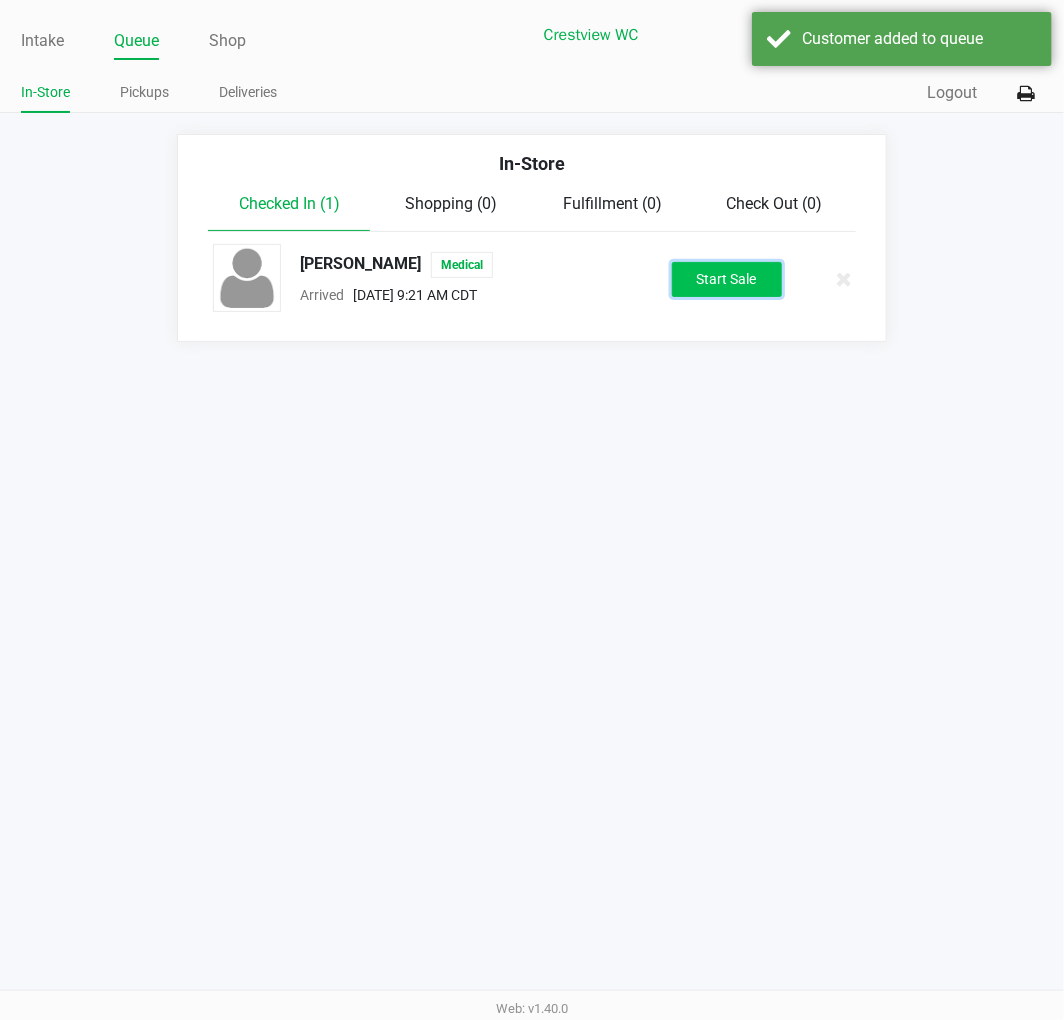 click on "Start Sale" 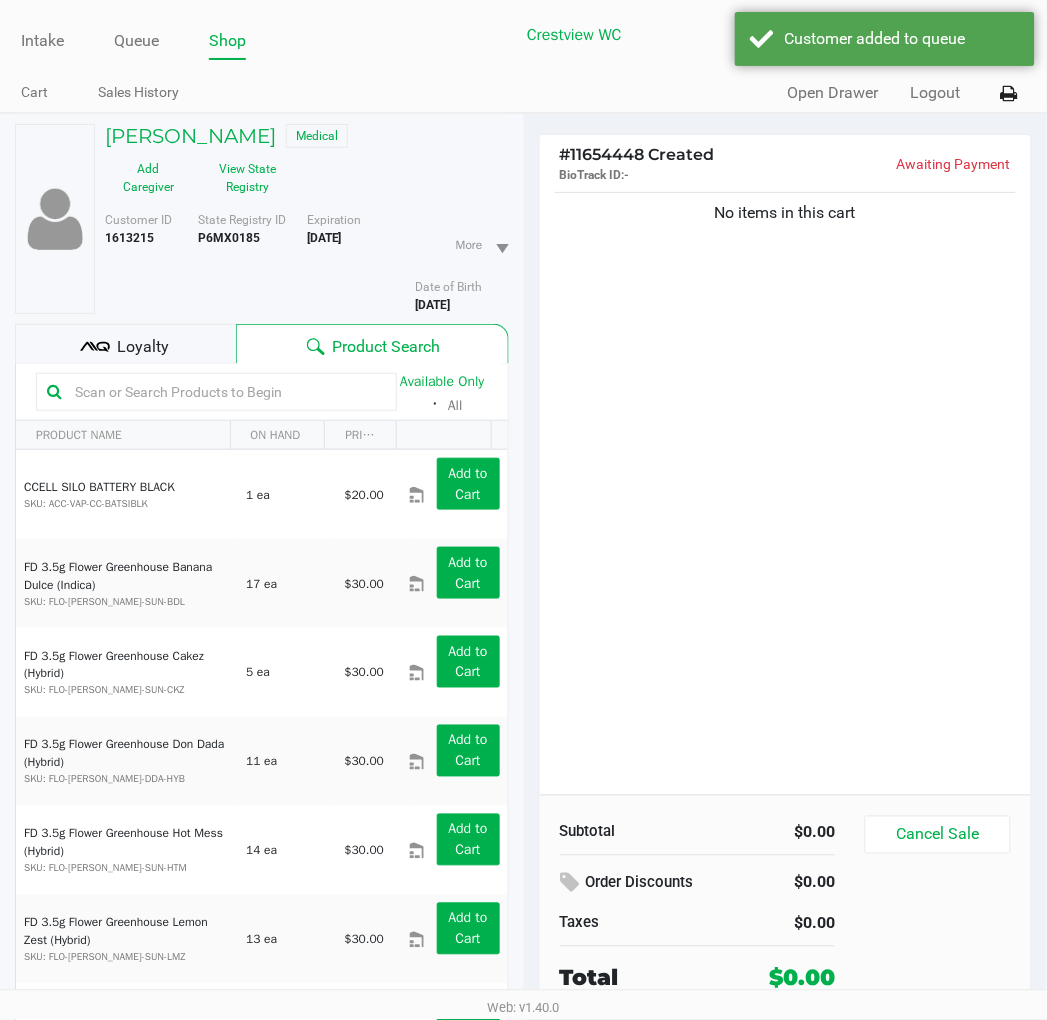click on "No items in this cart" 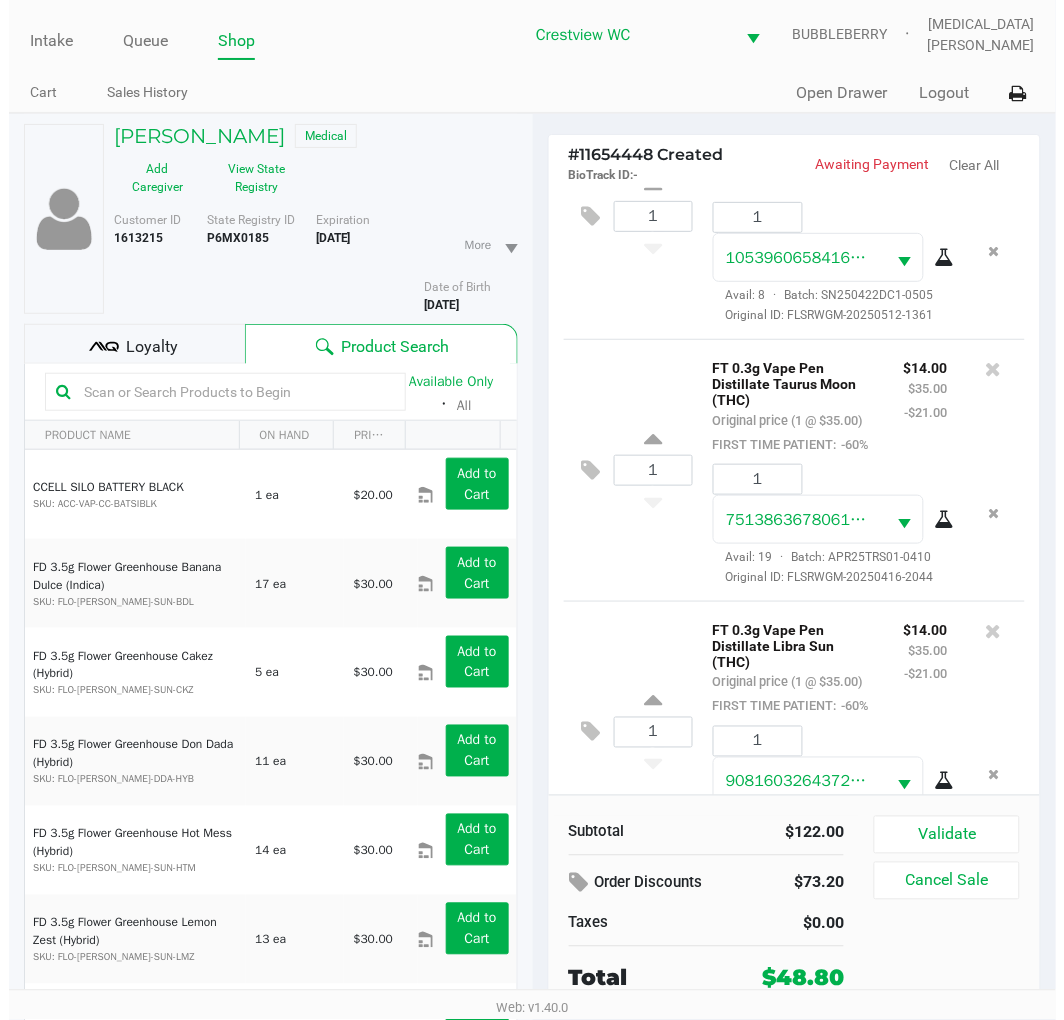 scroll, scrollTop: 55, scrollLeft: 0, axis: vertical 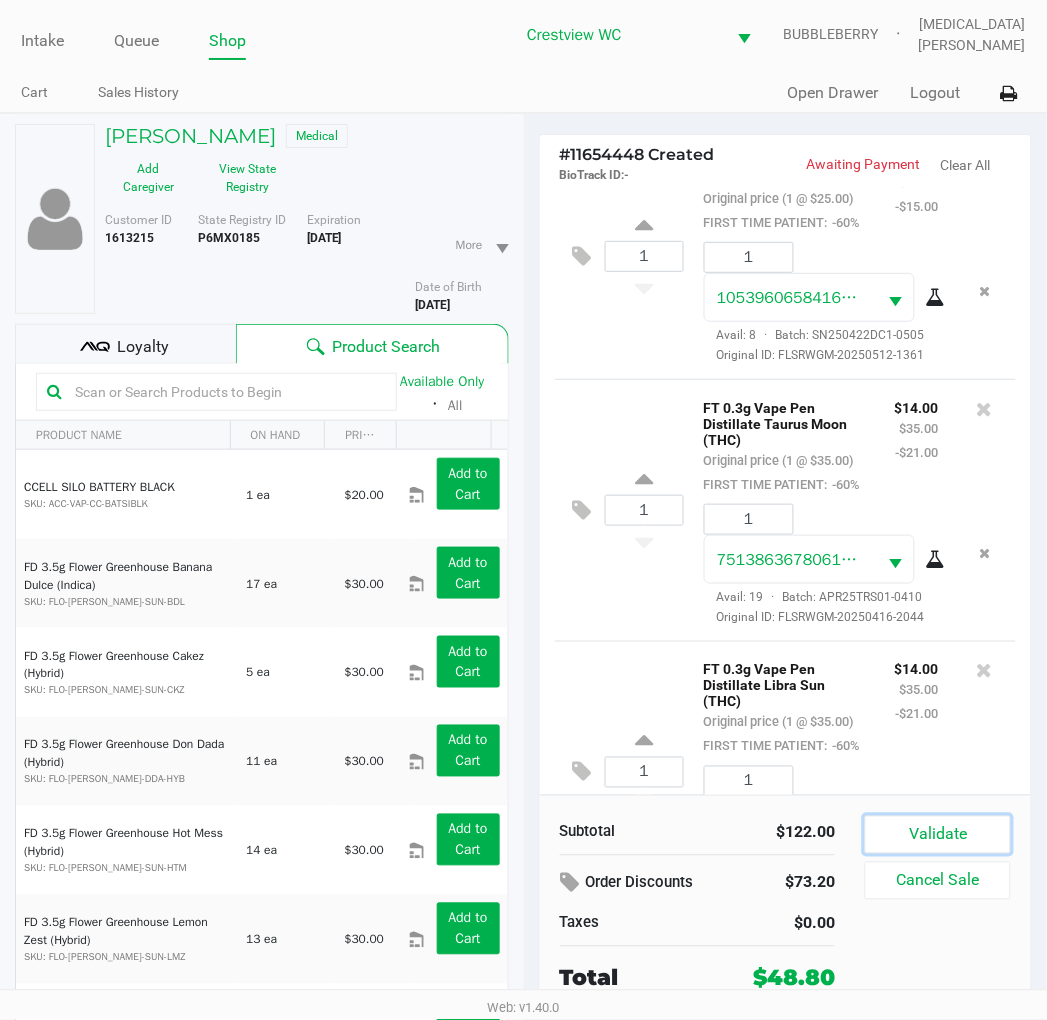 click on "Validate" 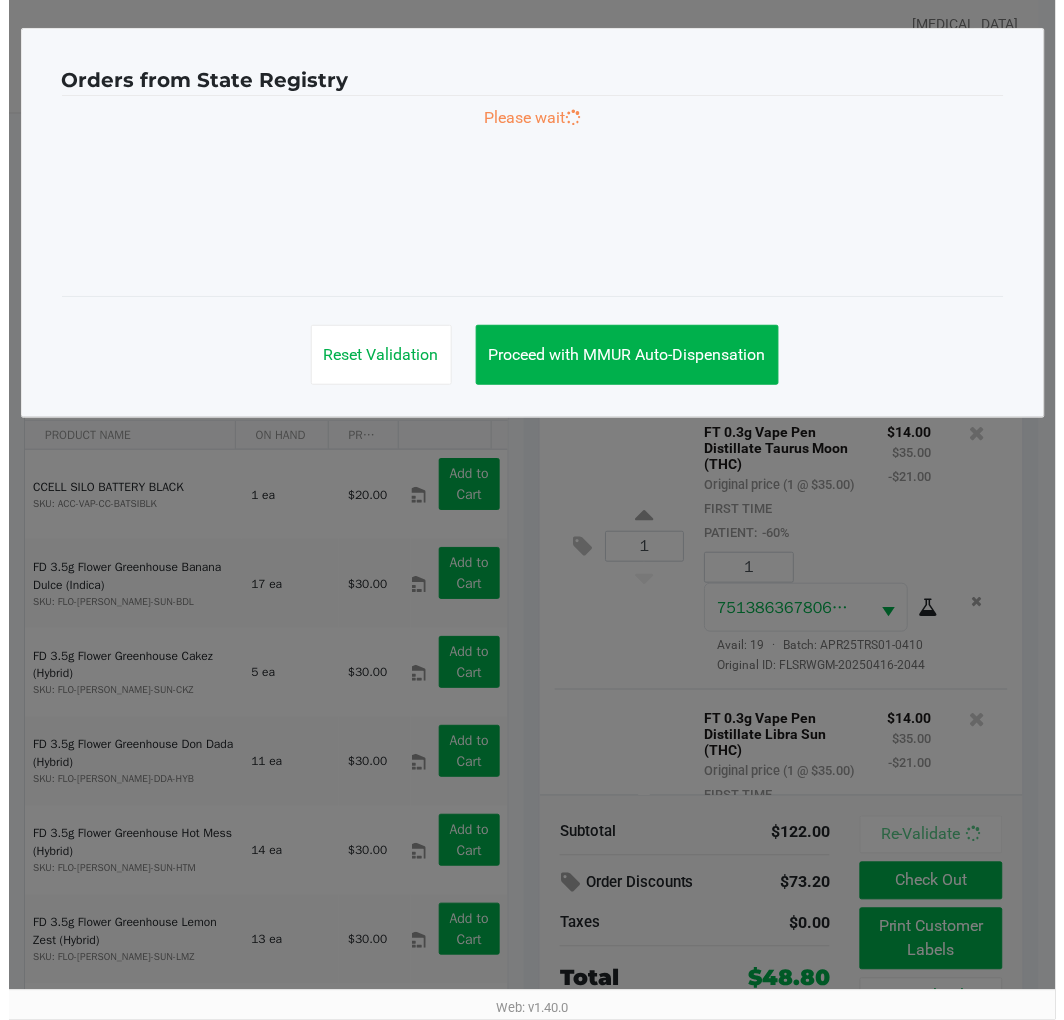scroll, scrollTop: 722, scrollLeft: 0, axis: vertical 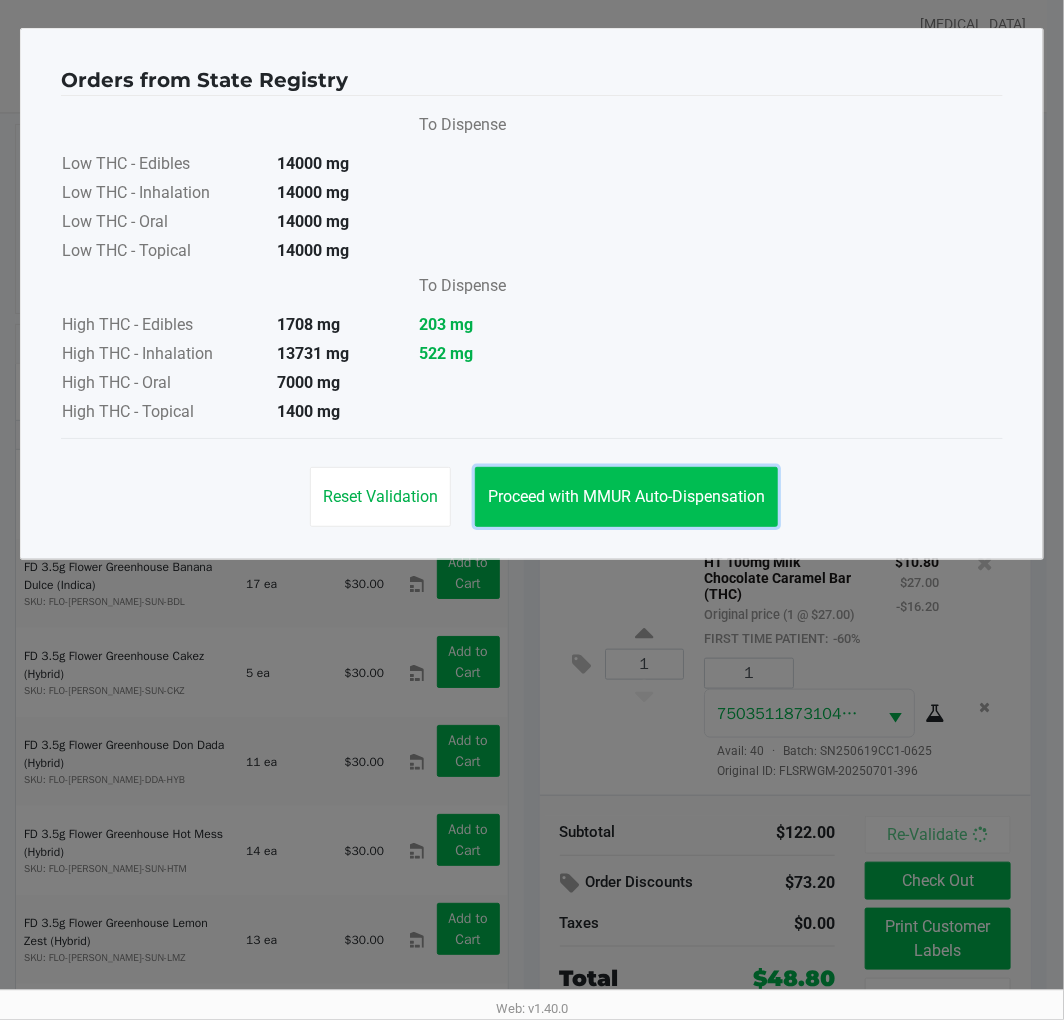 click on "Proceed with MMUR Auto-Dispensation" 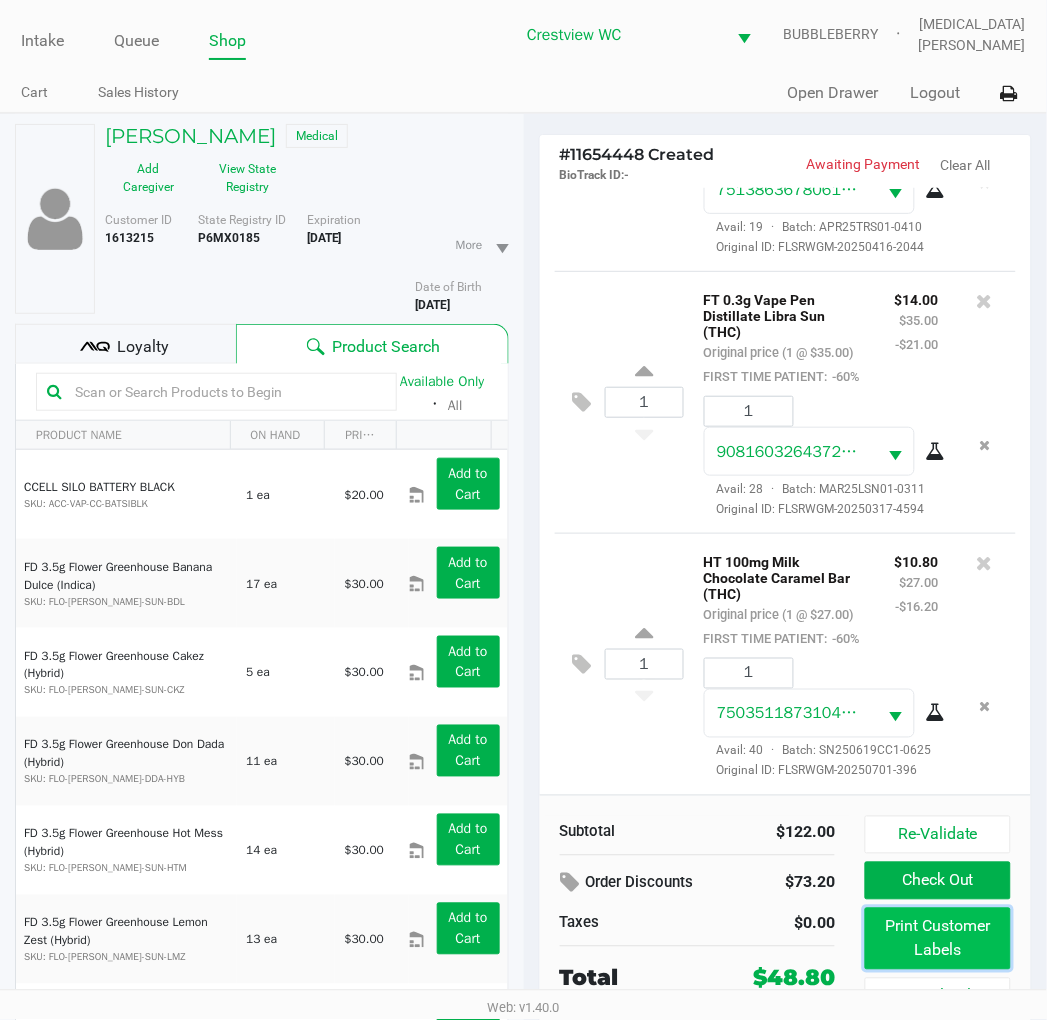 click on "Print Customer Labels" 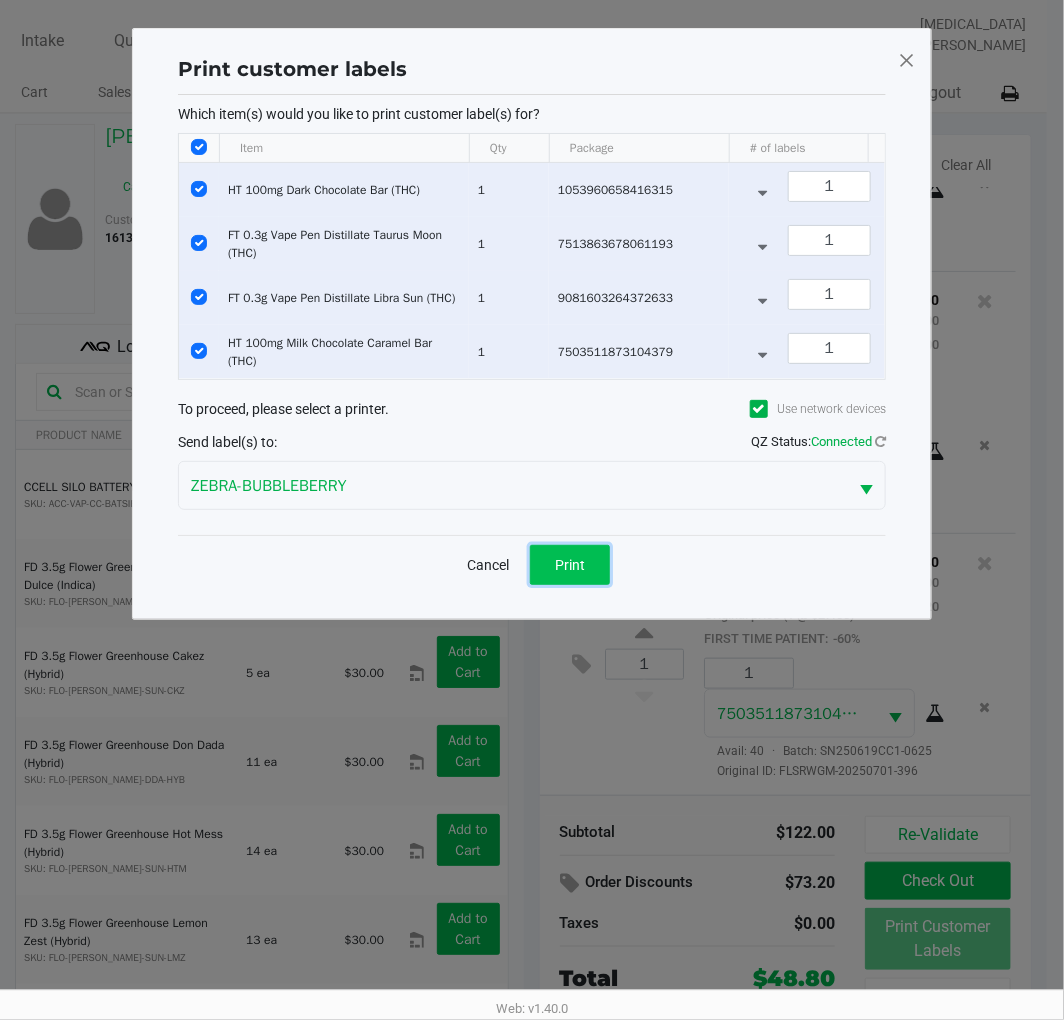 click on "Print" 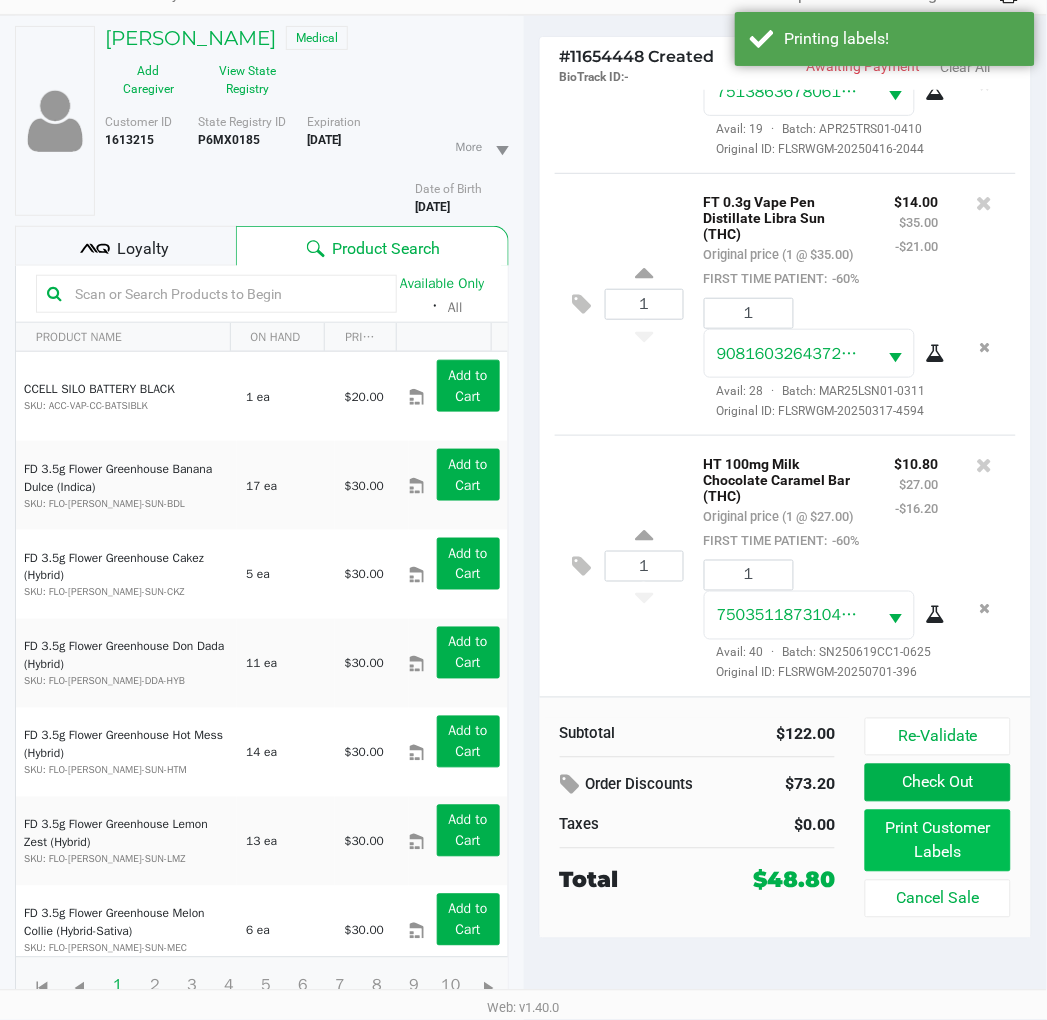 scroll, scrollTop: 104, scrollLeft: 0, axis: vertical 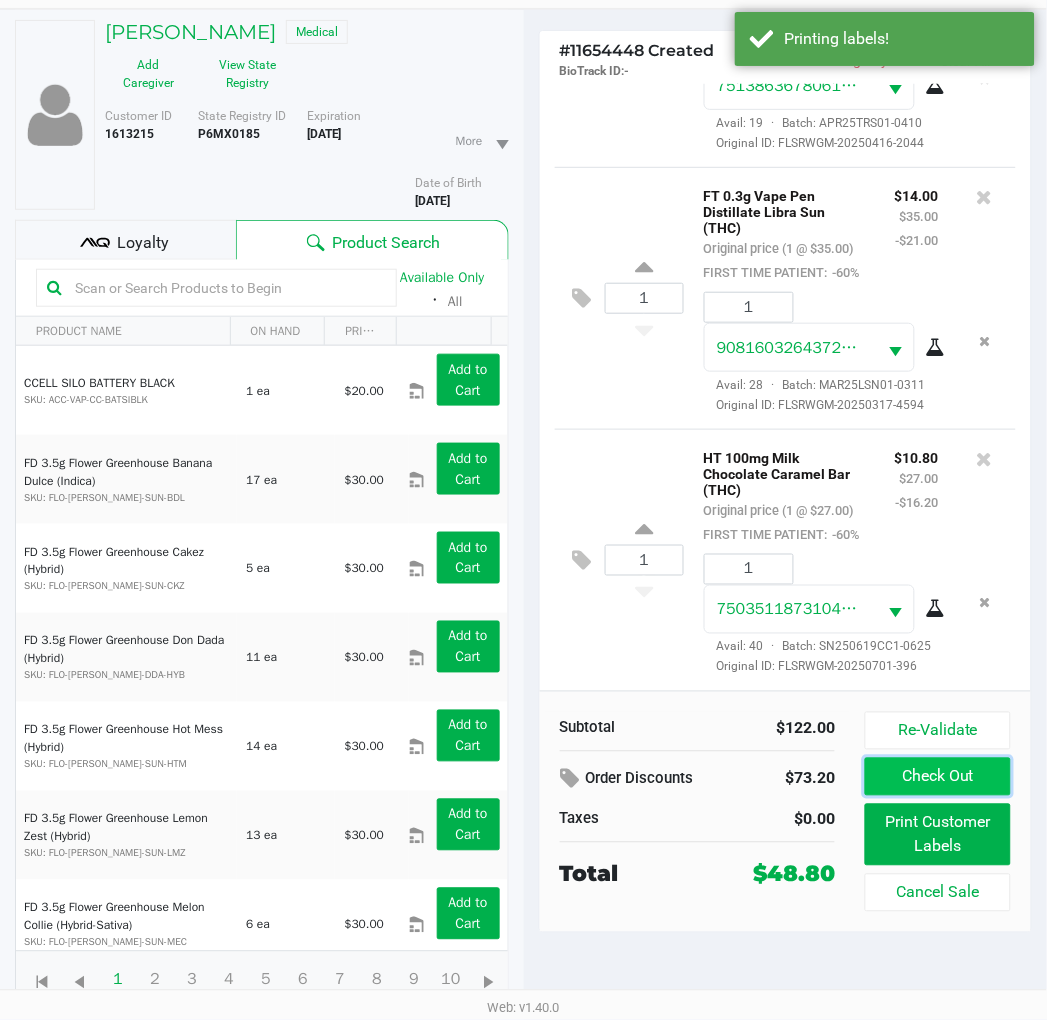 click on "Check Out" 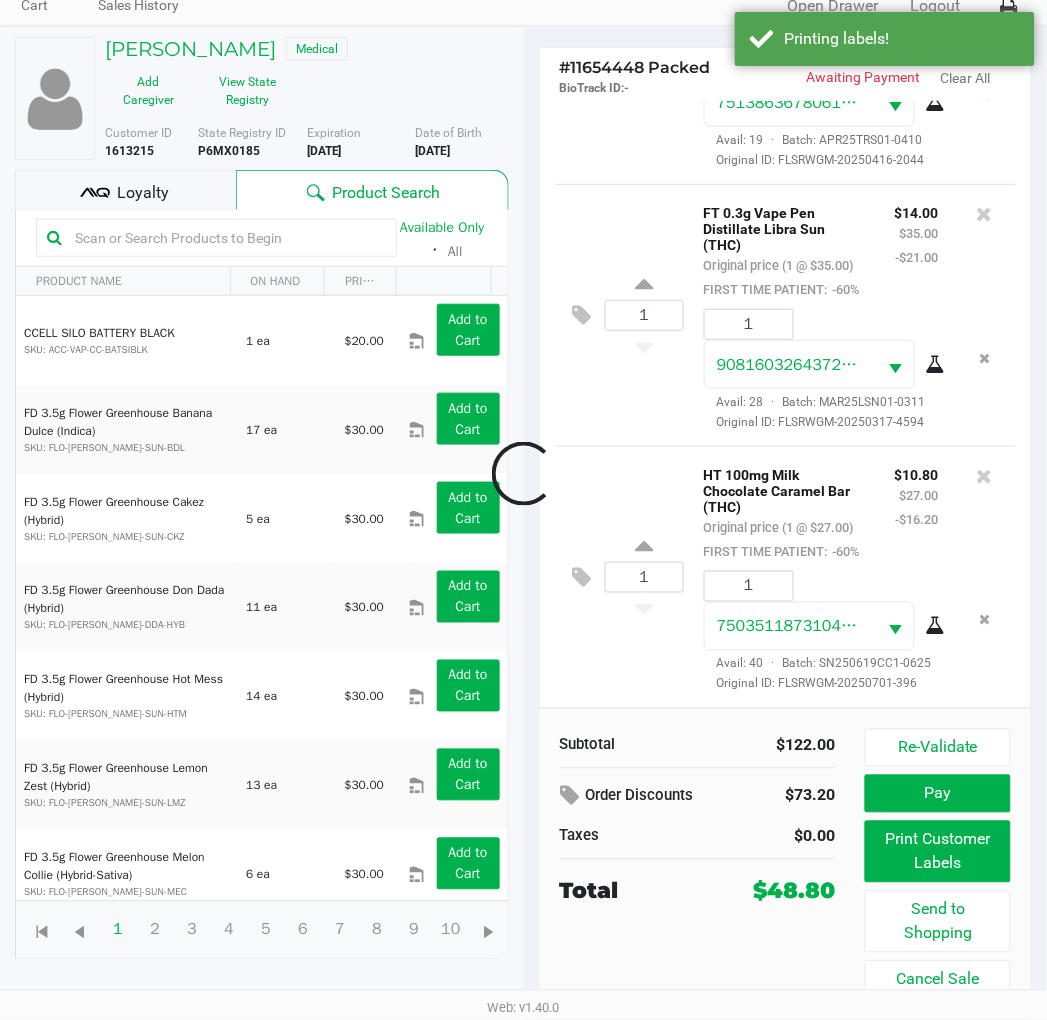 scroll, scrollTop: 88, scrollLeft: 0, axis: vertical 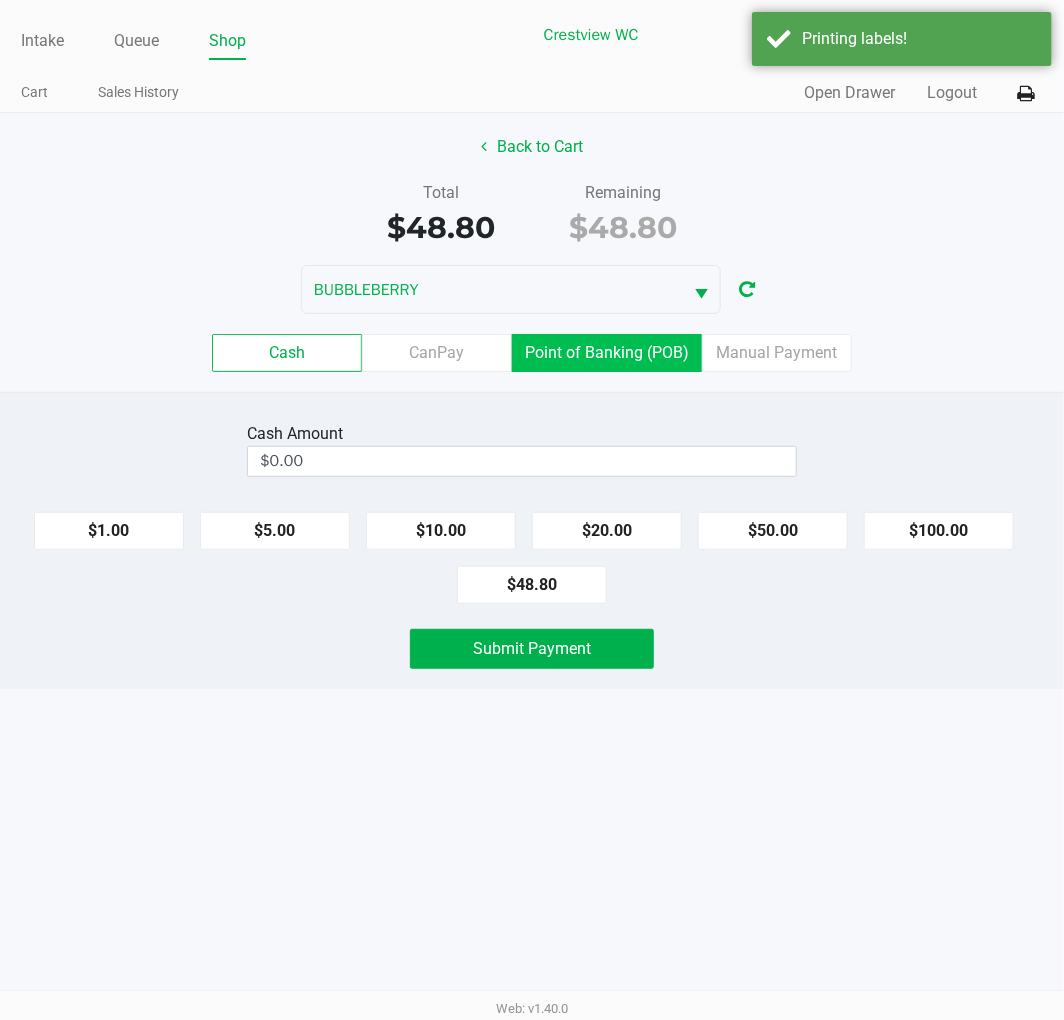 click on "Point of Banking (POB)" 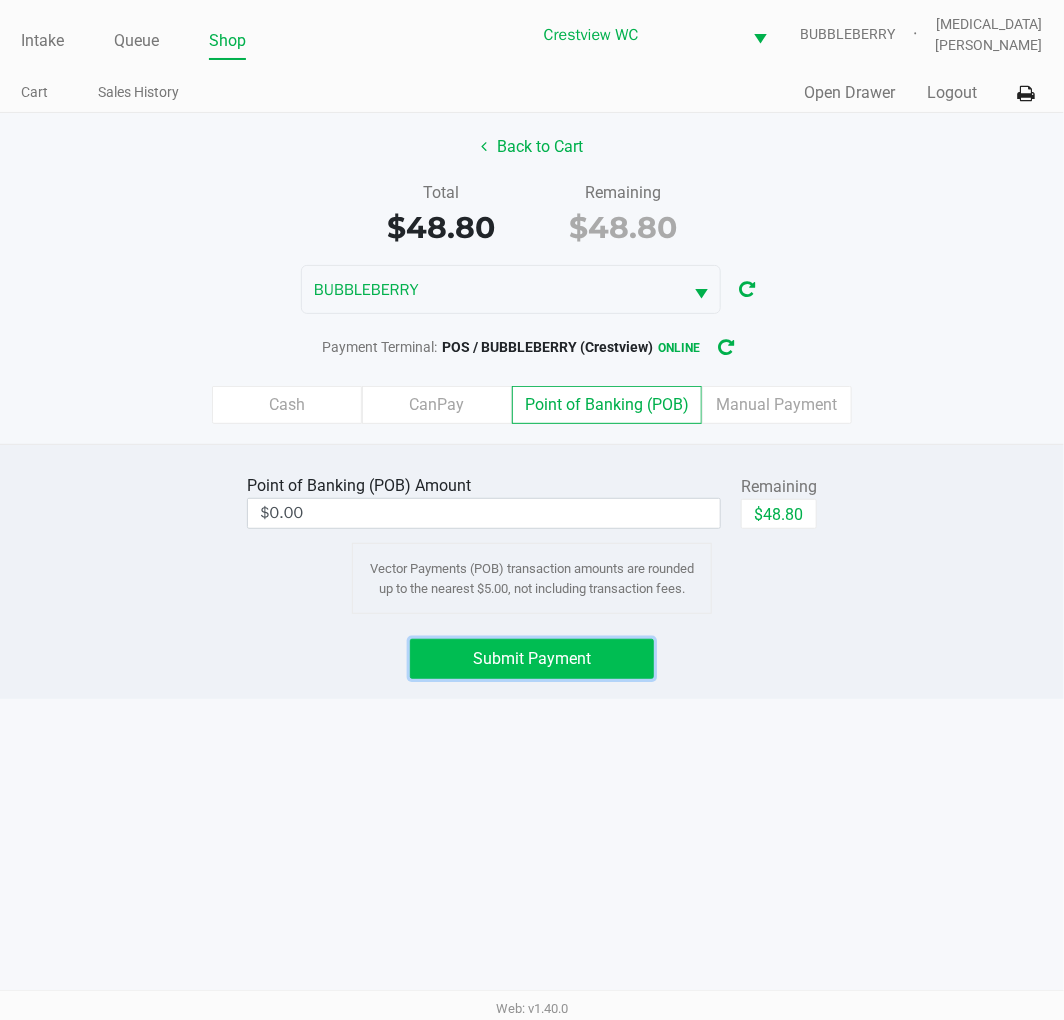 click on "Submit Payment" 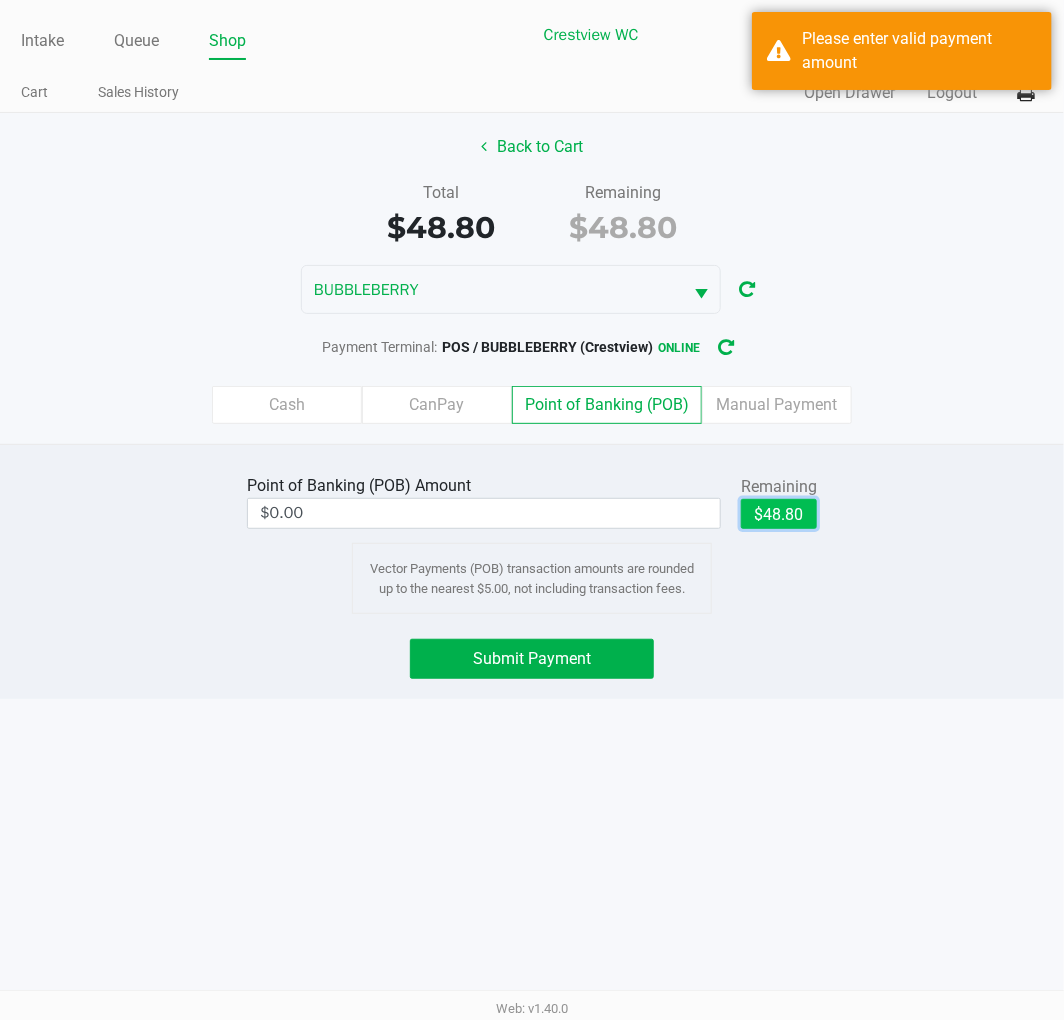 click on "$48.80" 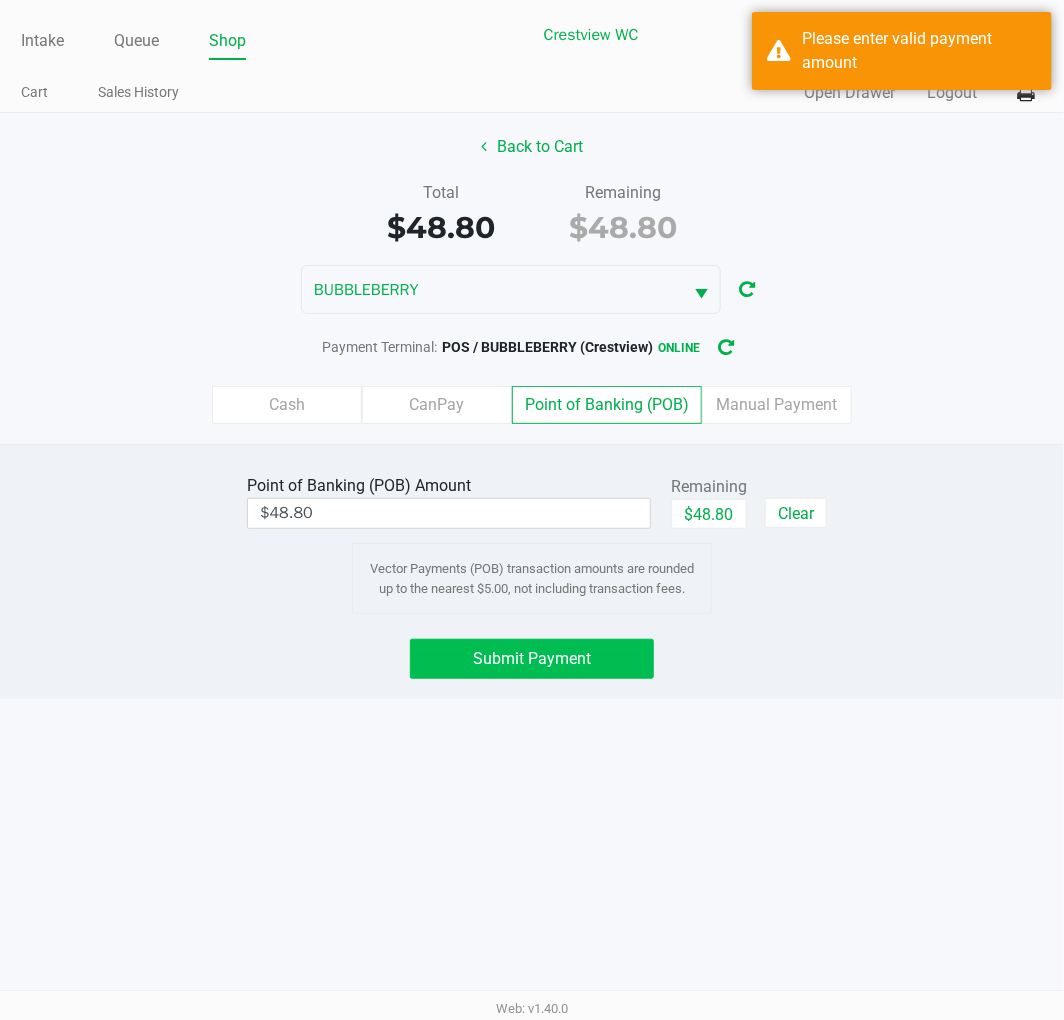 drag, startPoint x: 576, startPoint y: 744, endPoint x: 593, endPoint y: 673, distance: 73.00685 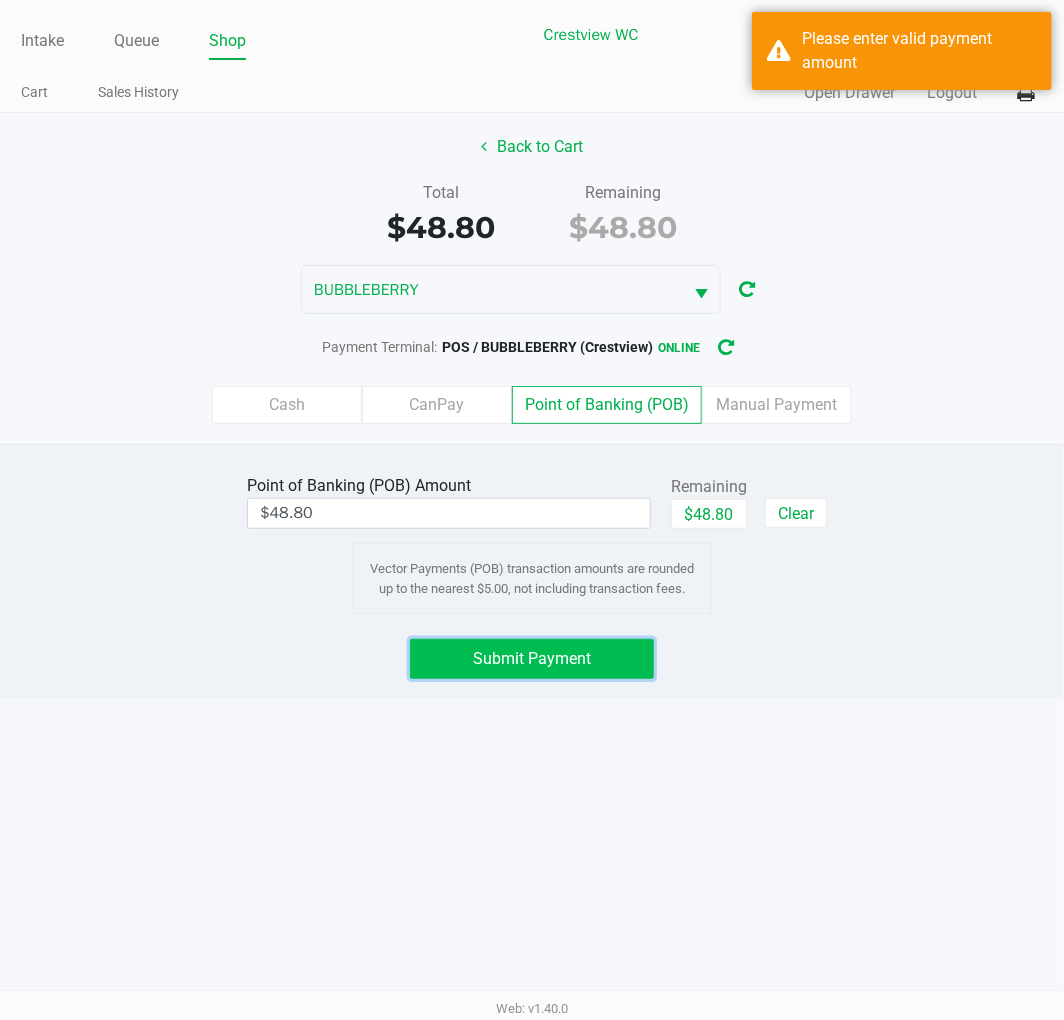 click on "Submit Payment" 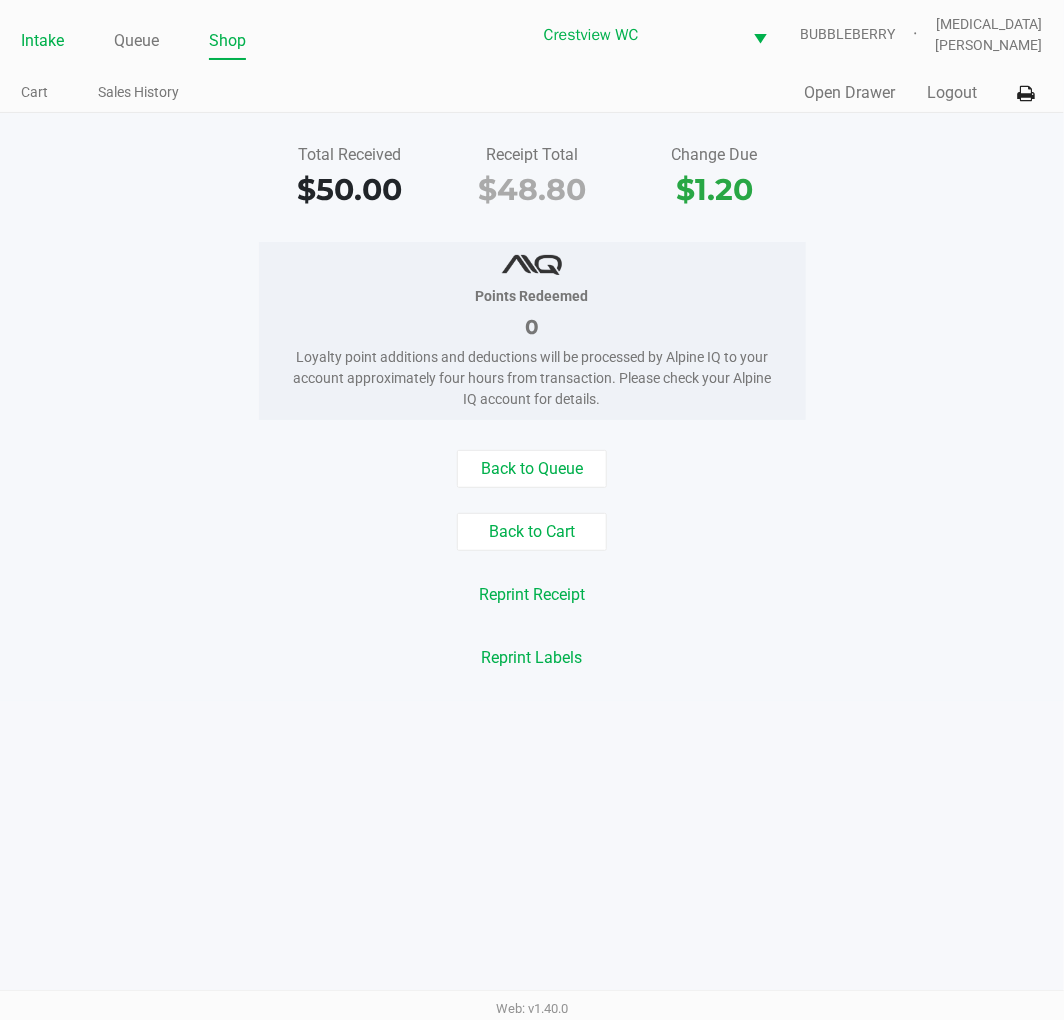 click on "Intake" 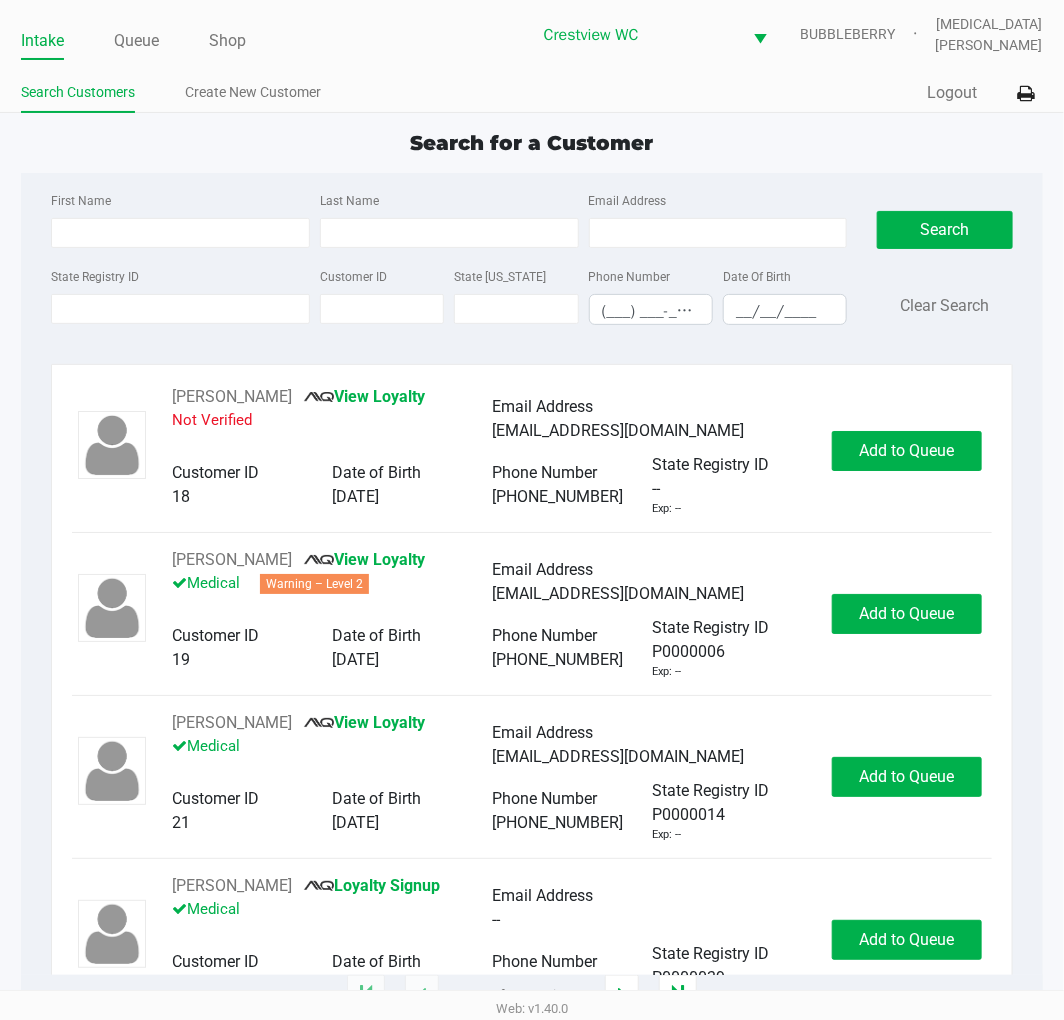 click on "Search for a Customer First Name Last Name Email Address State Registry ID Customer ID State ID Phone Number (___) ___-____ Date Of Birth __/__/____  Search   Clear Search   RICHARD MURPHY       View Loyalty   Not Verified   Email Address   ms1111111111@hotmail.com   Customer ID   18   Date of Birth   04/02/1955   Phone Number   (727) 515-7256   State Registry ID   --   Exp: --   Add to Queue   ADELE OSORIO       View Loyalty   Medical   Warning – Level 2   Email Address   floatingonmycloud@gmail.com   Customer ID   19   Date of Birth   02/15/1955   Phone Number   (516) 205-8315   State Registry ID   P0000006   Exp: --   Add to Queue   CHARLOTTE LEE       View Loyalty   Medical   Email Address   cblee0915@gmail.com   Customer ID   21   Date of Birth   09/15/1961   Phone Number   (609) 792-5321   State Registry ID   P0000014   Exp: --   Add to Queue   CRAWFORD KER       Loyalty Signup   Medical   Email Address   --   Customer ID   23   Date of Birth   07/27/2006   Phone Number   (727) 409-2778" 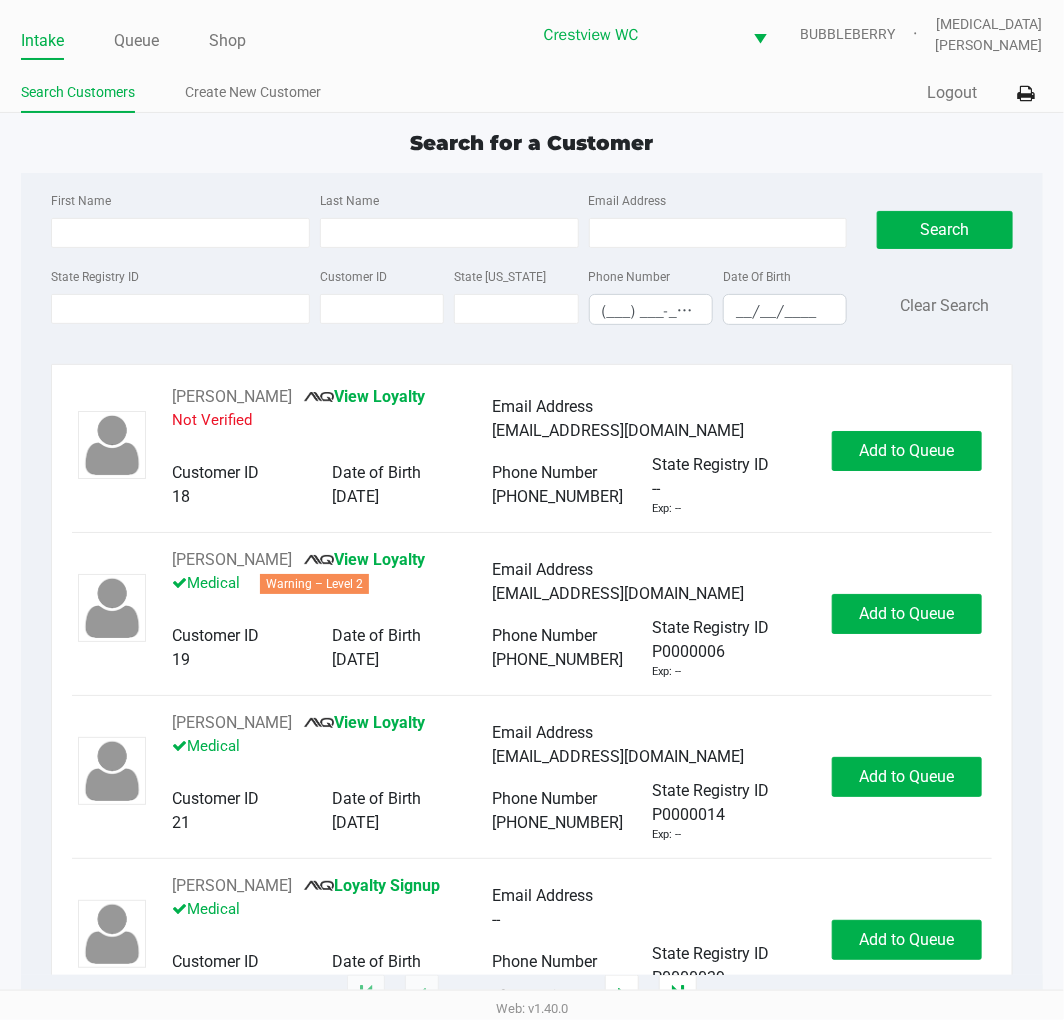 click on "First Name Last Name Email Address State Registry ID Customer ID State ID Phone Number (___) ___-____ Date Of Birth __/__/____  Search   Clear Search" 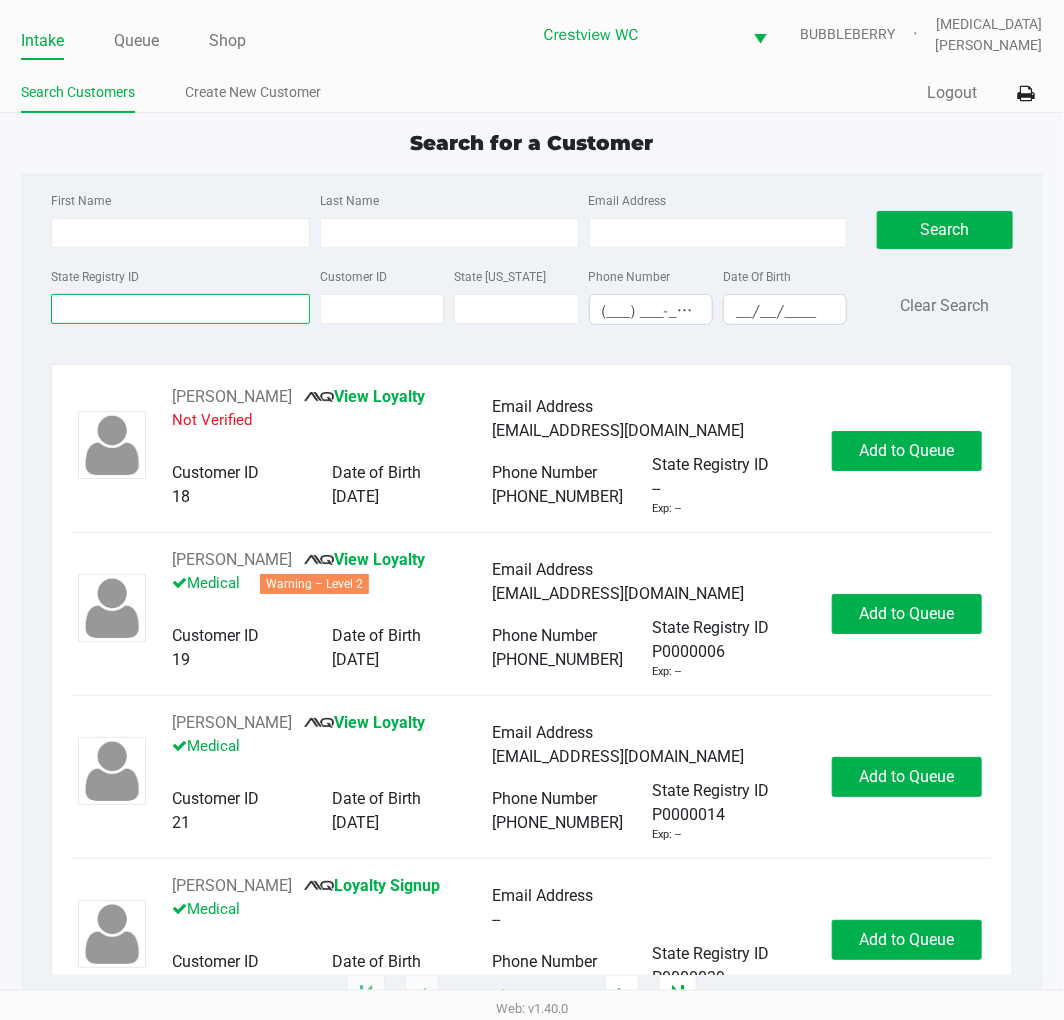 click on "State Registry ID" at bounding box center (180, 309) 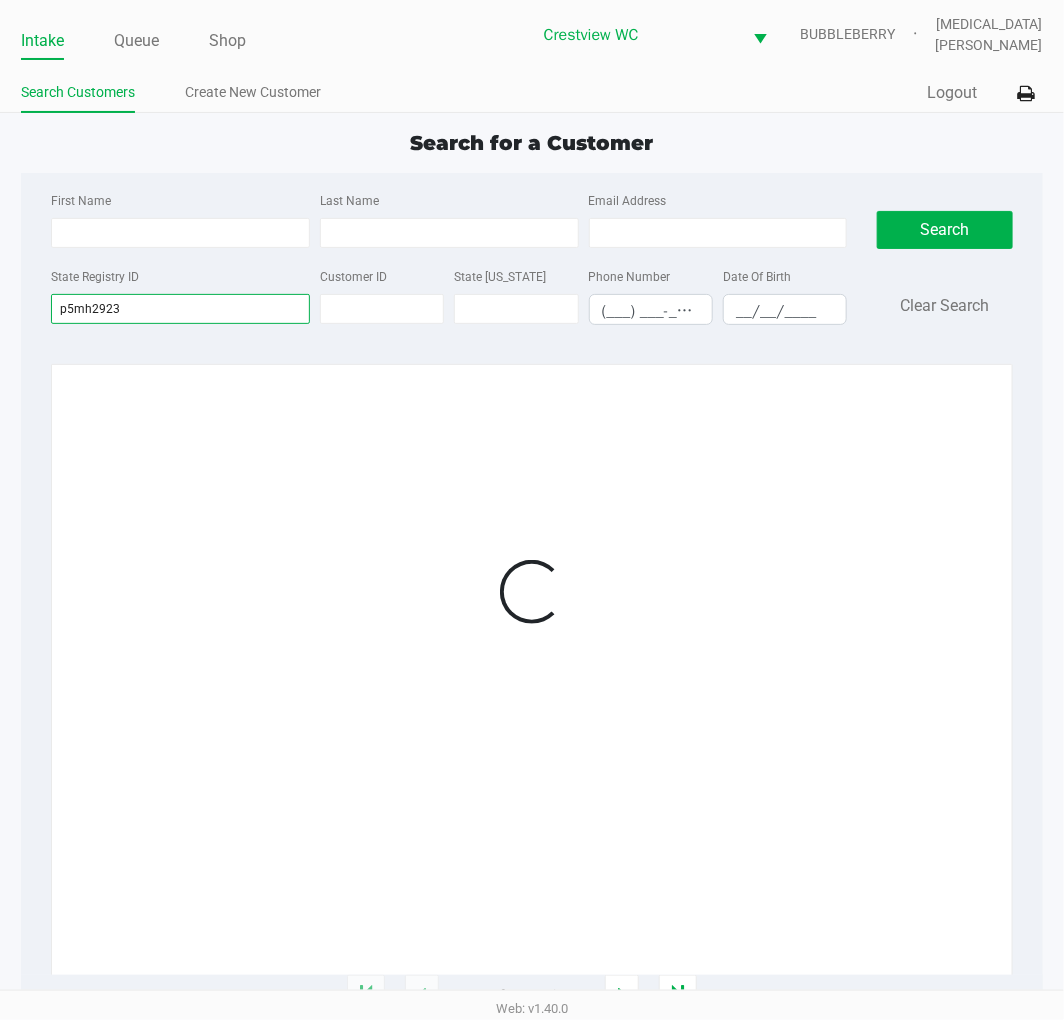type on "p5mh2923" 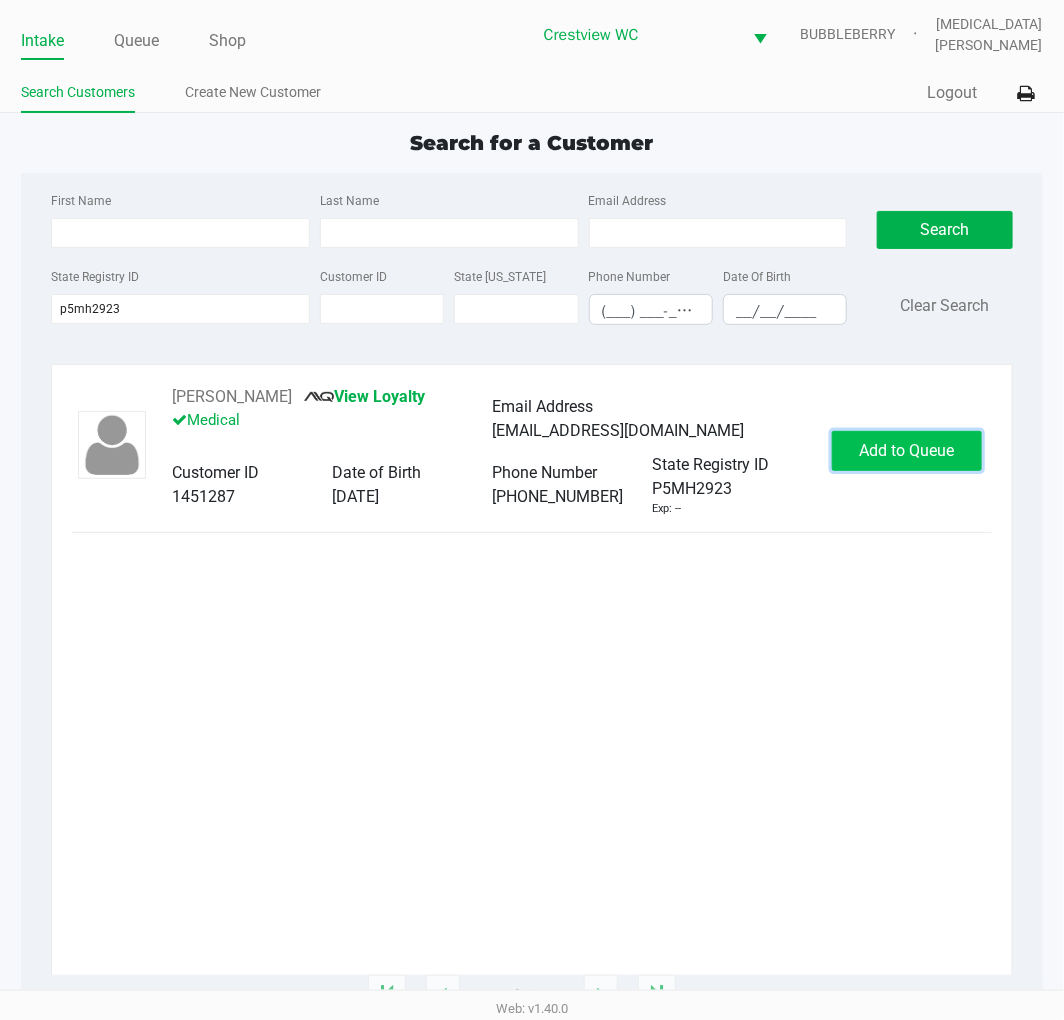 click on "Add to Queue" 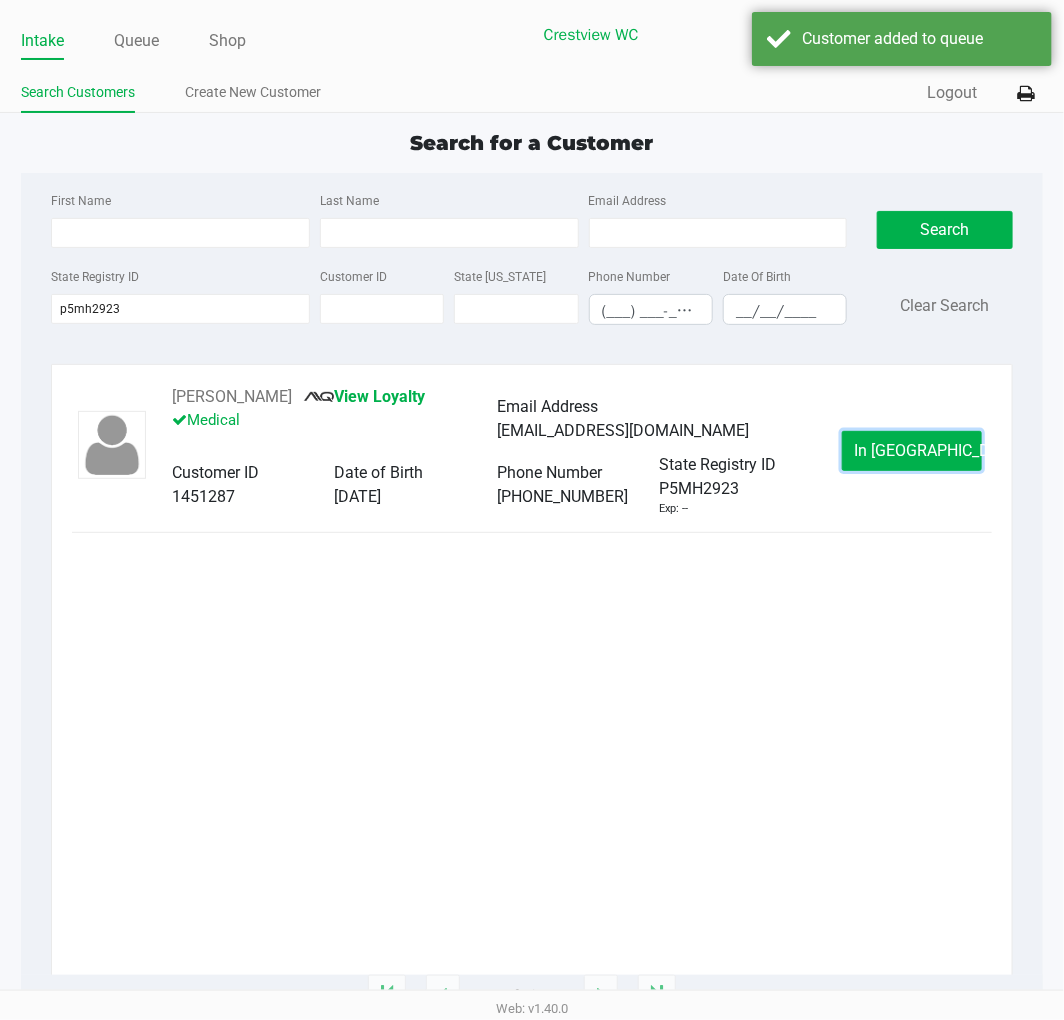 click on "In Queue" 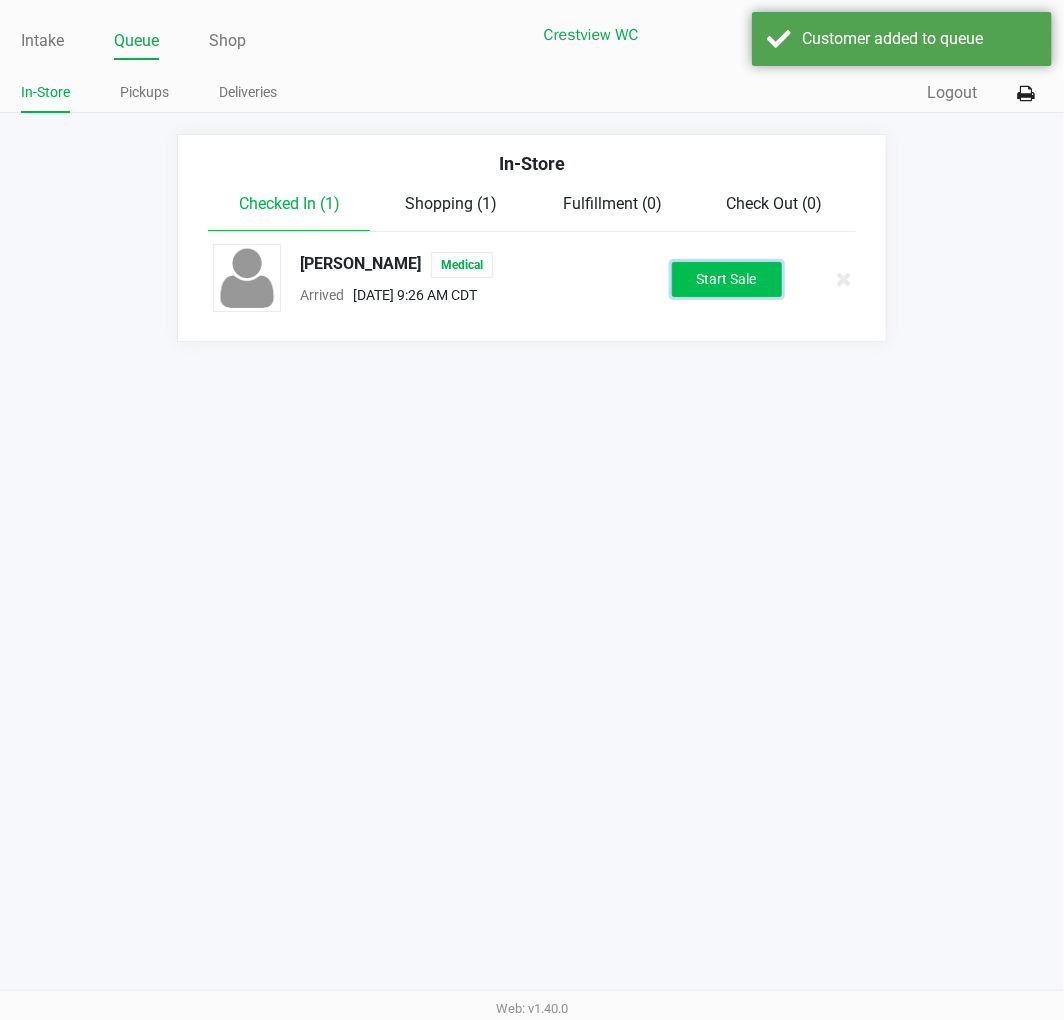 click on "Start Sale" 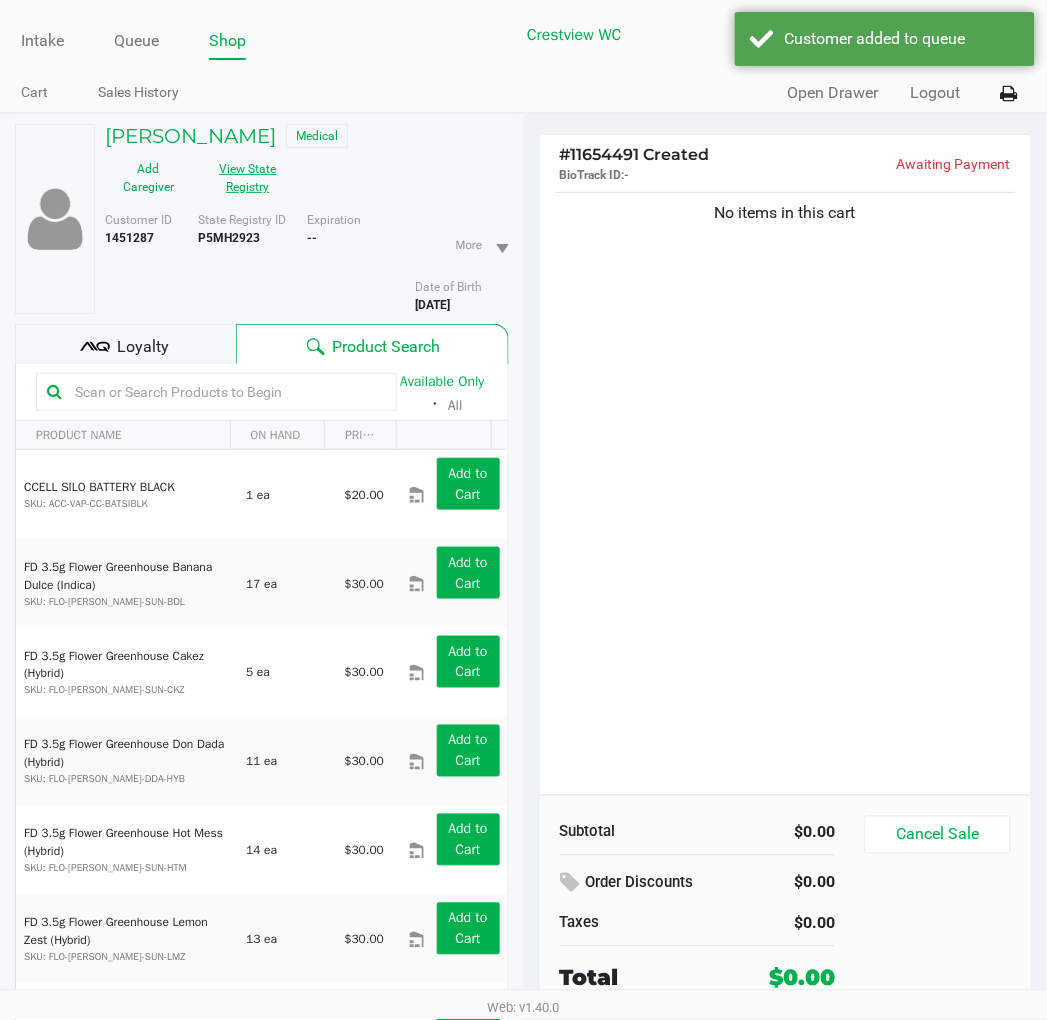 click on "View State Registry" 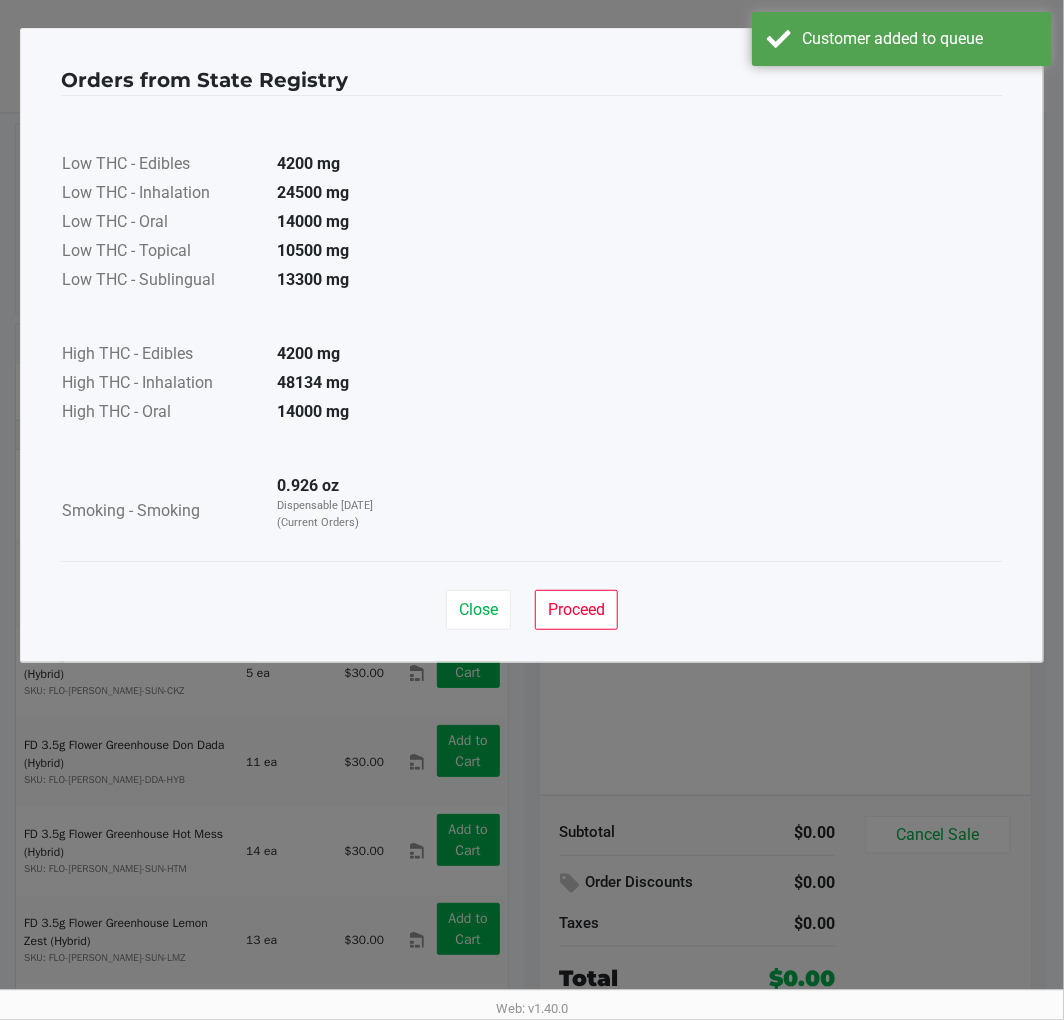 click on "Low THC - Edibles  4200 mg  Low THC - Inhalation  24500 mg  Low THC - Oral  14000 mg  Low THC - Topical  10500 mg  Low THC - Sublingual  13300 mg      High THC - Edibles  4200 mg  High THC - Inhalation  48134 mg  High THC - Oral  14000 mg      Smoking - Smoking  0.926 oz  Dispensable Today (Current Orders)" 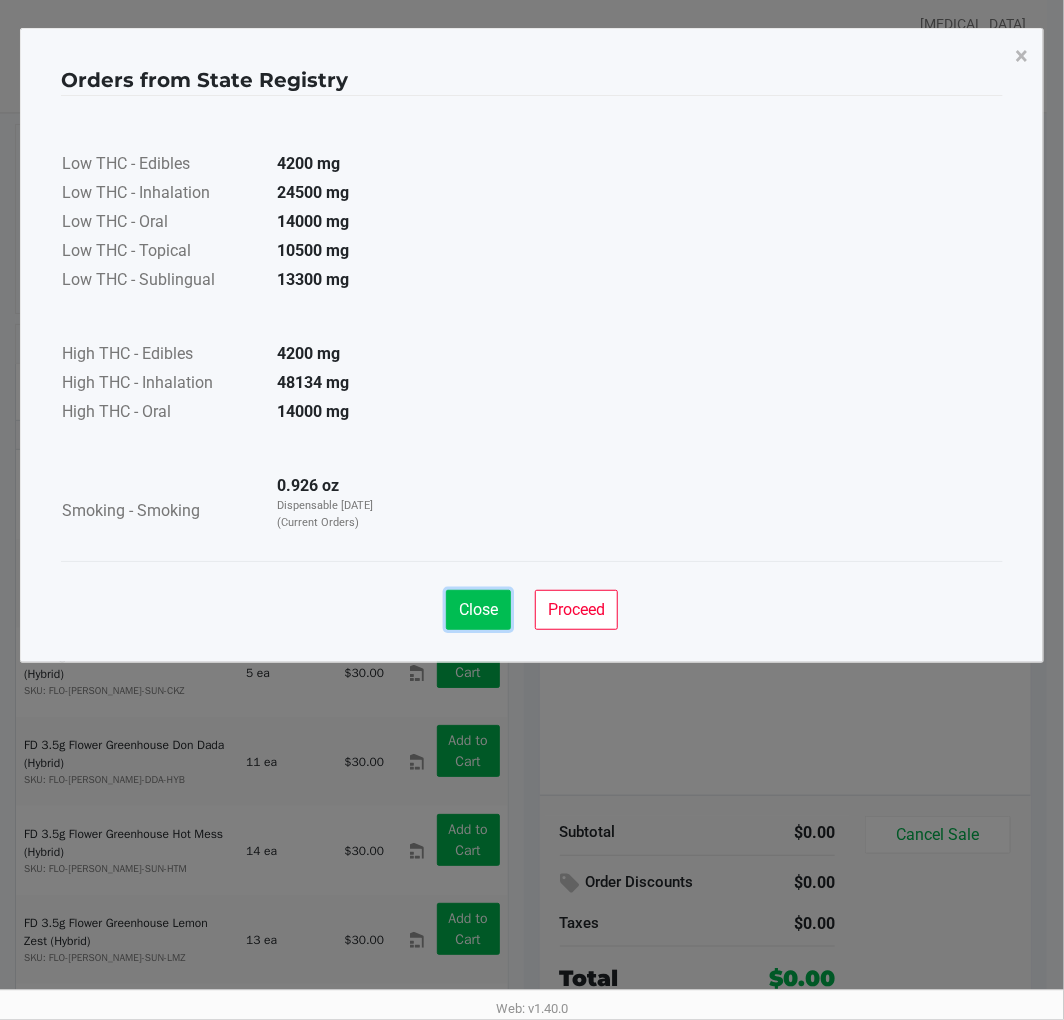 click on "Close" 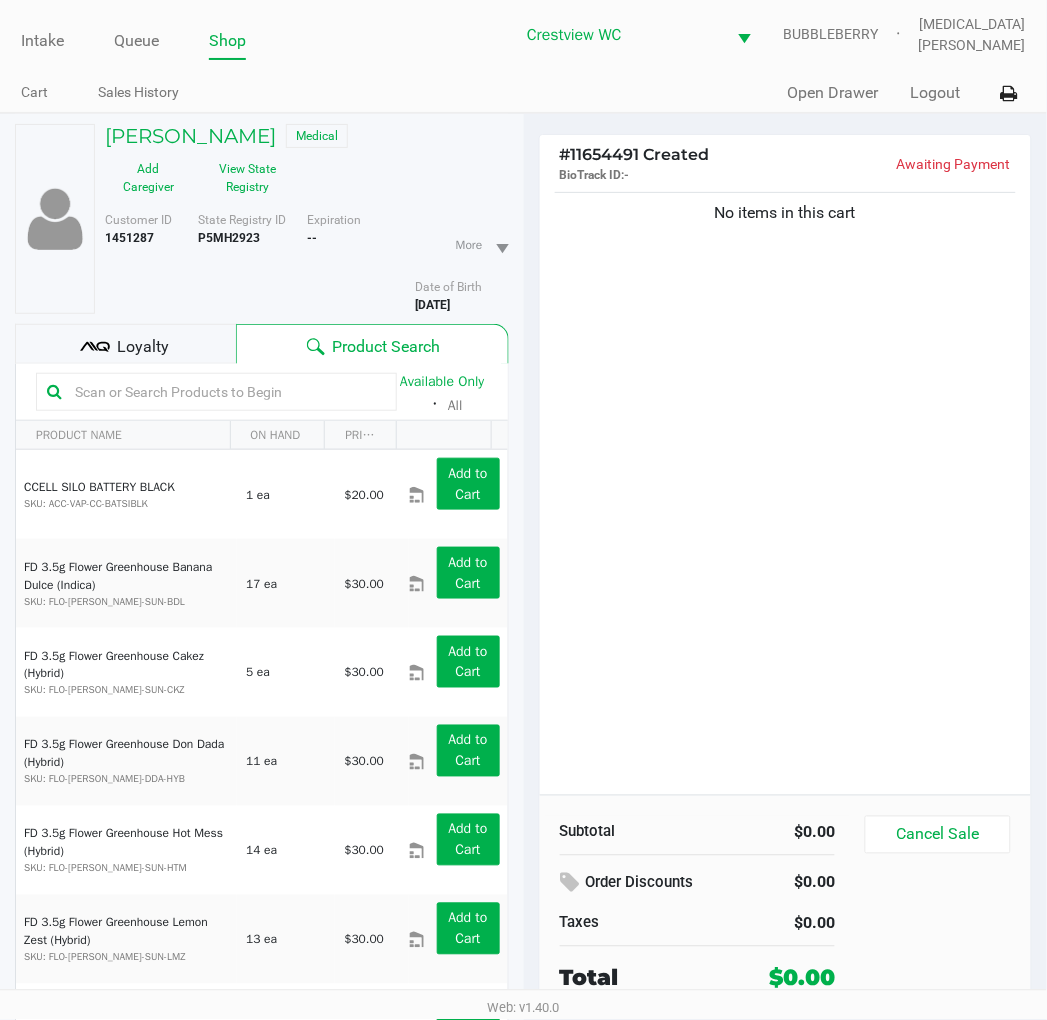 click on "Orders from State Registry  ×      Low THC - Edibles  4200 mg  Low THC - Inhalation  24500 mg  Low THC - Oral  14000 mg  Low THC - Topical  10500 mg  Low THC - Sublingual  13300 mg      High THC - Edibles  4200 mg  High THC - Inhalation  48134 mg  High THC - Oral  14000 mg      Smoking - Smoking  0.926 oz  Dispensable Today (Current Orders)   Close   Proceed" 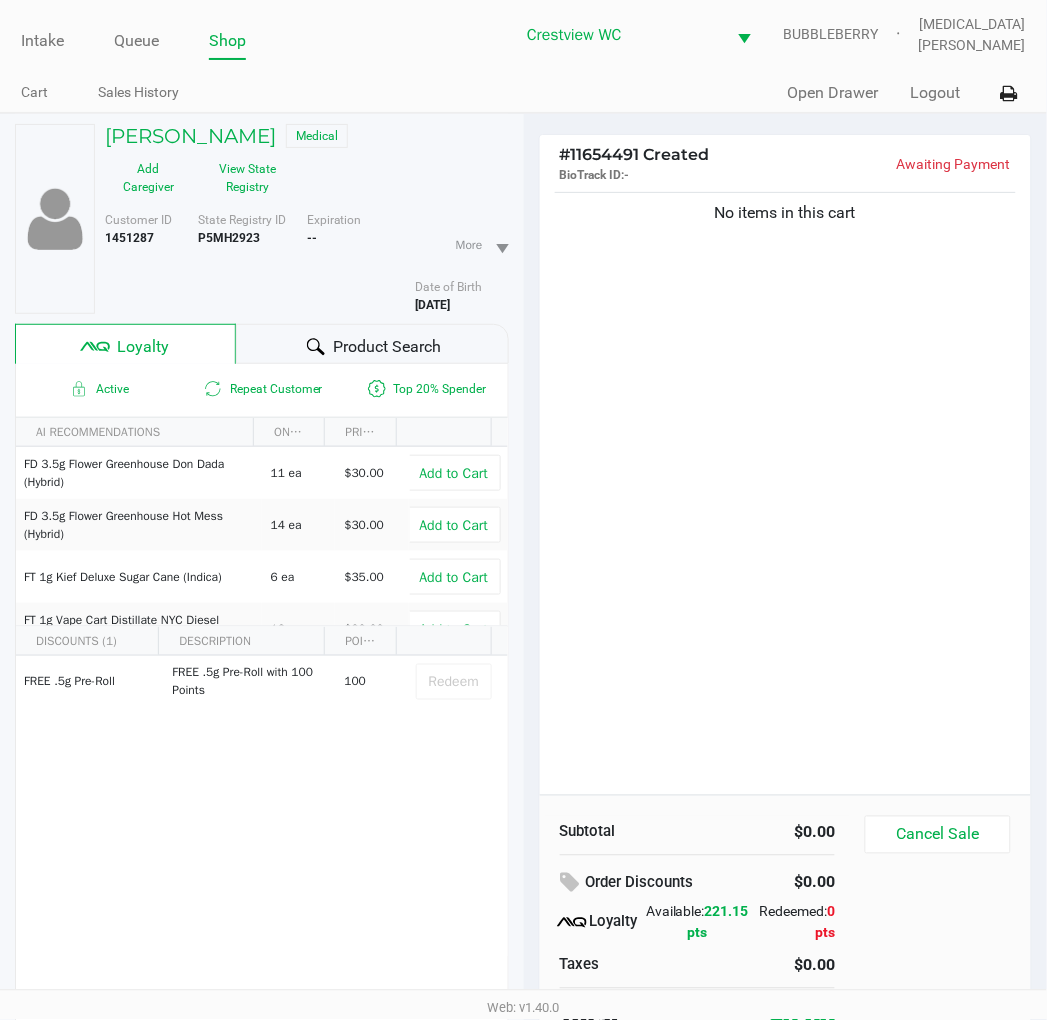 click on "No items in this cart" 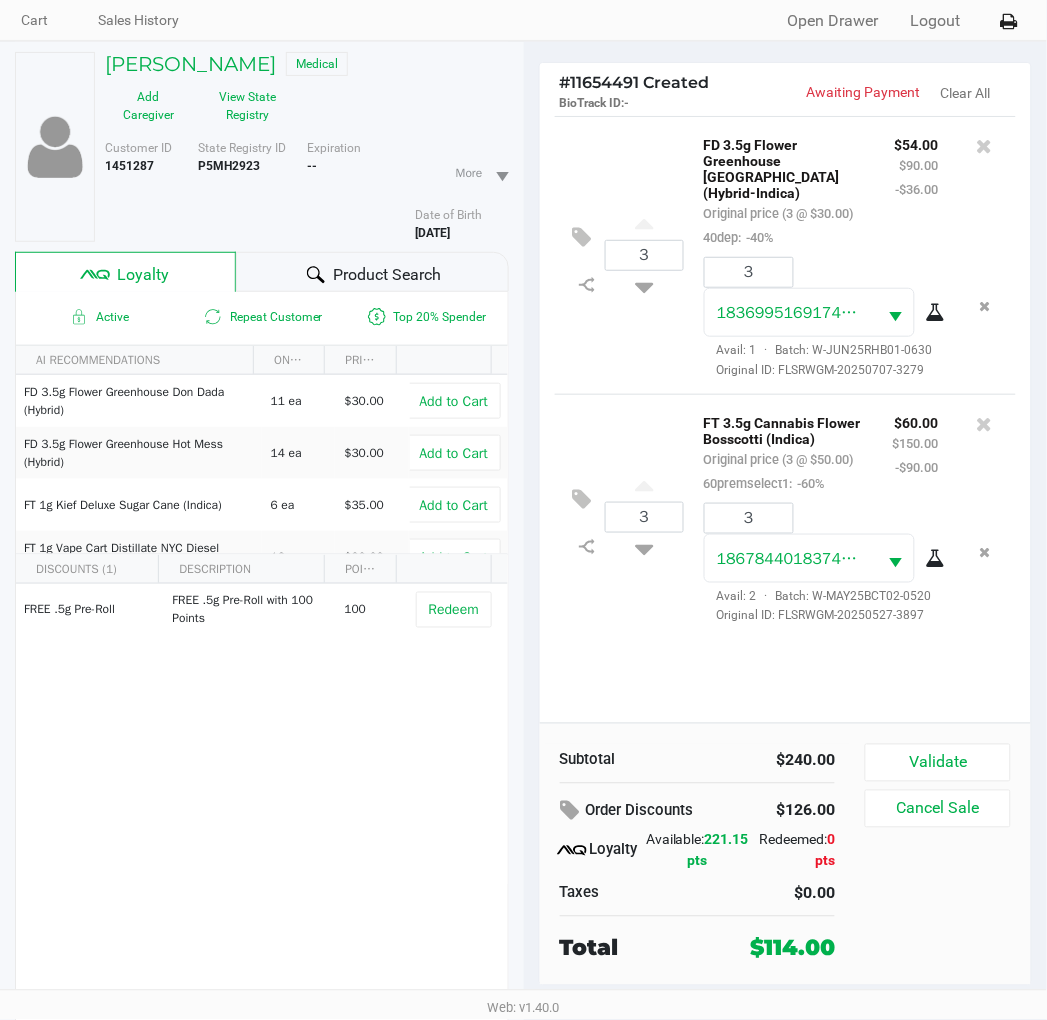 scroll, scrollTop: 104, scrollLeft: 0, axis: vertical 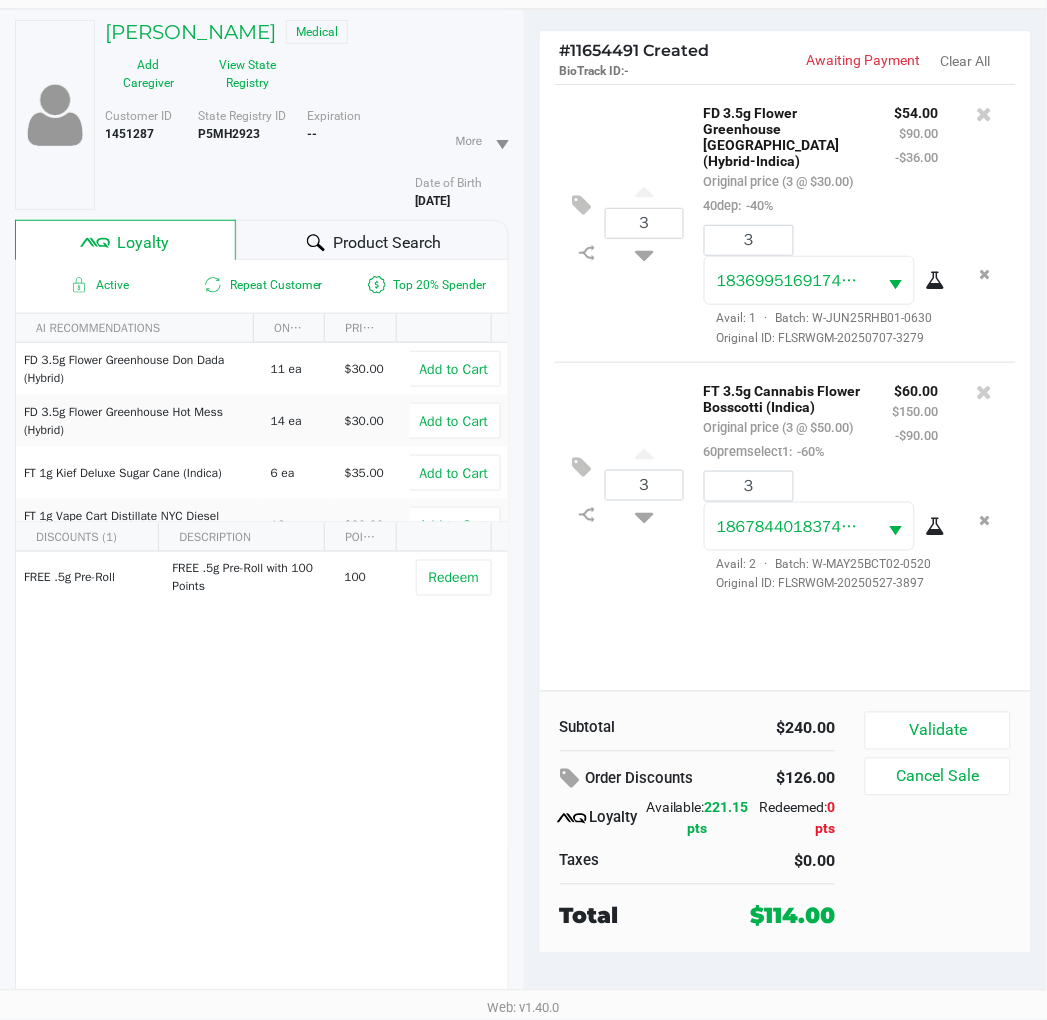 click on "Validate   Cancel Sale" 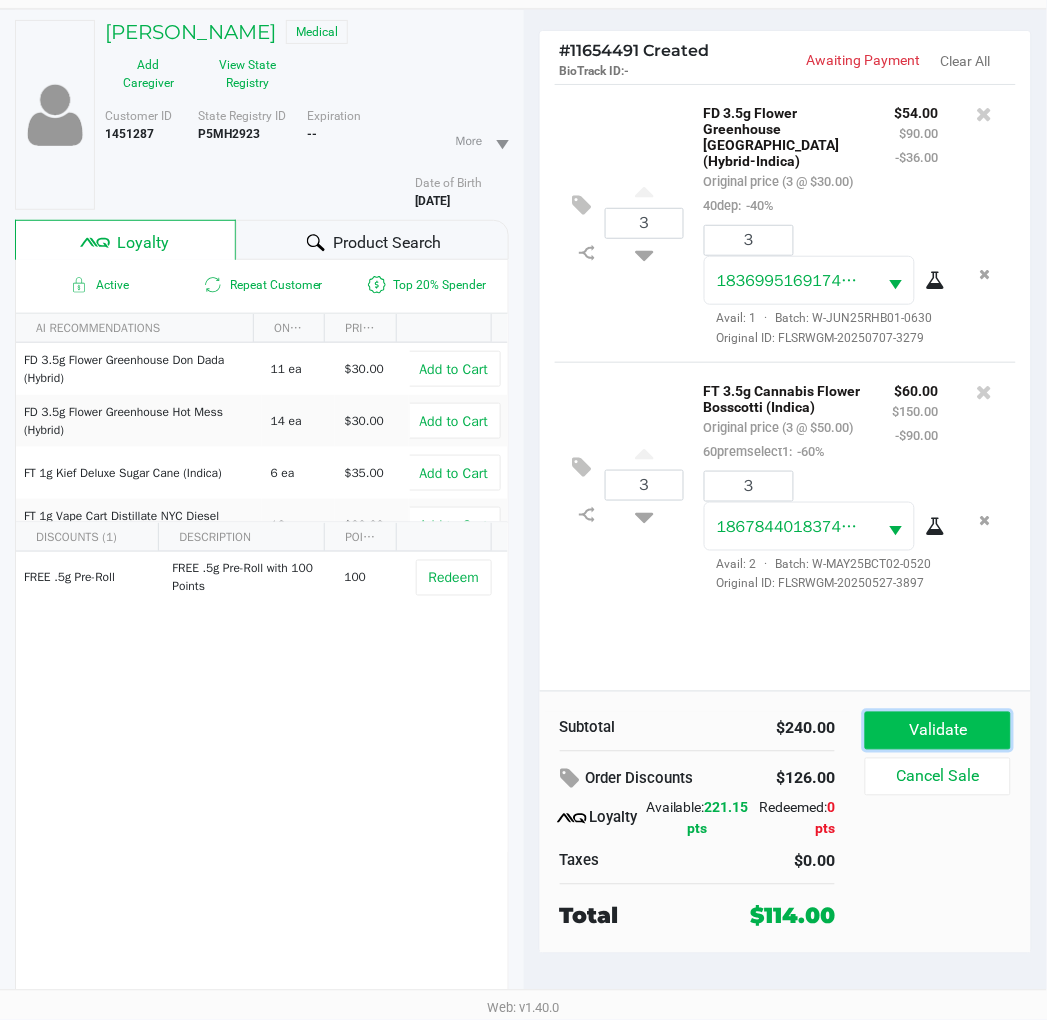 click on "Validate" 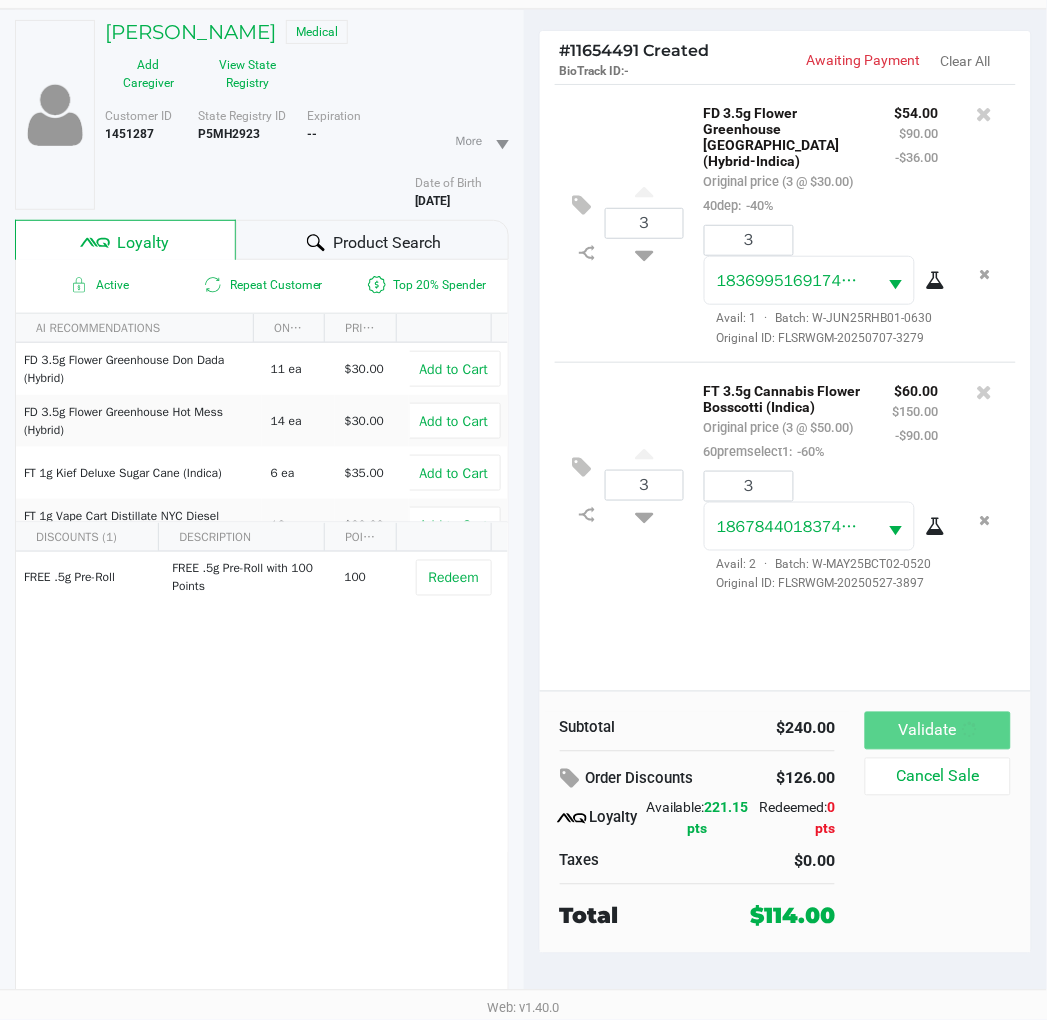 scroll, scrollTop: 0, scrollLeft: 0, axis: both 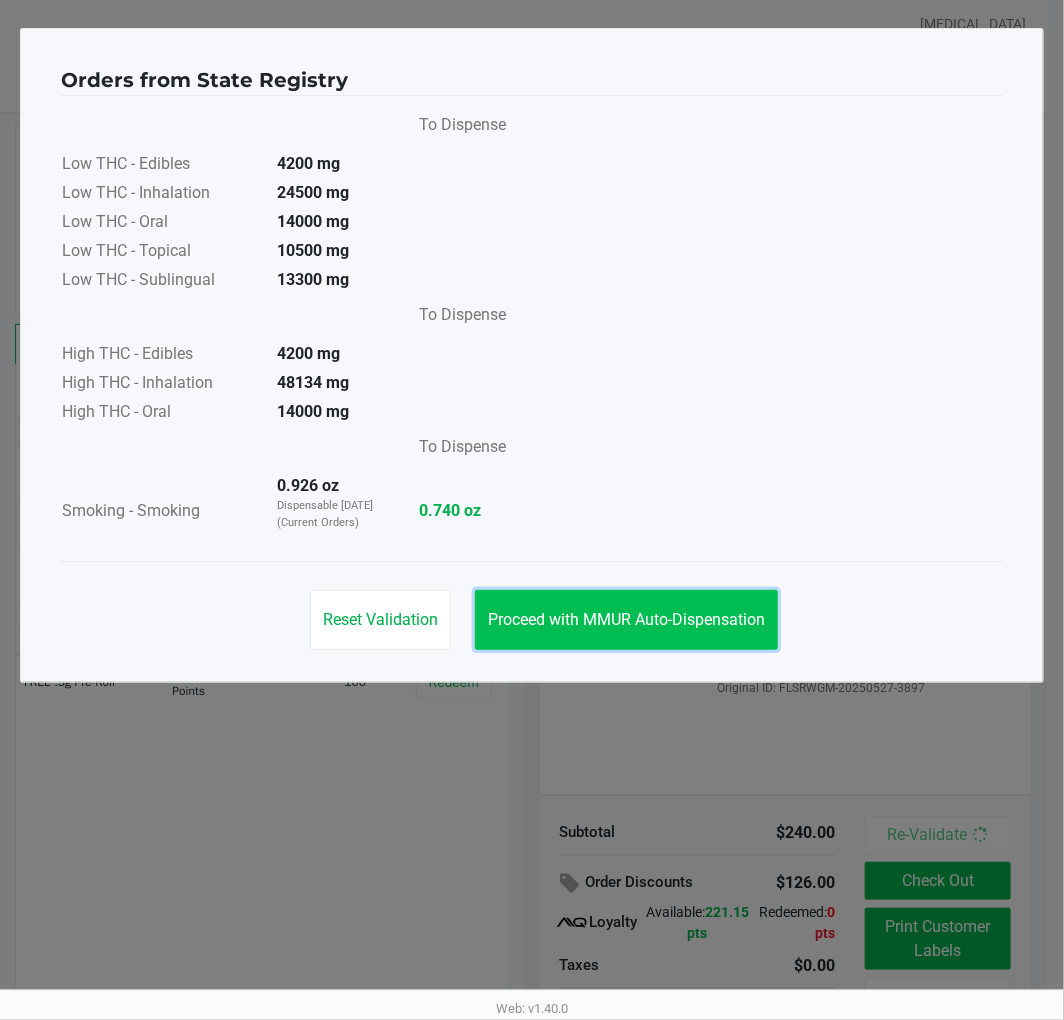 click on "Proceed with MMUR Auto-Dispensation" 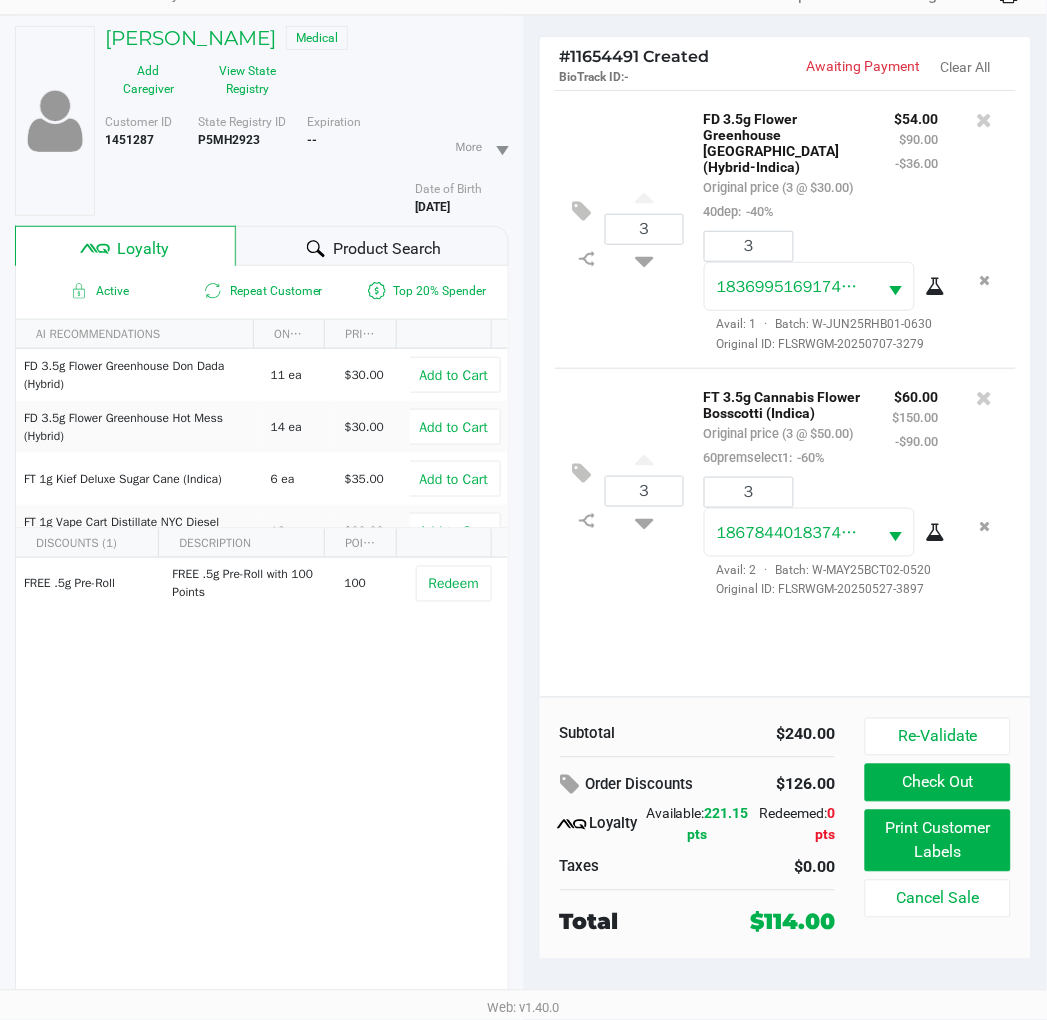 scroll, scrollTop: 104, scrollLeft: 0, axis: vertical 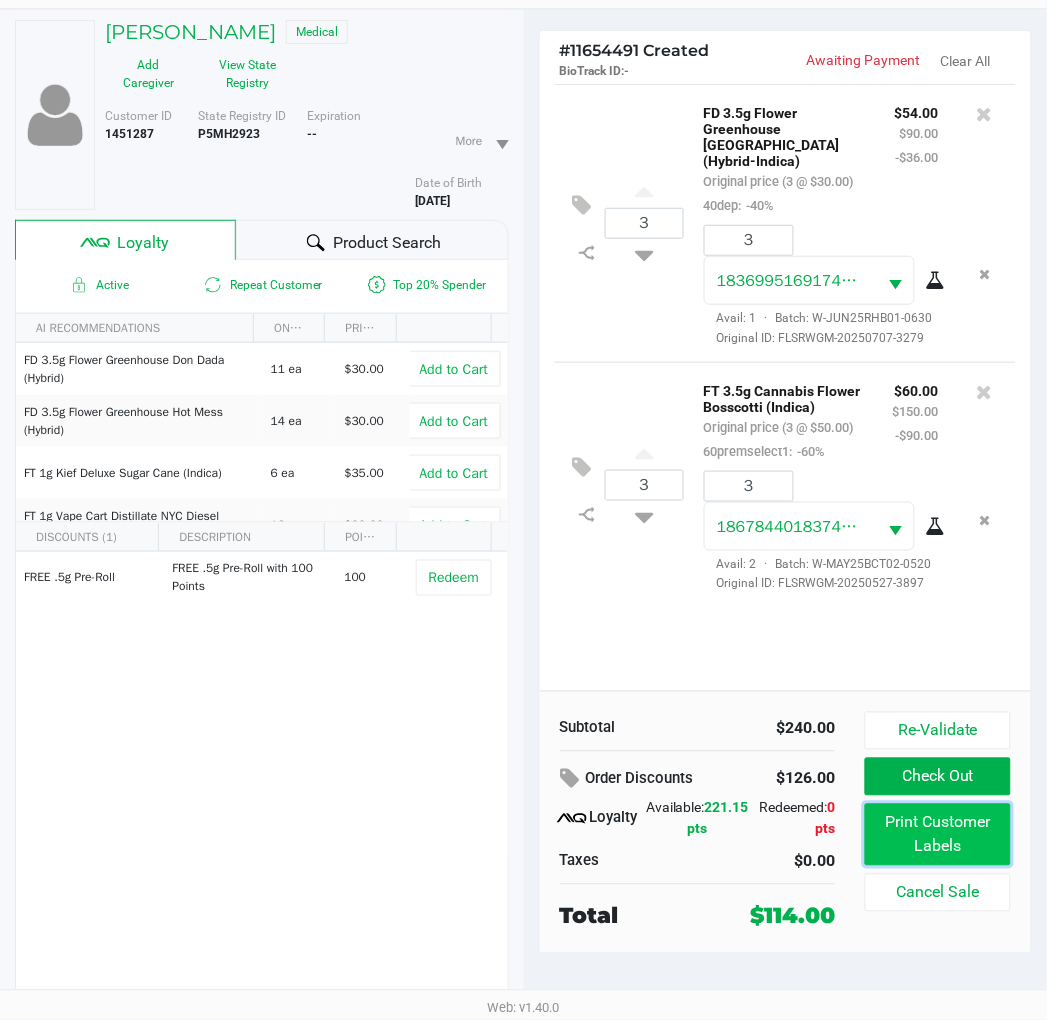 click on "Print Customer Labels" 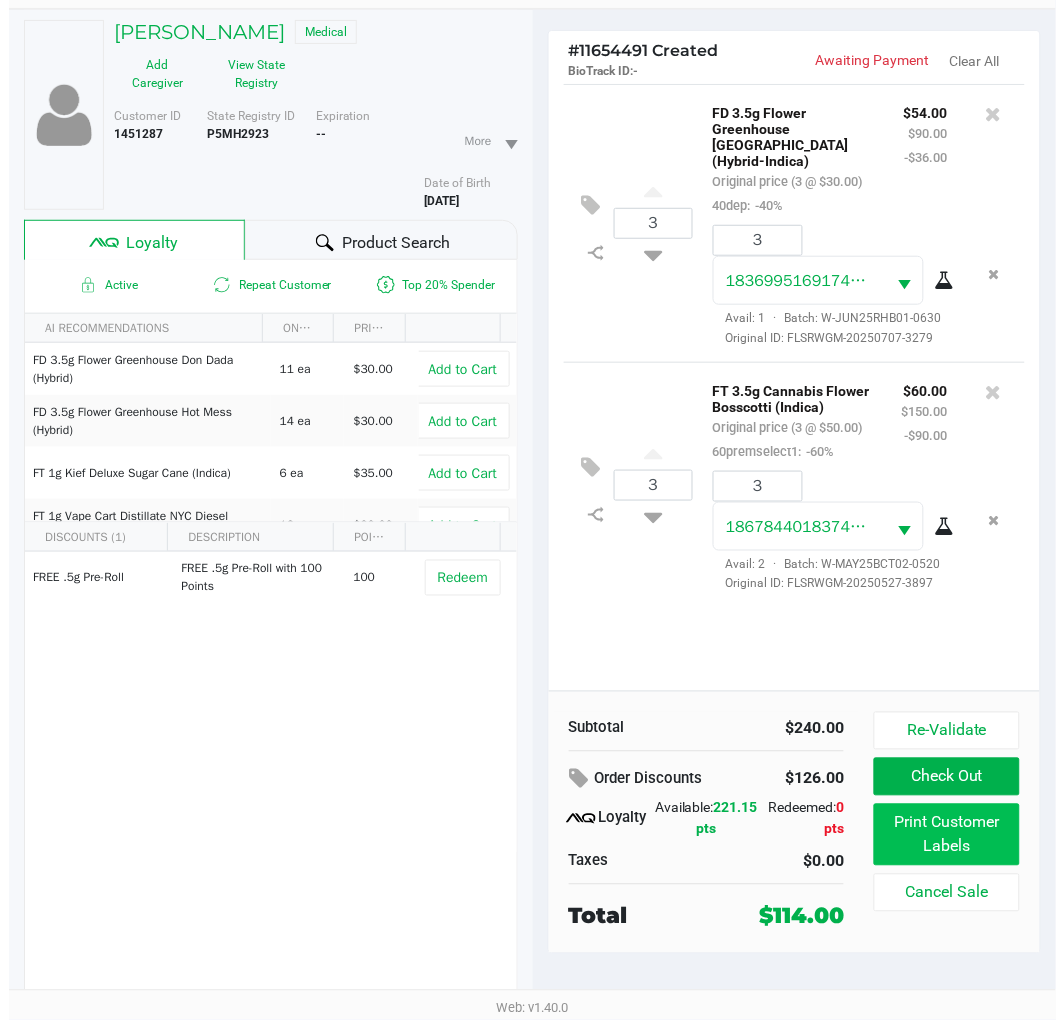 scroll, scrollTop: 0, scrollLeft: 0, axis: both 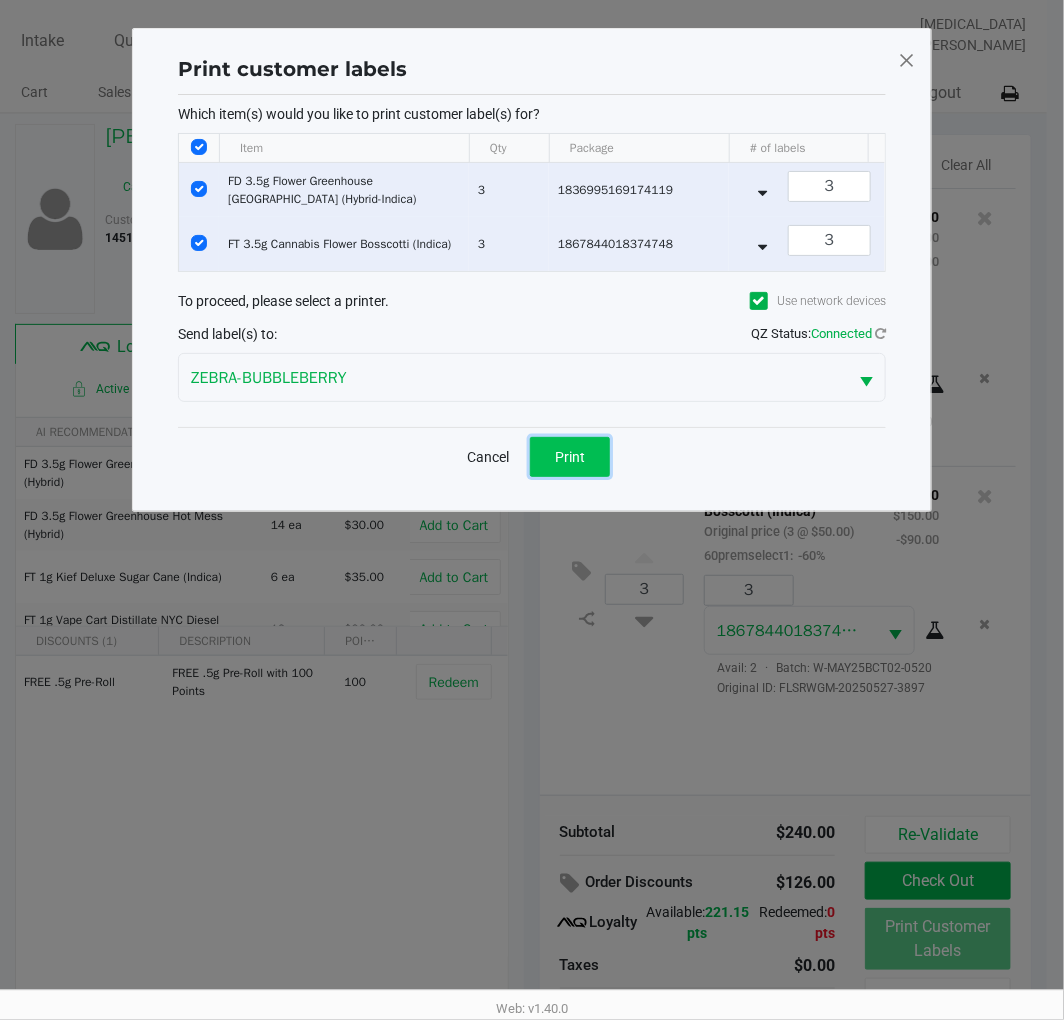 click on "Print" 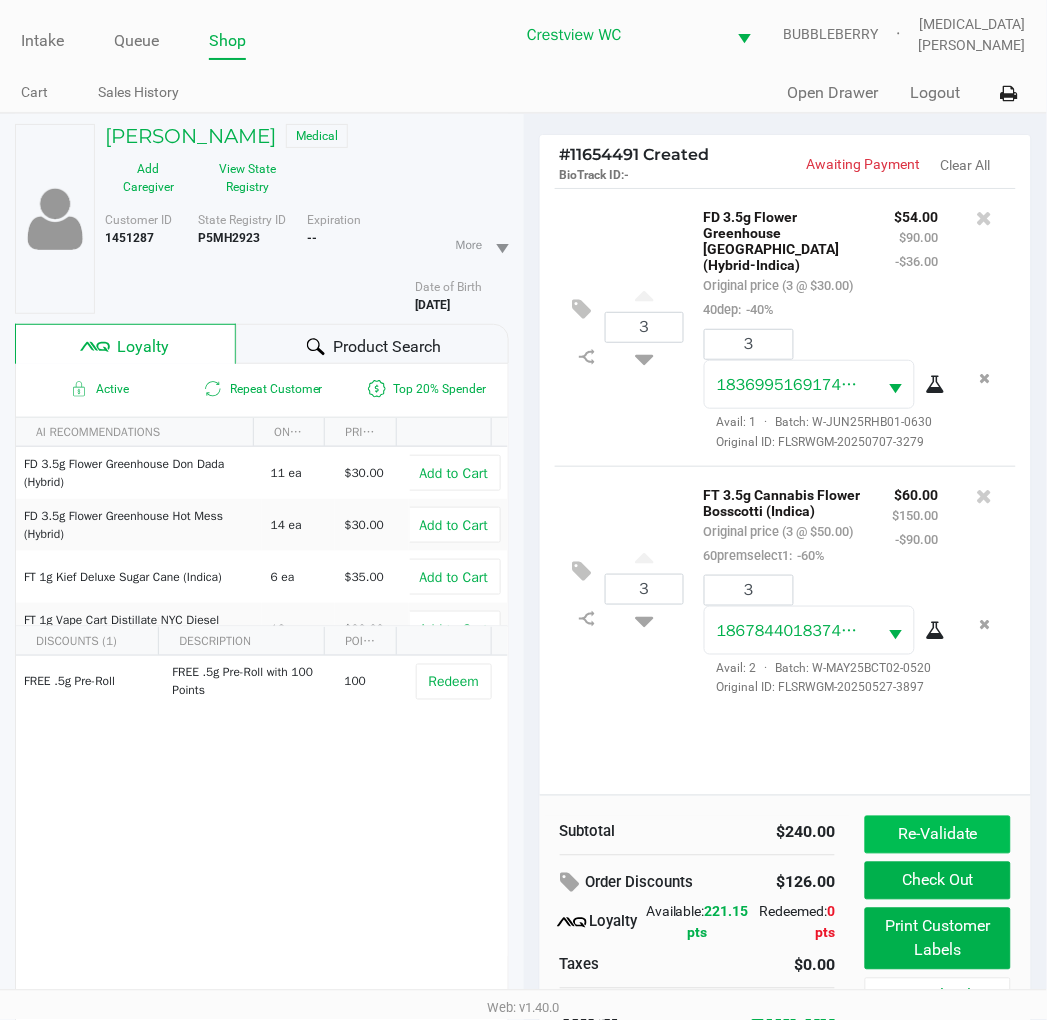 click on "Re-Validate" 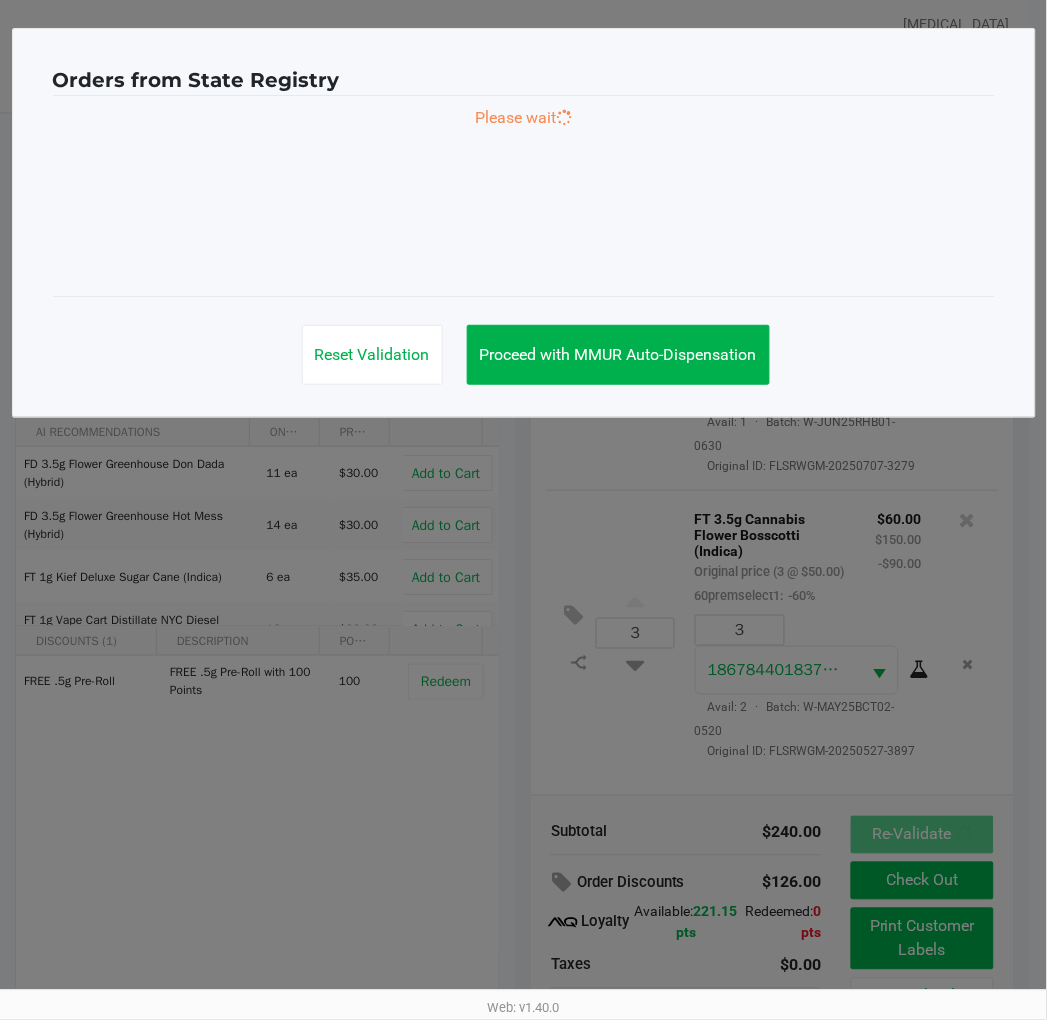 scroll, scrollTop: 17, scrollLeft: 0, axis: vertical 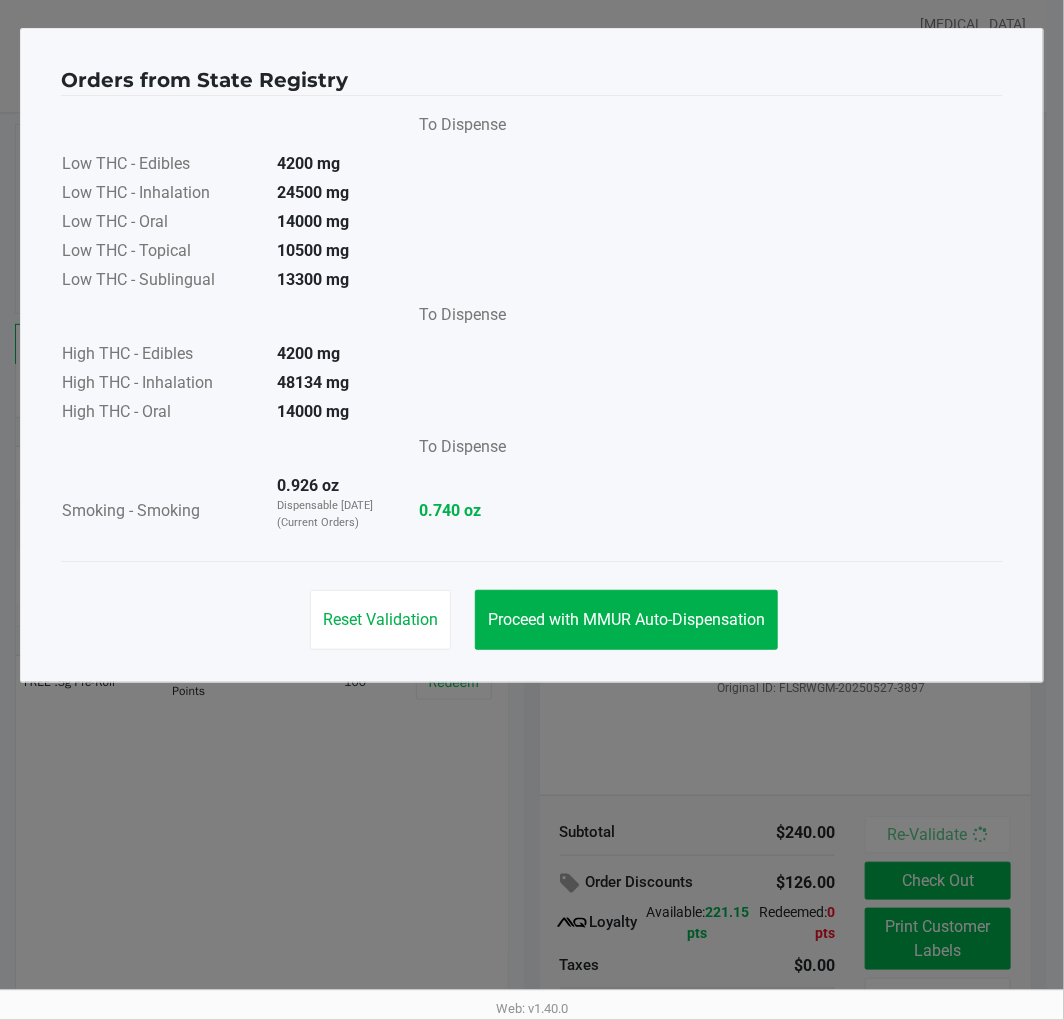 click on "Proceed with MMUR Auto-Dispensation" 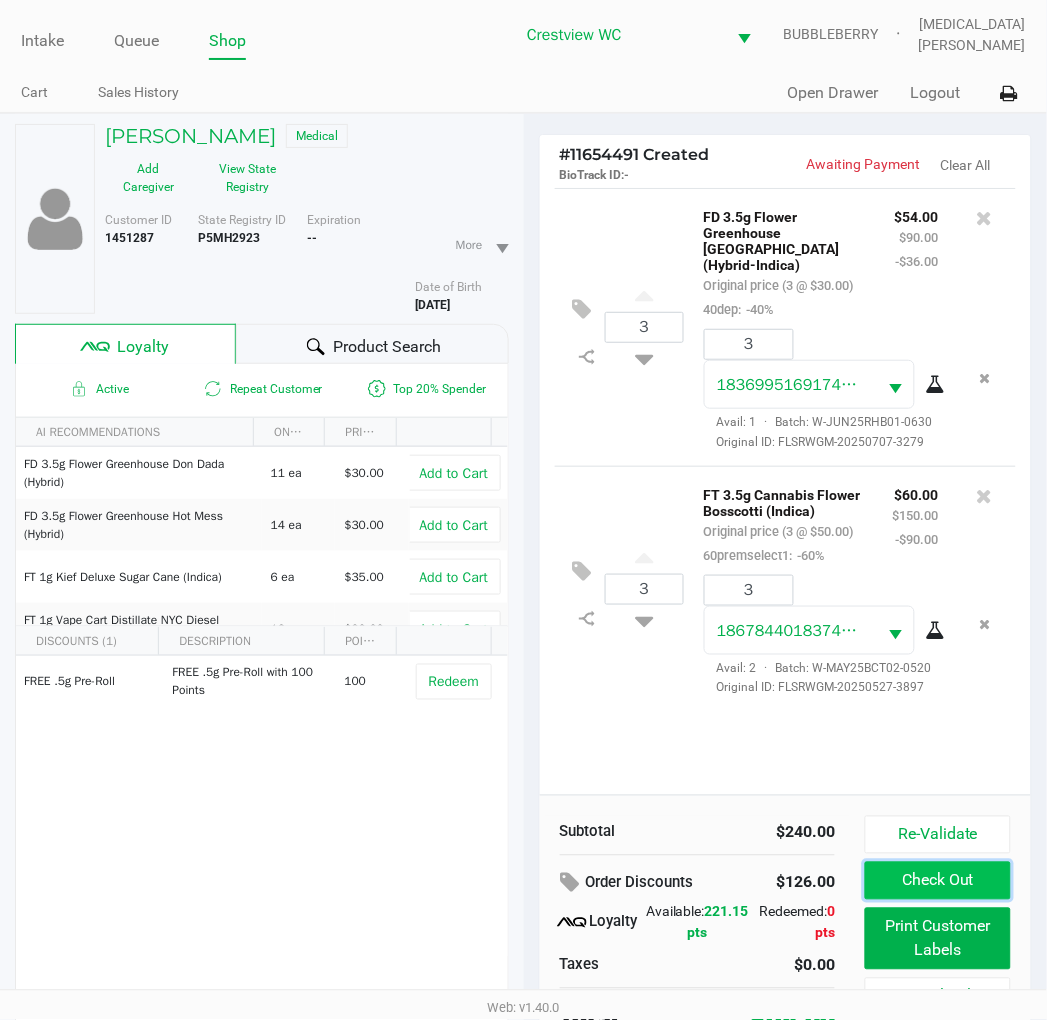 click on "Check Out" 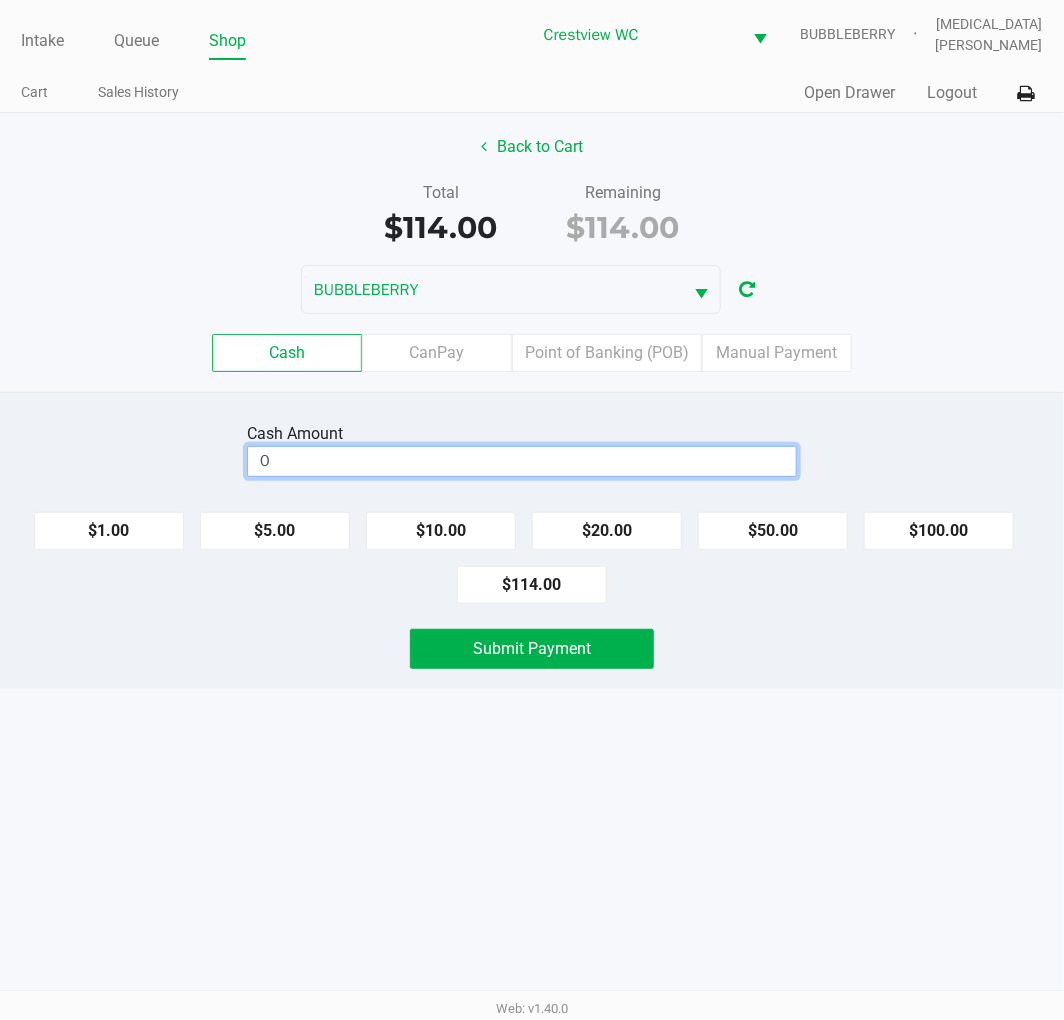 click on "0" at bounding box center (522, 461) 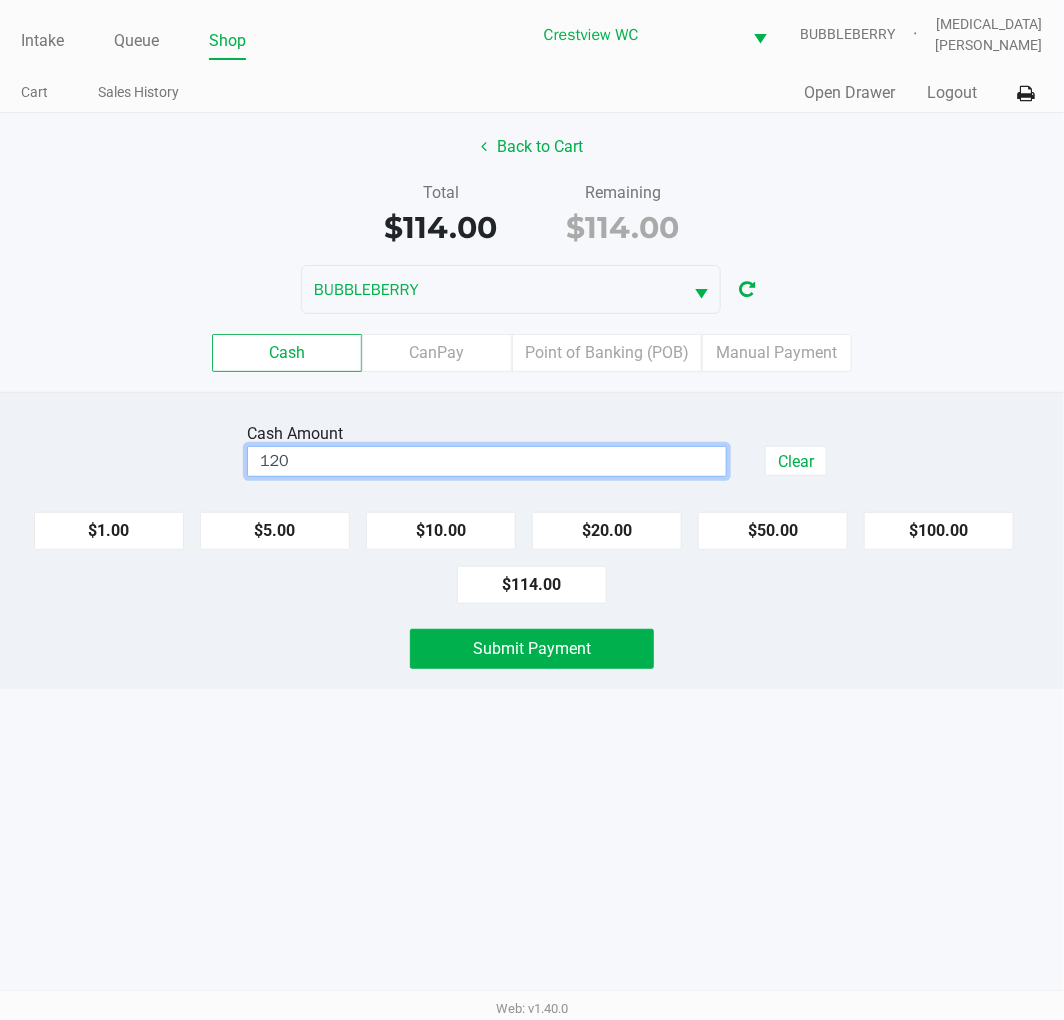type on "$120.00" 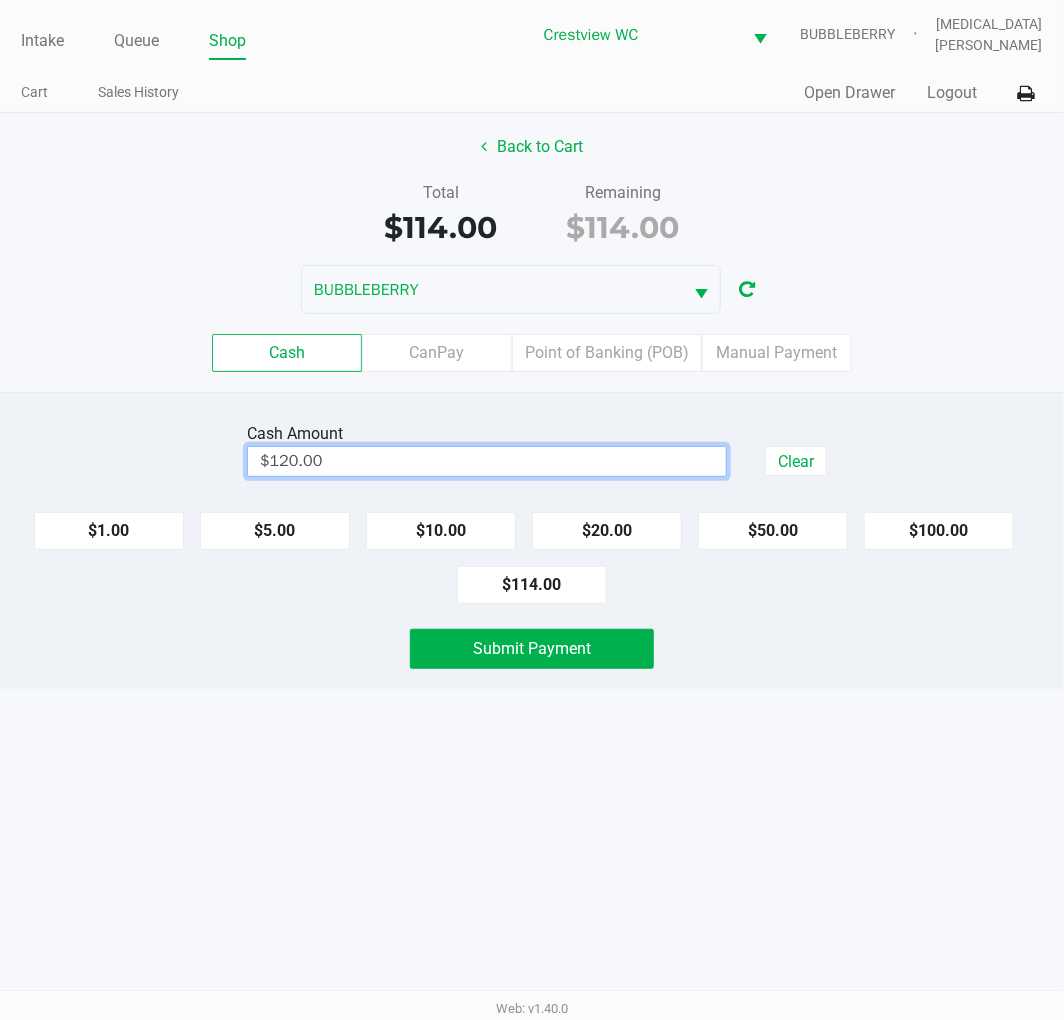 drag, startPoint x: 536, startPoint y: 771, endPoint x: 541, endPoint y: 613, distance: 158.0791 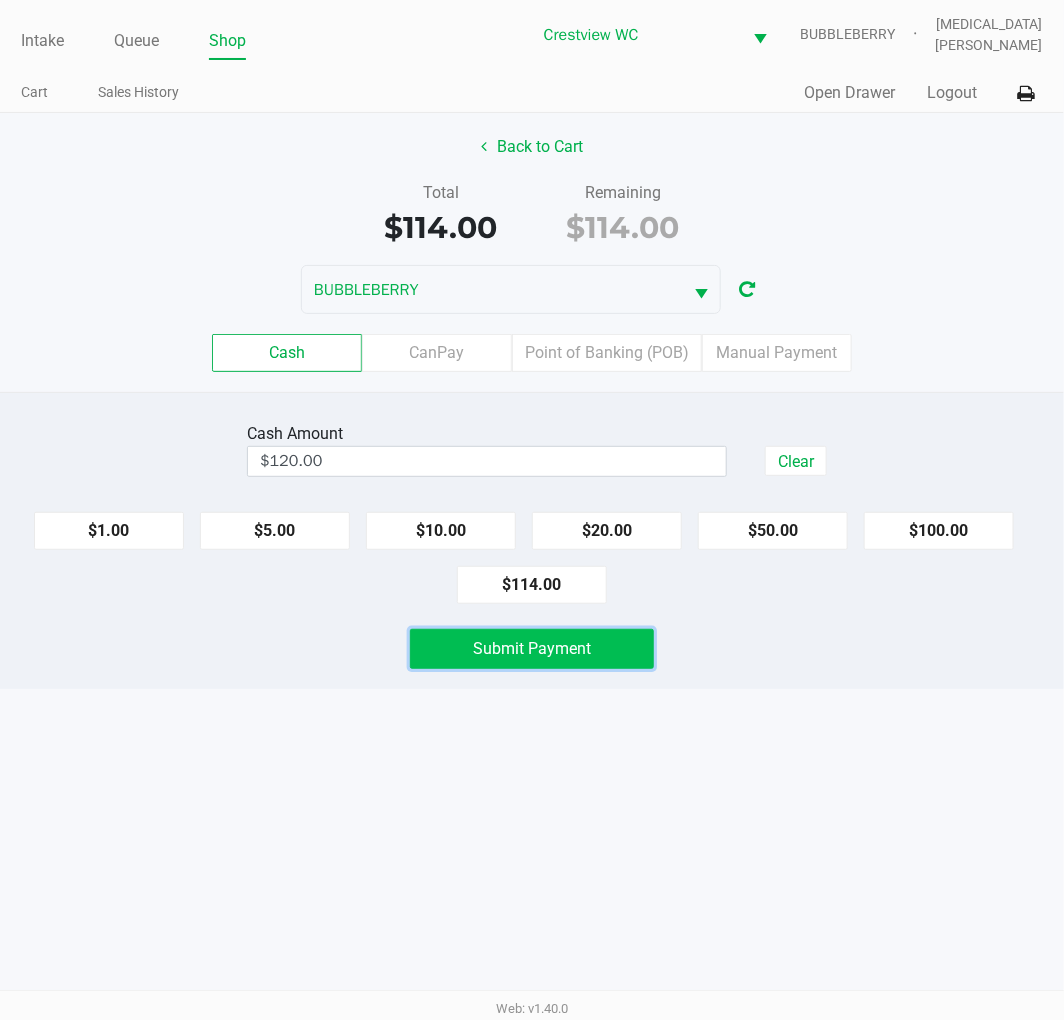 click on "Submit Payment" 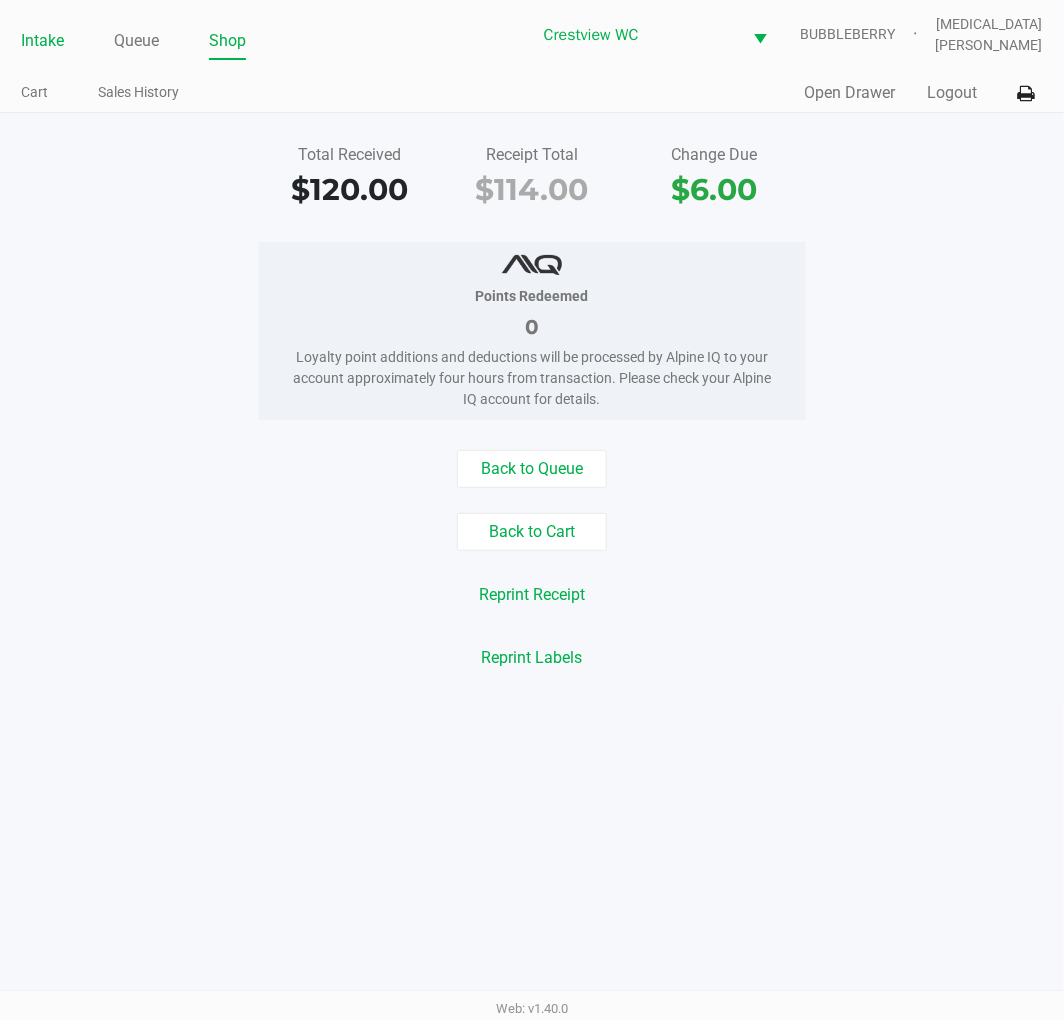 click on "Intake" 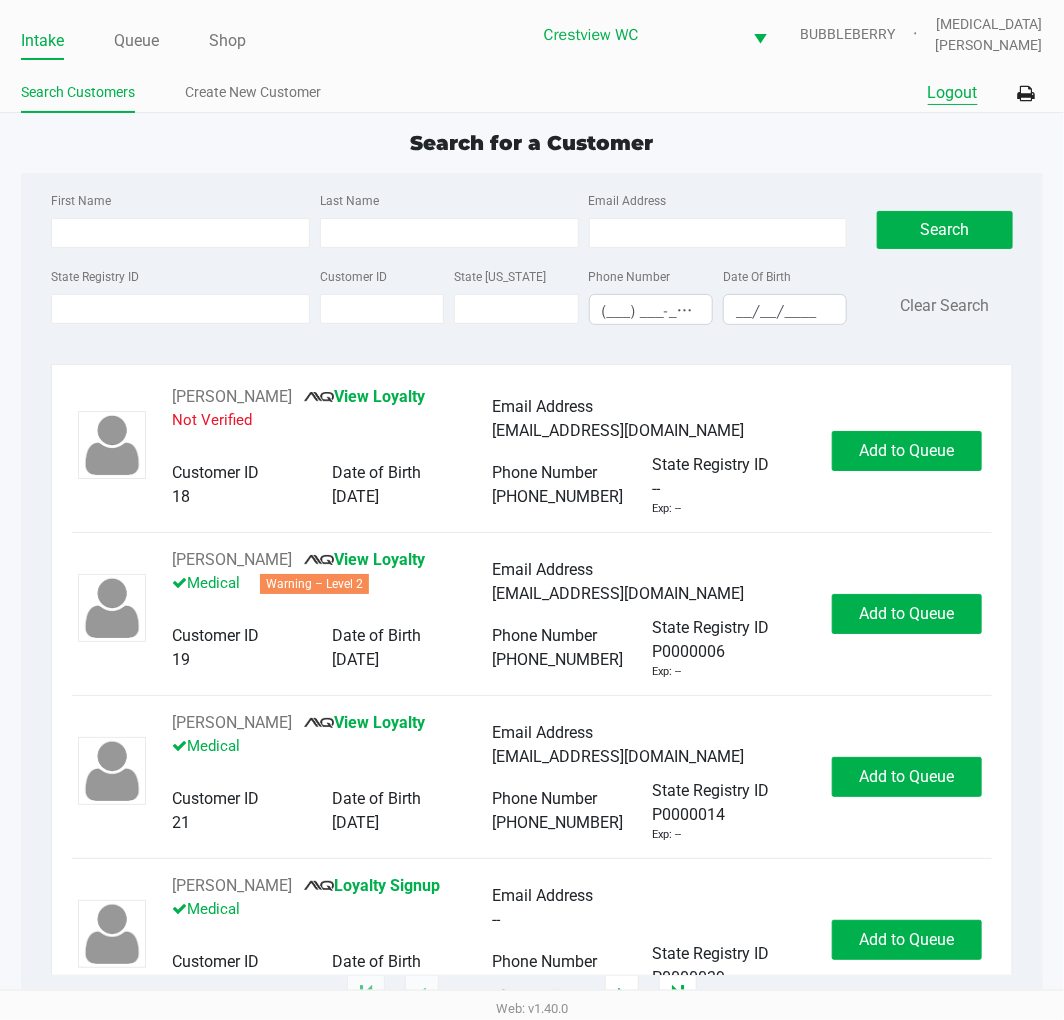 click on "Logout" 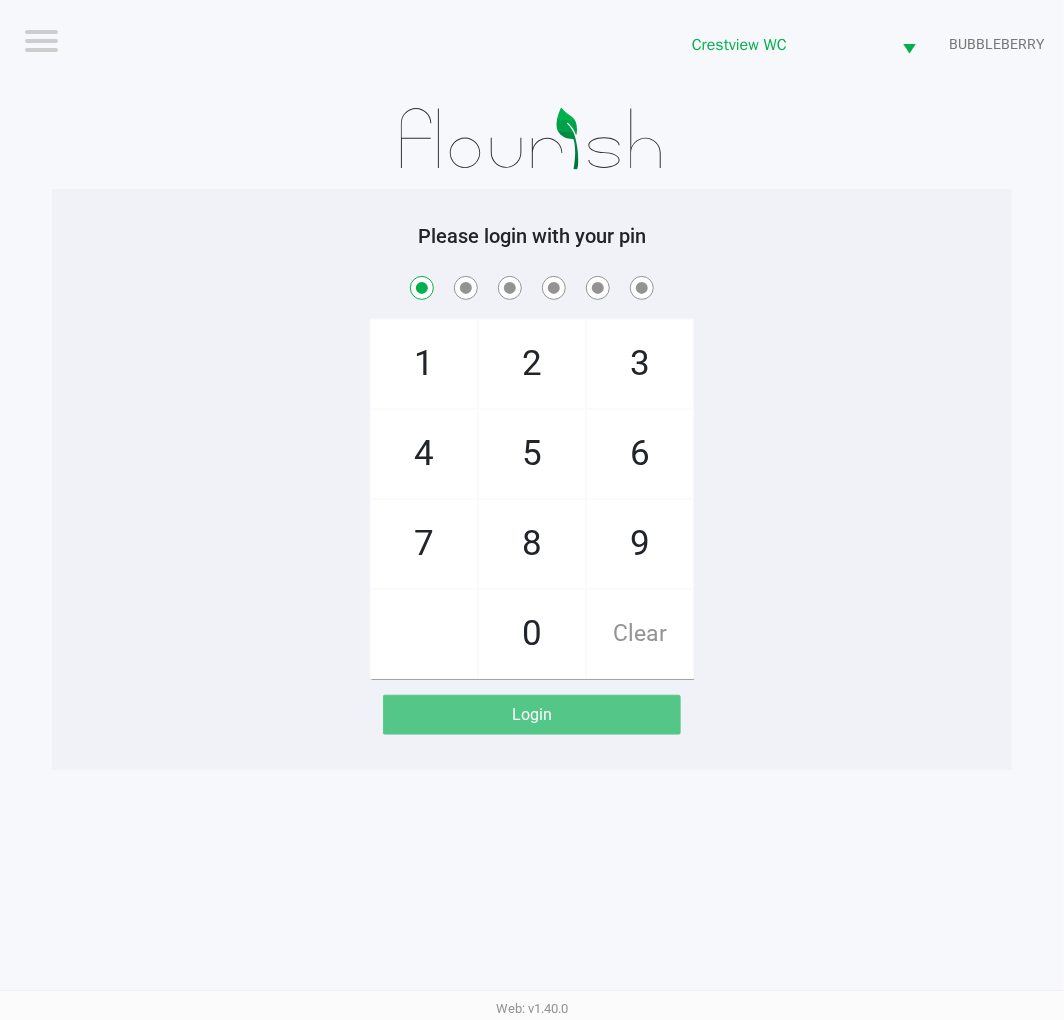 checkbox on "true" 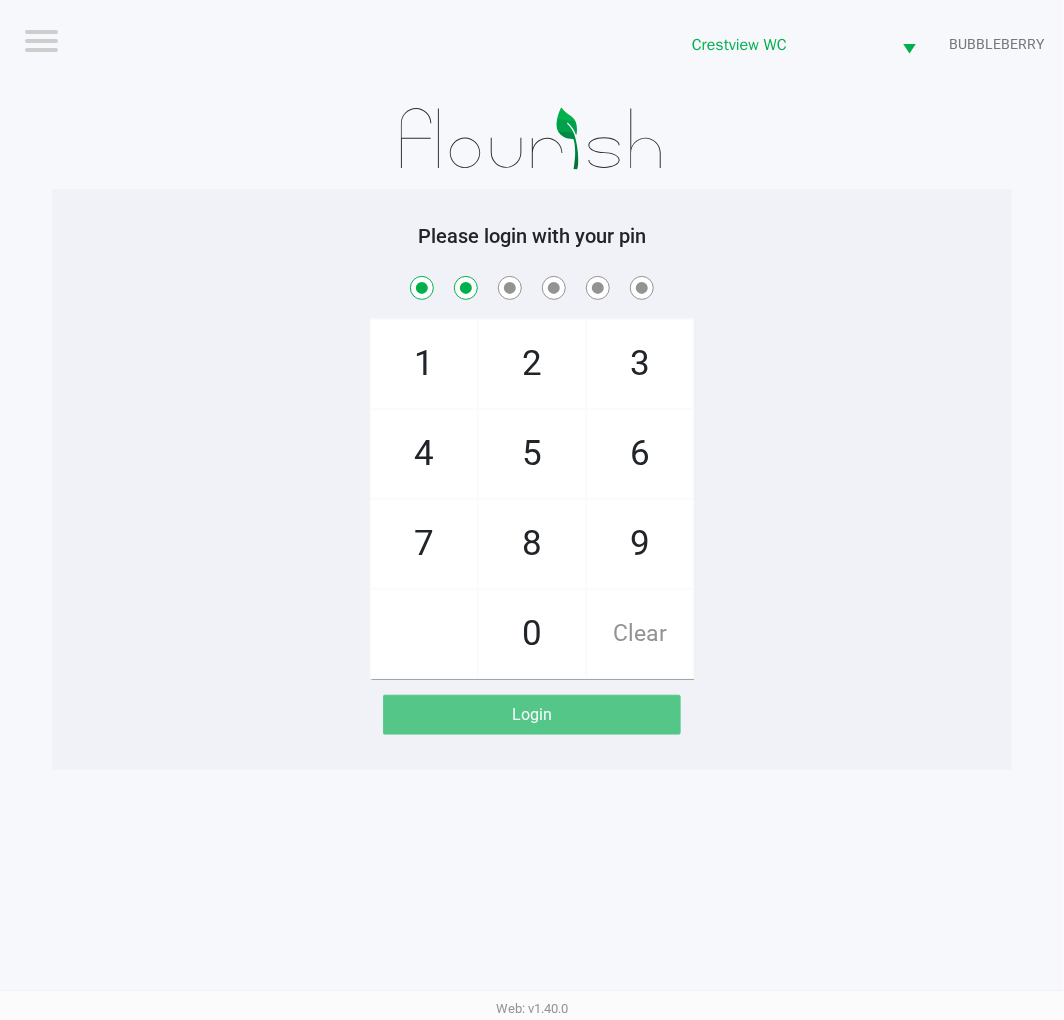 checkbox on "true" 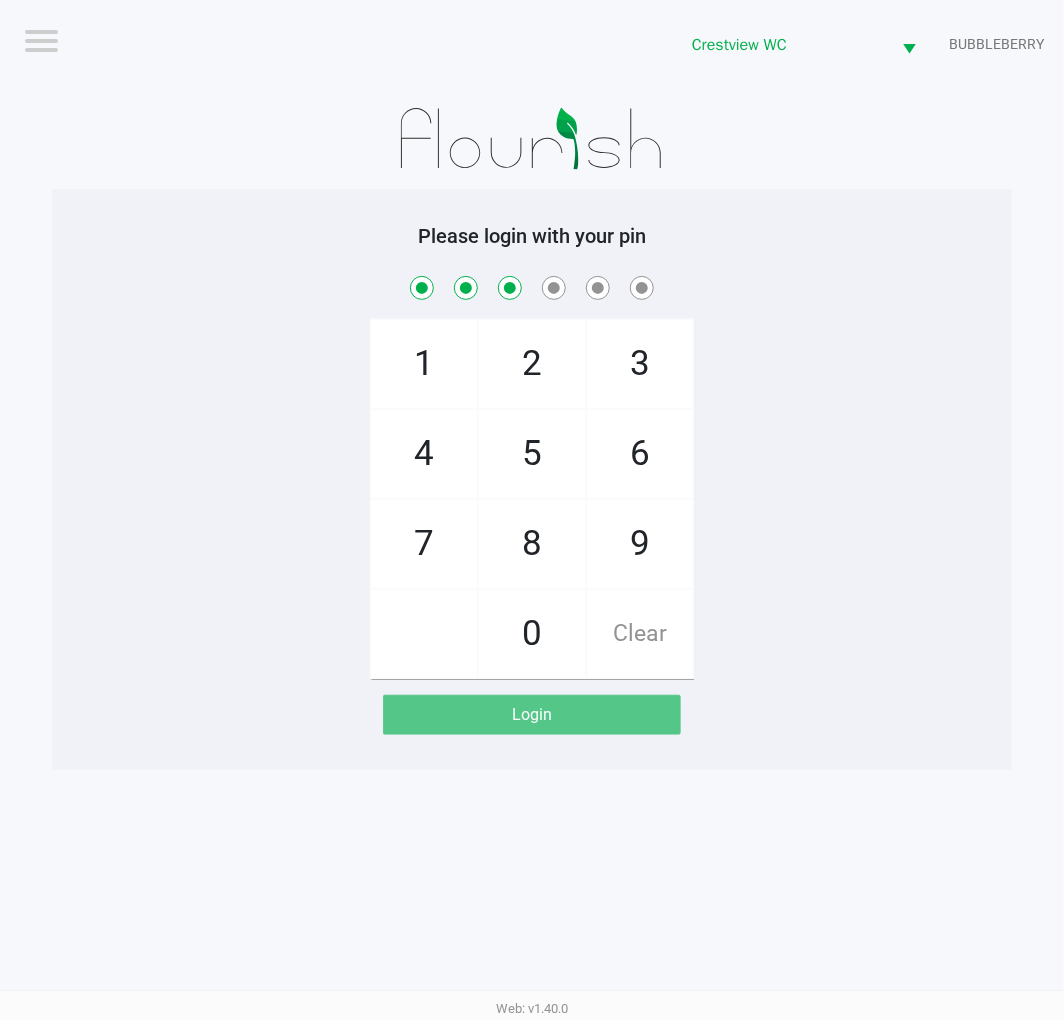 checkbox on "true" 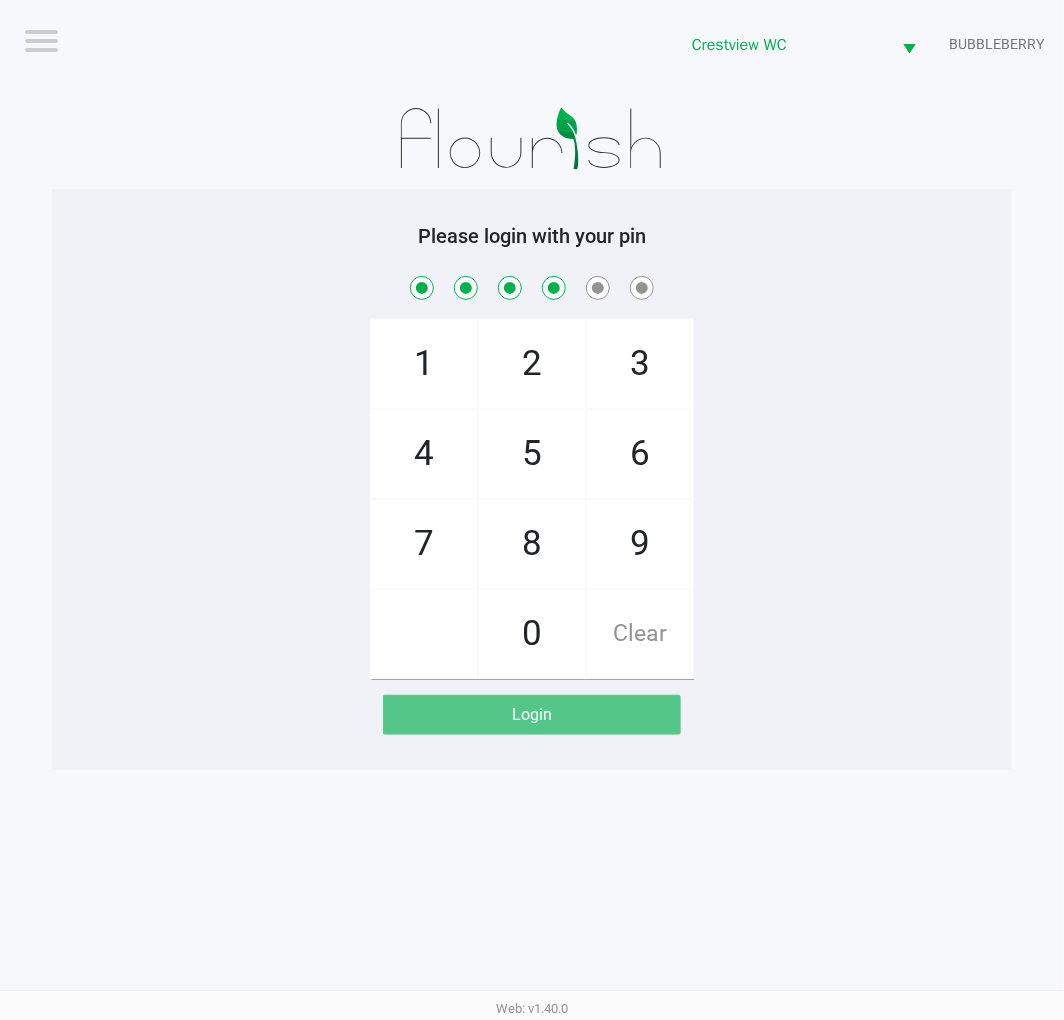 checkbox on "true" 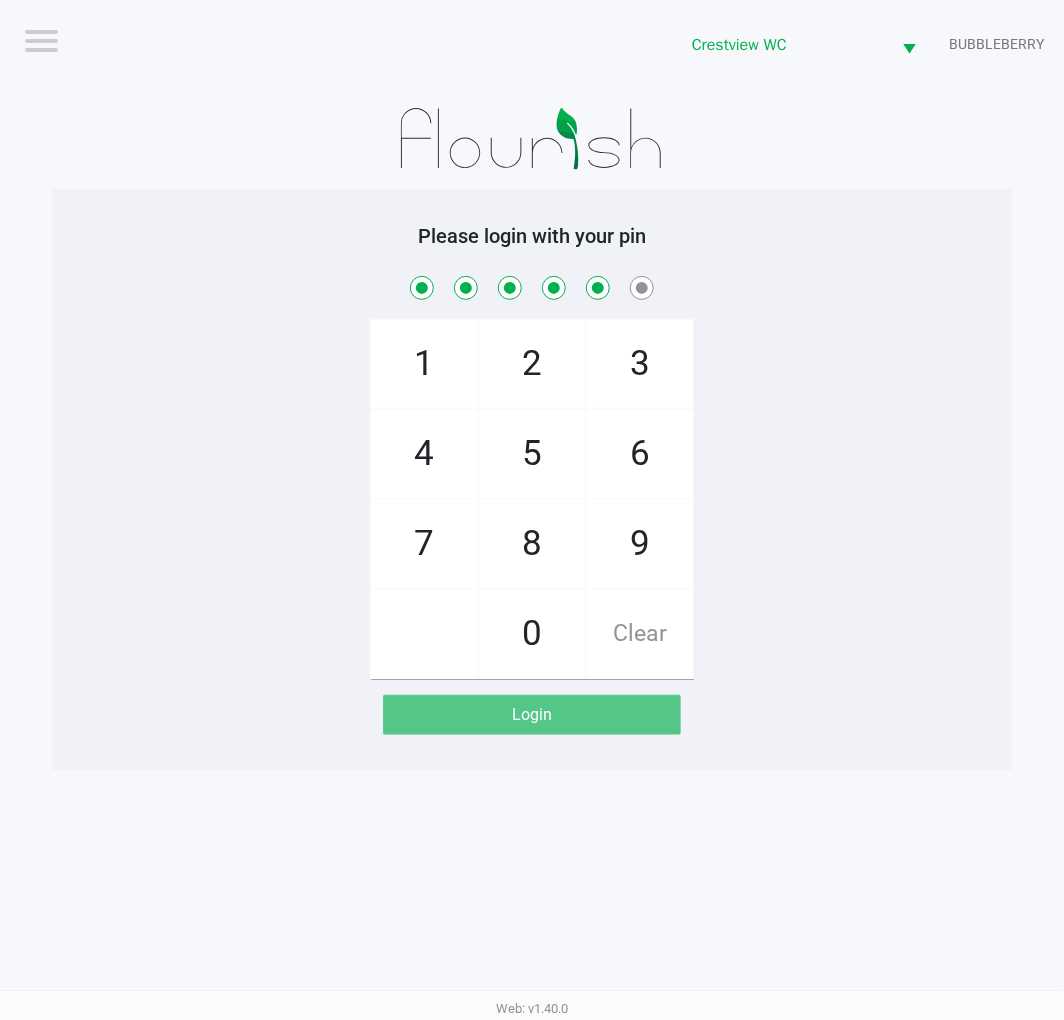 checkbox on "true" 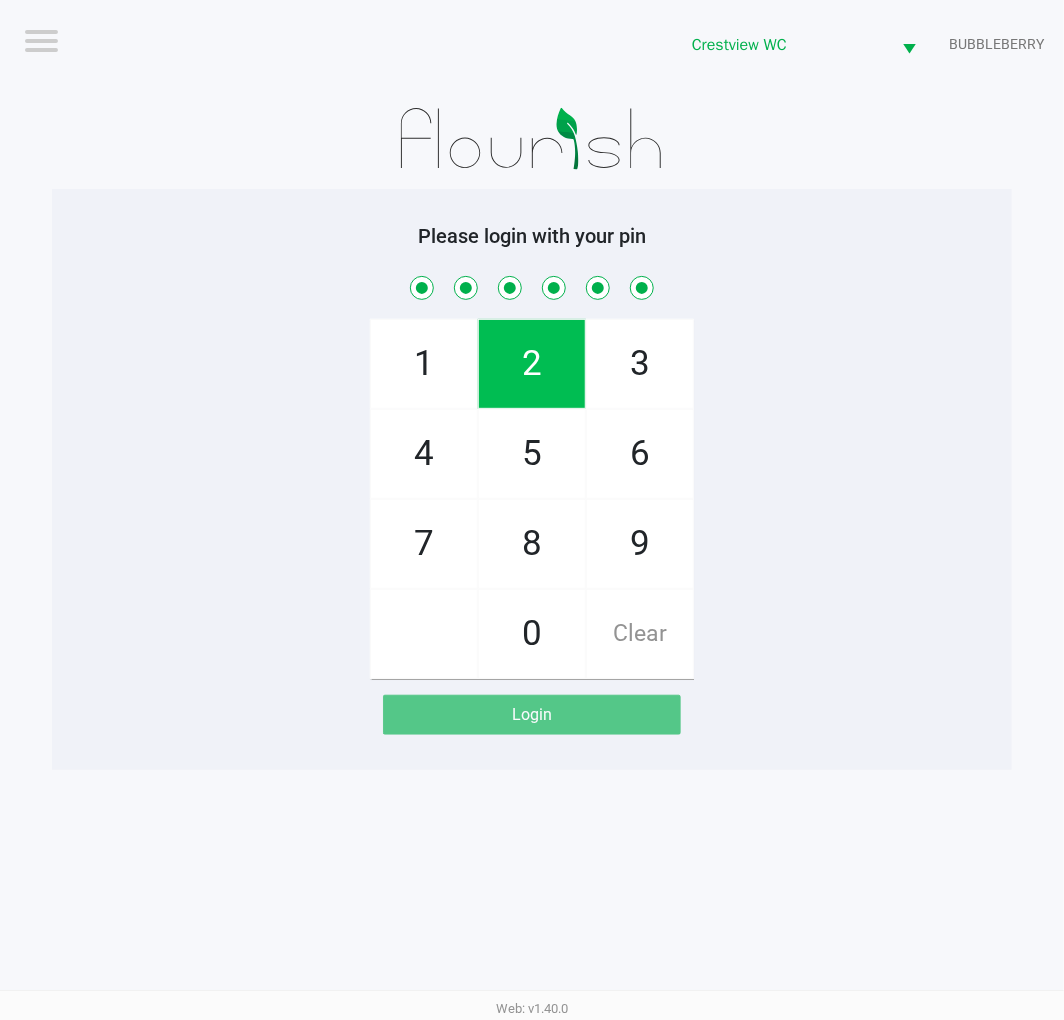checkbox on "true" 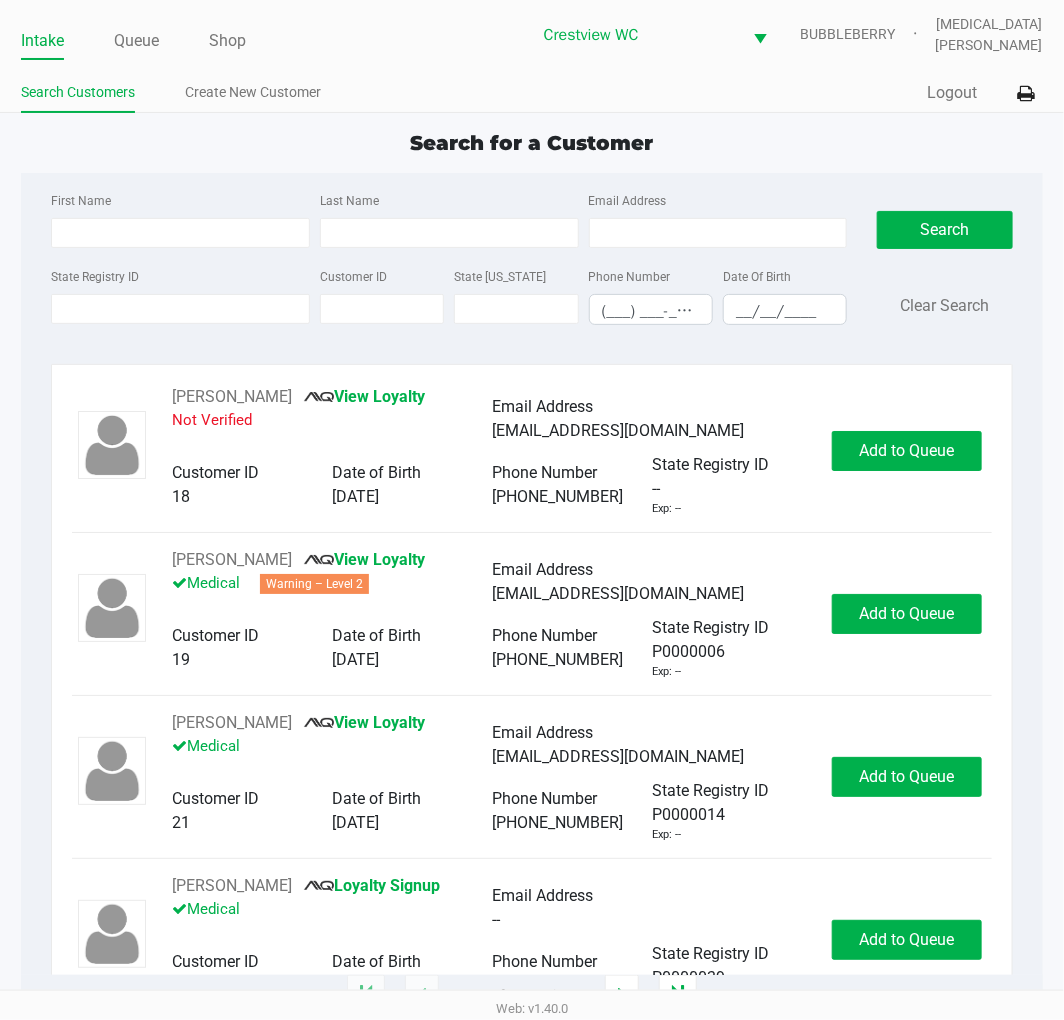 click on "First Name Last Name Email Address State Registry ID Customer ID State ID Phone Number (___) ___-____ Date Of Birth __/__/____  Search   Clear Search" 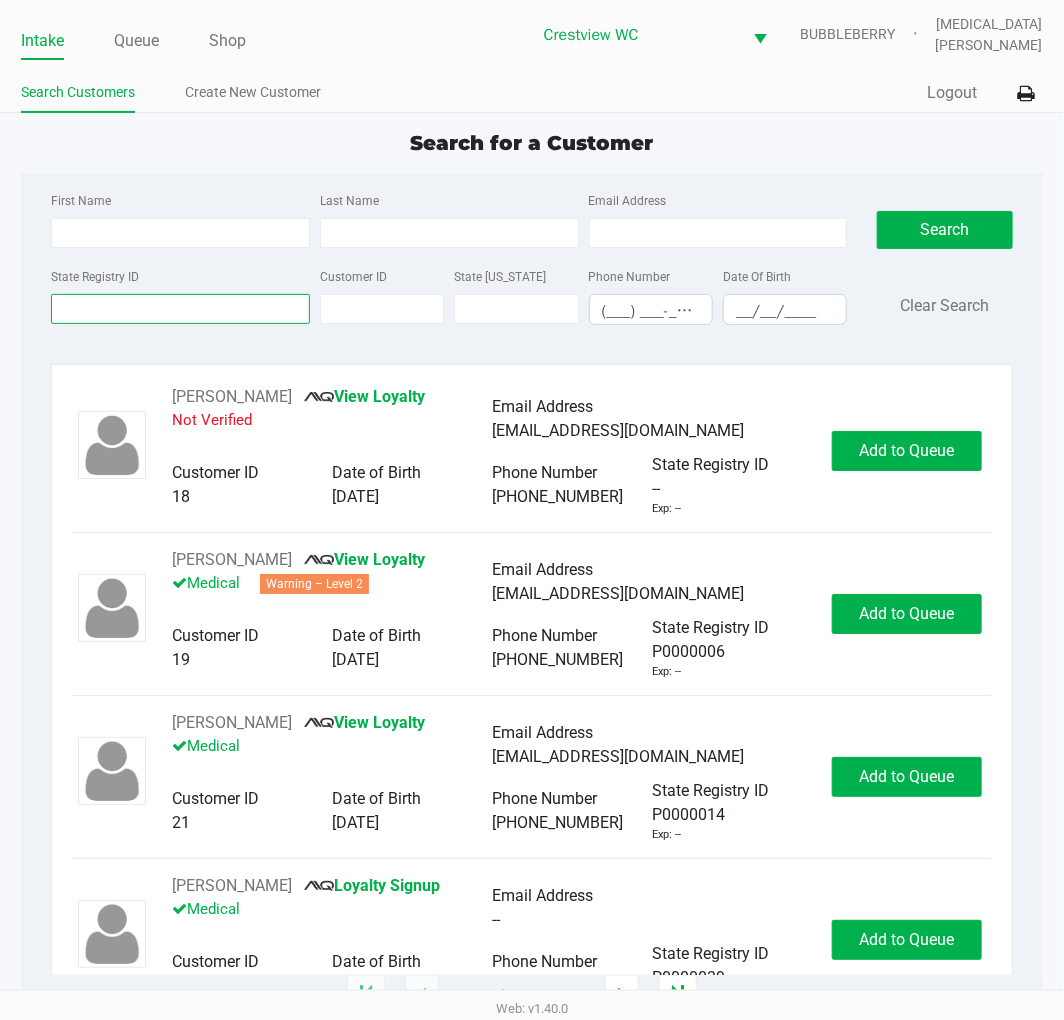 click on "State Registry ID" at bounding box center (180, 309) 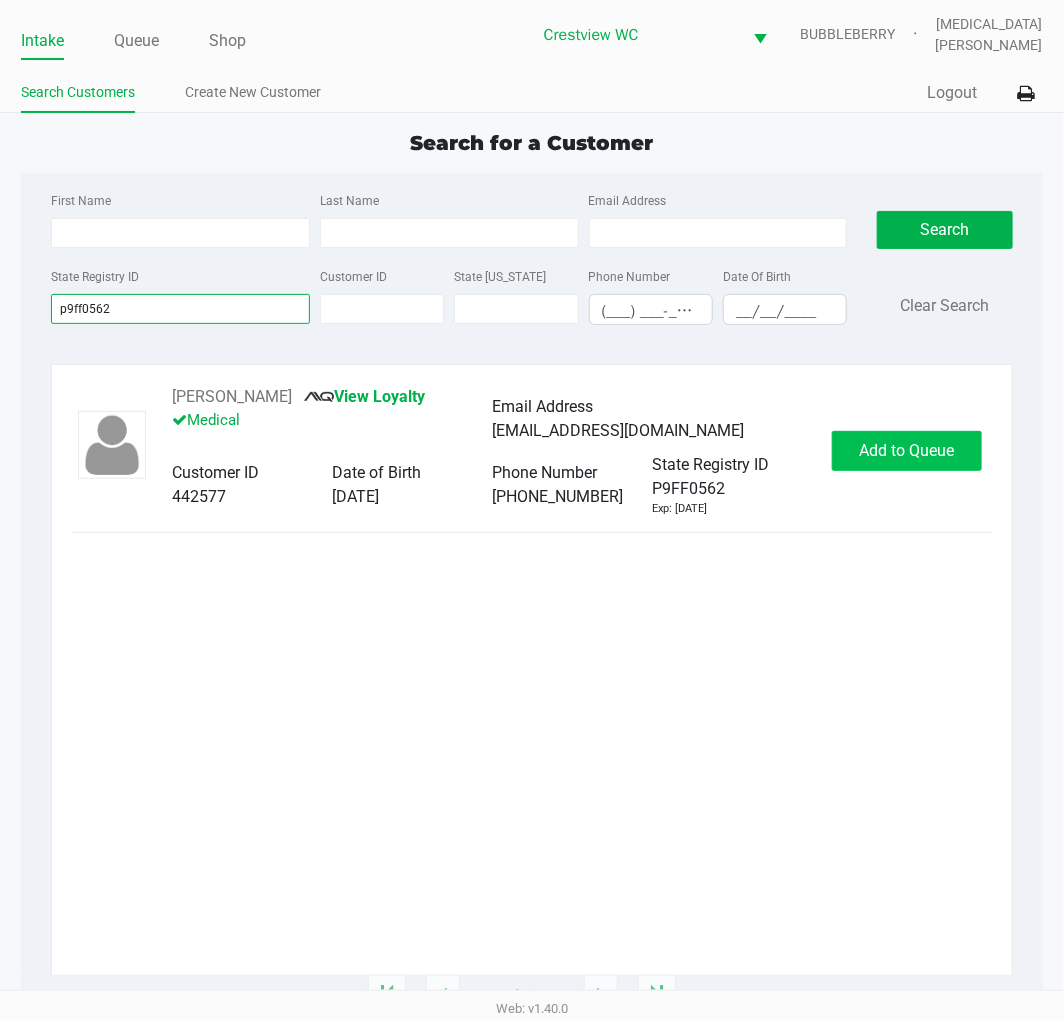 type on "p9ff0562" 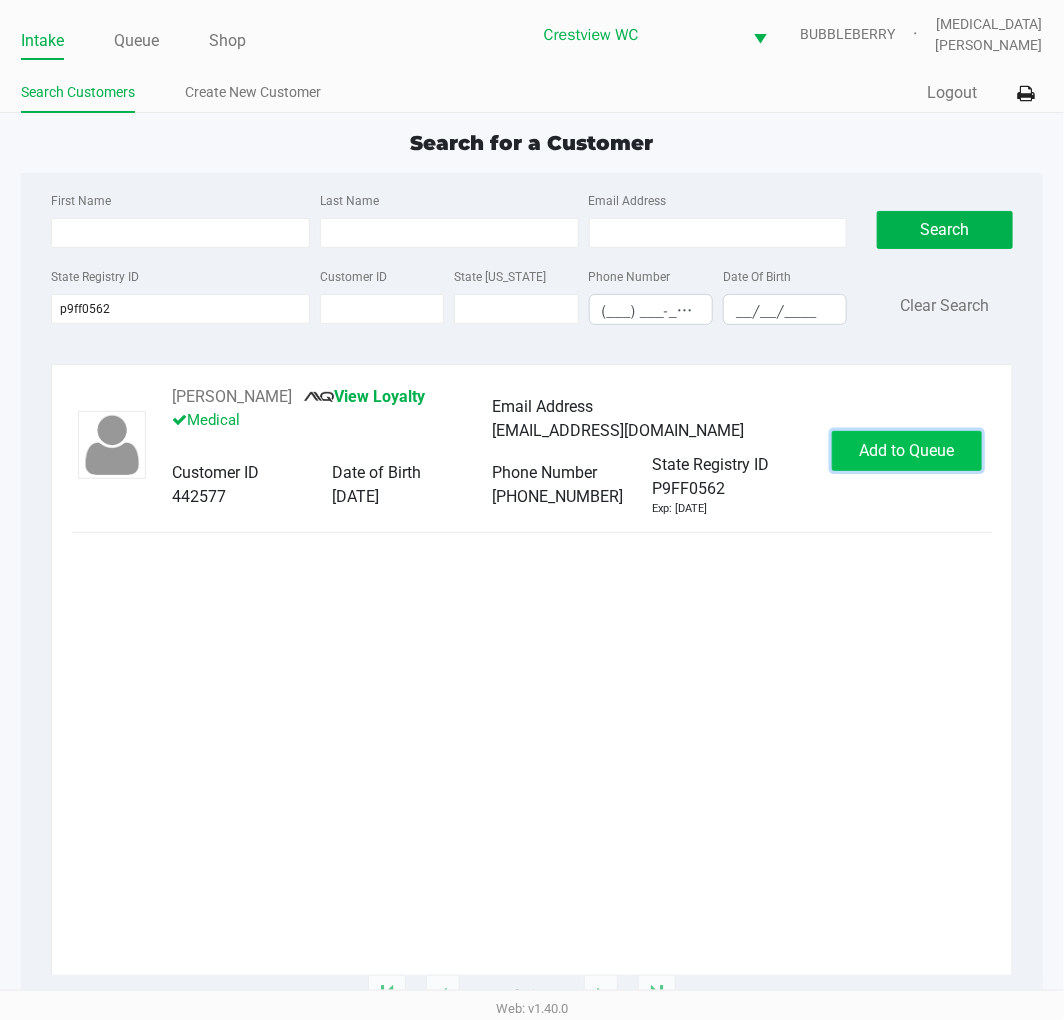 click on "Add to Queue" 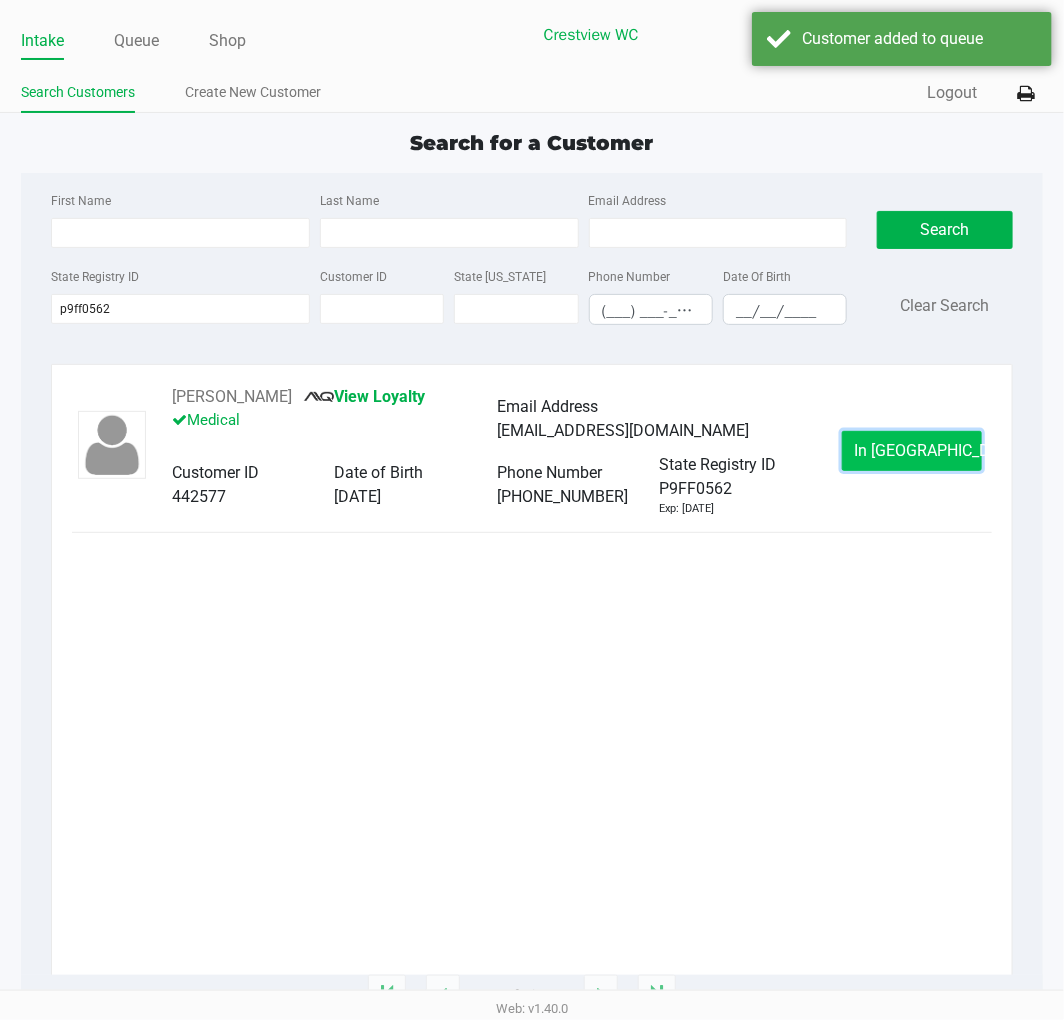 click on "In Queue" 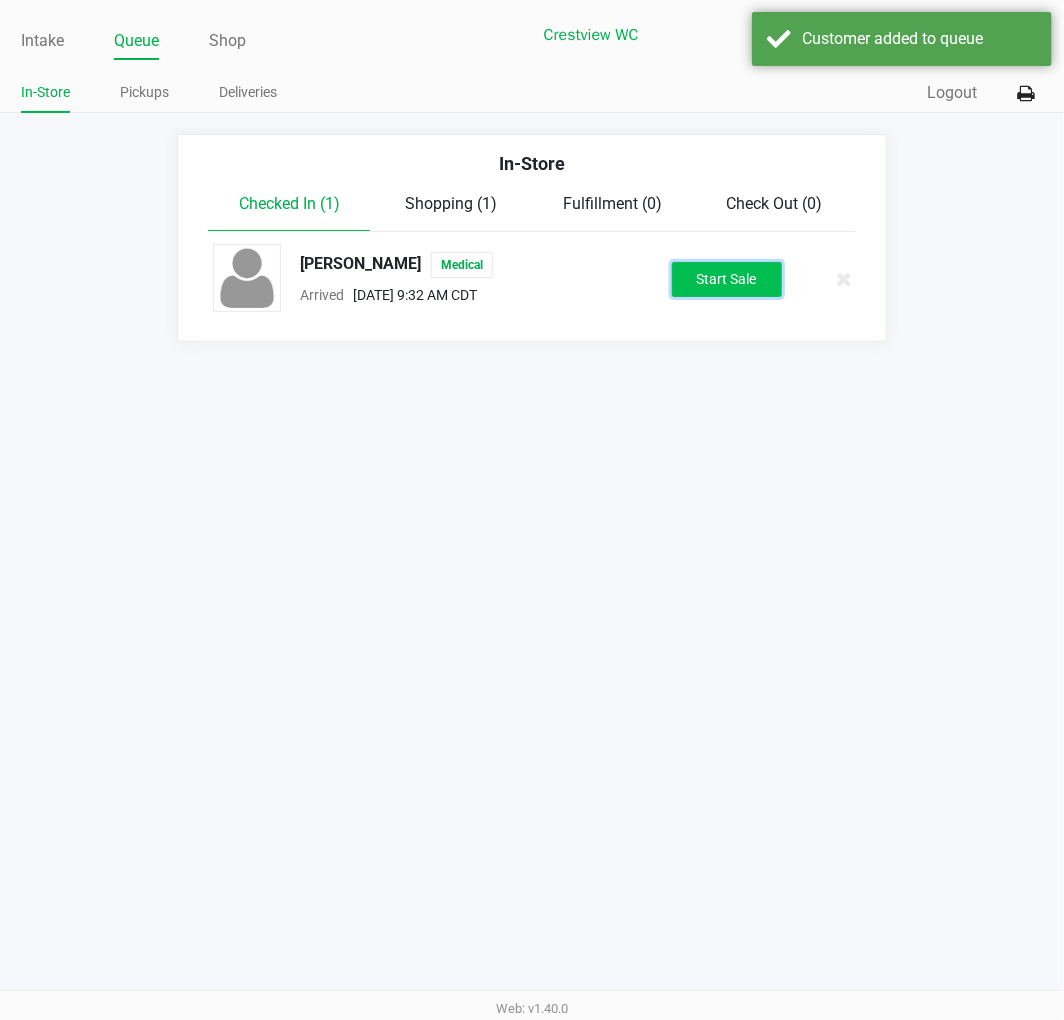 click on "Start Sale" 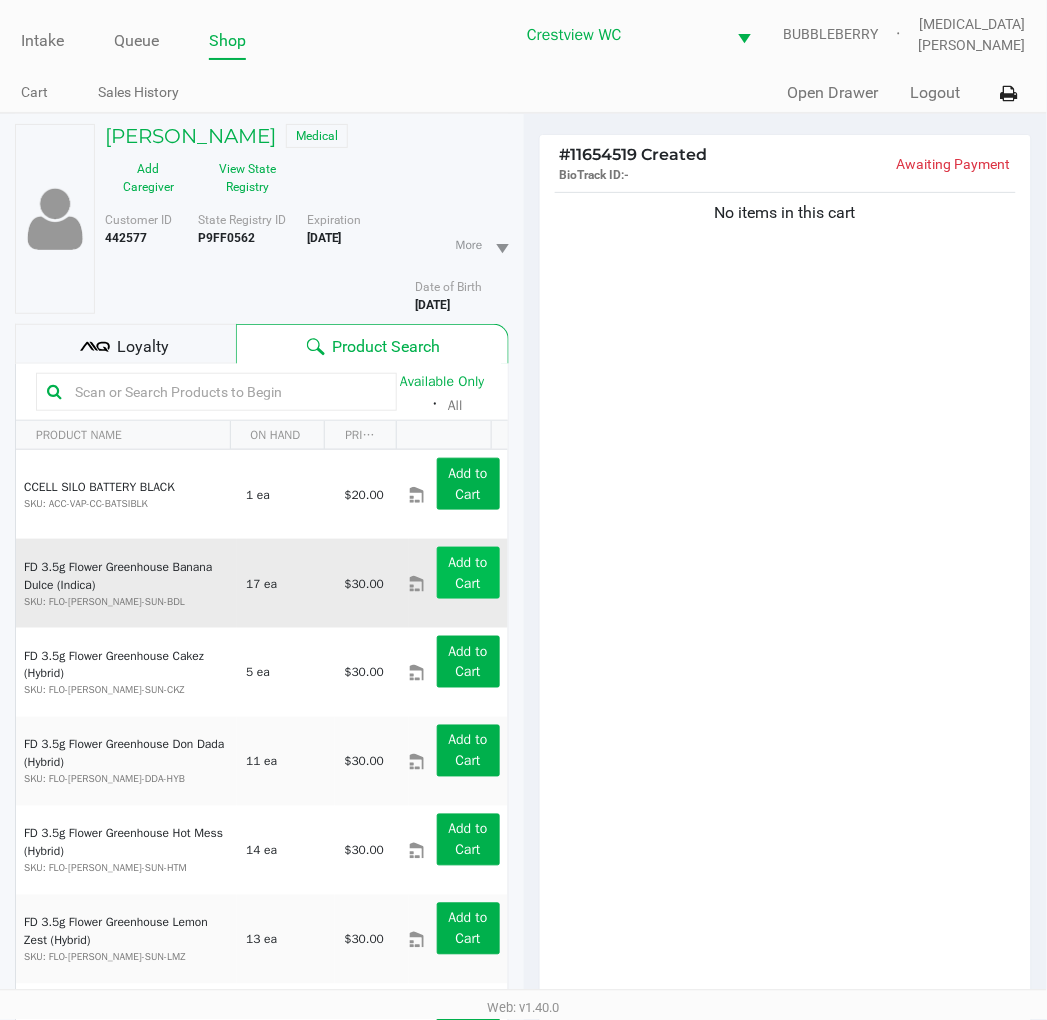 click on "No items in this cart" 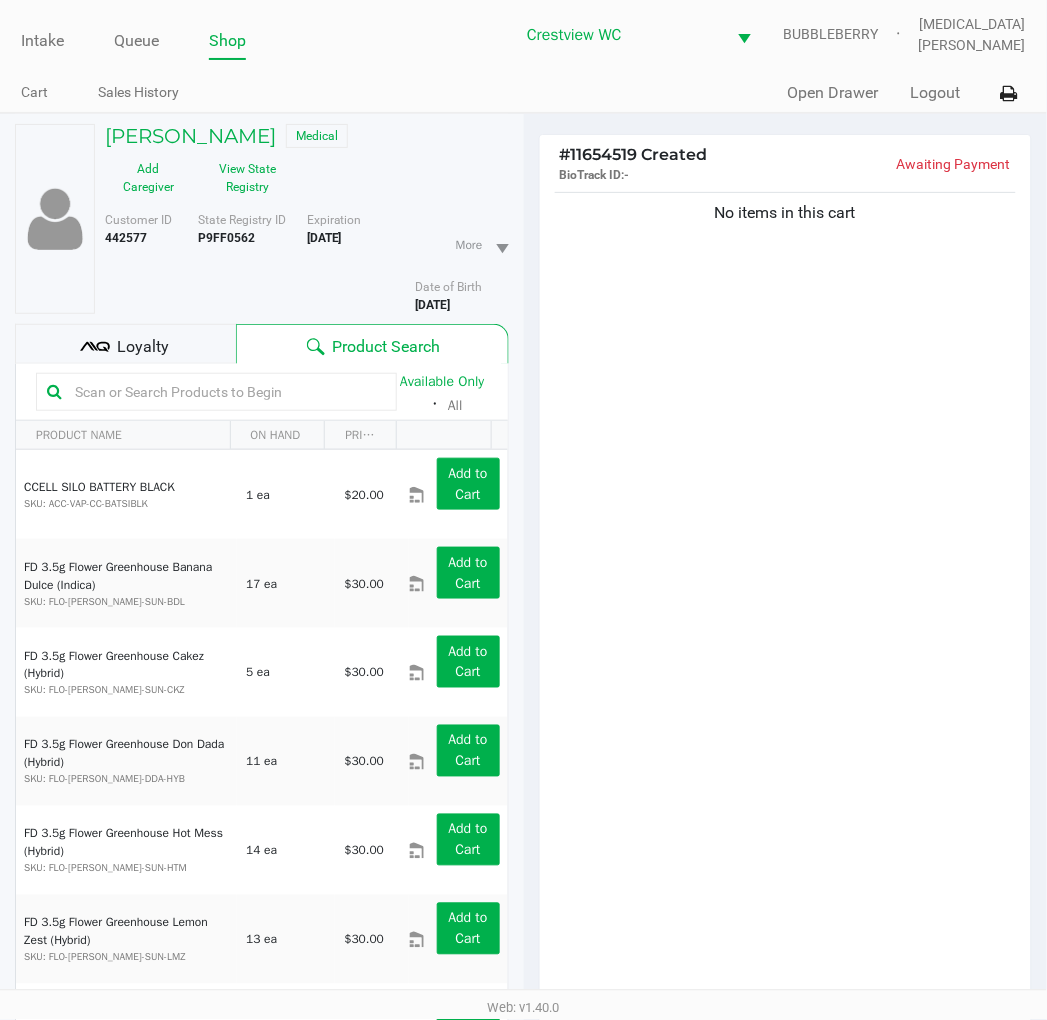 click on "Loyalty" 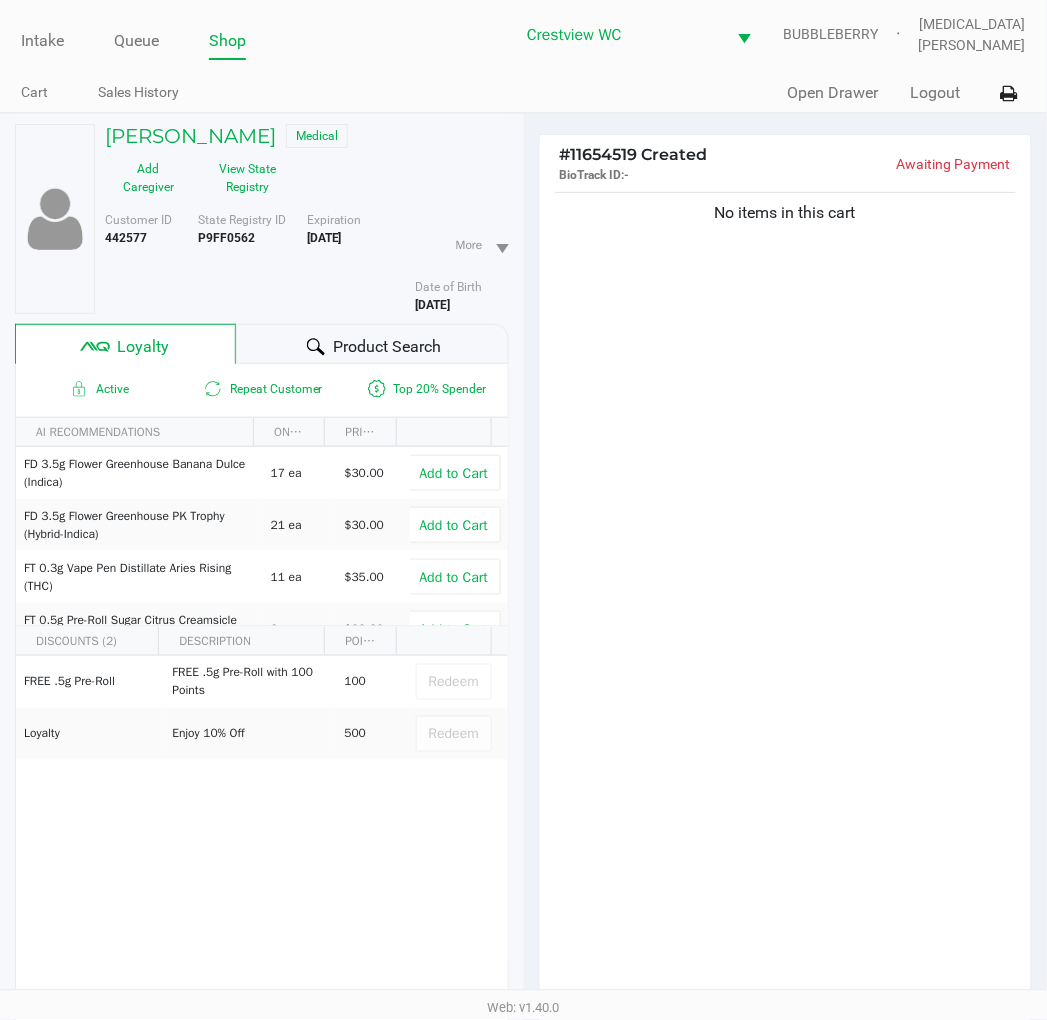 drag, startPoint x: 746, startPoint y: 515, endPoint x: 761, endPoint y: 505, distance: 18.027756 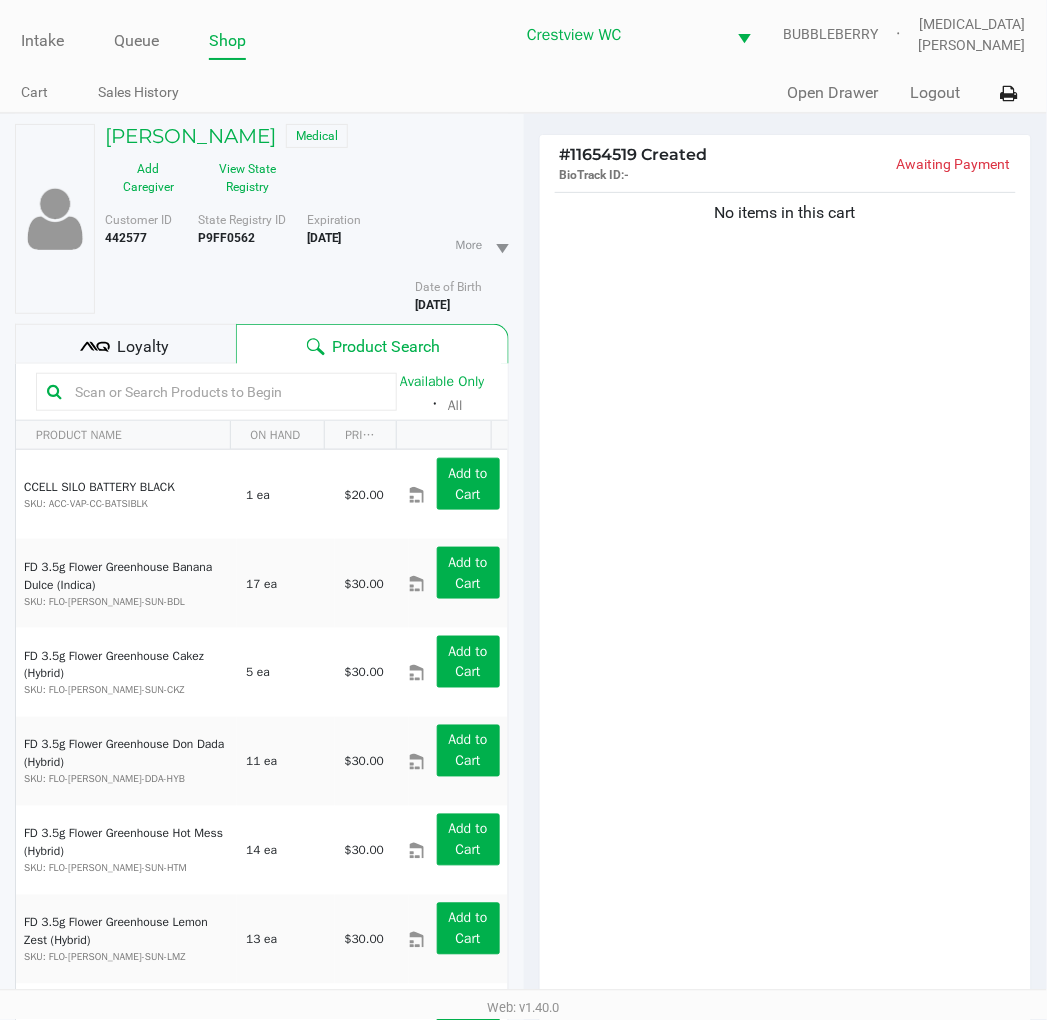 click on "No items in this cart" 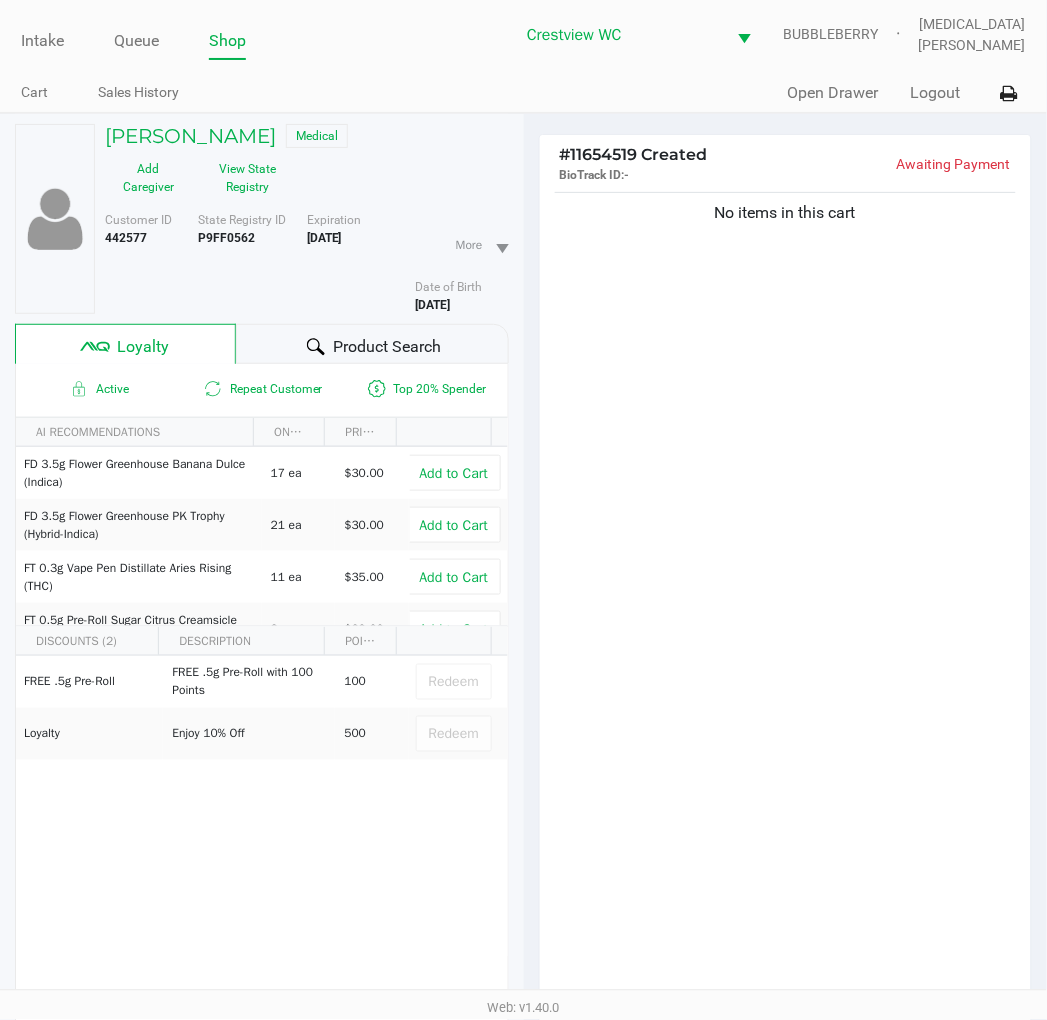 click on "No items in this cart" 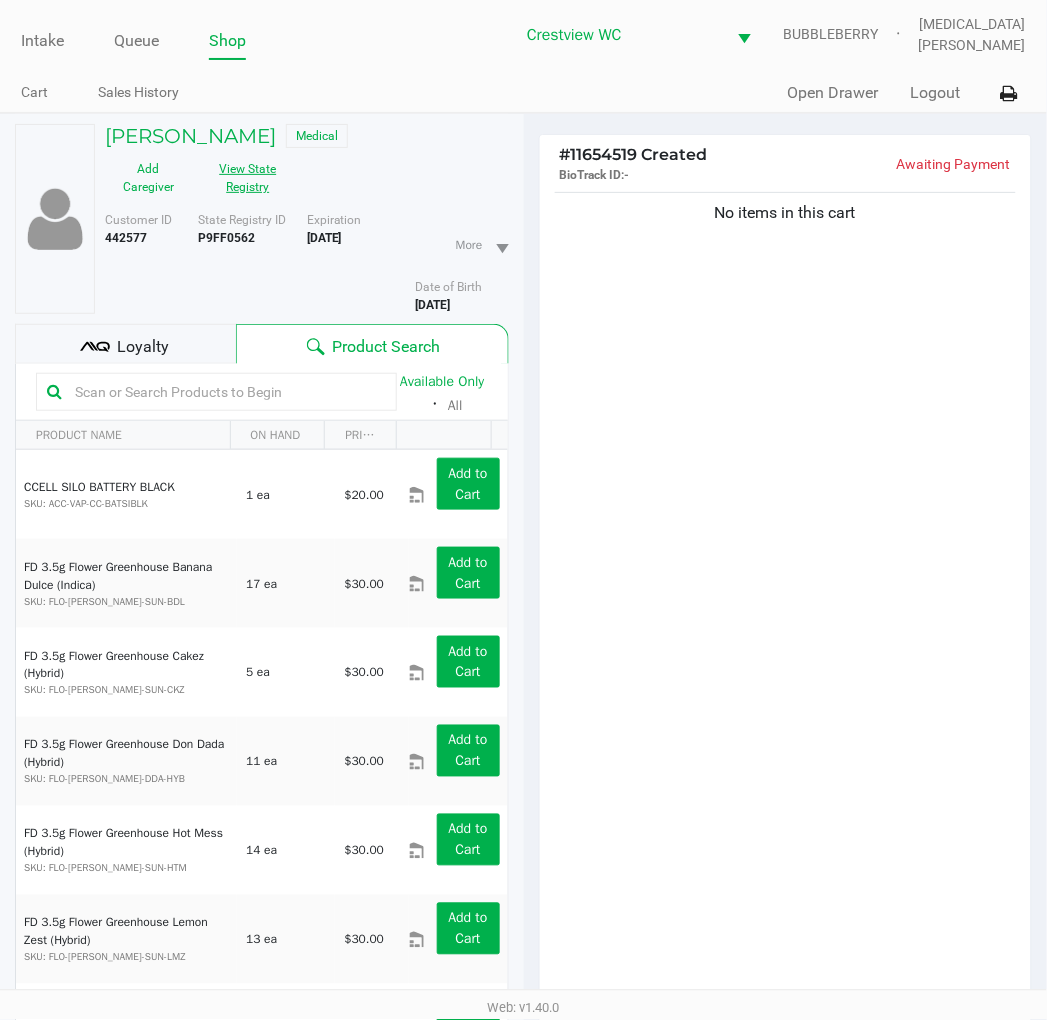 click on "View State Registry" 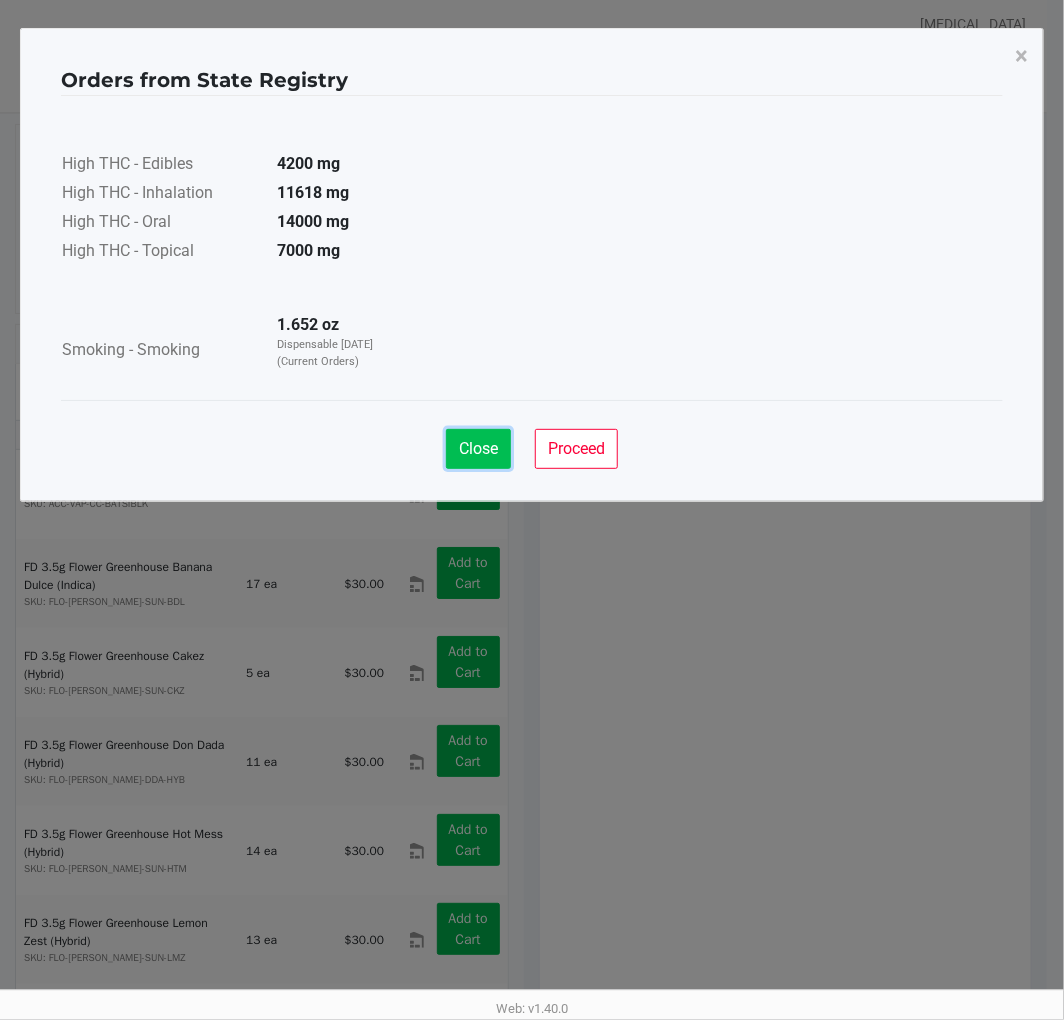 click on "Close" 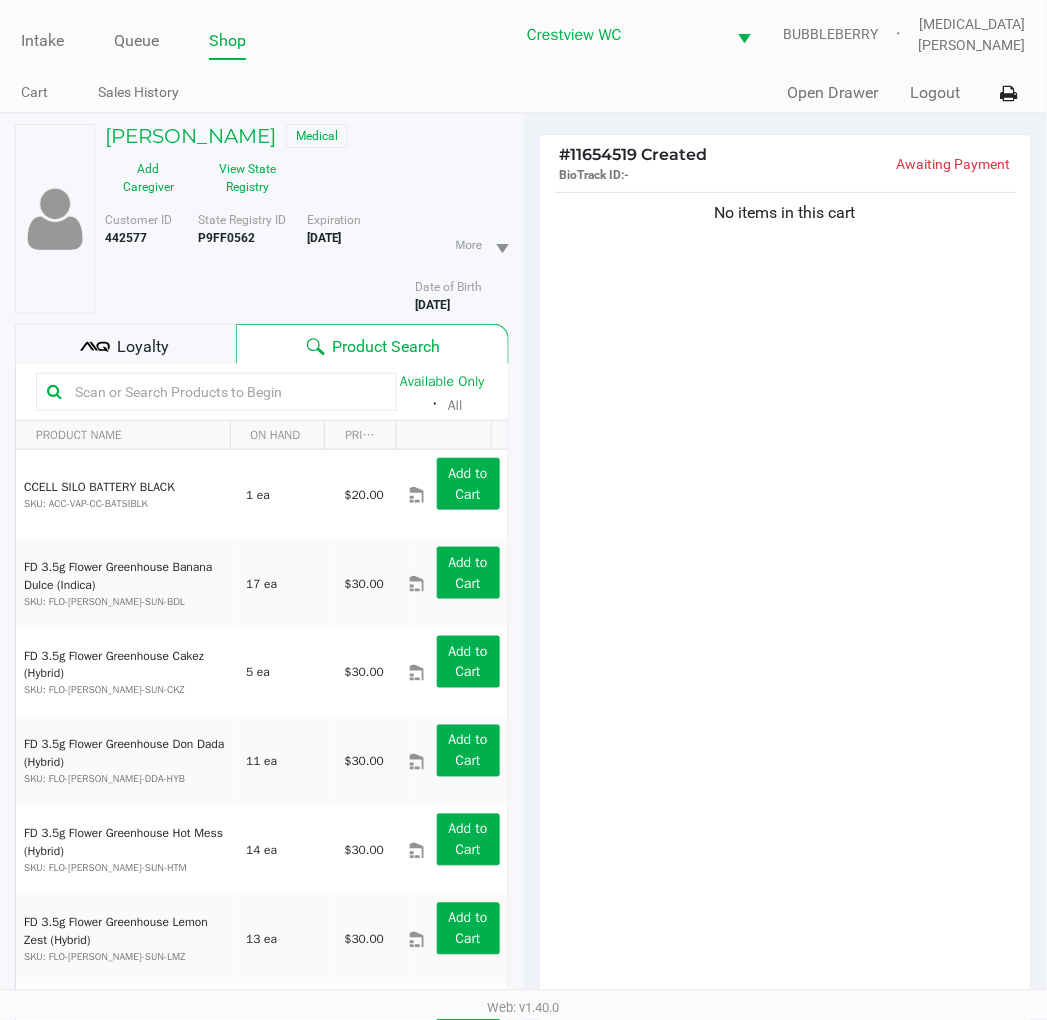 click 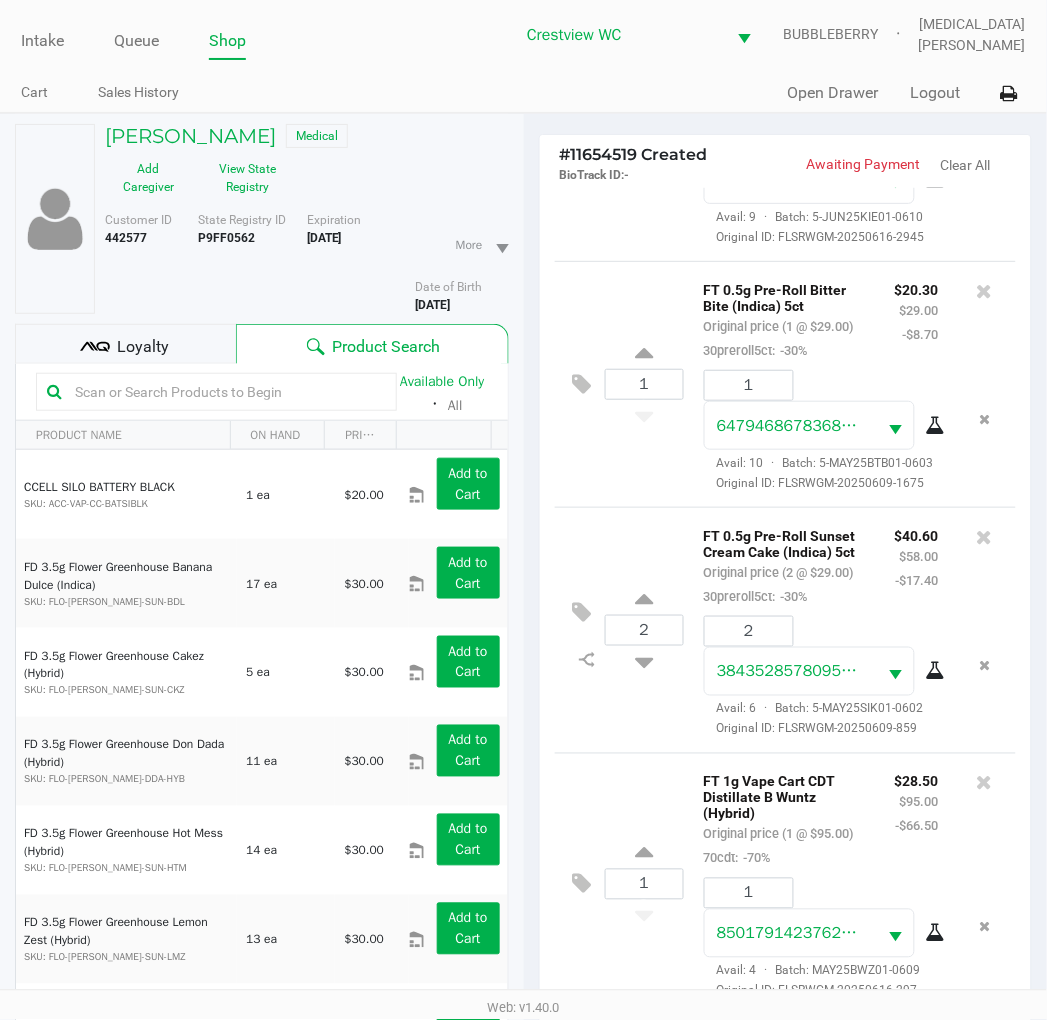 scroll, scrollTop: 405, scrollLeft: 0, axis: vertical 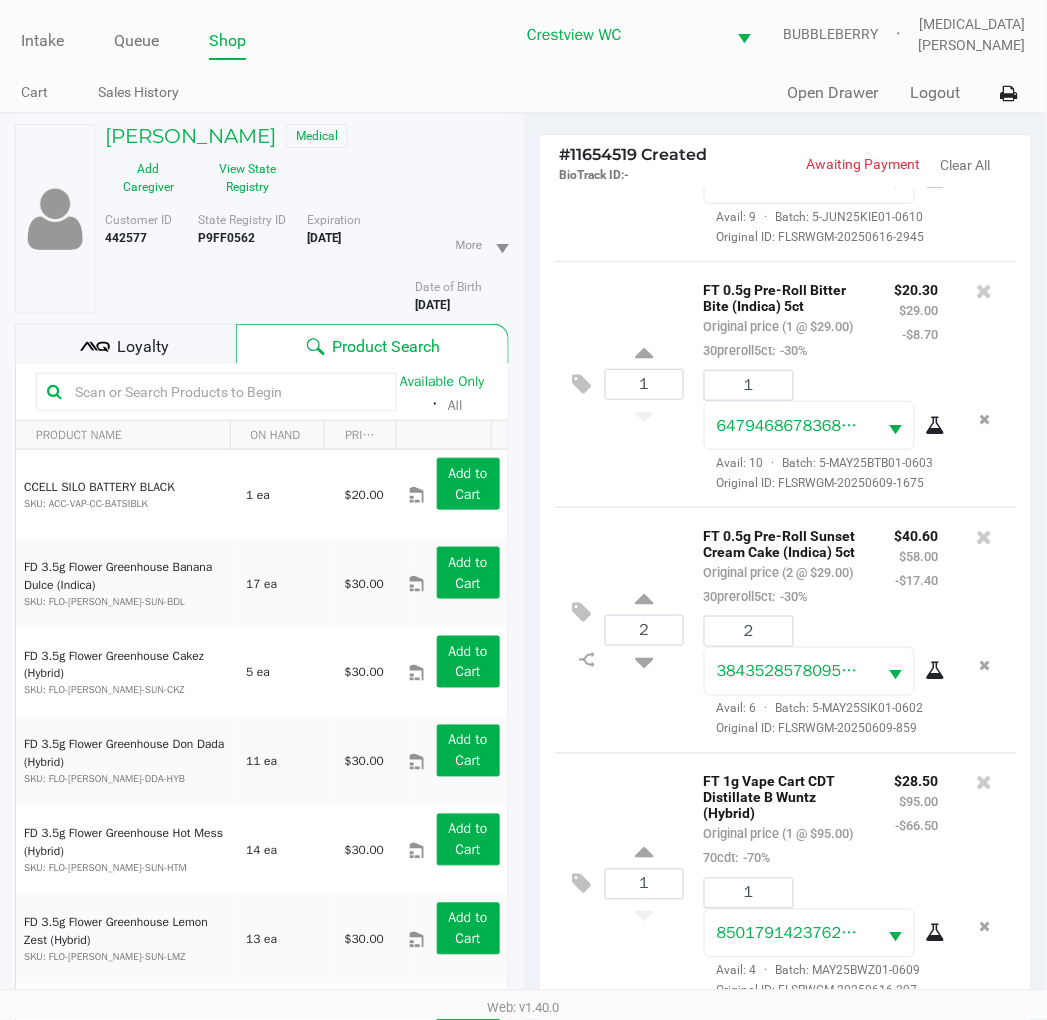 click on "Loyalty" 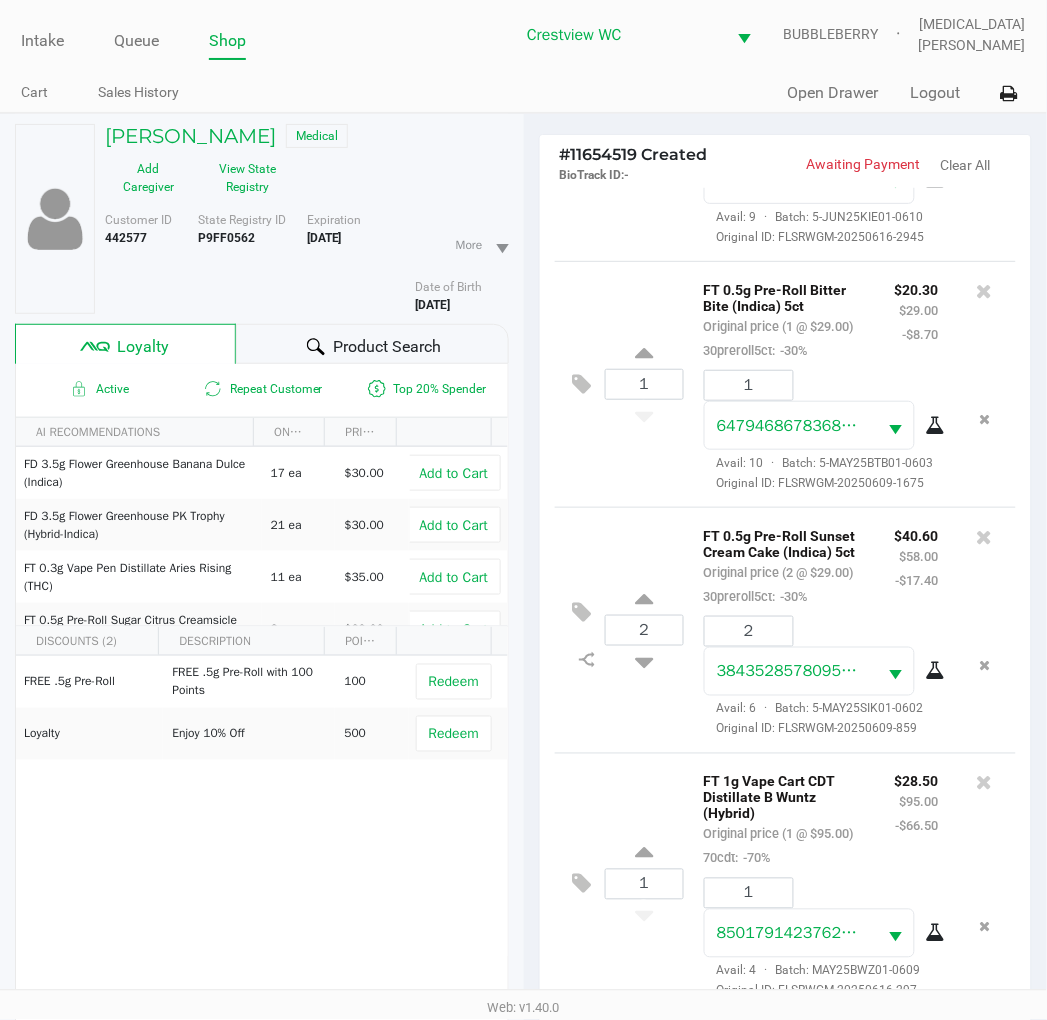 scroll, scrollTop: 258, scrollLeft: 0, axis: vertical 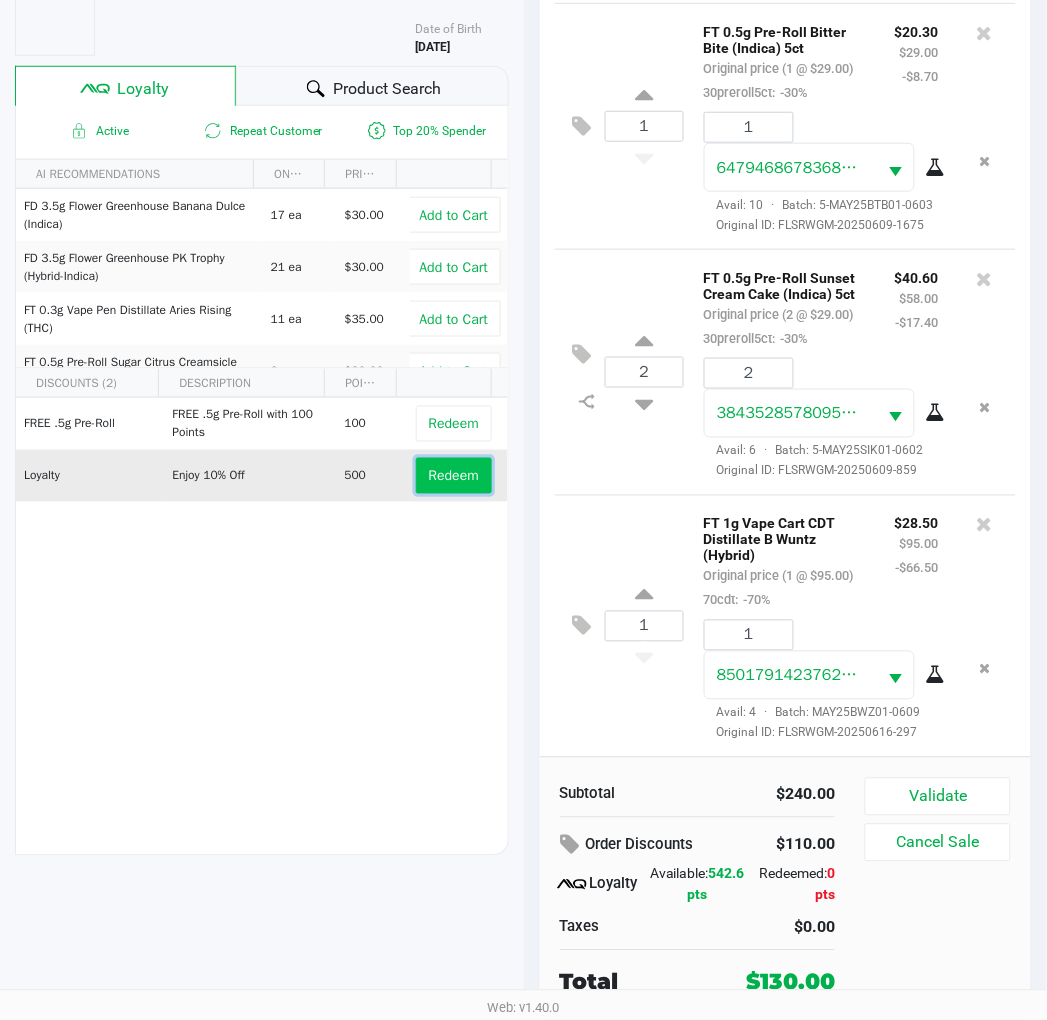 click on "Redeem" 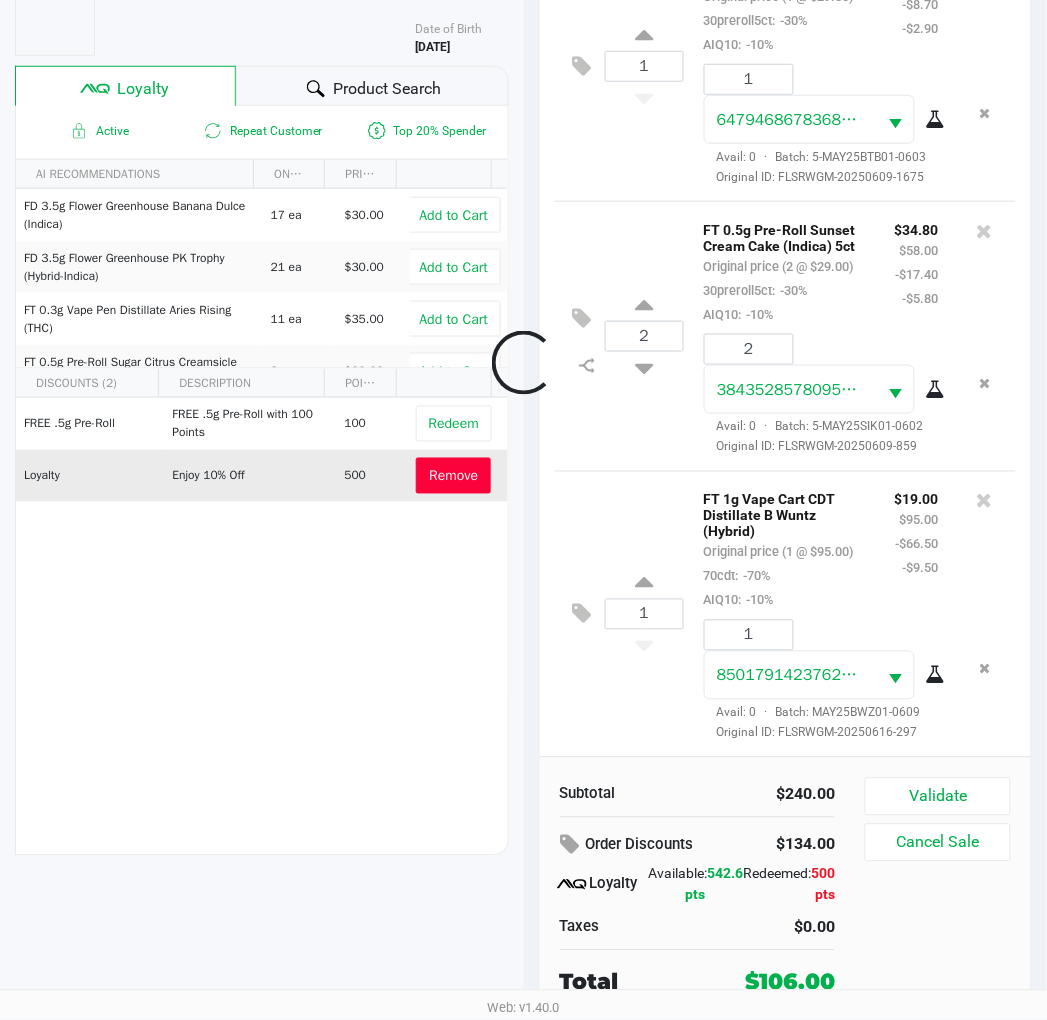 scroll, scrollTop: 502, scrollLeft: 0, axis: vertical 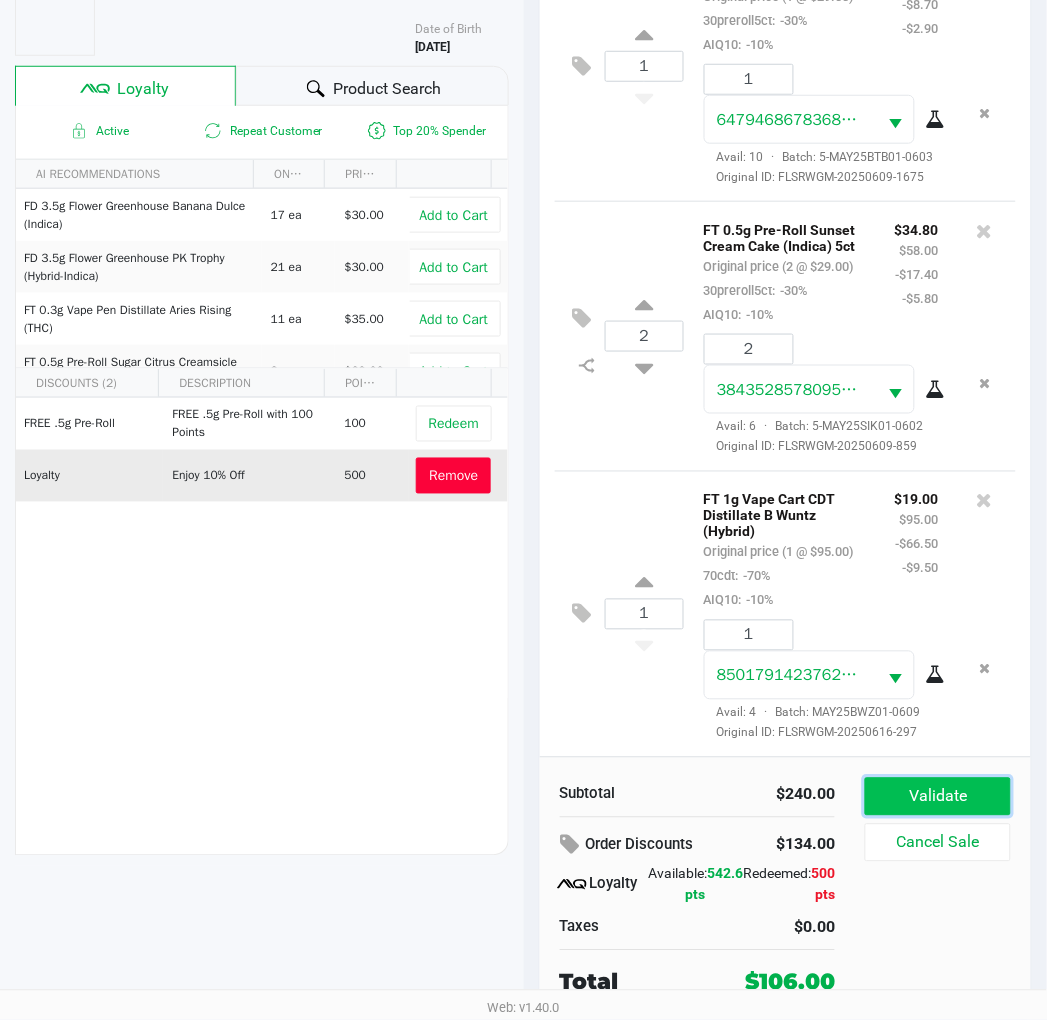 click on "Validate" 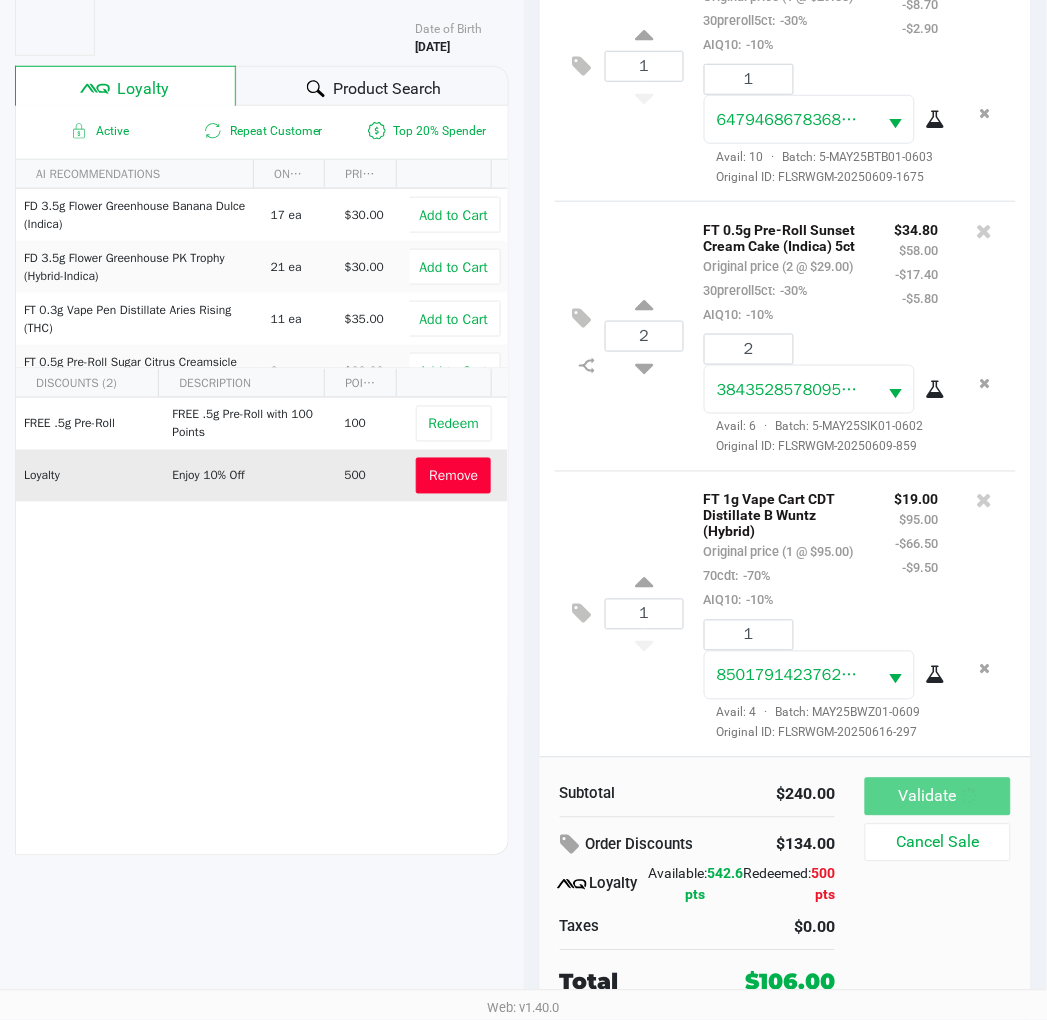 scroll, scrollTop: 0, scrollLeft: 0, axis: both 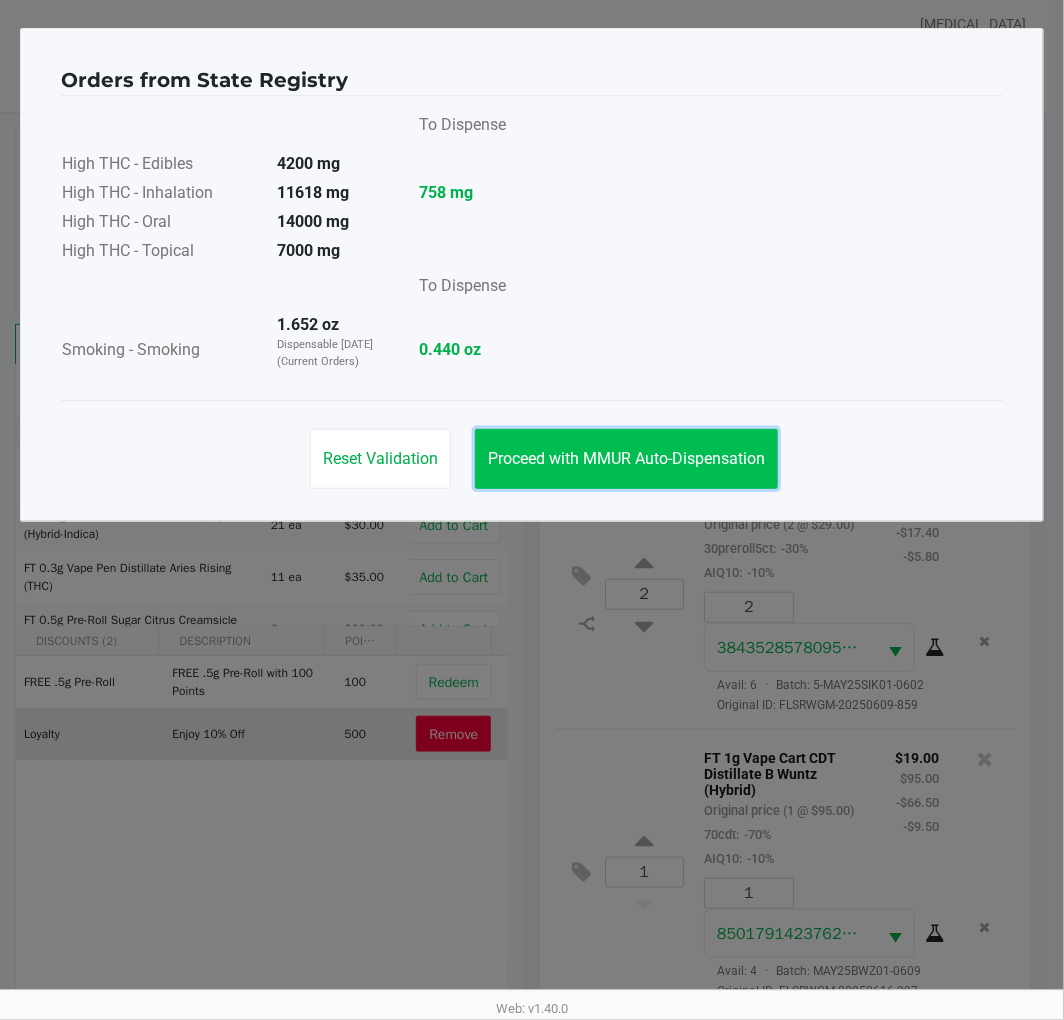click on "Proceed with MMUR Auto-Dispensation" 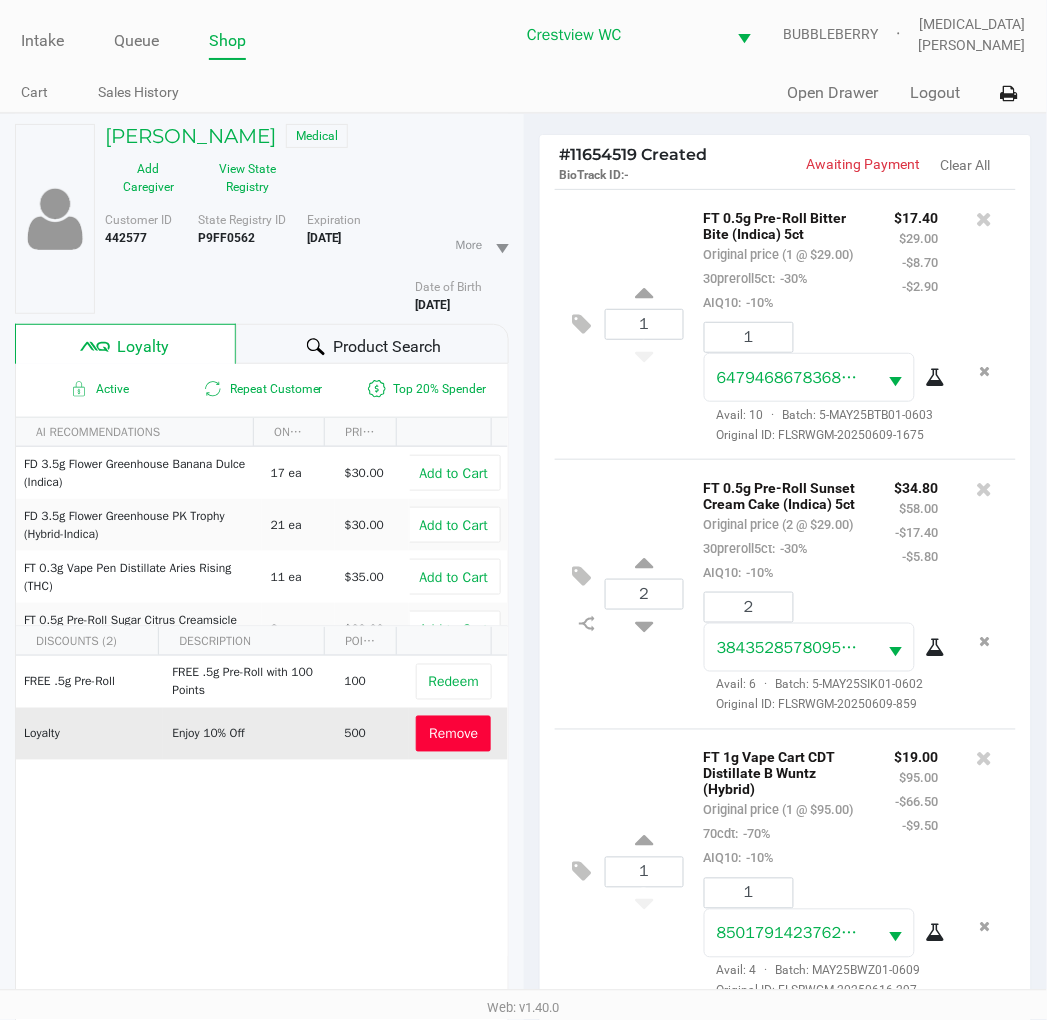 scroll, scrollTop: 258, scrollLeft: 0, axis: vertical 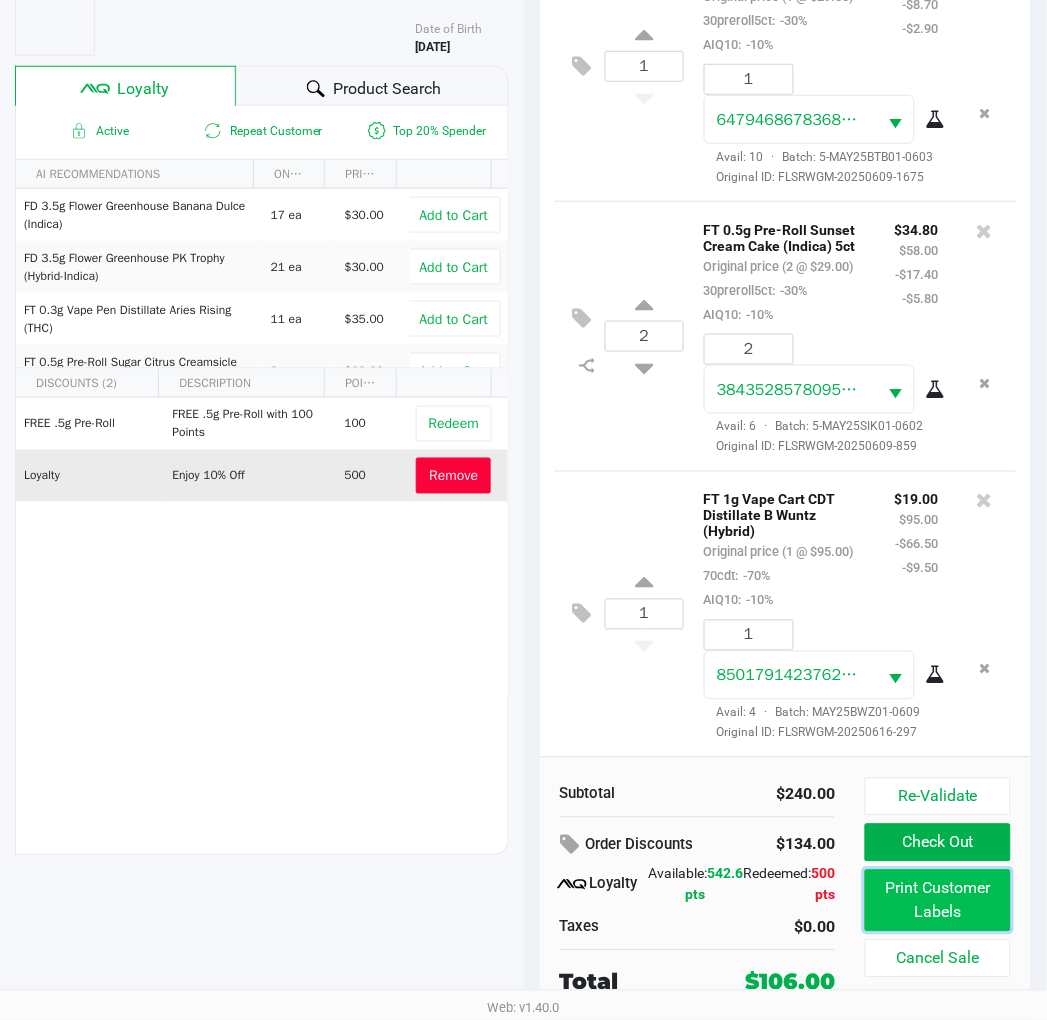 click on "Print Customer Labels" 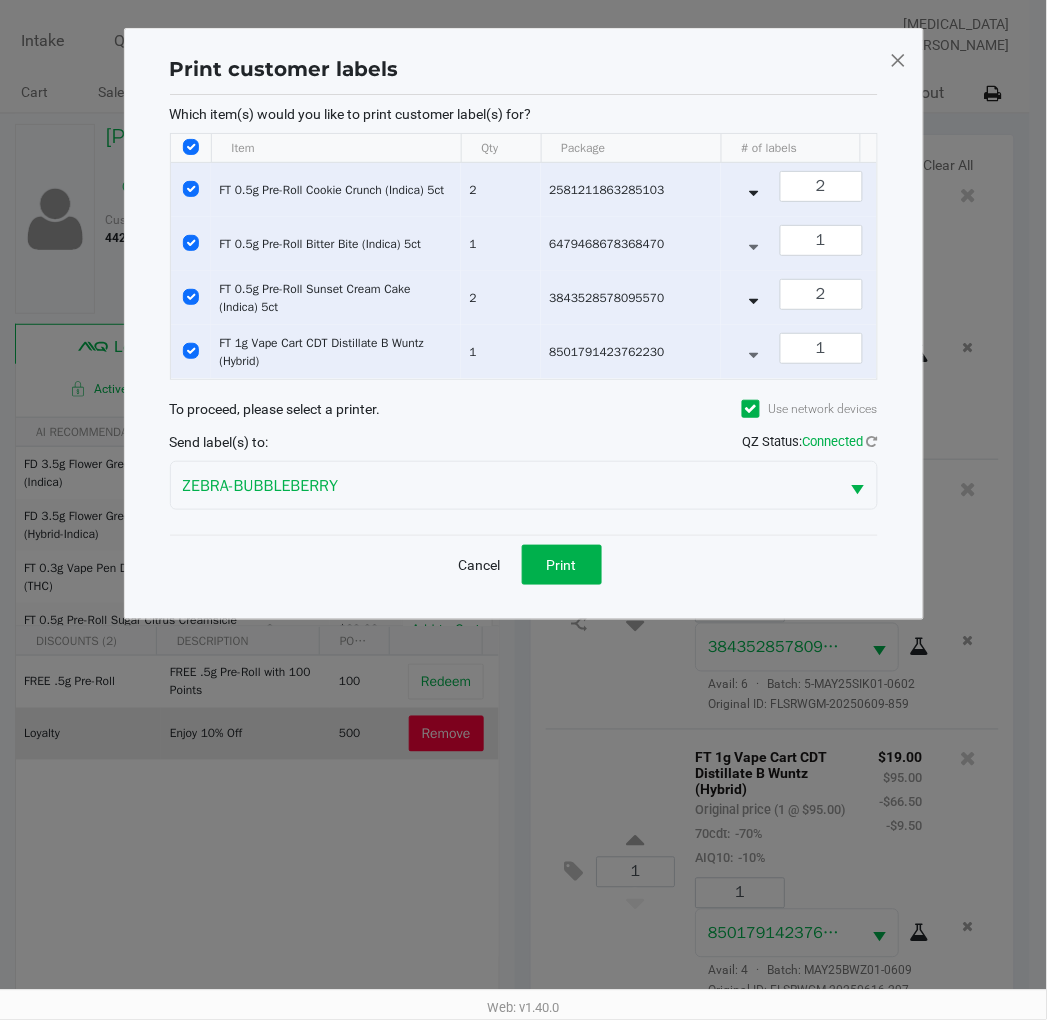 scroll, scrollTop: 0, scrollLeft: 0, axis: both 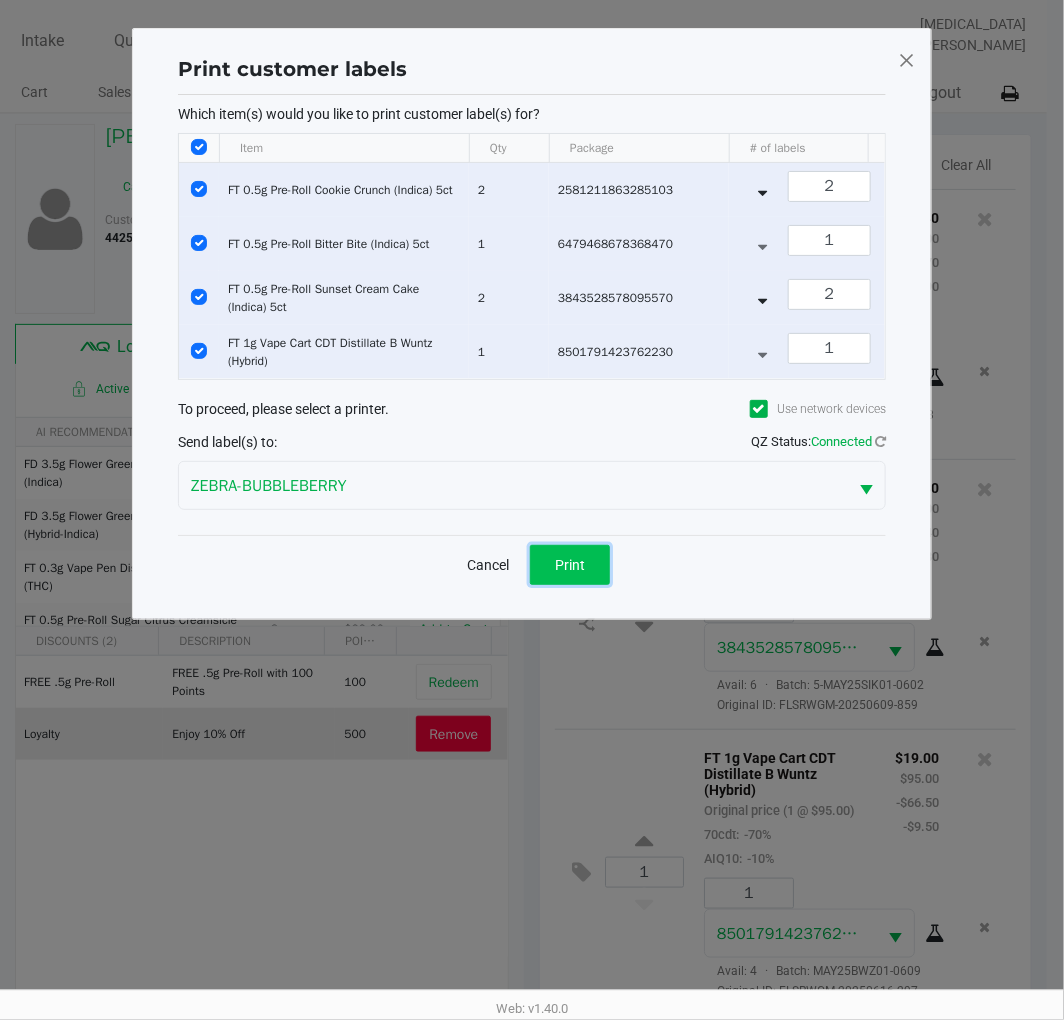 click on "Print" 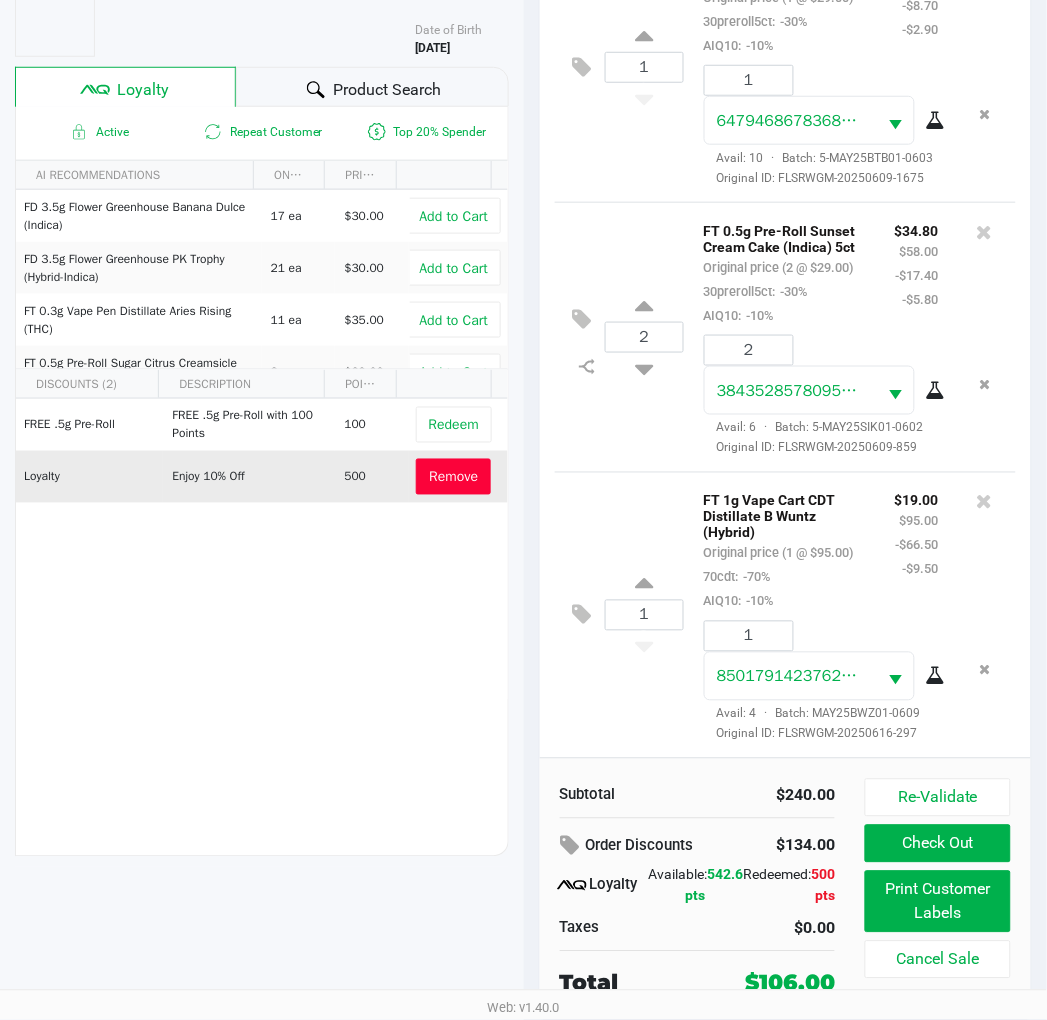 scroll, scrollTop: 258, scrollLeft: 0, axis: vertical 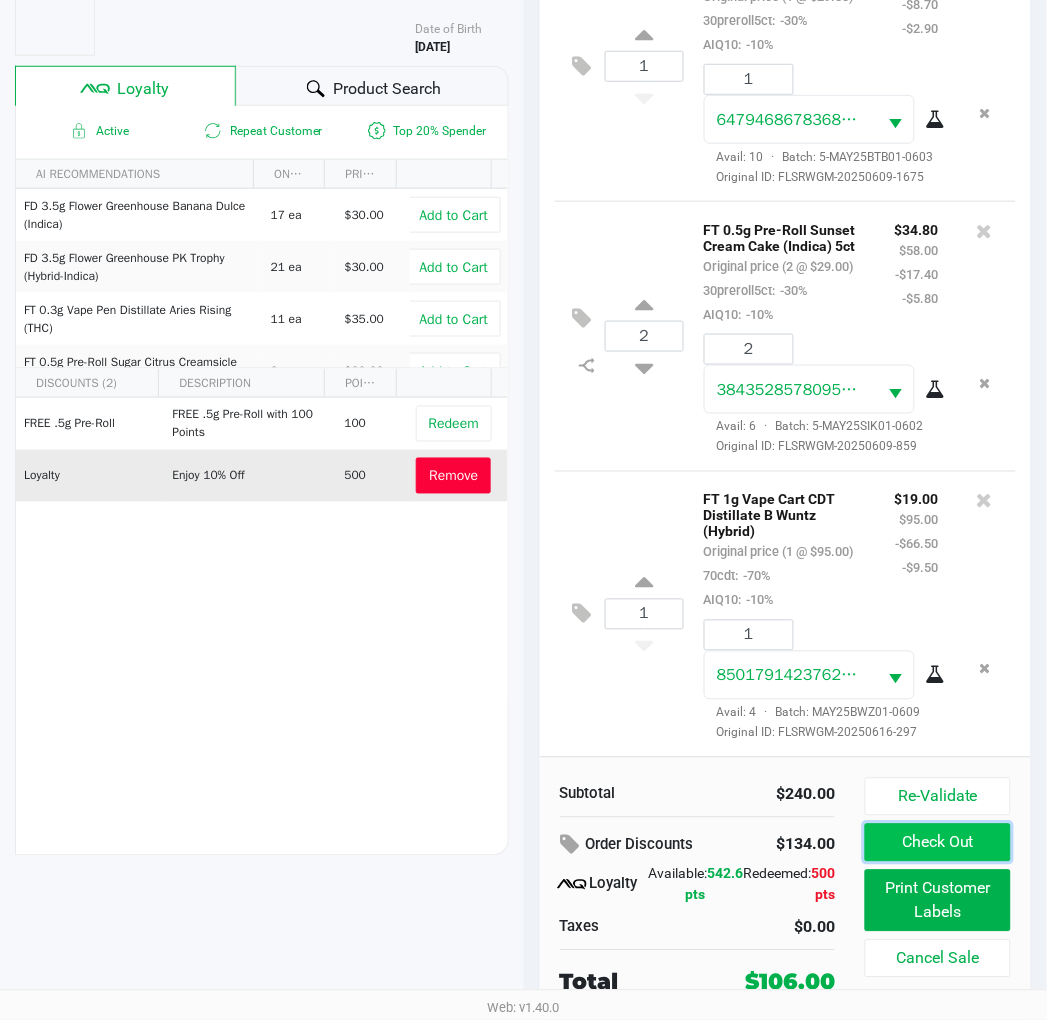 click on "Check Out" 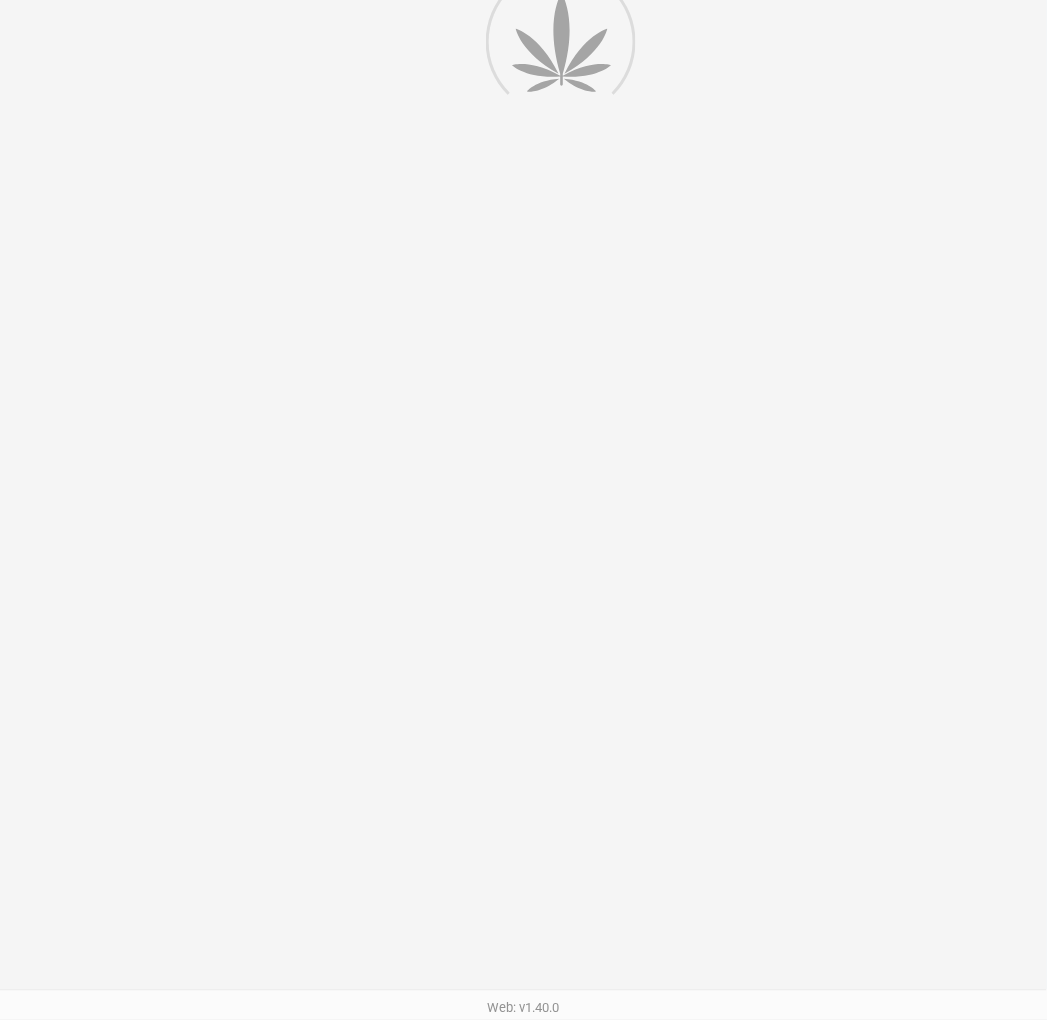 scroll, scrollTop: 0, scrollLeft: 0, axis: both 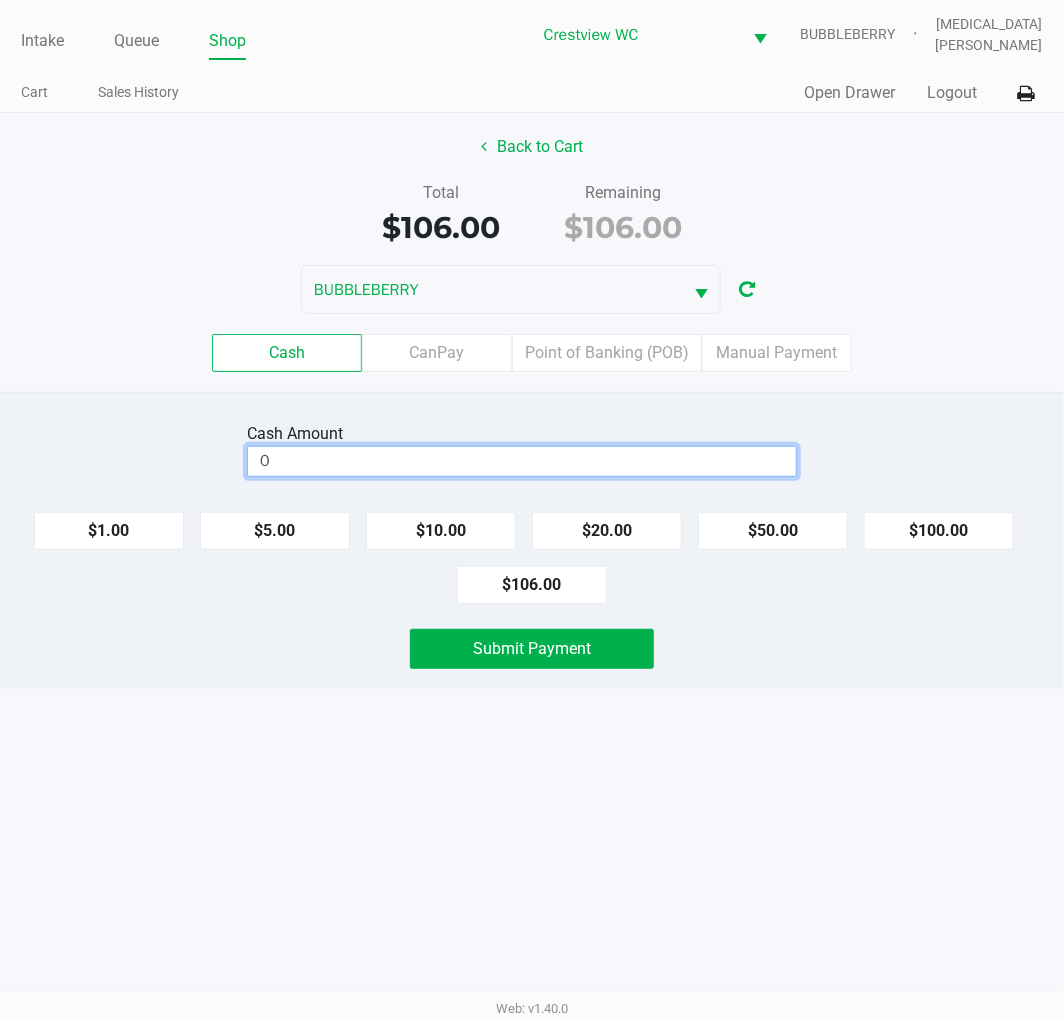 click on "0" at bounding box center [522, 461] 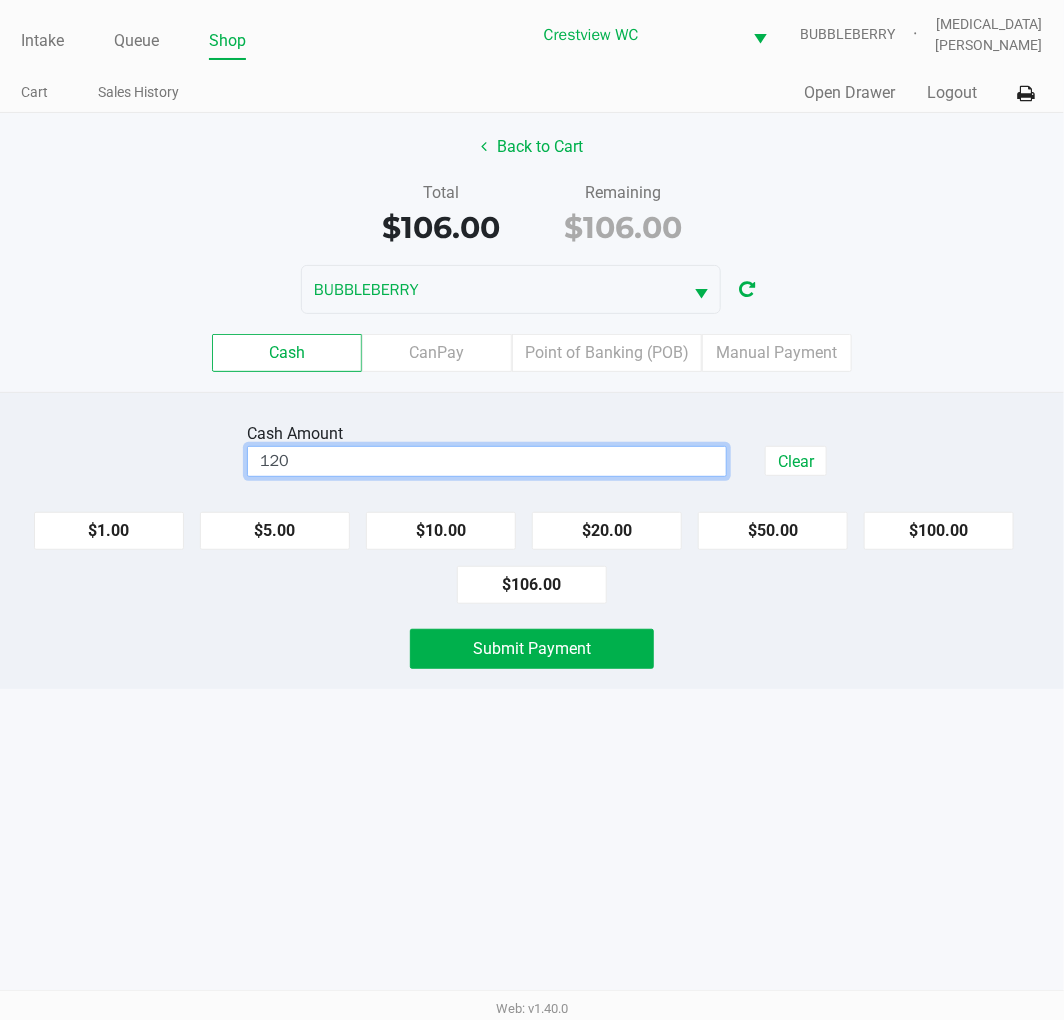 type on "$120.00" 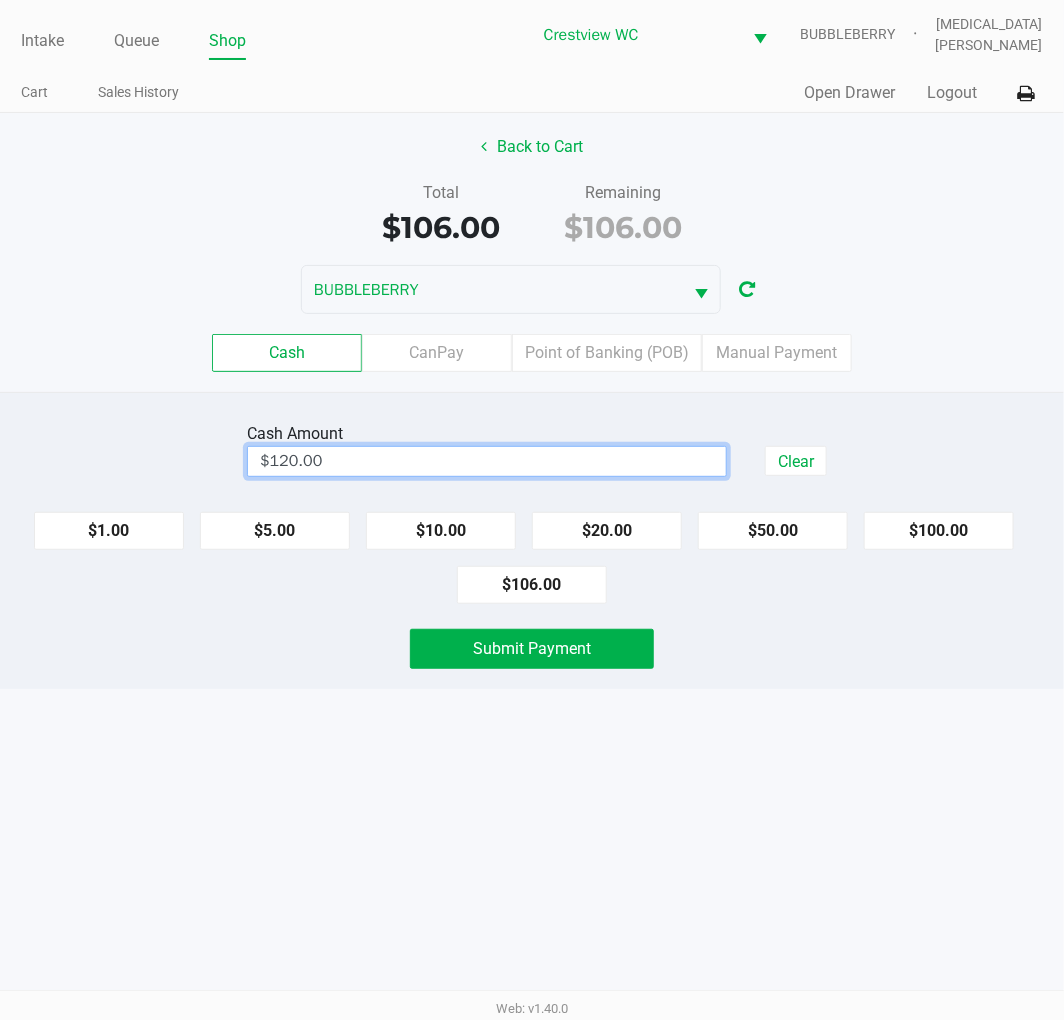 drag, startPoint x: 661, startPoint y: 794, endPoint x: 563, endPoint y: 672, distance: 156.48642 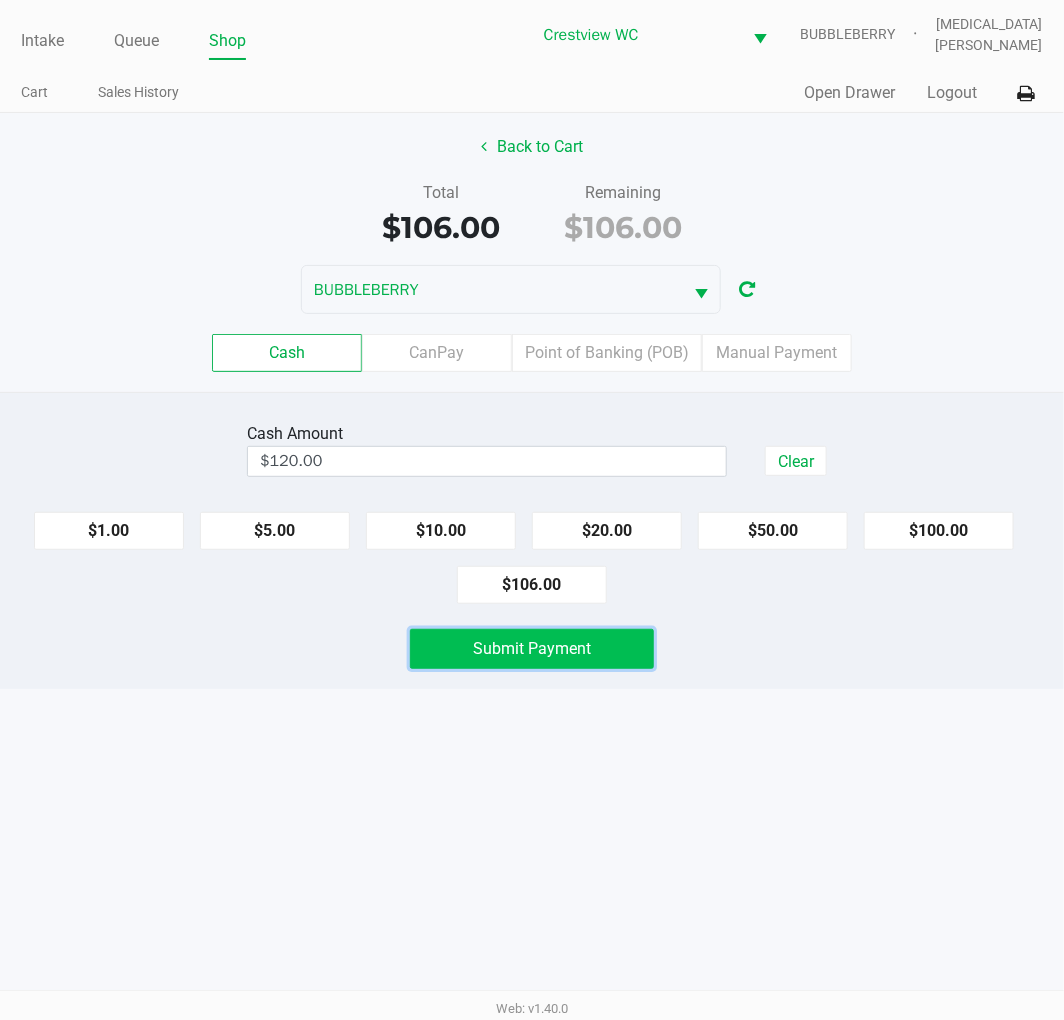 click on "Submit Payment" 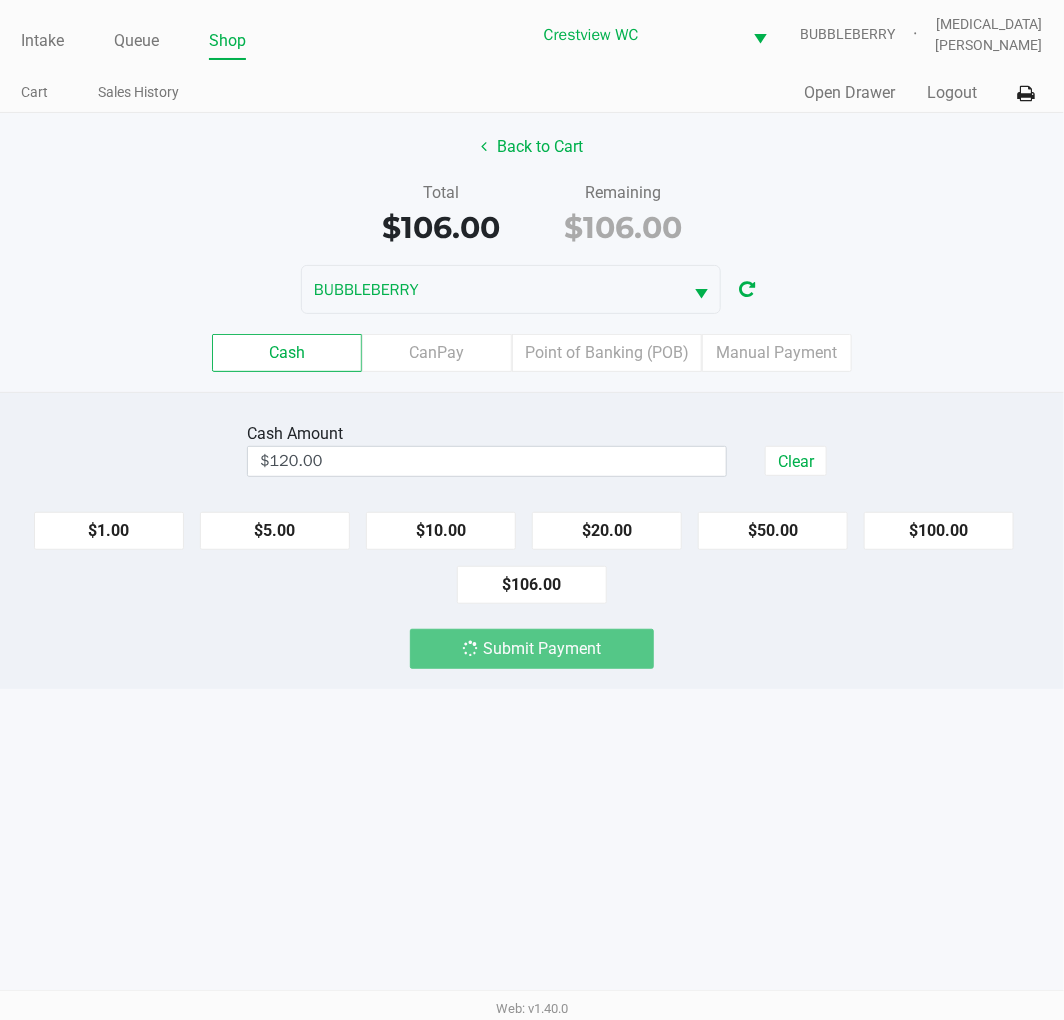 click on "Intake Queue Shop Crestview WC  BUBBLEBERRY   Alora Ross  Cart Sales History  Quick Sale   Open Drawer   Logout  Back to Cart   Total   $106.00   Remaining   $106.00  BUBBLEBERRY  Cash   CanPay   Point of Banking (POB)   Manual Payment   Cash  Amount  $120.00  Clear   $1.00   $5.00   $10.00   $20.00   $50.00   $100.00   $106.00   Submit Payment   Web: v1.40.0" at bounding box center (532, 510) 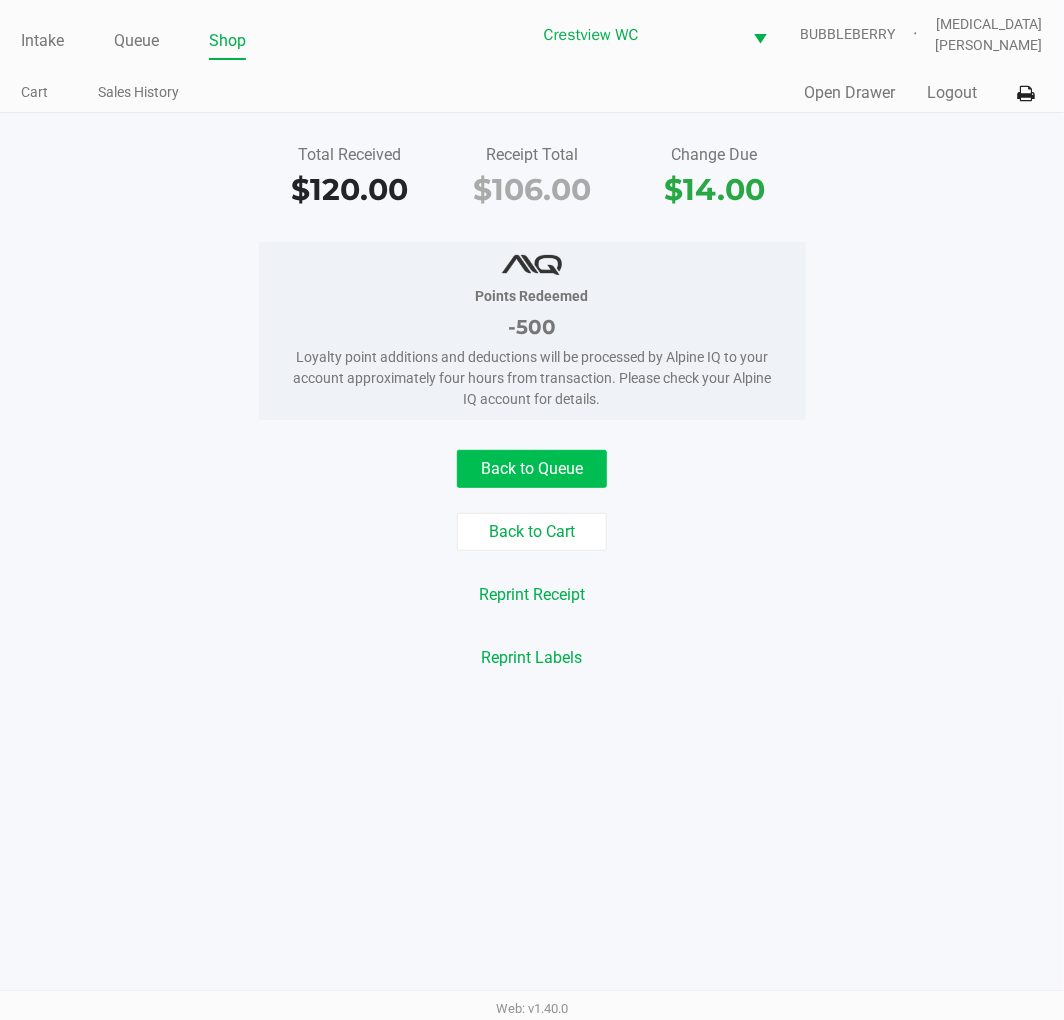 click on "Back to Queue" 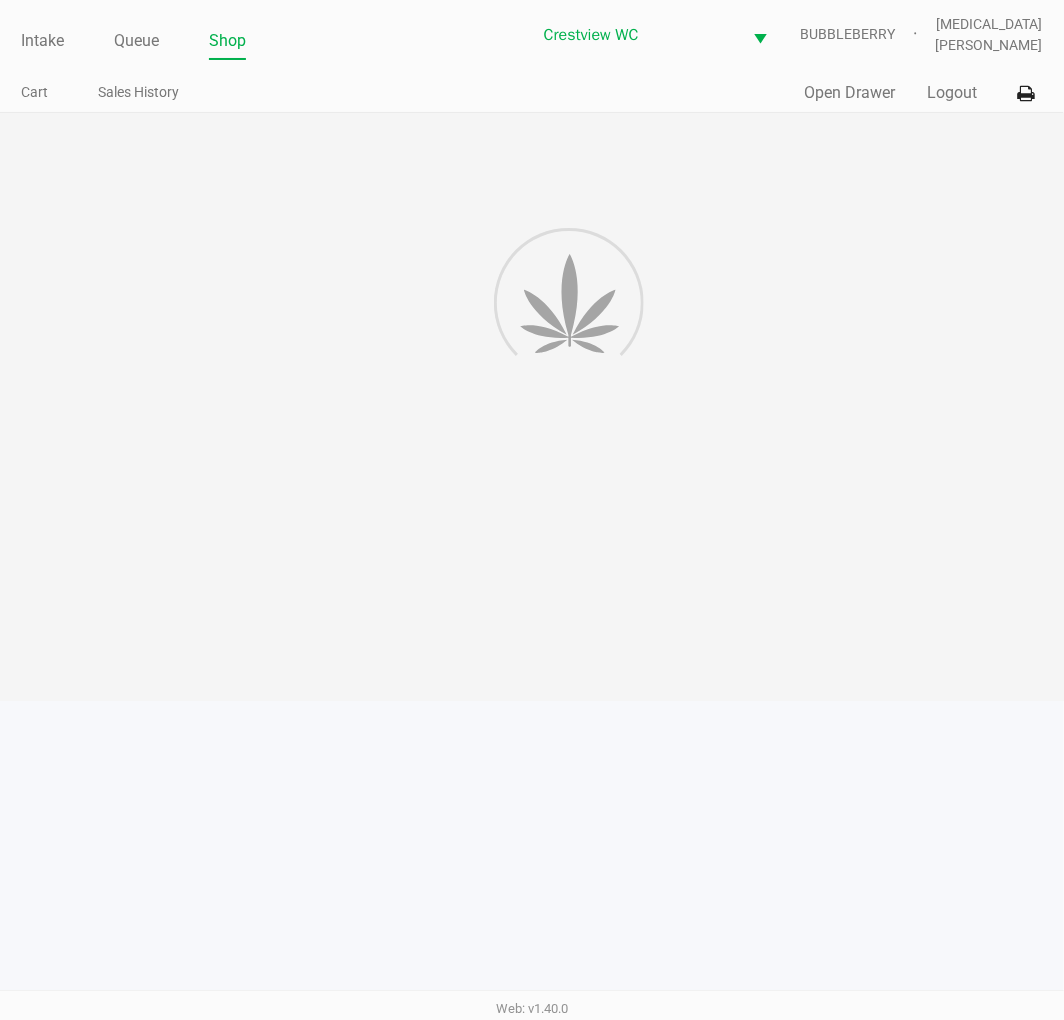 click 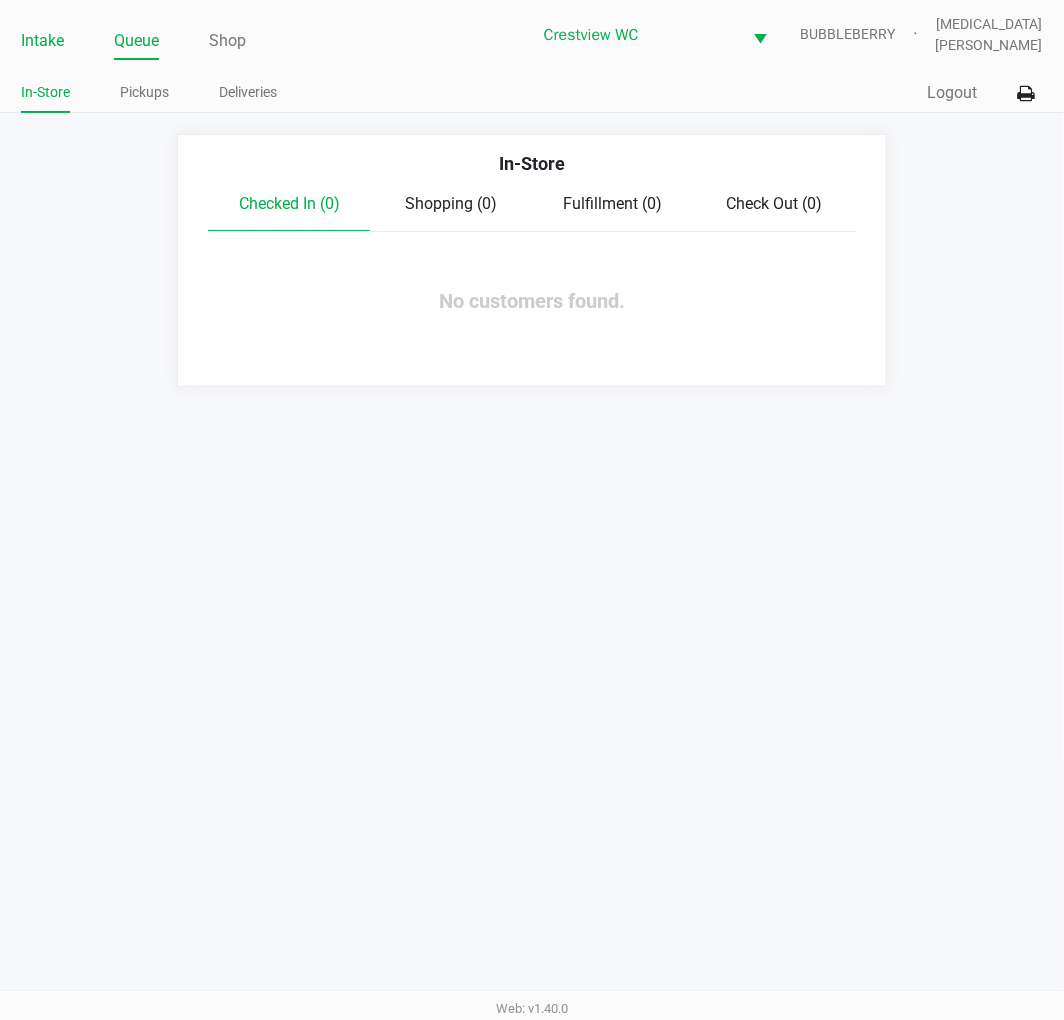 click on "Intake" 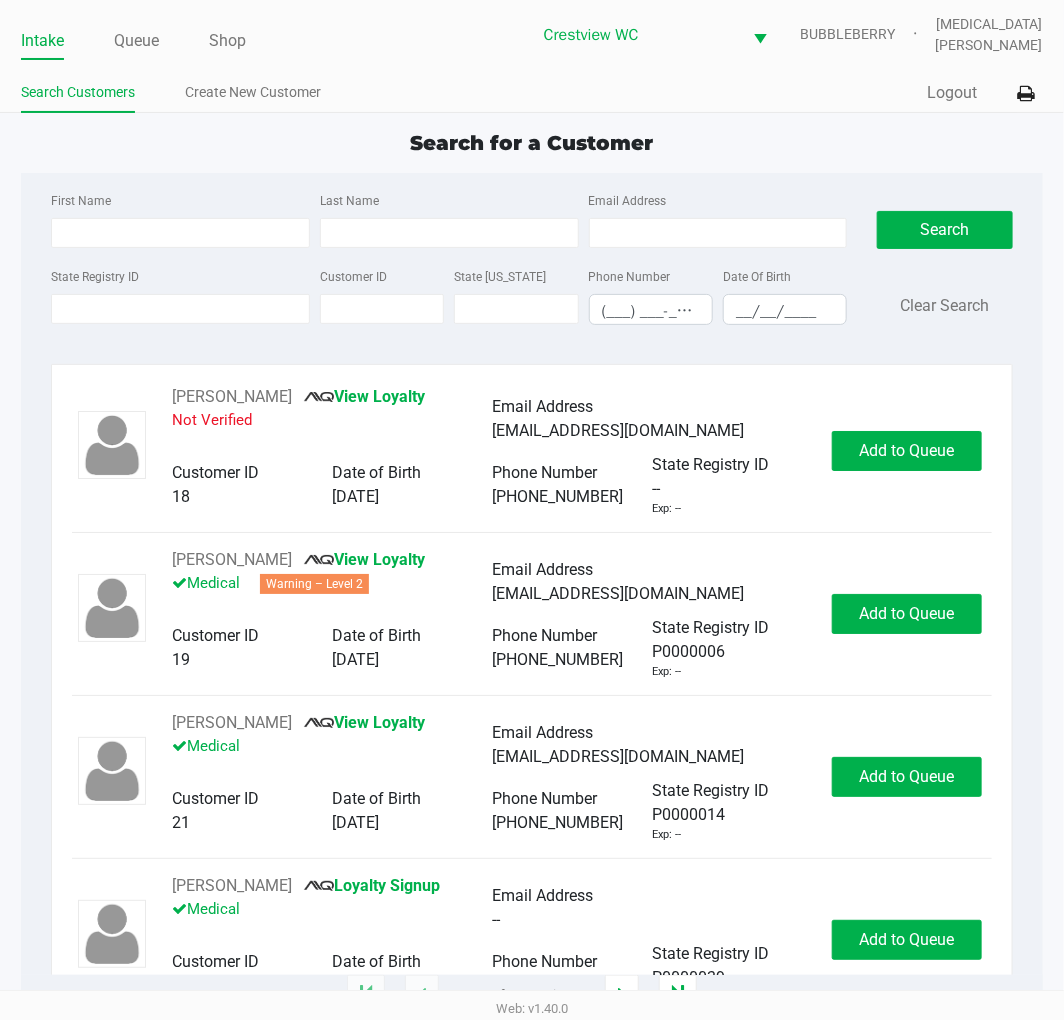 click on "Intake Queue Shop" 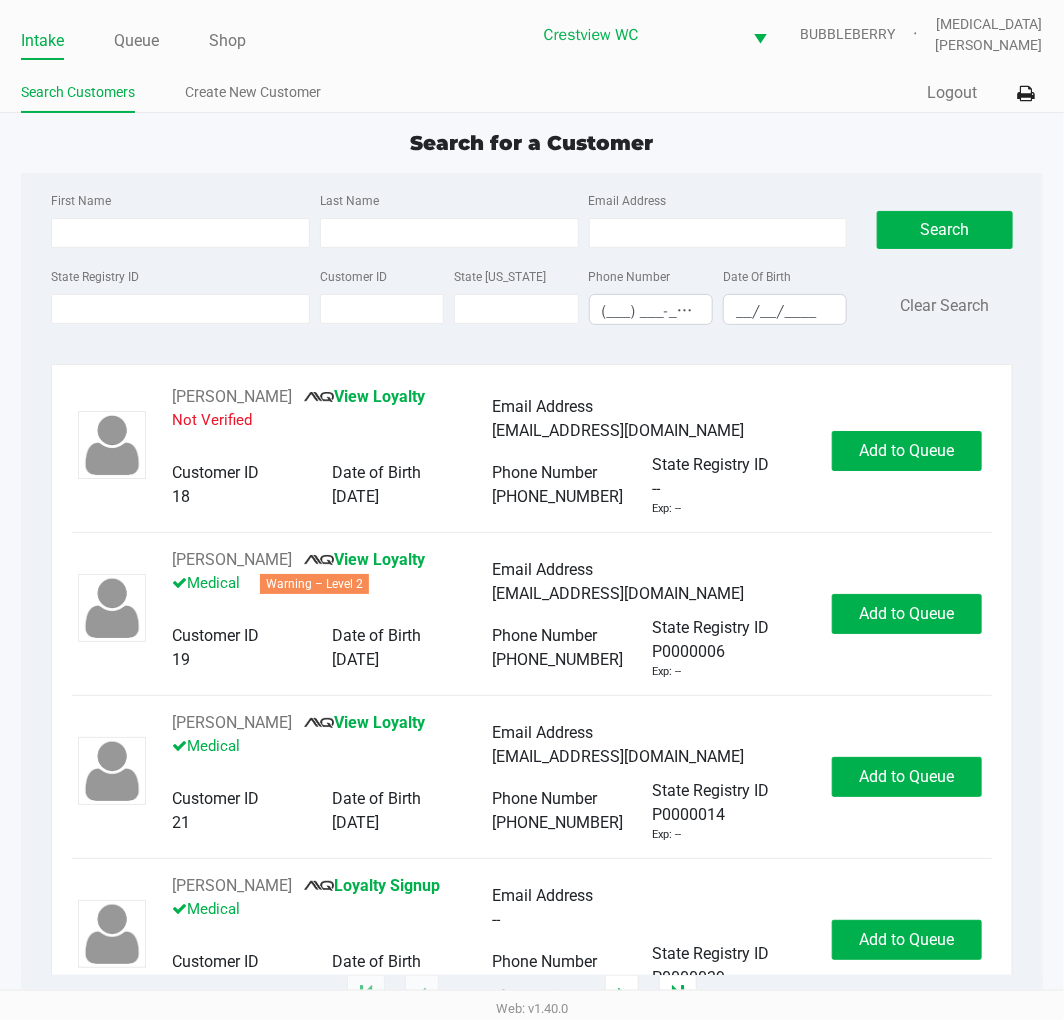click on "Search for a Customer" 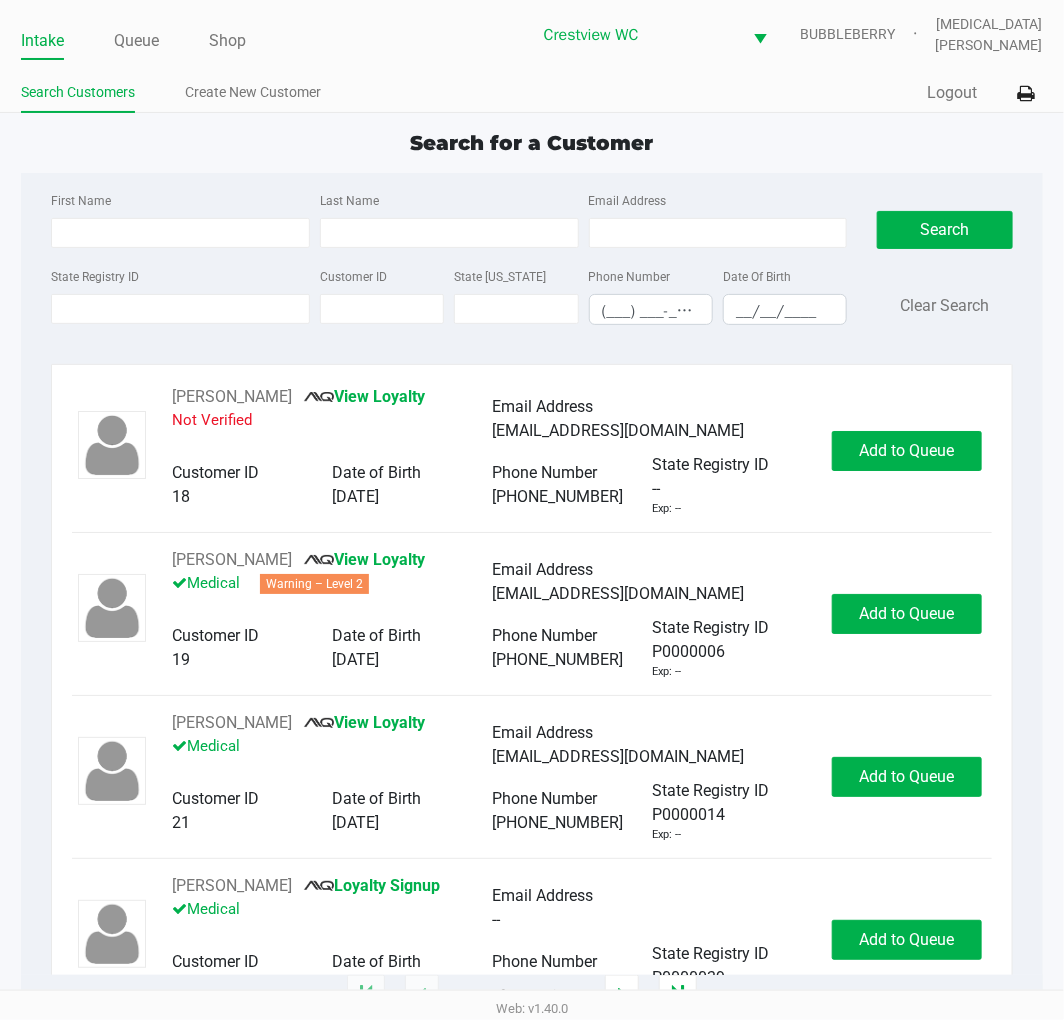 click on "Intake Queue Shop Crestview WC  BUBBLEBERRY   Alora Ross  Search Customers Create New Customer  Quick Sale   Logout  Search for a Customer First Name Last Name Email Address State Registry ID Customer ID State ID Phone Number (___) ___-____ Date Of Birth __/__/____  Search   Clear Search   RICHARD MURPHY       View Loyalty   Not Verified   Email Address   ms1111111111@hotmail.com   Customer ID   18   Date of Birth   04/02/1955   Phone Number   (727) 515-7256   State Registry ID   --   Exp: --   Add to Queue   ADELE OSORIO       View Loyalty   Medical   Warning – Level 2   Email Address   floatingonmycloud@gmail.com   Customer ID   19   Date of Birth   02/15/1955   Phone Number   (516) 205-8315   State Registry ID   P0000006   Exp: --   Add to Queue   CHARLOTTE LEE       View Loyalty   Medical   Email Address   cblee0915@gmail.com   Customer ID   21   Date of Birth   09/15/1961   Phone Number   (609) 792-5321   State Registry ID   P0000014   Exp: --   Add to Queue   CRAWFORD KER       Medical   --" 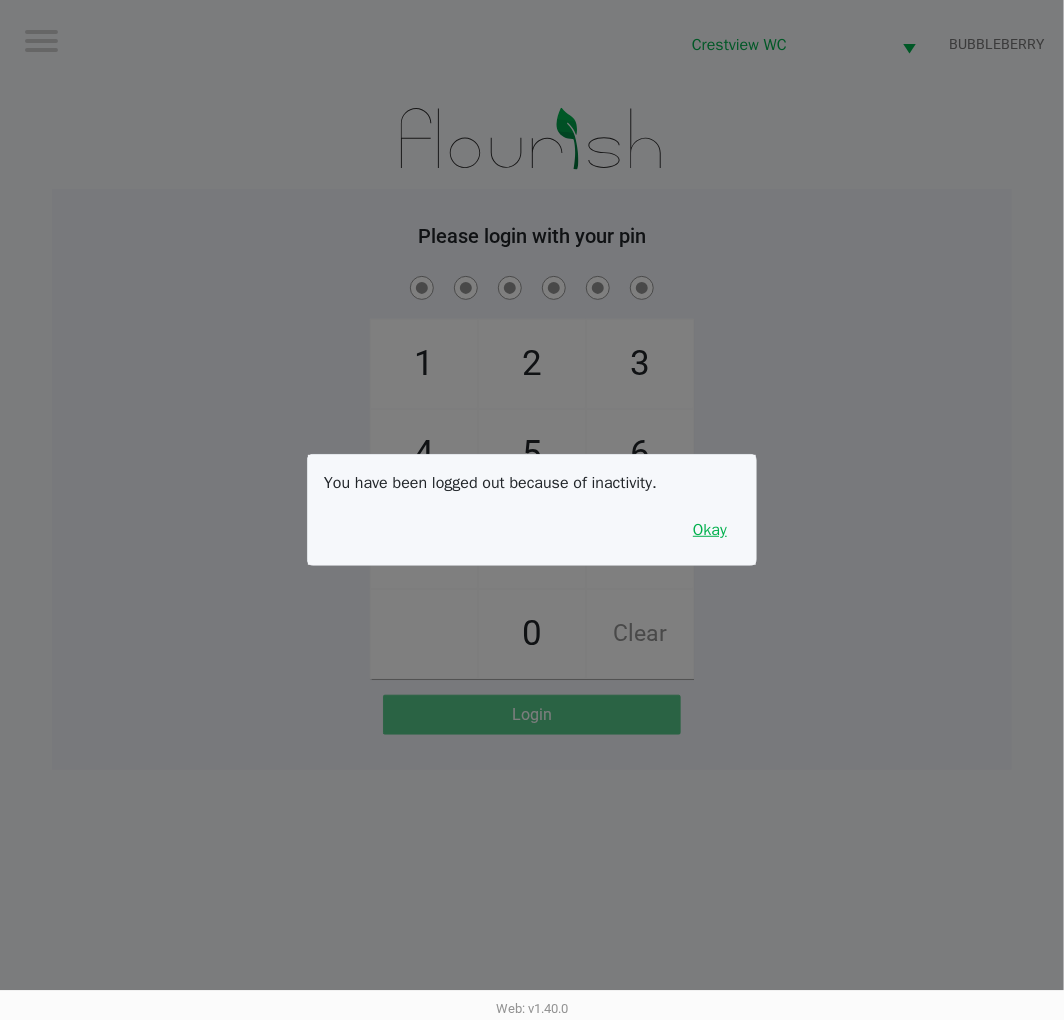 click on "Okay" at bounding box center [710, 530] 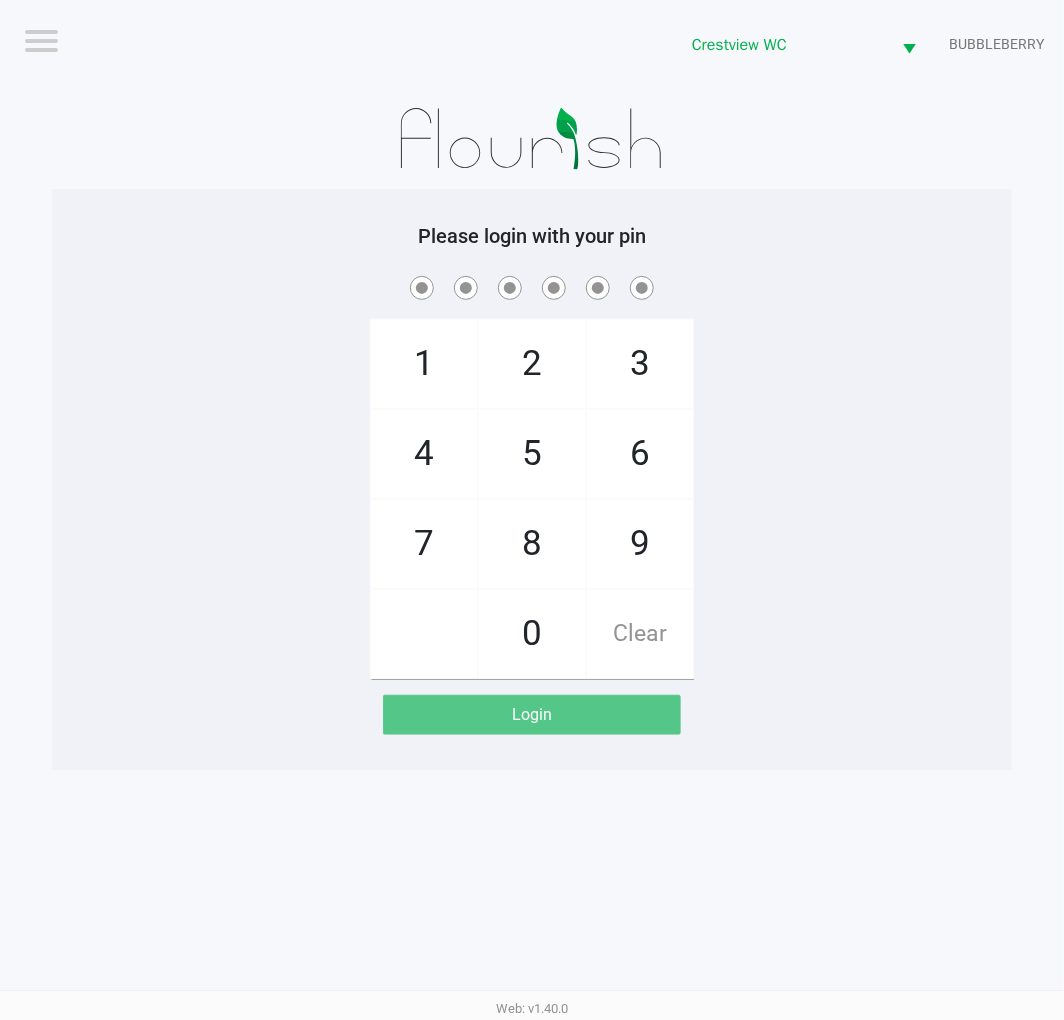 click on "1   4   7       2   5   8   0   3   6   9   Clear" 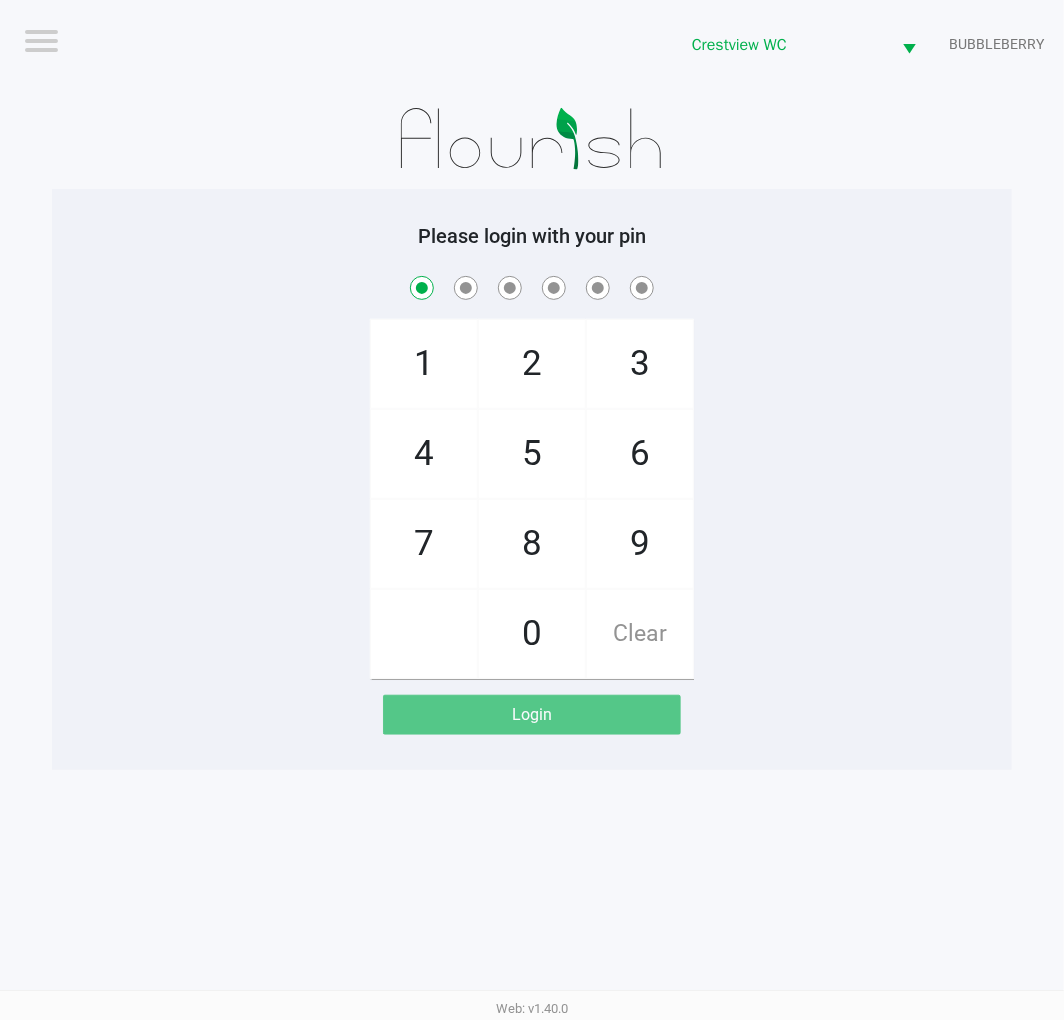 checkbox on "true" 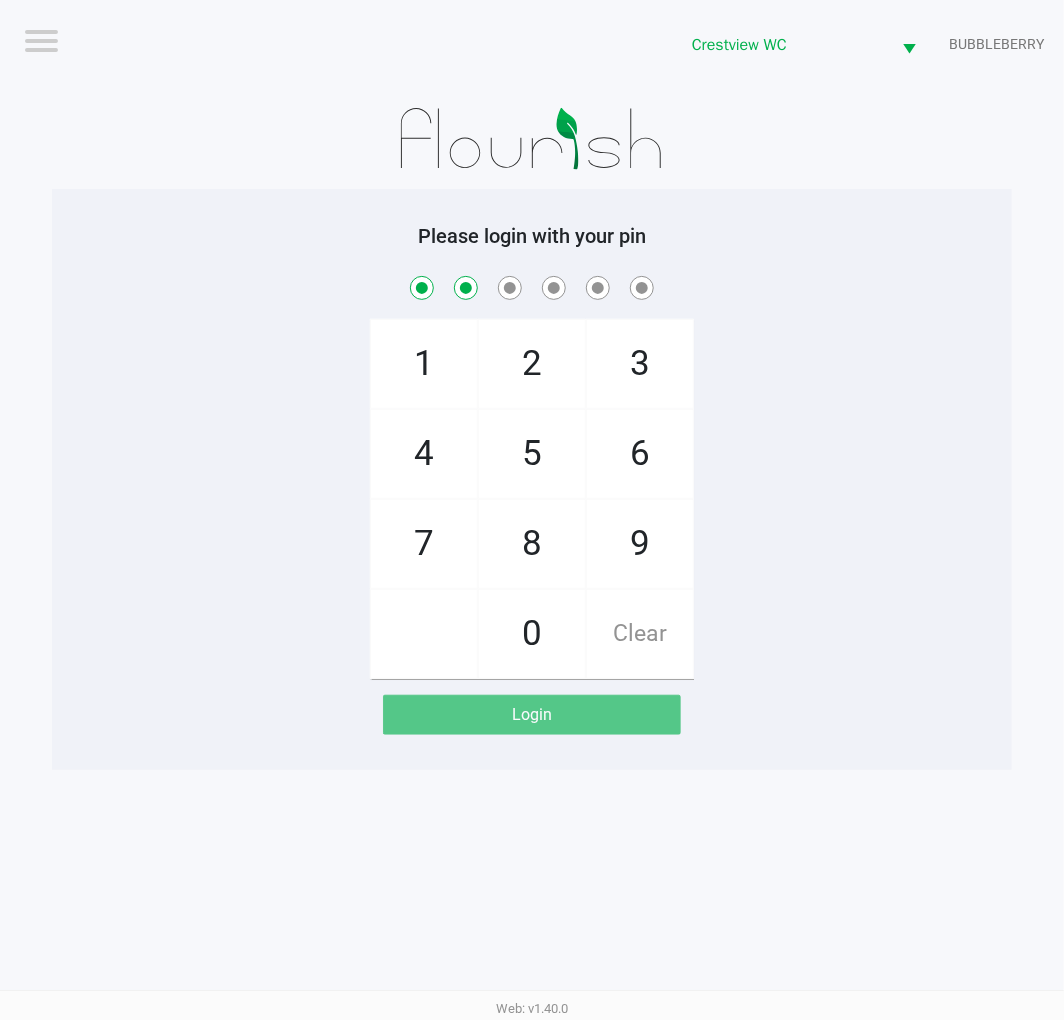 checkbox on "true" 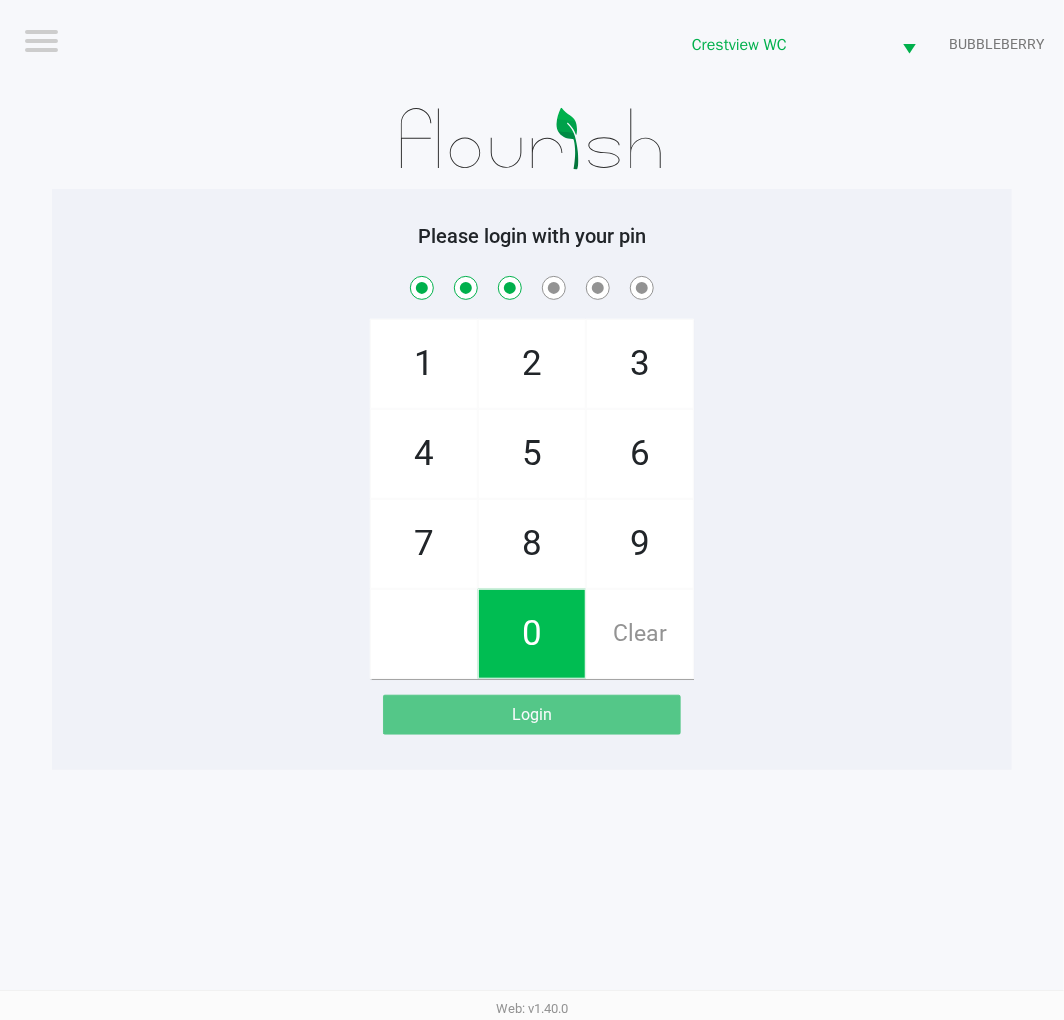 checkbox on "true" 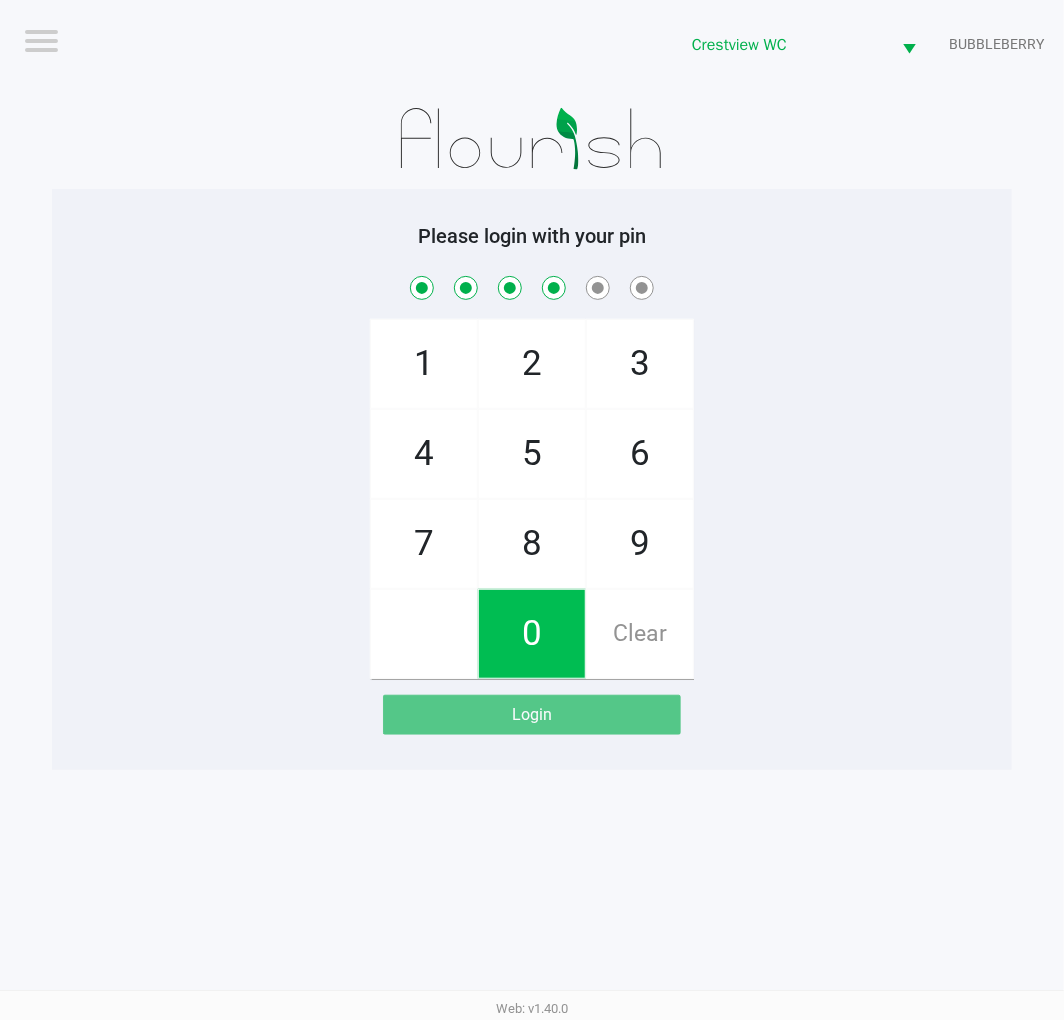 checkbox on "true" 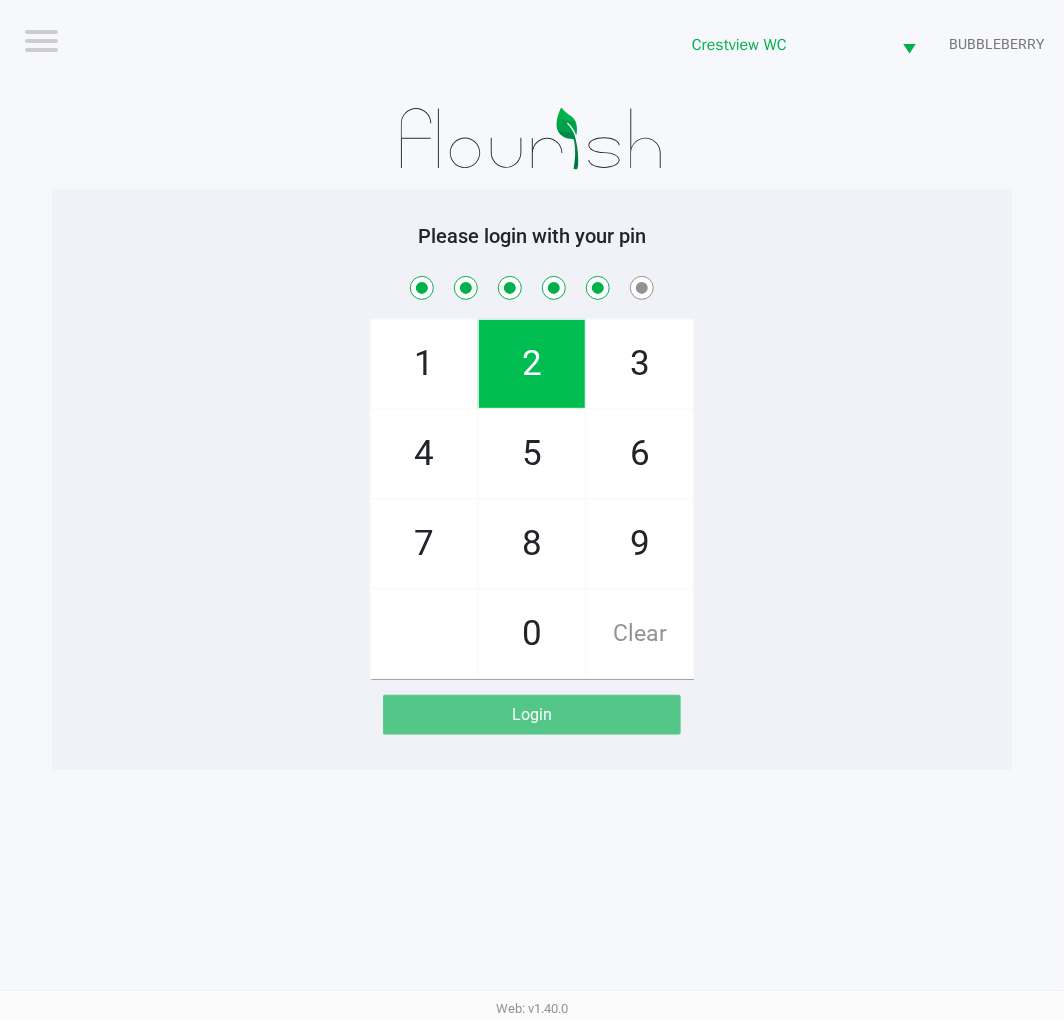 checkbox on "true" 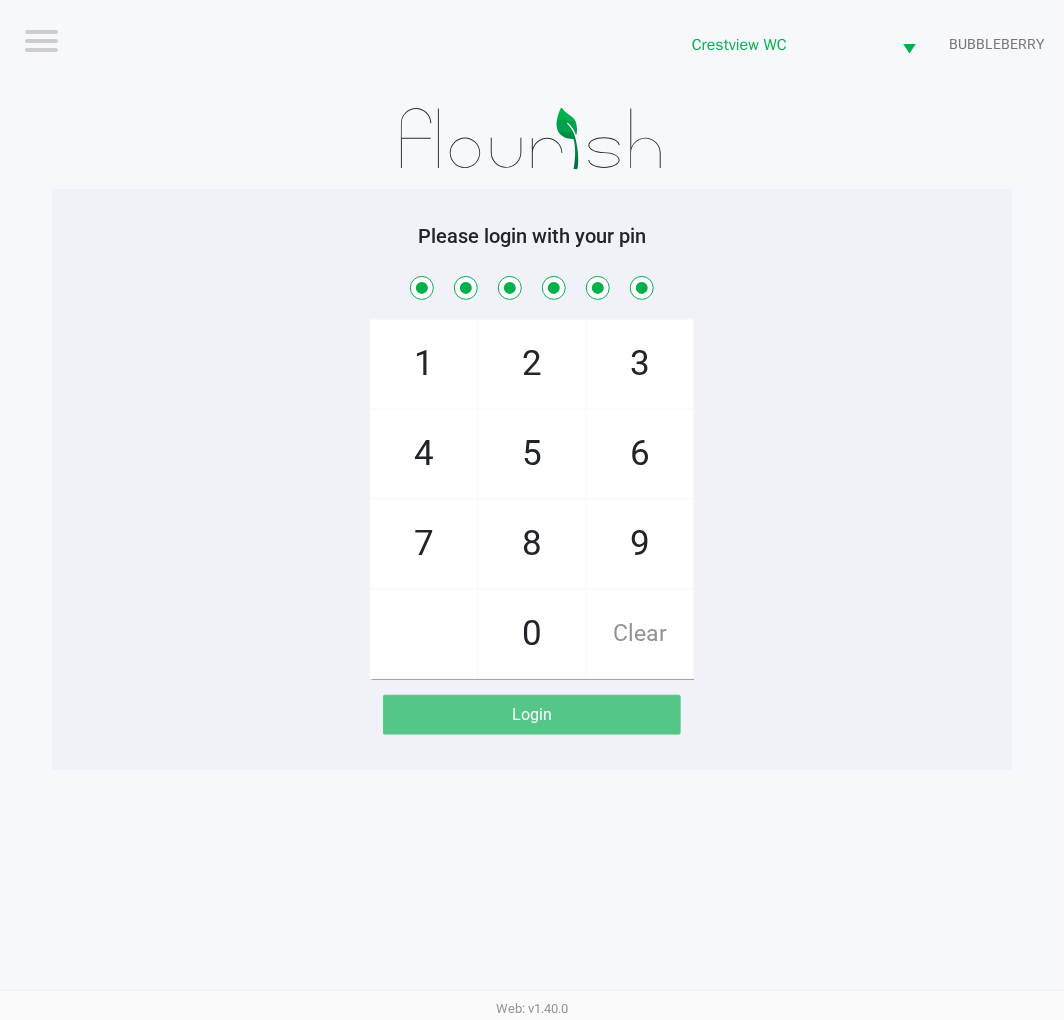 checkbox on "true" 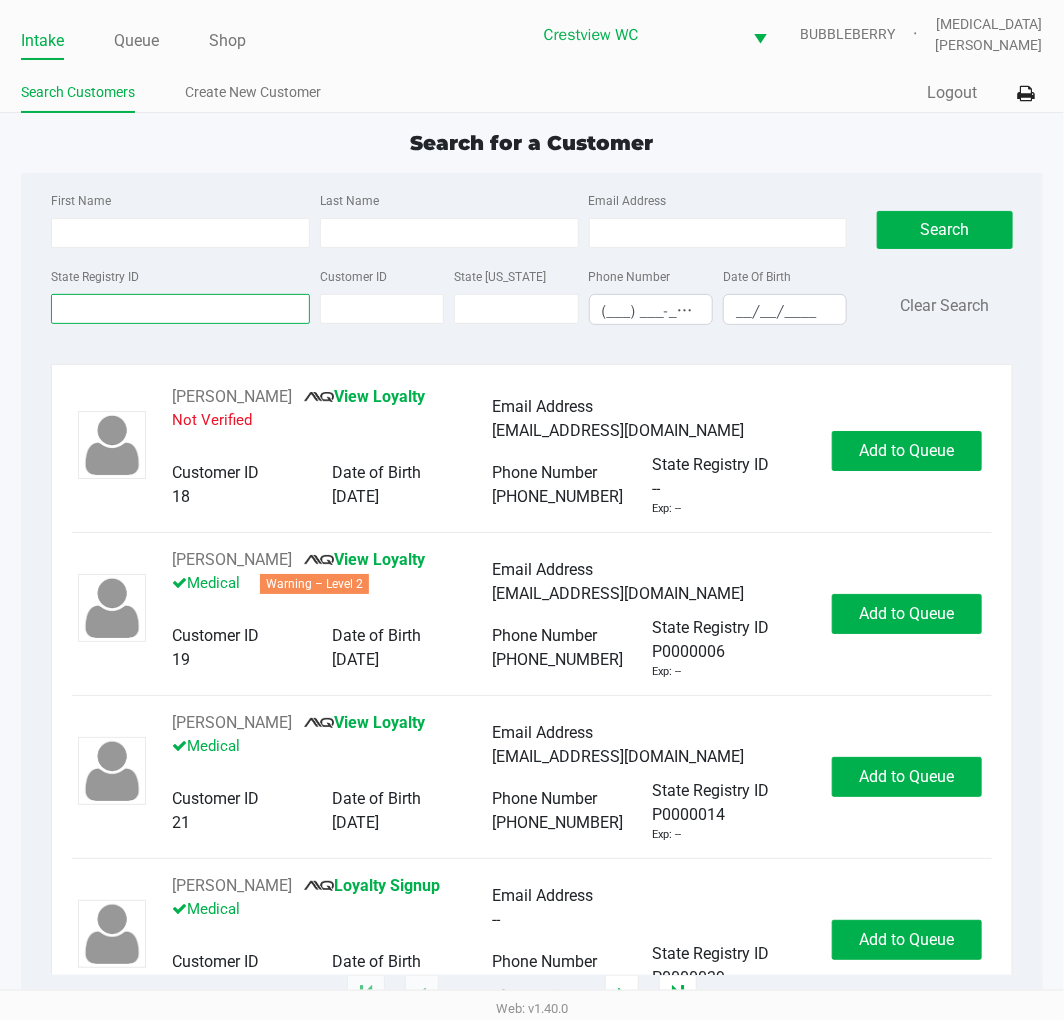 click on "State Registry ID" at bounding box center (180, 309) 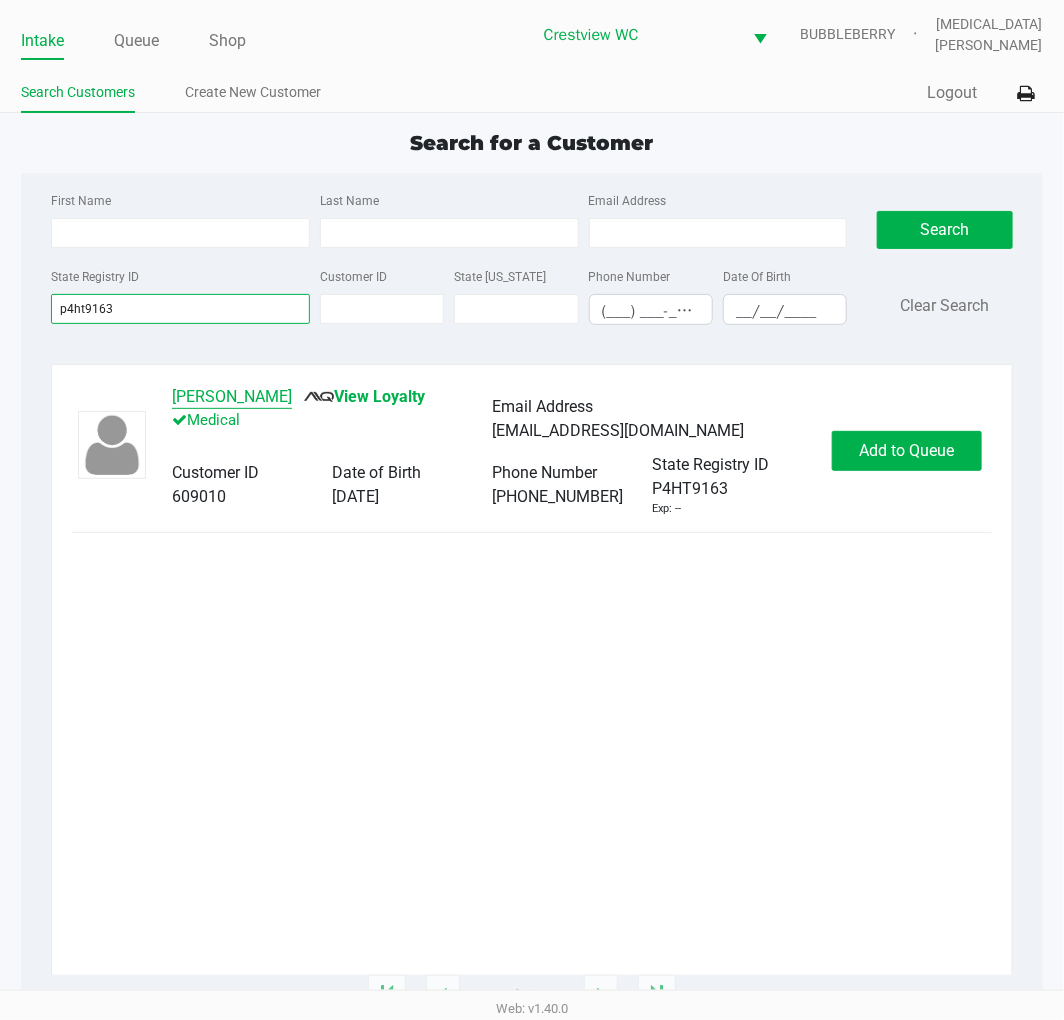 type on "p4ht9163" 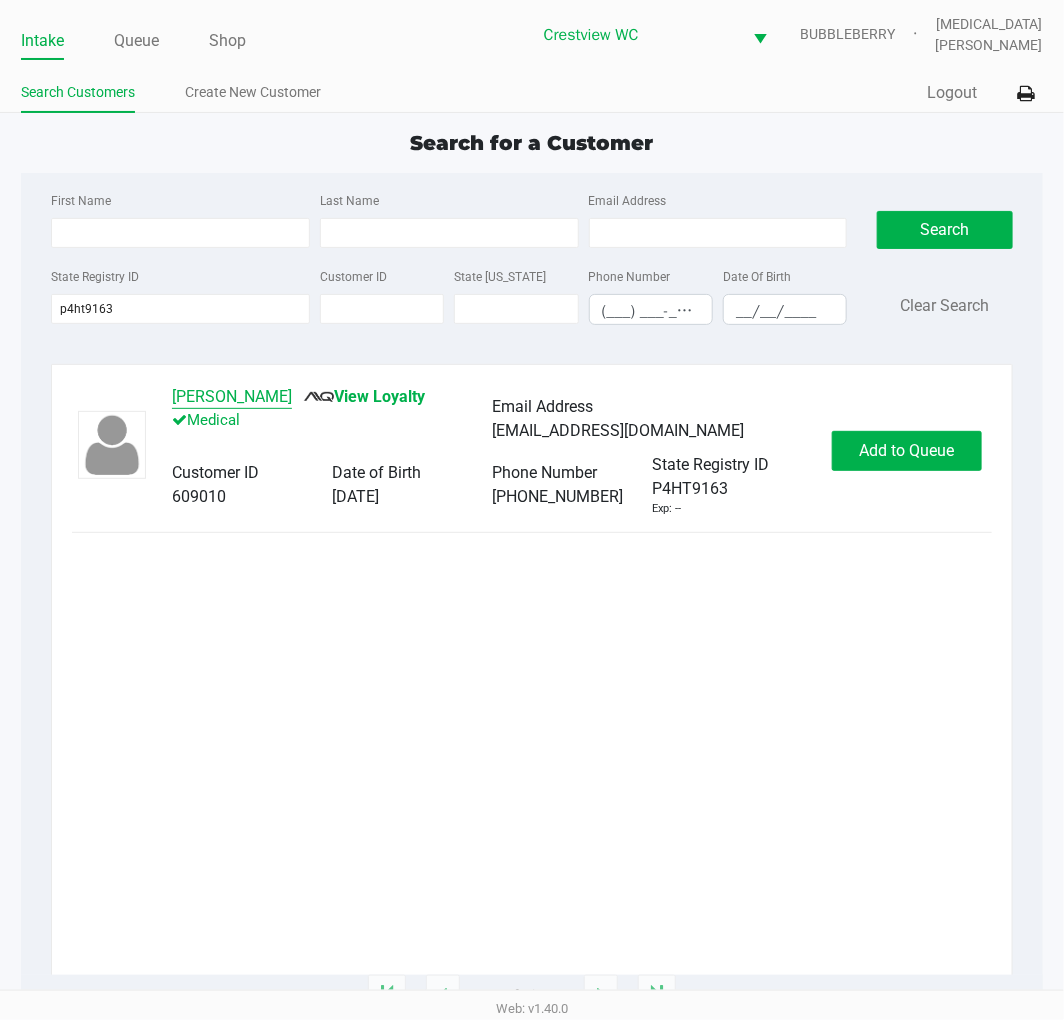 click on "JANE RUMES" 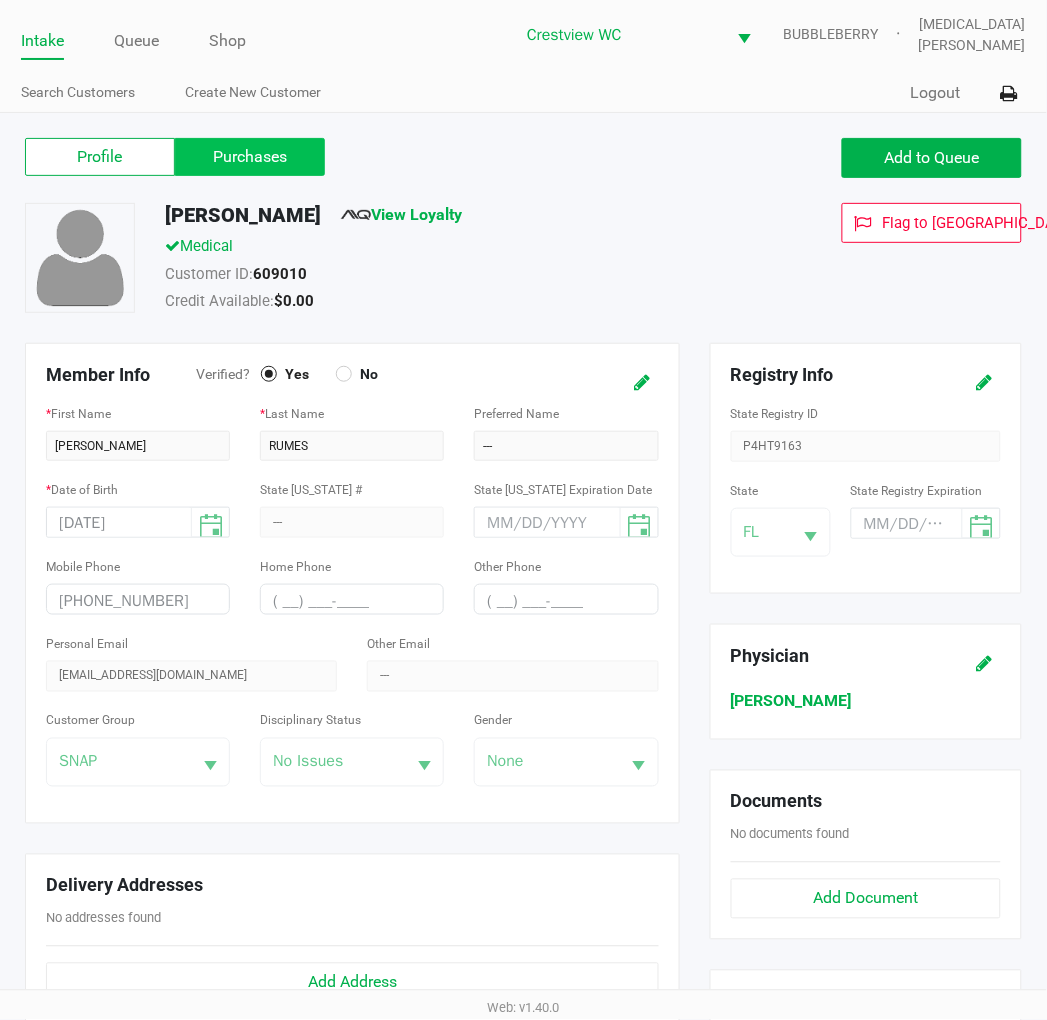 drag, startPoint x: 235, startPoint y: 138, endPoint x: 228, endPoint y: 147, distance: 11.401754 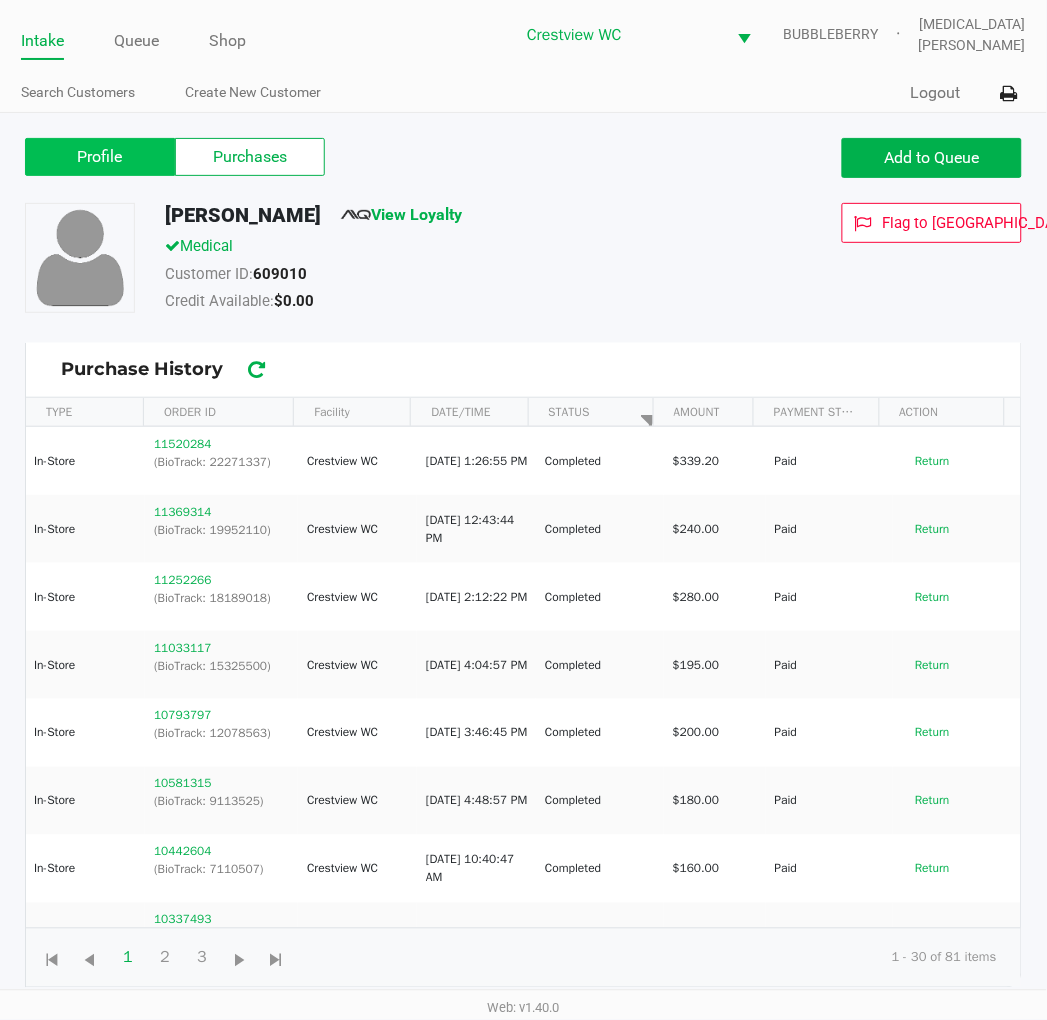 click on "Profile" 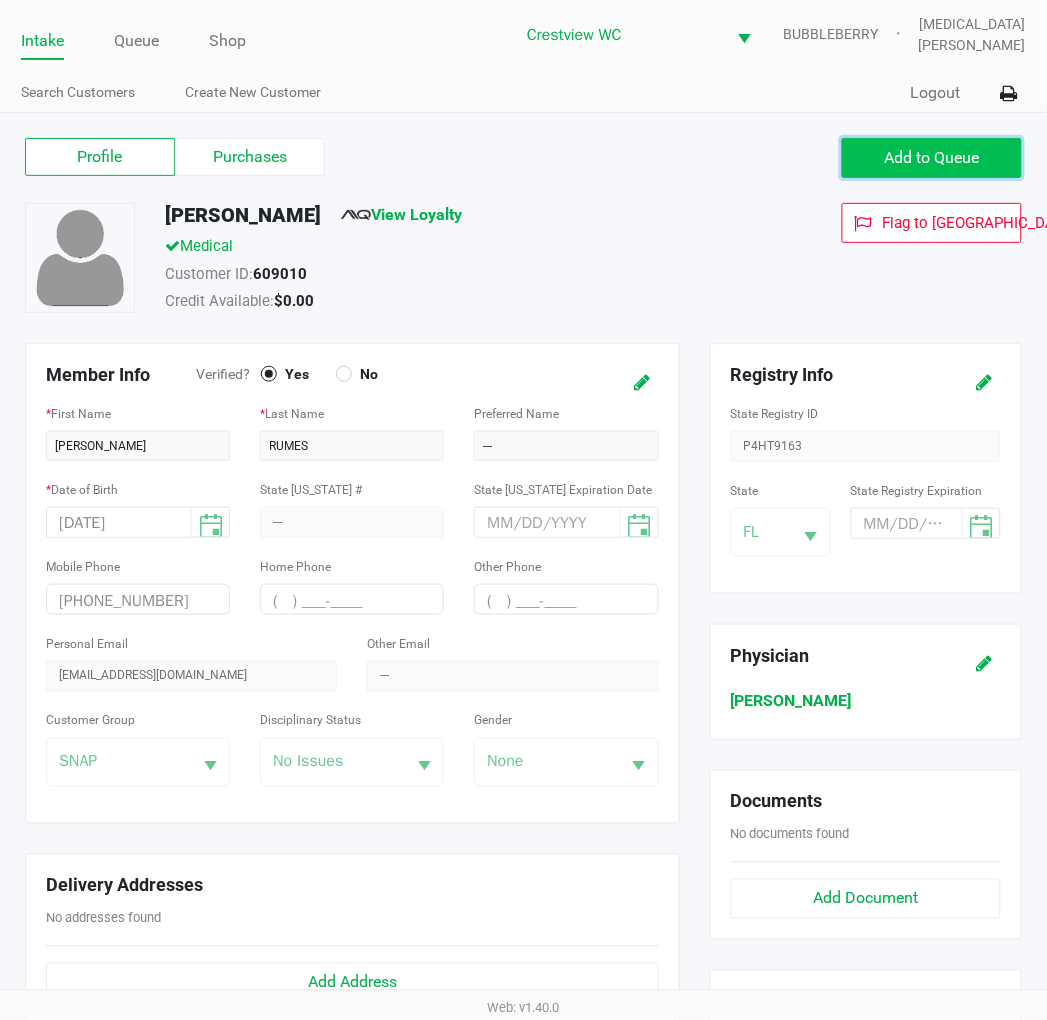 click on "Add to Queue" 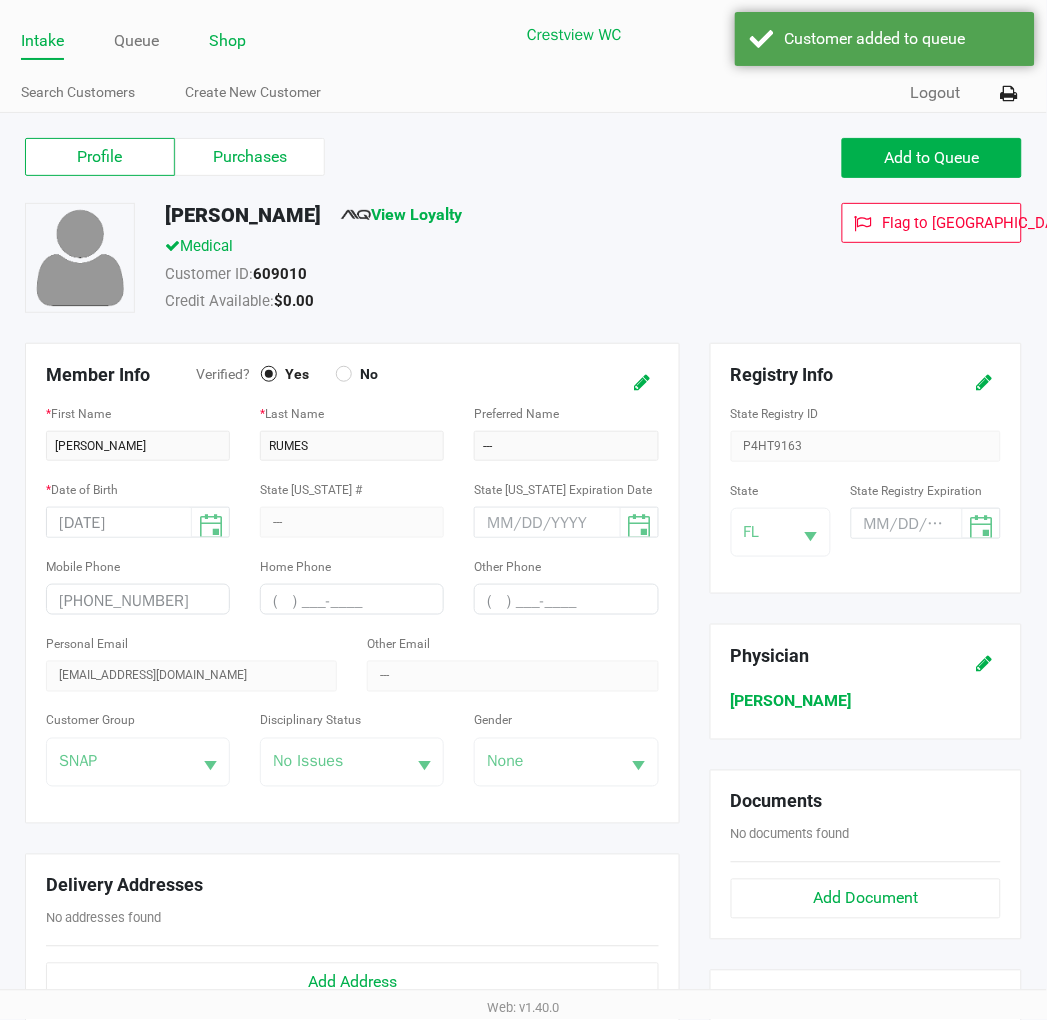 drag, startPoint x: 152, startPoint y: 37, endPoint x: 233, endPoint y: 54, distance: 82.764725 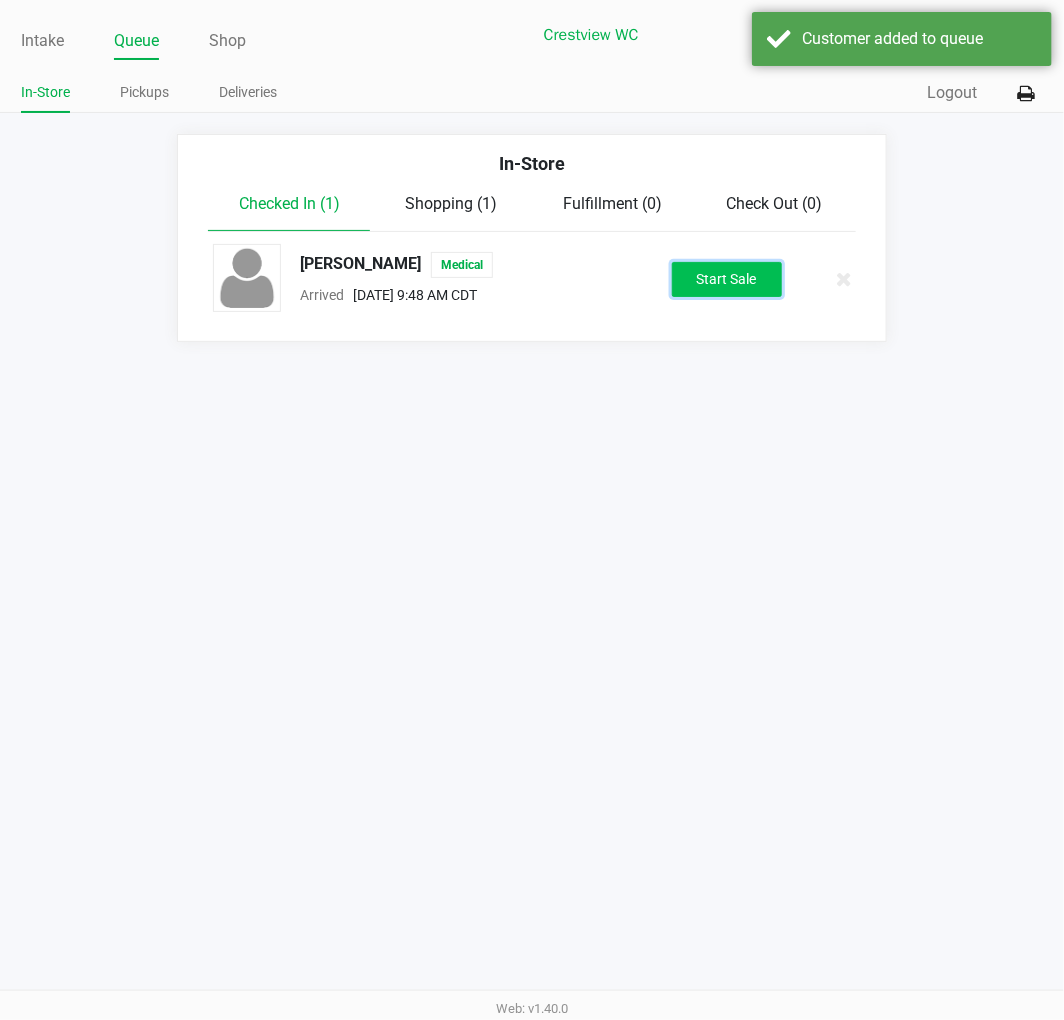 click on "Start Sale" 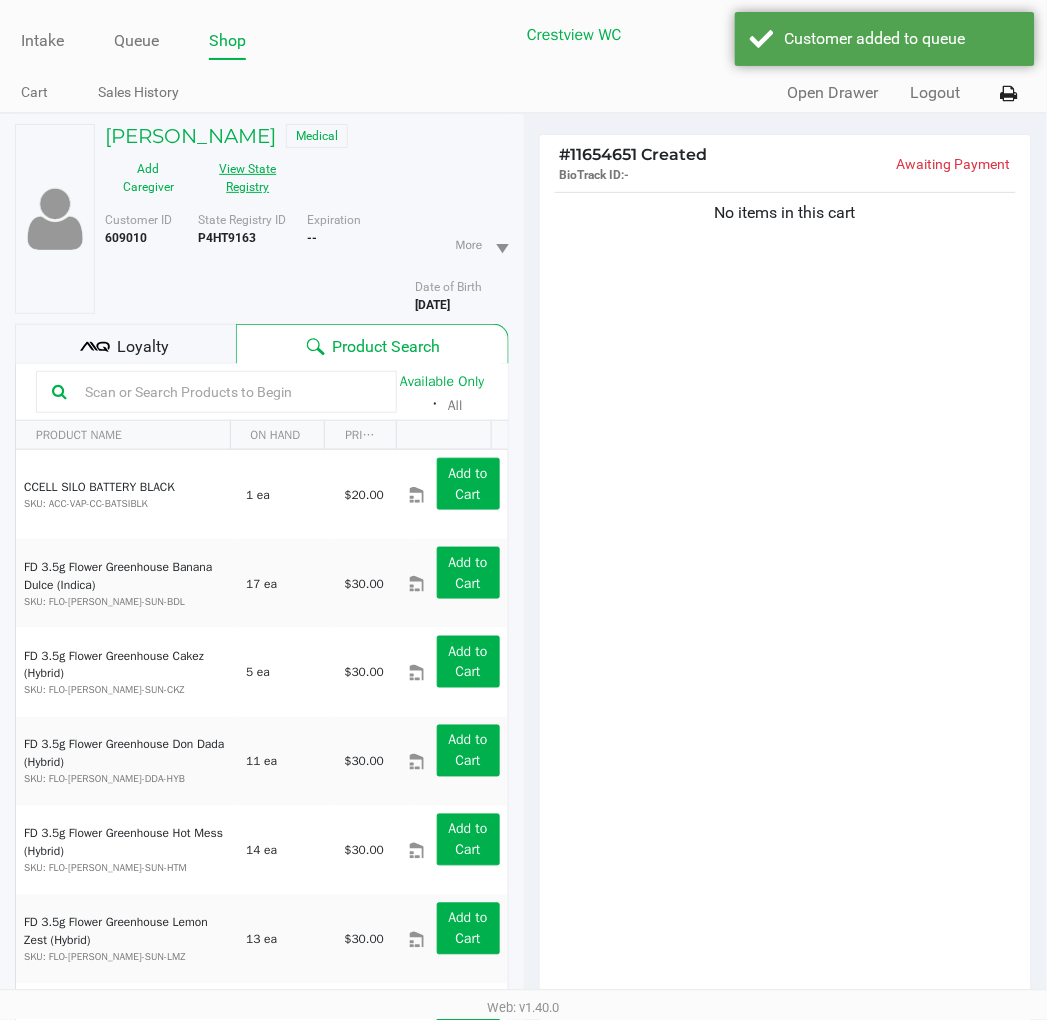 click on "View State Registry" 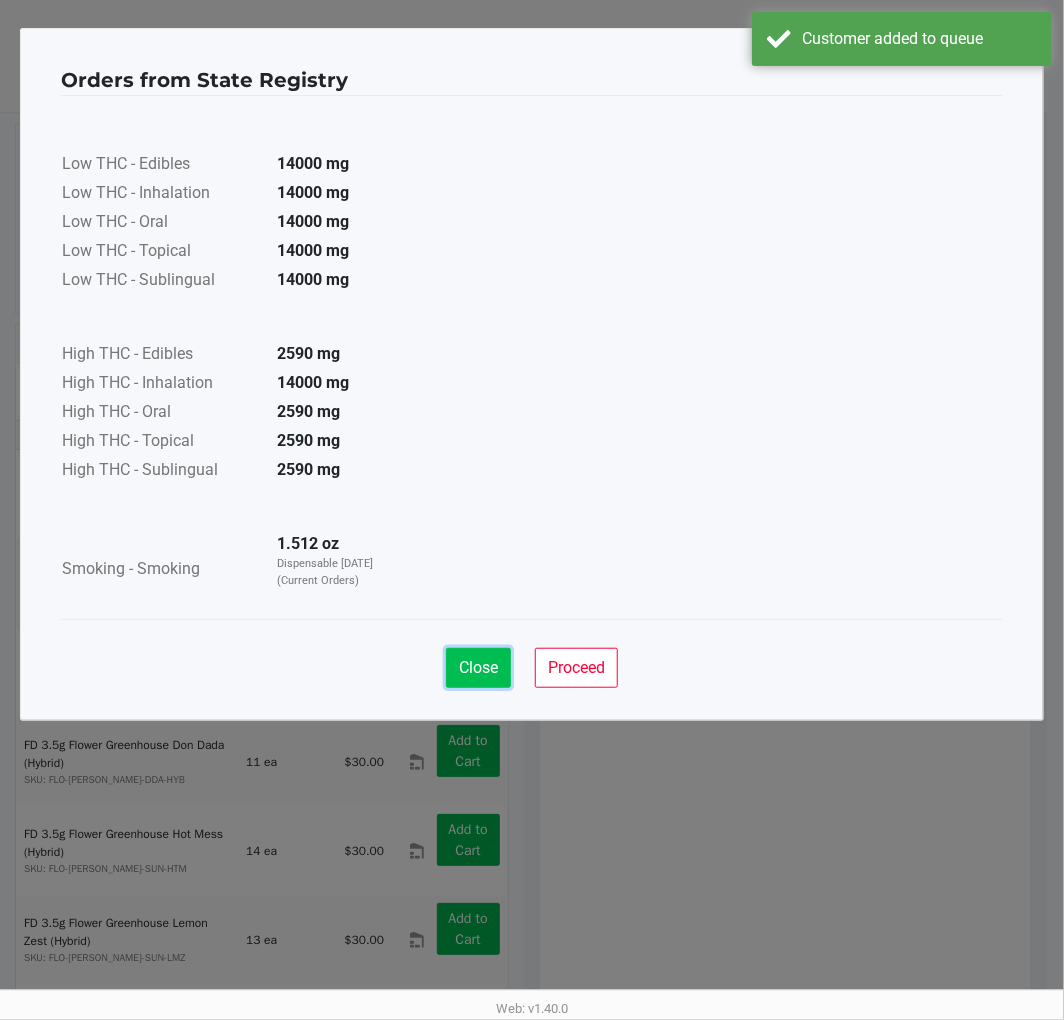 click on "Close" 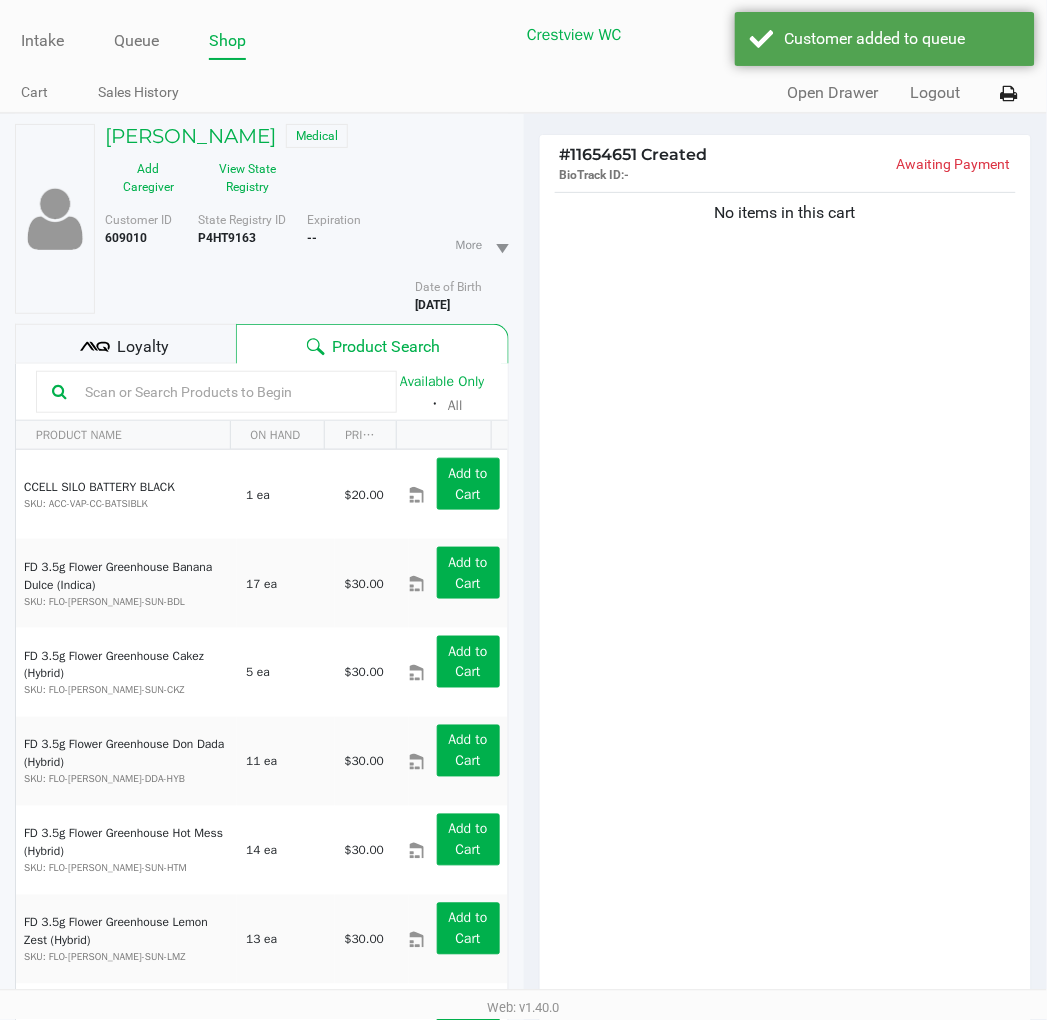 click on "No items in this cart" 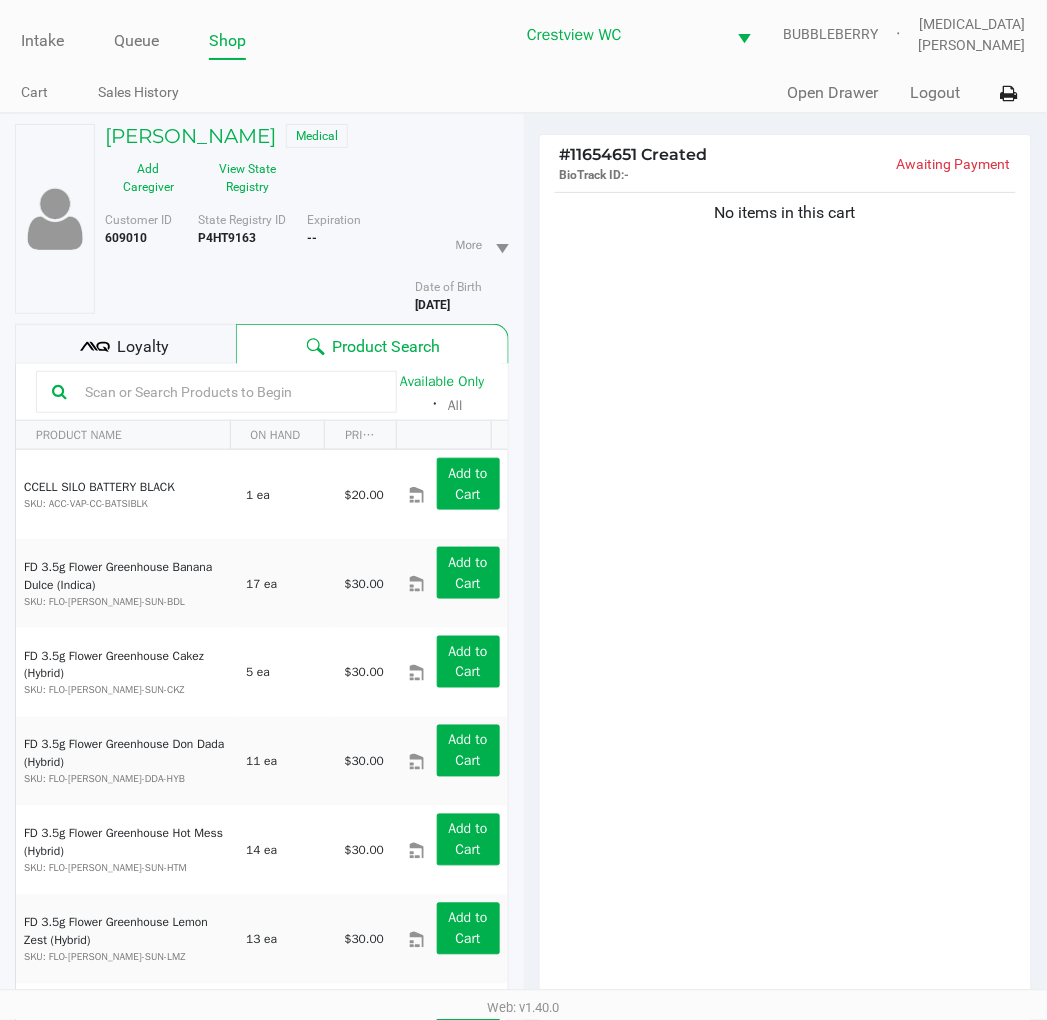 click on "Available Only  ᛫  All" 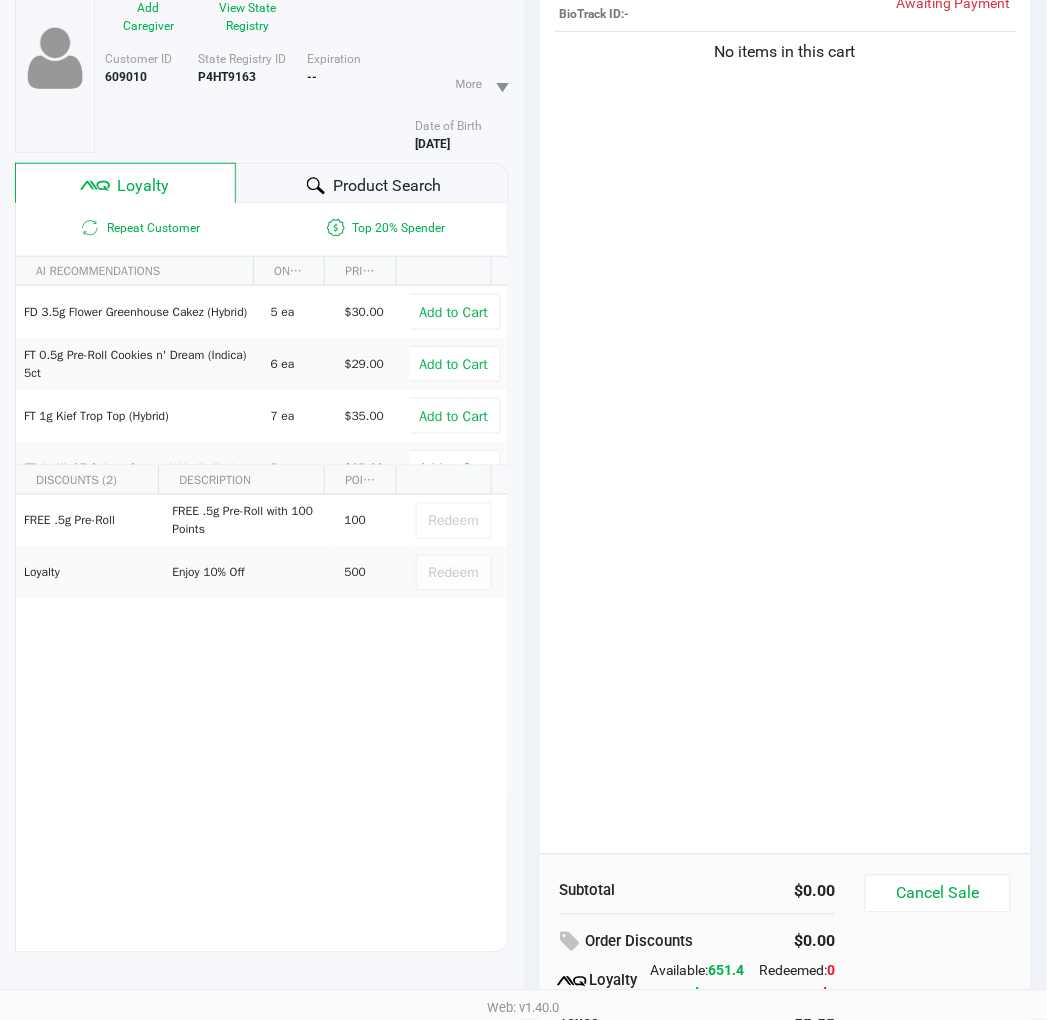 scroll, scrollTop: 255, scrollLeft: 0, axis: vertical 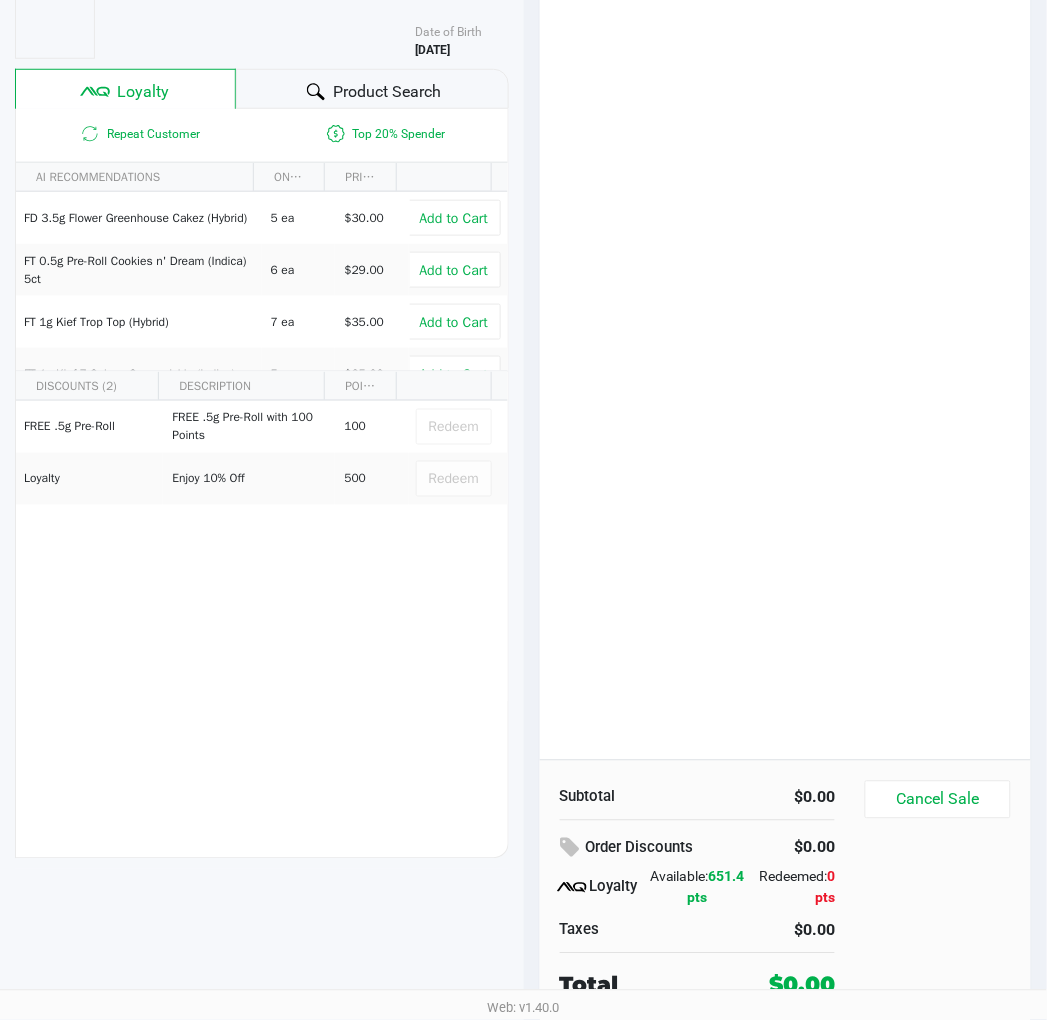 click on "No items in this cart" 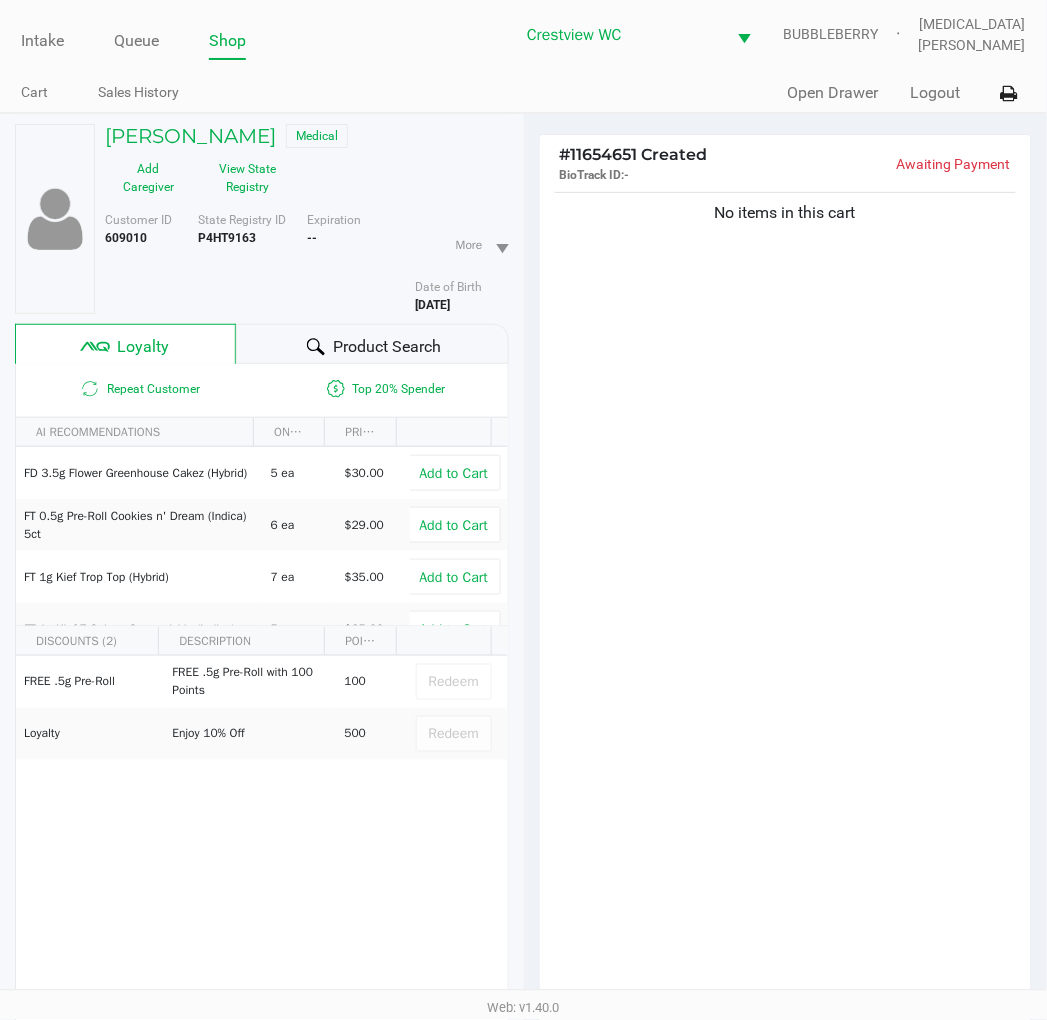 scroll, scrollTop: 111, scrollLeft: 0, axis: vertical 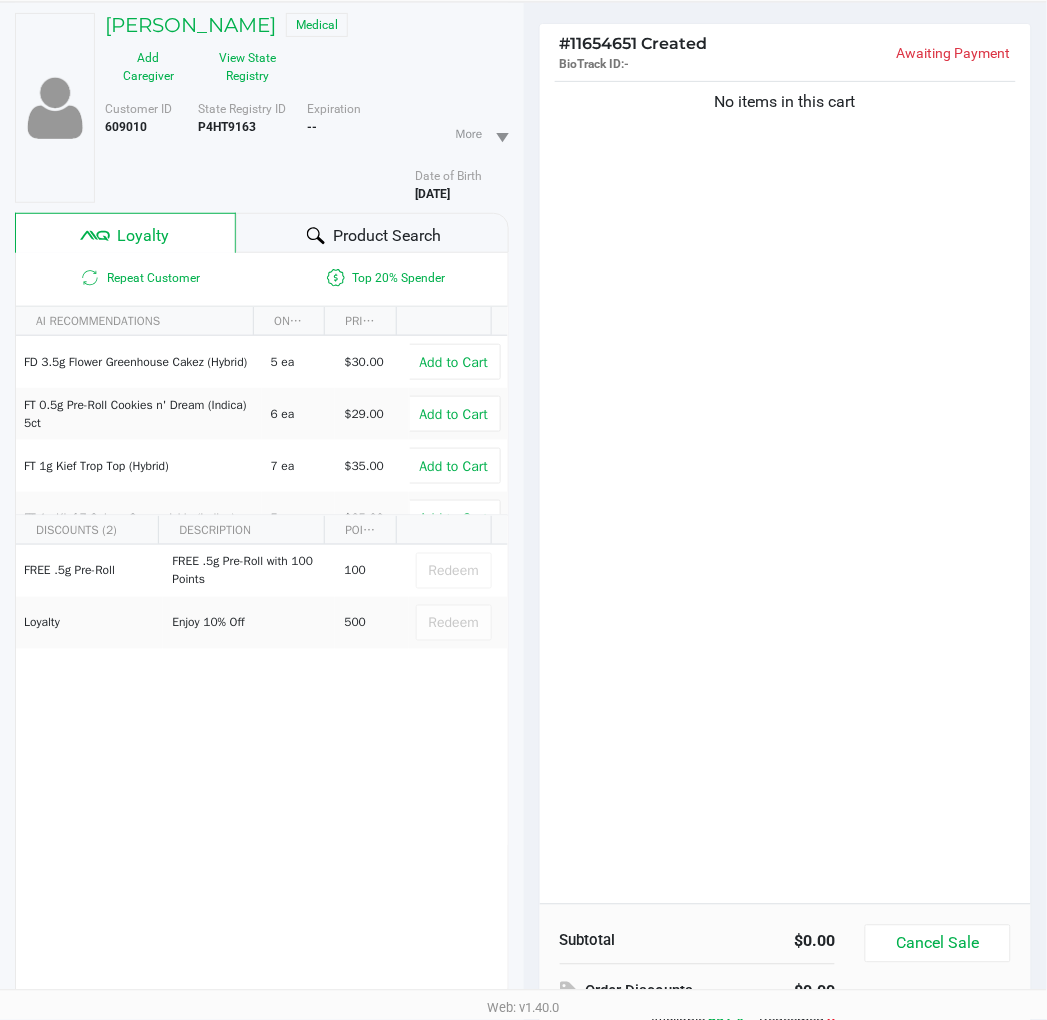 click on "No items in this cart" 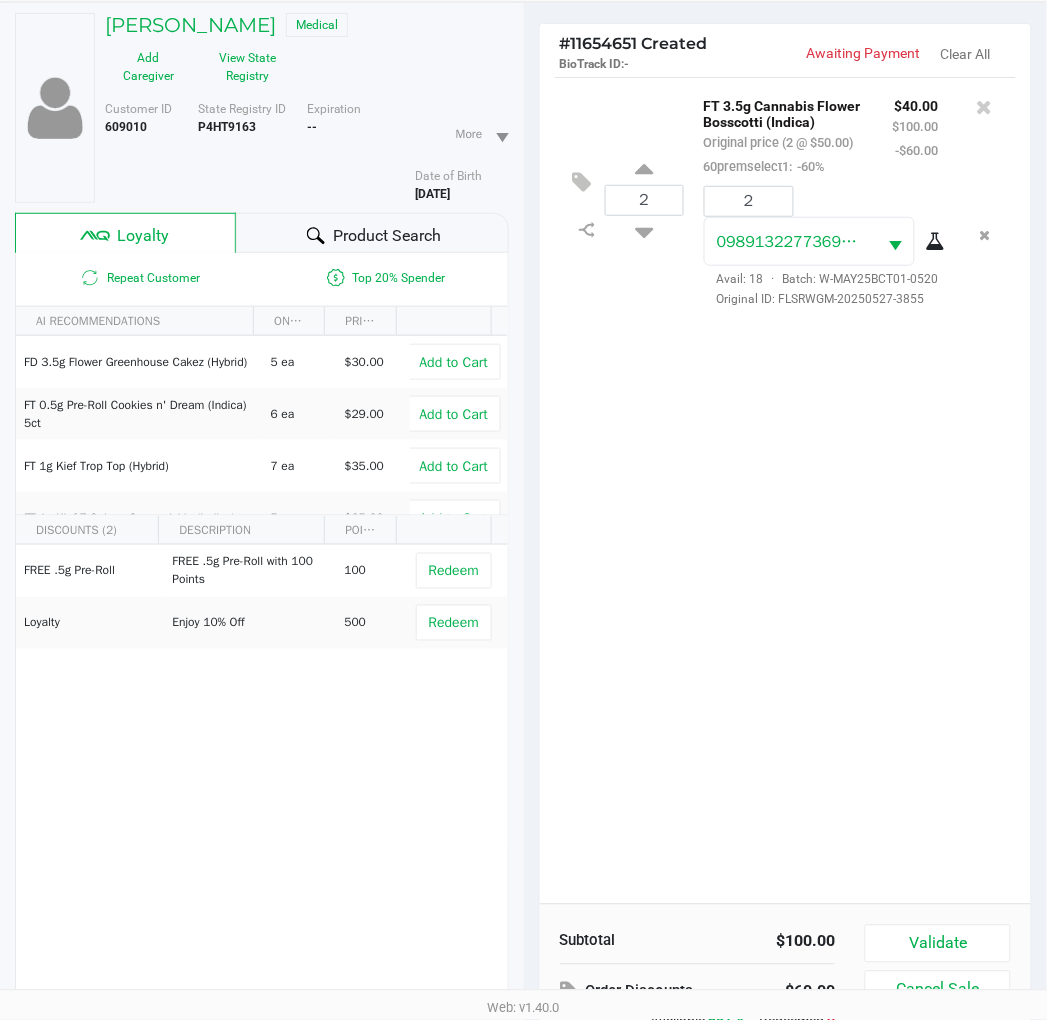 click on "2  FT 3.5g Cannabis Flower Bosscotti (Indica)   Original price (2 @ $50.00)  60premselect1:  -60% $40.00 $100.00 -$60.00 2 0989132277369394  Avail: 18  ·  Batch: W-MAY25BCT01-0520   Original ID: FLSRWGM-20250527-3855" 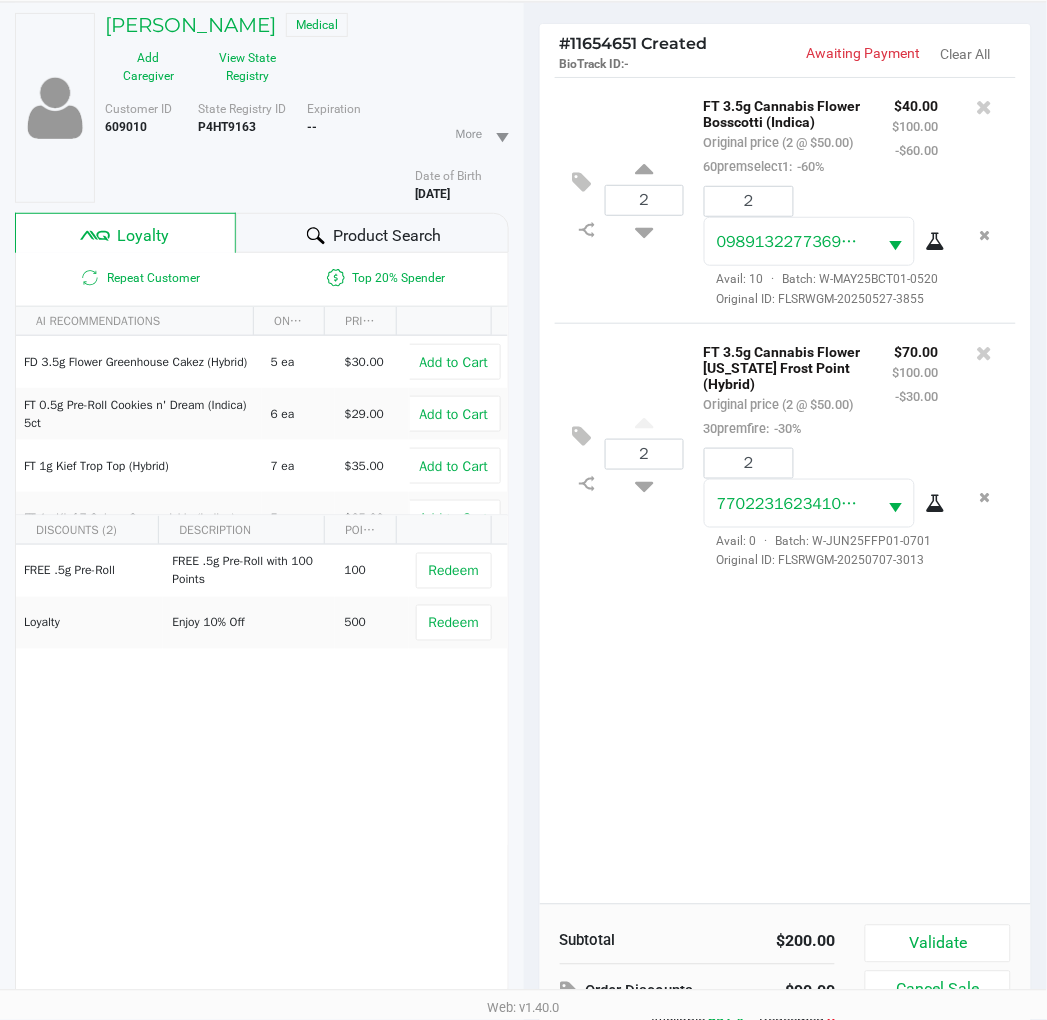 click on "2  FT 3.5g Cannabis Flower Bosscotti (Indica)   Original price (2 @ $50.00)  60premselect1:  -60% $40.00 $100.00 -$60.00 2 0989132277369394  Avail: 10  ·  Batch: W-MAY25BCT01-0520   Original ID: FLSRWGM-20250527-3855
2  FT 3.5g Cannabis Flower Florida Frost Point (Hybrid)   Original price (2 @ $50.00)  30premfire:  -30% $70.00 $100.00 -$30.00 2 7702231623410206  Avail: 0  ·  Batch: W-JUN25FFP01-0701   Original ID: FLSRWGM-20250707-3013" 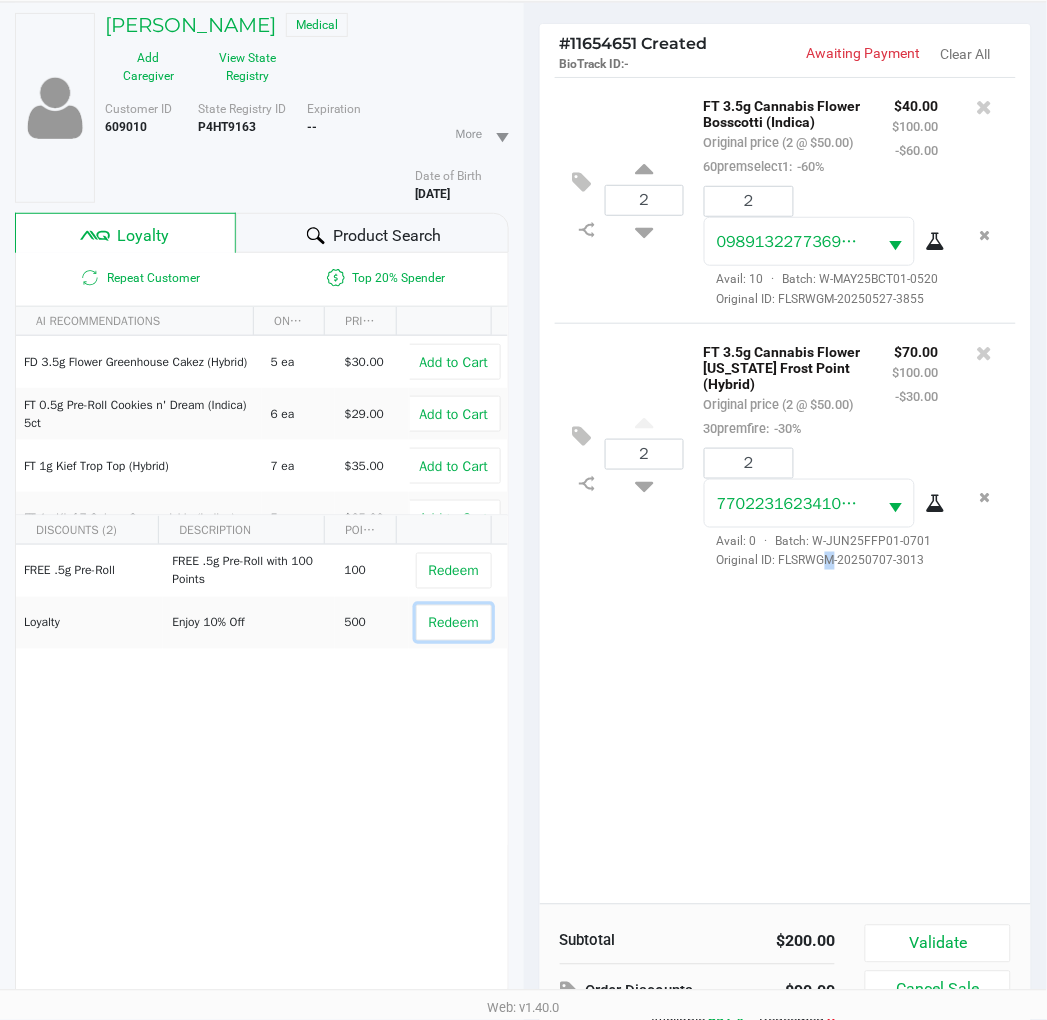 click on "Redeem" 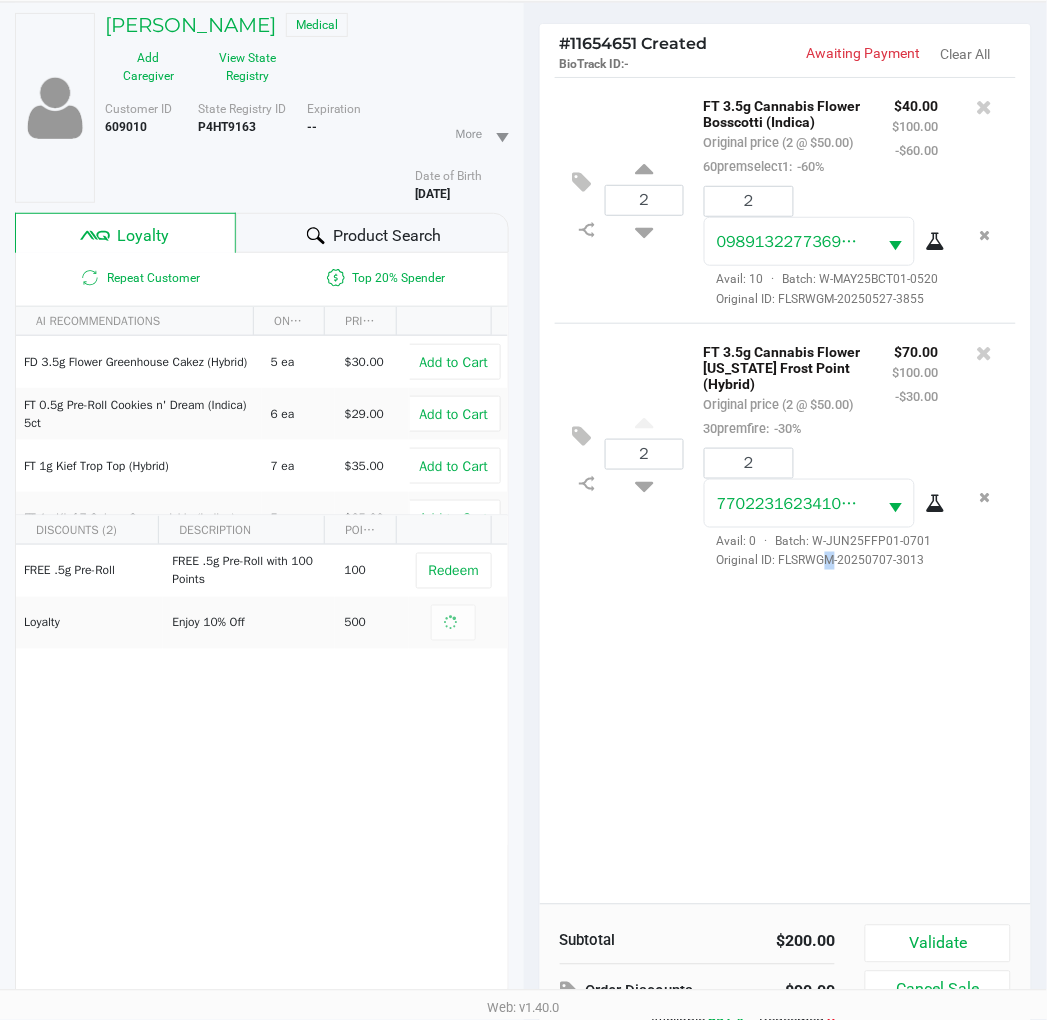 scroll, scrollTop: 258, scrollLeft: 0, axis: vertical 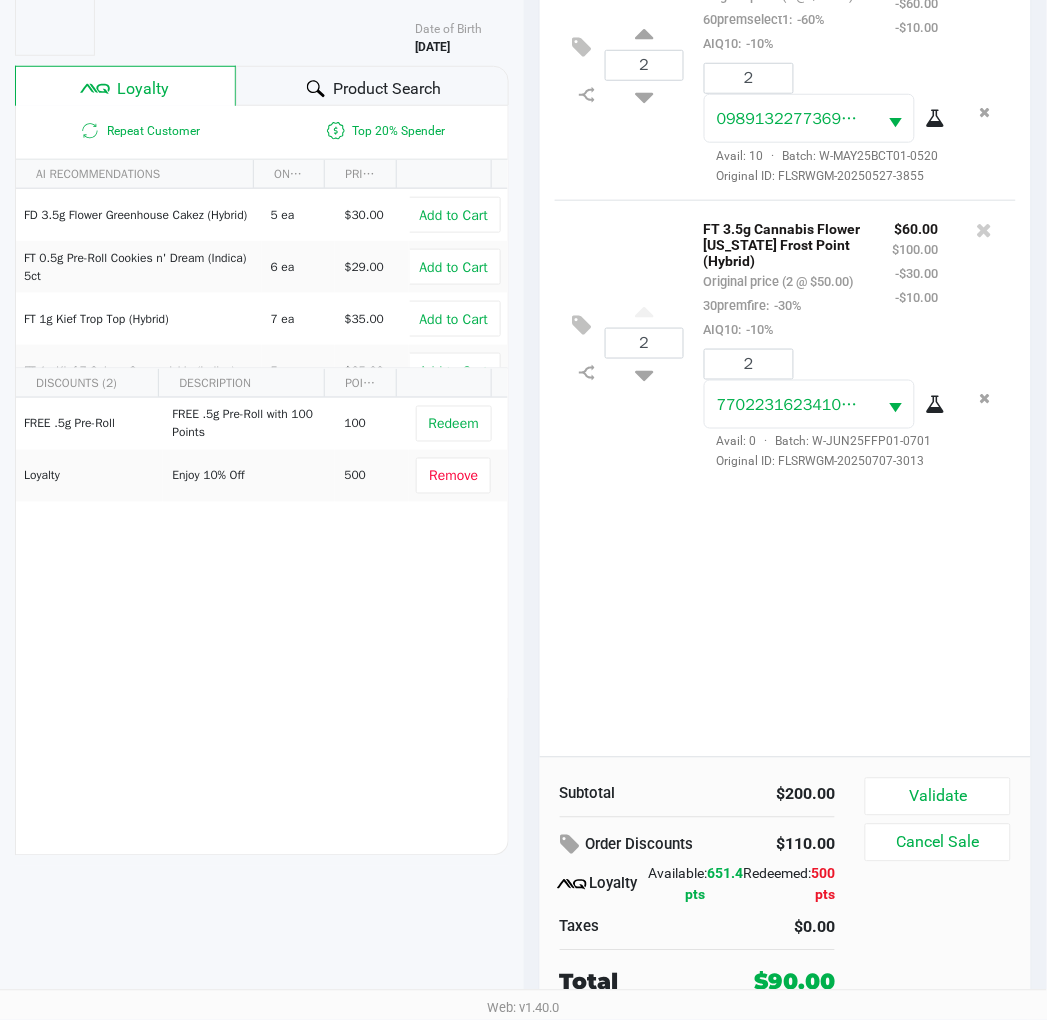 click on "2  FT 3.5g Cannabis Flower Bosscotti (Indica)   Original price (2 @ $50.00)  60premselect1:  -60%  AIQ10:  -10% $30.00 $100.00 -$60.00 -$10.00 2 0989132277369394  Avail: 10  ·  Batch: W-MAY25BCT01-0520   Original ID: FLSRWGM-20250527-3855
2  FT 3.5g Cannabis Flower Florida Frost Point (Hybrid)   Original price (2 @ $50.00)  30premfire:  -30%  AIQ10:  -10% $60.00 $100.00 -$30.00 -$10.00 2 7702231623410206  Avail: 0  ·  Batch: W-JUN25FFP01-0701   Original ID: FLSRWGM-20250707-3013" 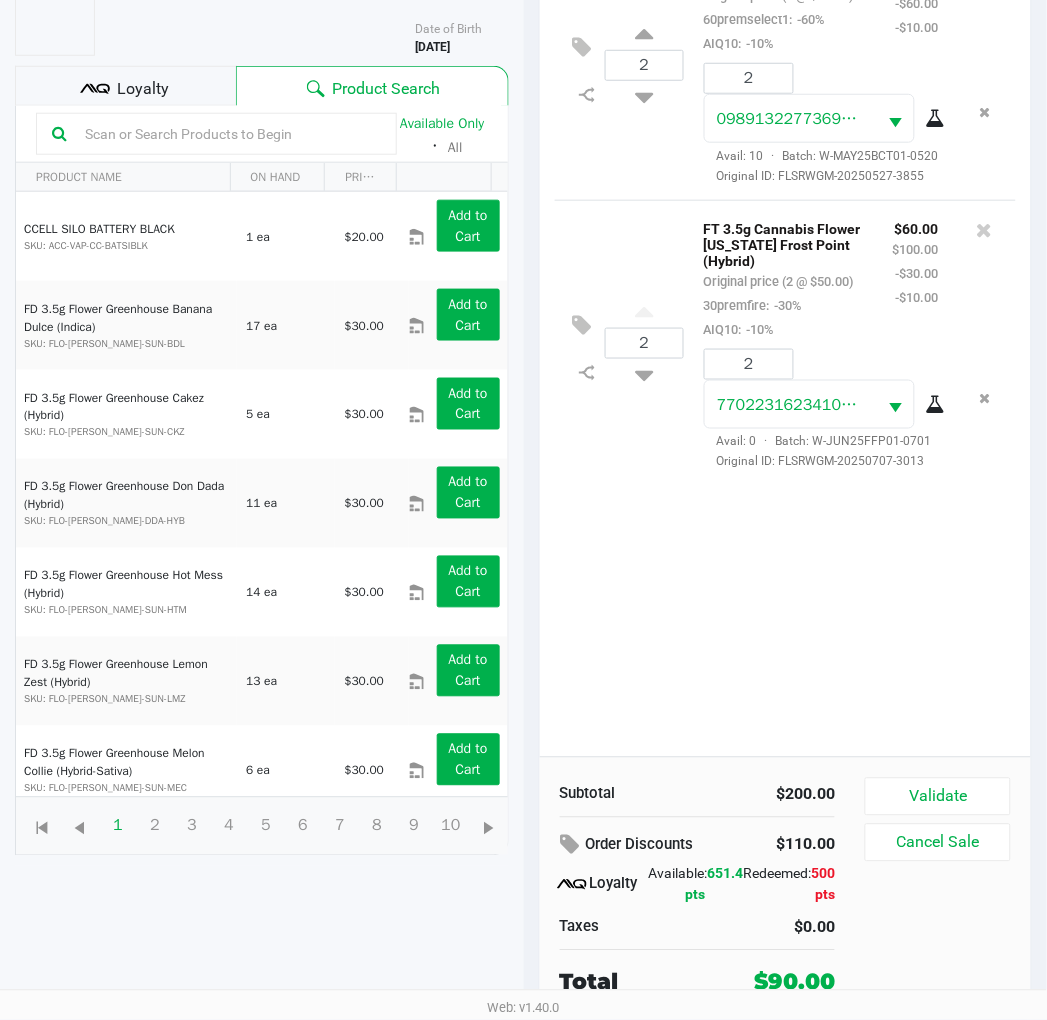 click 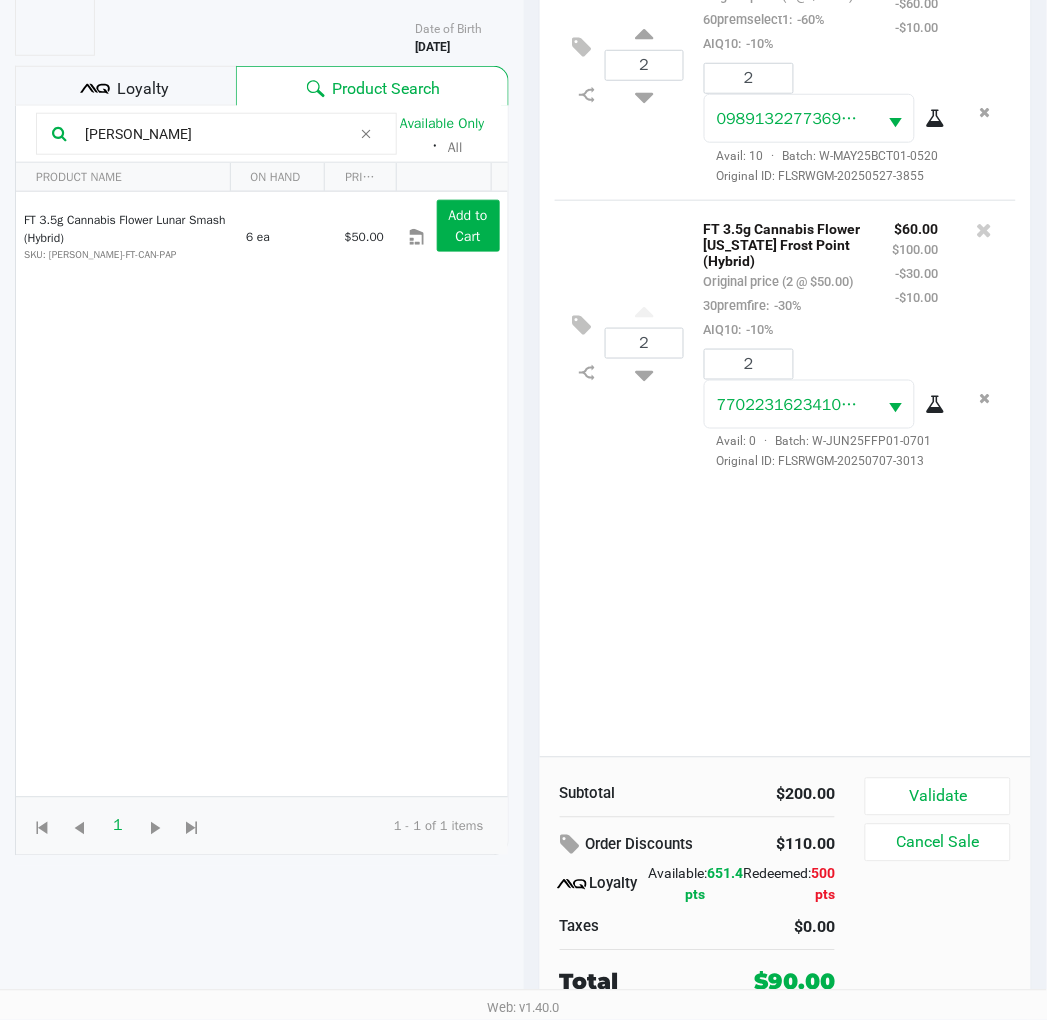 click on "2  FT 3.5g Cannabis Flower Bosscotti (Indica)   Original price (2 @ $50.00)  60premselect1:  -60%  AIQ10:  -10% $30.00 $100.00 -$60.00 -$10.00 2 0989132277369394  Avail: 10  ·  Batch: W-MAY25BCT01-0520   Original ID: FLSRWGM-20250527-3855
2  FT 3.5g Cannabis Flower Florida Frost Point (Hybrid)   Original price (2 @ $50.00)  30premfire:  -30%  AIQ10:  -10% $60.00 $100.00 -$30.00 -$10.00 2 7702231623410206  Avail: 0  ·  Batch: W-JUN25FFP01-0701   Original ID: FLSRWGM-20250707-3013" 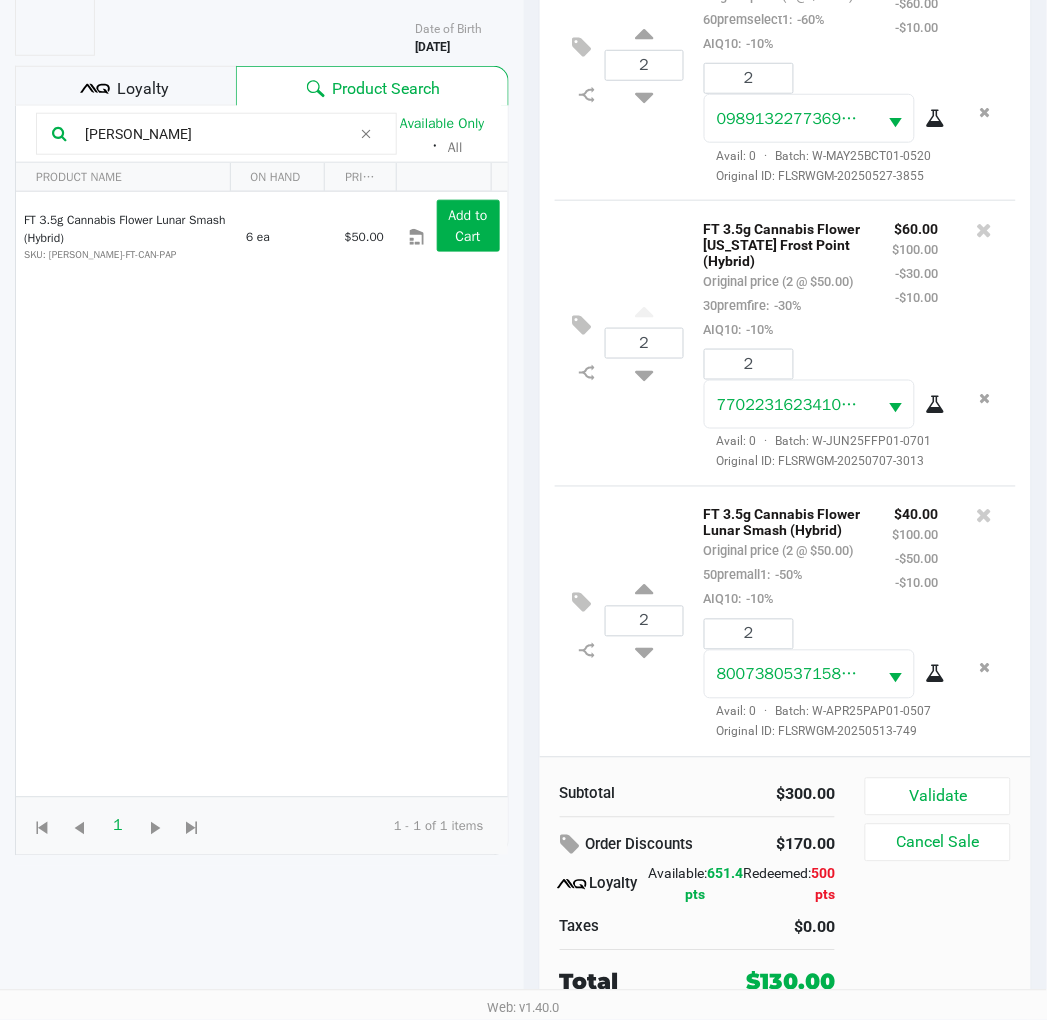 scroll, scrollTop: 182, scrollLeft: 0, axis: vertical 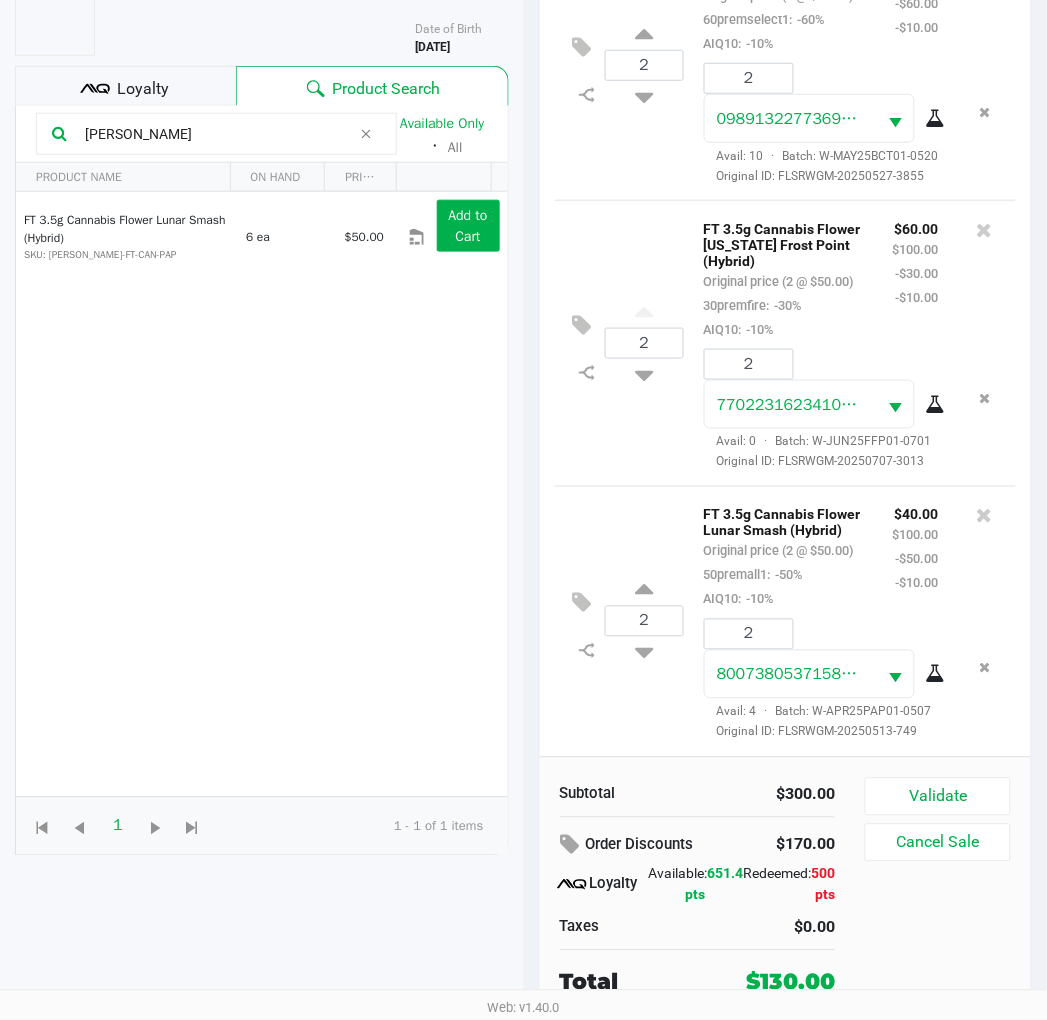 click on "luna" 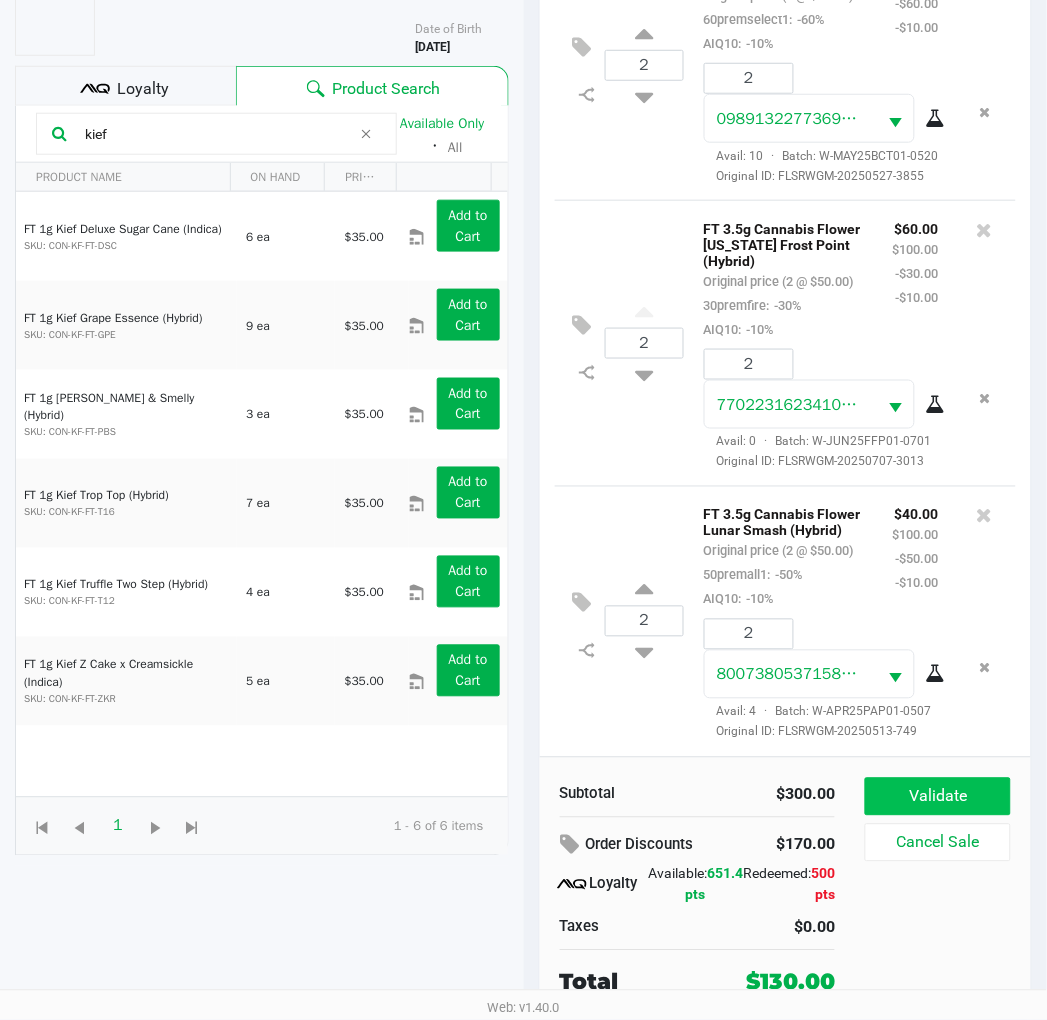 click on "Validate" 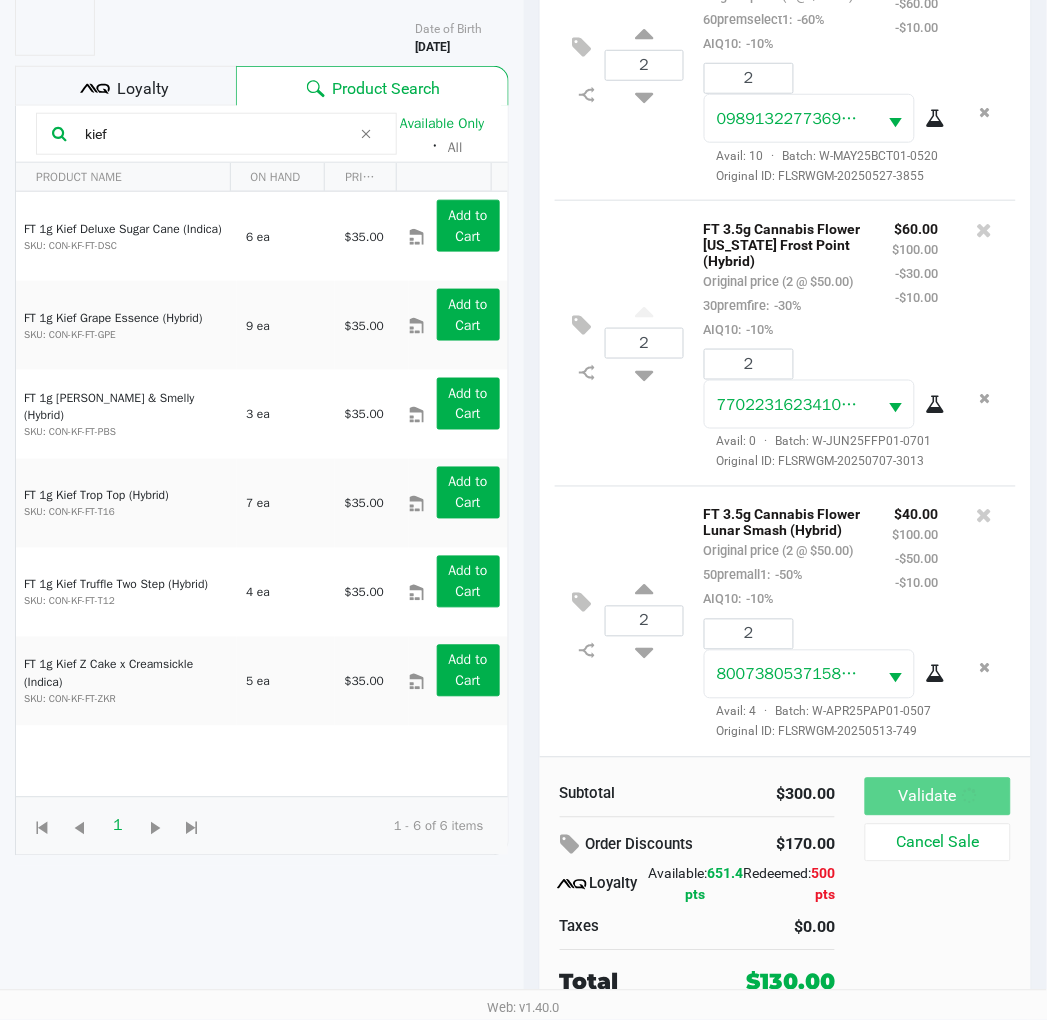 scroll, scrollTop: 0, scrollLeft: 0, axis: both 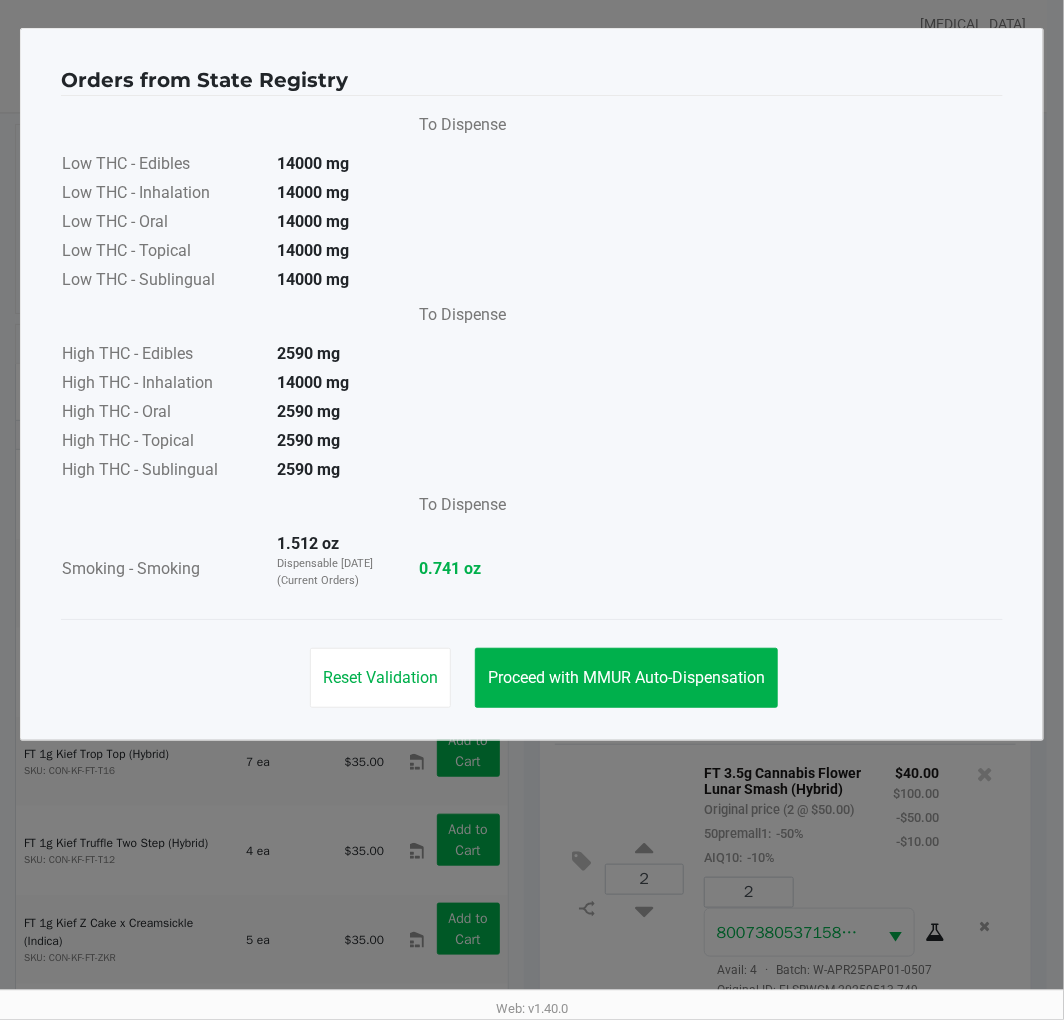 click on "Reset Validation   Proceed with MMUR Auto-Dispensation" 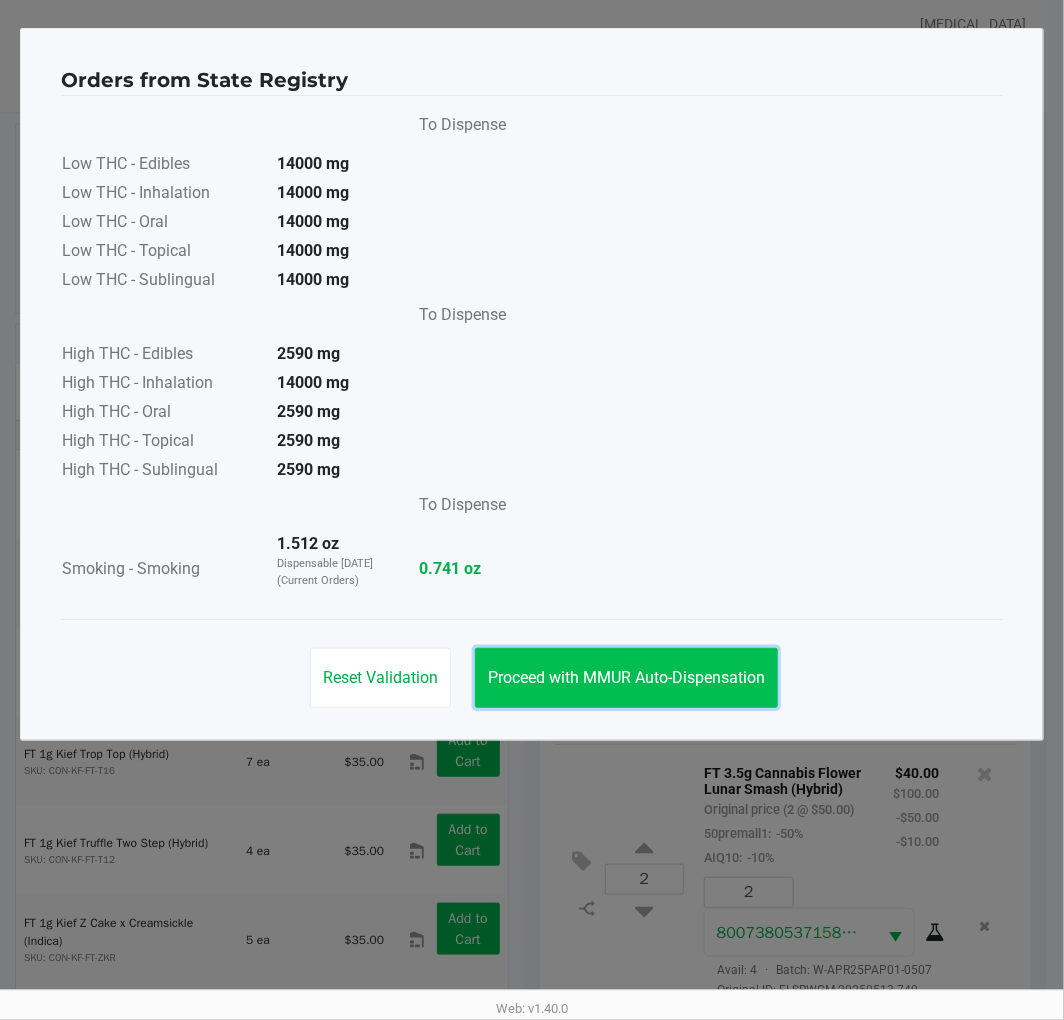 click on "Proceed with MMUR Auto-Dispensation" 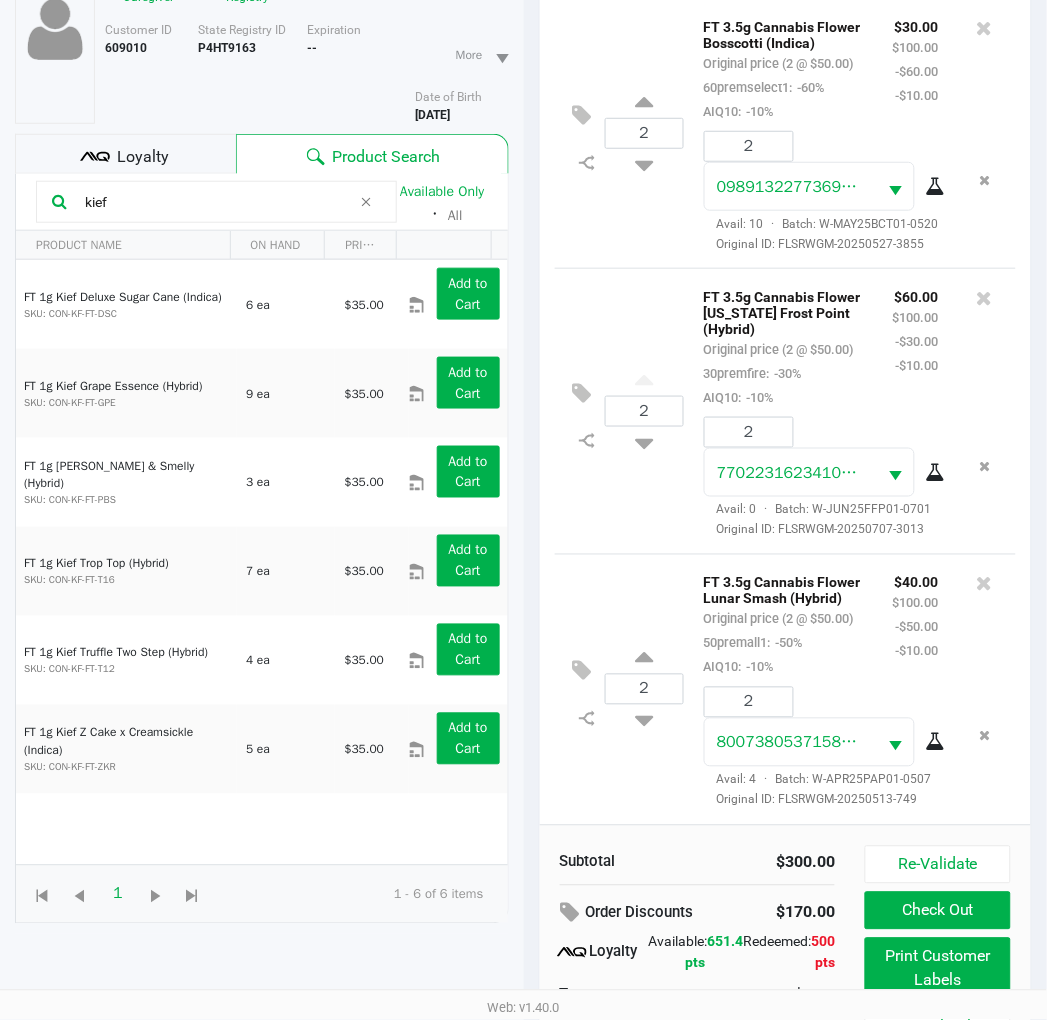 scroll, scrollTop: 258, scrollLeft: 0, axis: vertical 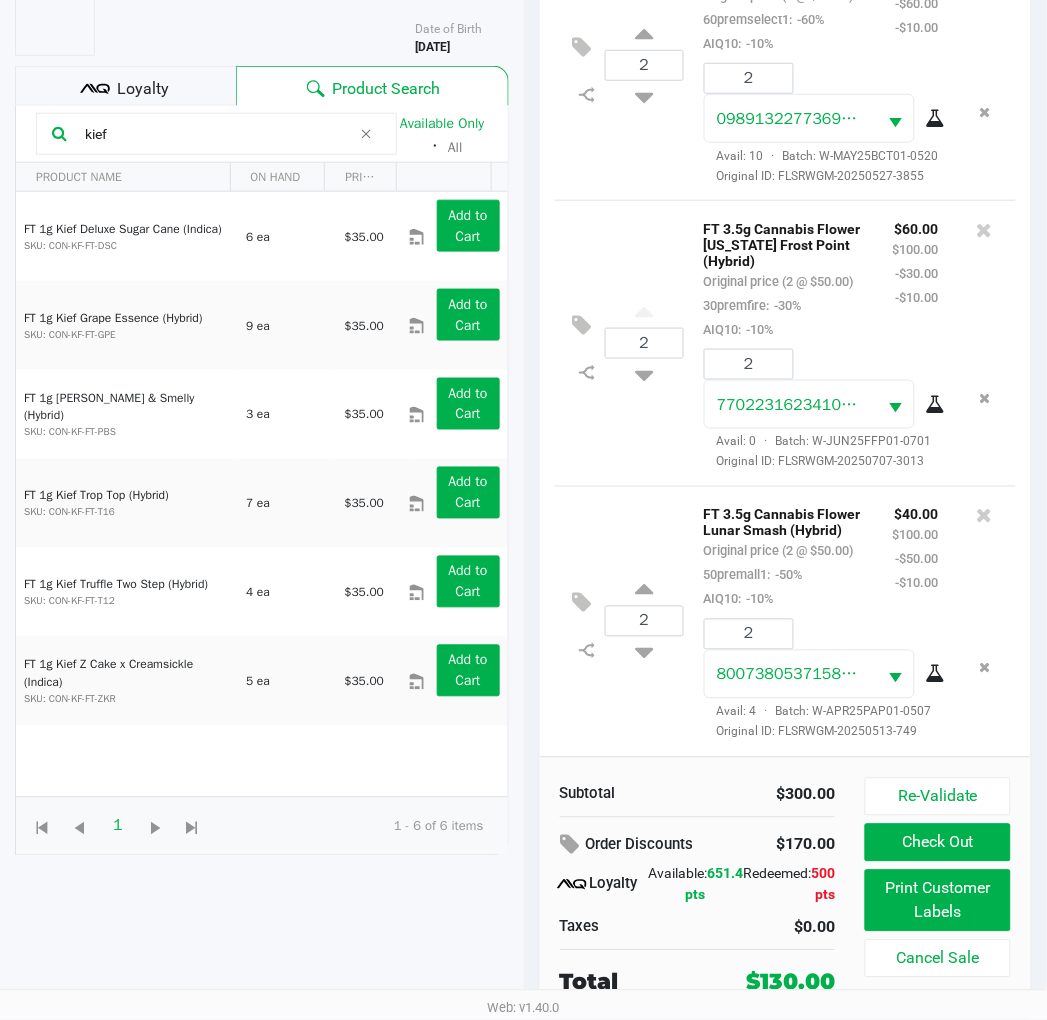 click on "kief" 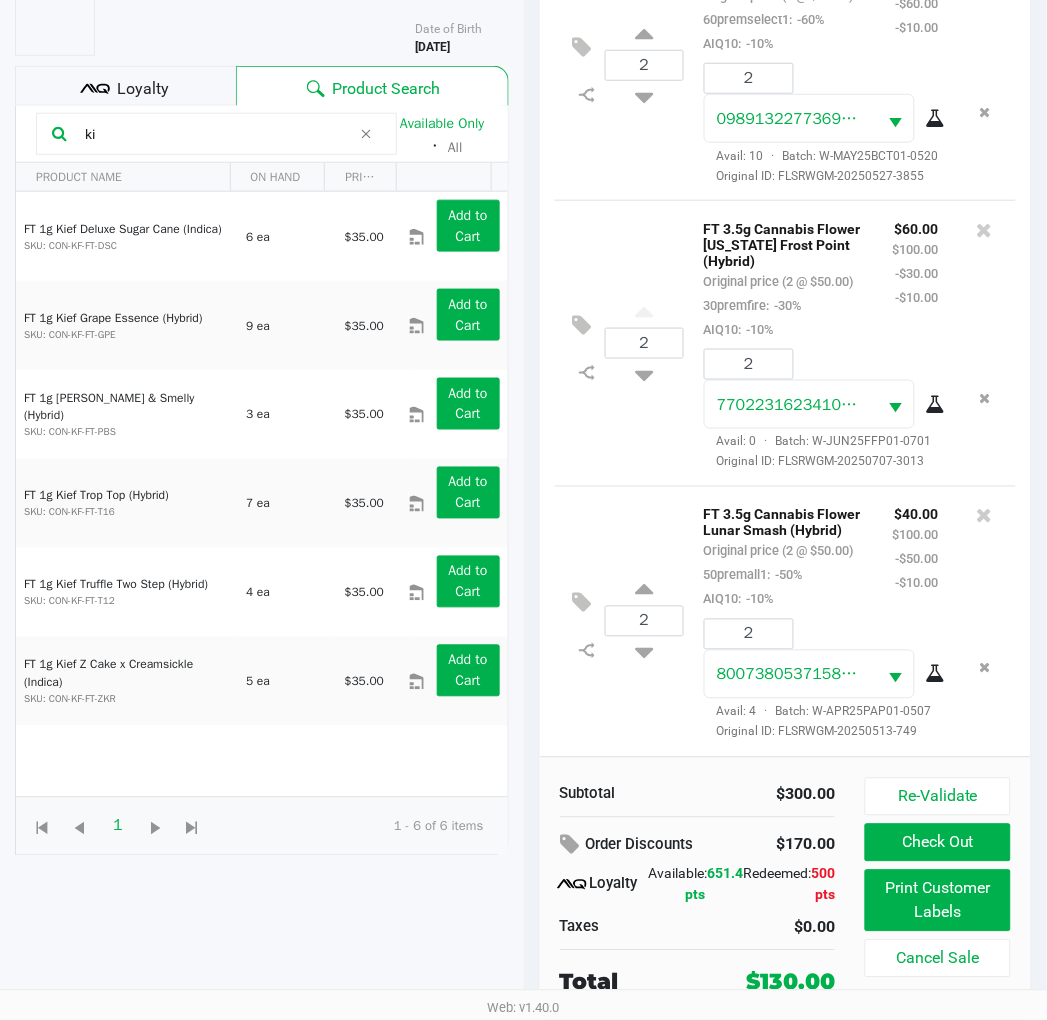 type on "k" 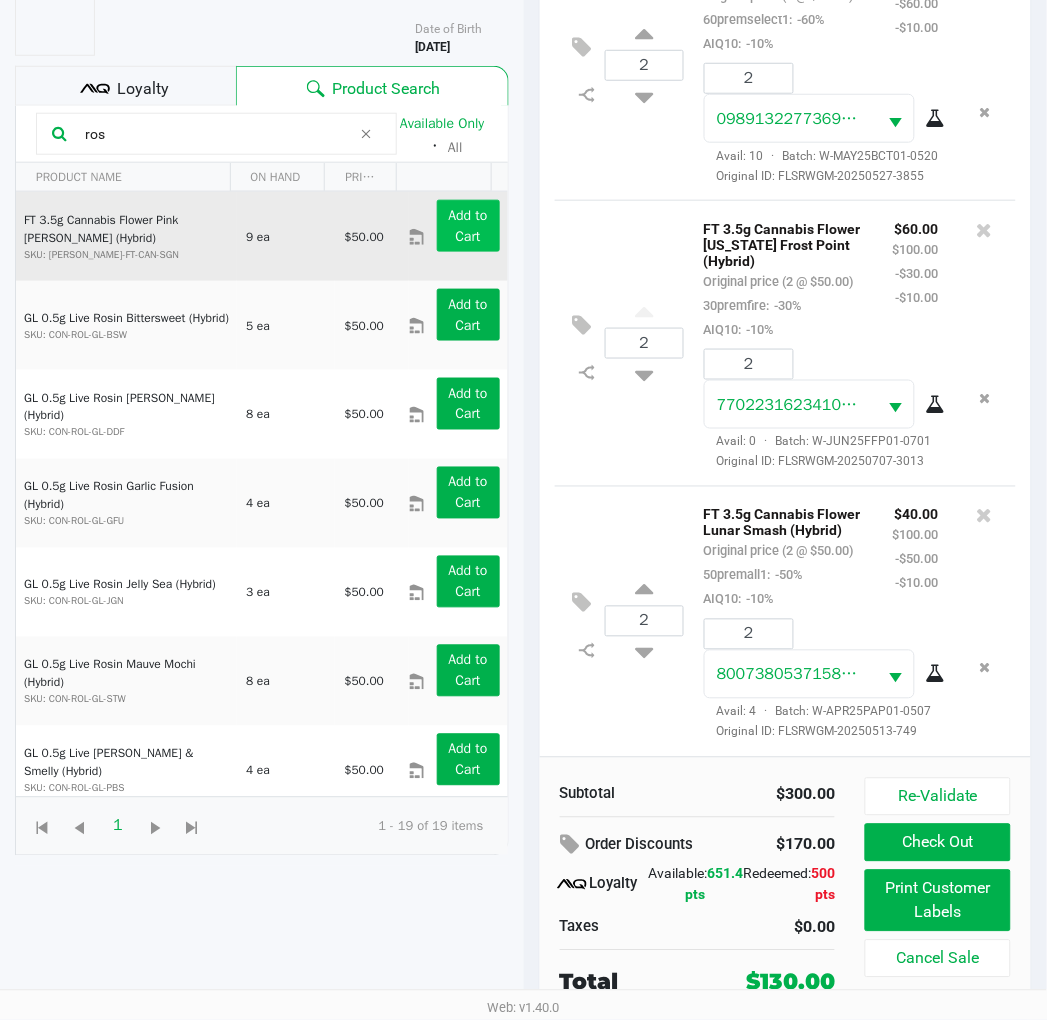 type on "ros" 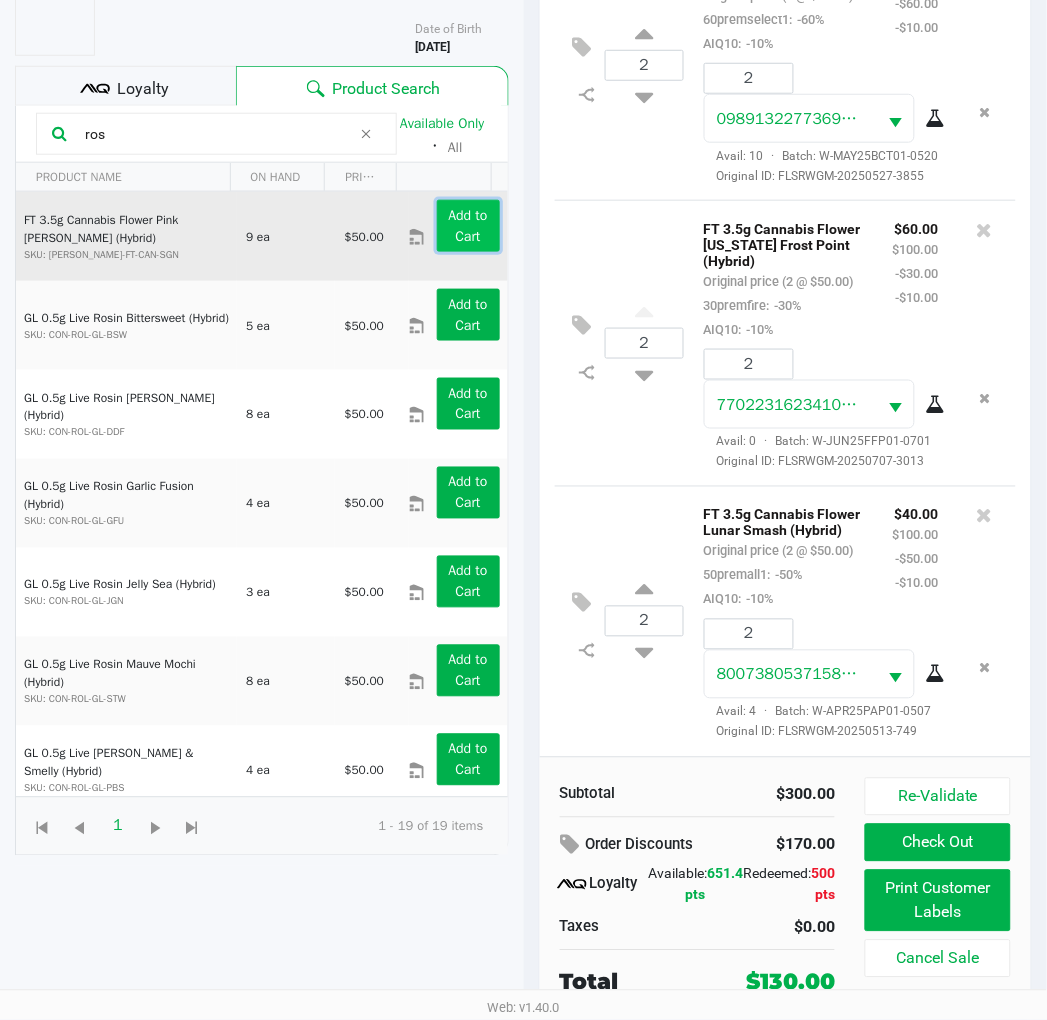 click on "Add to Cart" 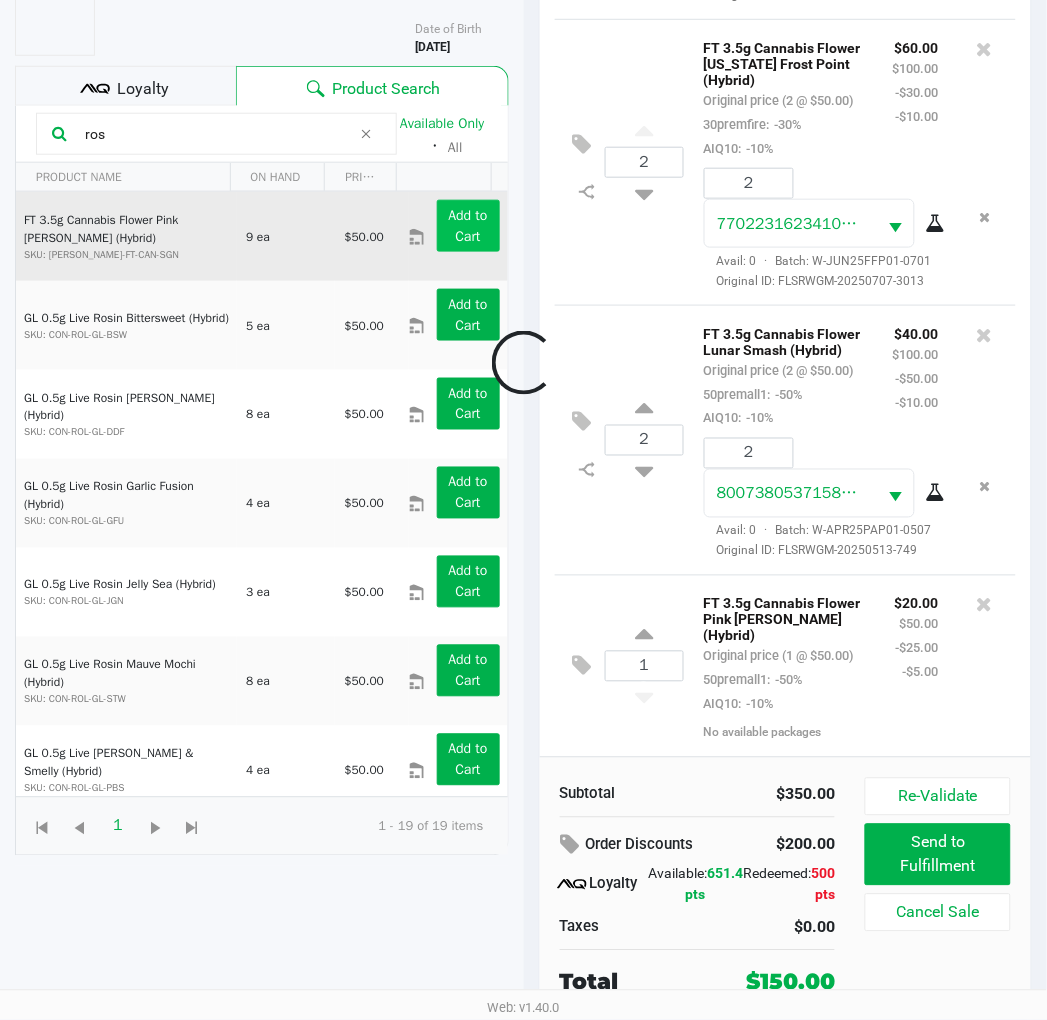 scroll, scrollTop: 388, scrollLeft: 0, axis: vertical 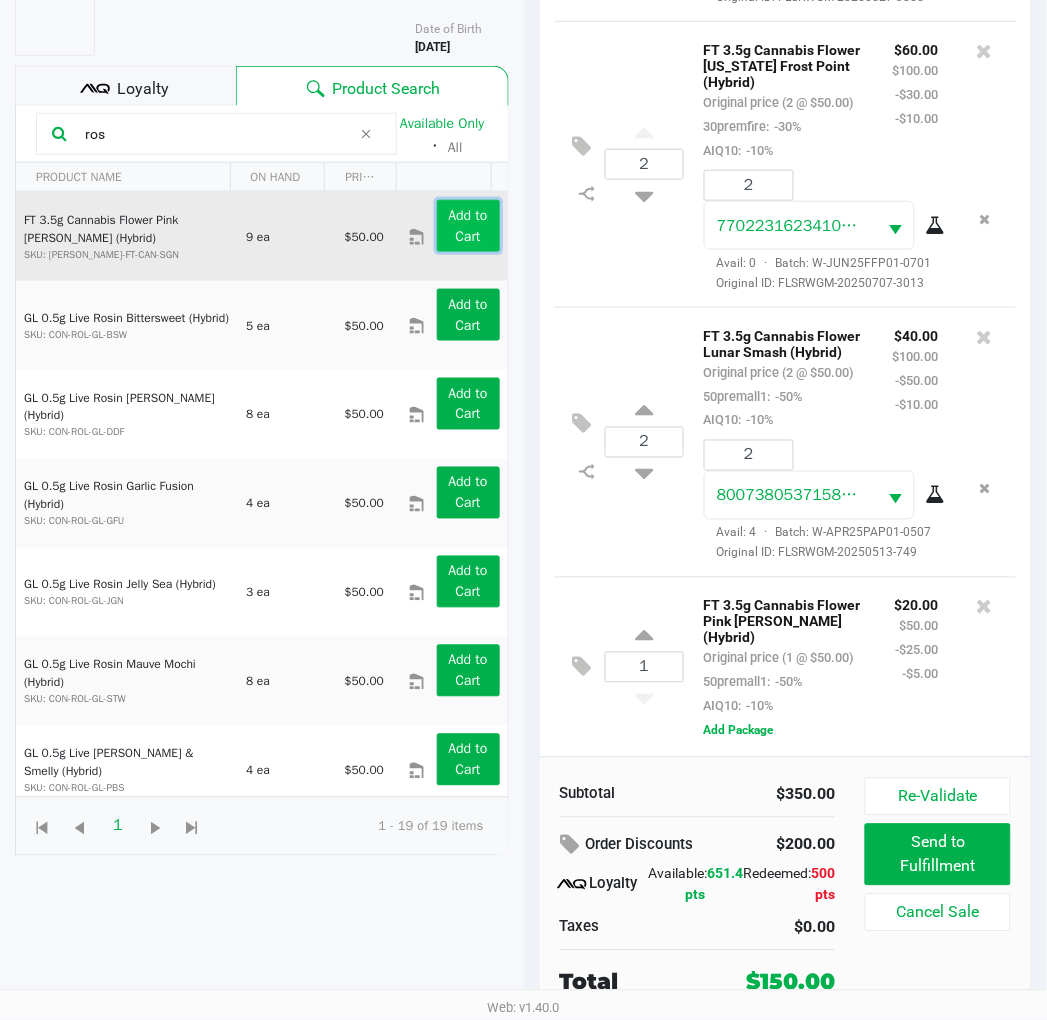 click on "Add to Cart" 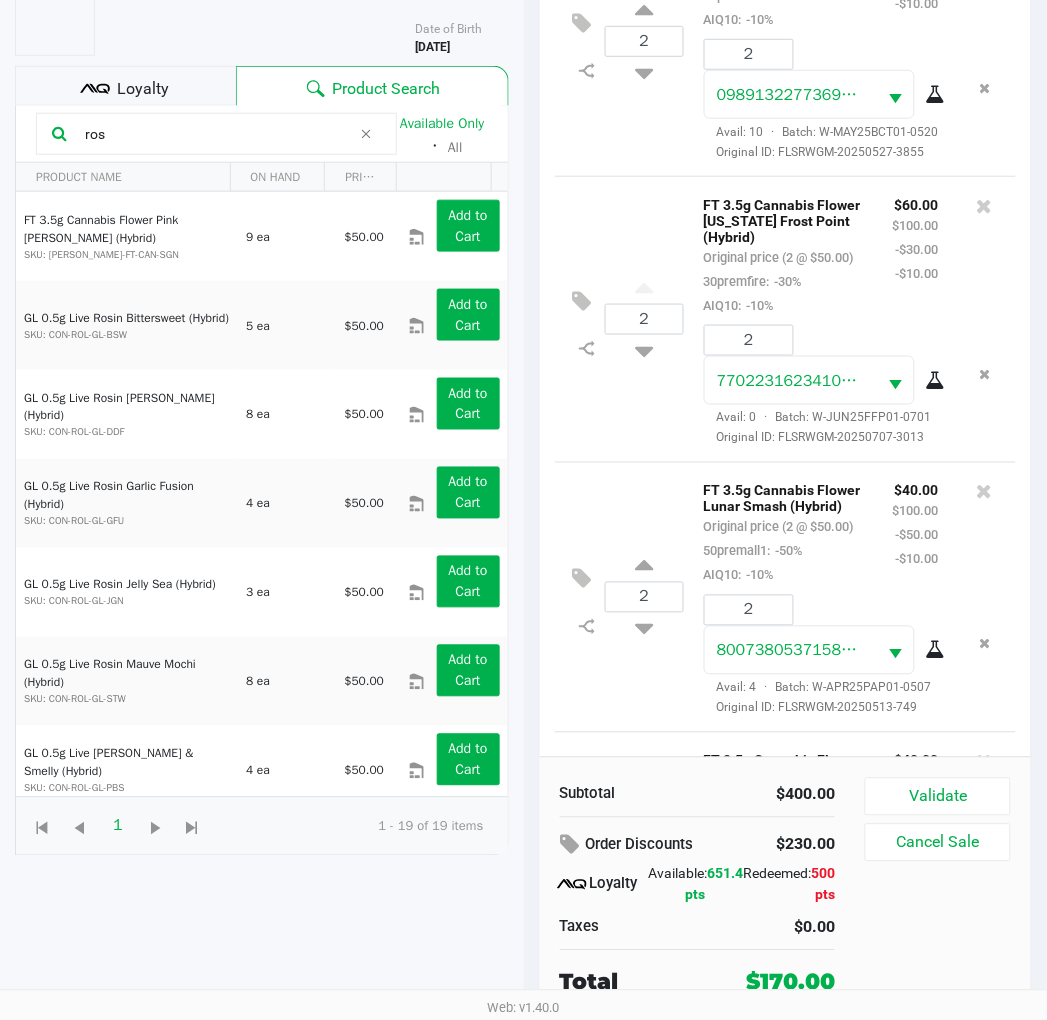 scroll, scrollTop: 0, scrollLeft: 0, axis: both 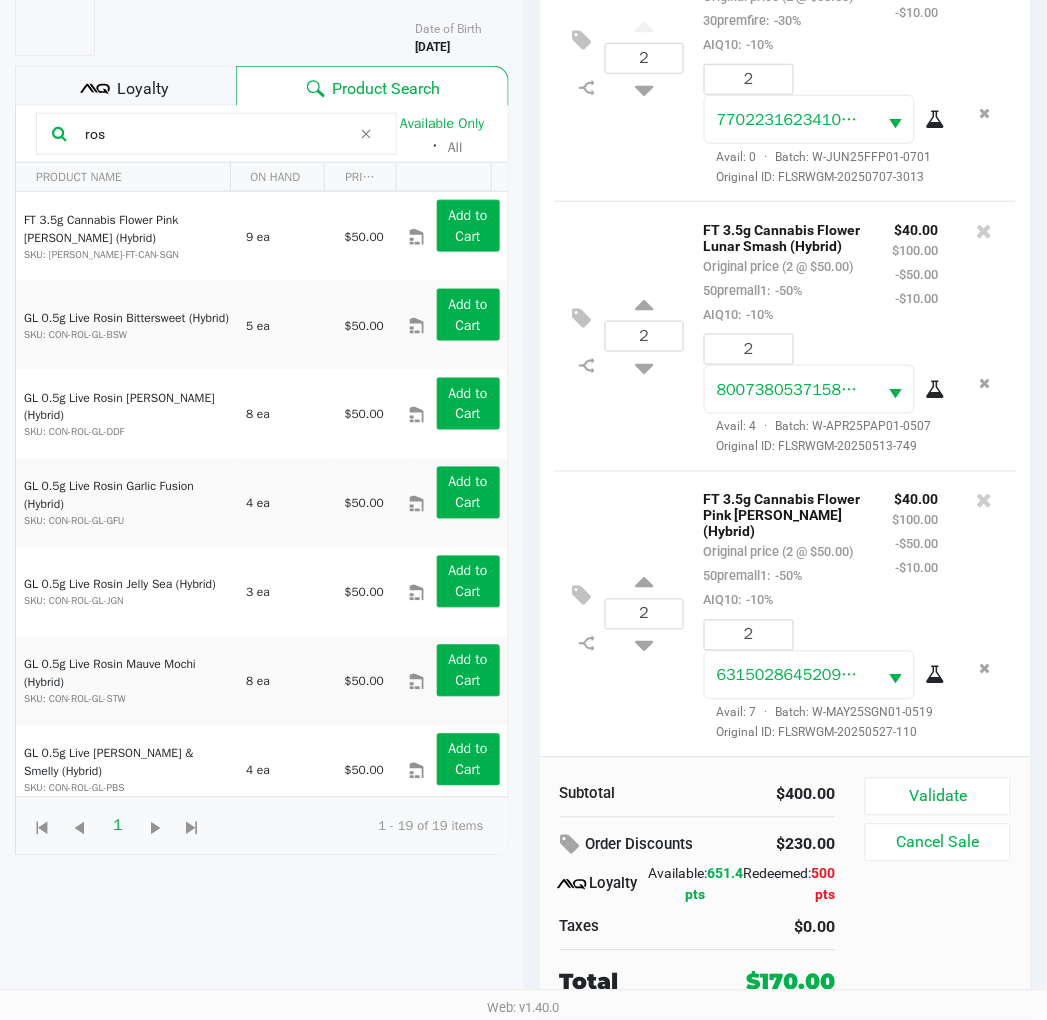 click on "Loyalty" 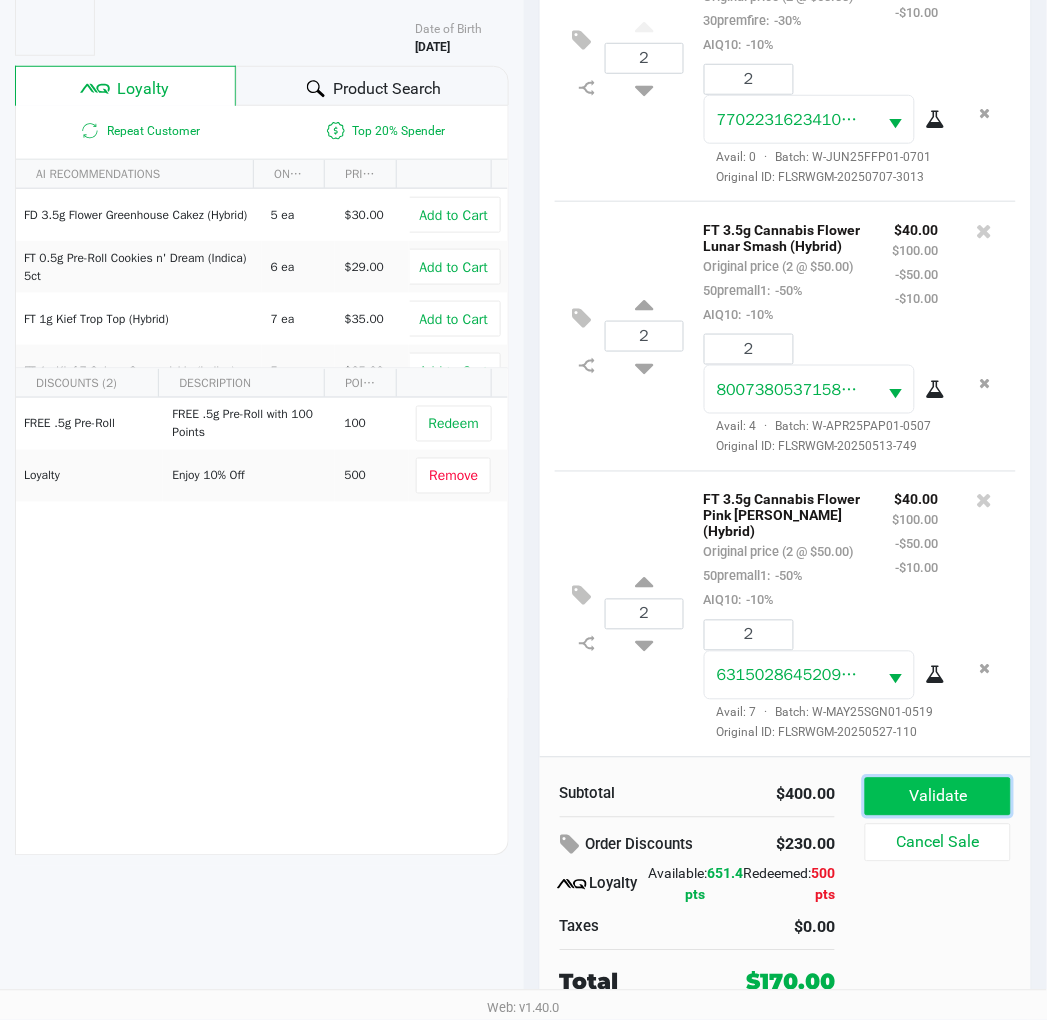 click on "Validate" 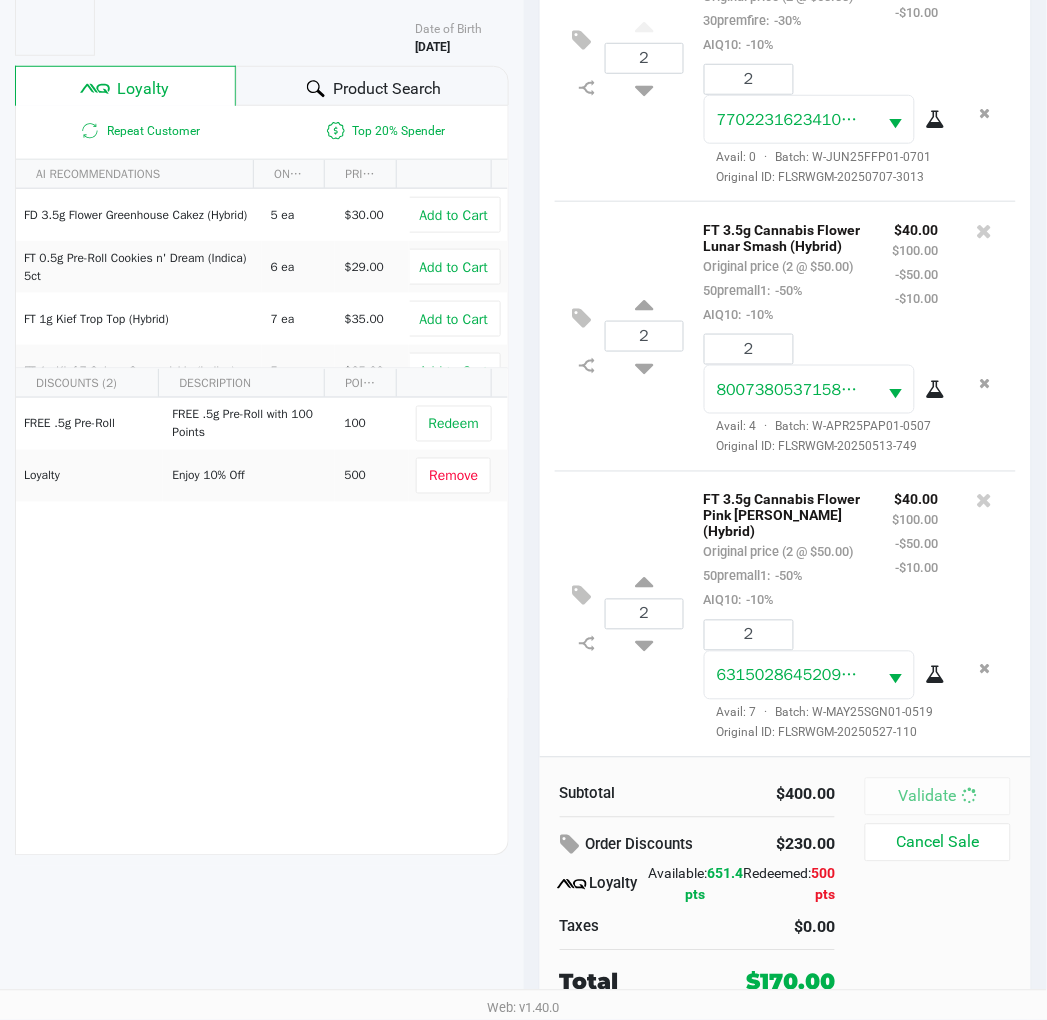 scroll, scrollTop: 0, scrollLeft: 0, axis: both 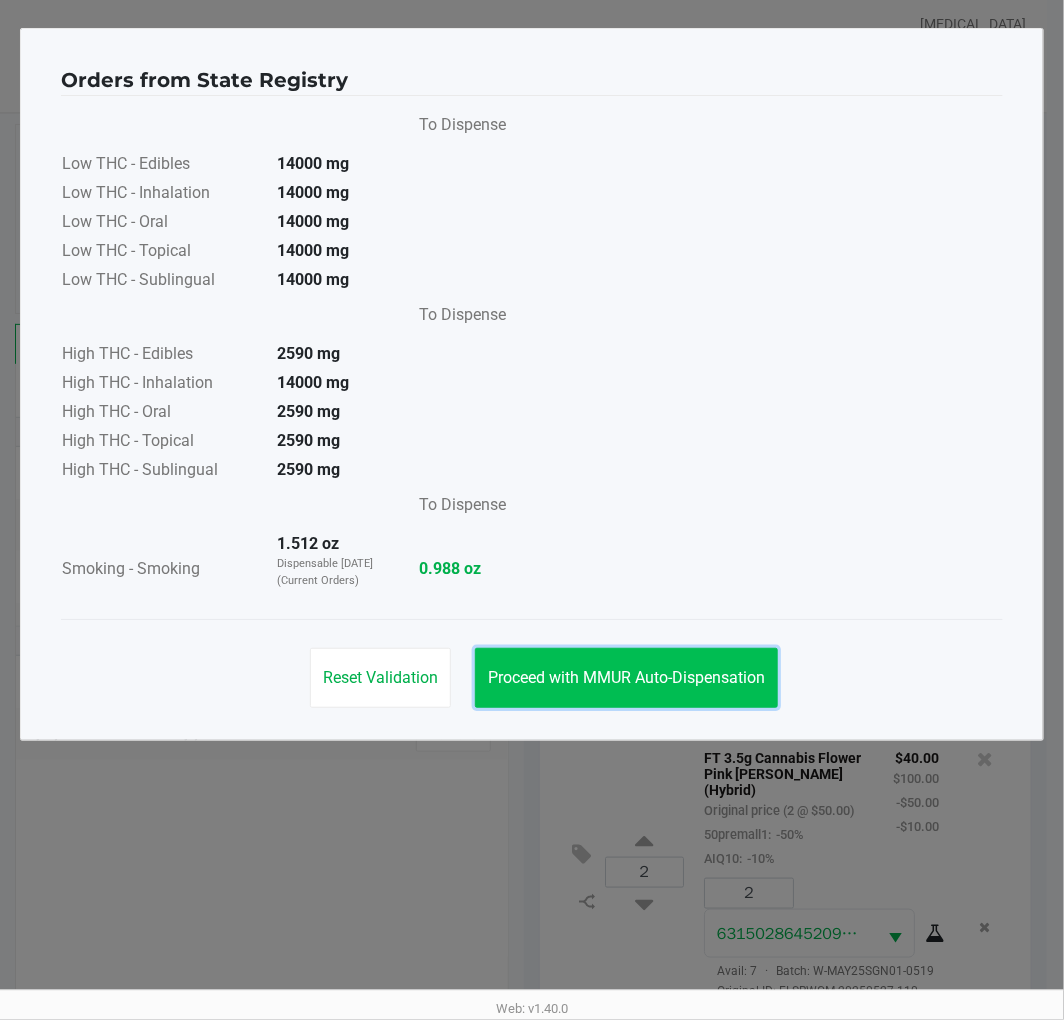 drag, startPoint x: 652, startPoint y: 668, endPoint x: 680, endPoint y: 675, distance: 28.86174 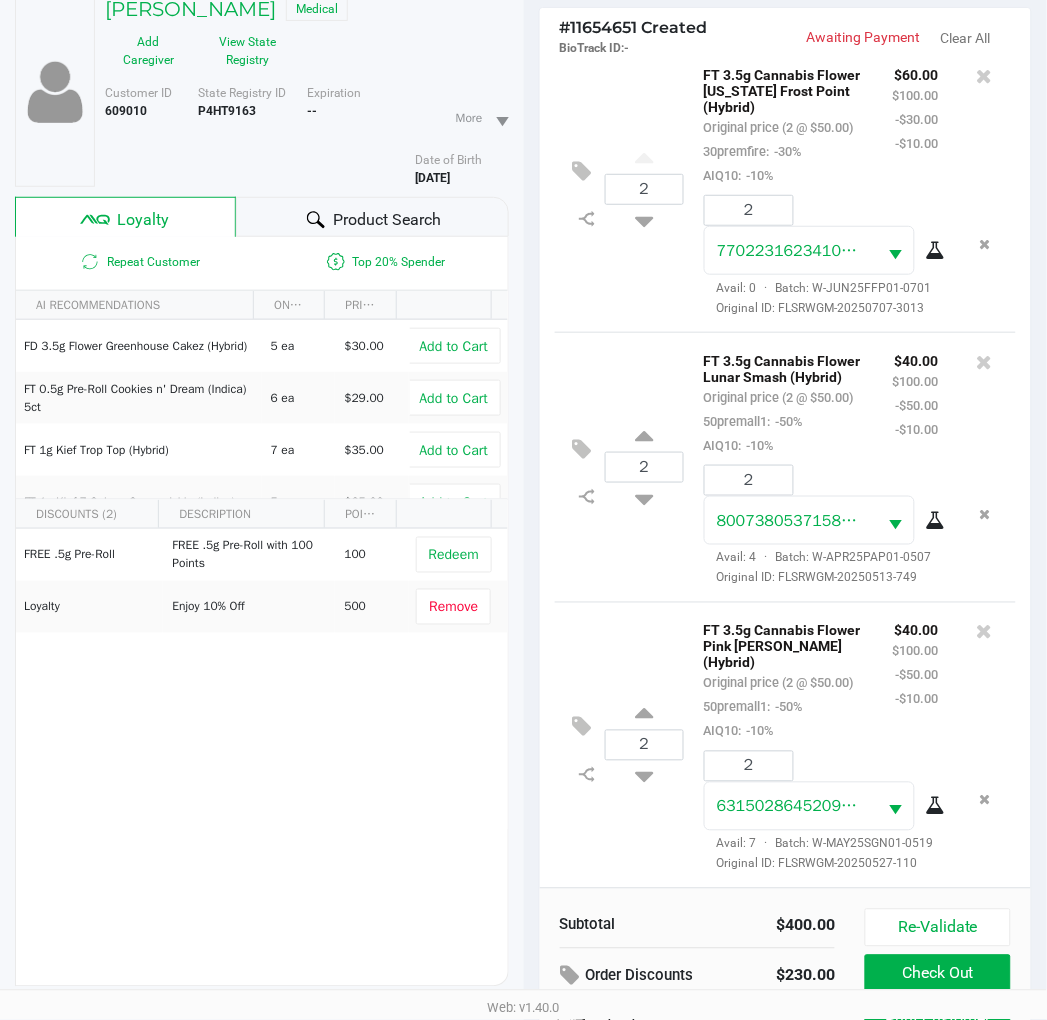 scroll, scrollTop: 258, scrollLeft: 0, axis: vertical 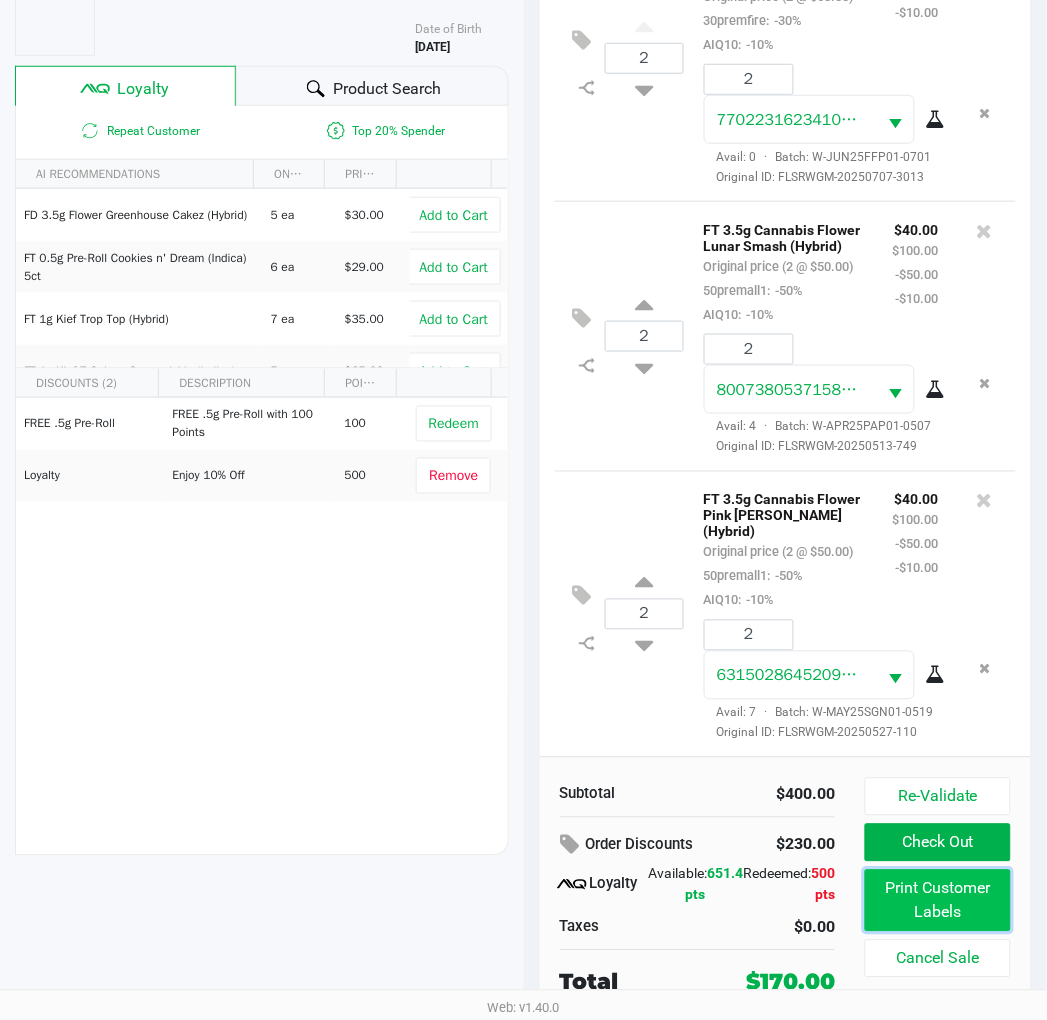 click on "Print Customer Labels" 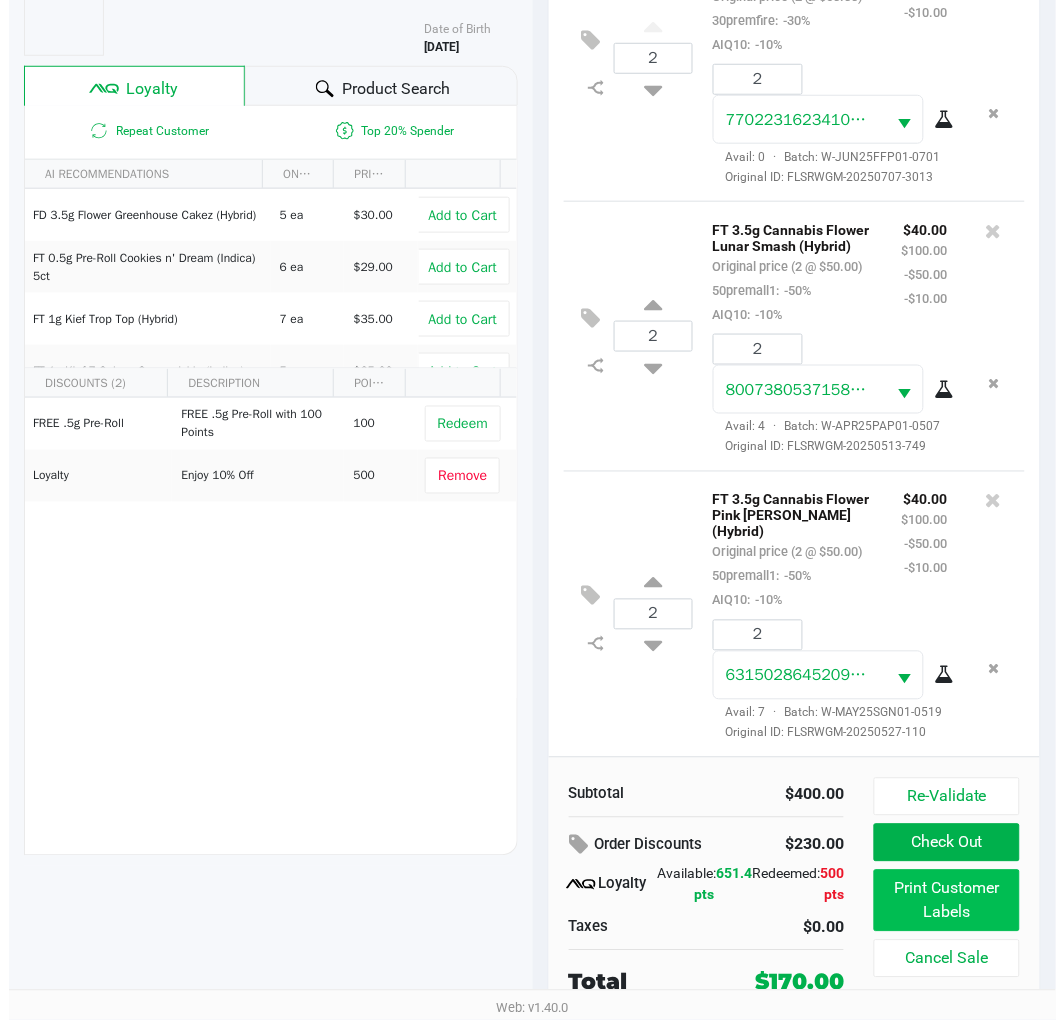 scroll, scrollTop: 0, scrollLeft: 0, axis: both 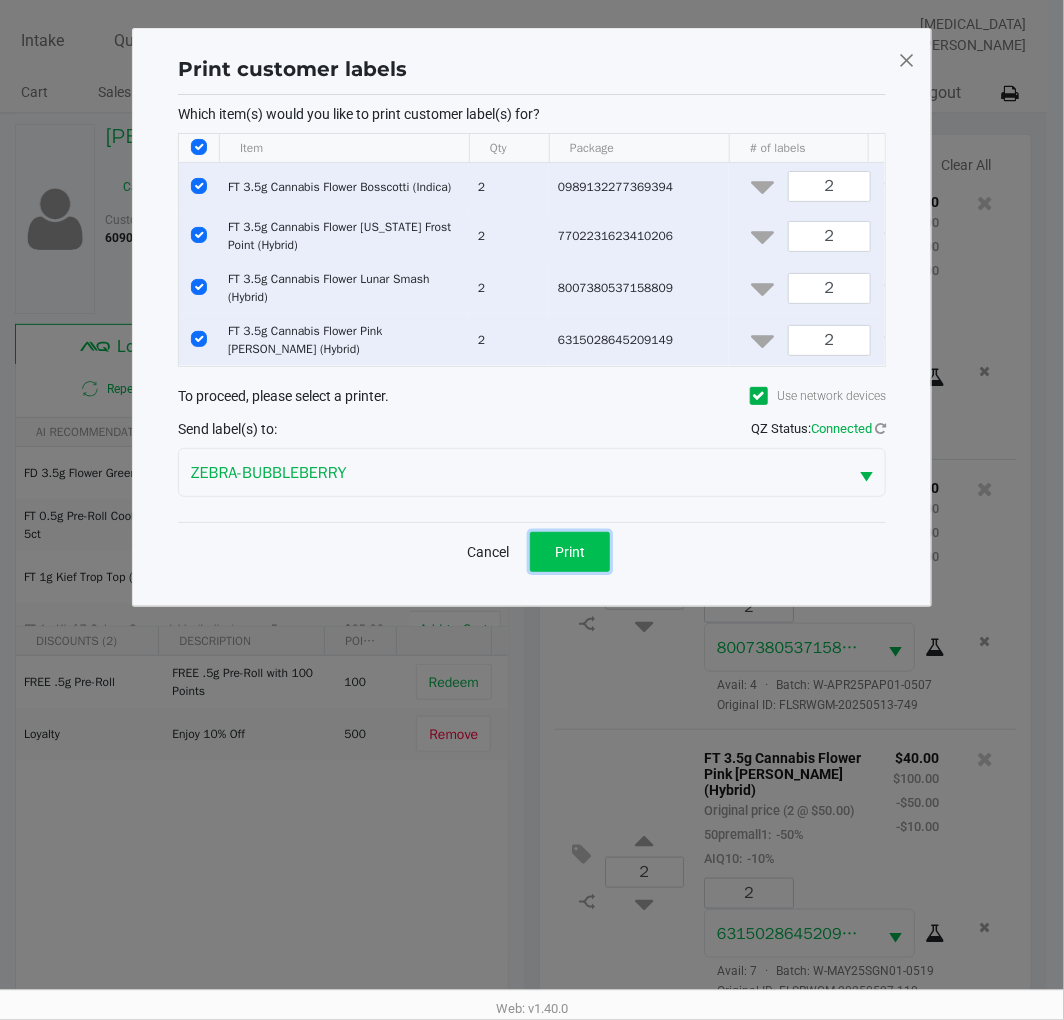 click on "Print" 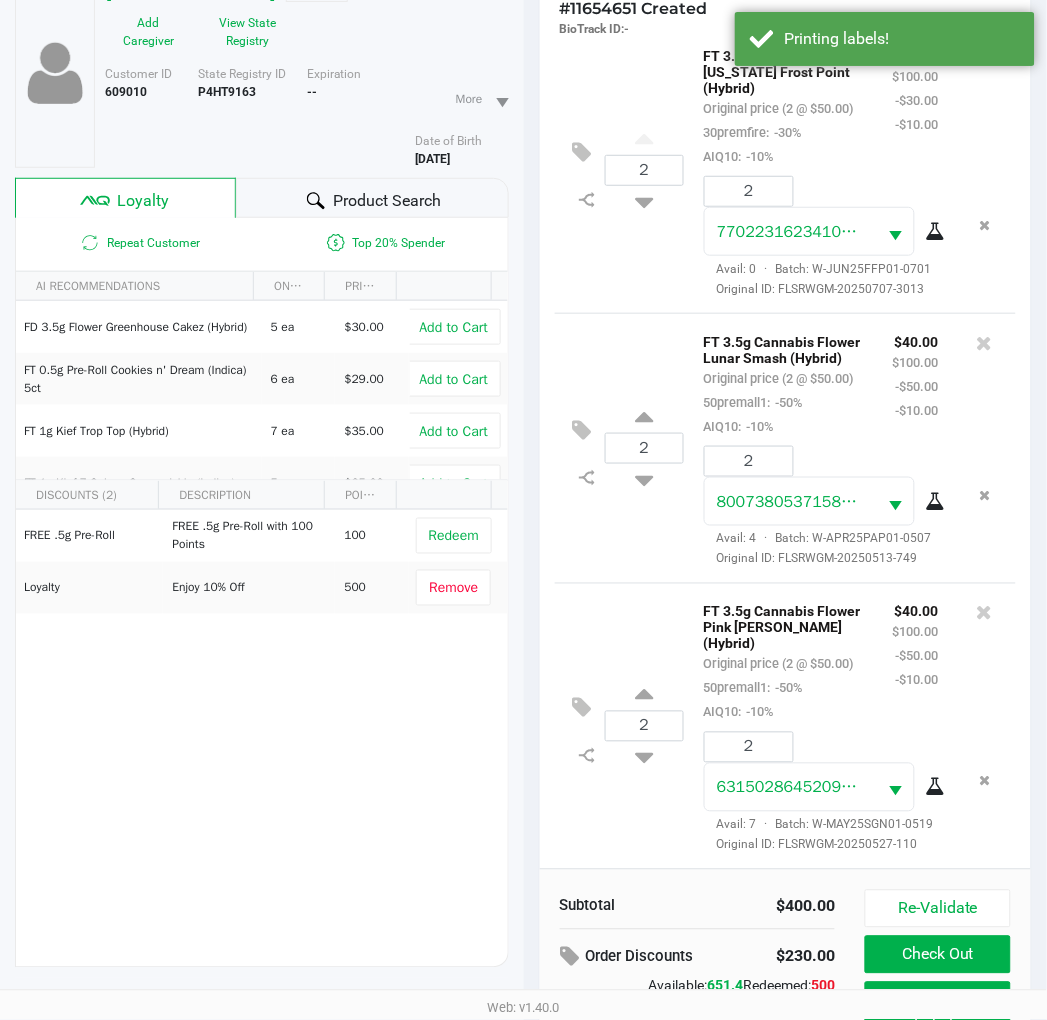 scroll, scrollTop: 222, scrollLeft: 0, axis: vertical 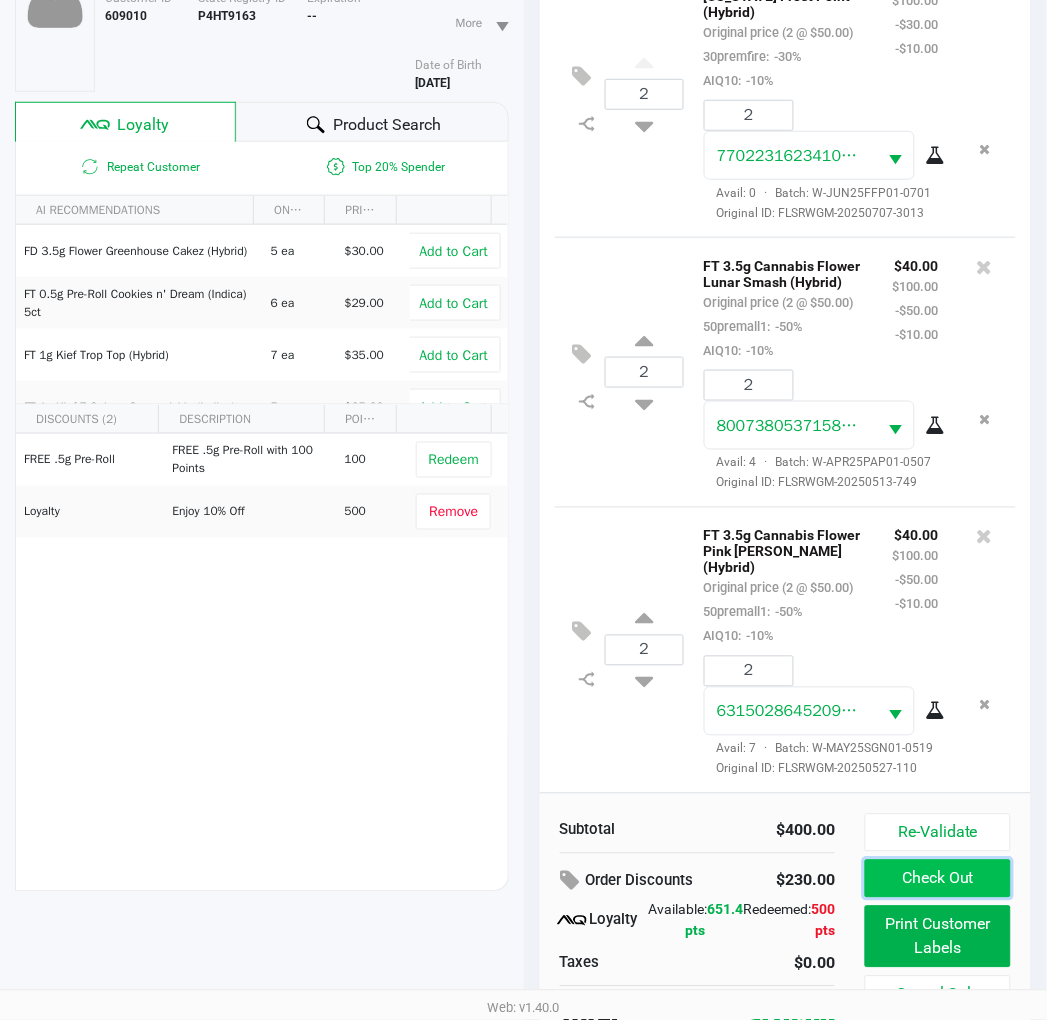 click on "Check Out" 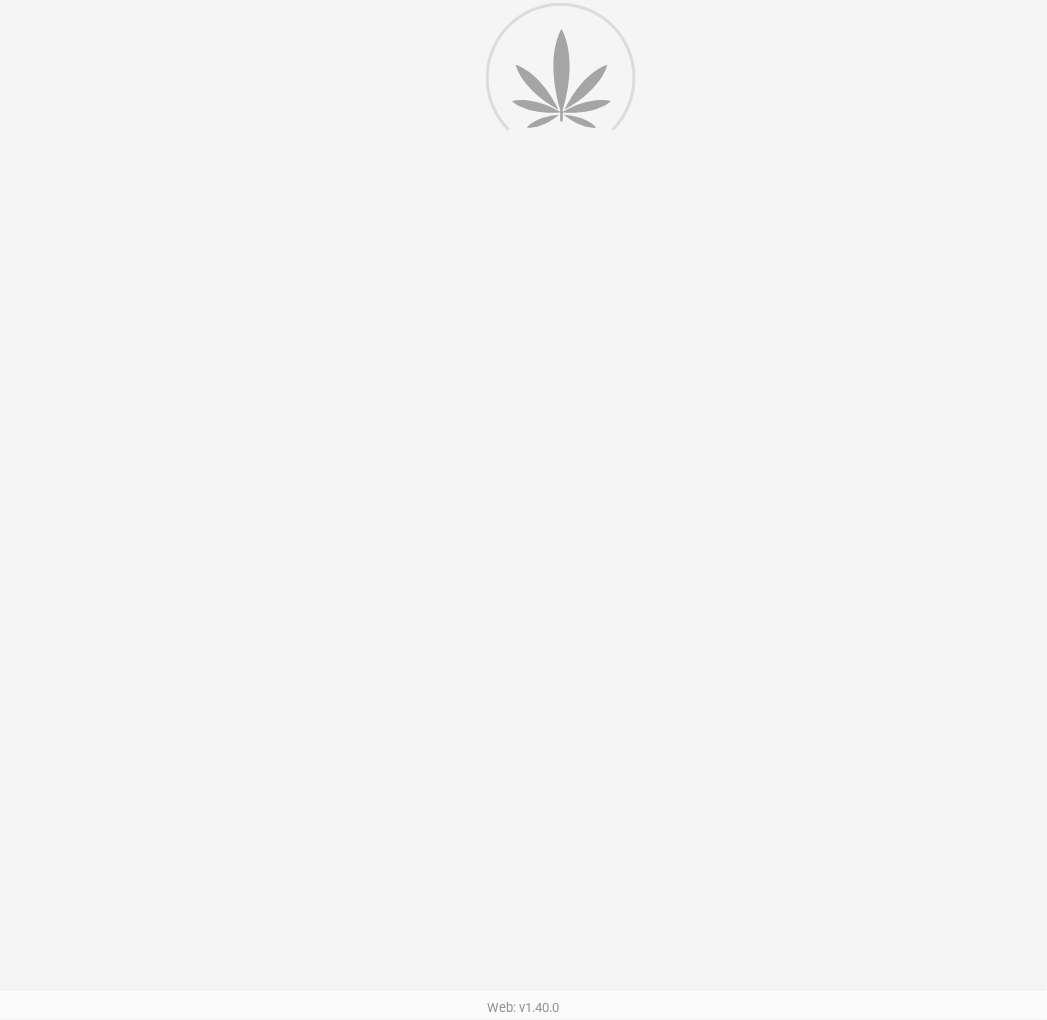 scroll, scrollTop: 0, scrollLeft: 0, axis: both 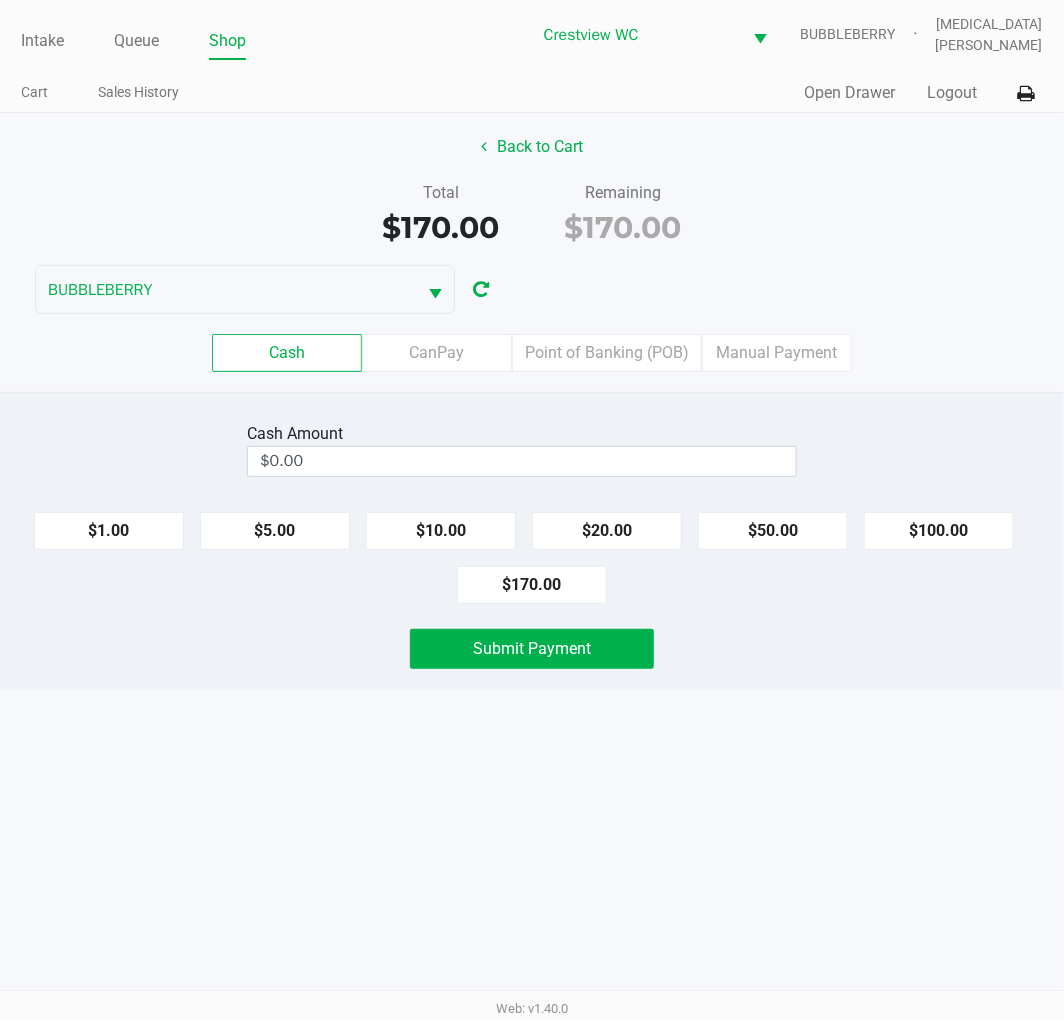 click on "Point of Banking (POB)" 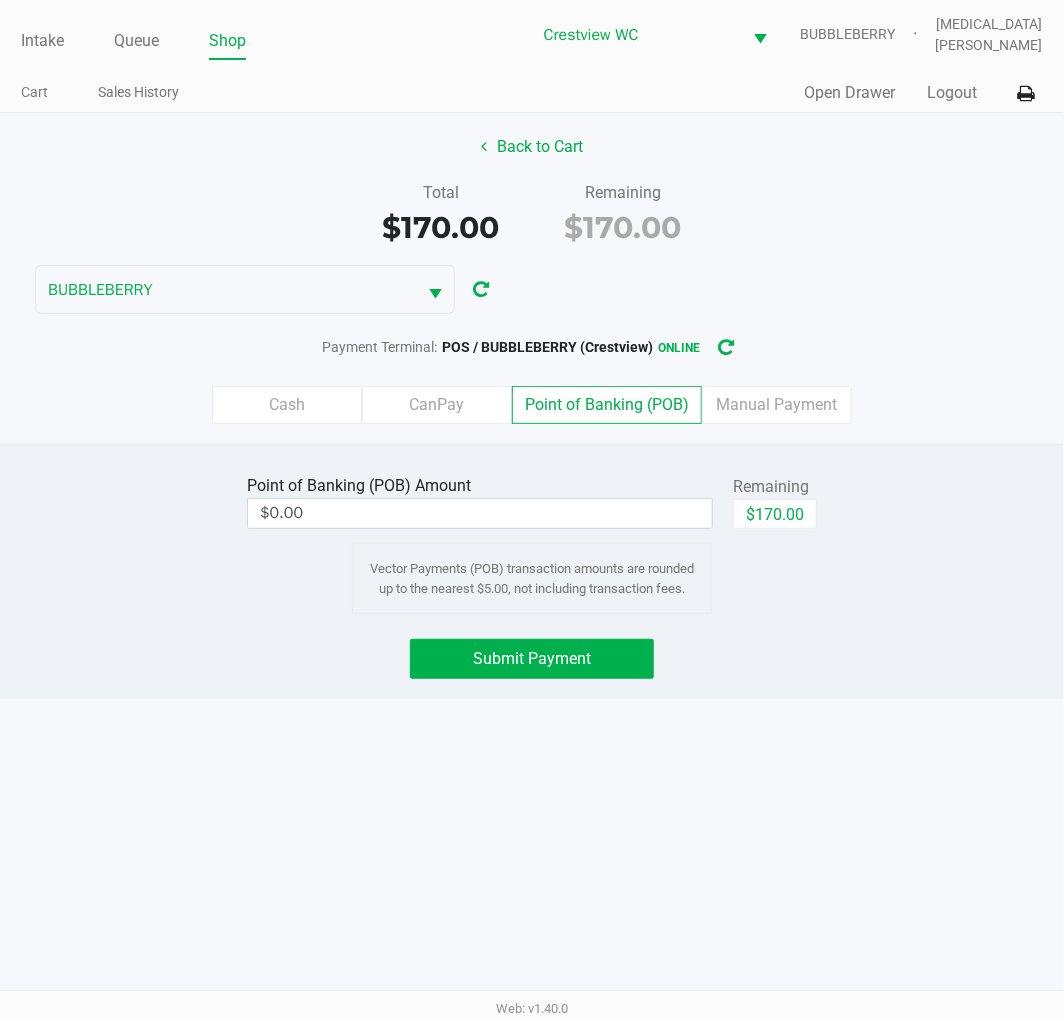 click on "$170.00" 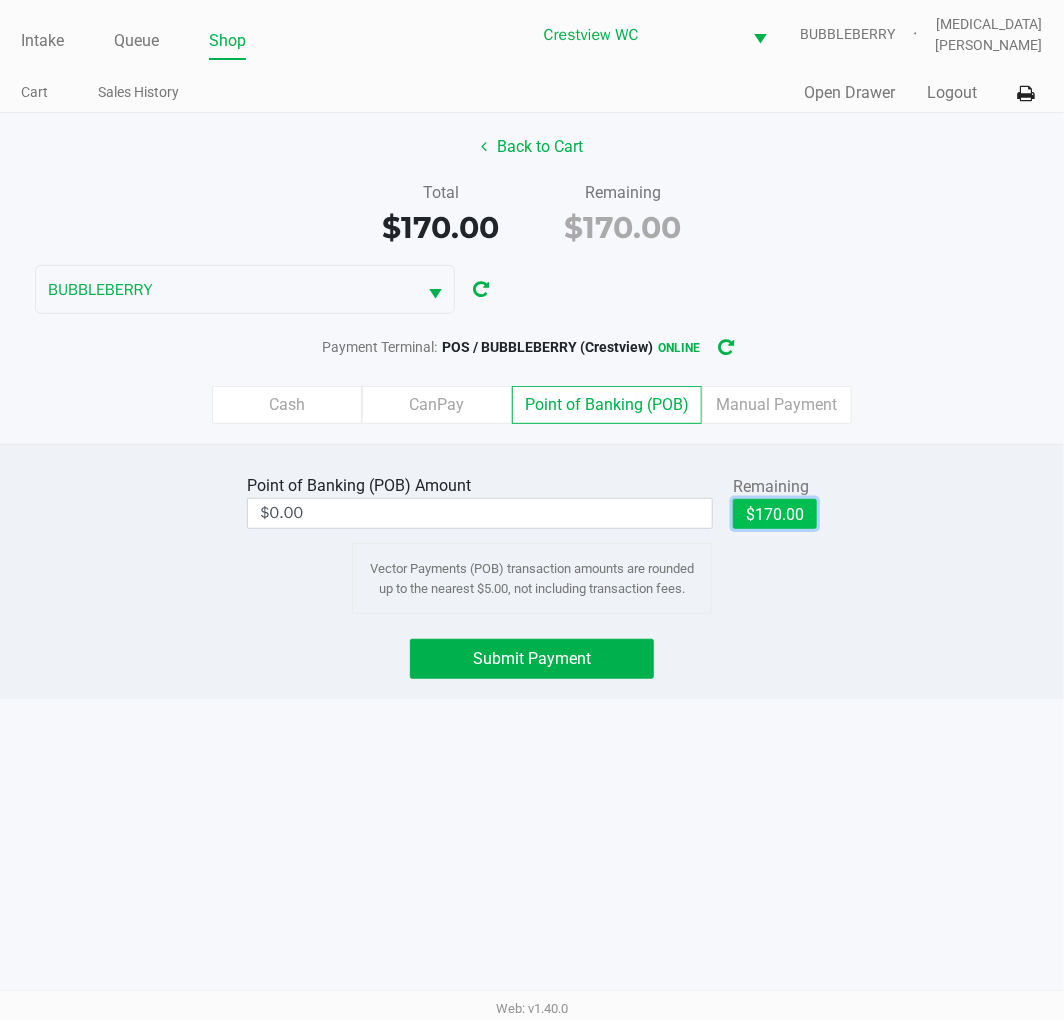 type on "$170.00" 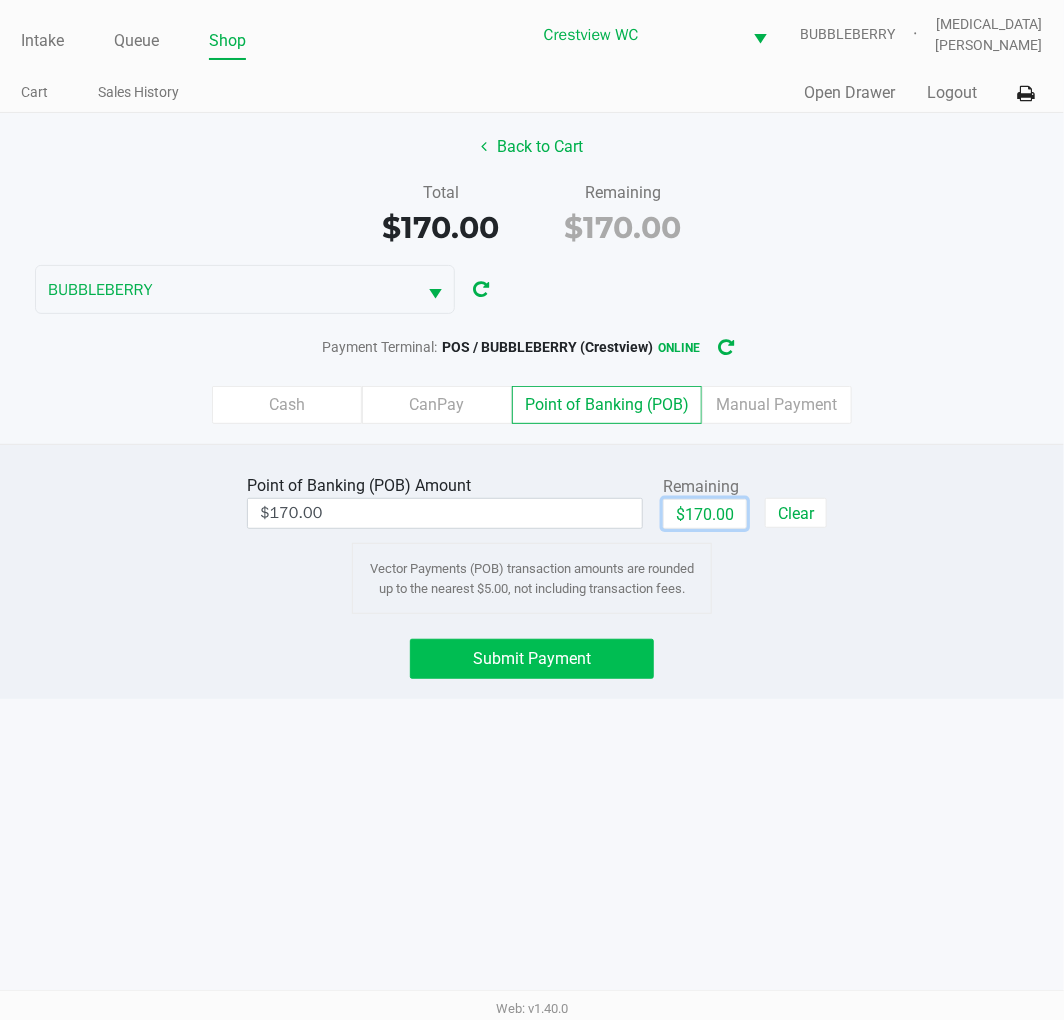 click on "Submit Payment" 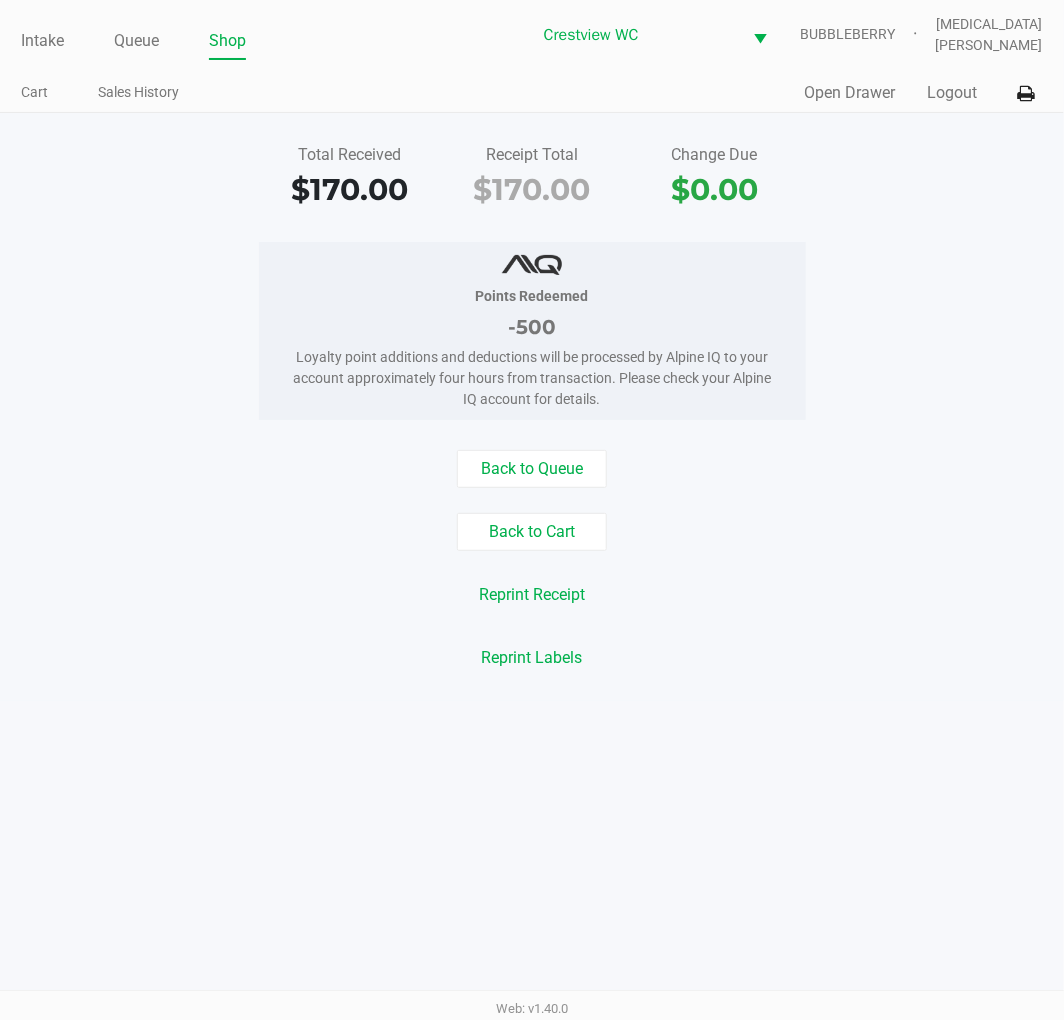 click on "Open Drawer" 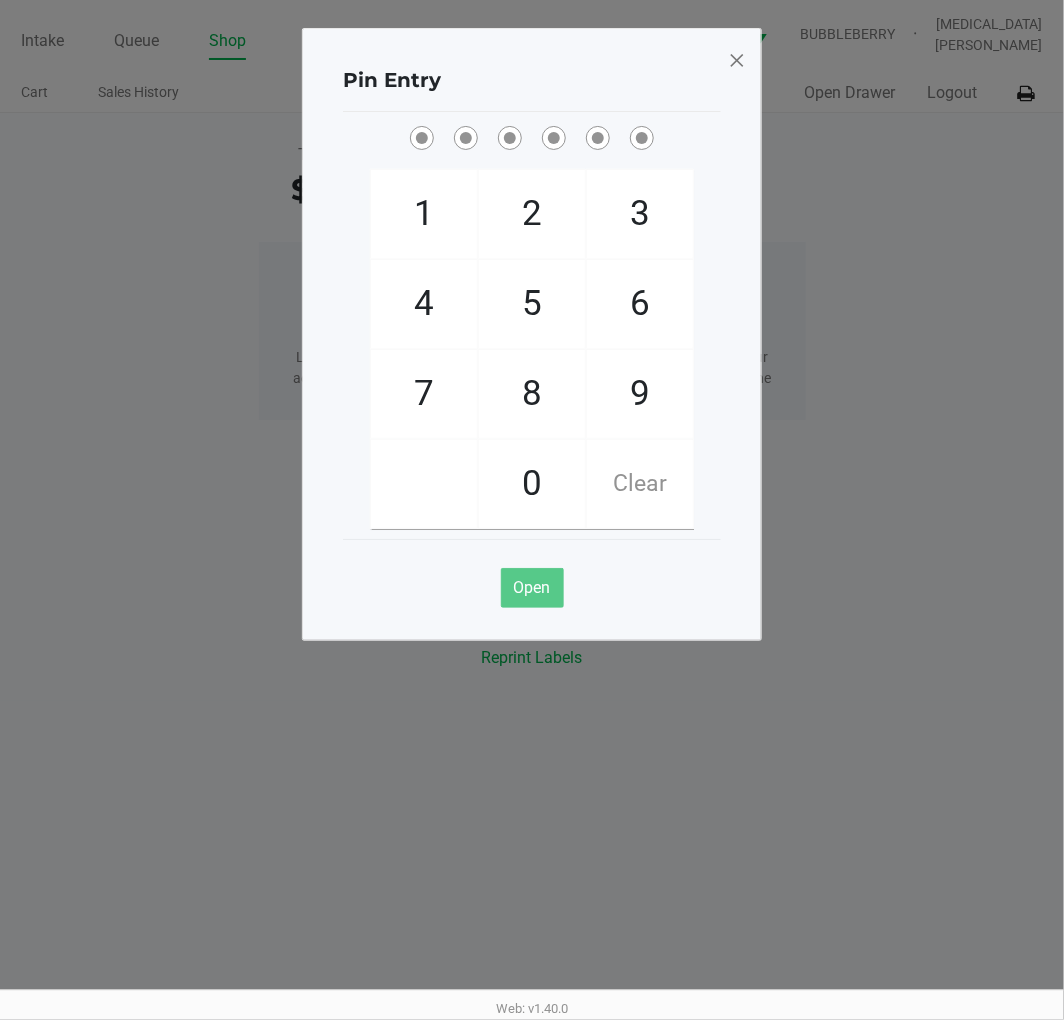 click on "Pin Entry  1   4   7       2   5   8   0   3   6   9   Clear   Open" 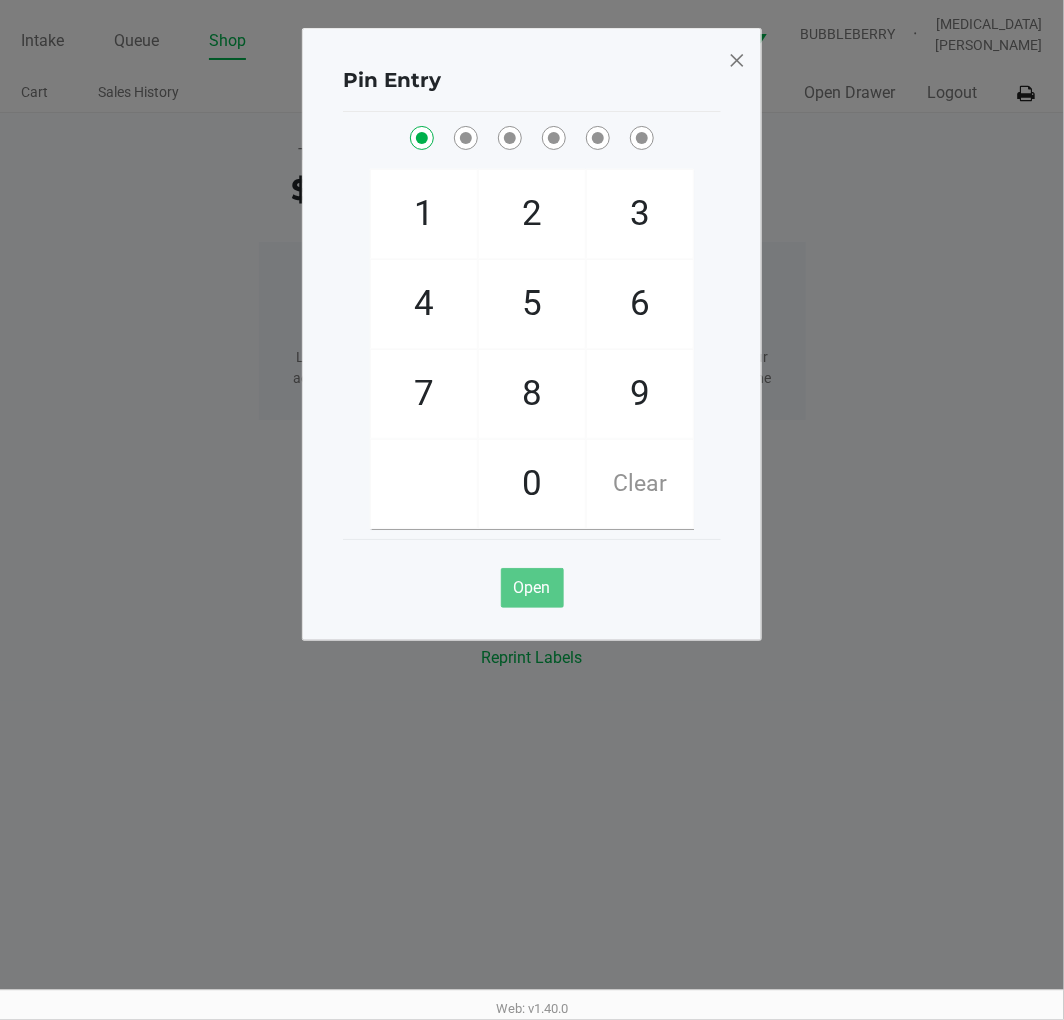checkbox on "true" 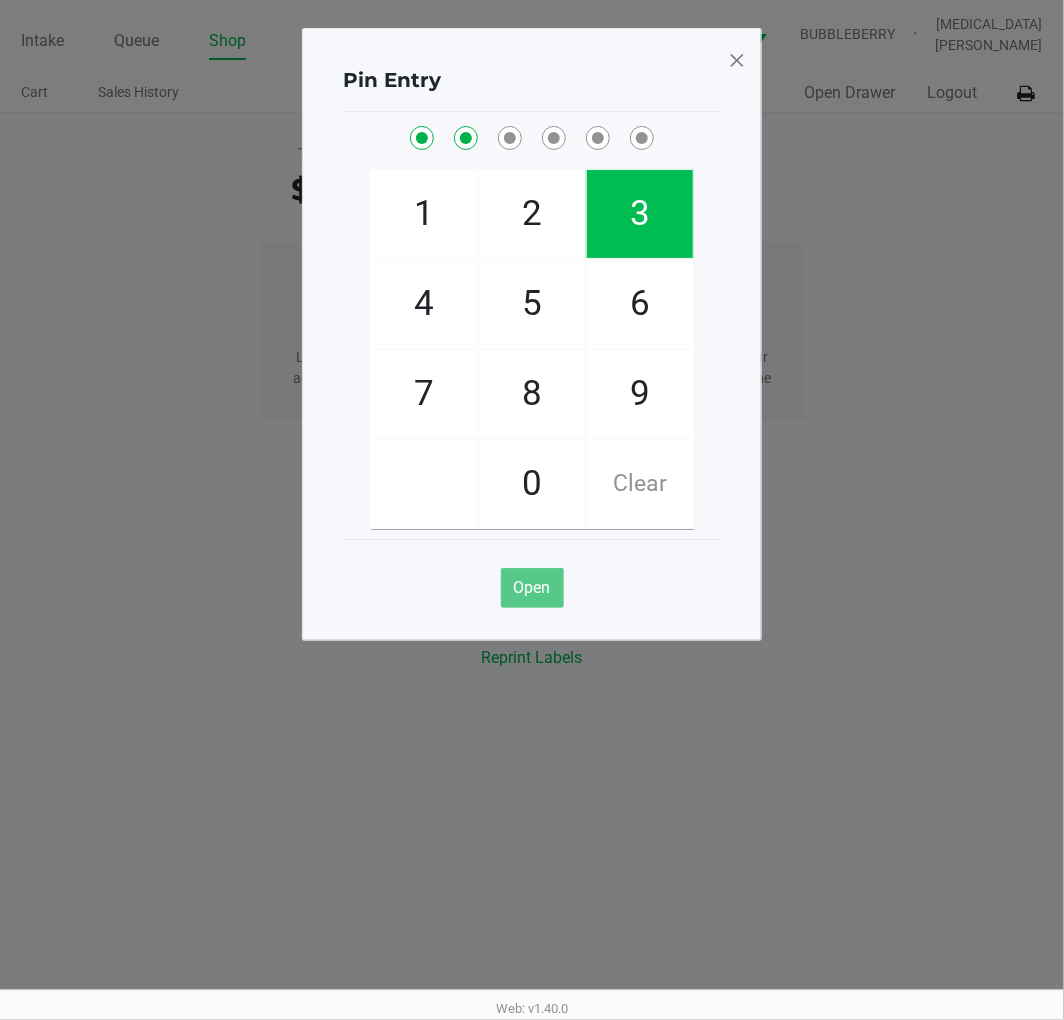 checkbox on "true" 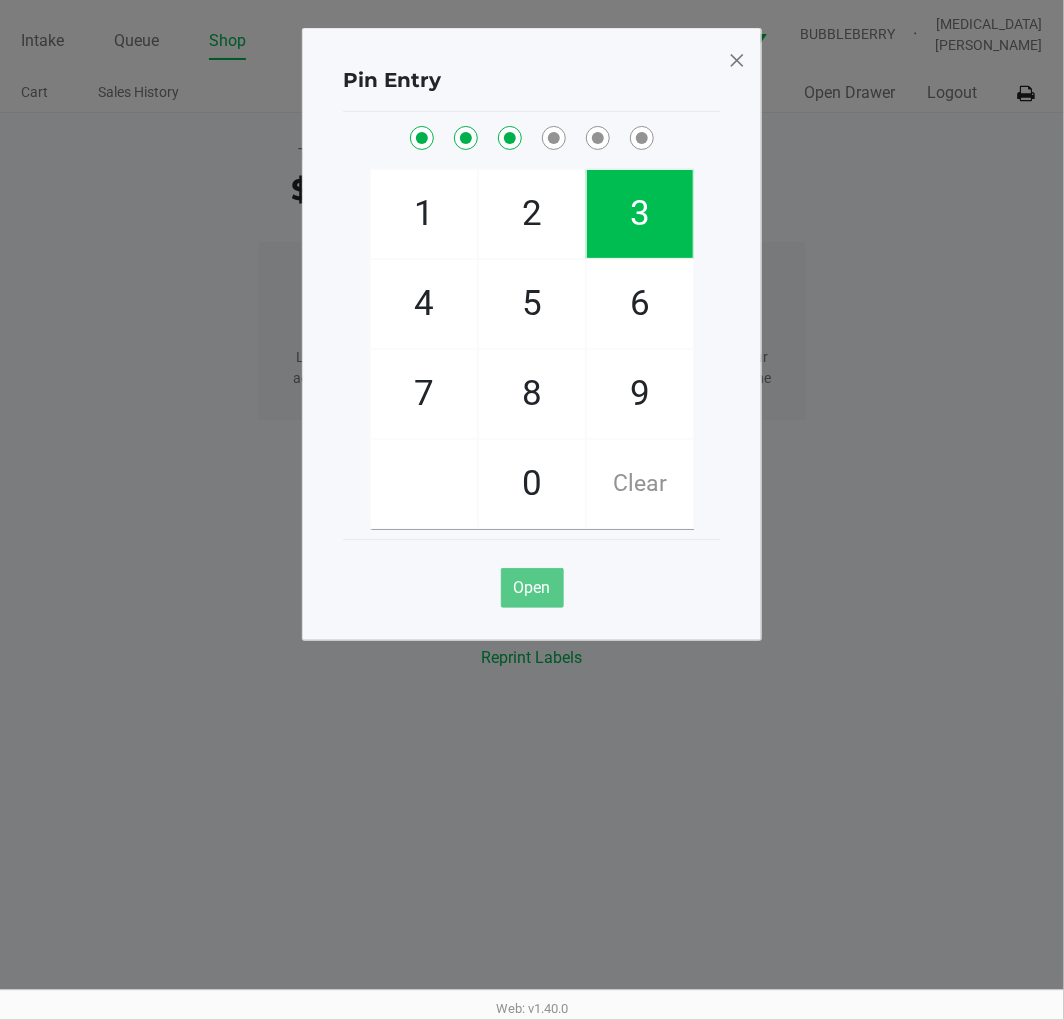 checkbox on "true" 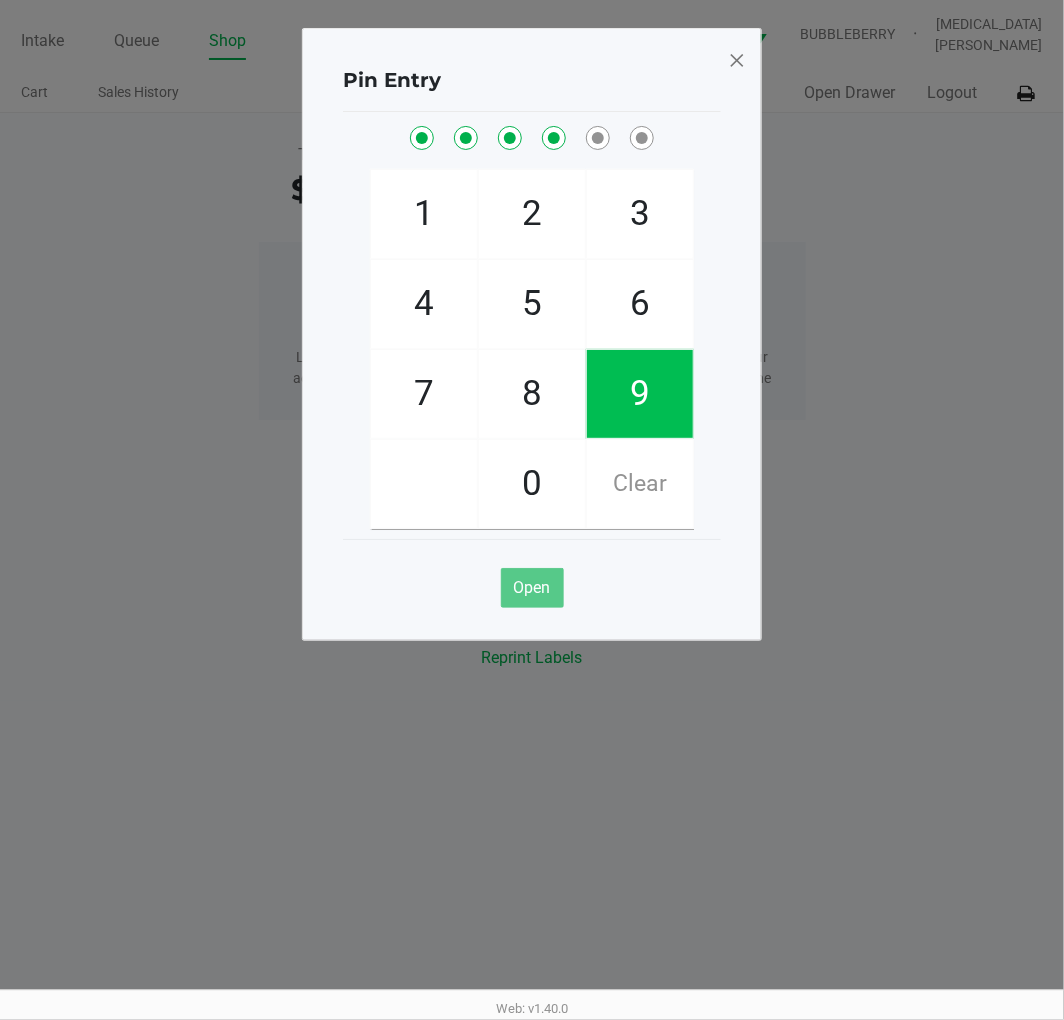 checkbox on "true" 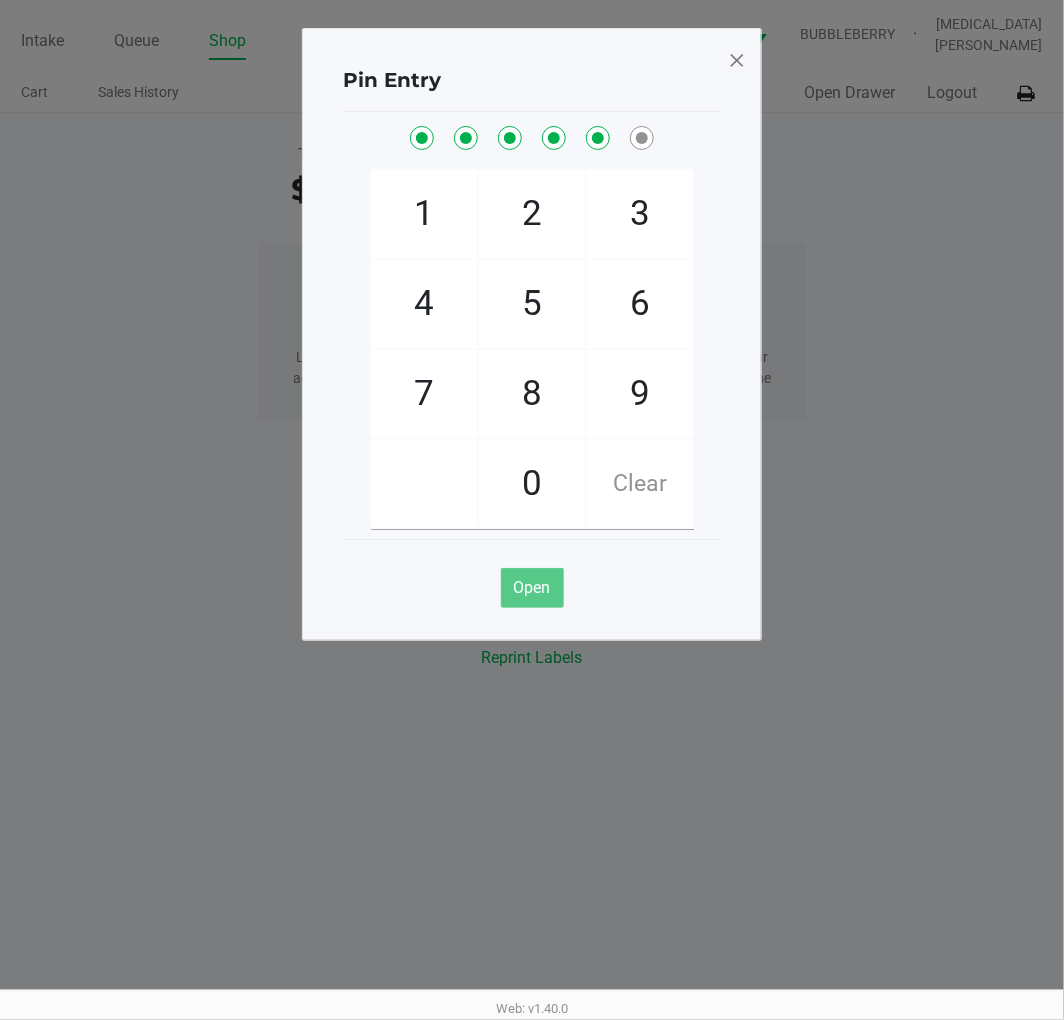 checkbox on "true" 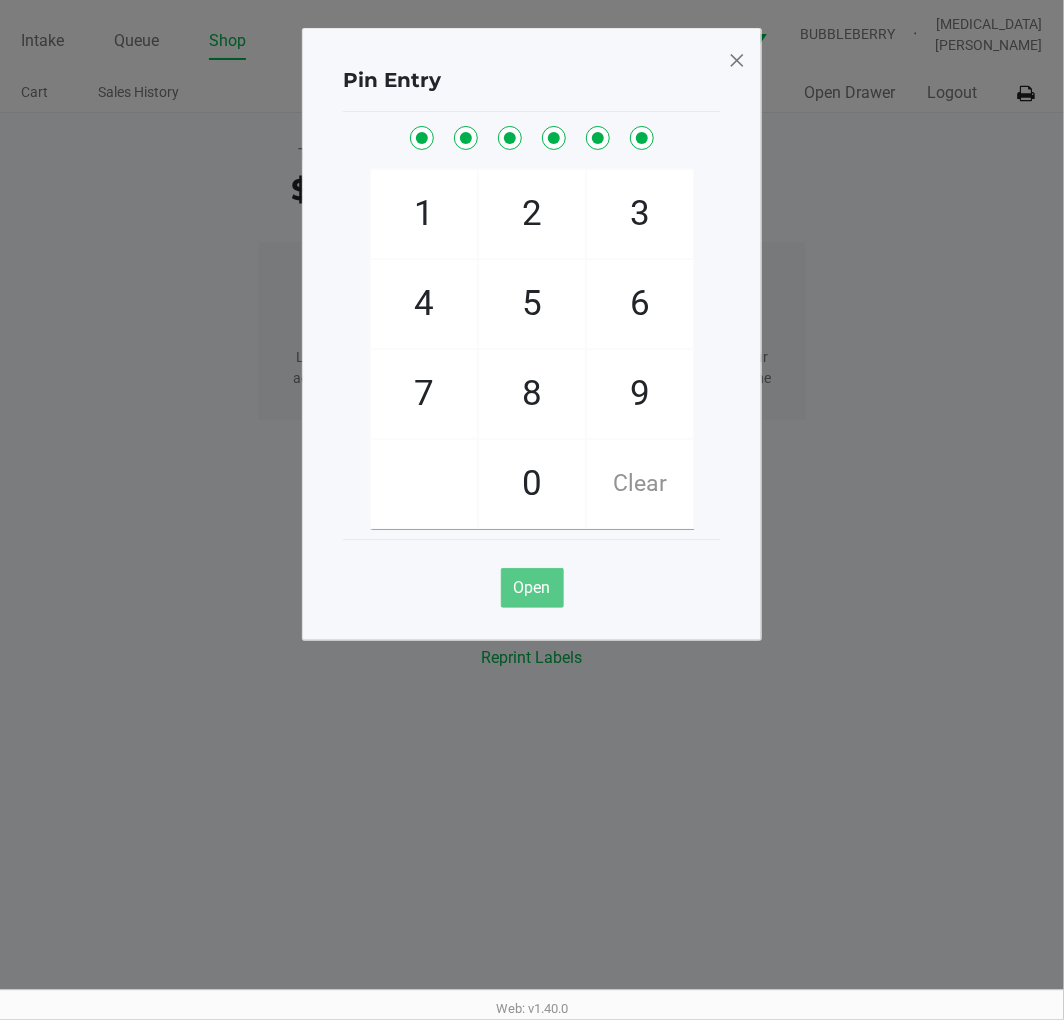checkbox on "true" 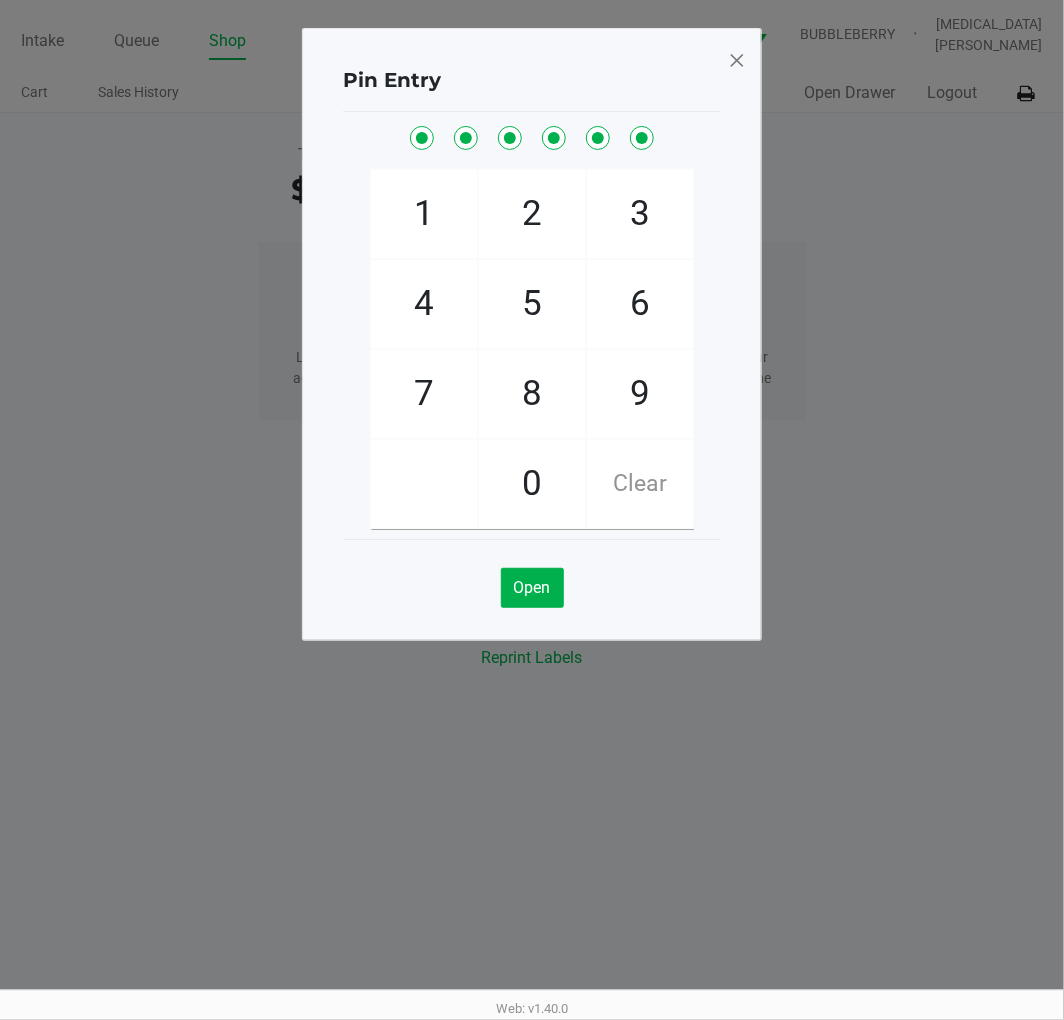 click on "Clear" 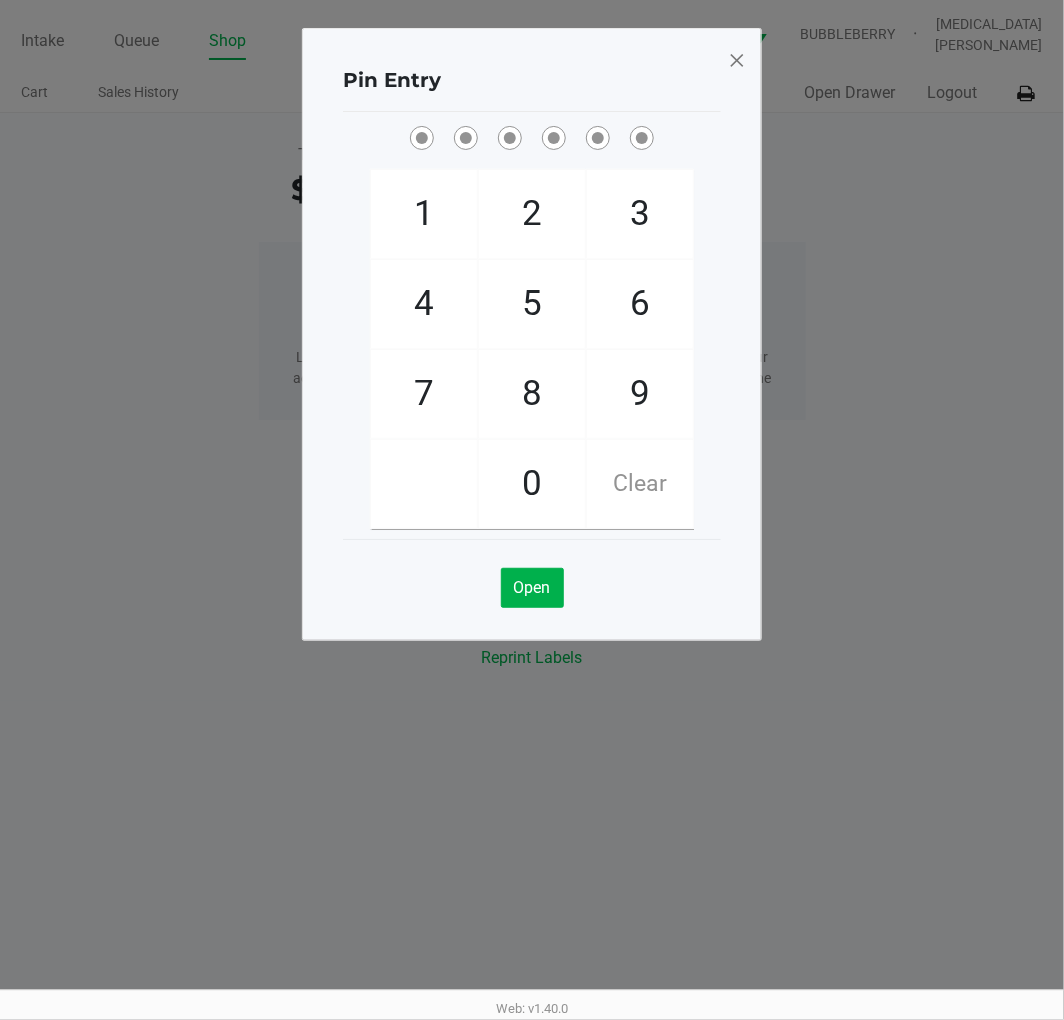 checkbox on "false" 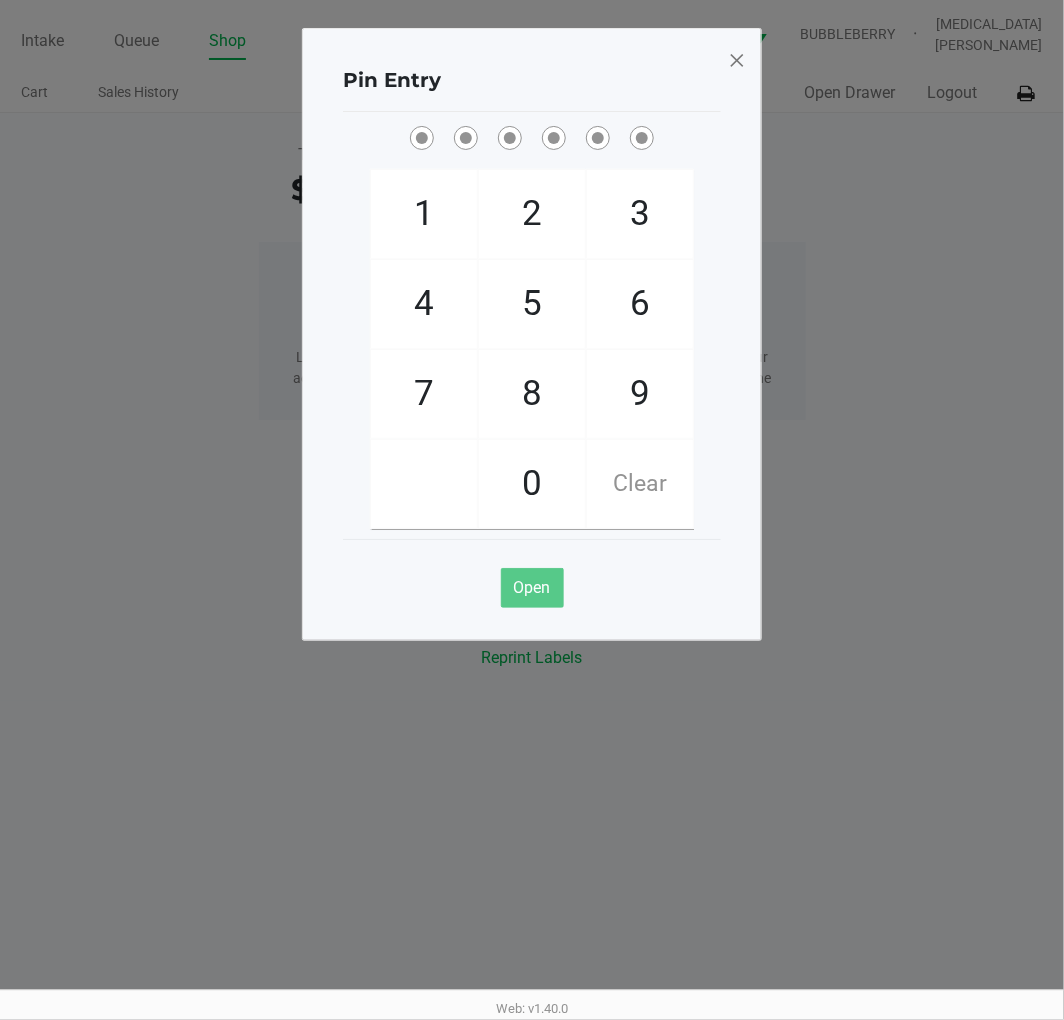 click on "Pin Entry  1   4   7       2   5   8   0   3   6   9   Clear   Open" 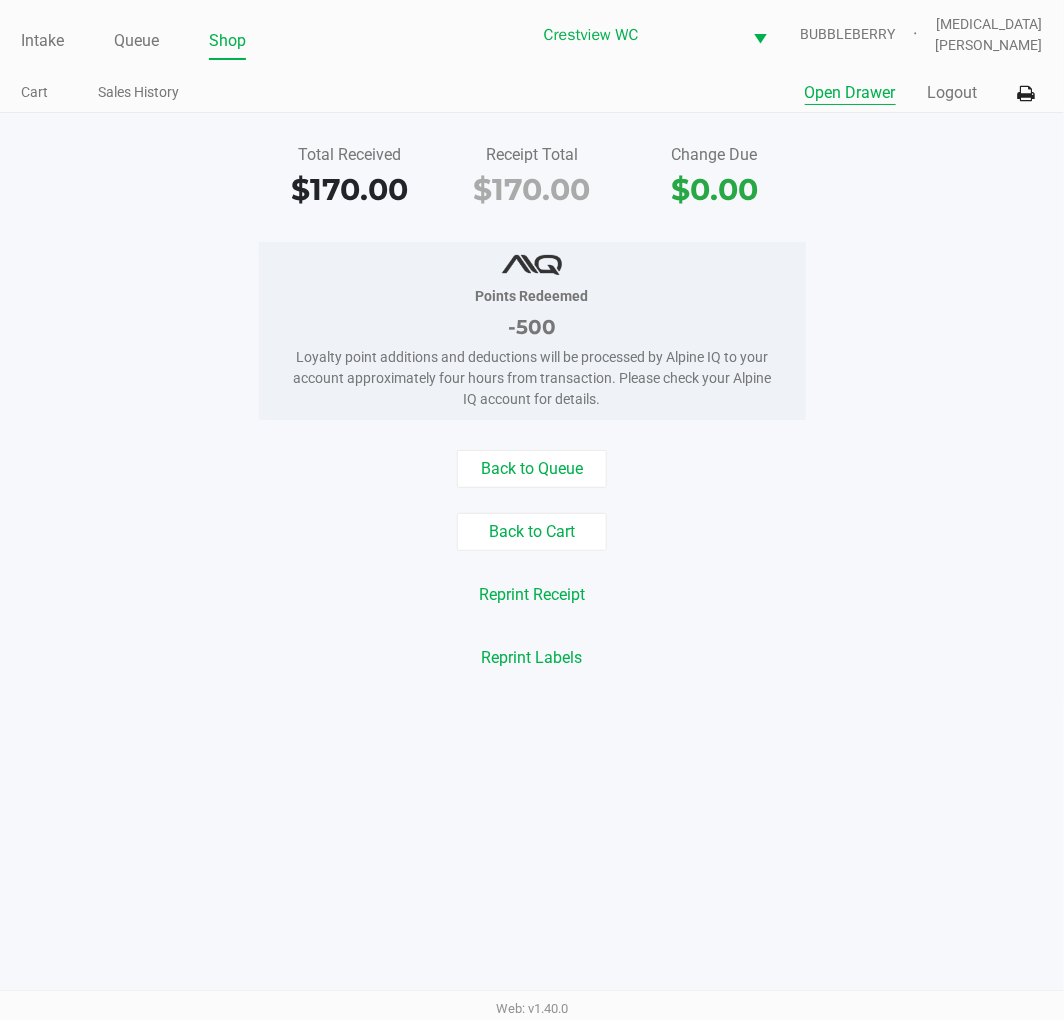 click on "Back to Queue" 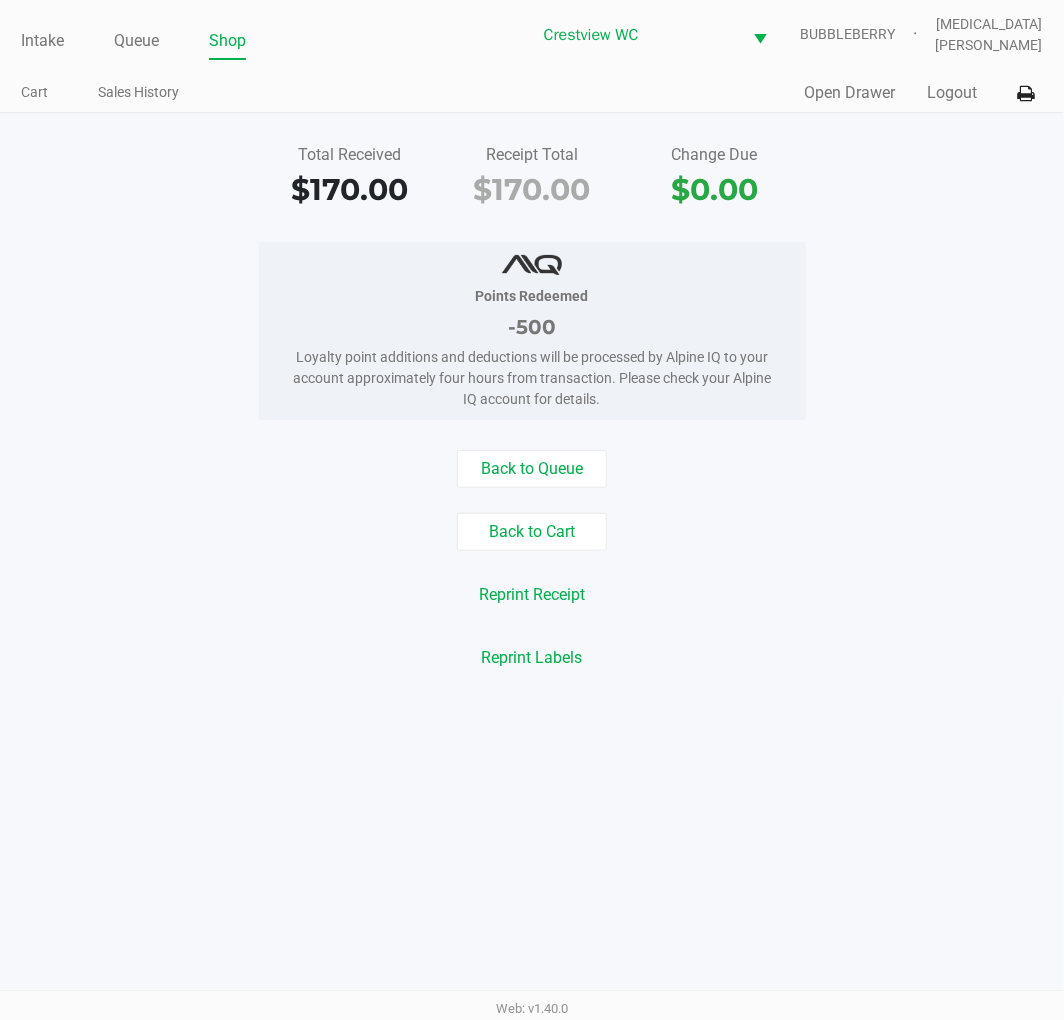 click on "Back to Queue" 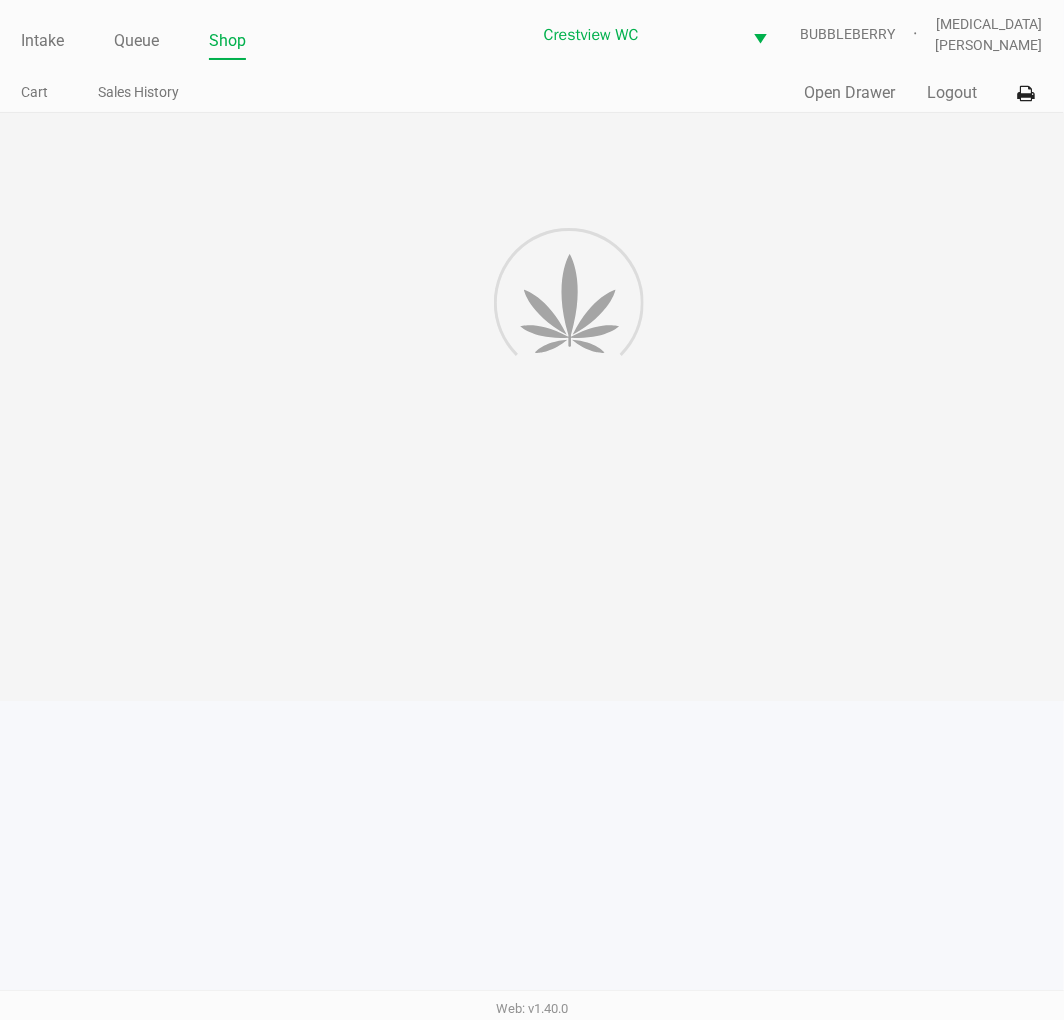 click on "Intake Queue Shop Crestview WC  BUBBLEBERRY   Alora Ross  Cart Sales History  Quick Sale   Open Drawer   Logout       Total Received   $170.00   Receipt Total   $170.00   Change Due   $0.00   Points Redeemed   -500   Loyalty point additions and deductions will be processed by Alpine IQ to your account approximately four hours from transaction. Please check your Alpine IQ account for details.   Back to Queue   Back to Cart   Reprint Receipt   Reprint Labels   Web: v1.40.0" at bounding box center (532, 510) 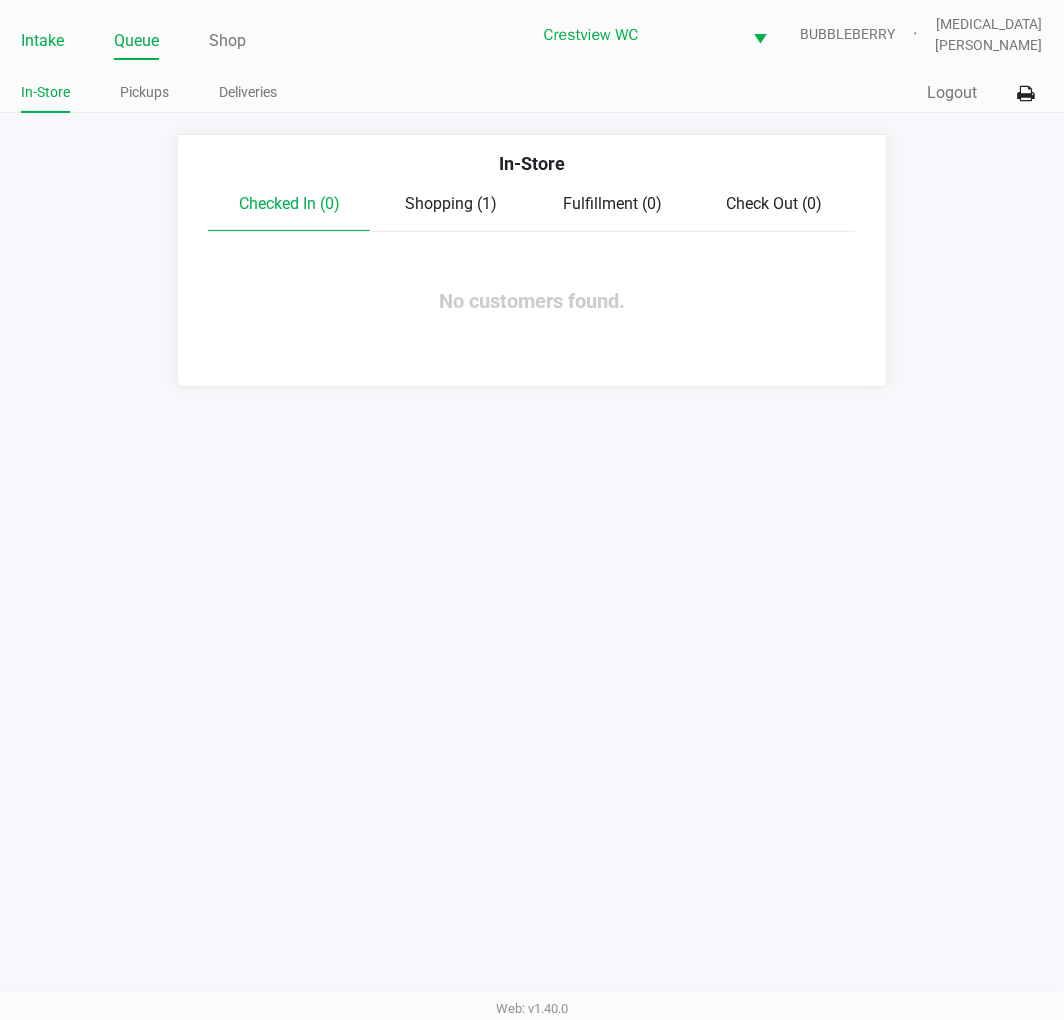 click on "Intake" 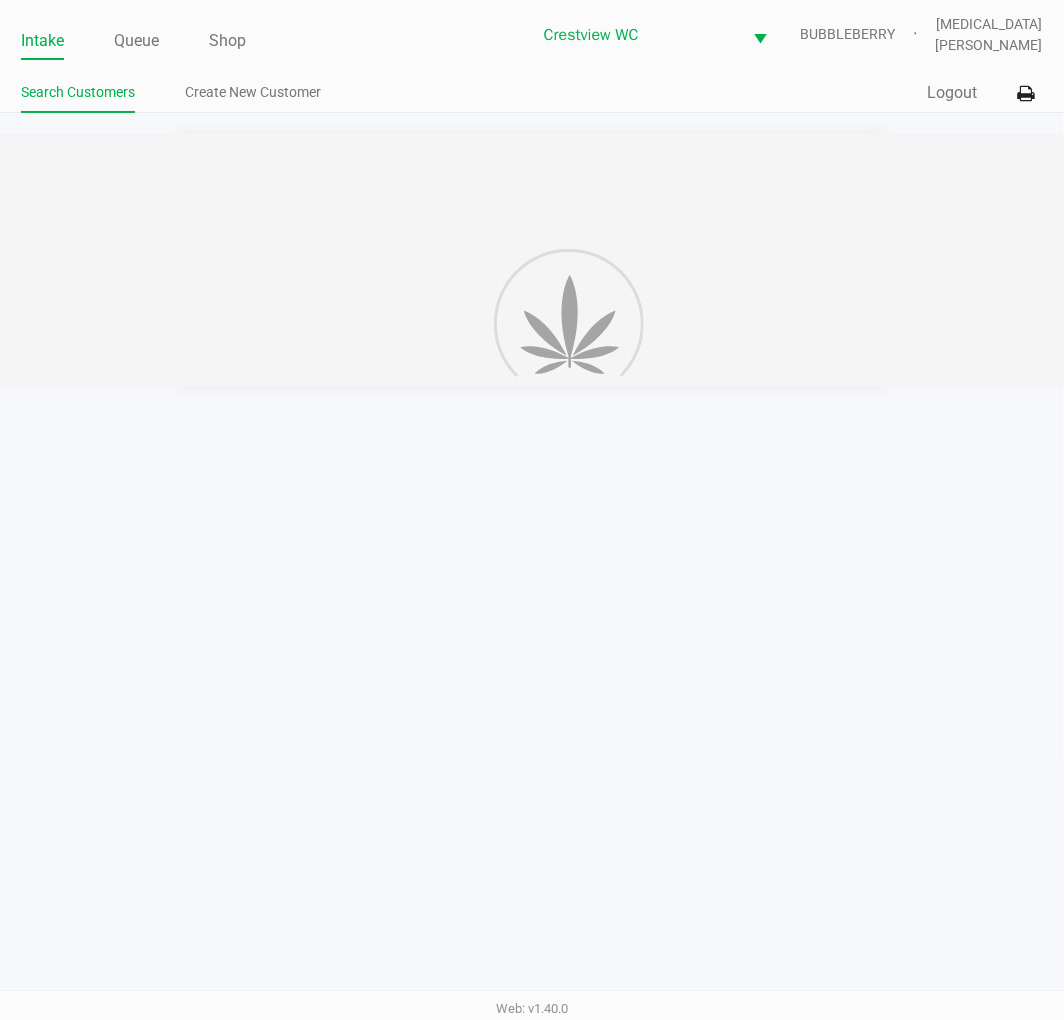 click on "Search Customers Create New Customer" 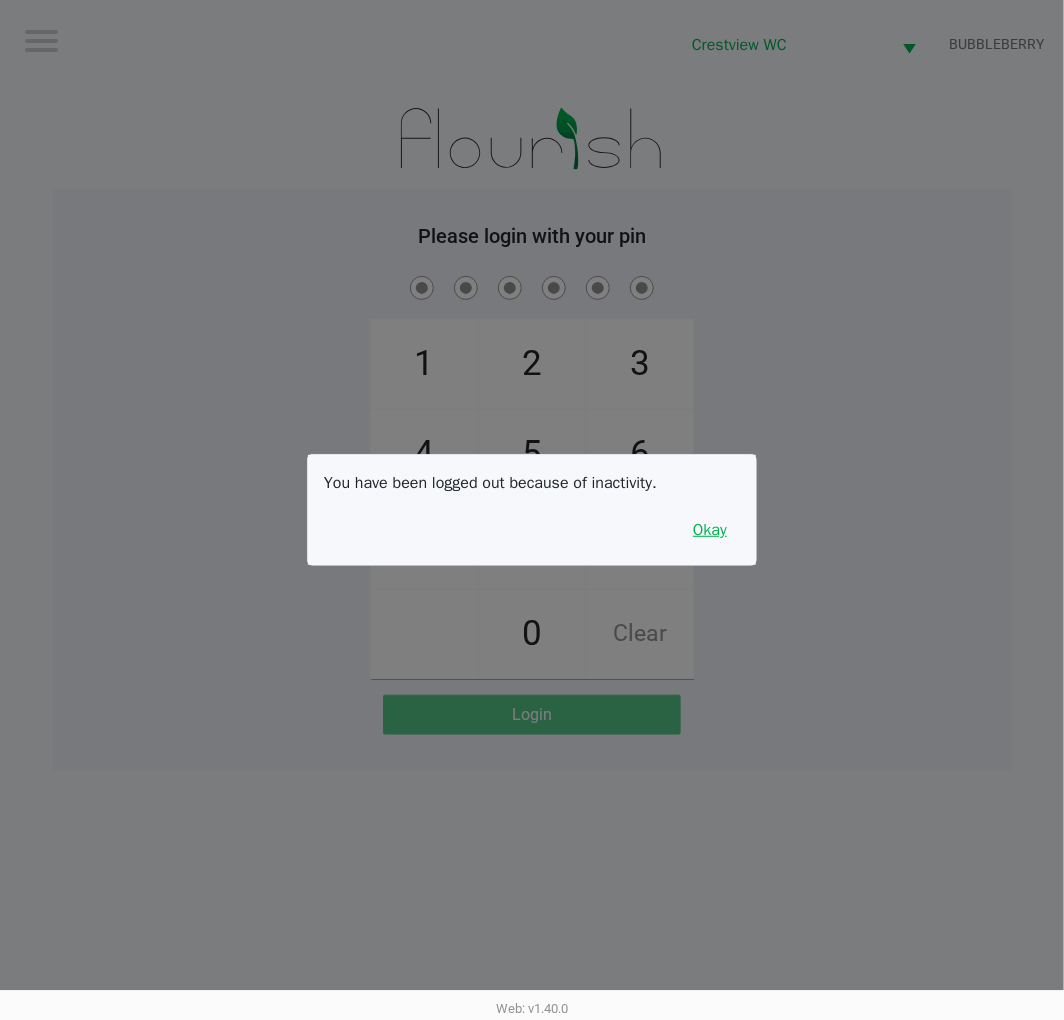 click on "Okay" at bounding box center (710, 530) 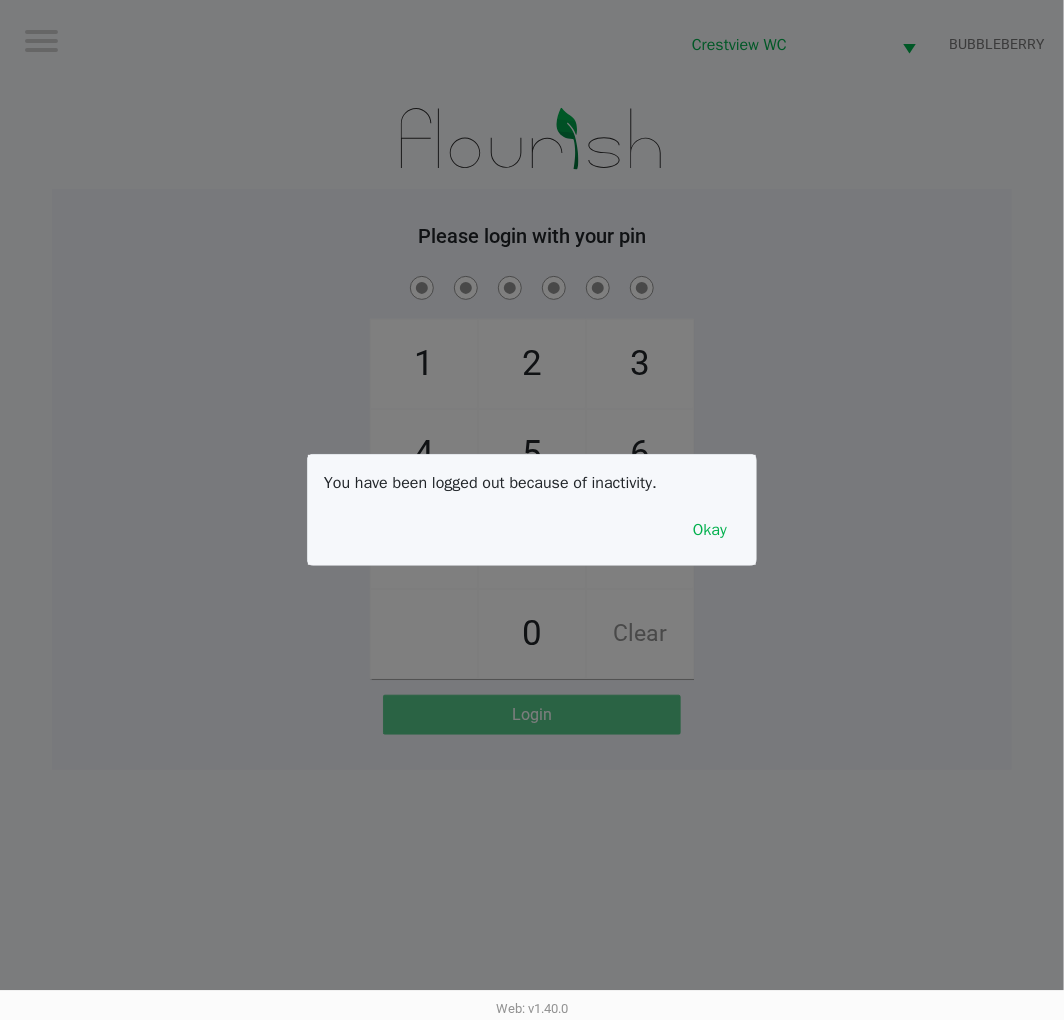 click on "1   4   7       2   5   8   0   3   6   9   Clear" 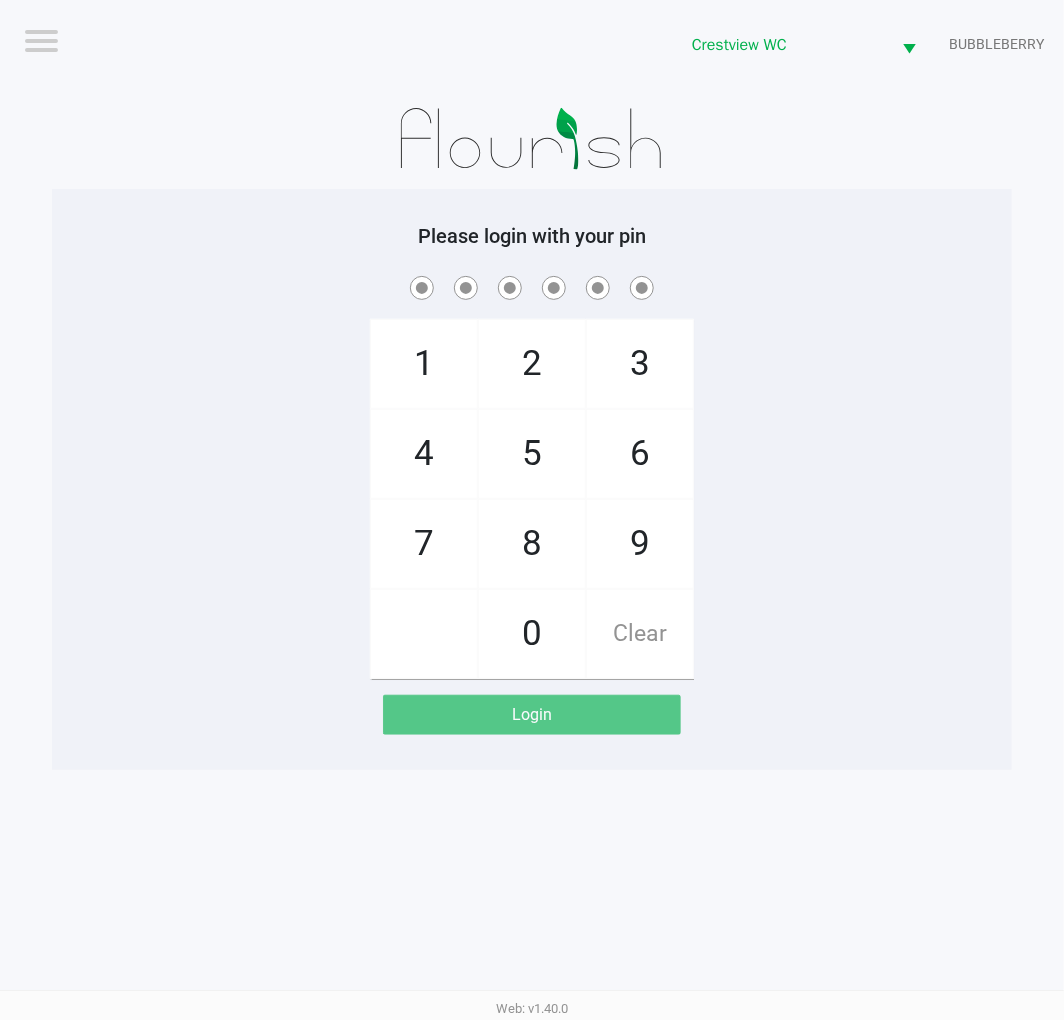 click on "1   4   7       2   5   8   0   3   6   9   Clear" 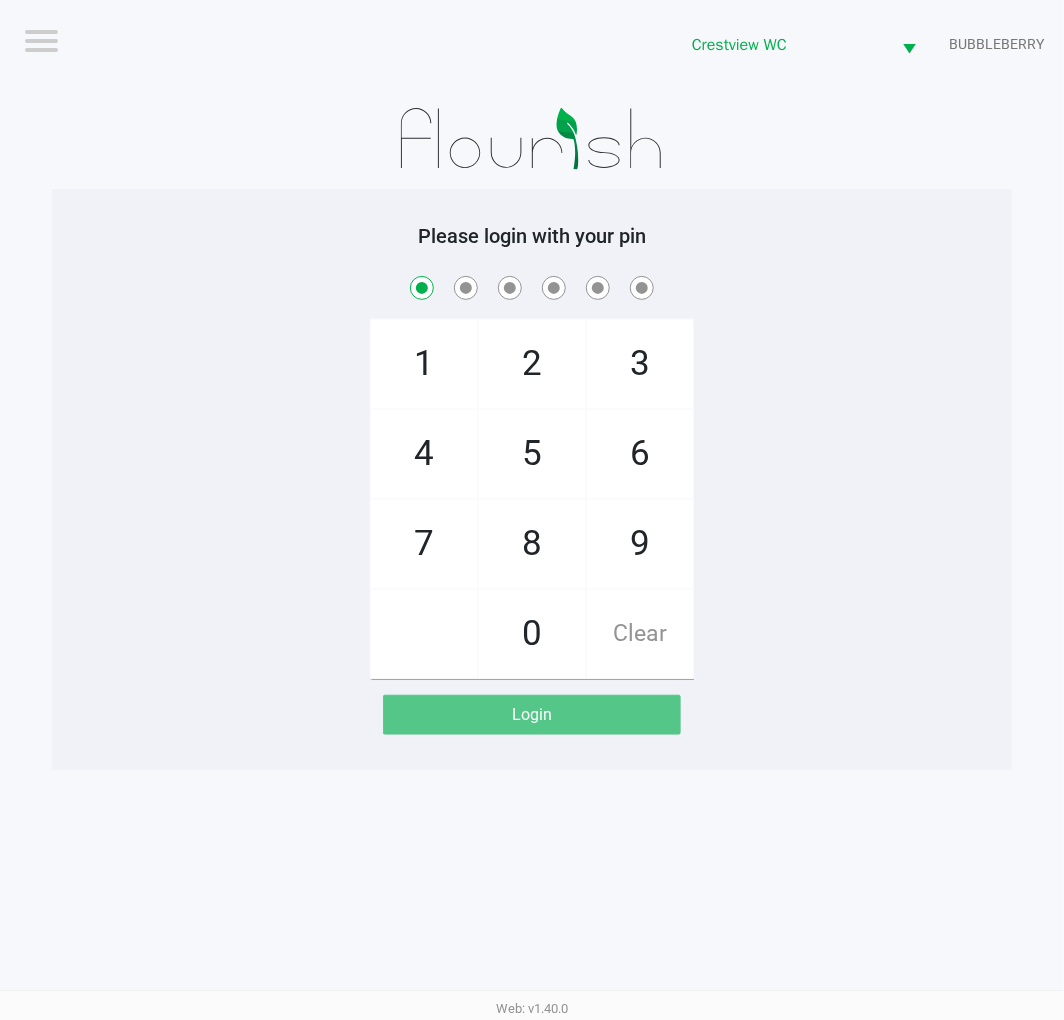 checkbox on "true" 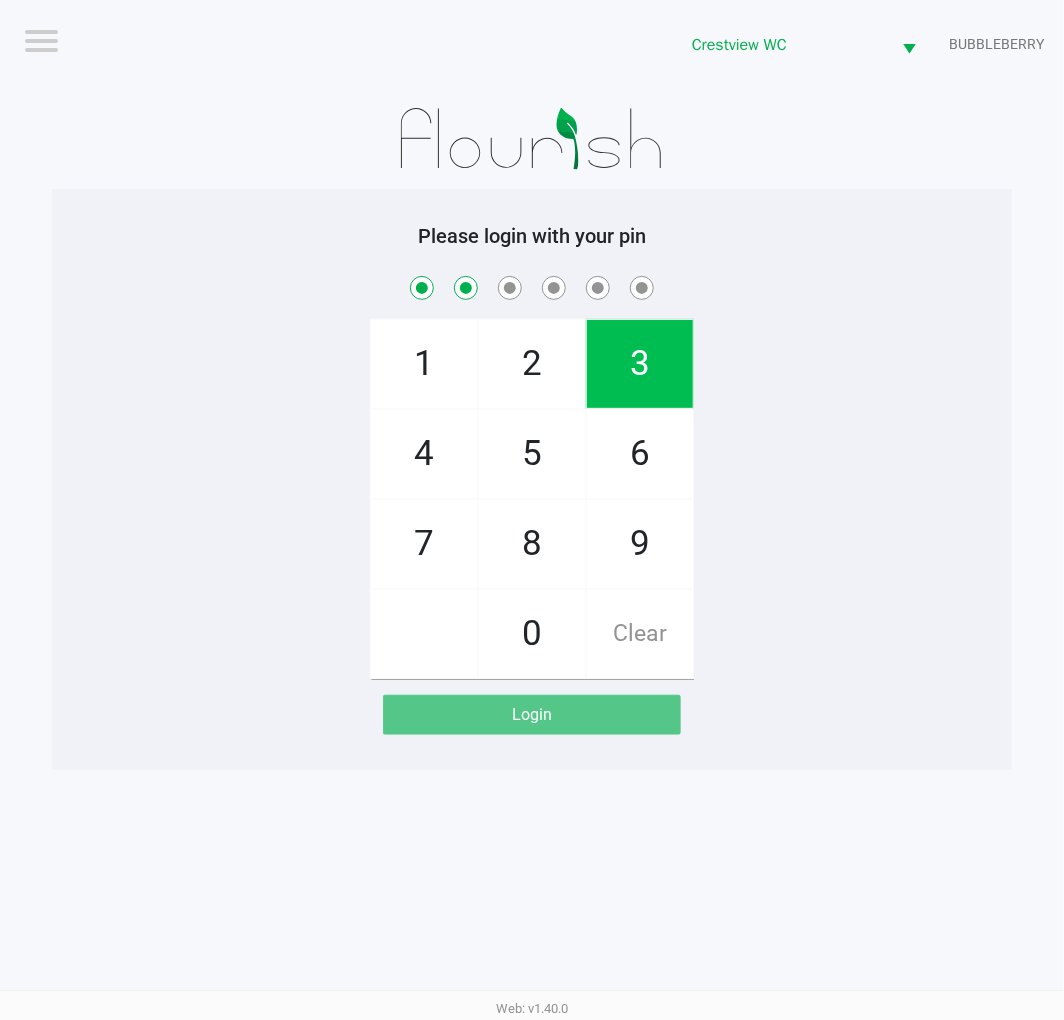 checkbox on "true" 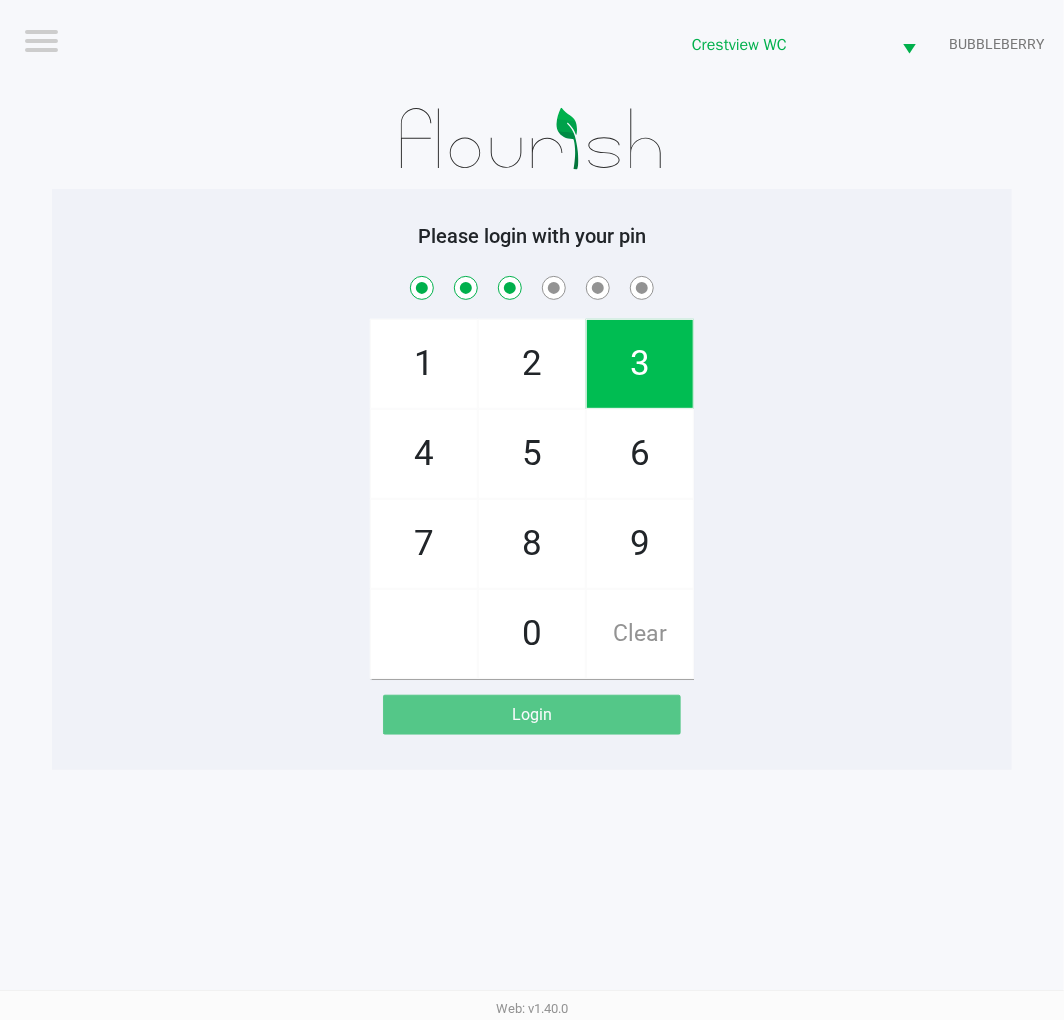 checkbox on "true" 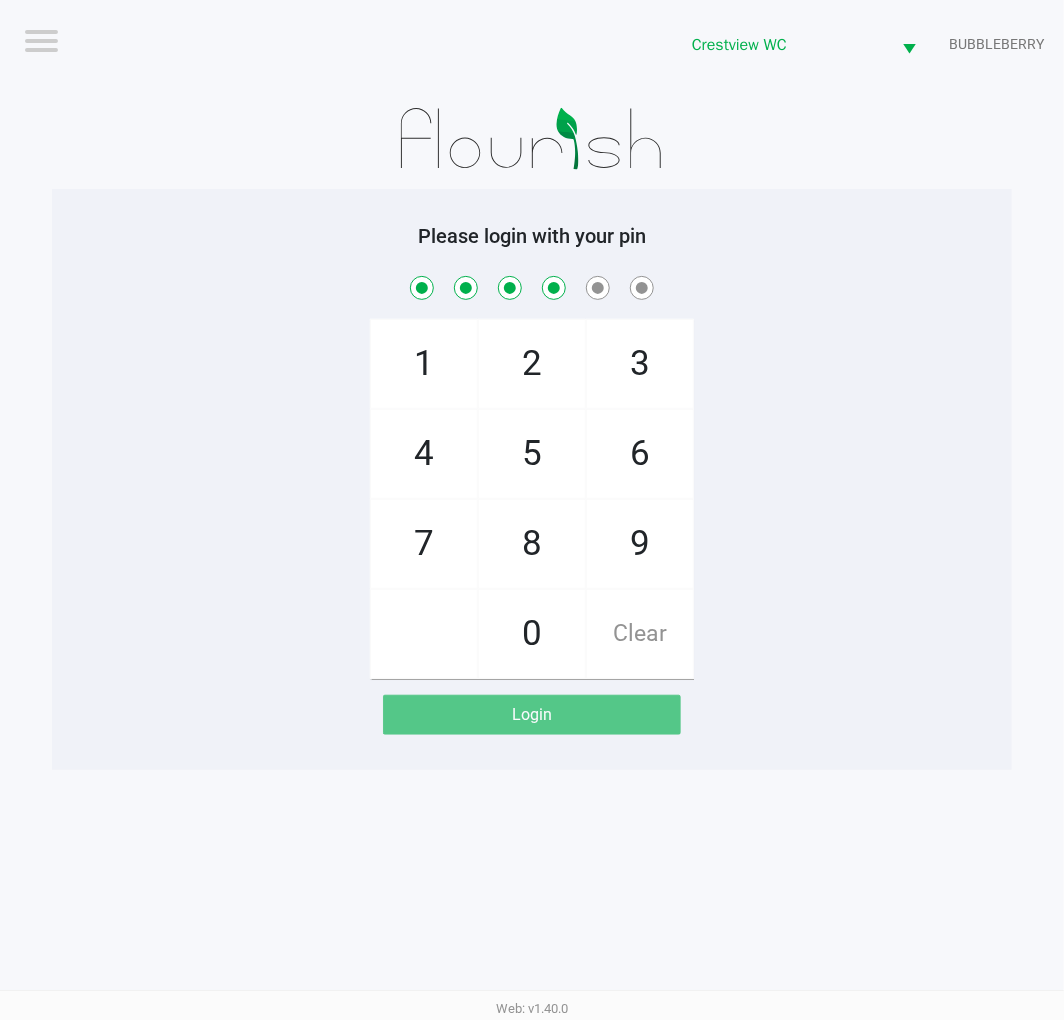 checkbox on "true" 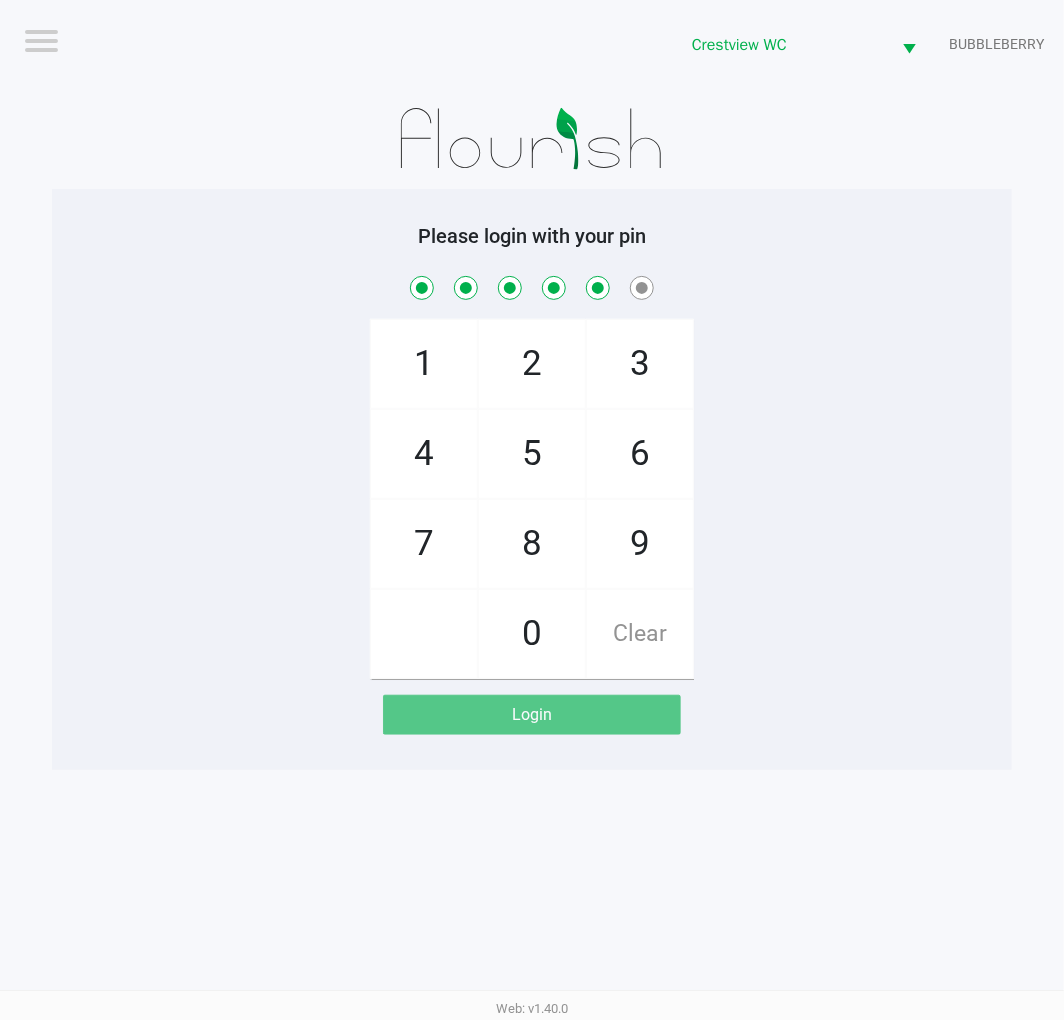 checkbox on "true" 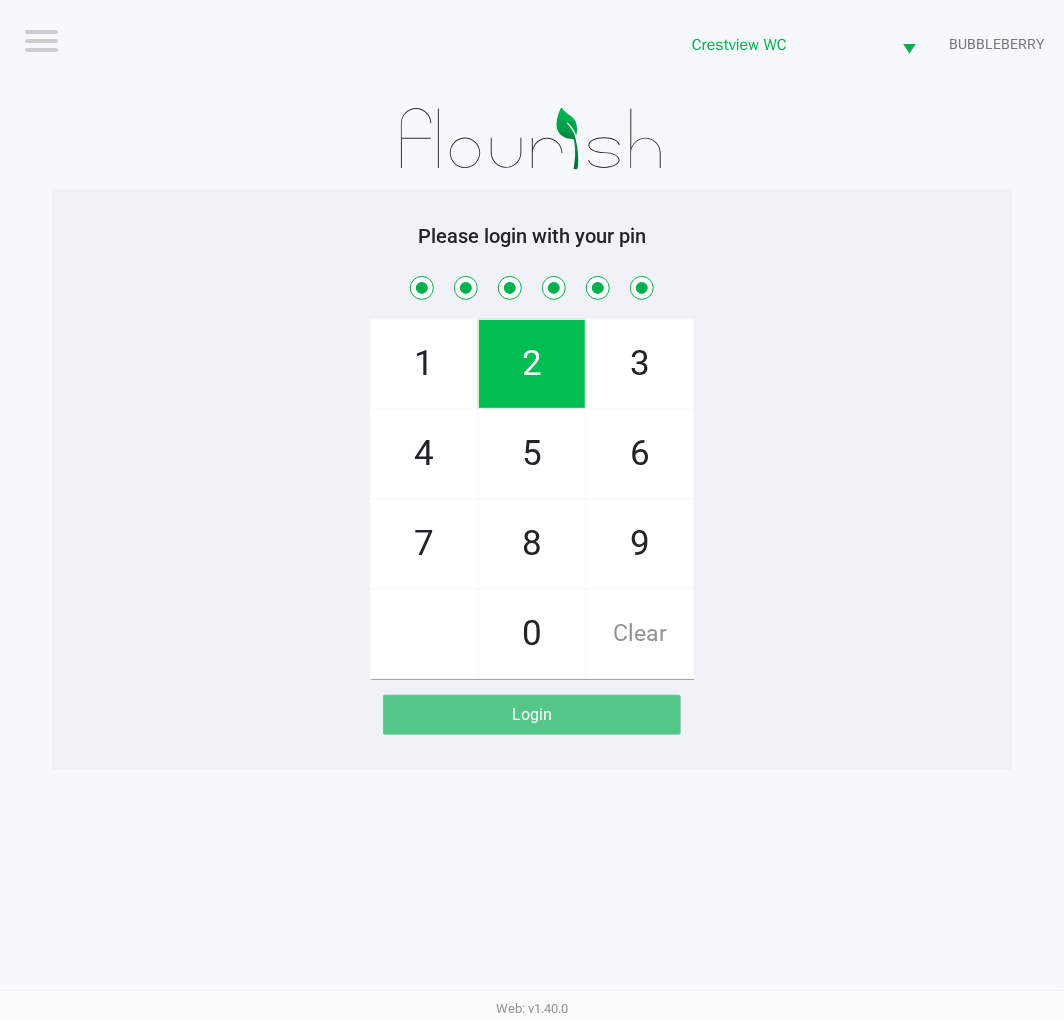 checkbox on "true" 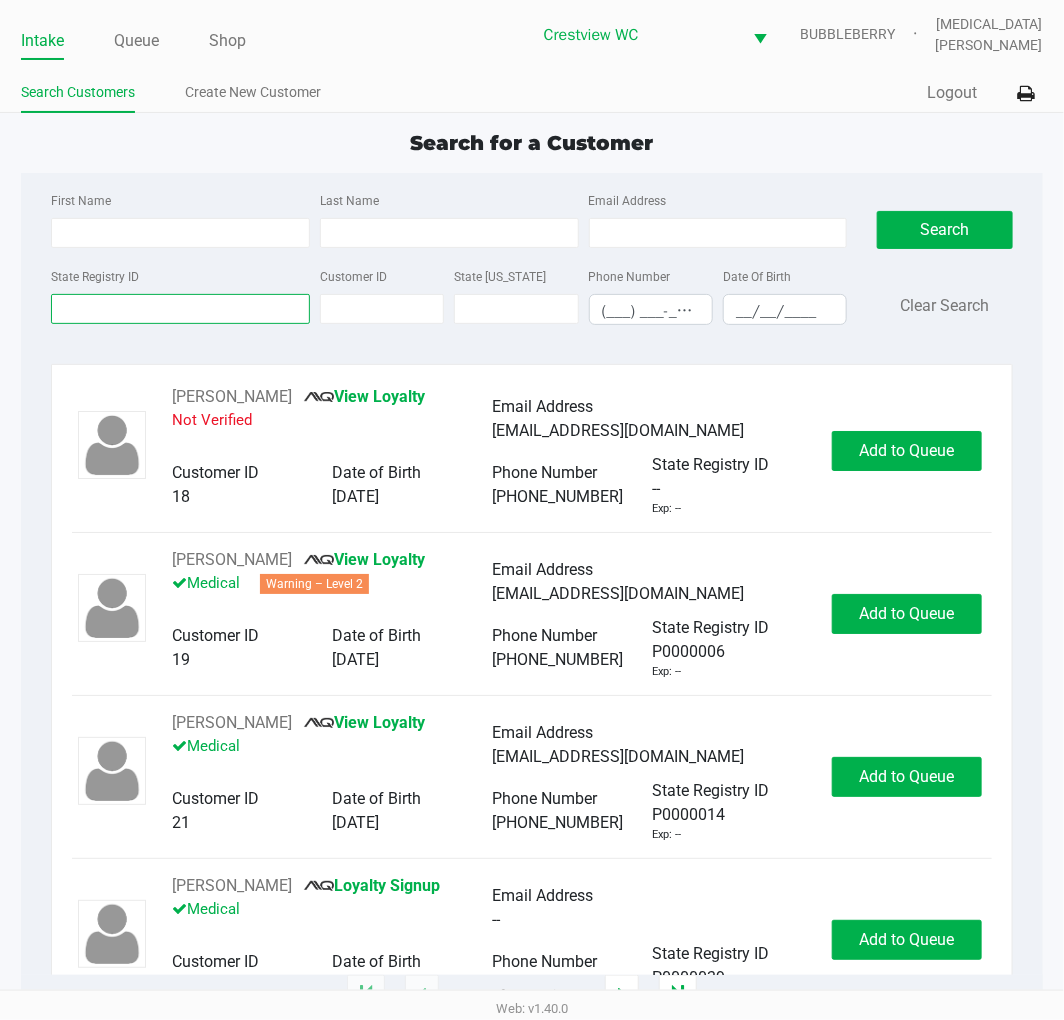 click on "State Registry ID" at bounding box center (180, 309) 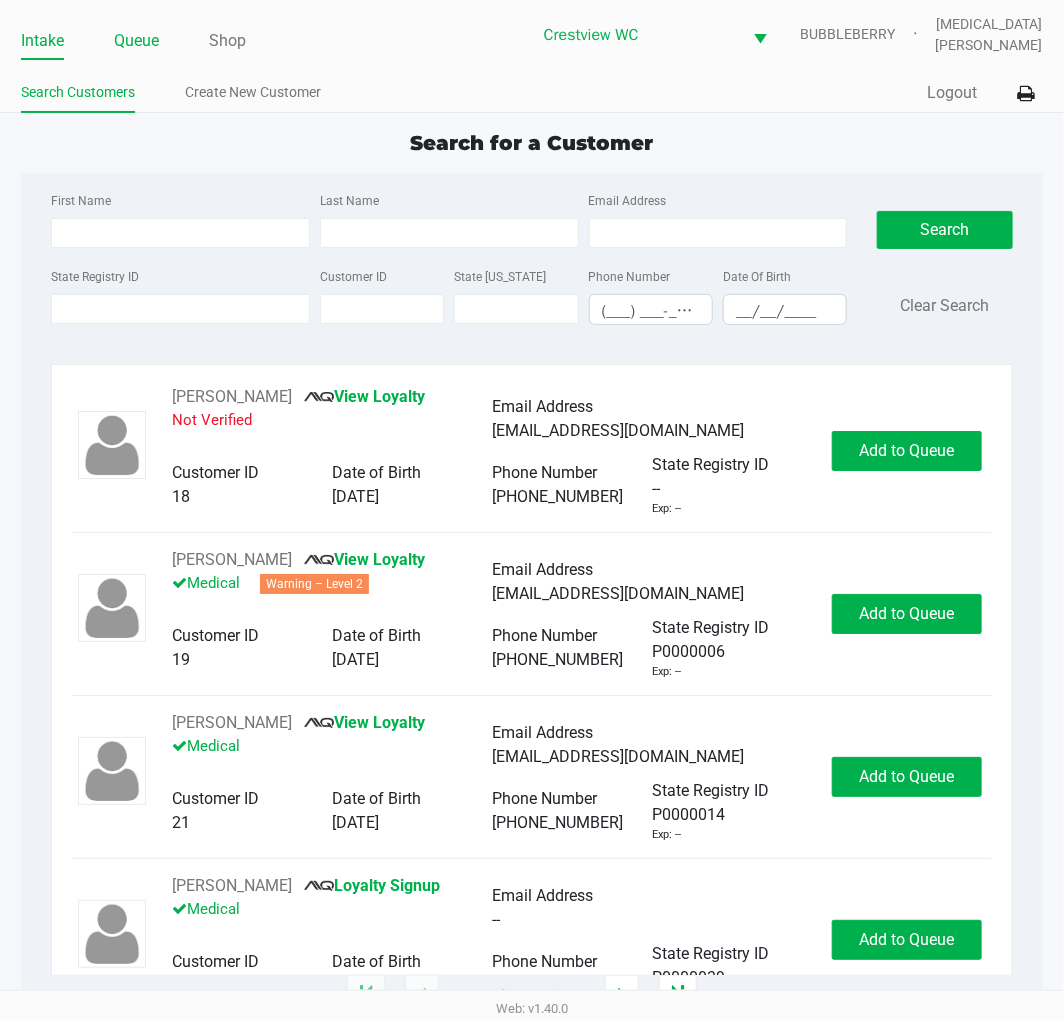 click on "Queue" 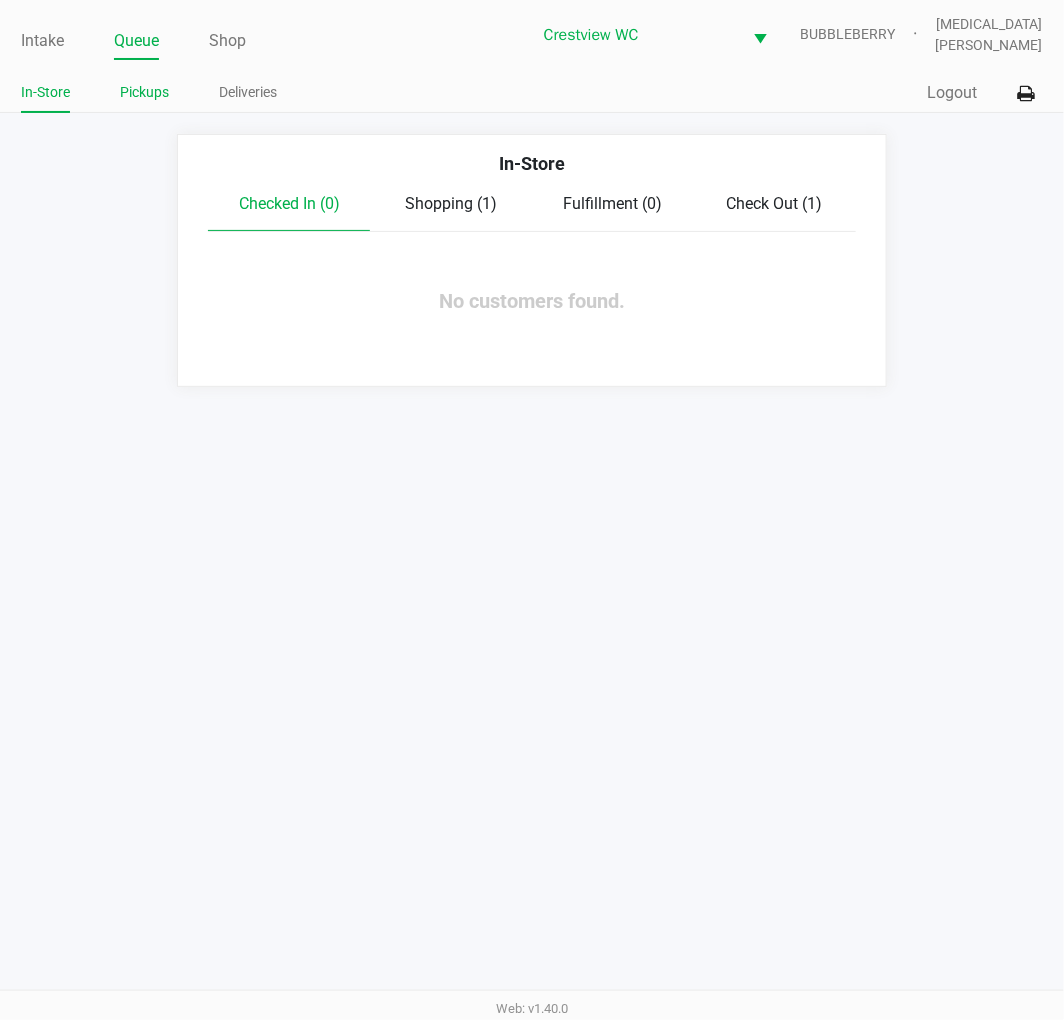 click on "Pickups" 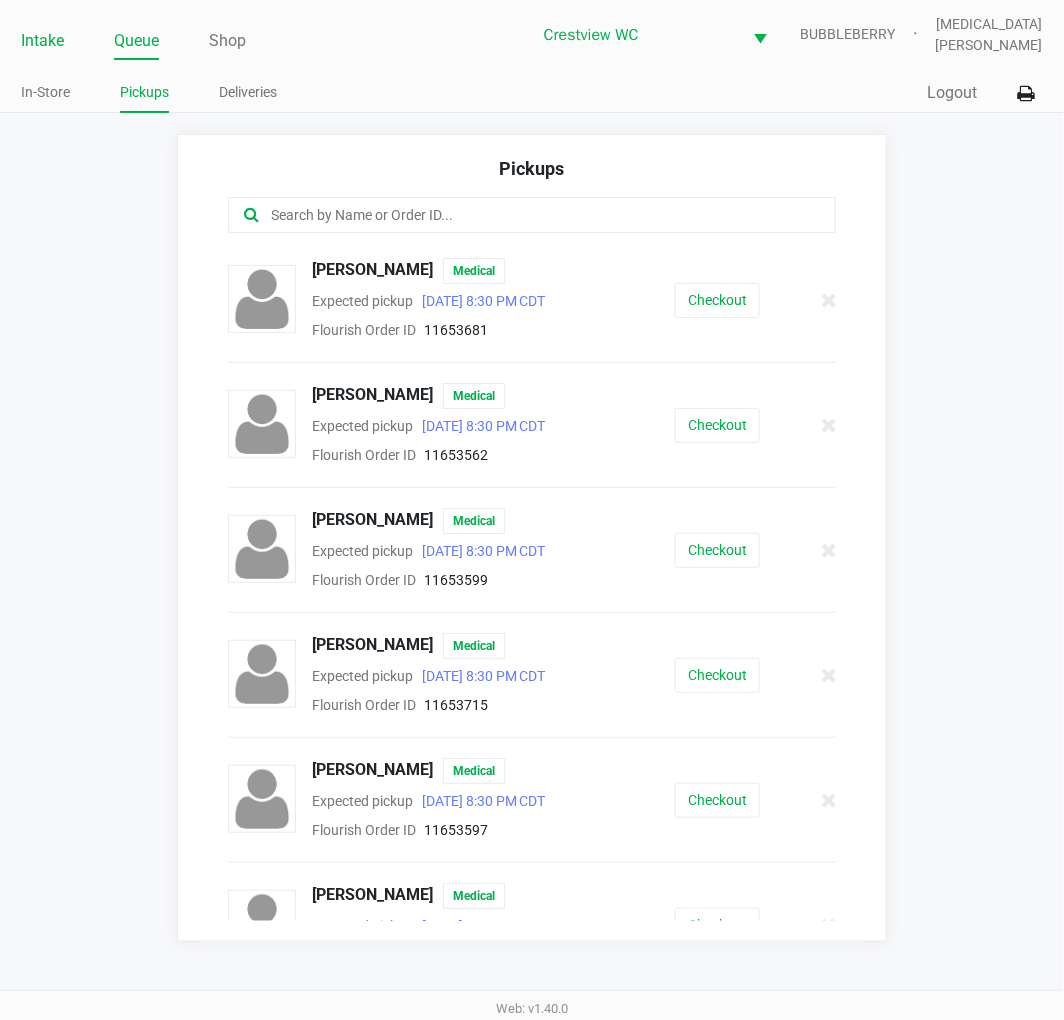 click on "Intake" 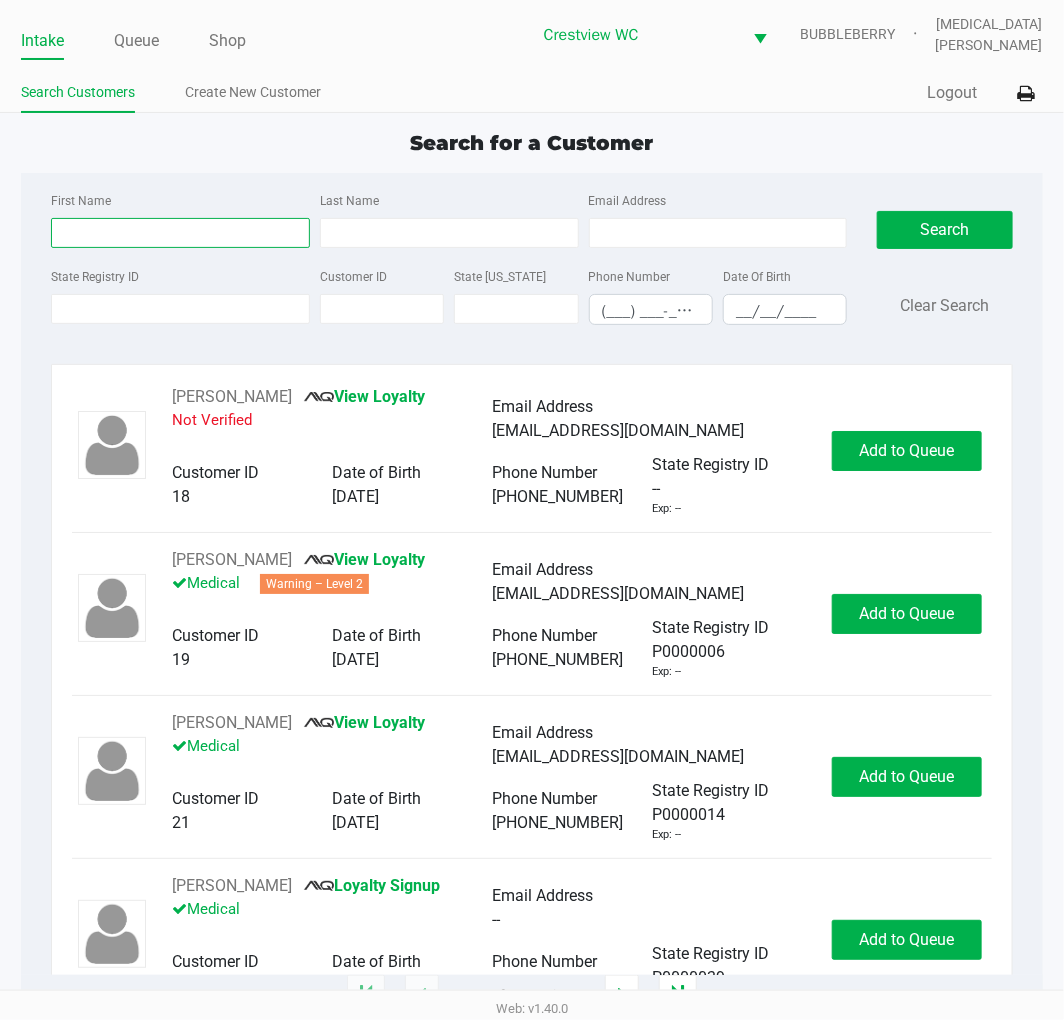 click on "First Name" at bounding box center [180, 233] 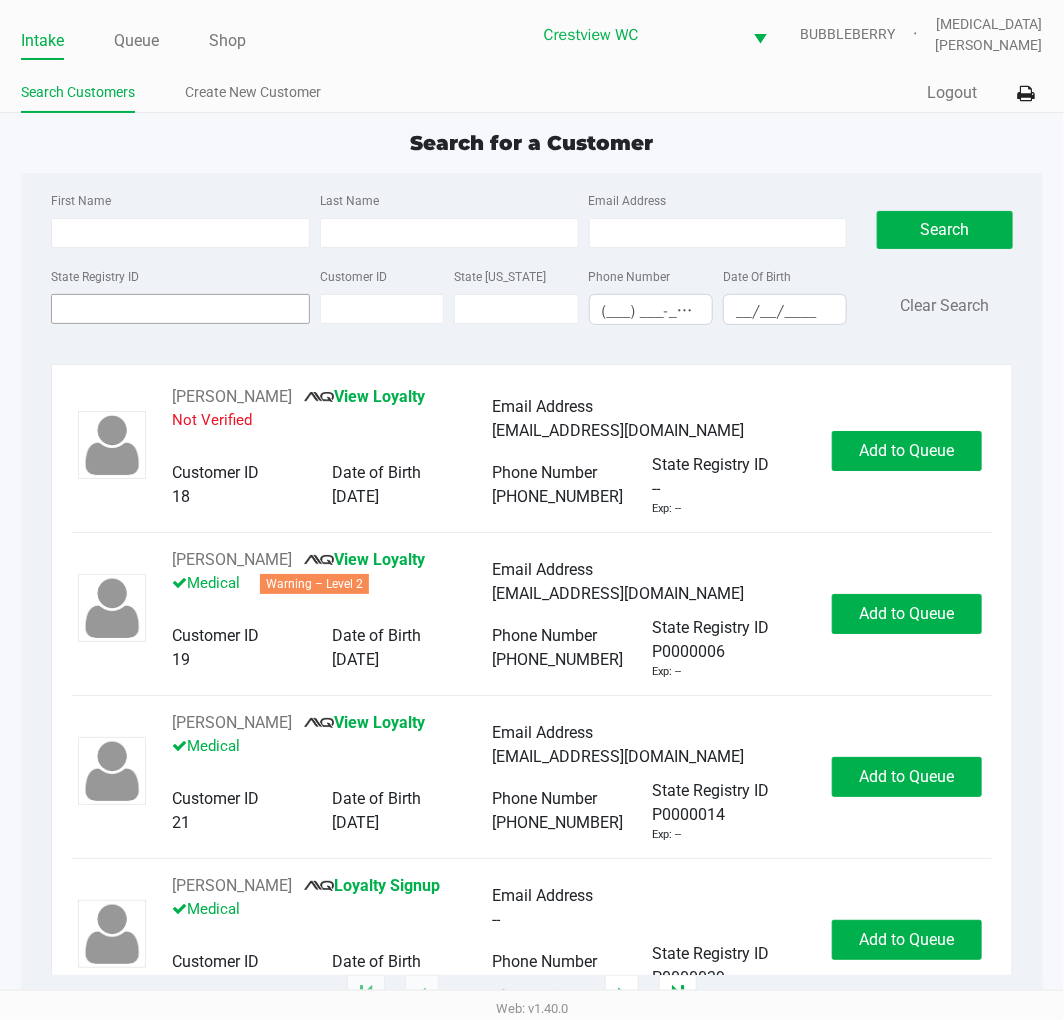 click on "State Registry ID" at bounding box center [180, 309] 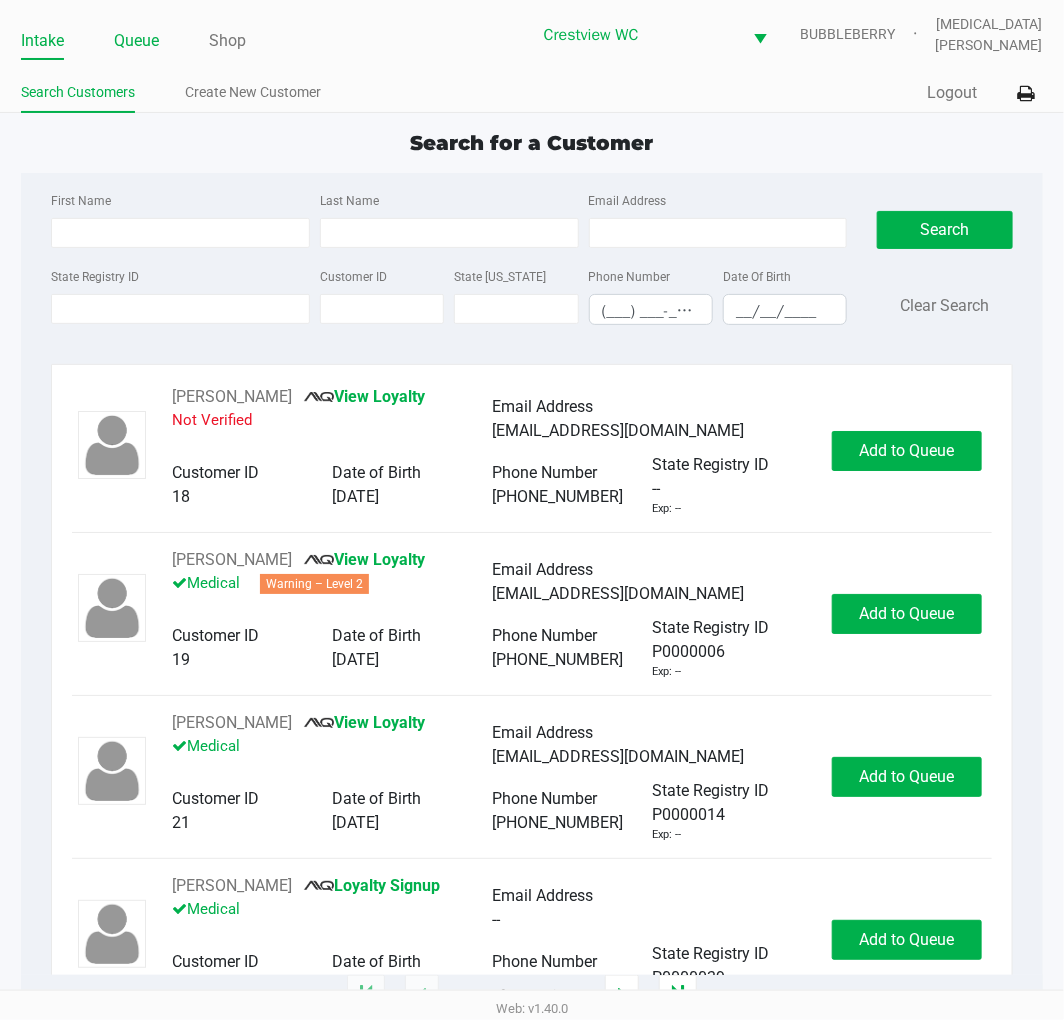 click on "Queue" 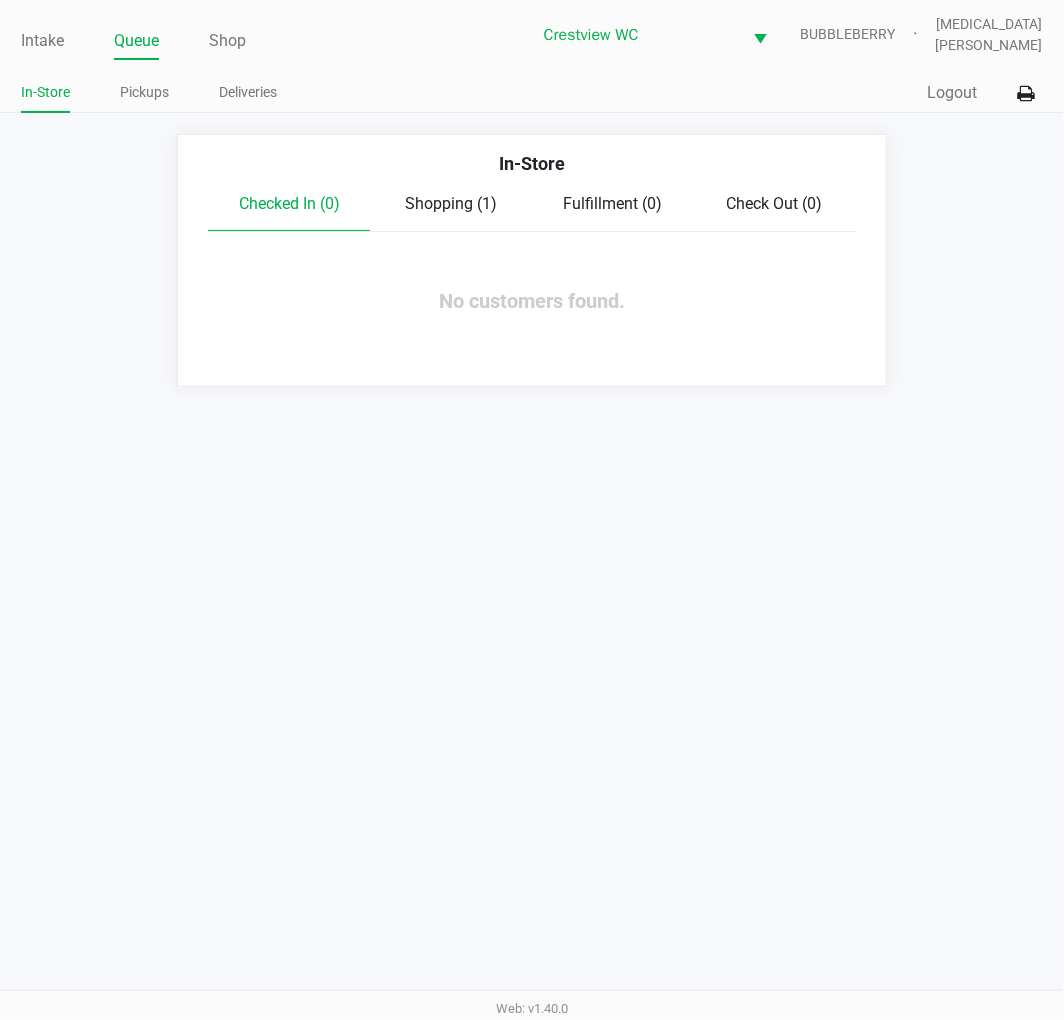click on "Pickups" 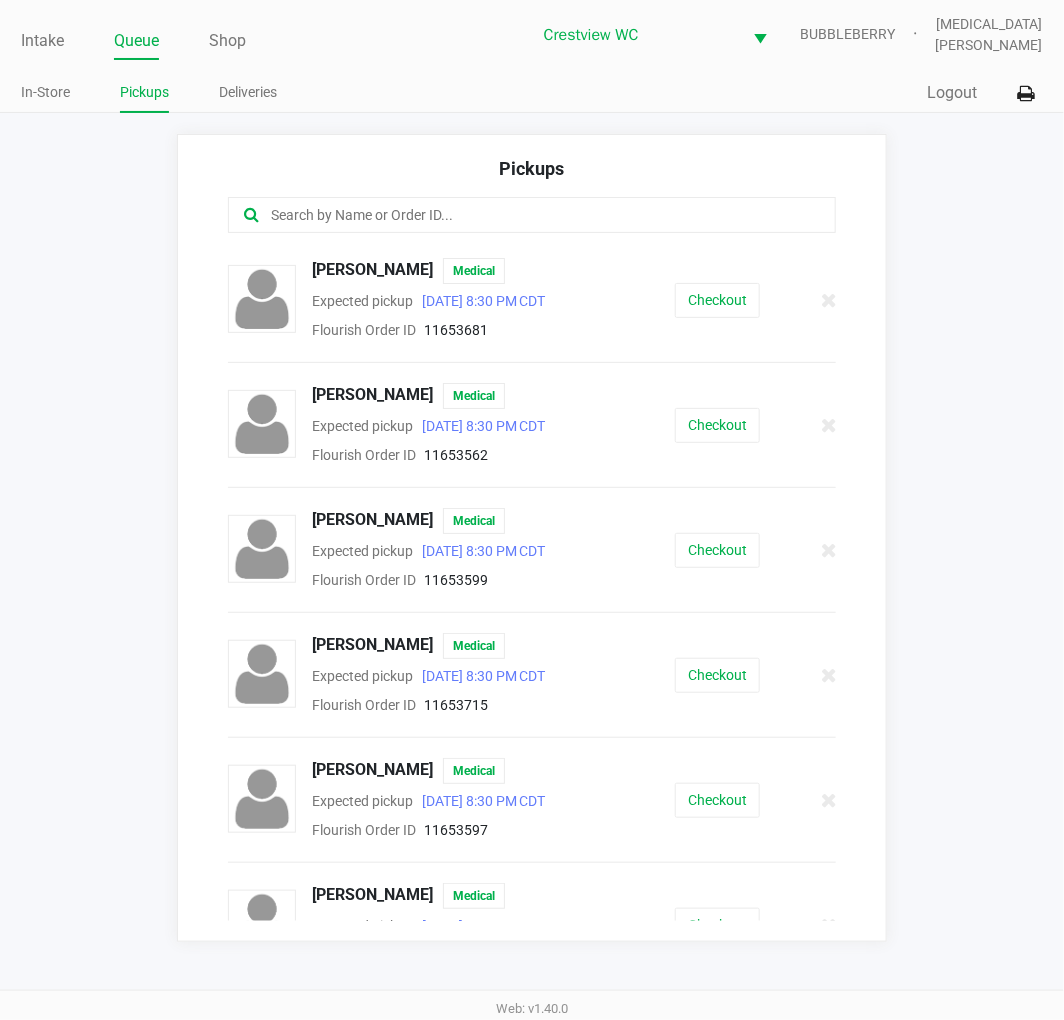 click 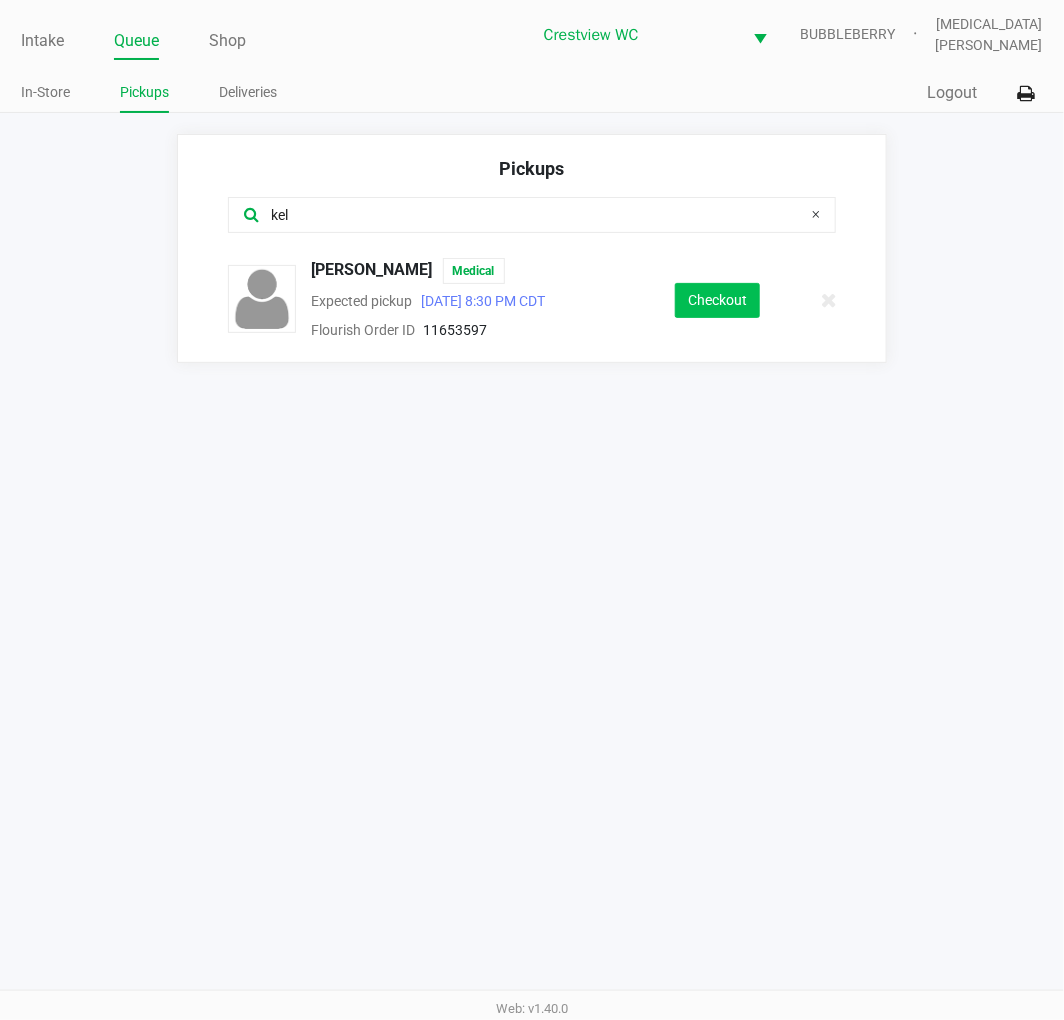 type on "kel" 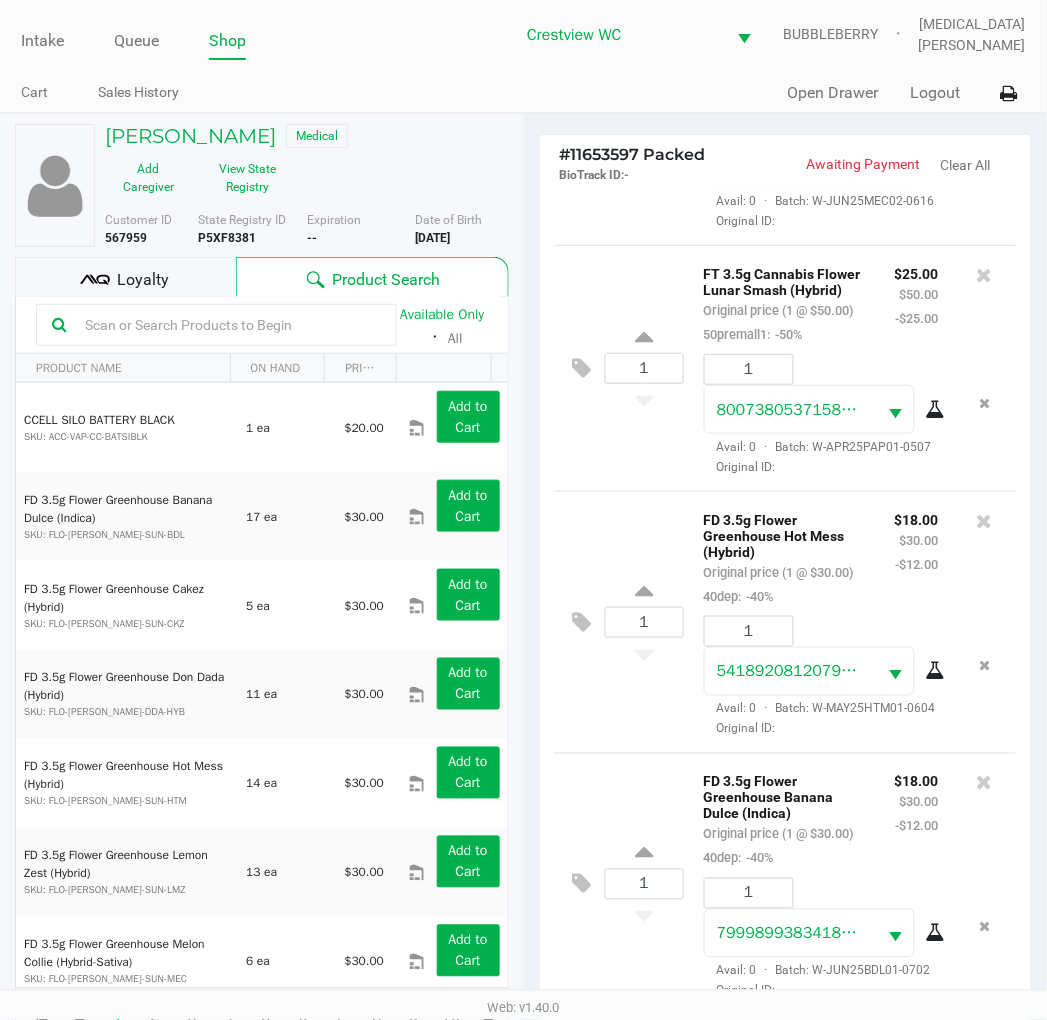 scroll, scrollTop: 2296, scrollLeft: 0, axis: vertical 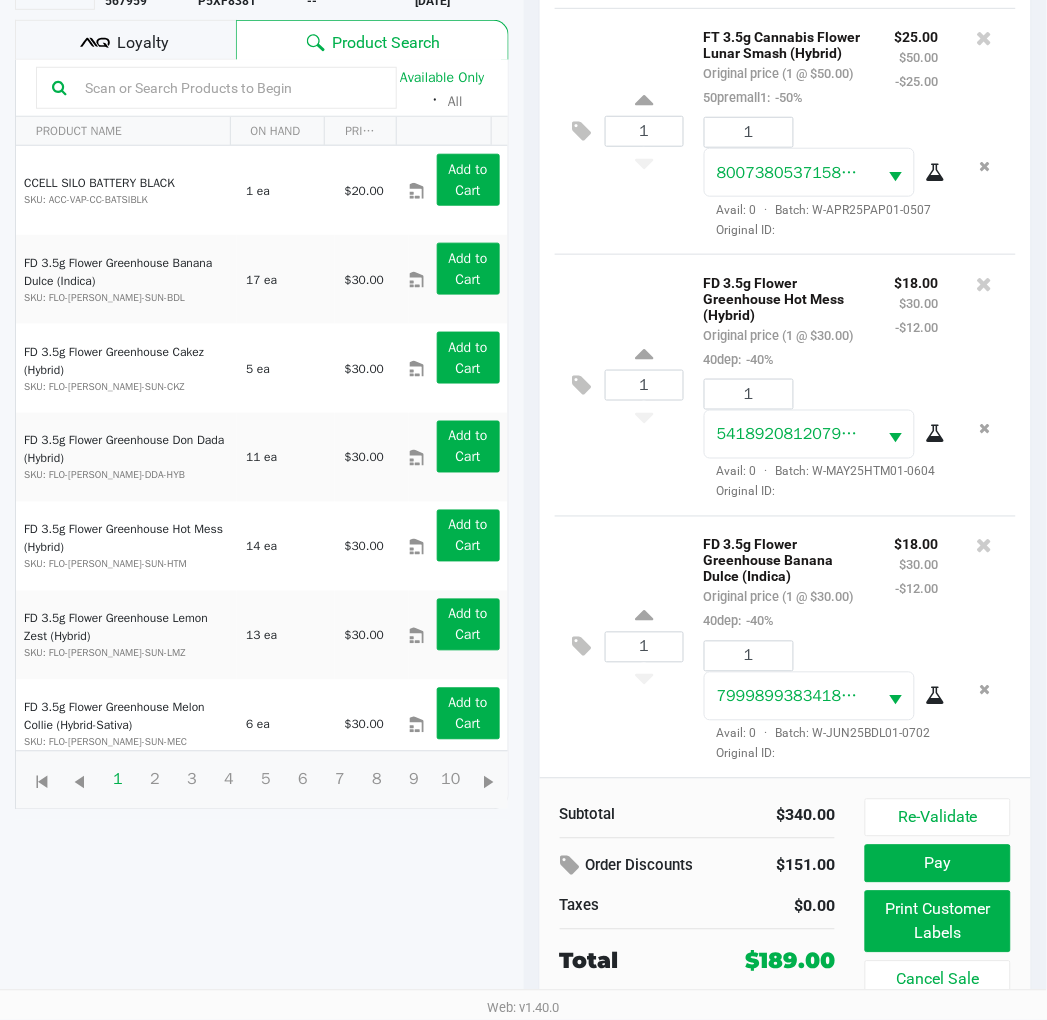 click on "Loyalty" 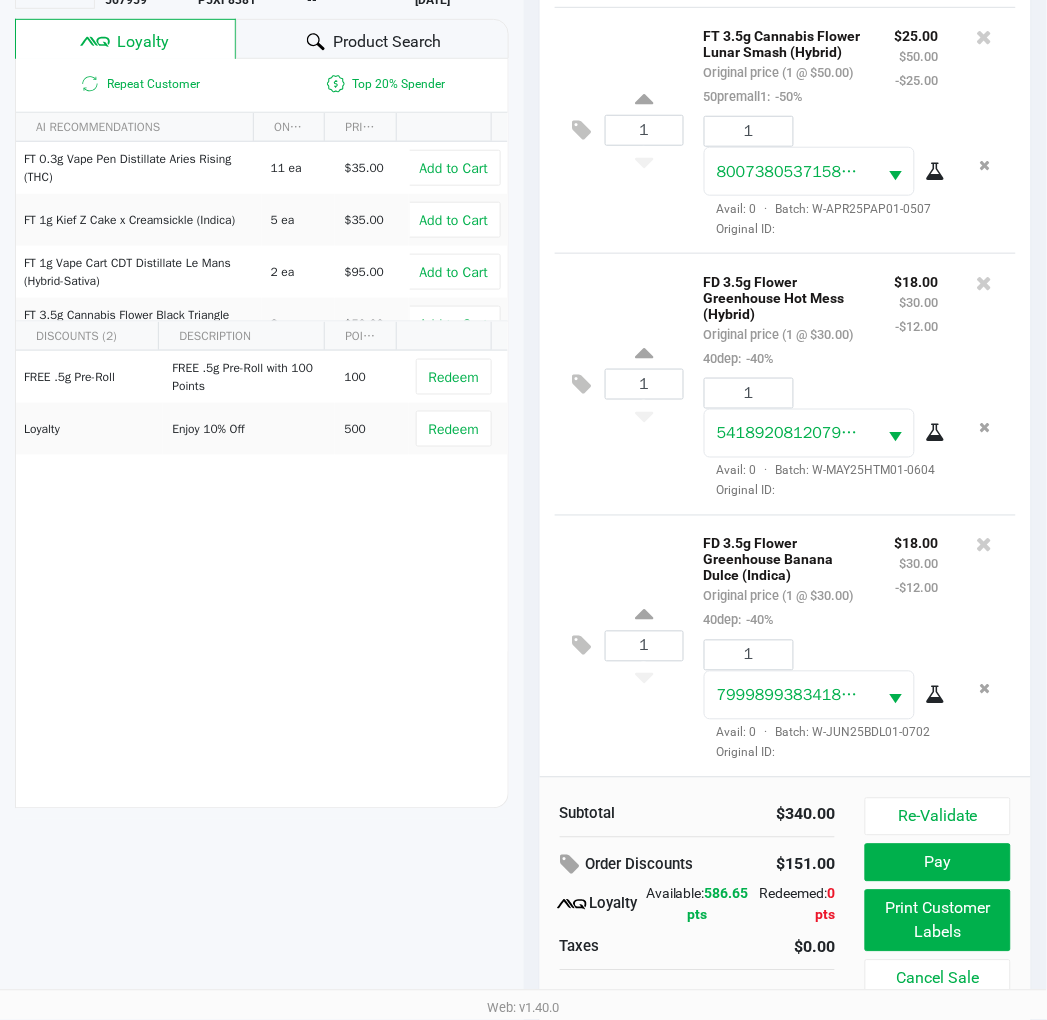 click on "FREE .5g  Pre-Roll   FREE .5g Pre-Roll with 100 Points   100   Redeem   Loyalty   Enjoy 10% Off    500   Redeem" 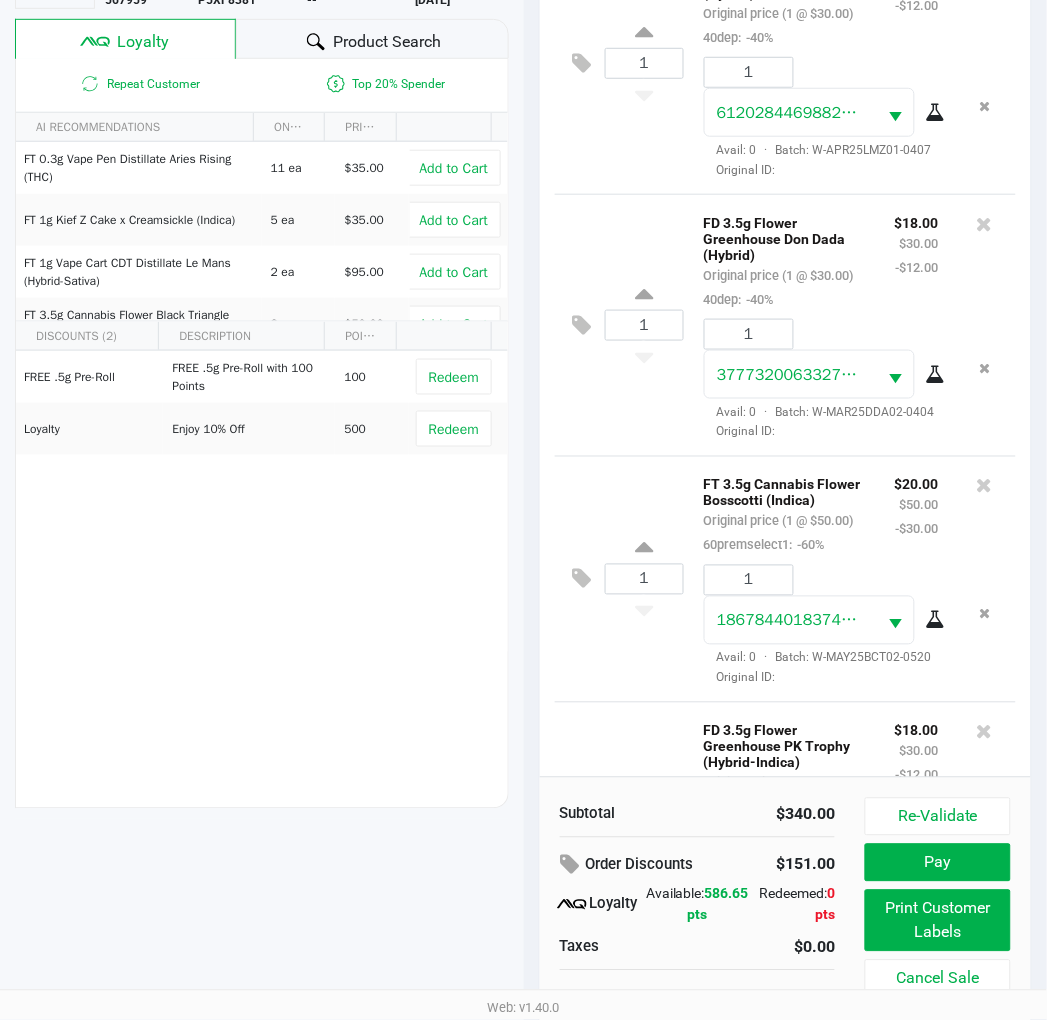 scroll, scrollTop: 0, scrollLeft: 0, axis: both 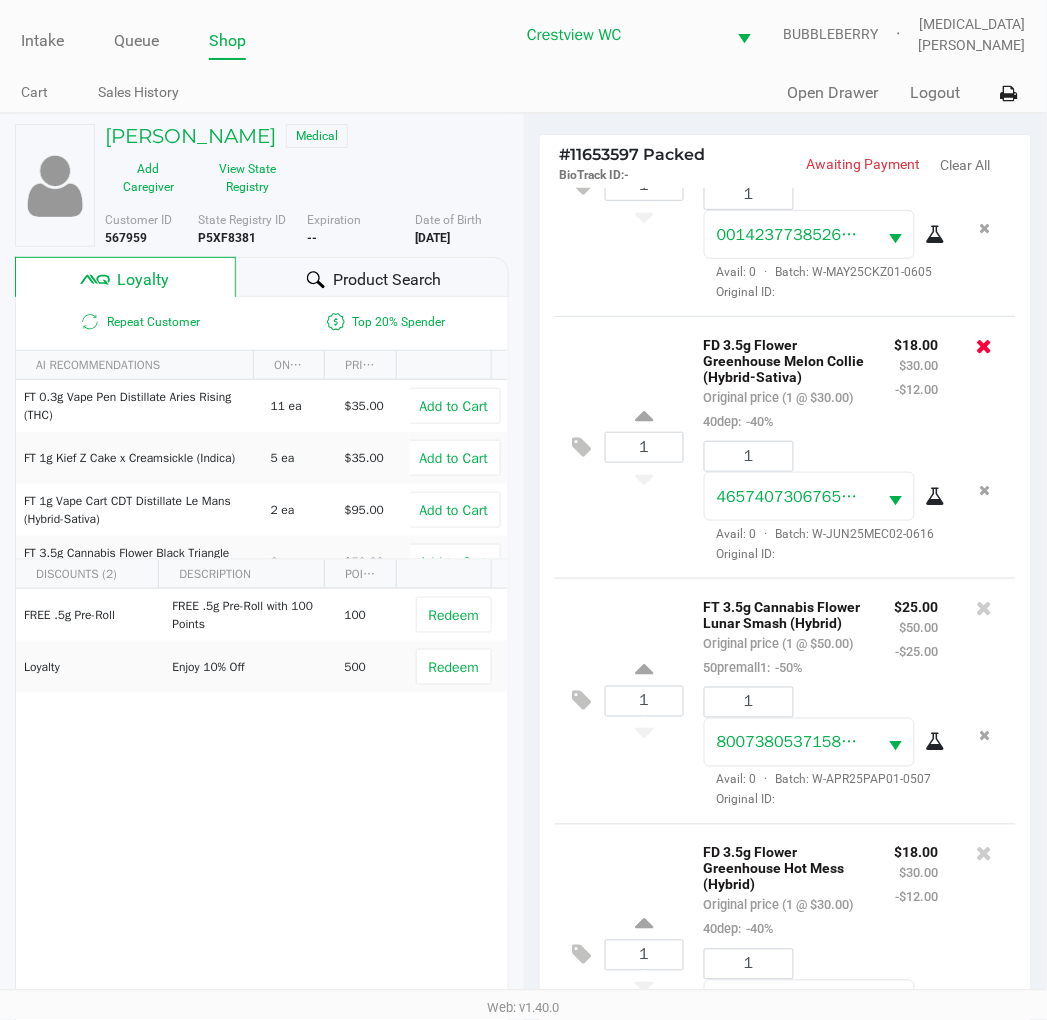 click 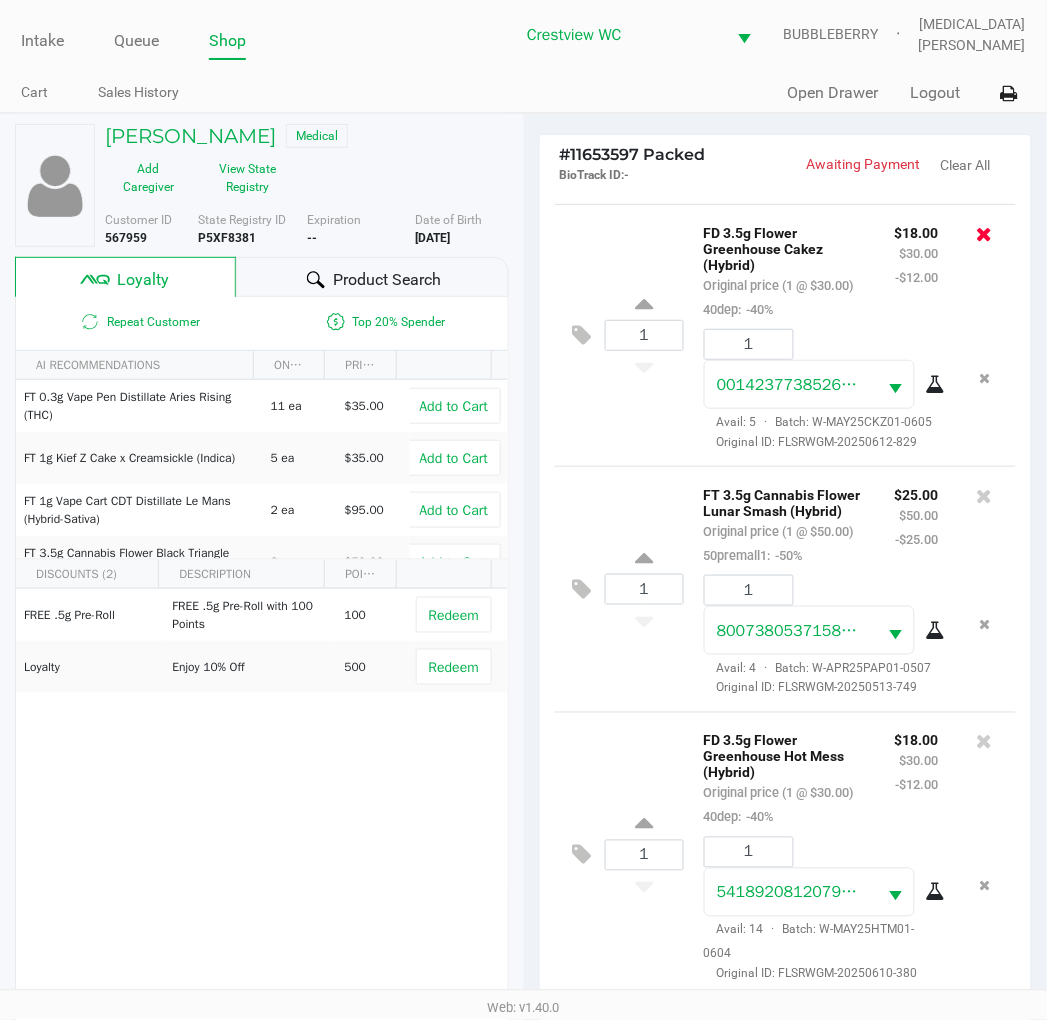 scroll, scrollTop: 1317, scrollLeft: 0, axis: vertical 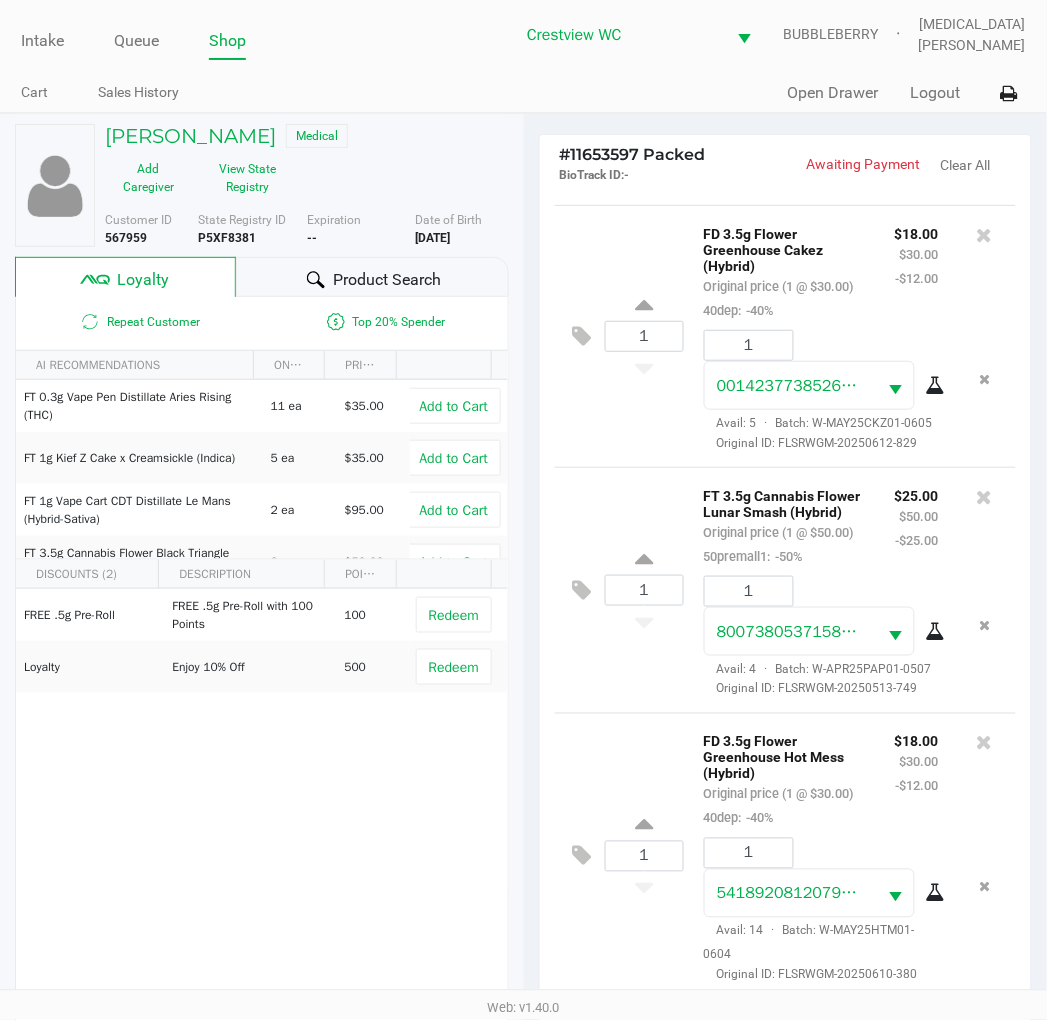 click 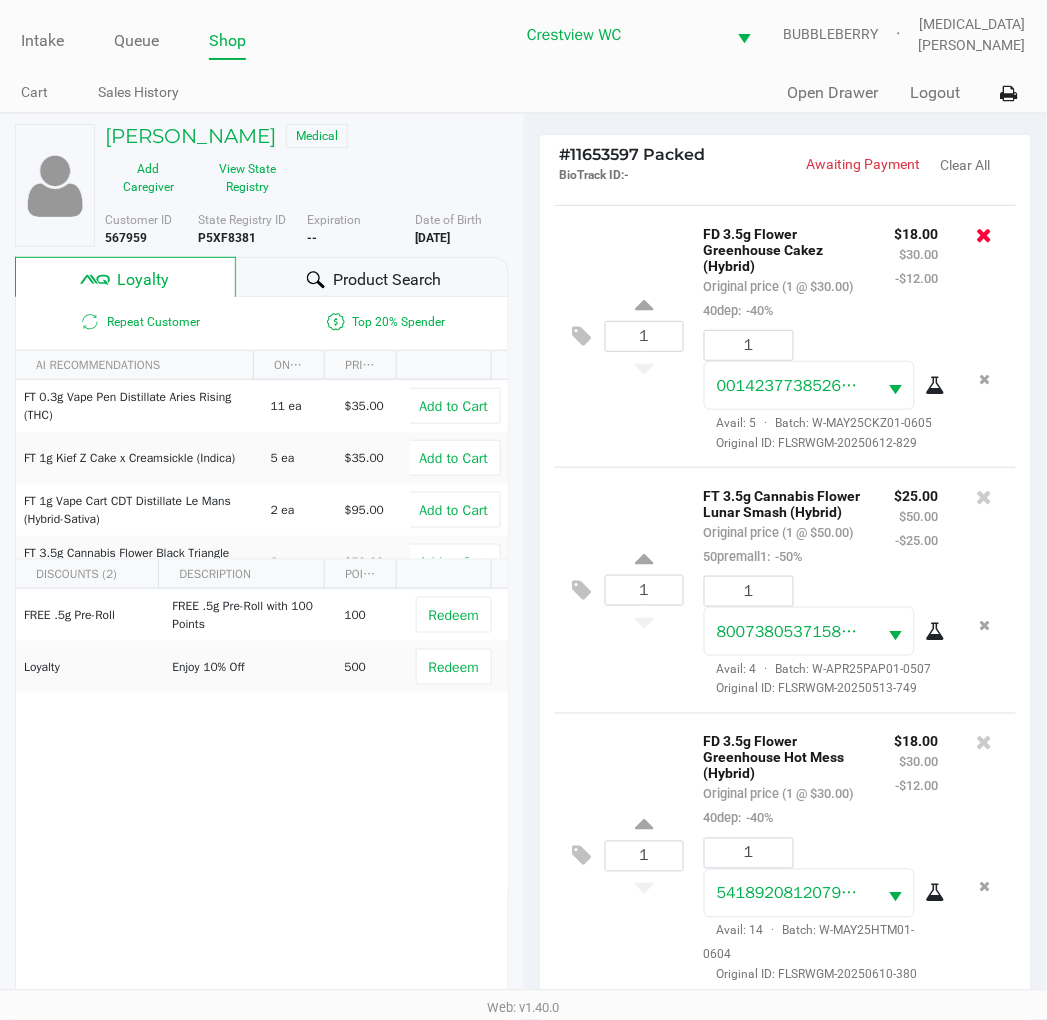 click 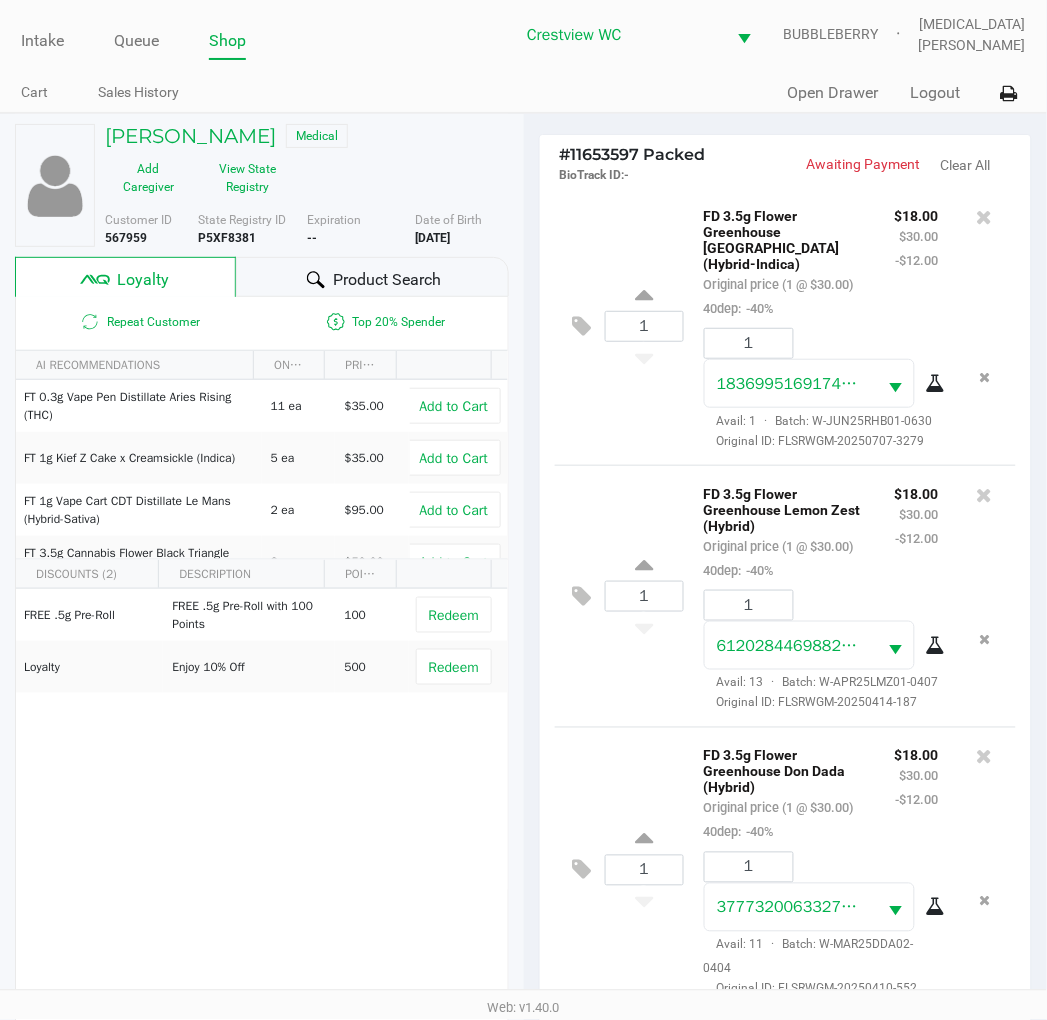 scroll, scrollTop: 0, scrollLeft: 0, axis: both 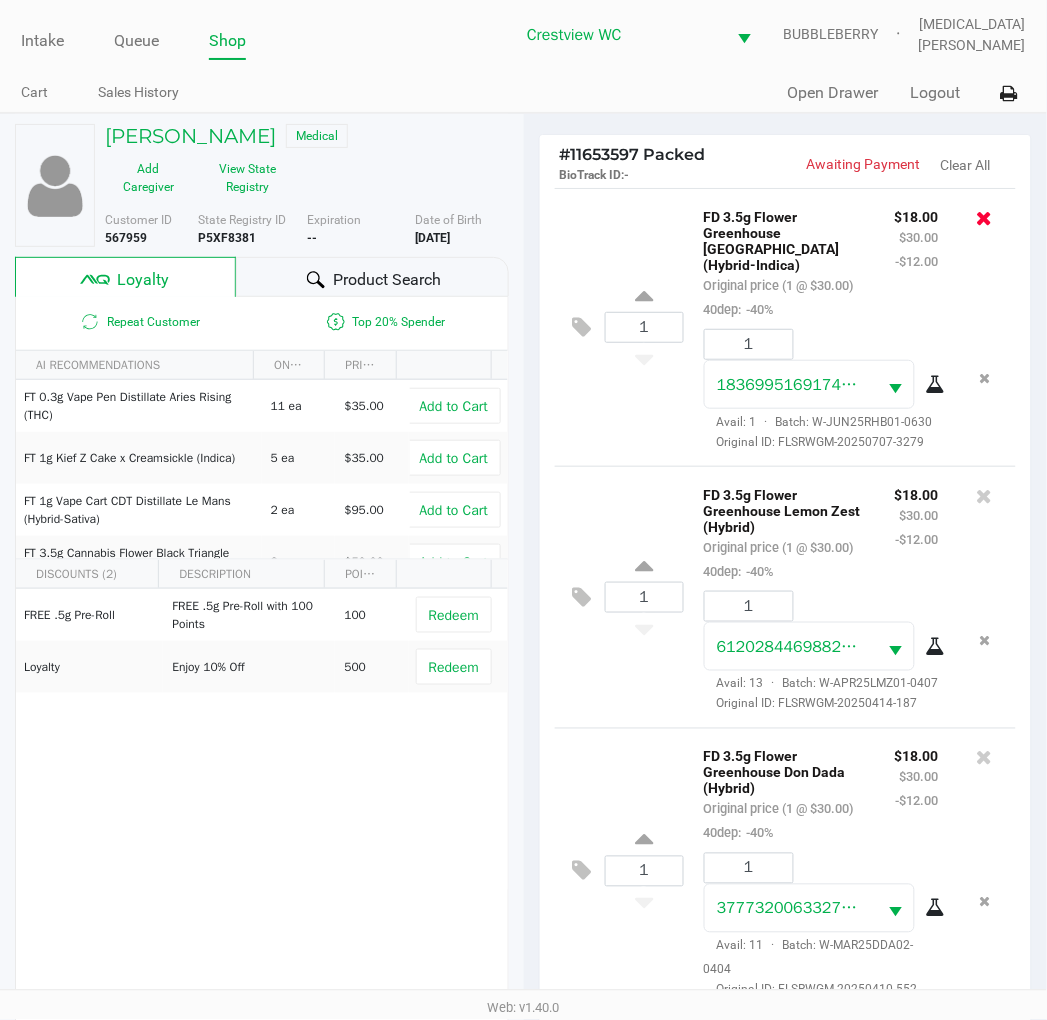 click 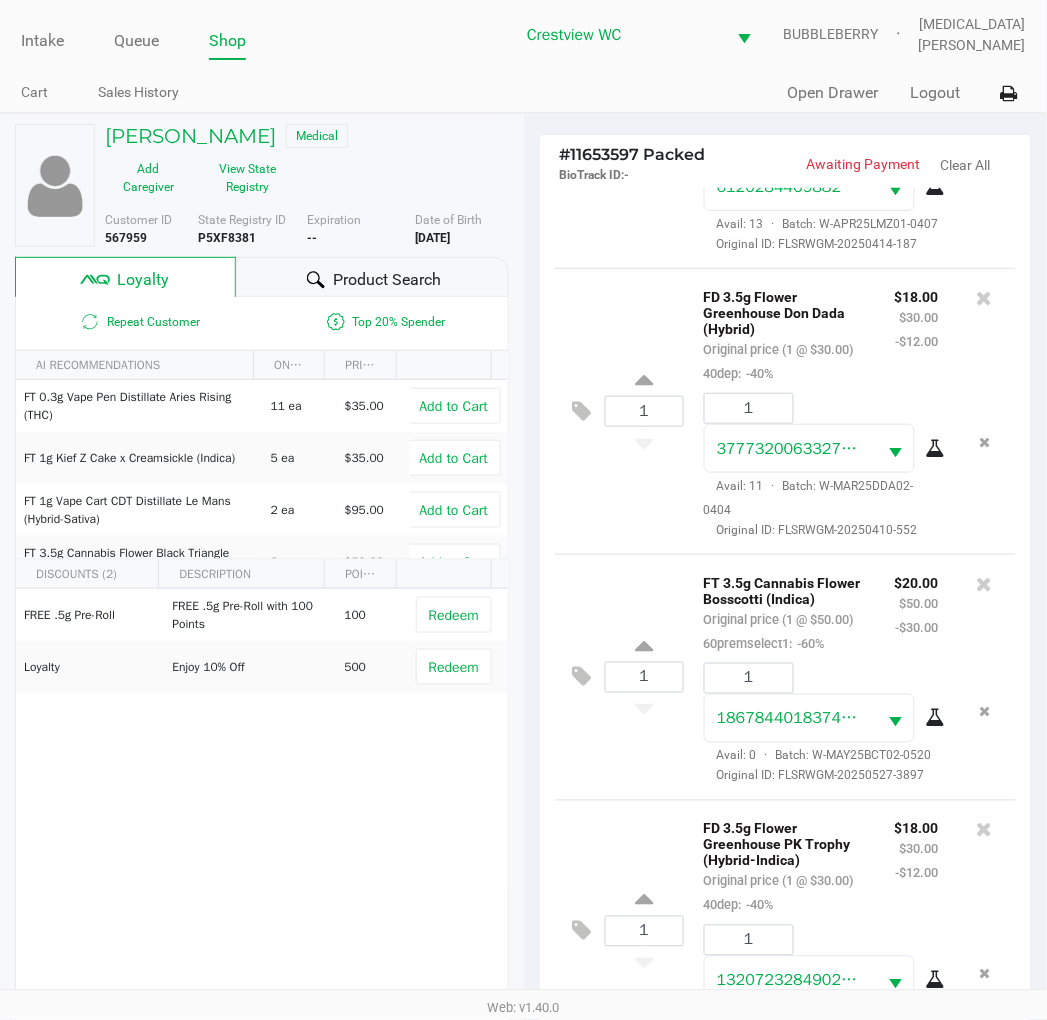 scroll, scrollTop: 137, scrollLeft: 0, axis: vertical 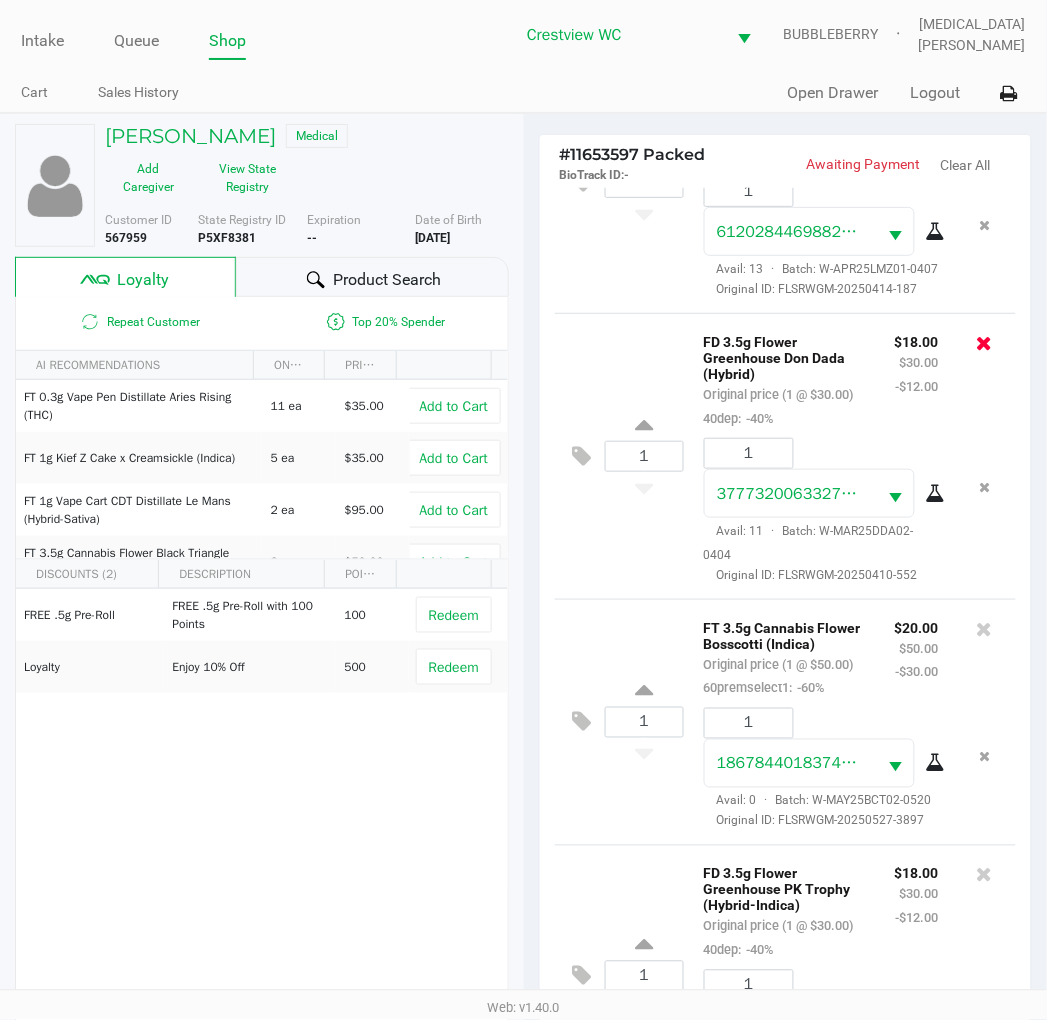 click 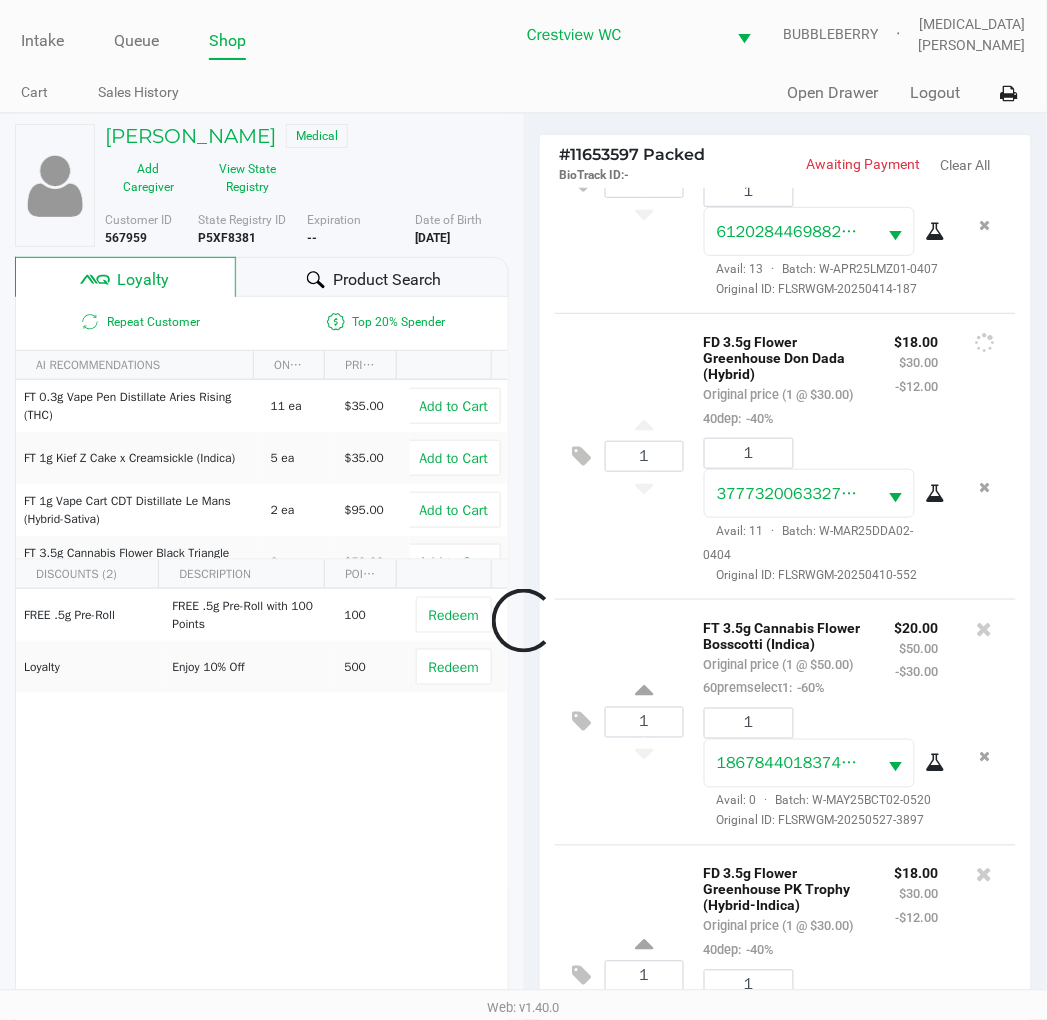 scroll, scrollTop: 1047, scrollLeft: 0, axis: vertical 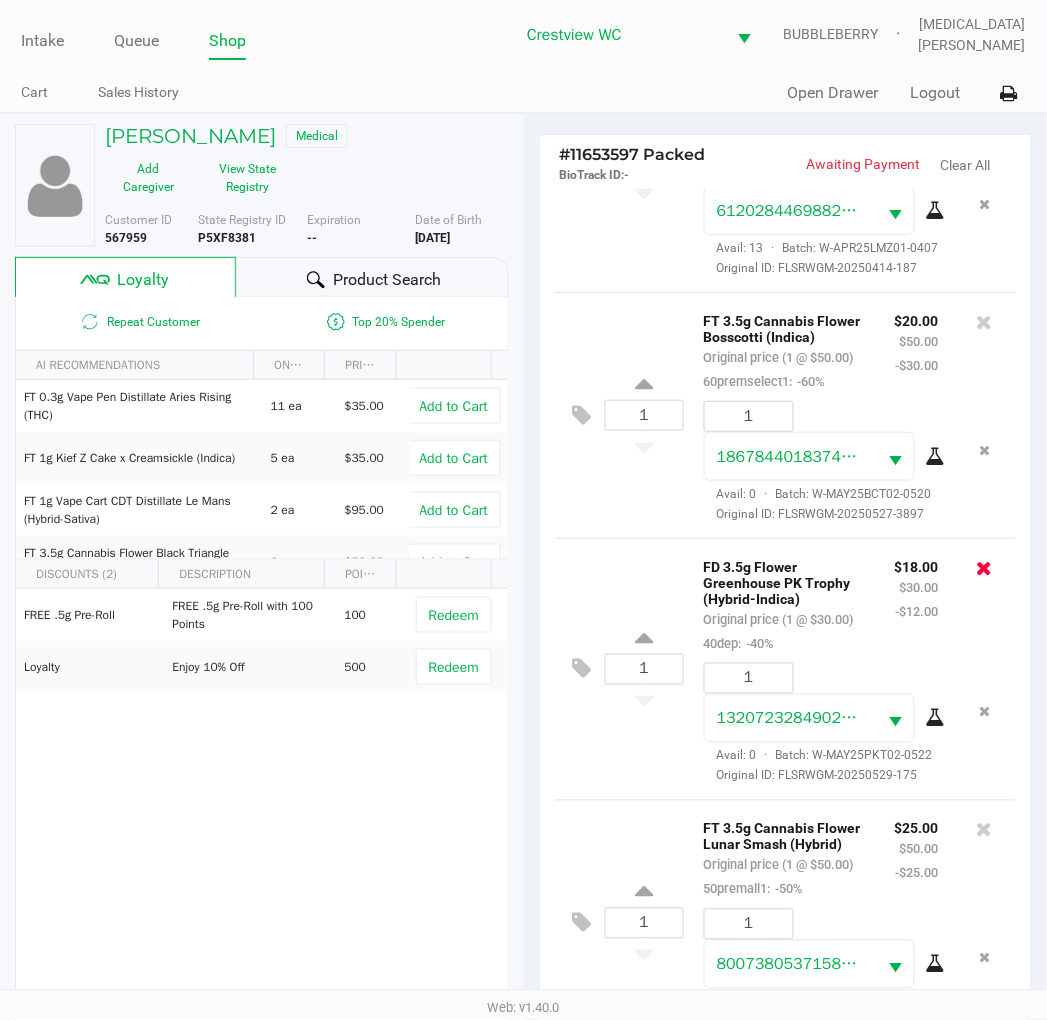 click 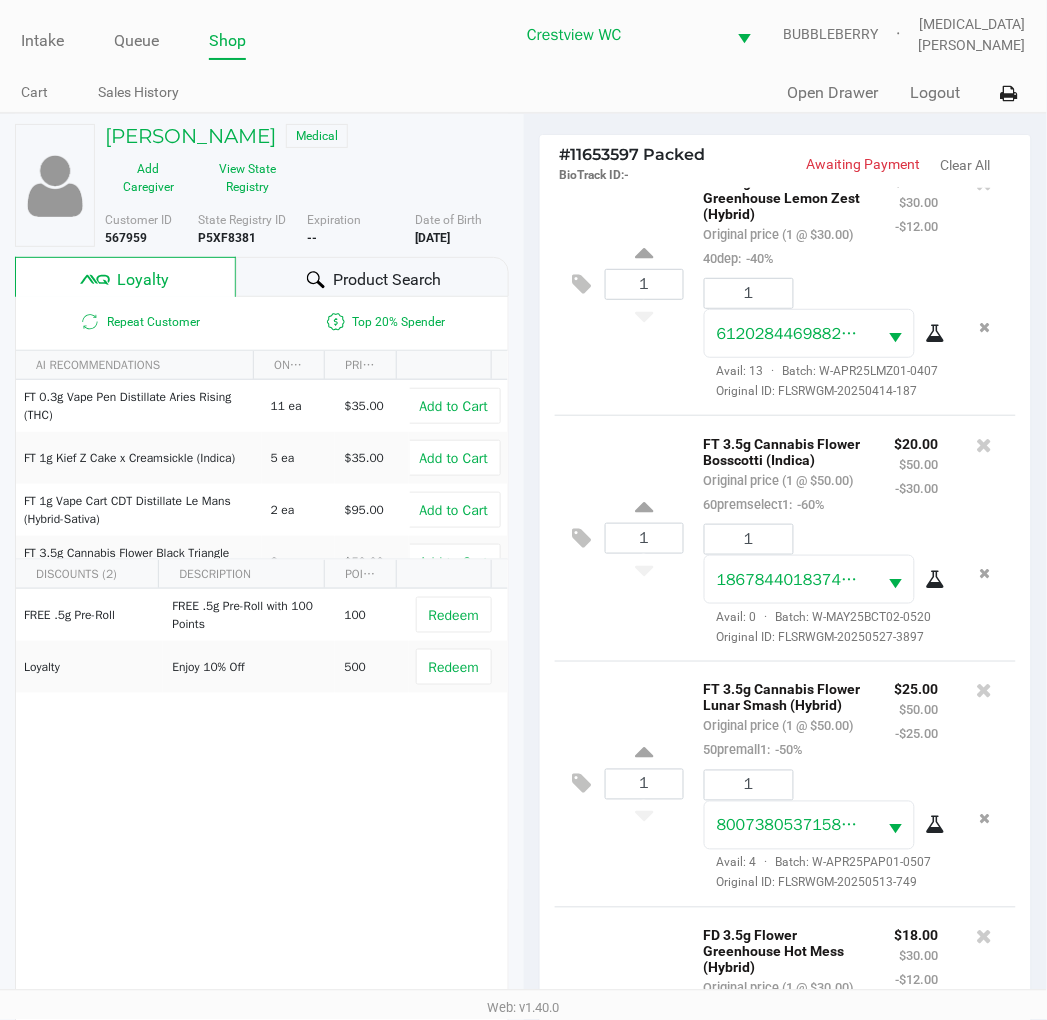 scroll, scrollTop: 0, scrollLeft: 0, axis: both 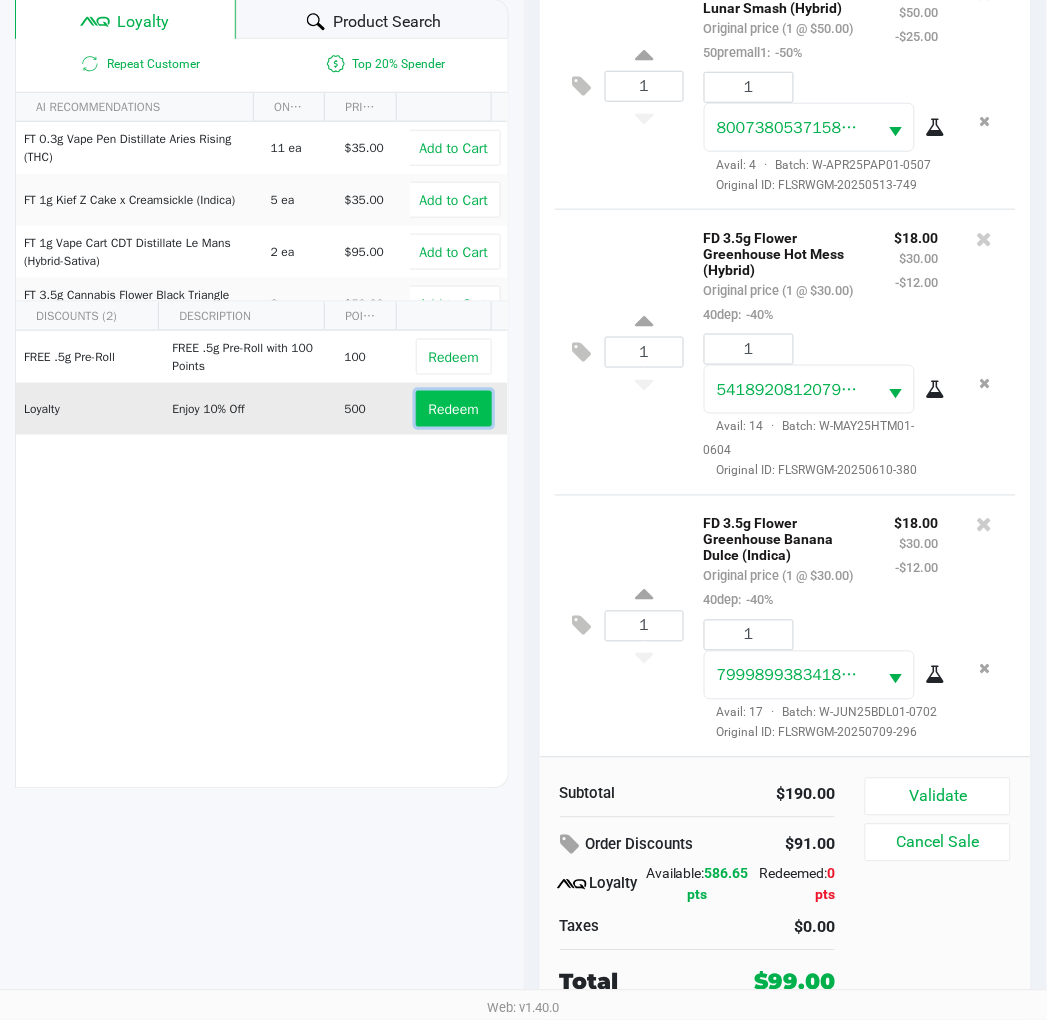 click on "Redeem" 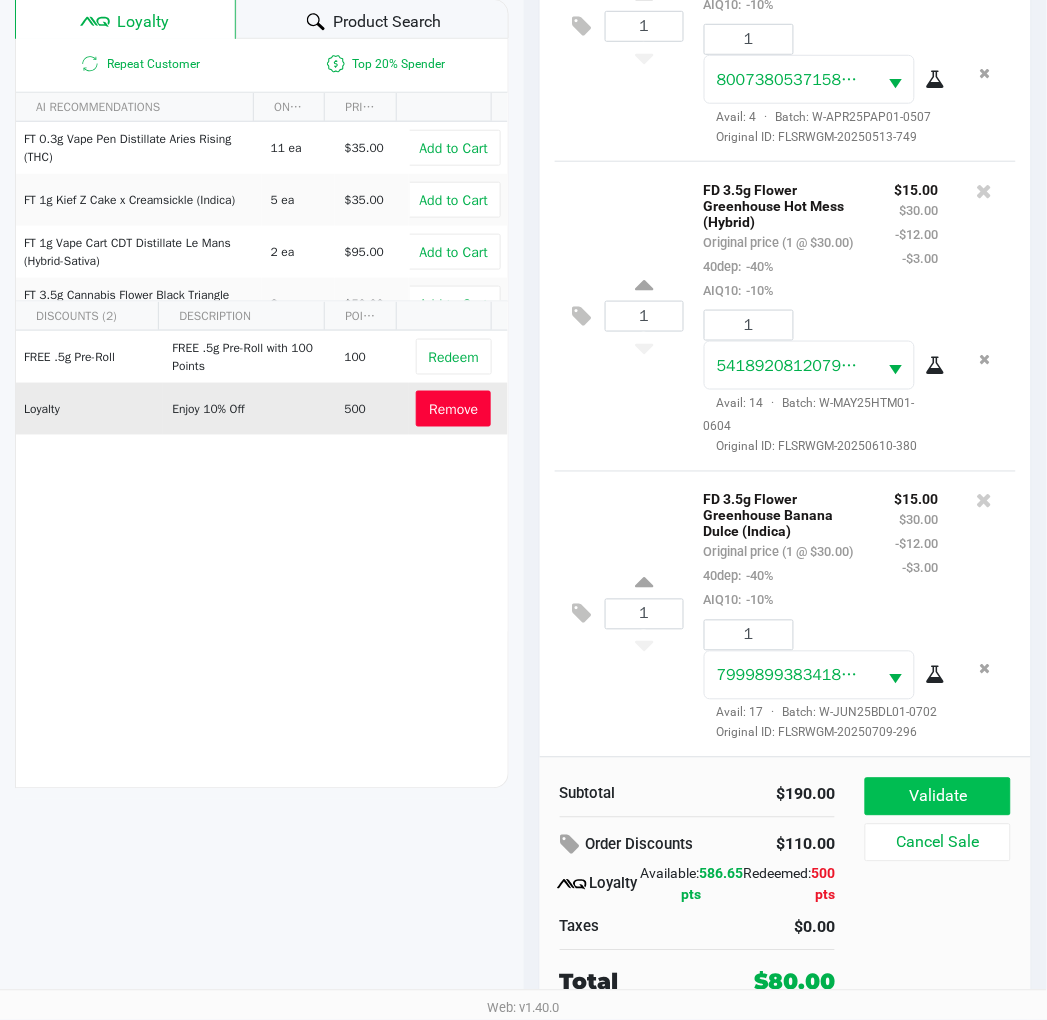 scroll, scrollTop: 855, scrollLeft: 0, axis: vertical 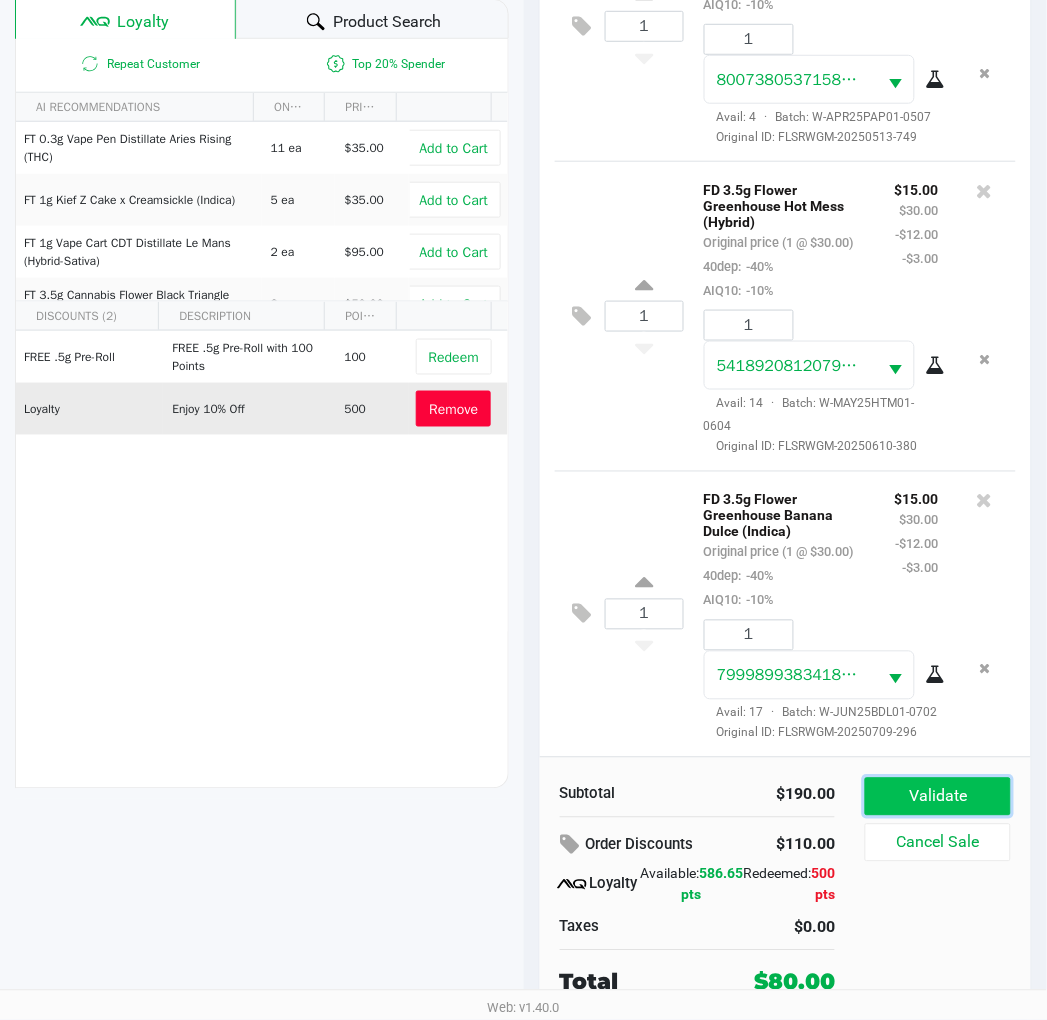 click on "Validate" 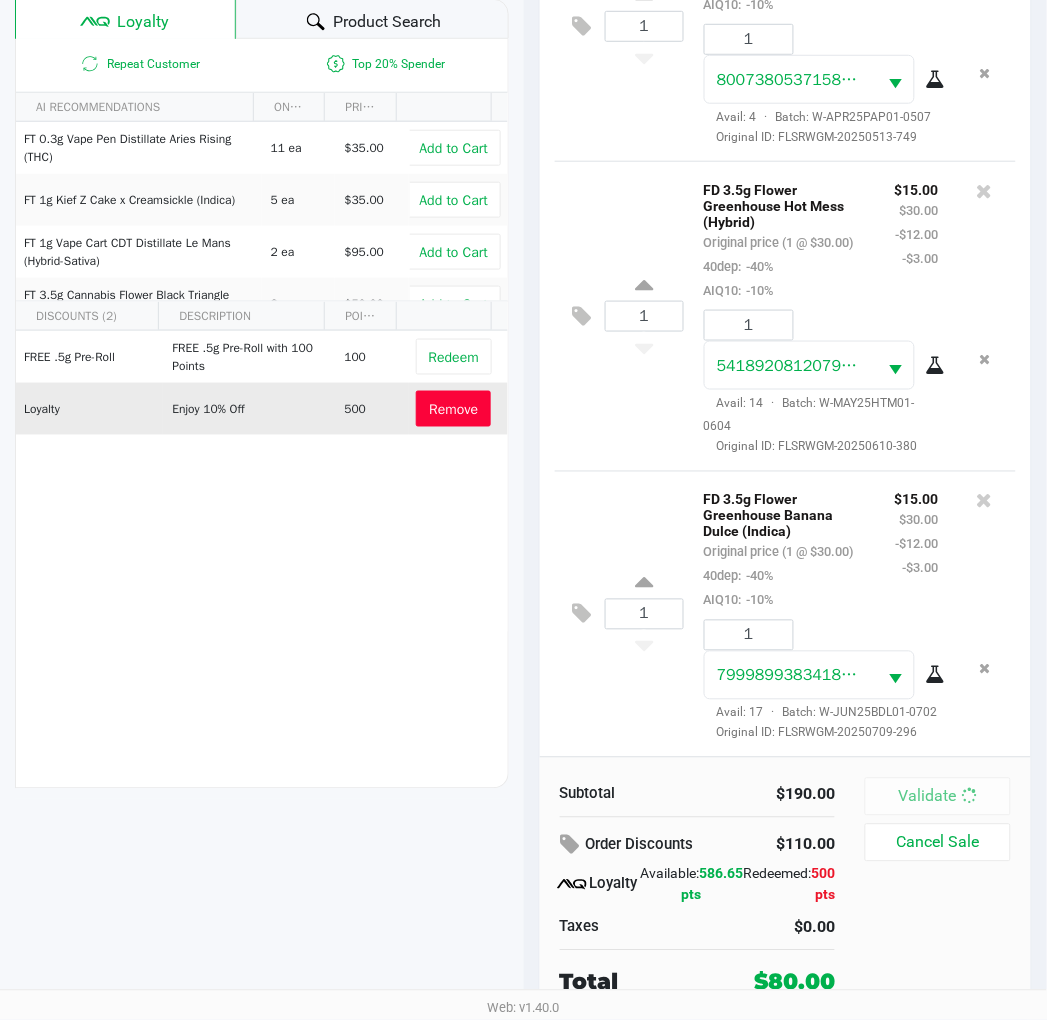 scroll, scrollTop: 0, scrollLeft: 0, axis: both 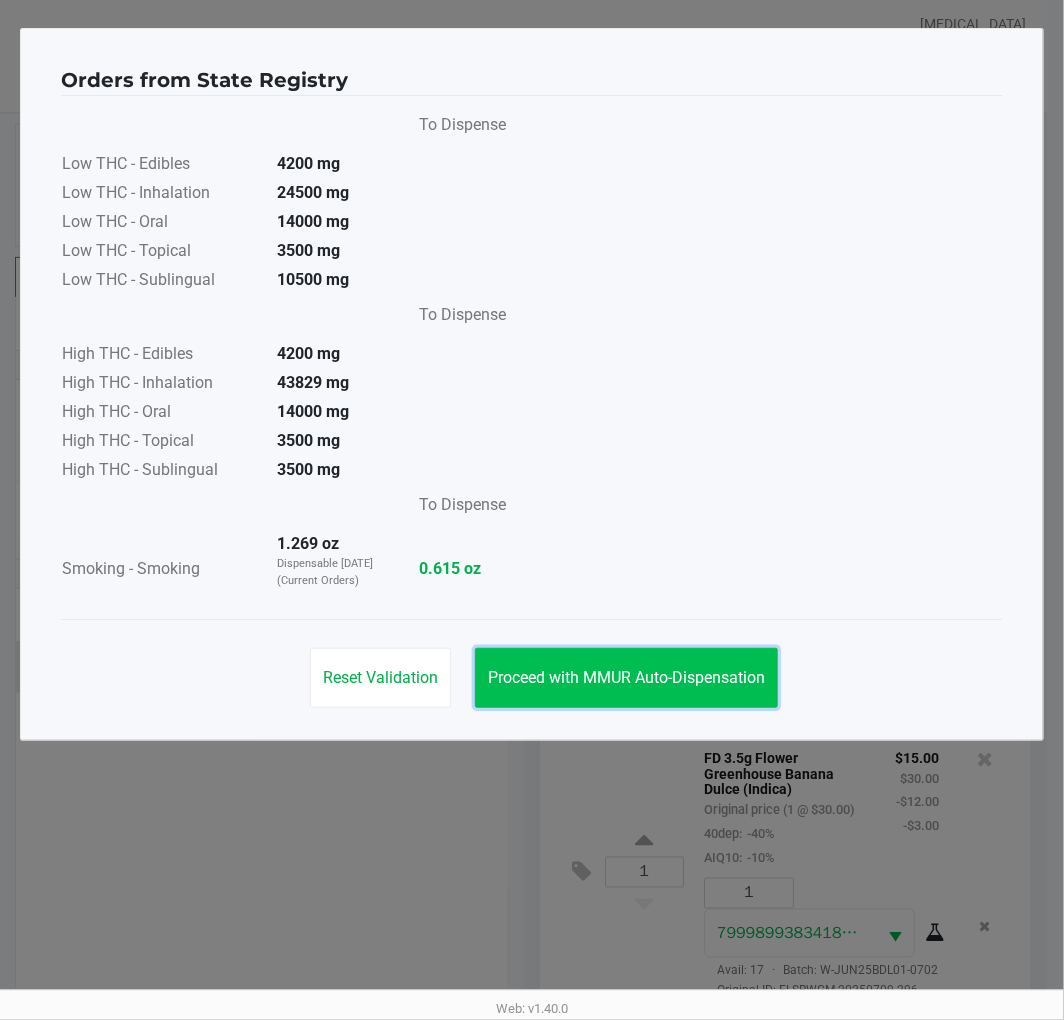 click on "Proceed with MMUR Auto-Dispensation" 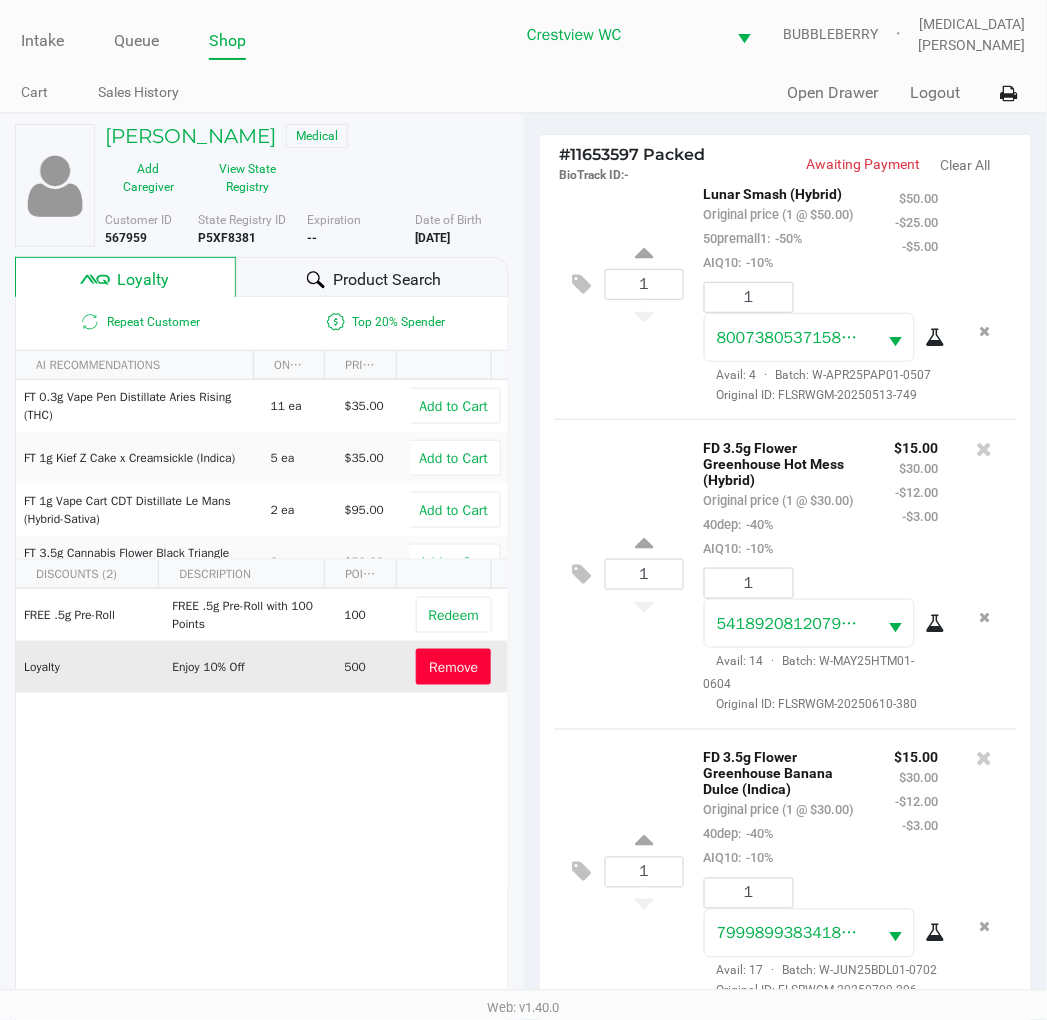 scroll, scrollTop: 258, scrollLeft: 0, axis: vertical 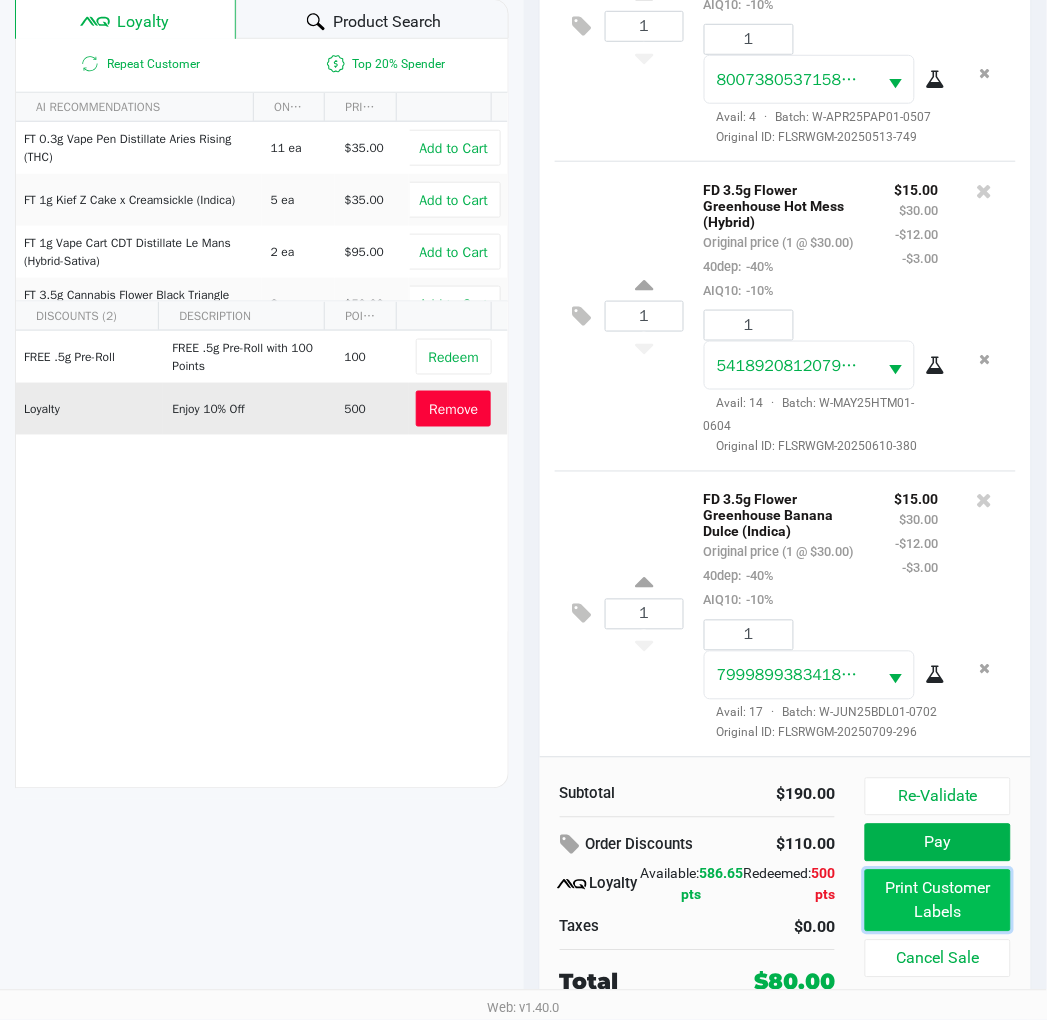 click on "Print Customer Labels" 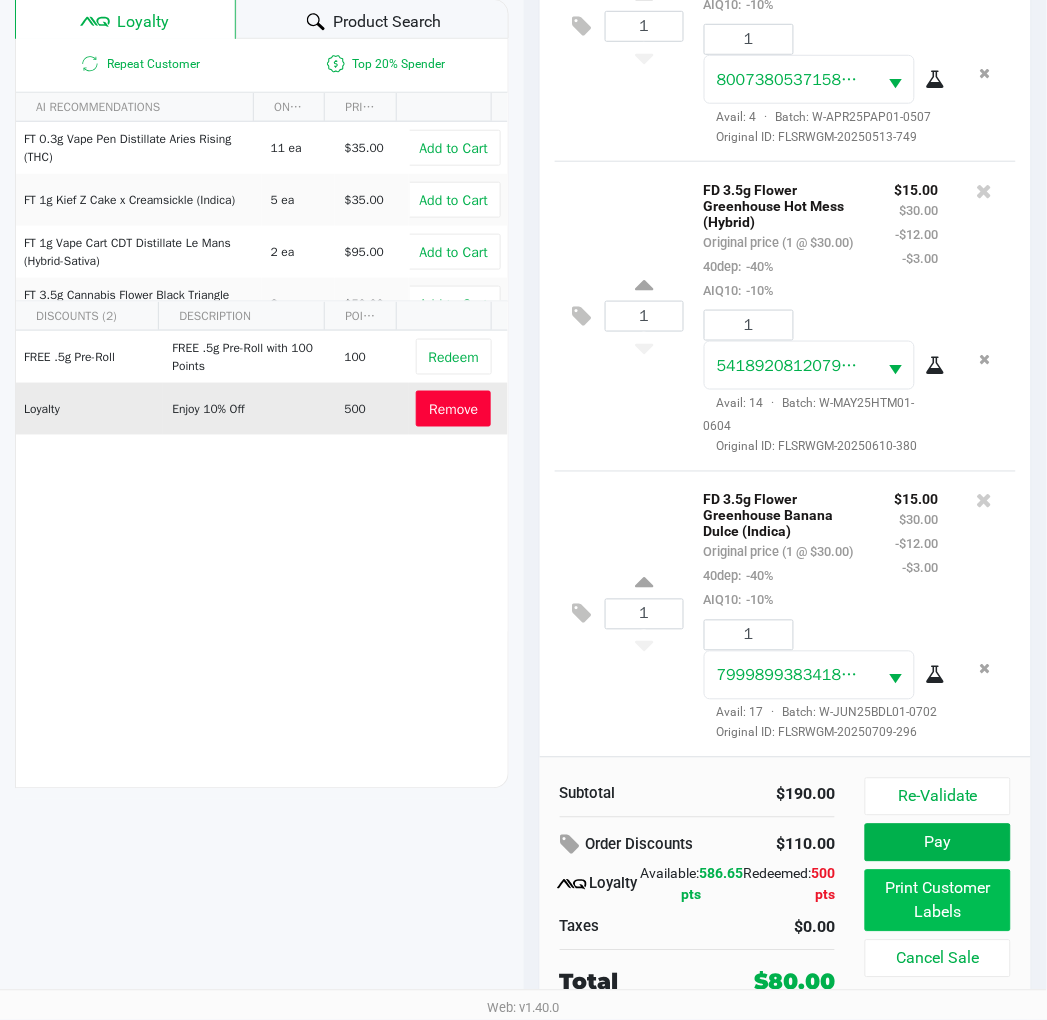 scroll, scrollTop: 0, scrollLeft: 0, axis: both 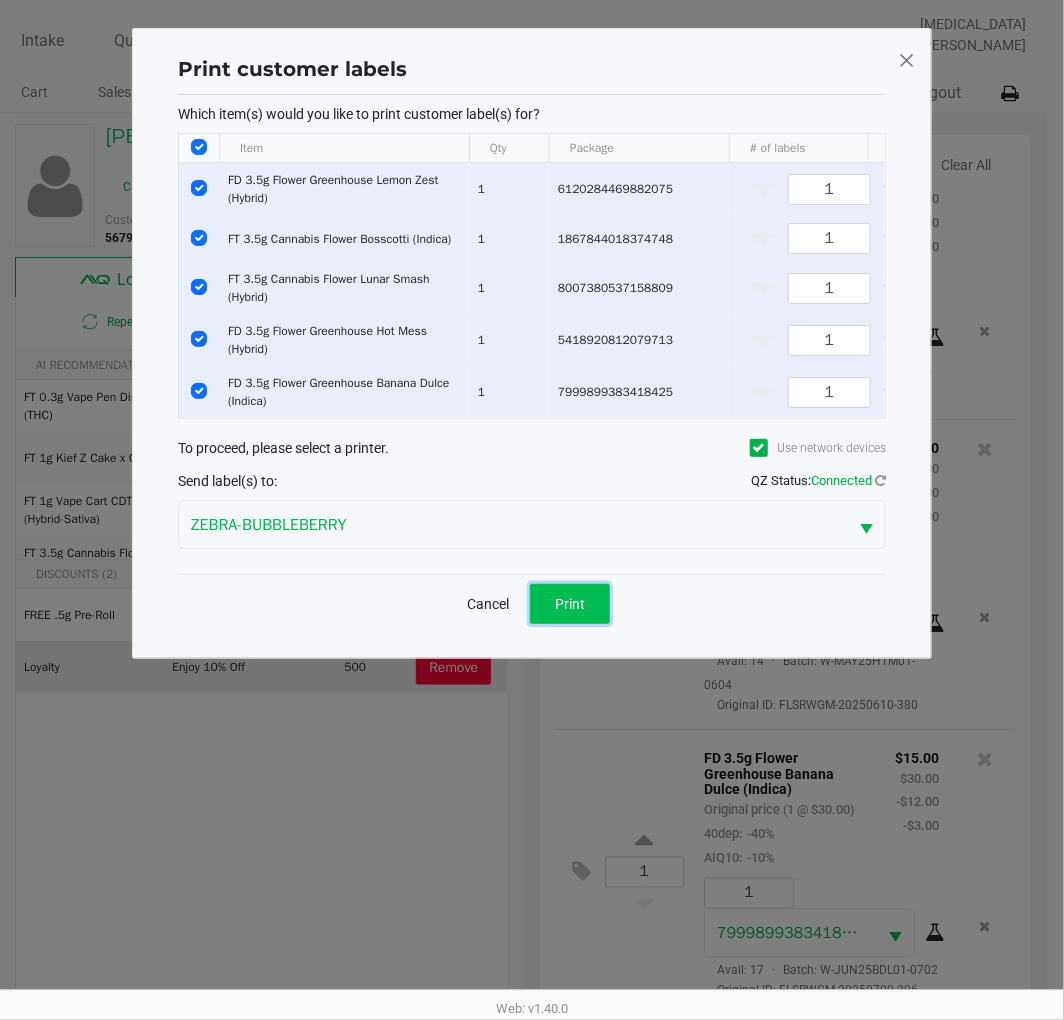 click on "Print" 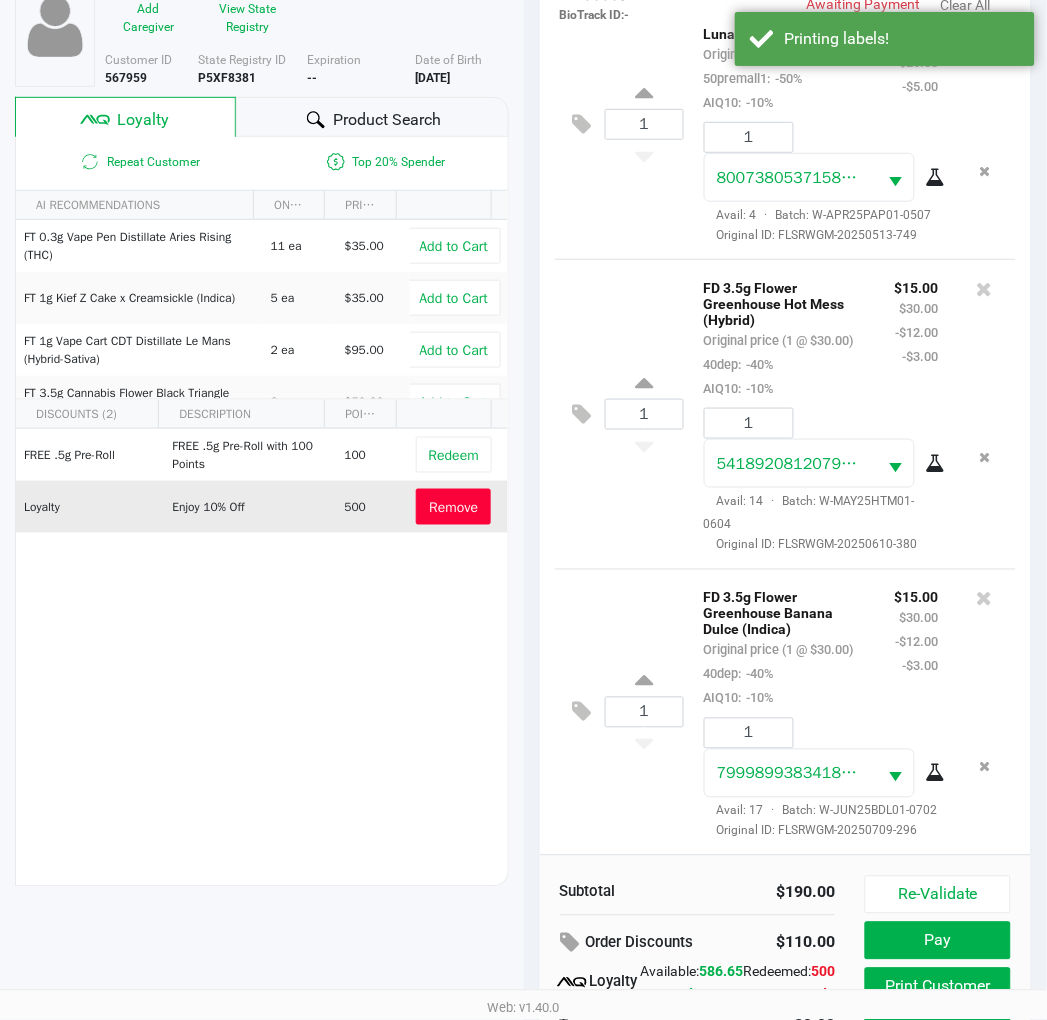 scroll, scrollTop: 258, scrollLeft: 0, axis: vertical 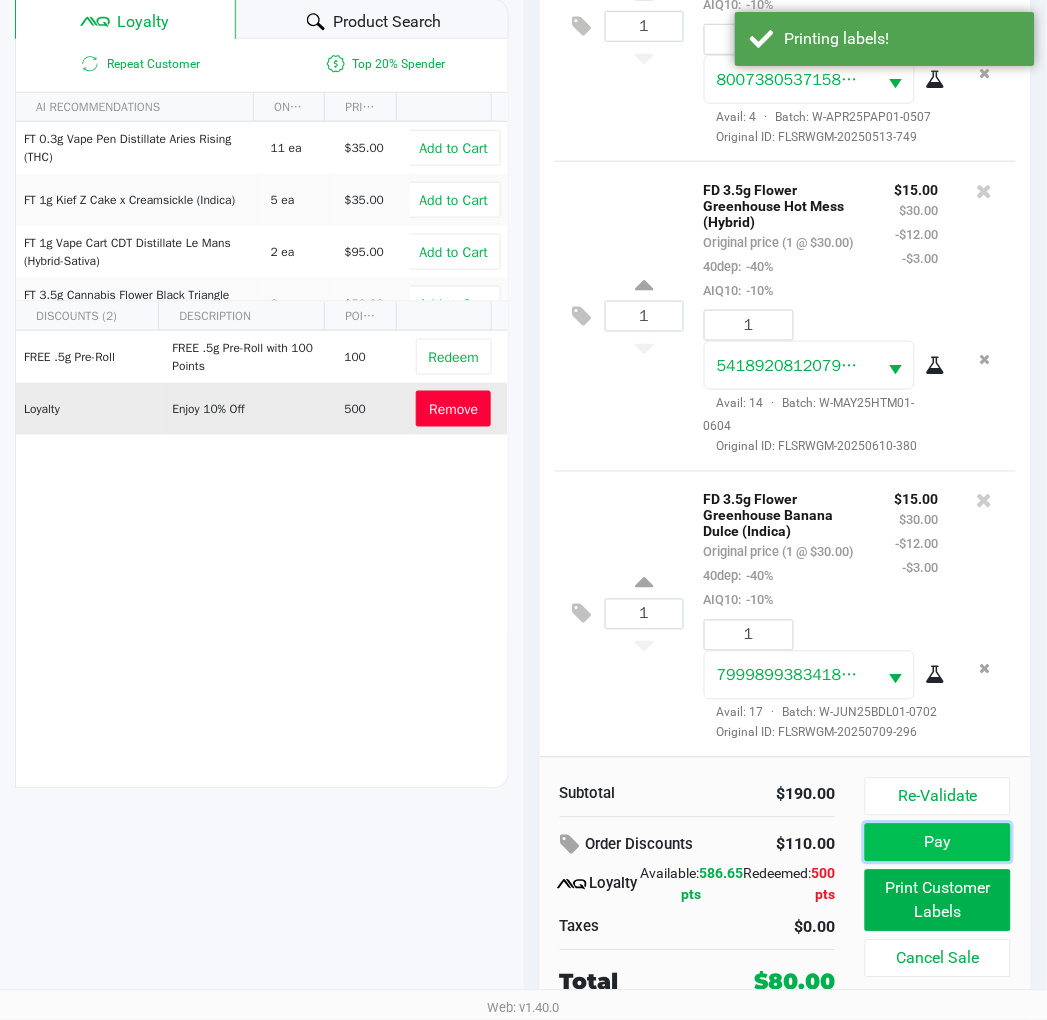 click on "Pay" 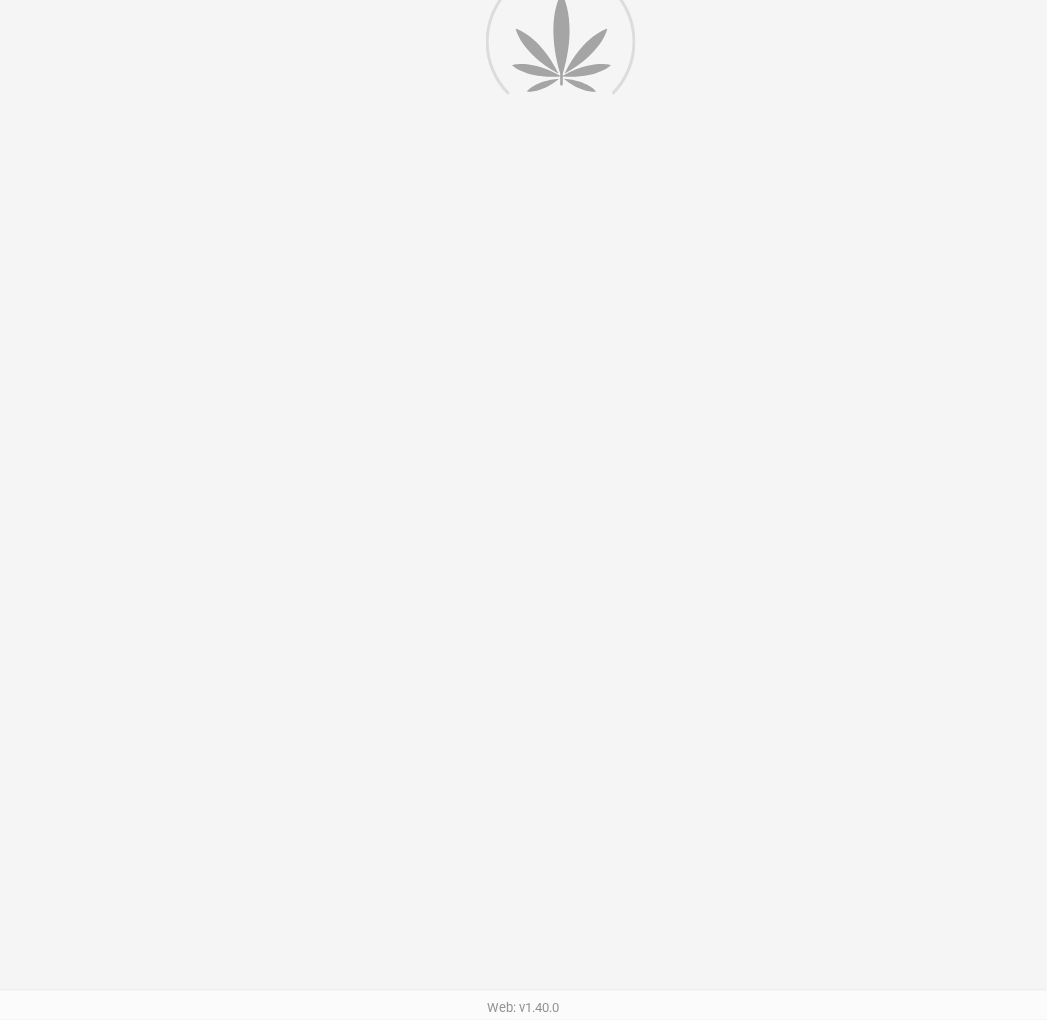 scroll, scrollTop: 0, scrollLeft: 0, axis: both 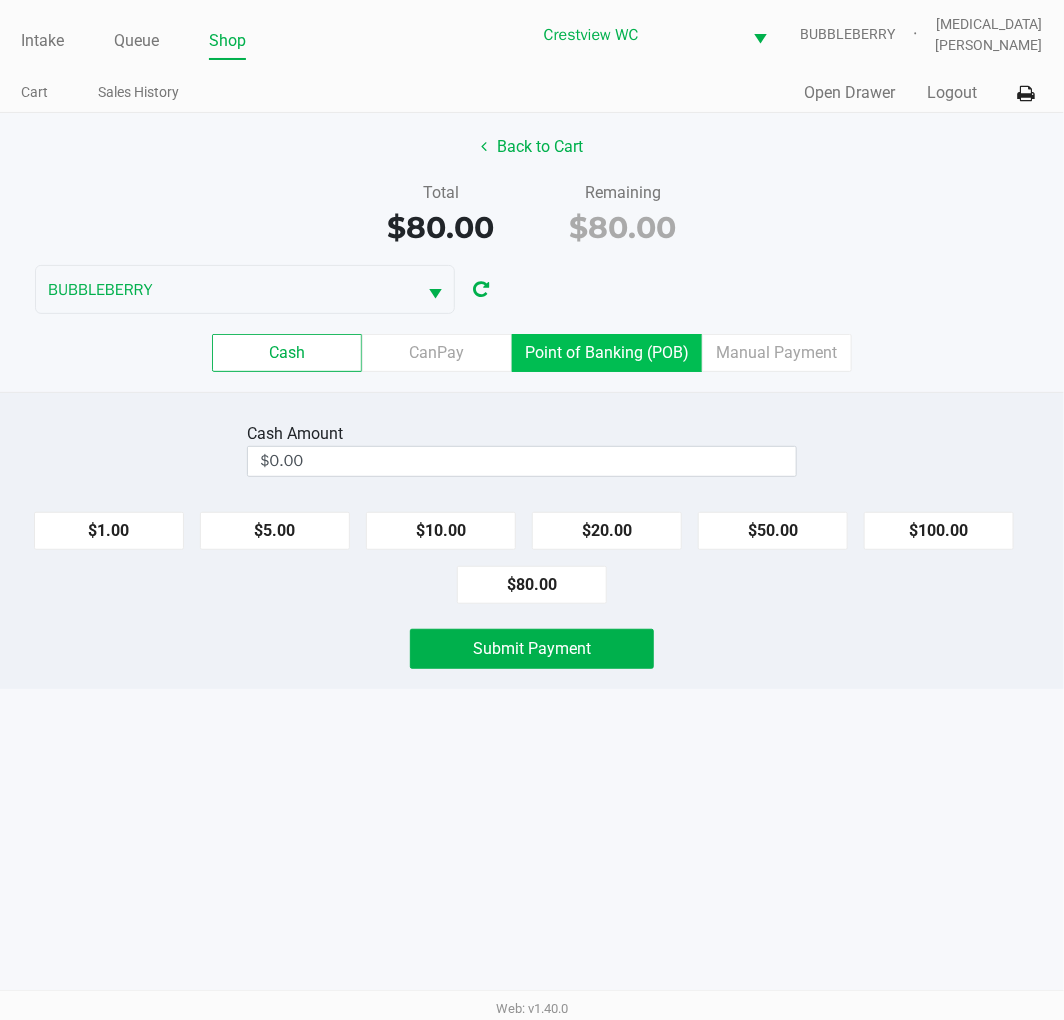 click on "Point of Banking (POB)" 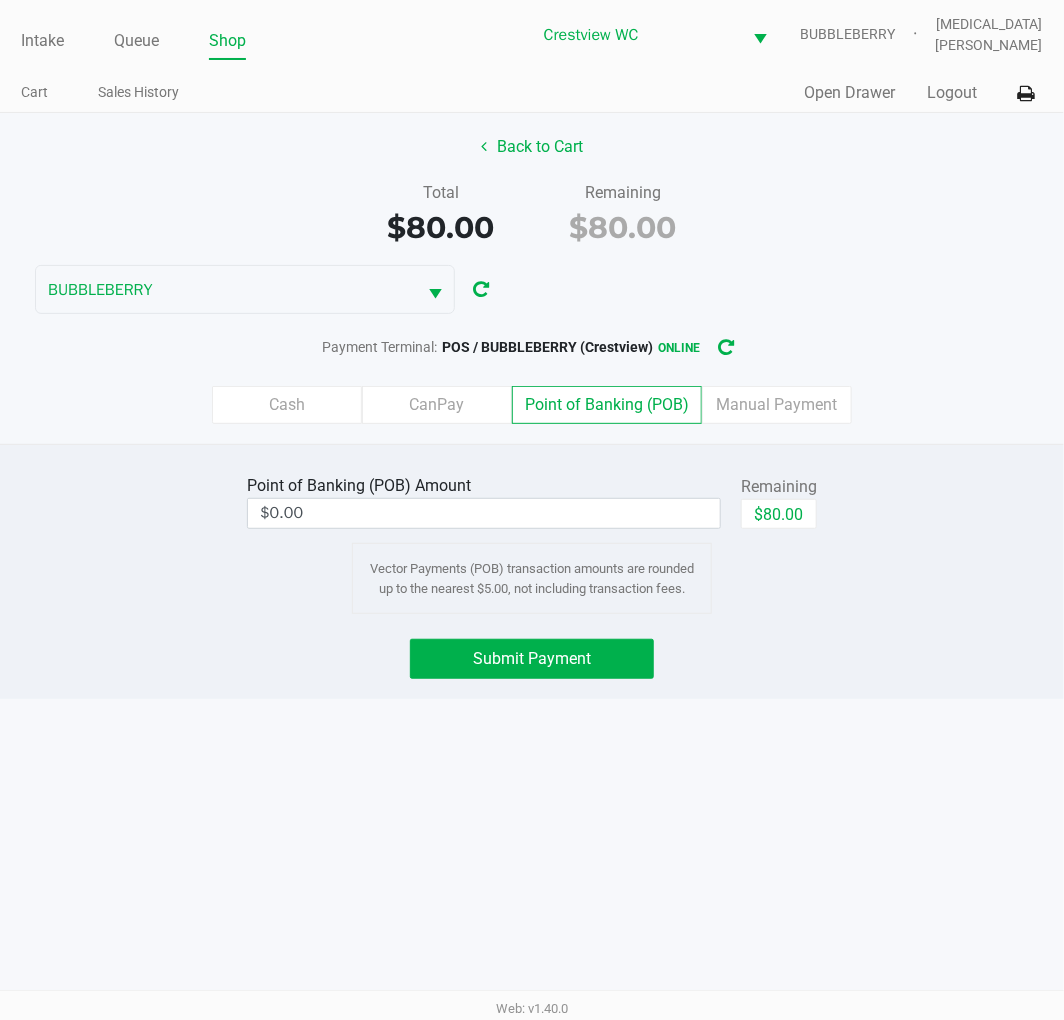 click on "$80.00" 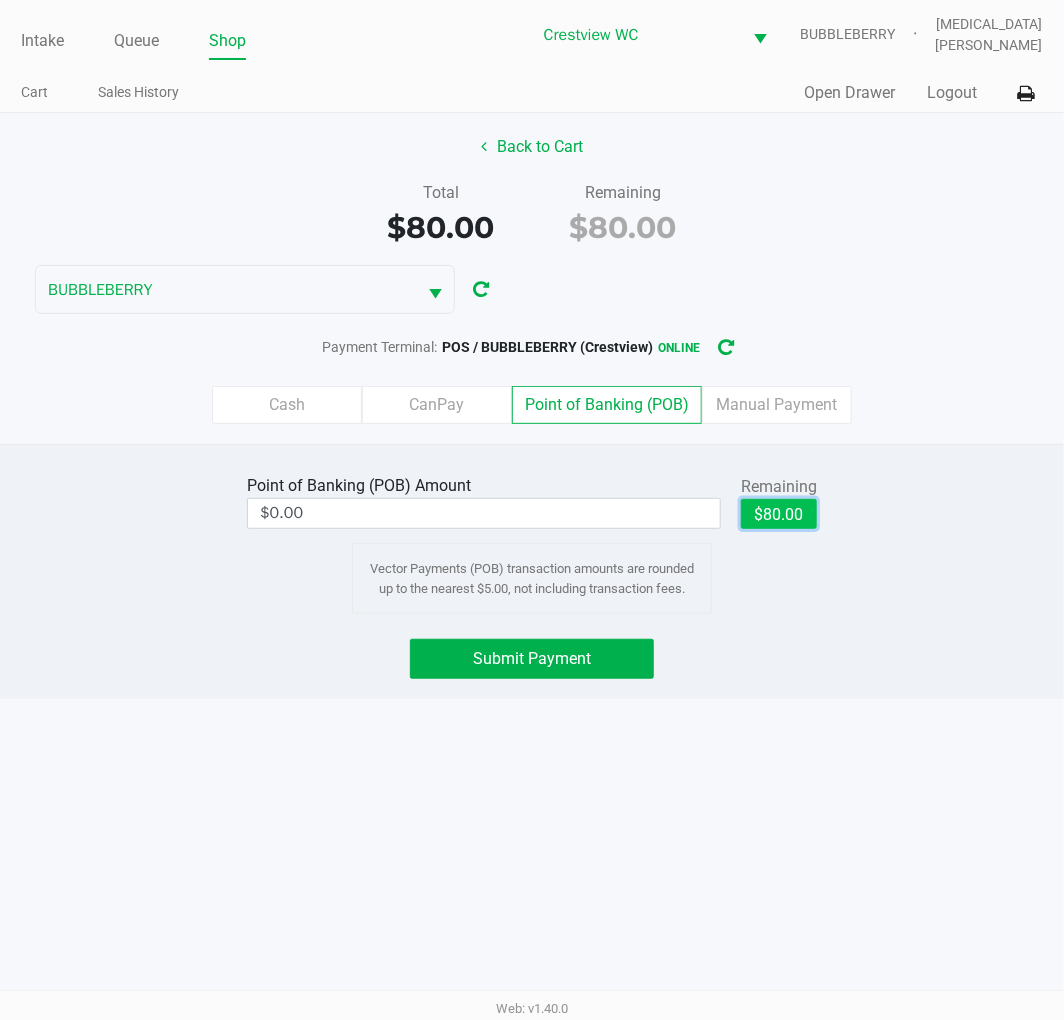 type on "$80.00" 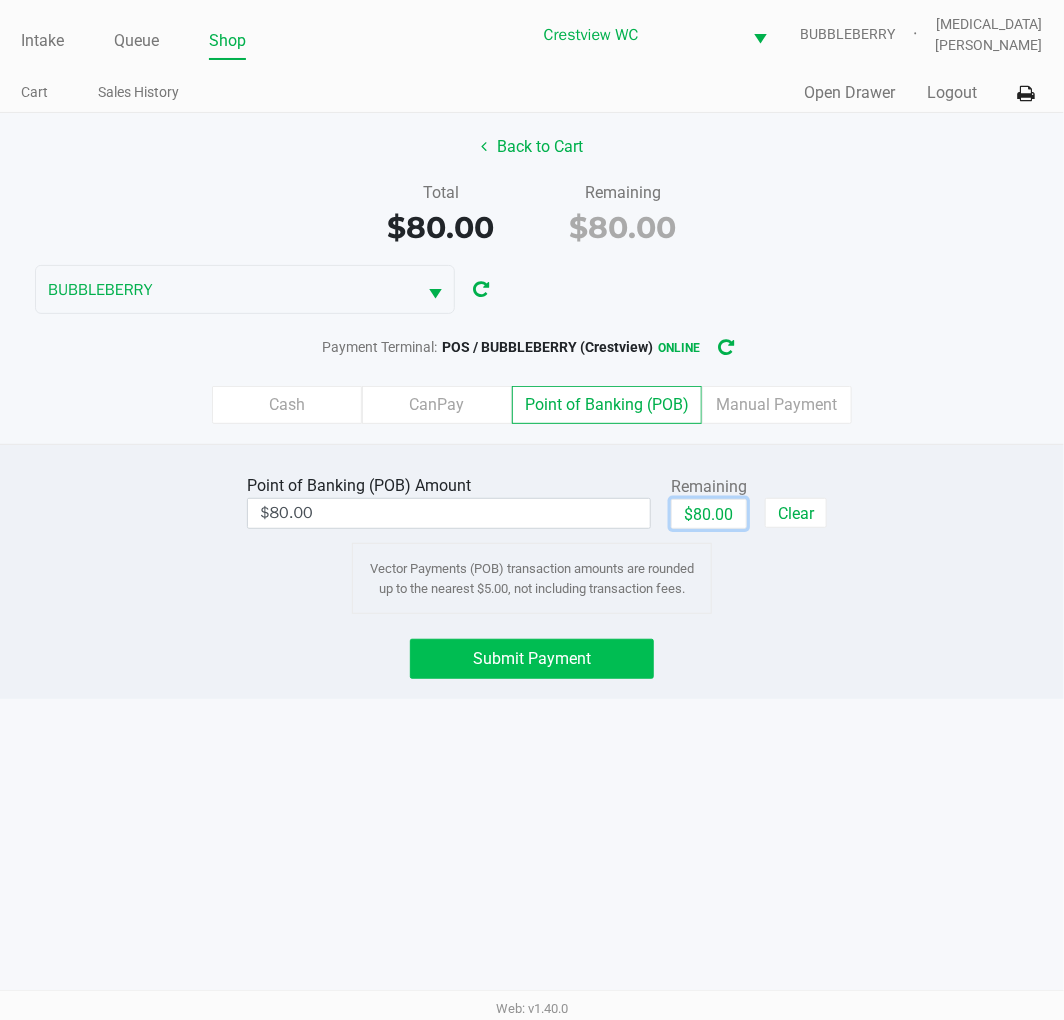 click on "Submit Payment" 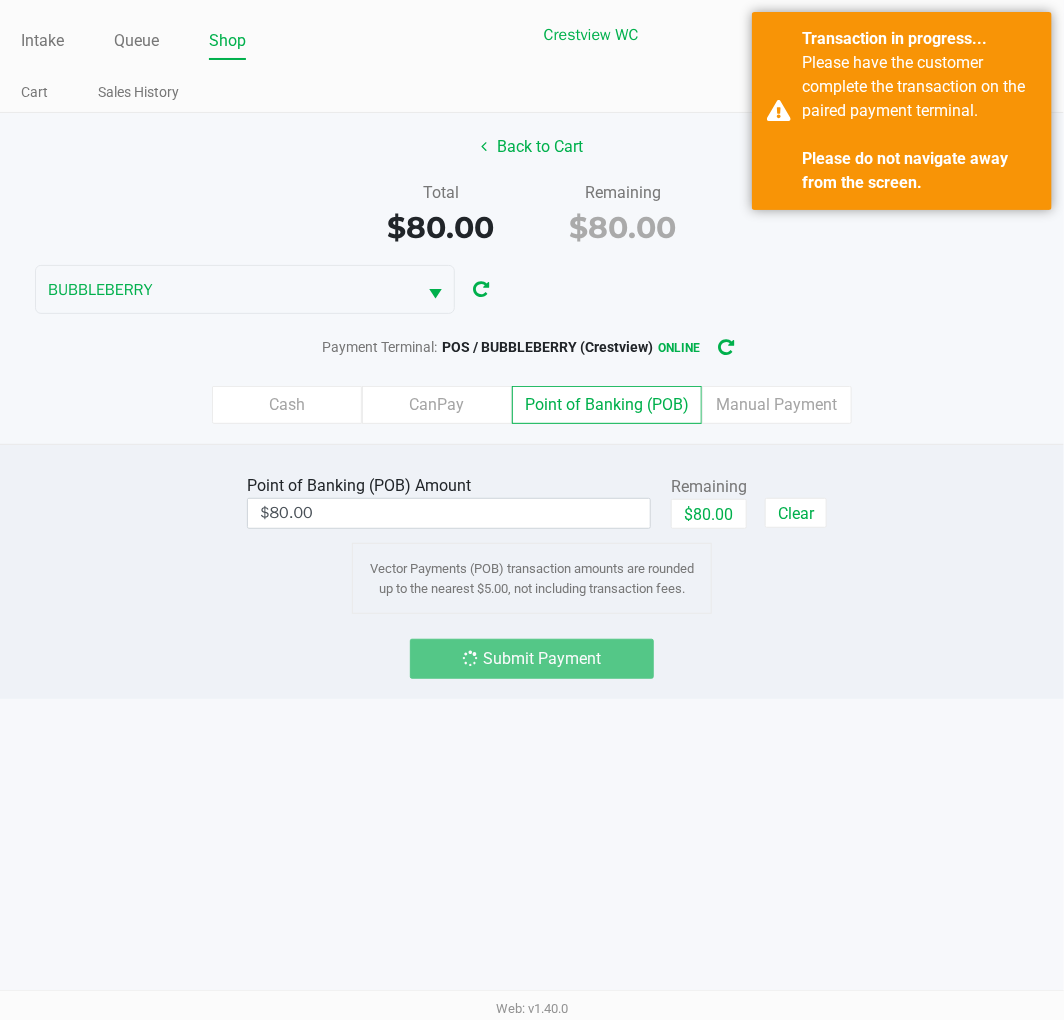 click on "Intake Queue Shop Crestview WC  BUBBLEBERRY   Alora Ross  Cart Sales History  Quick Sale   Open Drawer   Logout  Back to Cart   Total   $80.00   Remaining   $80.00  BUBBLEBERRY  Payment Terminal:   POS / BUBBLEBERRY (Crestview)   online   Cash   CanPay   Point of Banking (POB)   Manual Payment   Point of Banking (POB)  Amount  $80.00  Remaining   $80.00   Clear  Vector Payments (POB) transaction amounts are rounded up to the nearest $5.00, not including transaction fees.  Submit Payment   Web: v1.40.0" at bounding box center [532, 510] 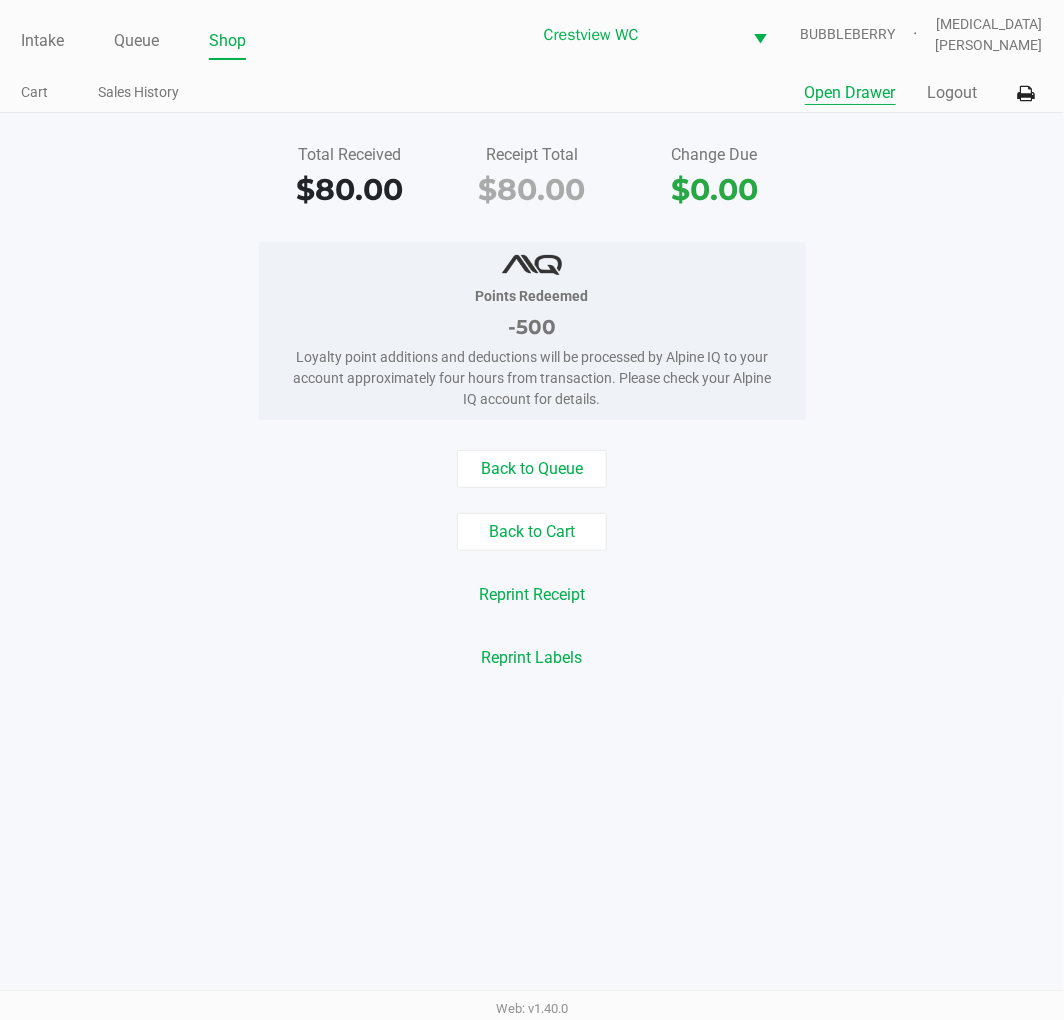 click on "Open Drawer" 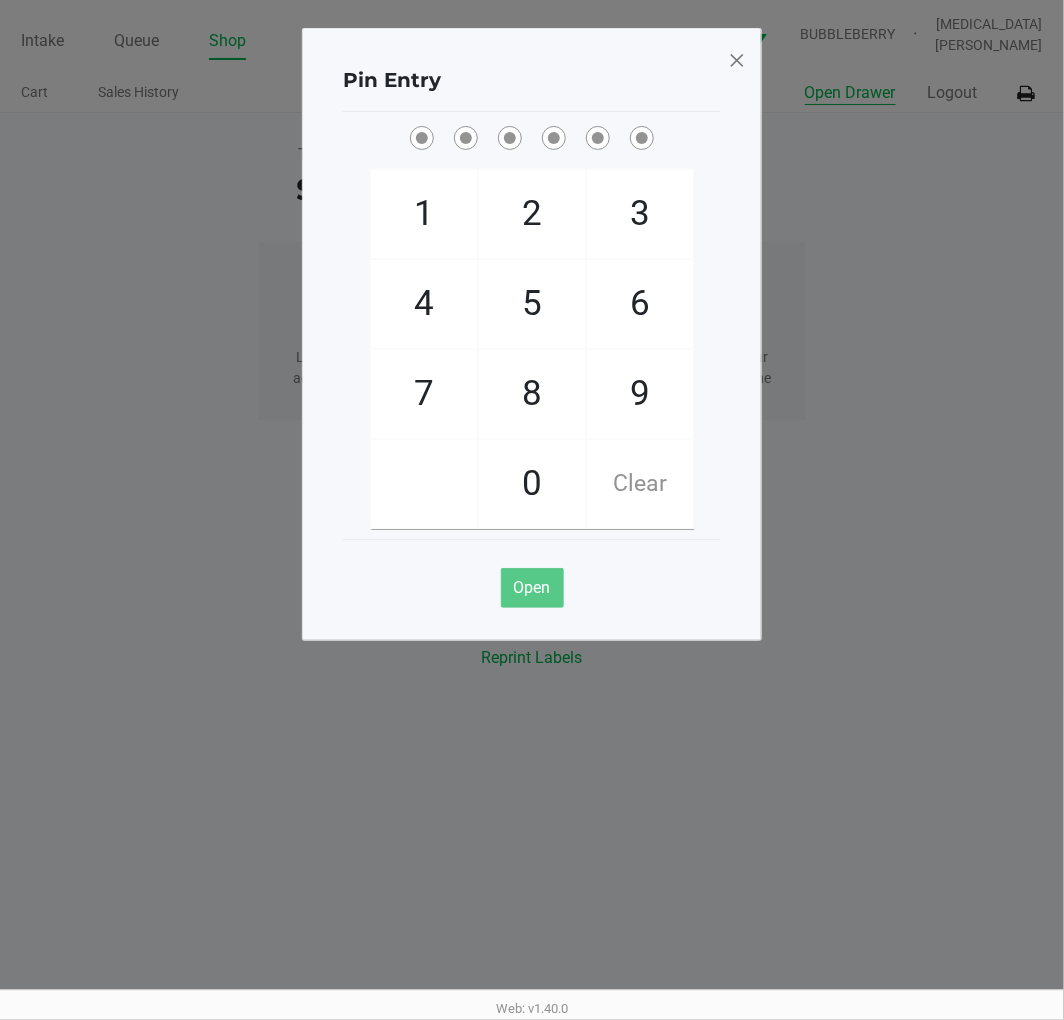 type 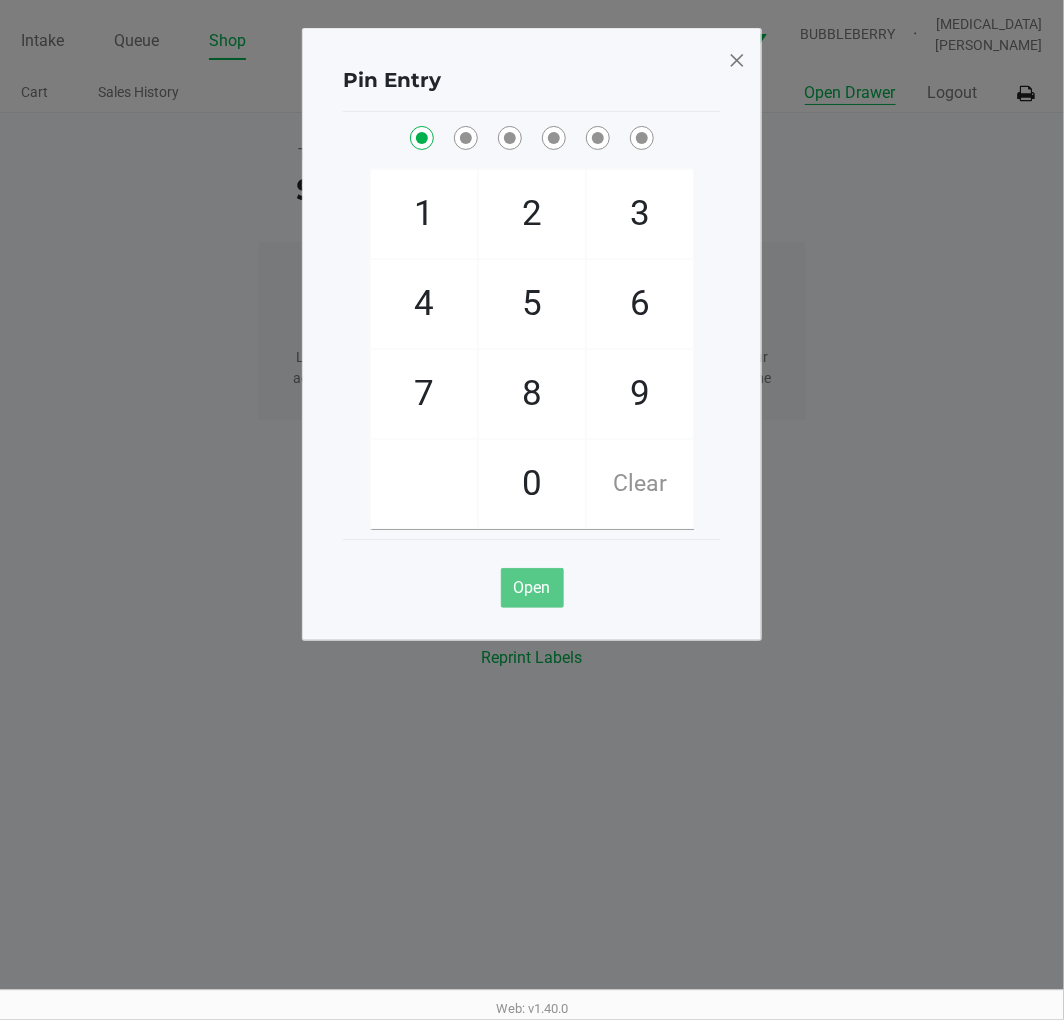 checkbox on "true" 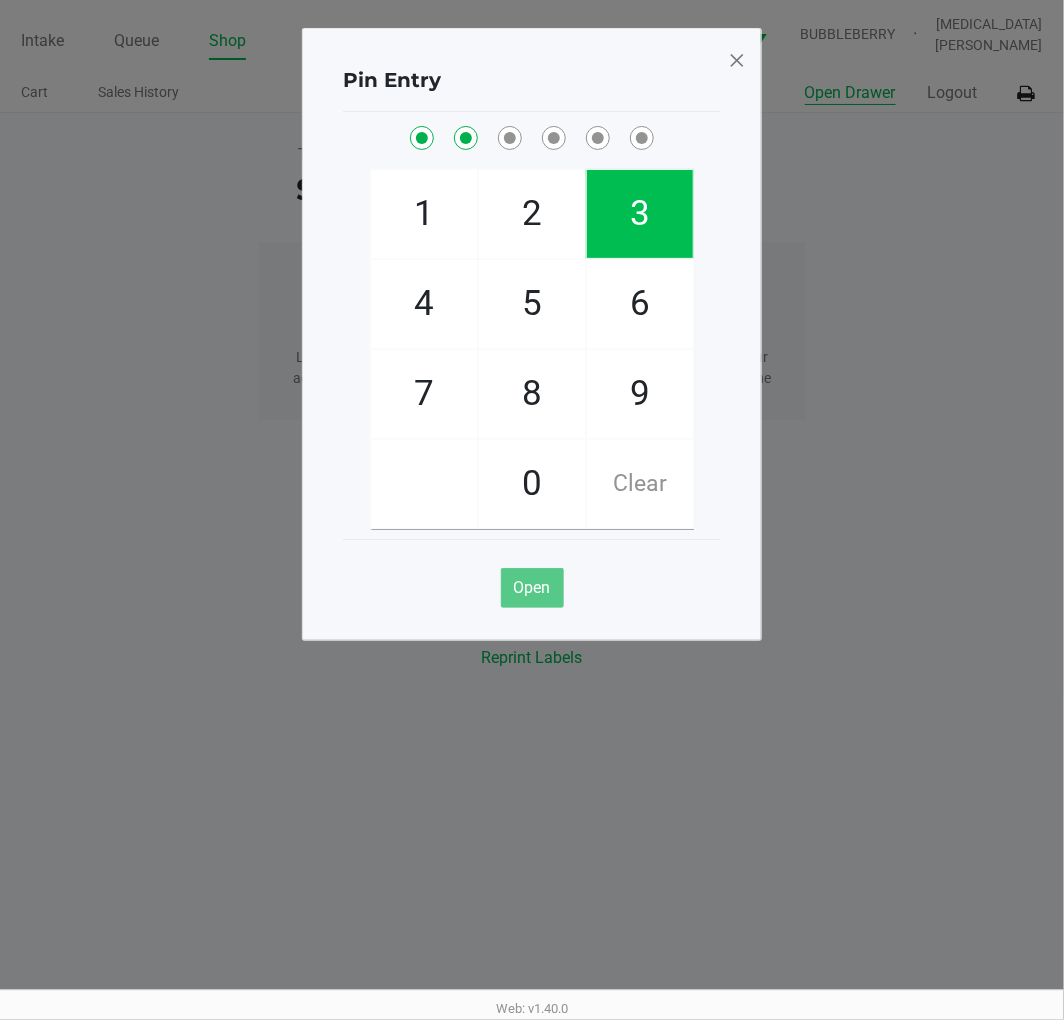 checkbox on "true" 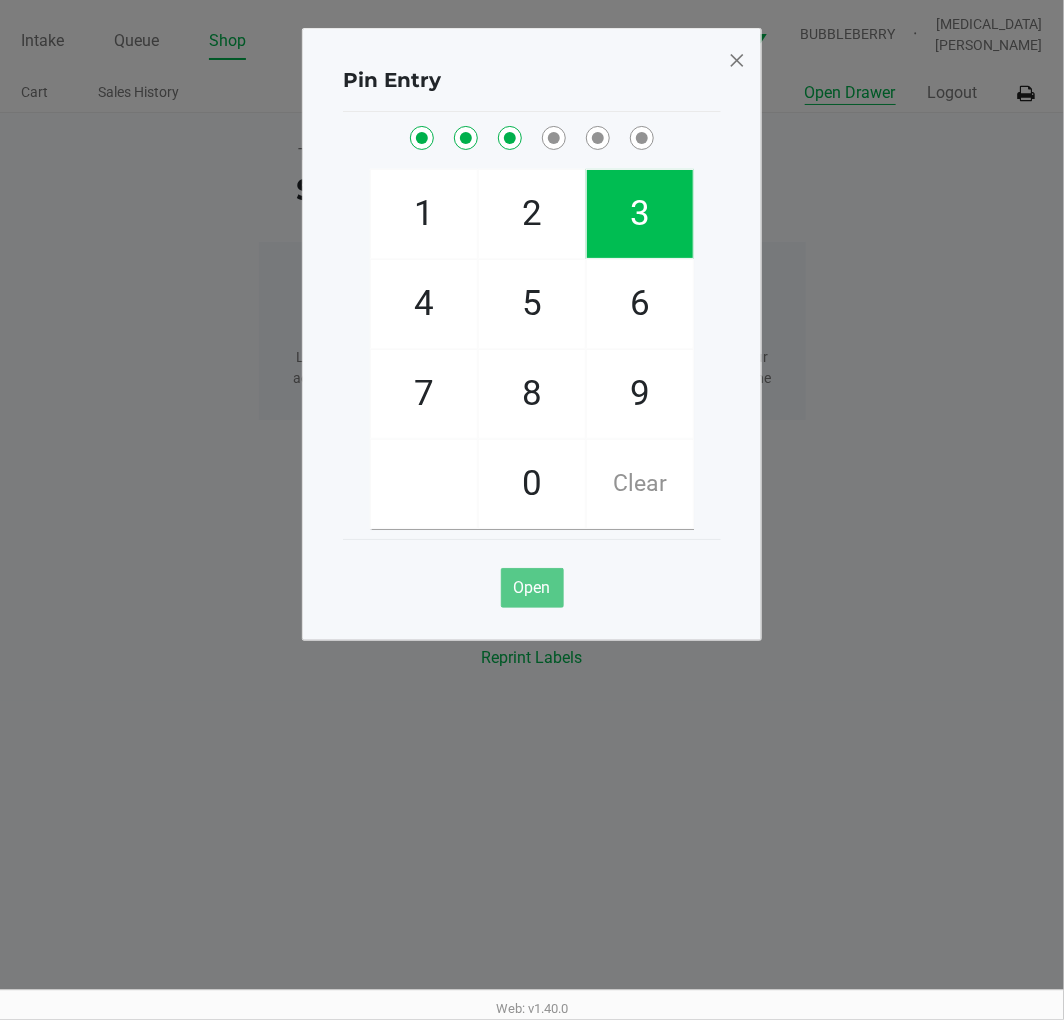 checkbox on "true" 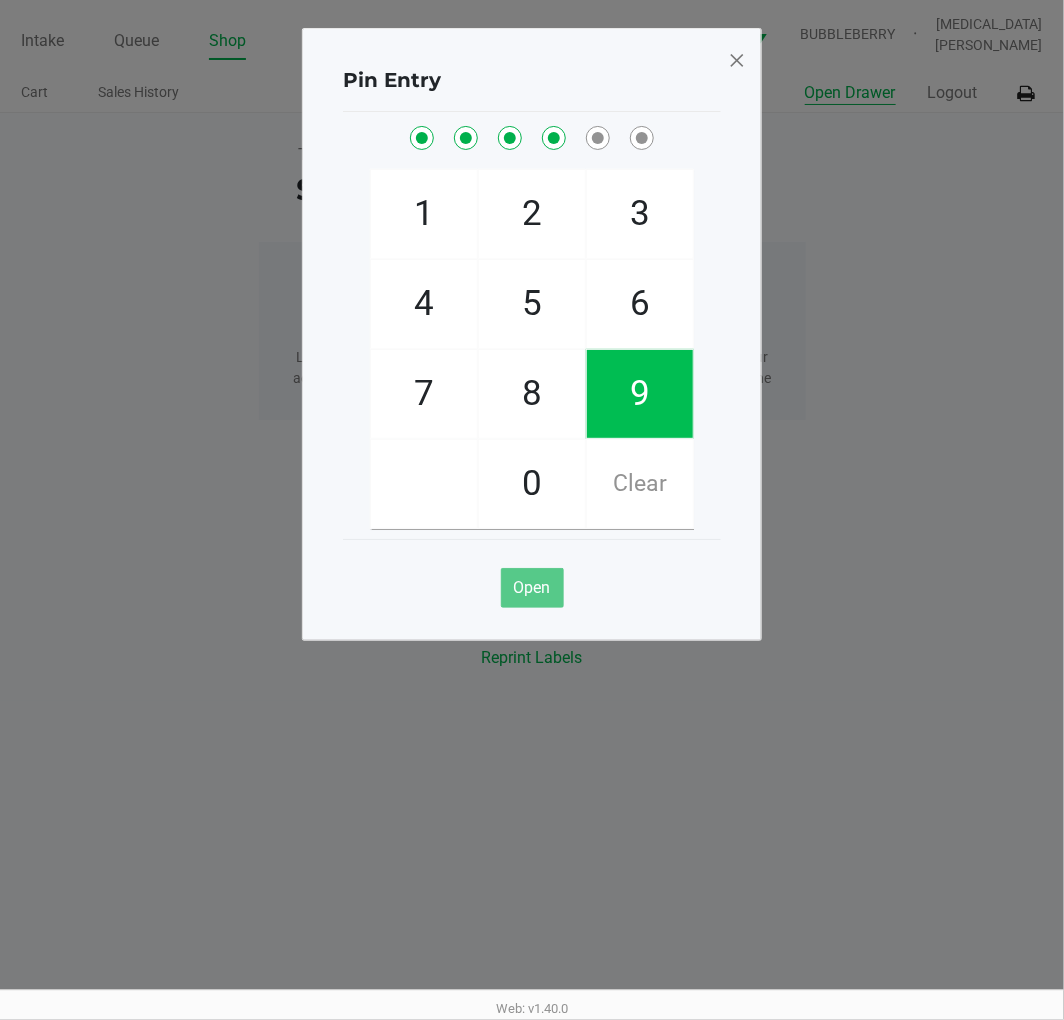 checkbox on "true" 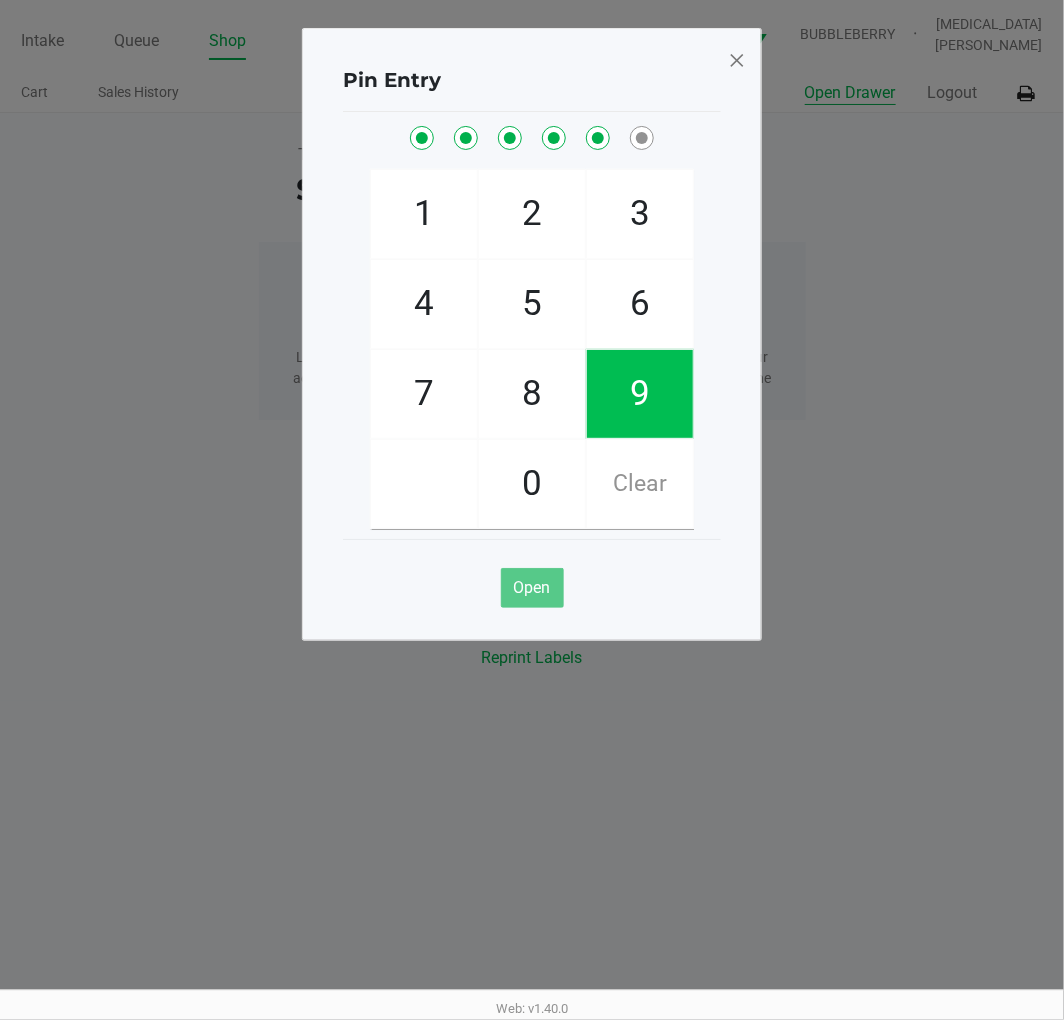 checkbox on "true" 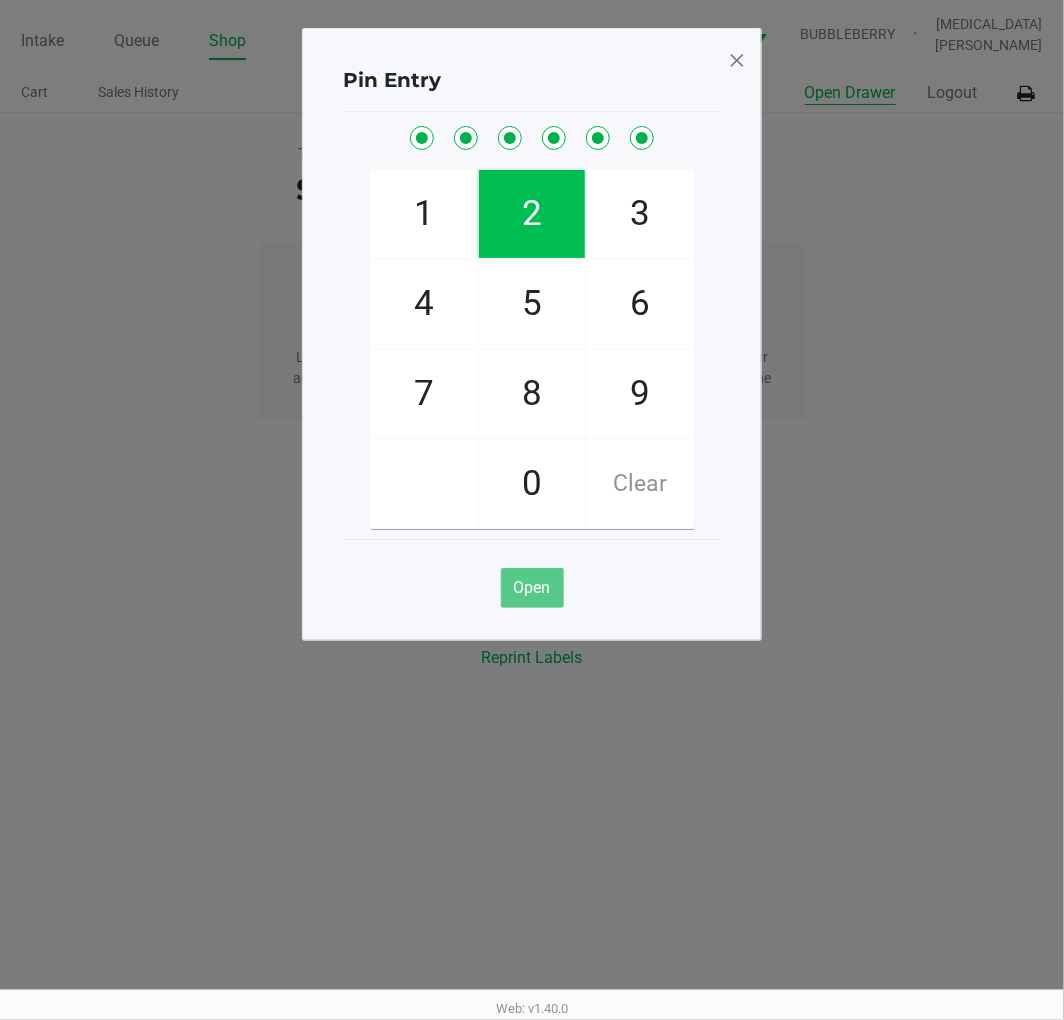 checkbox on "true" 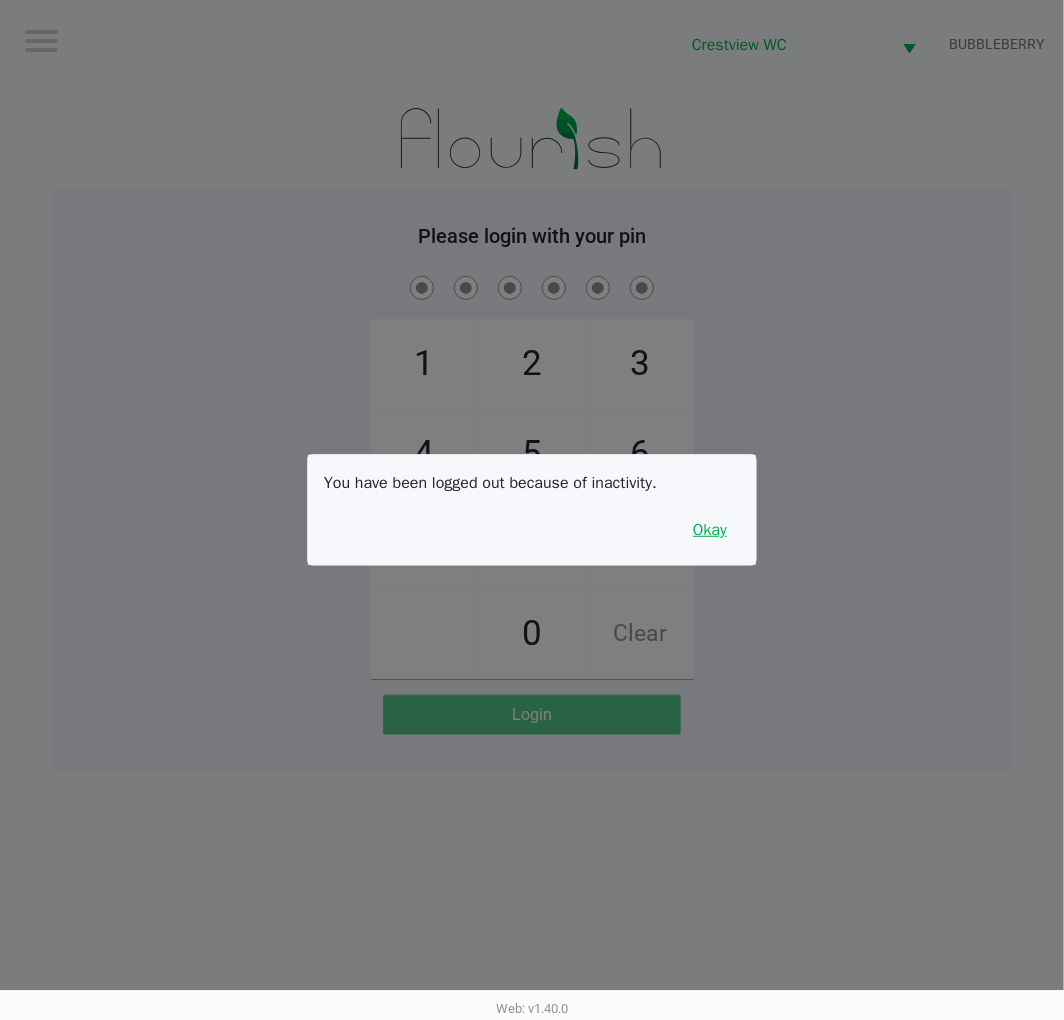 click on "Okay" at bounding box center [710, 530] 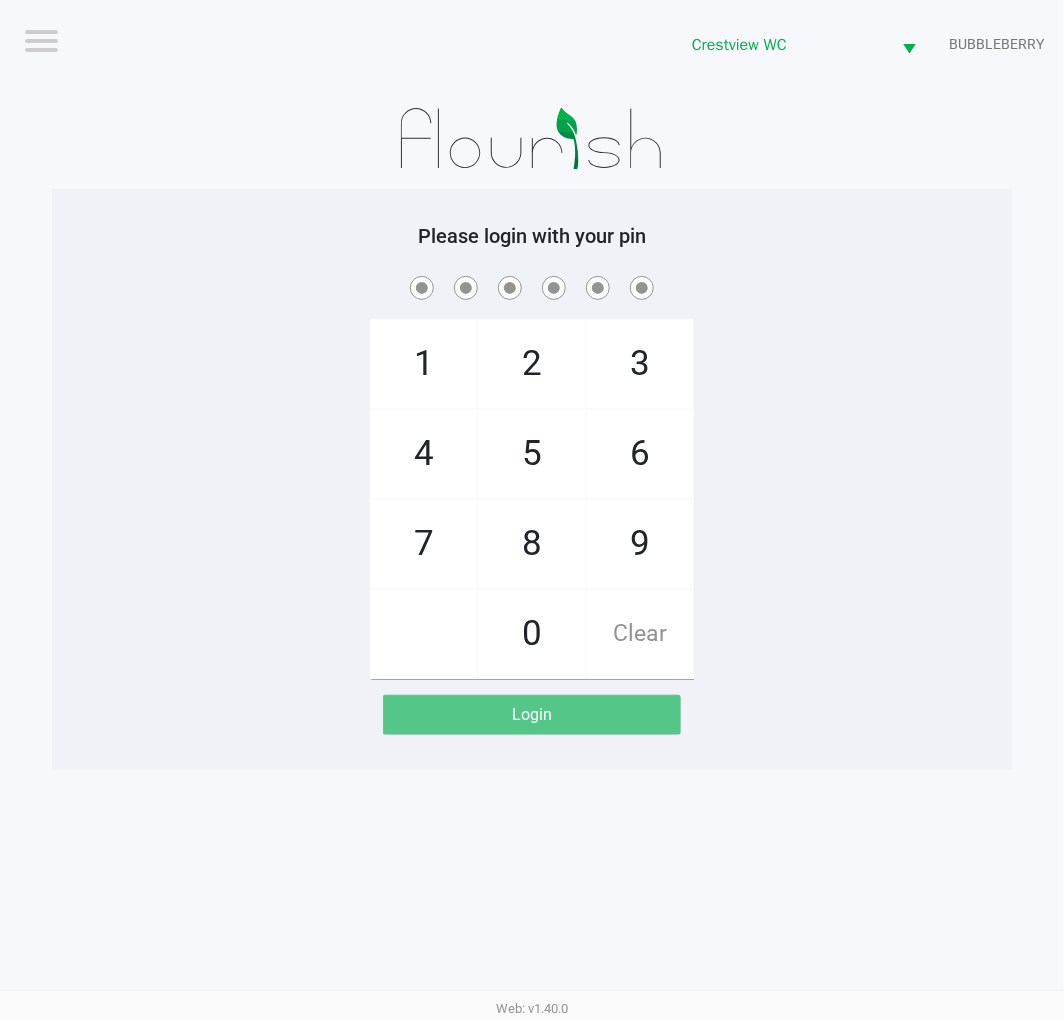 click on "1   4   7       2   5   8   0   3   6   9   Clear" 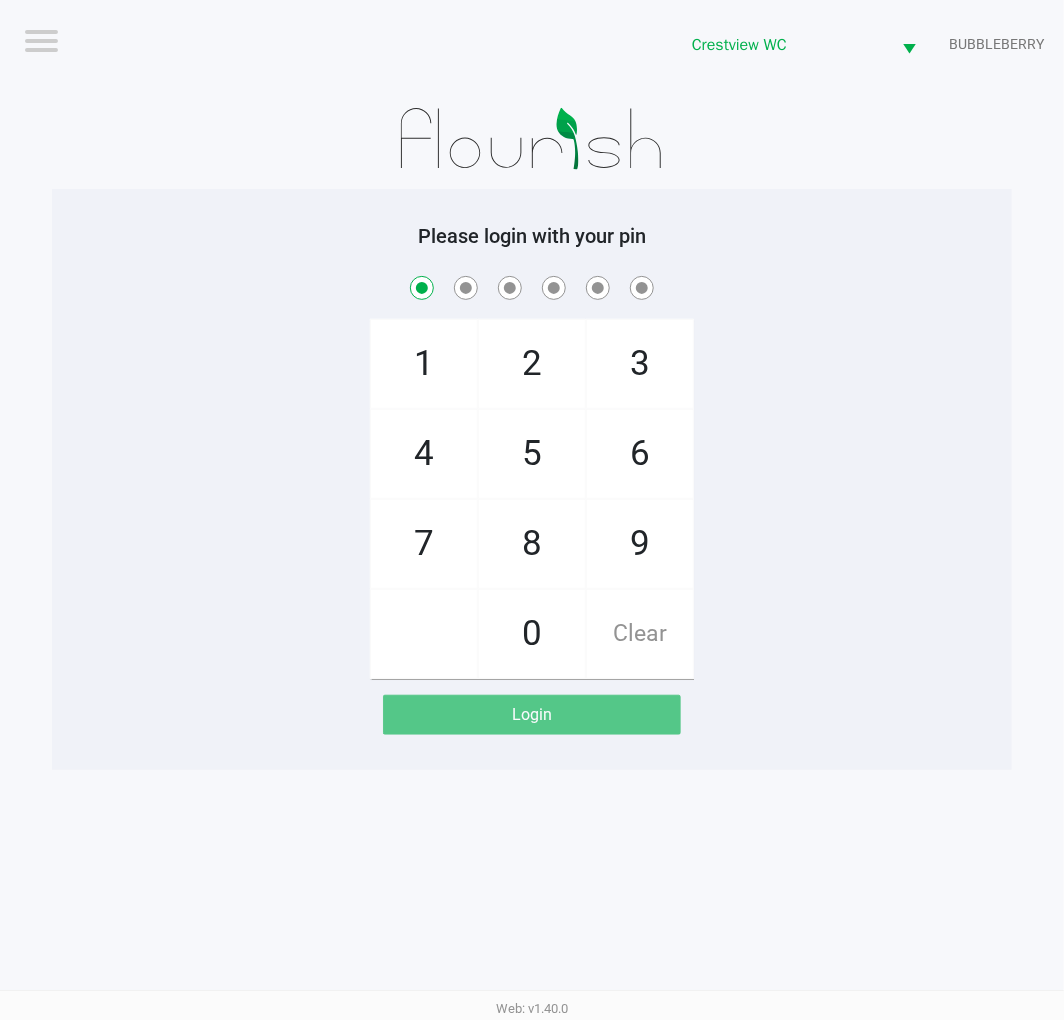 checkbox on "true" 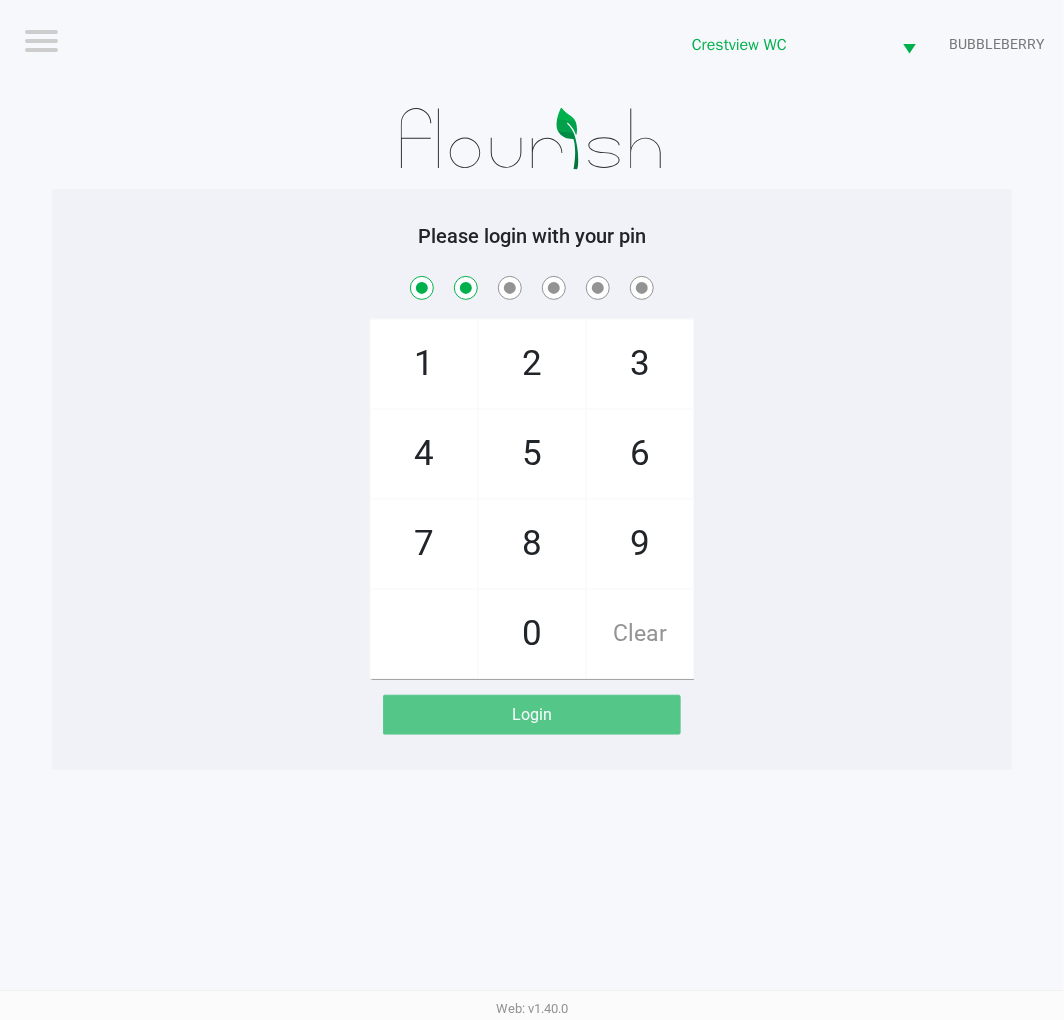 checkbox on "true" 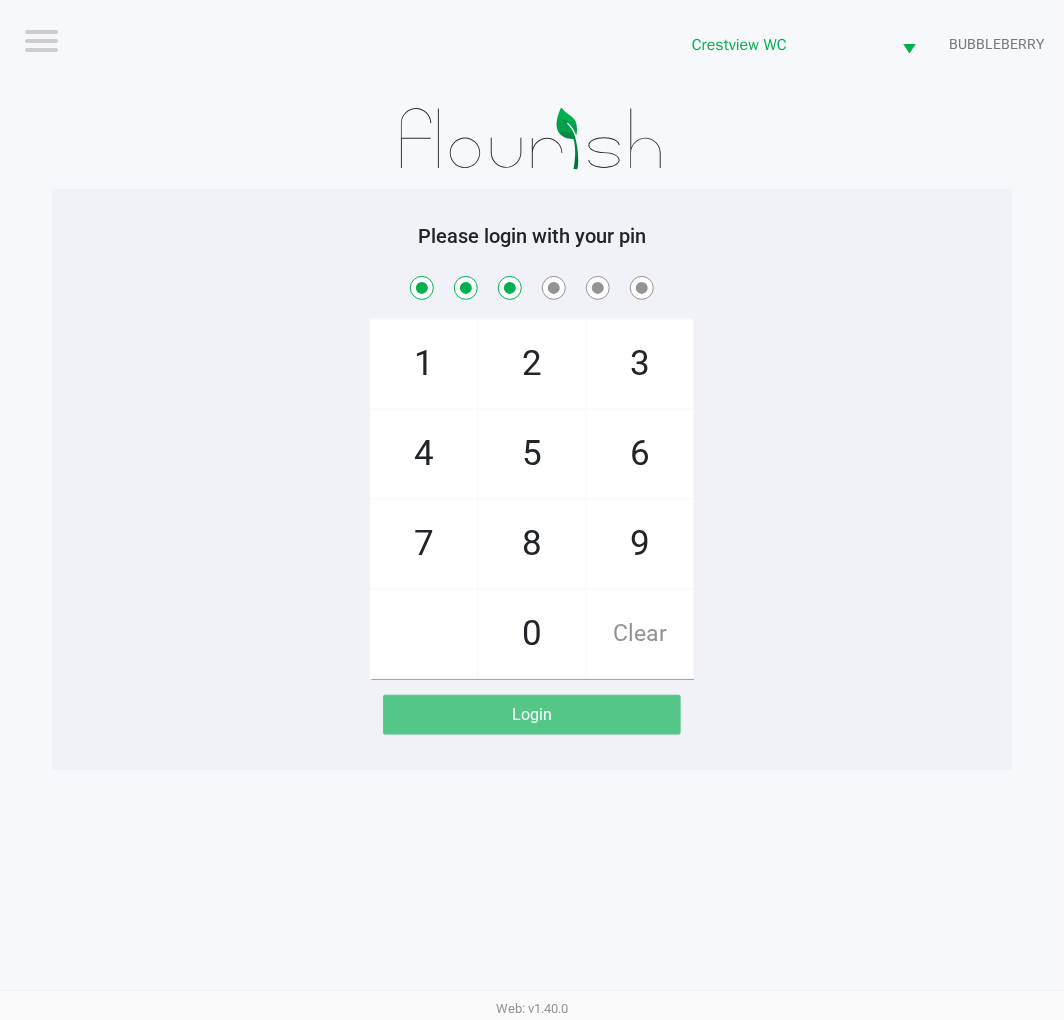checkbox on "true" 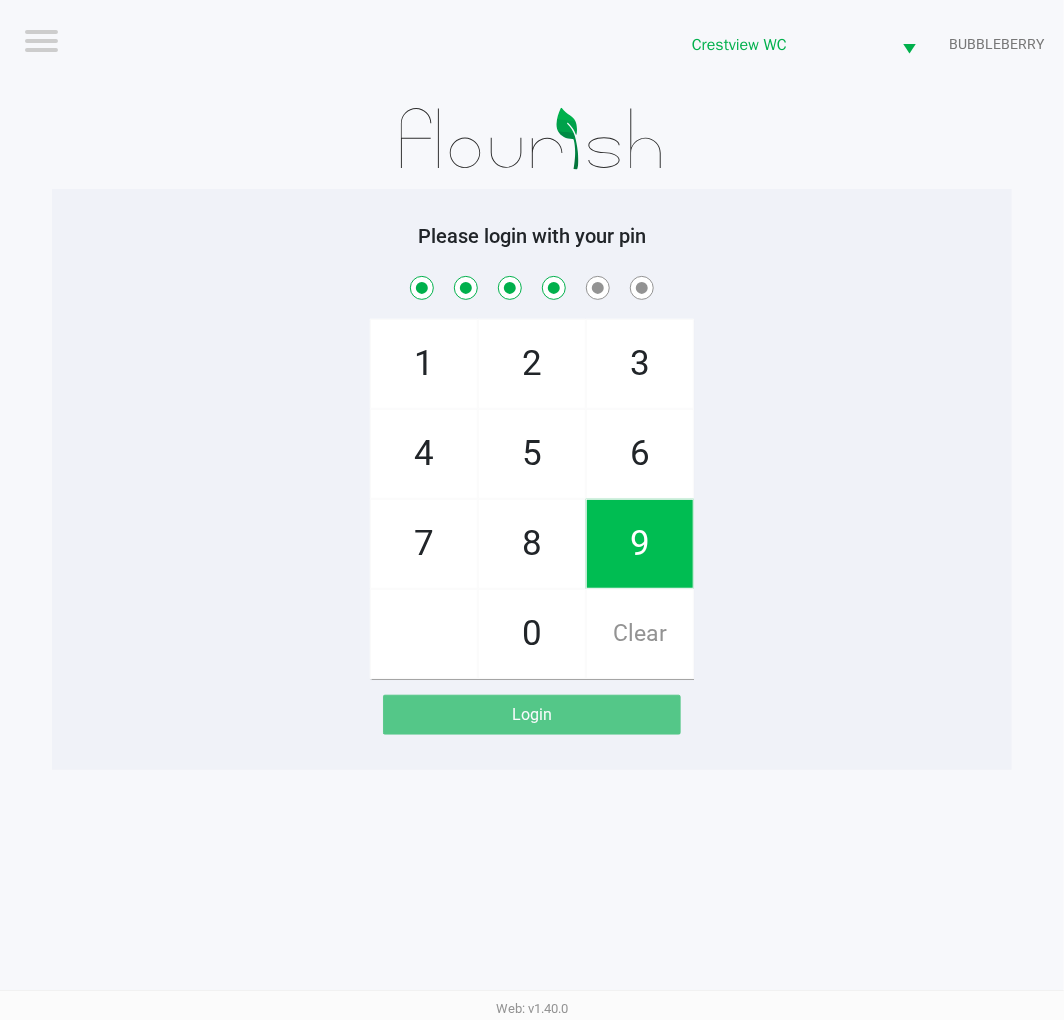 checkbox on "true" 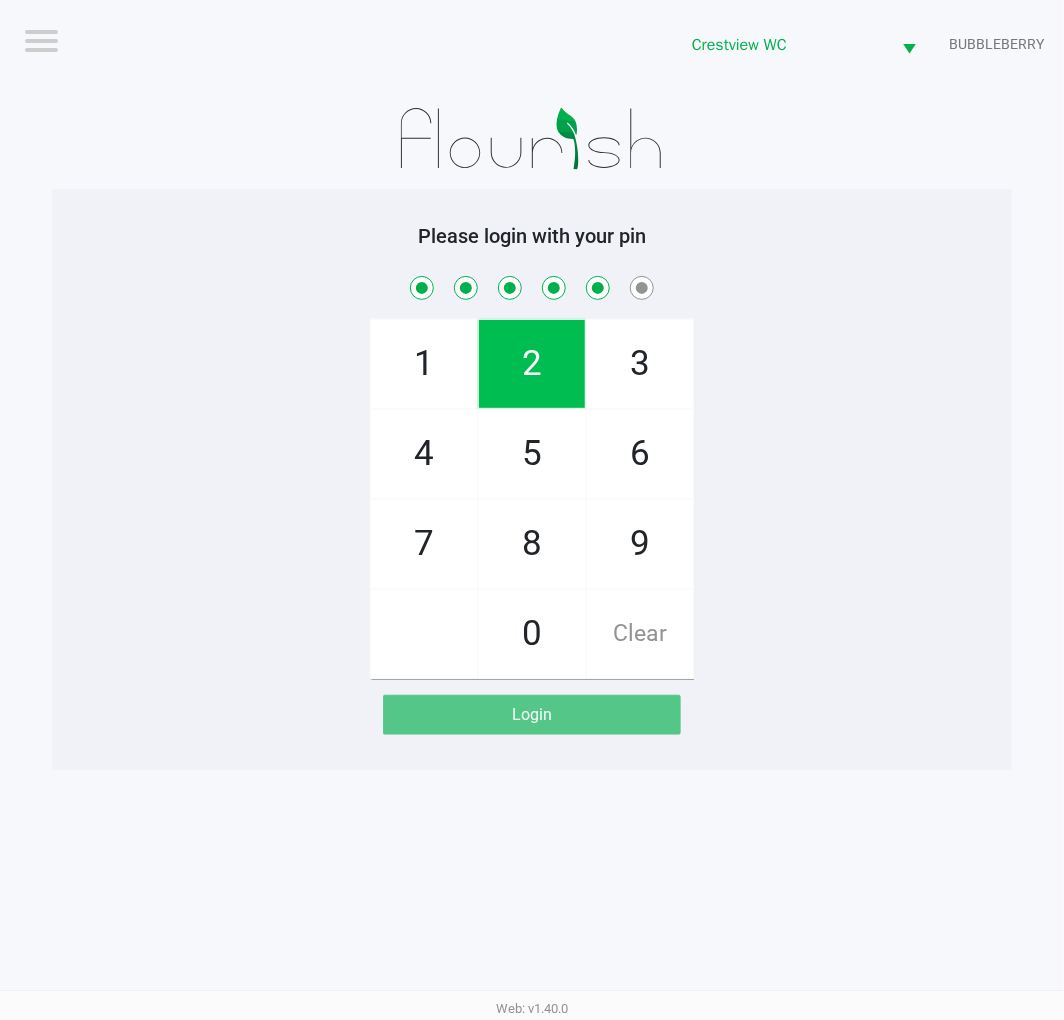 checkbox on "true" 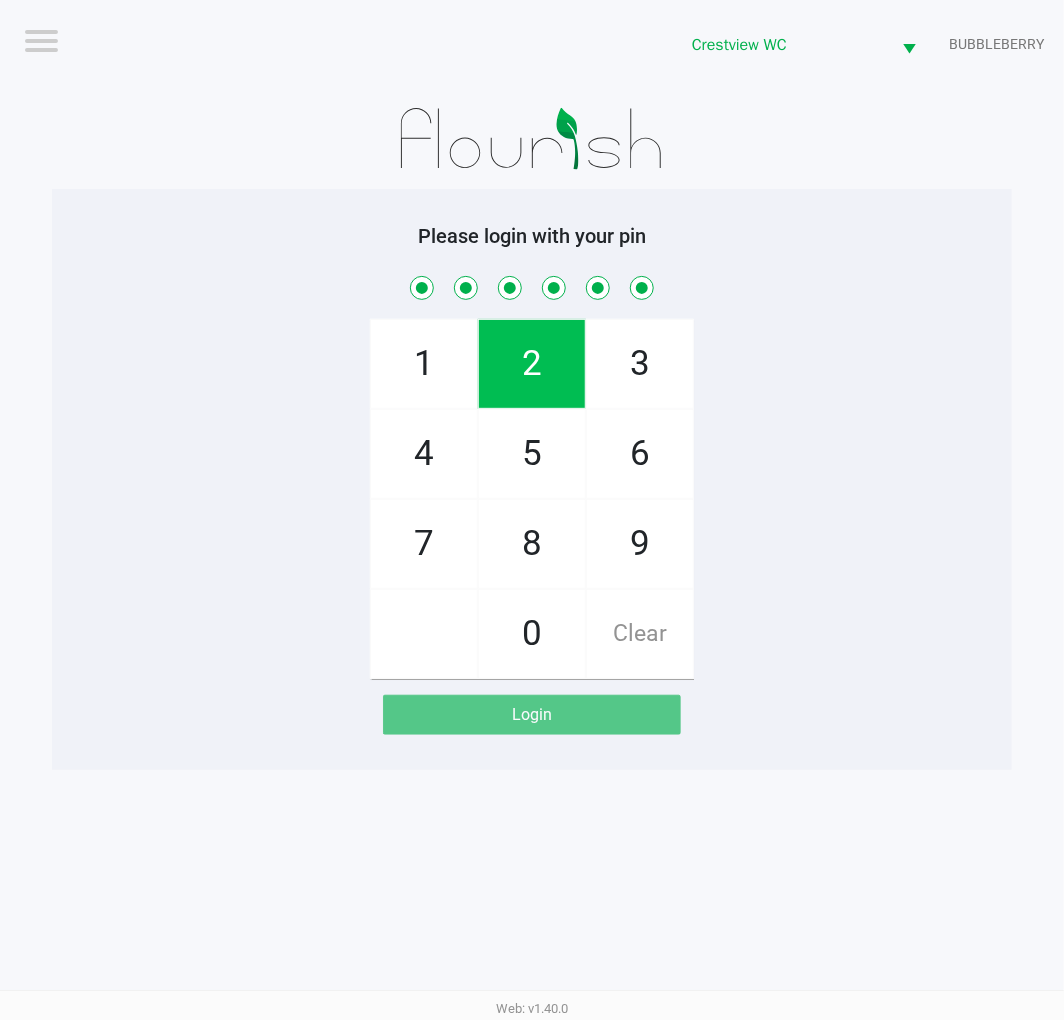 checkbox on "true" 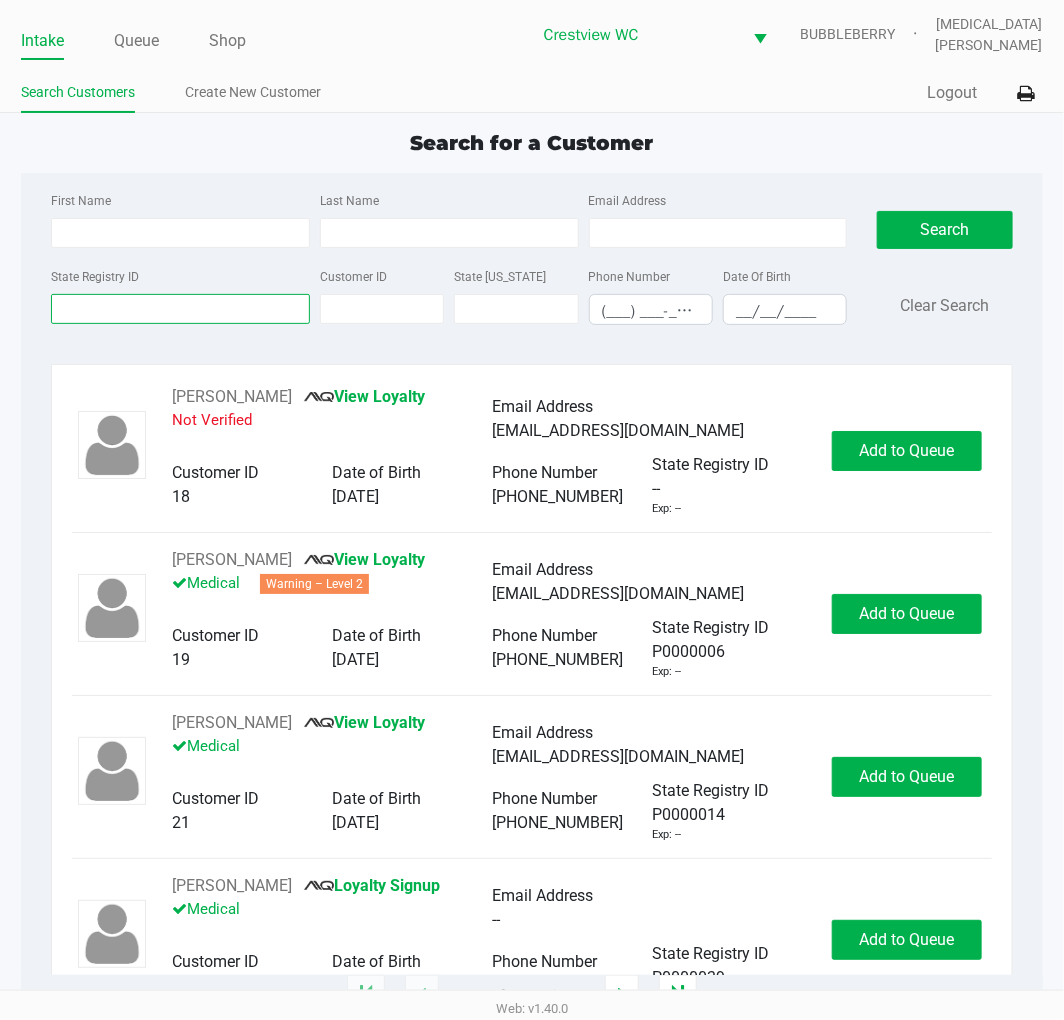 click on "State Registry ID" at bounding box center (180, 309) 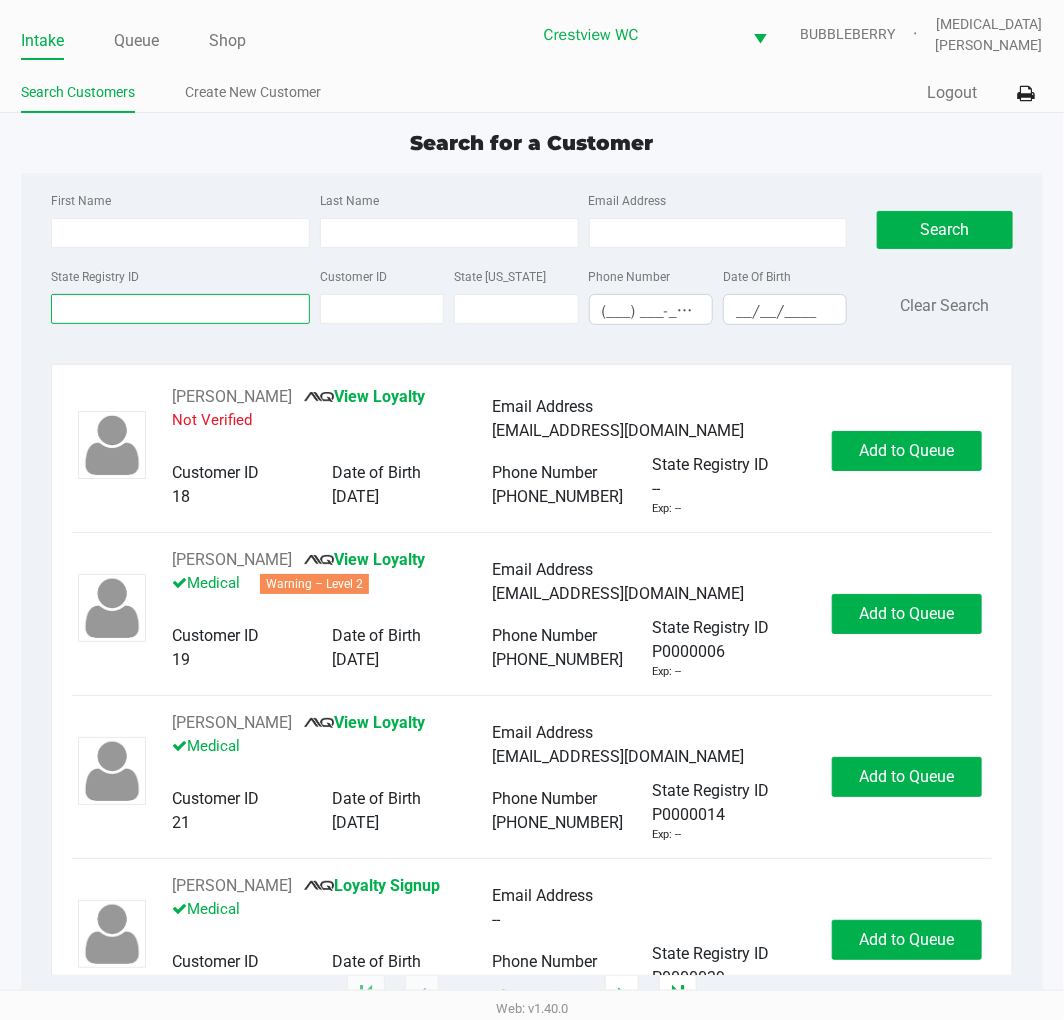 click on "State Registry ID" at bounding box center (180, 309) 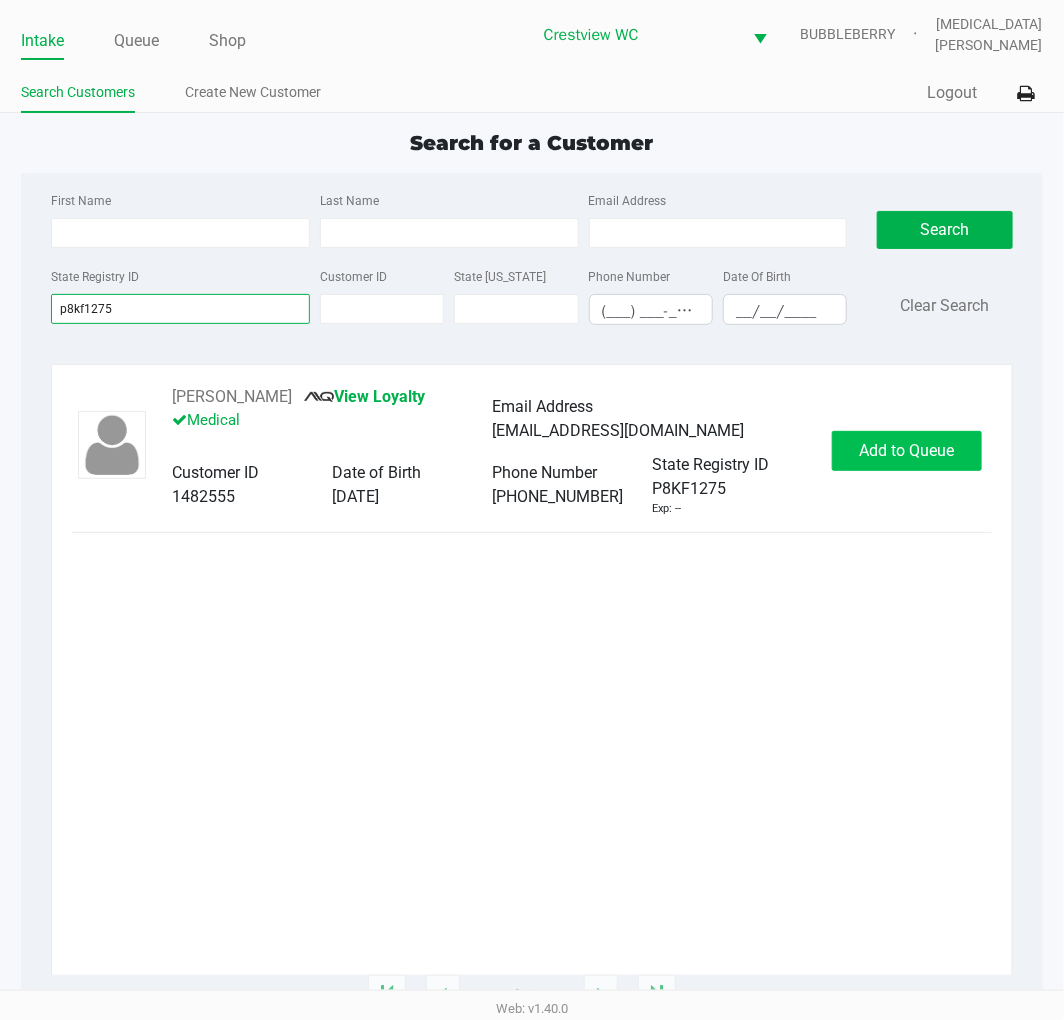 type on "p8kf1275" 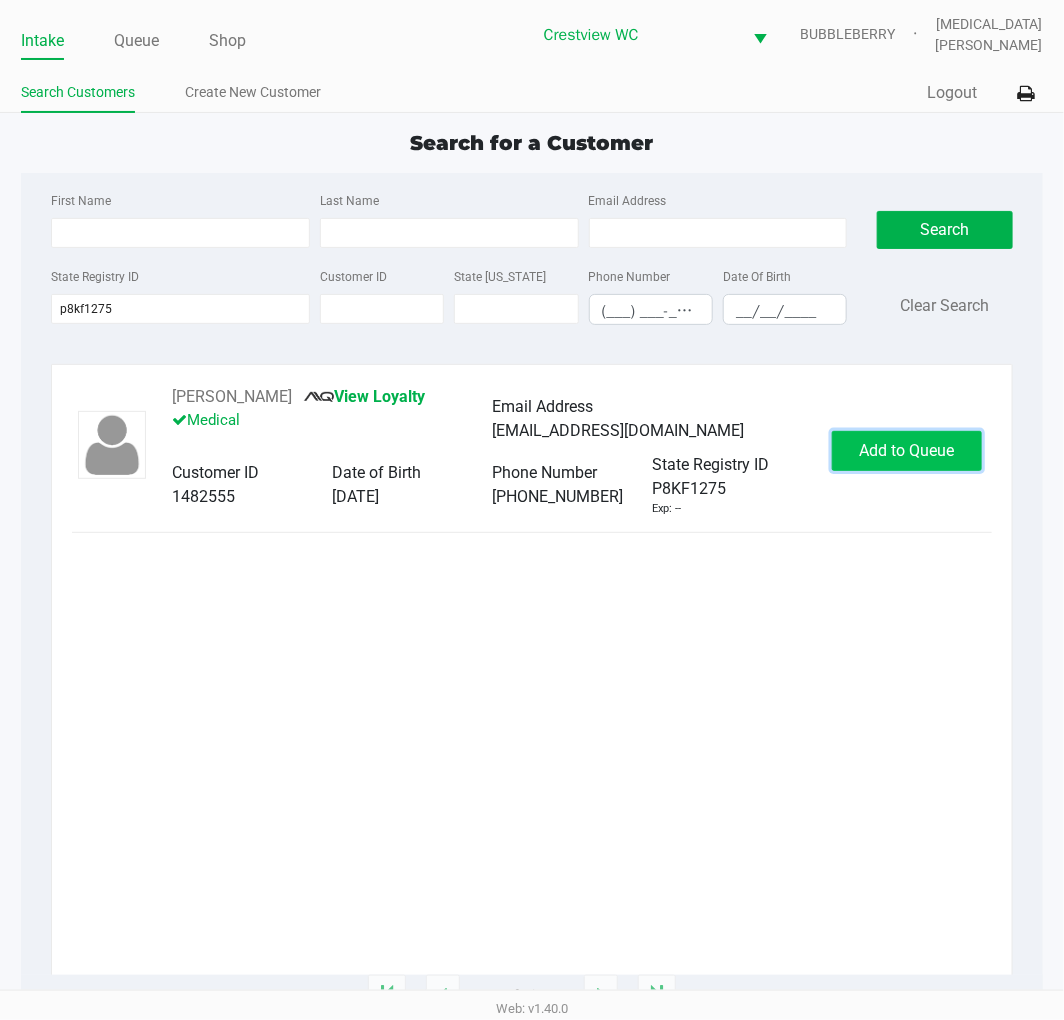 click on "Add to Queue" 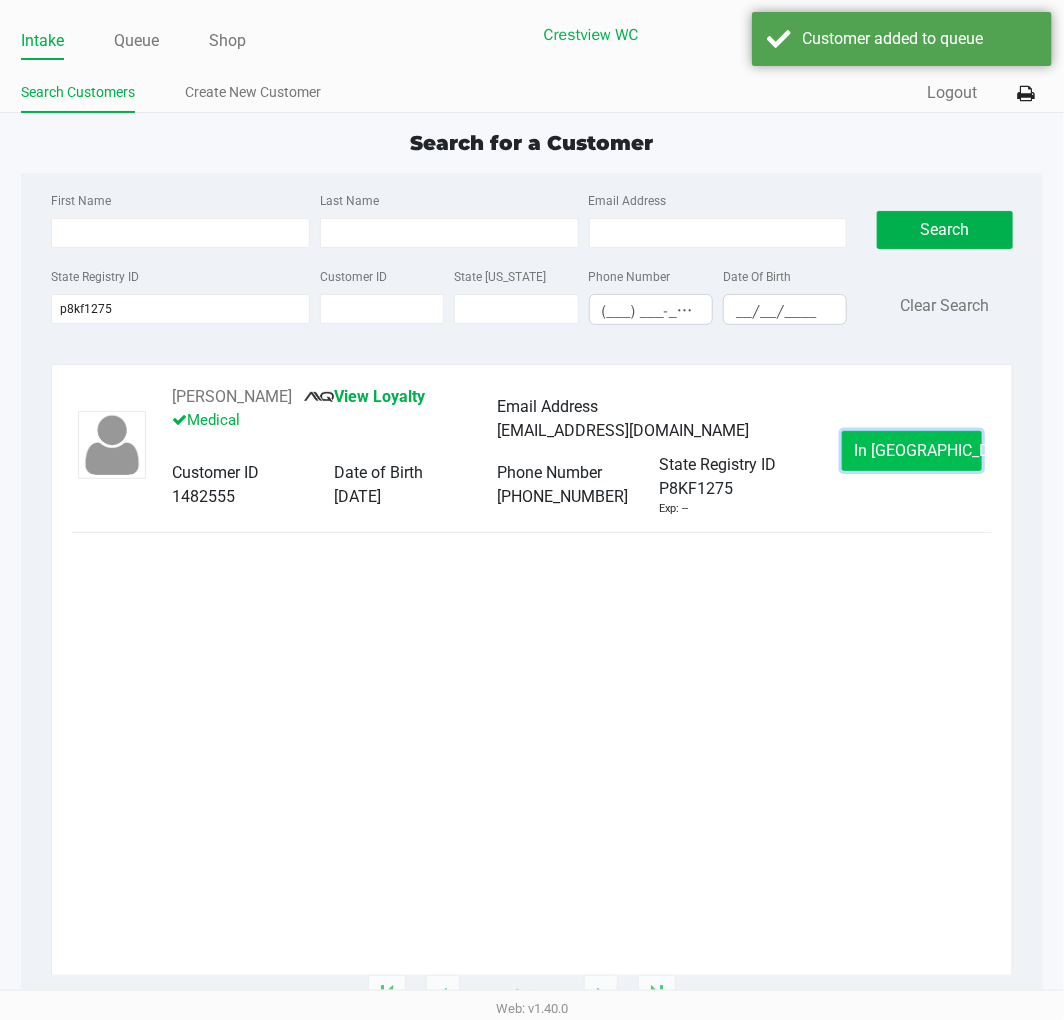 click on "In Queue" 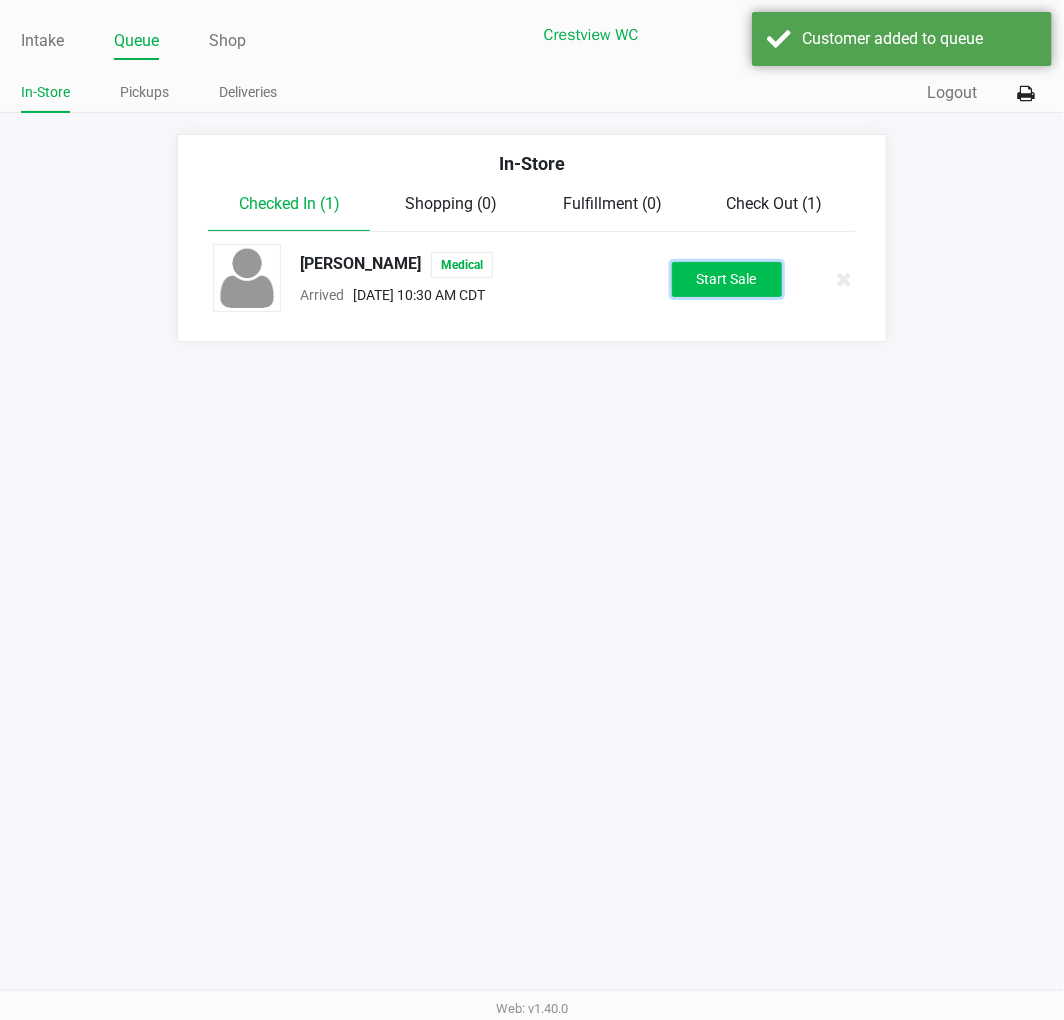 click on "Start Sale" 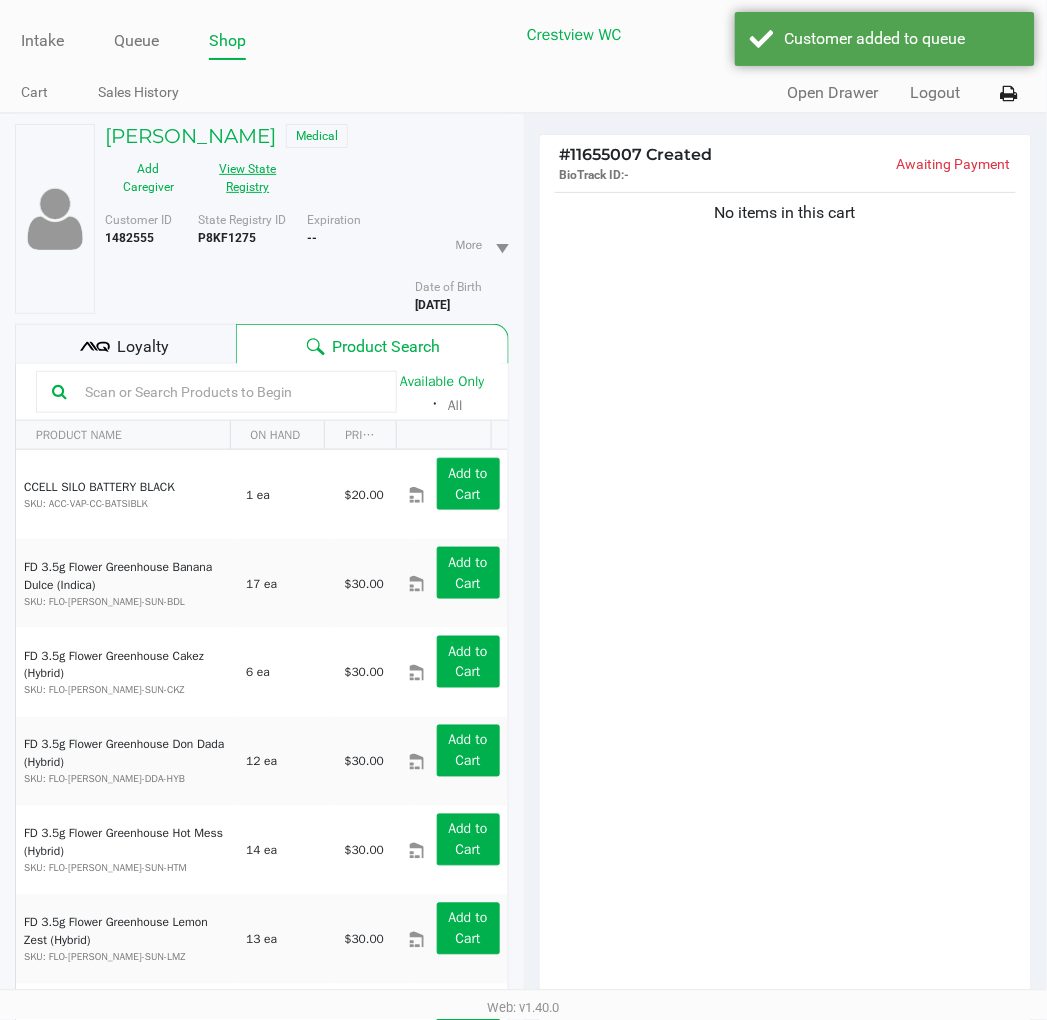 click on "View State Registry" 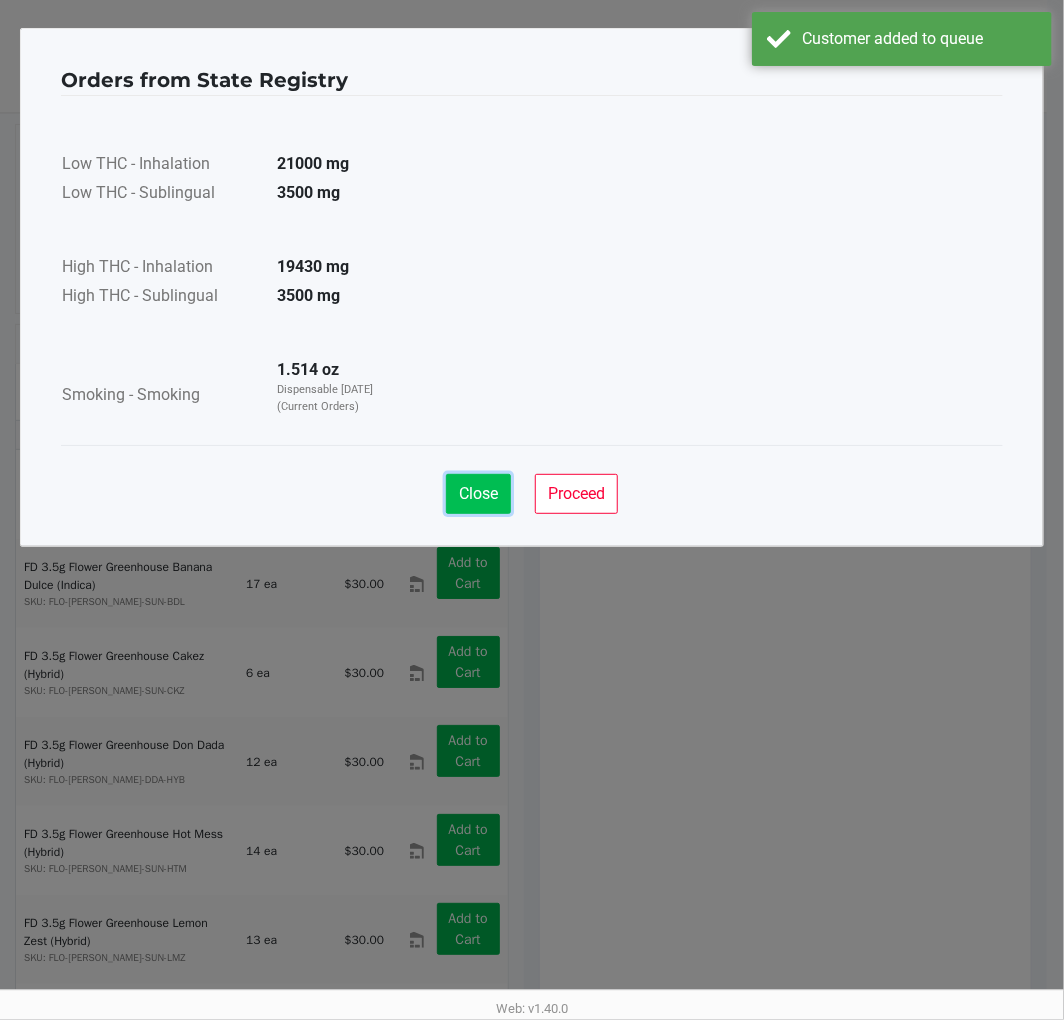 click on "Close" 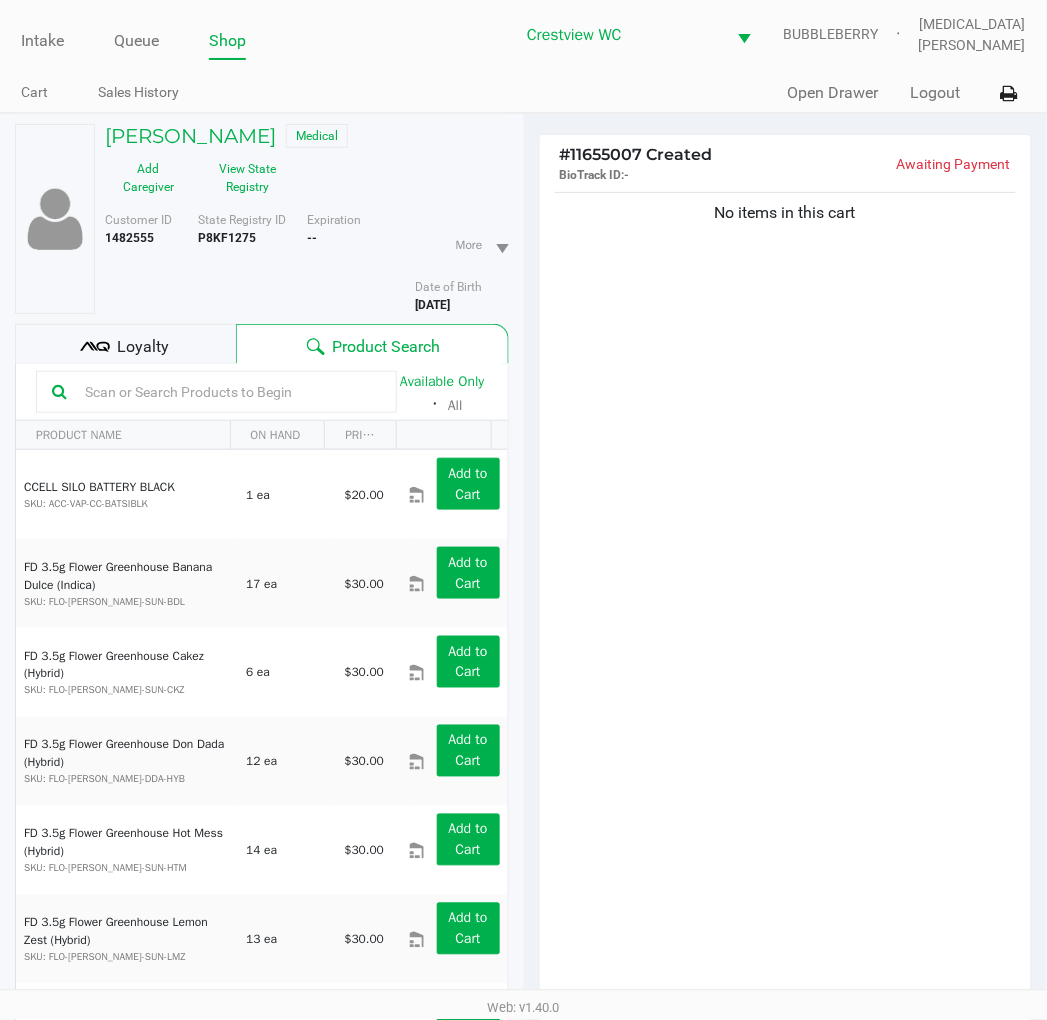 click on "No items in this cart" 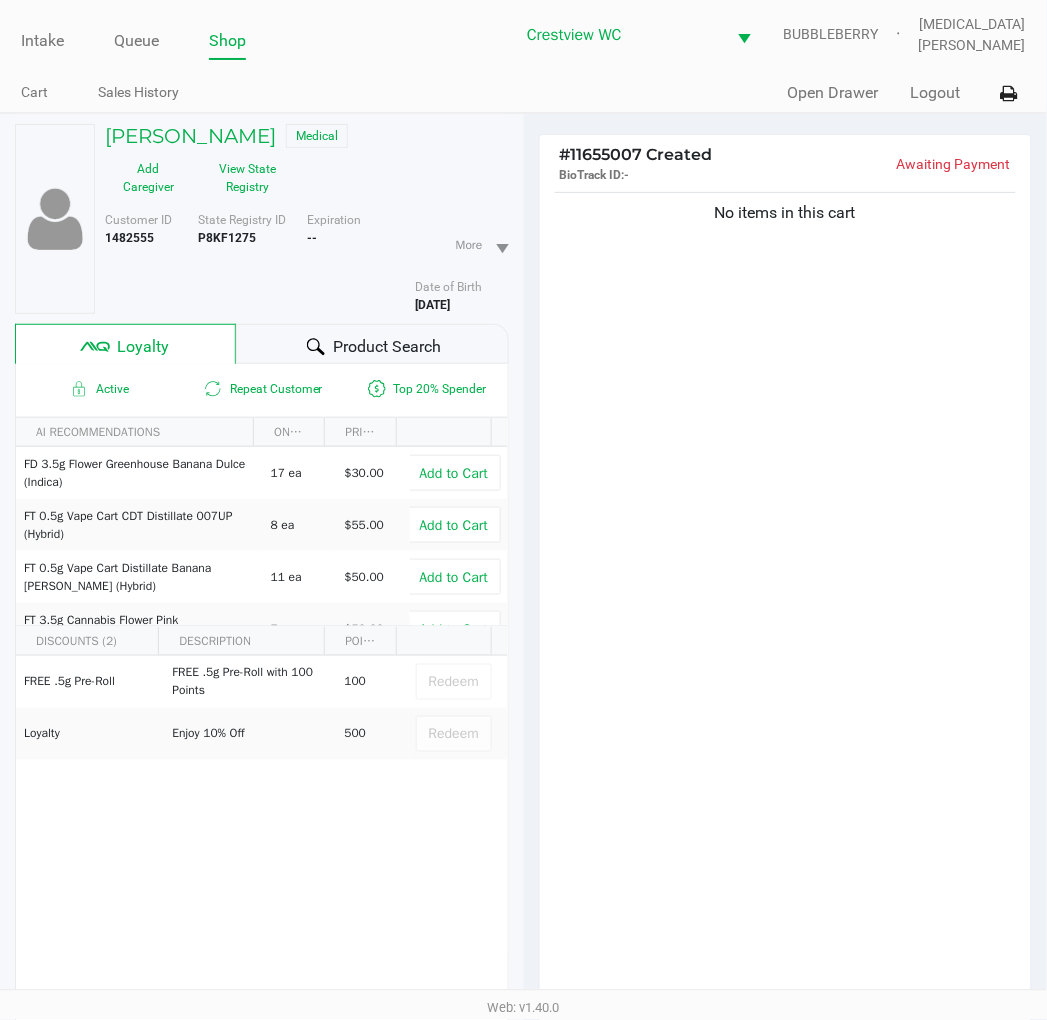 click on "Product Search" 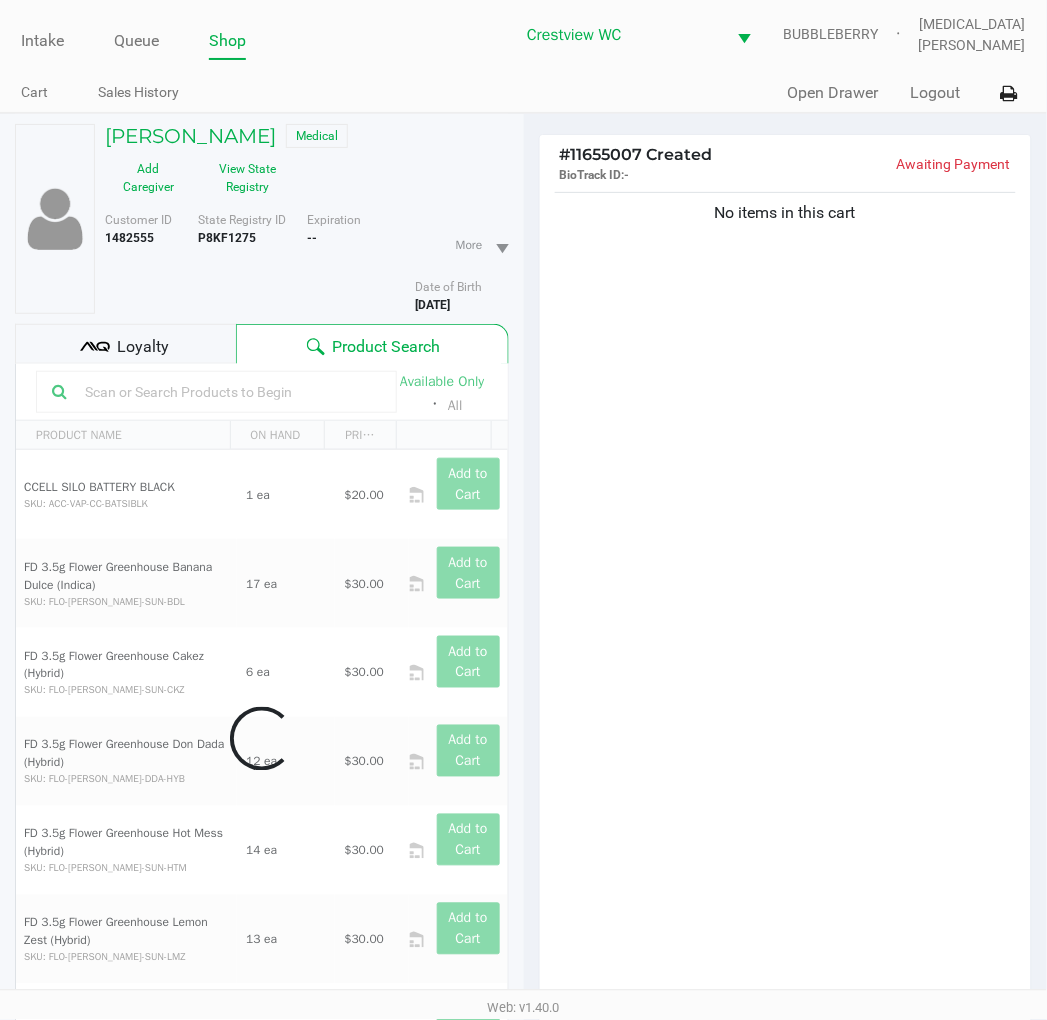 click on "No items in this cart" 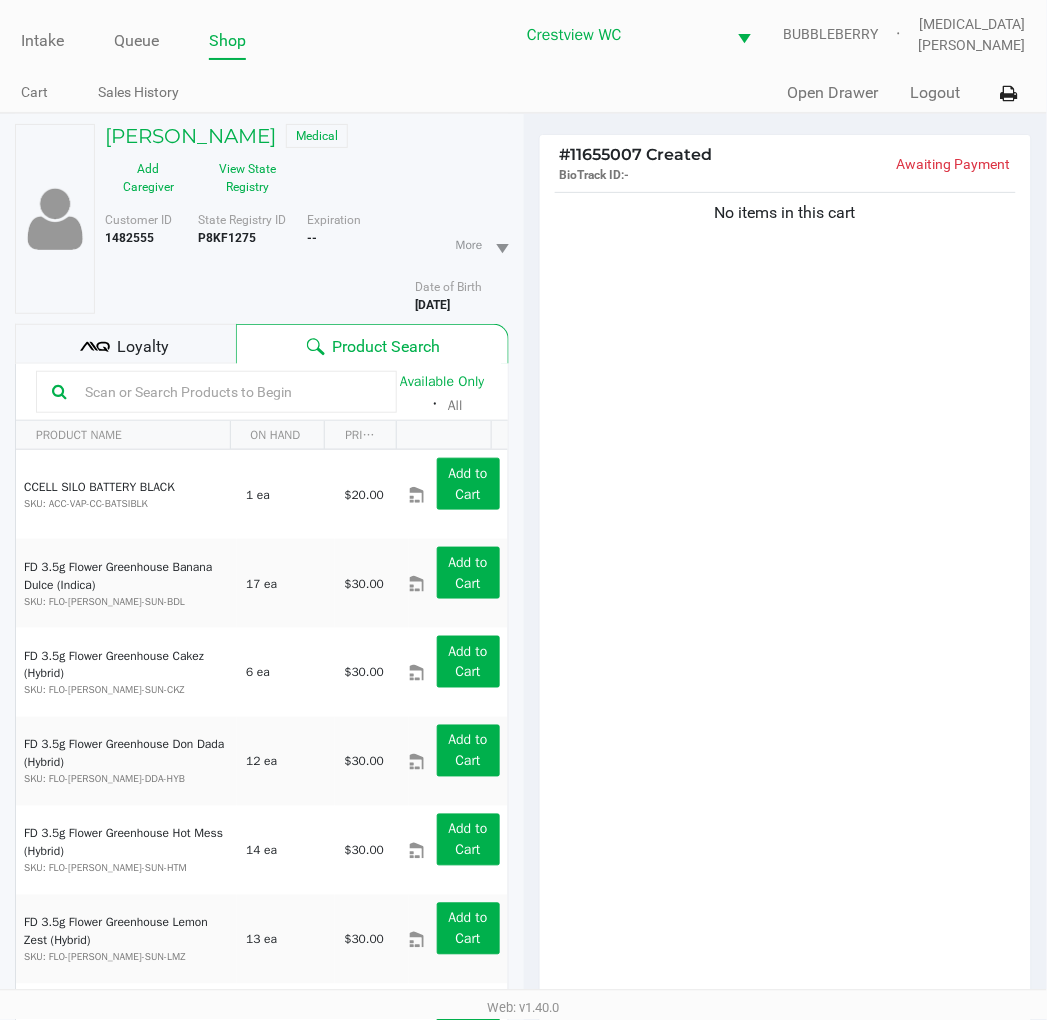 click on "Loyalty" 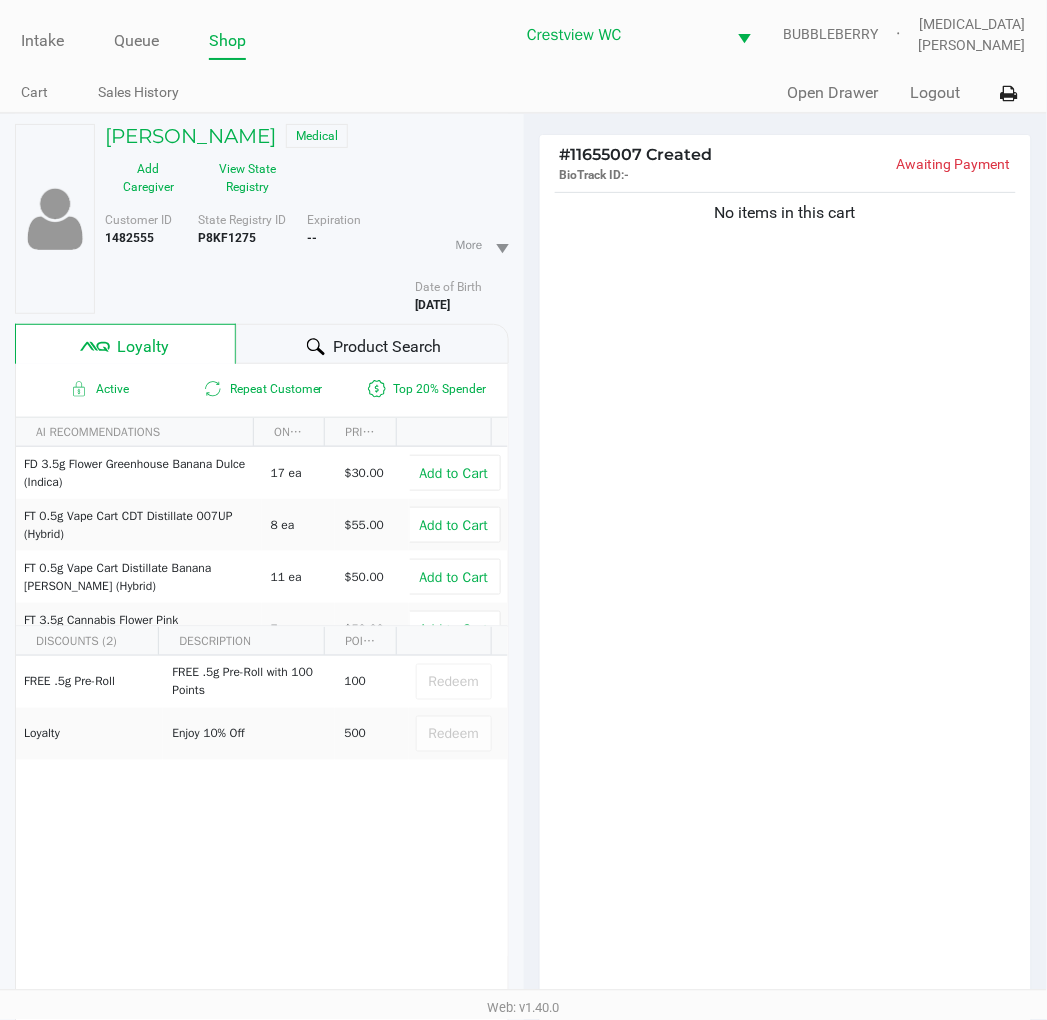 click on "Product Search" 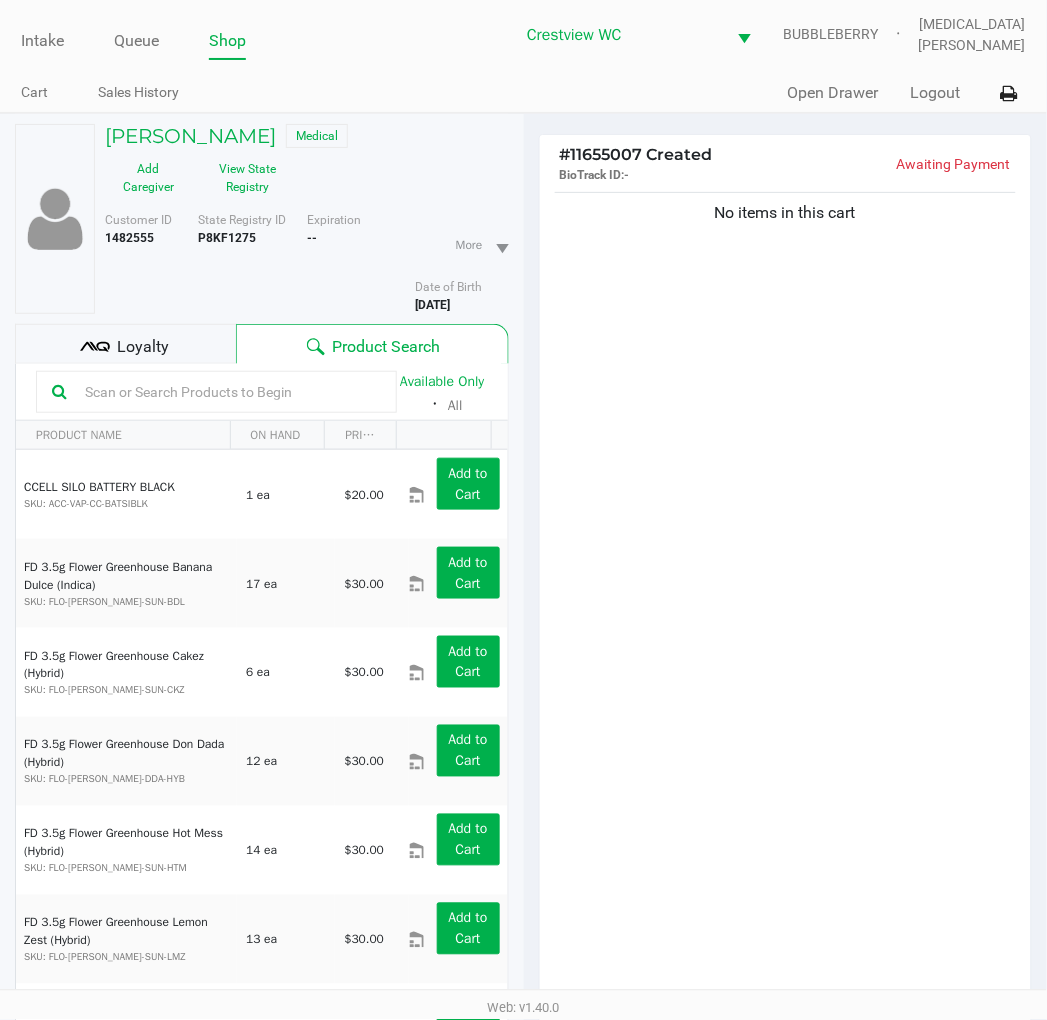 click on "No items in this cart" 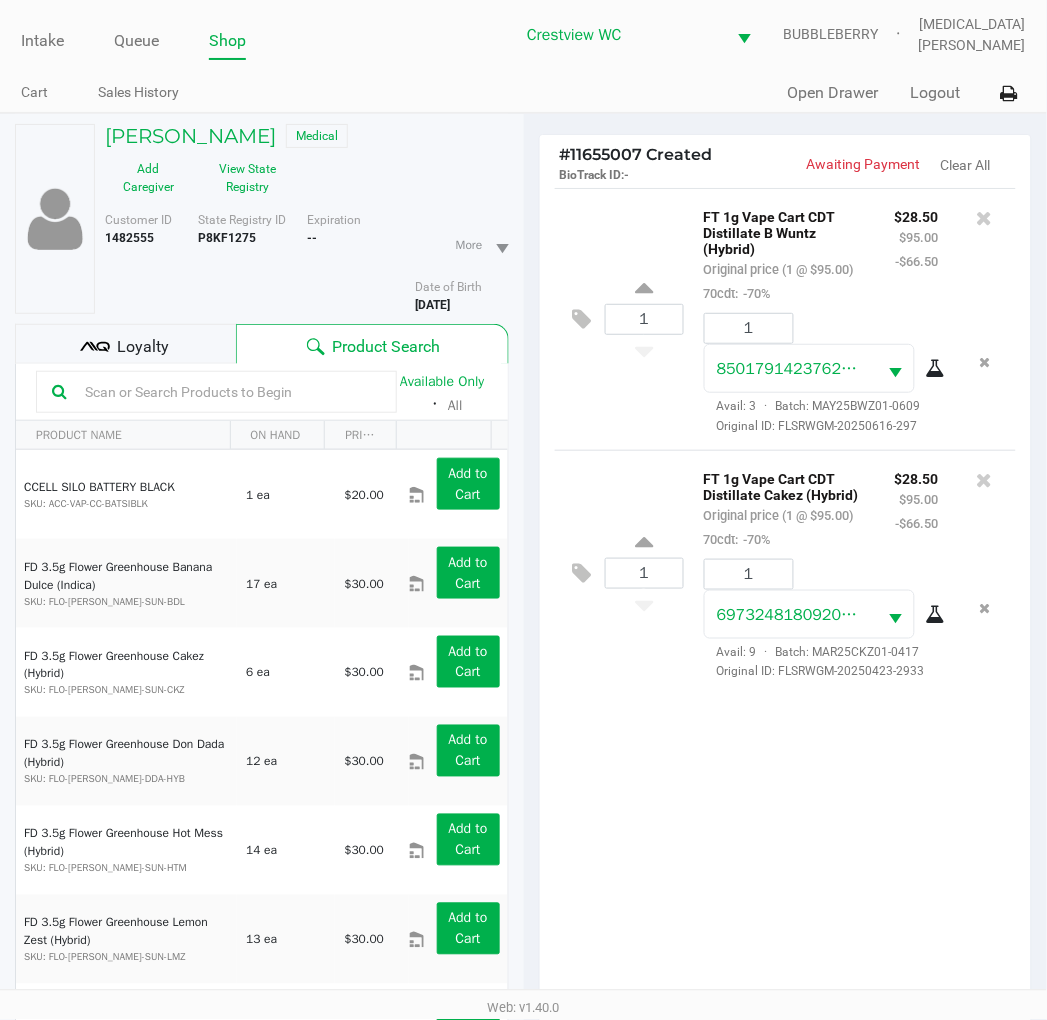 click on "Loyalty" 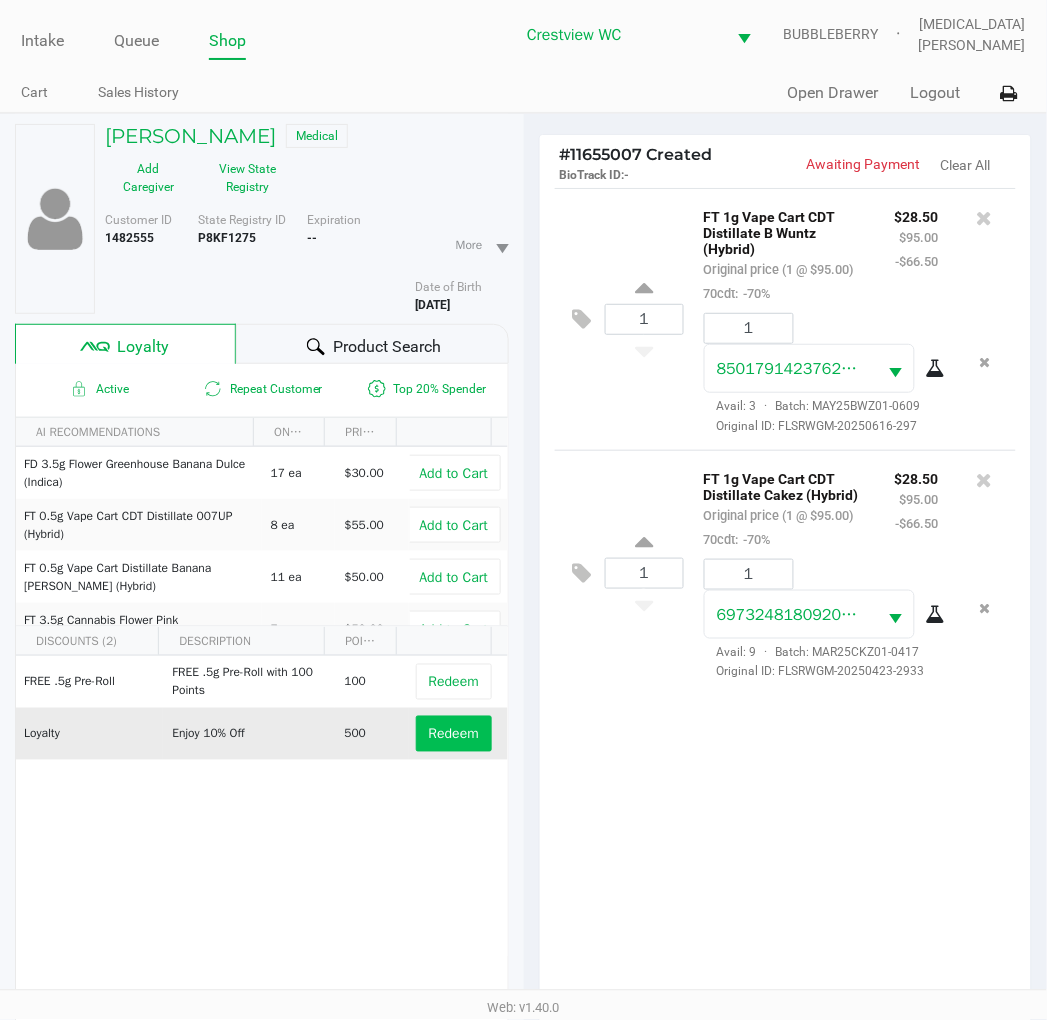 click on "Redeem" 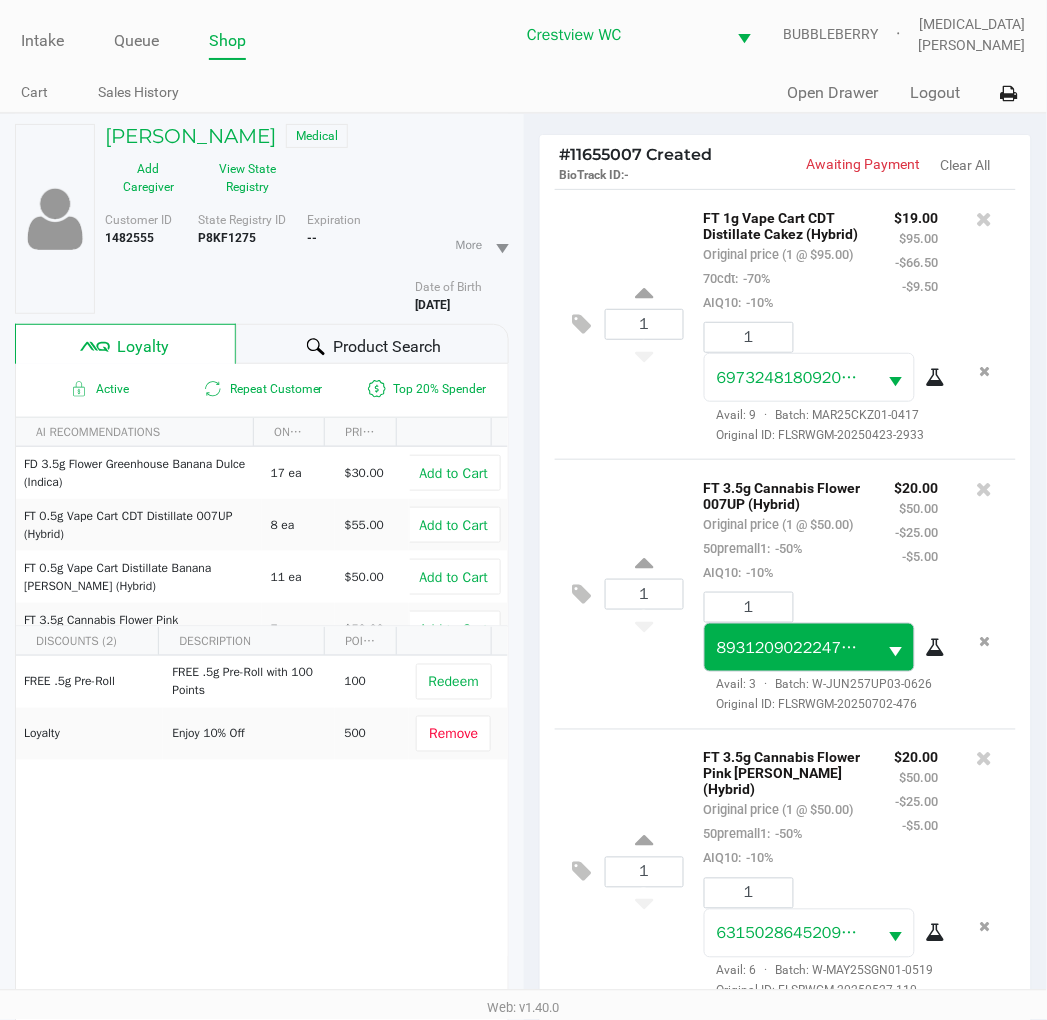 scroll, scrollTop: 477, scrollLeft: 0, axis: vertical 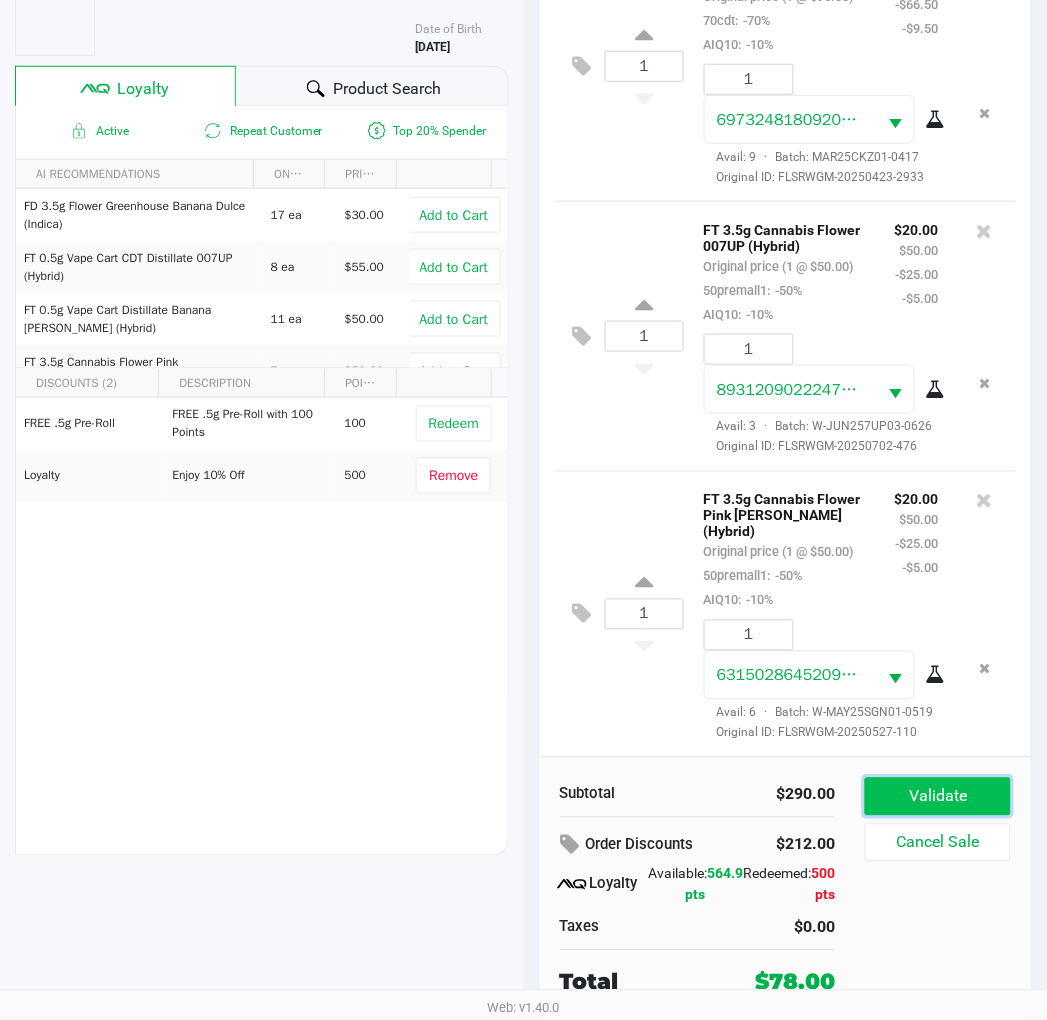 click on "Validate" 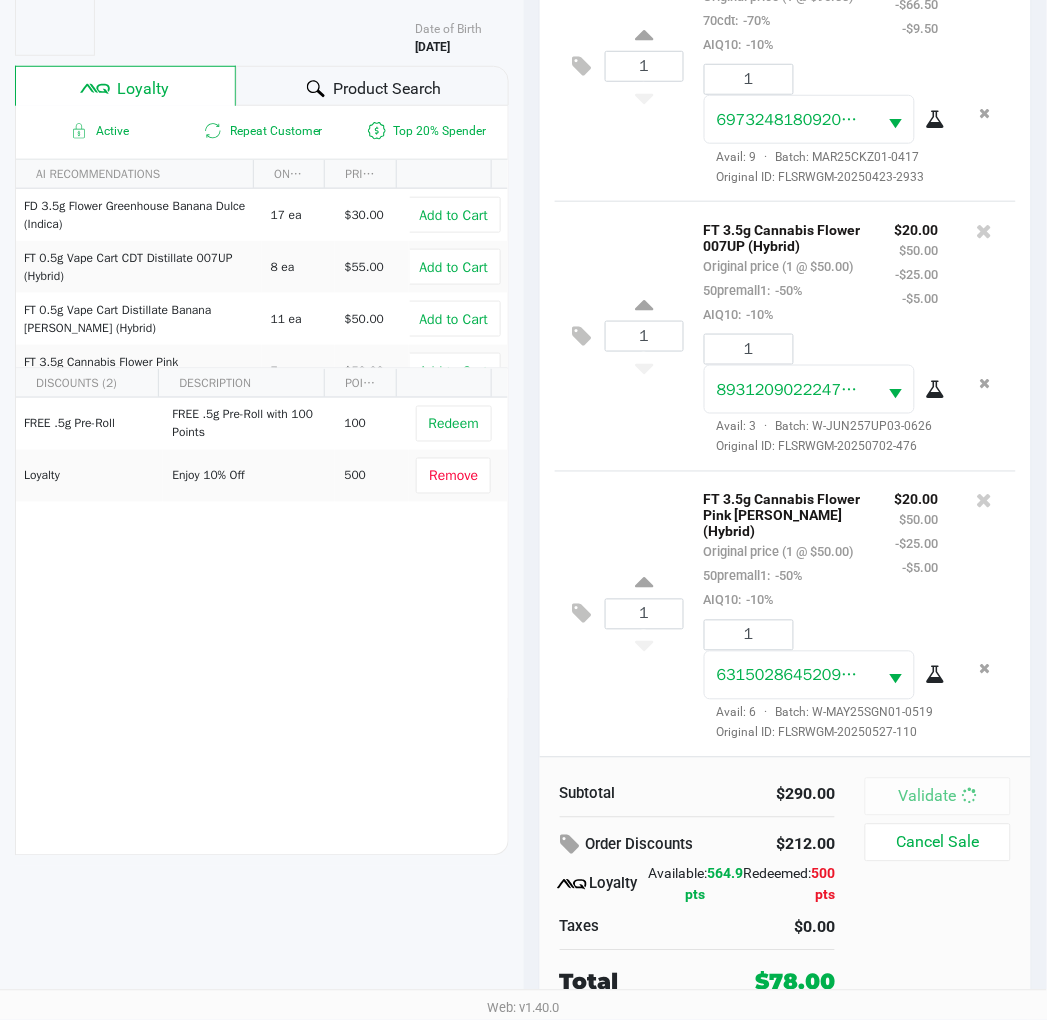 scroll, scrollTop: 0, scrollLeft: 0, axis: both 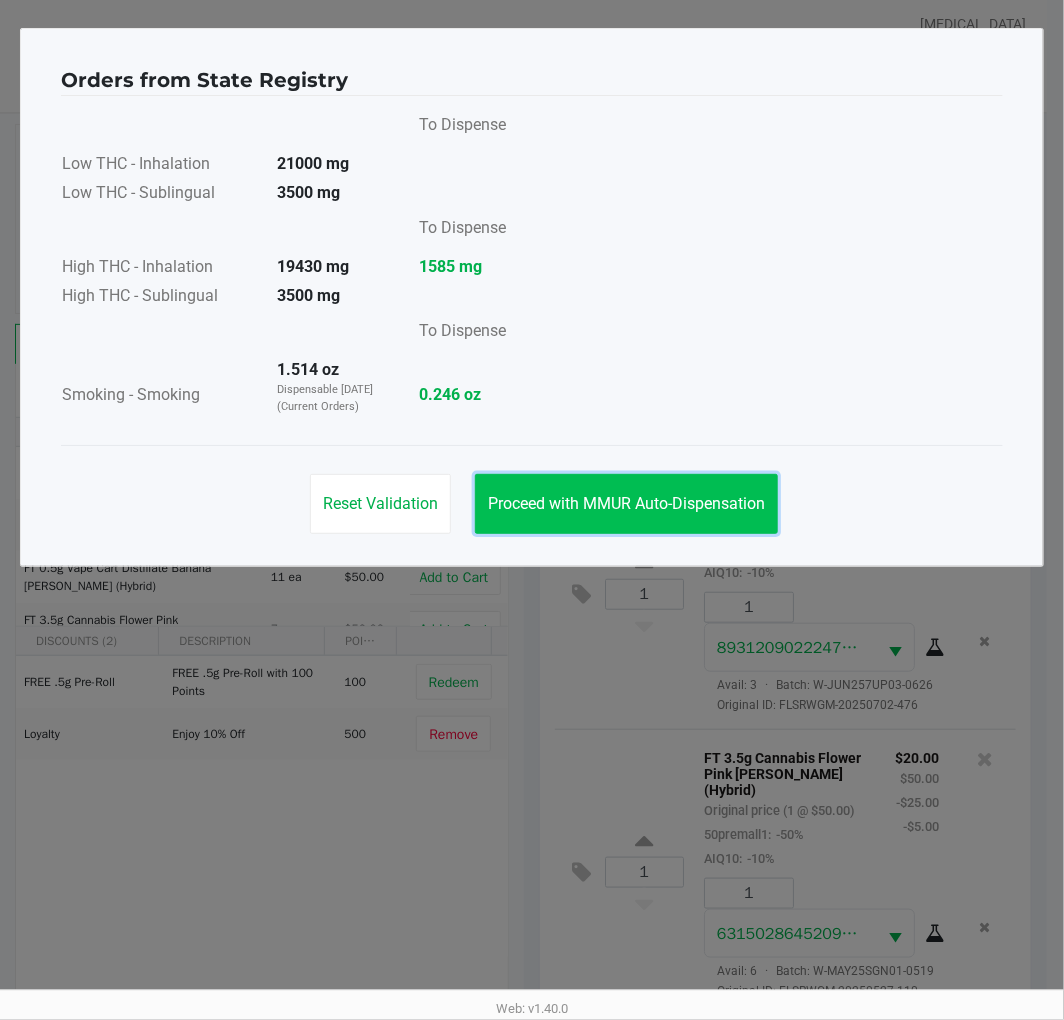 click on "Proceed with MMUR Auto-Dispensation" 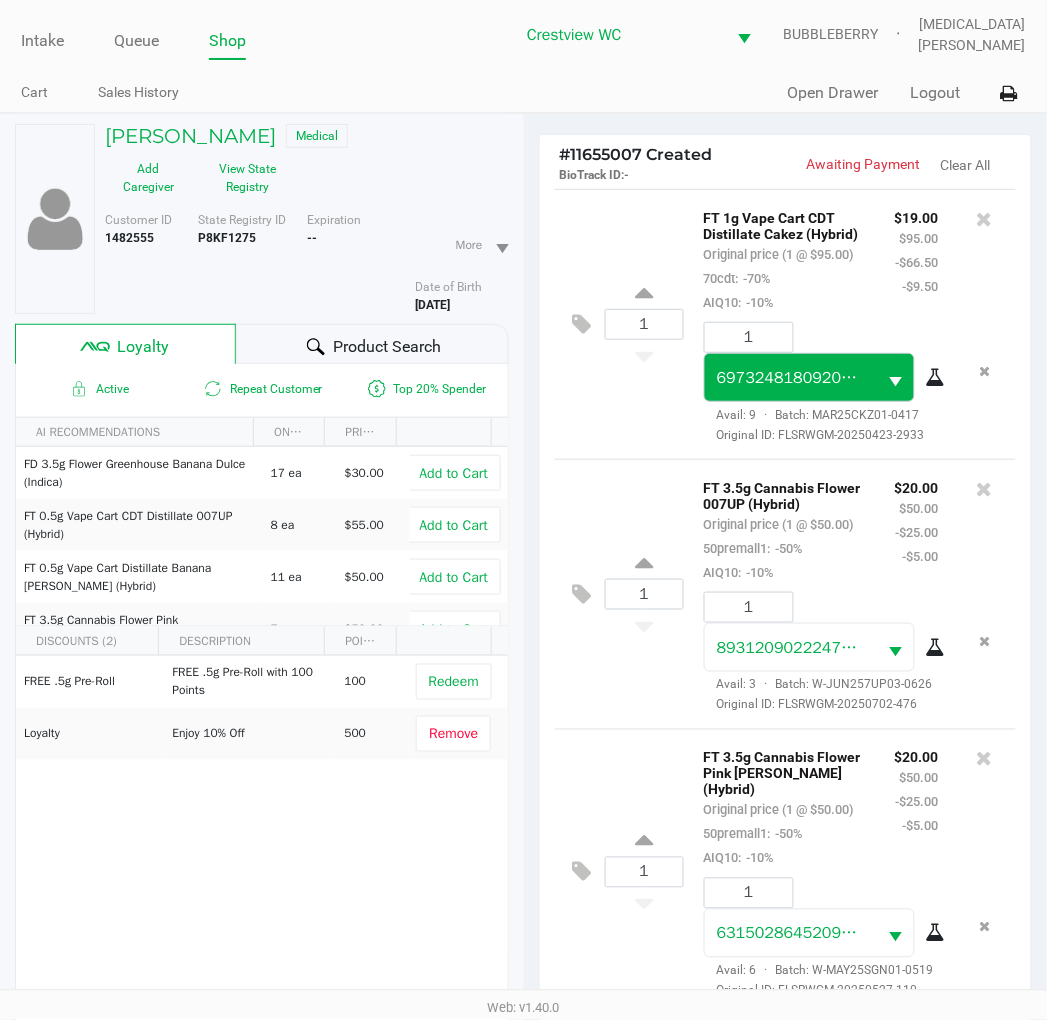 scroll, scrollTop: 477, scrollLeft: 0, axis: vertical 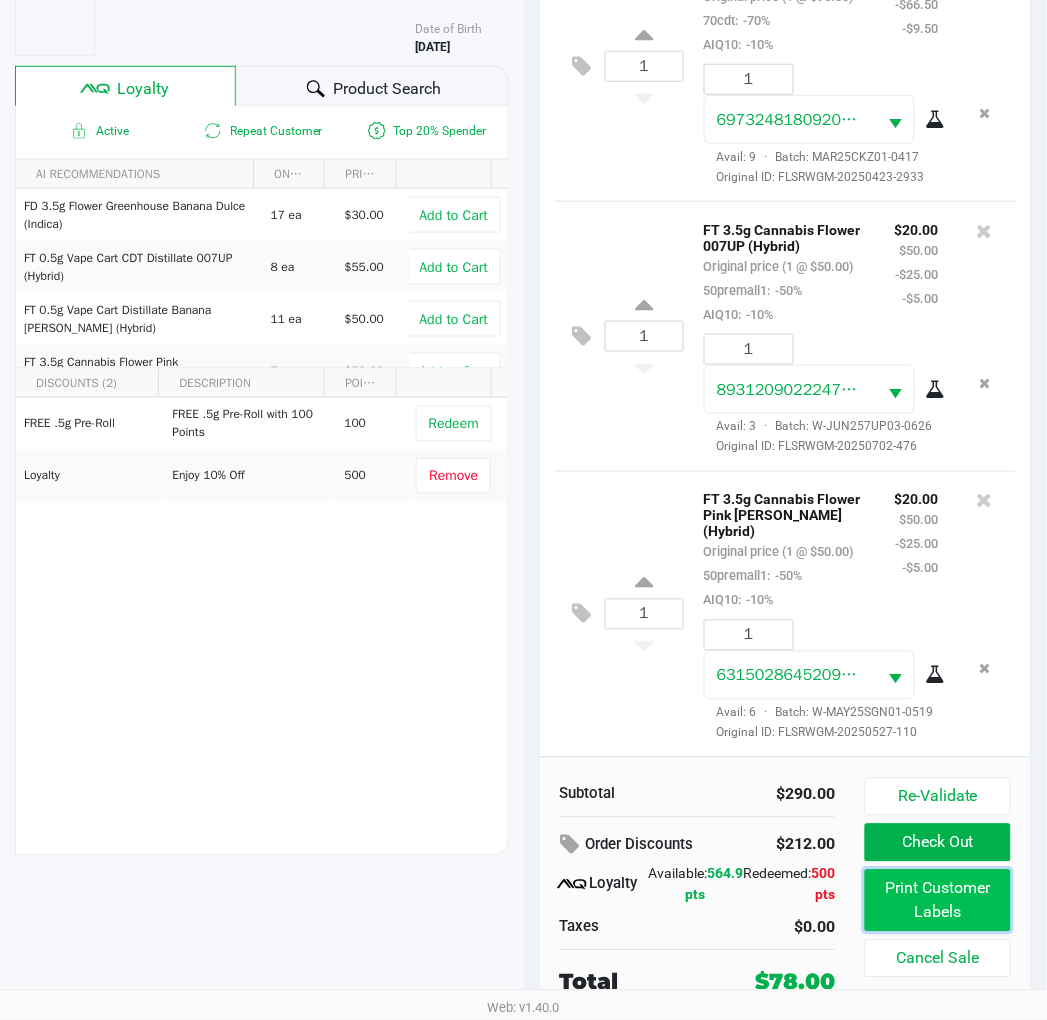 click on "Print Customer Labels" 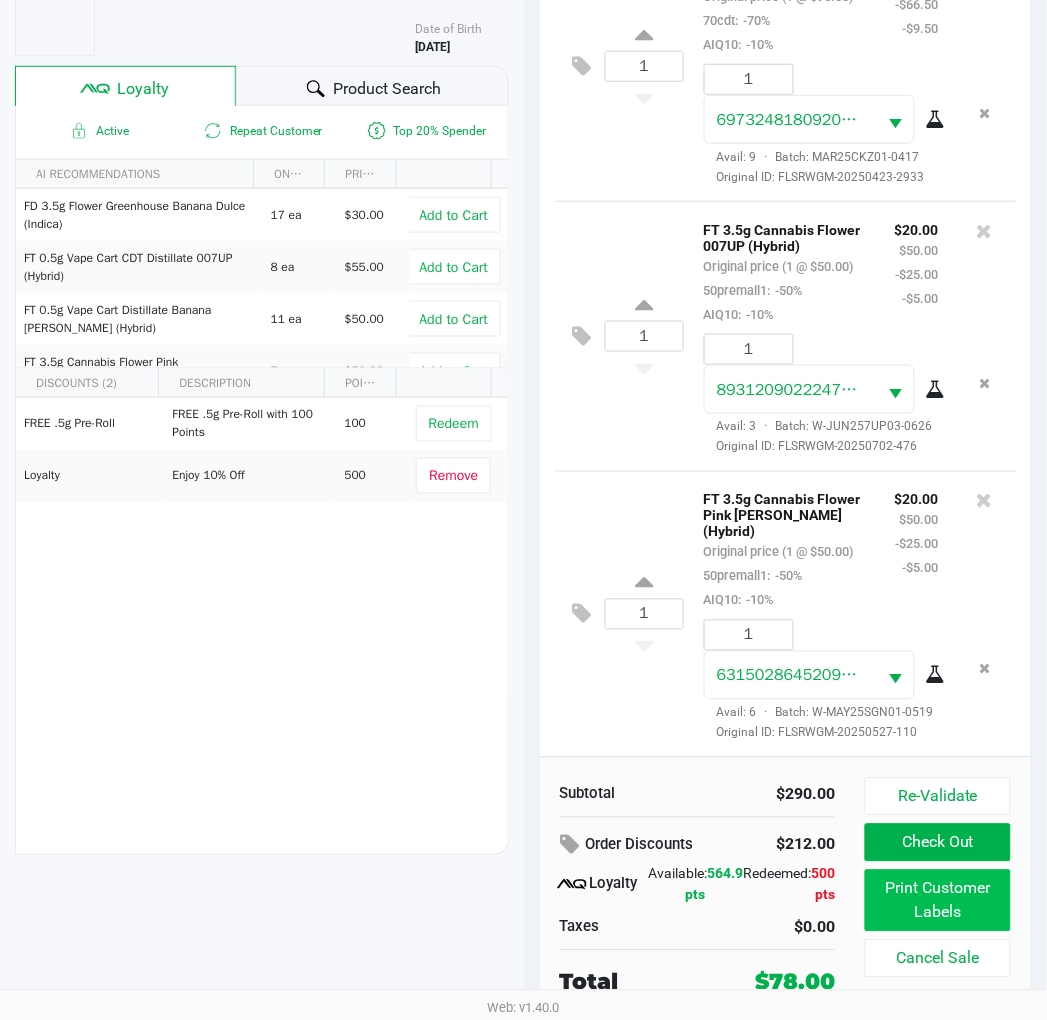 scroll, scrollTop: 0, scrollLeft: 0, axis: both 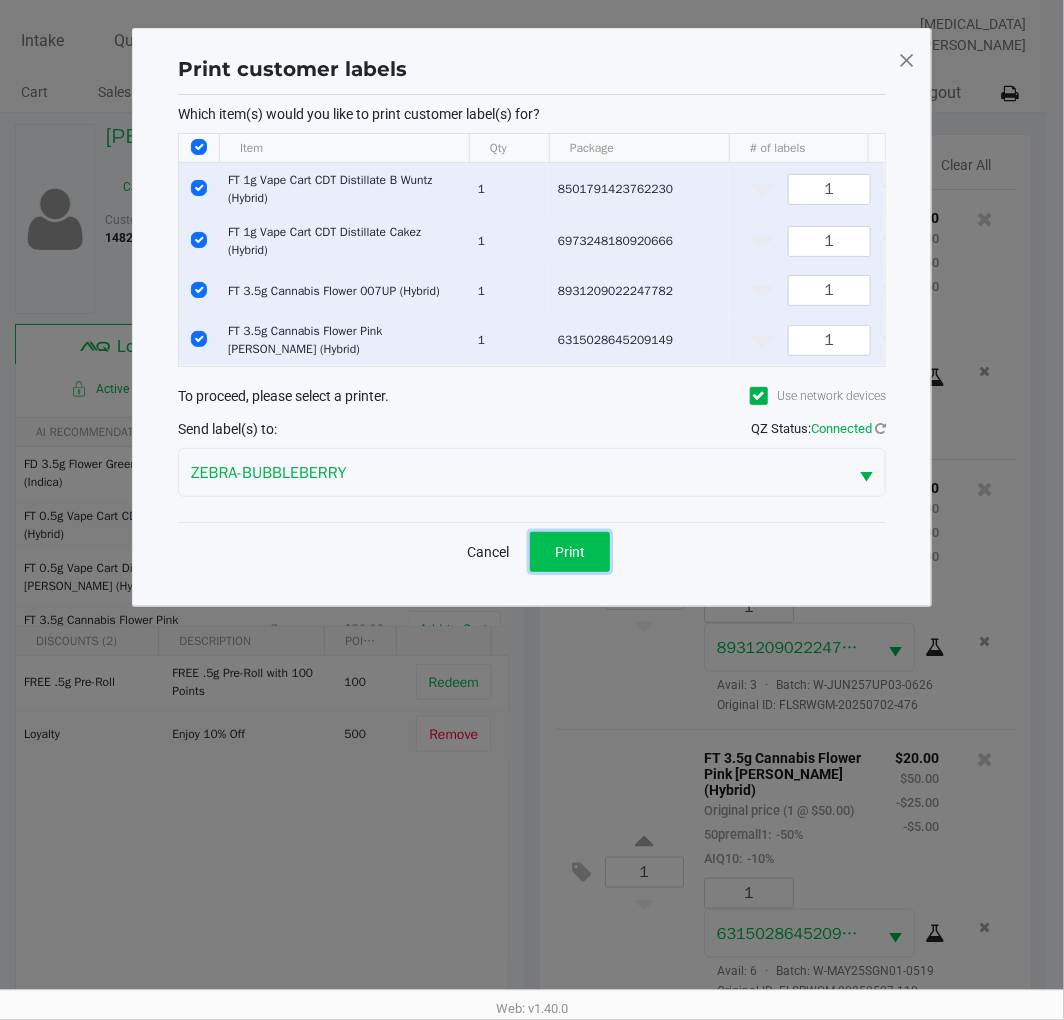 click on "Print" 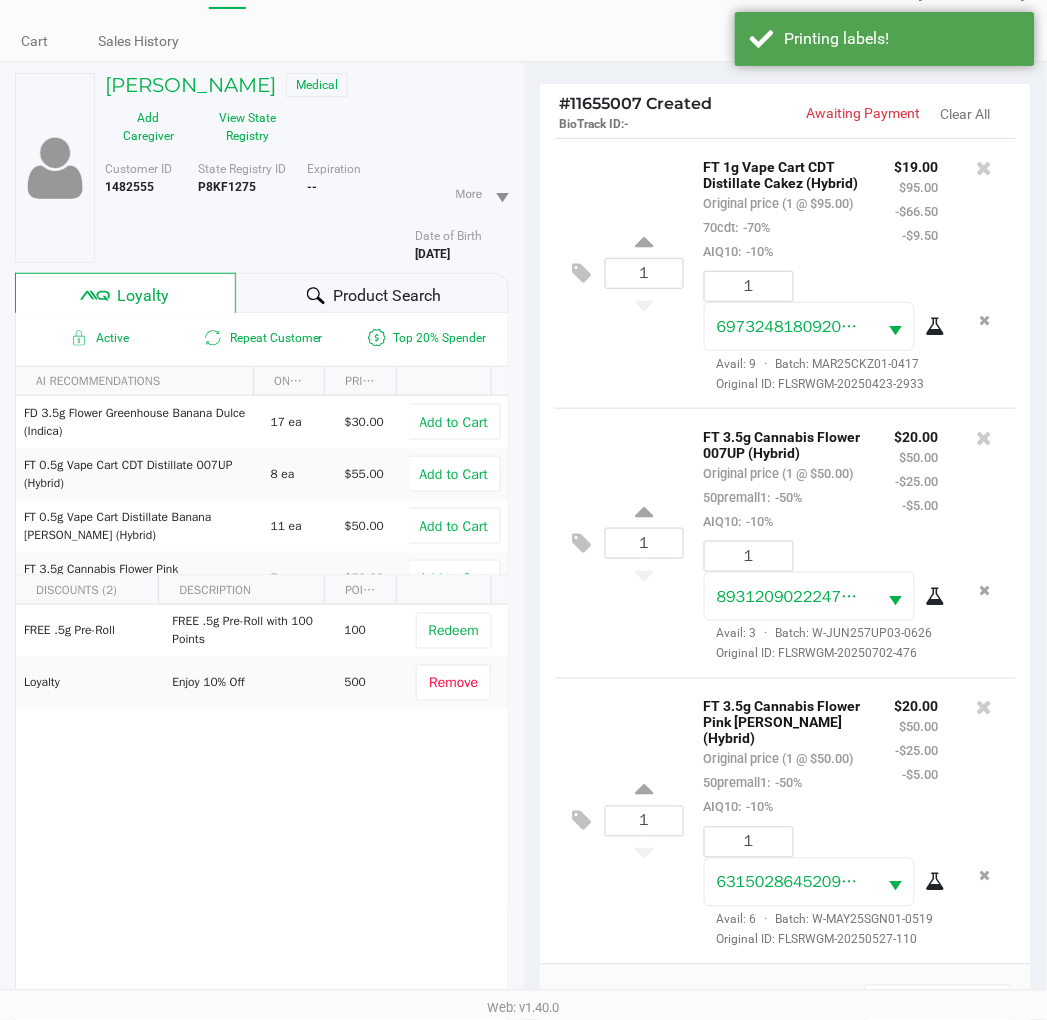 scroll, scrollTop: 258, scrollLeft: 0, axis: vertical 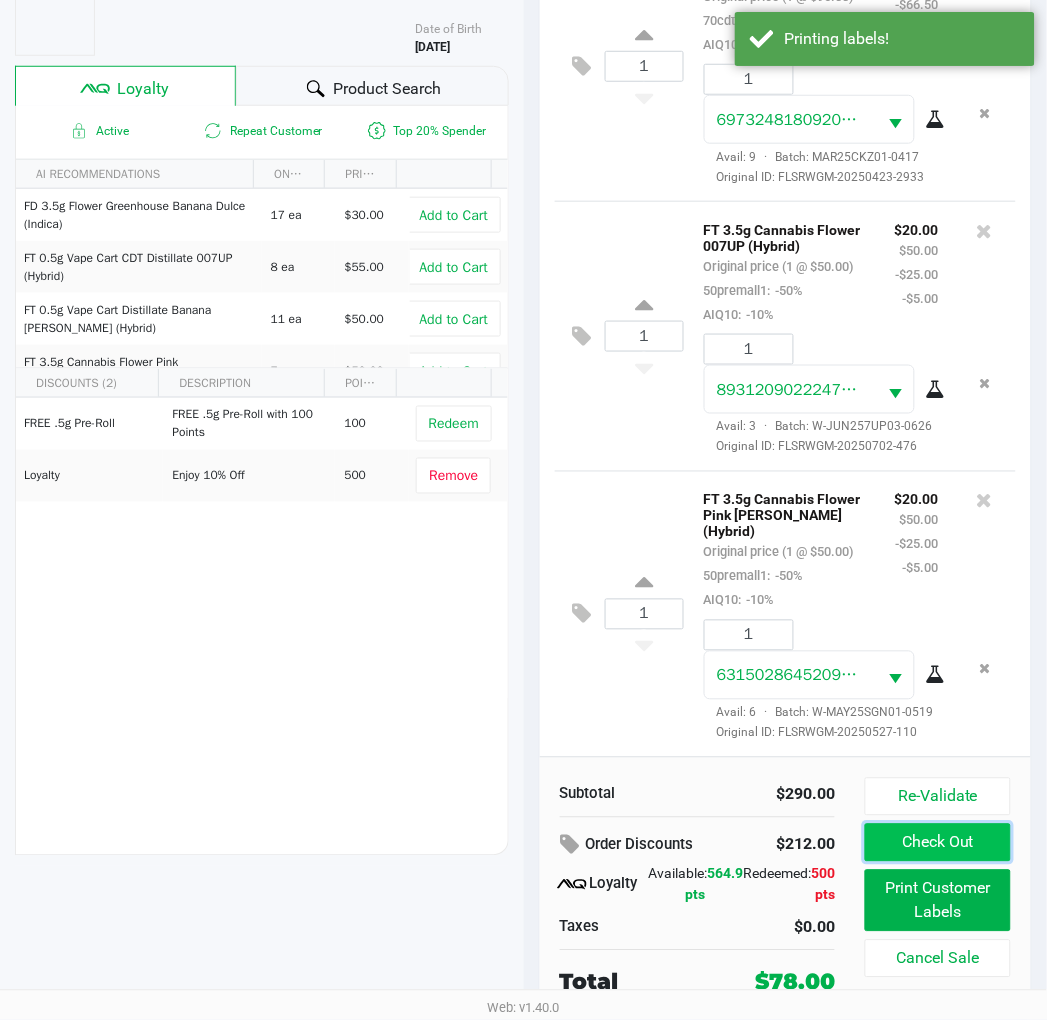 click on "Check Out" 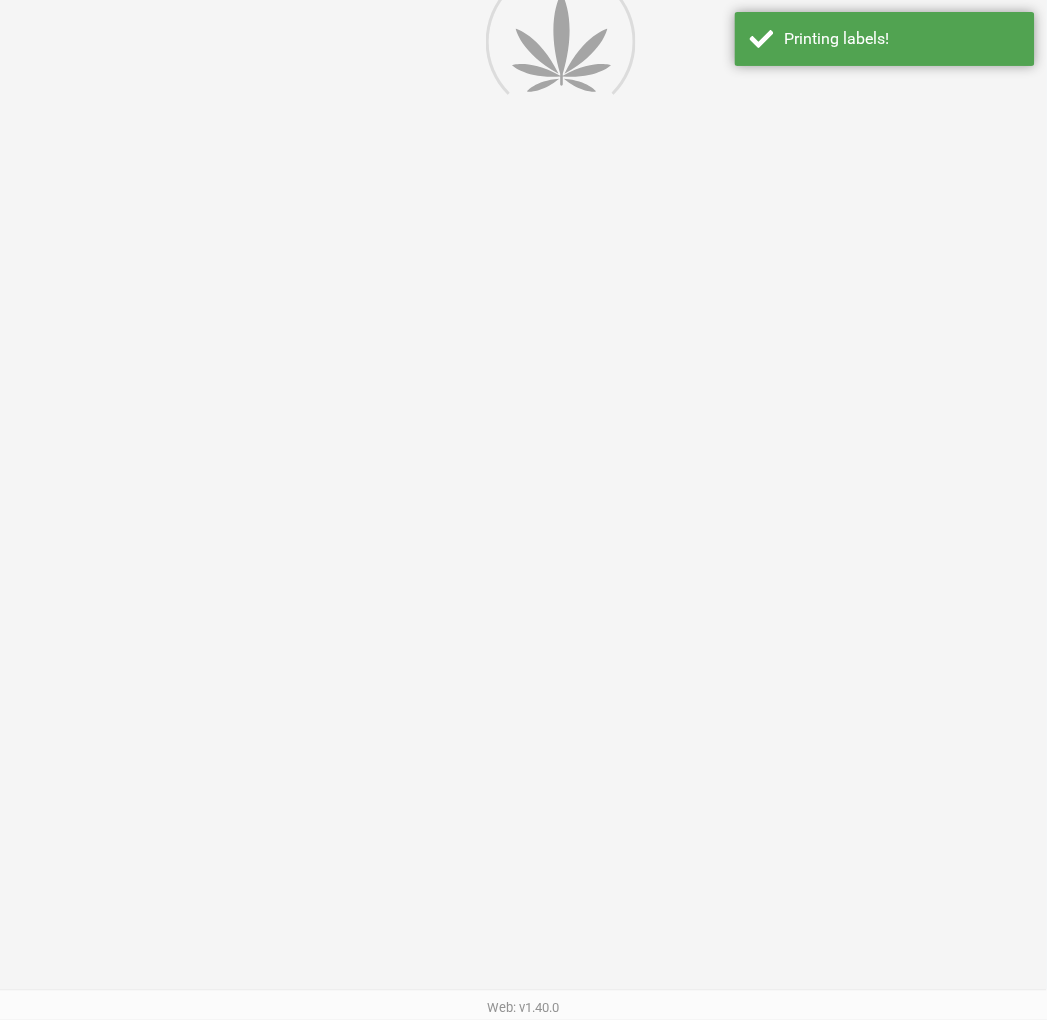 scroll, scrollTop: 0, scrollLeft: 0, axis: both 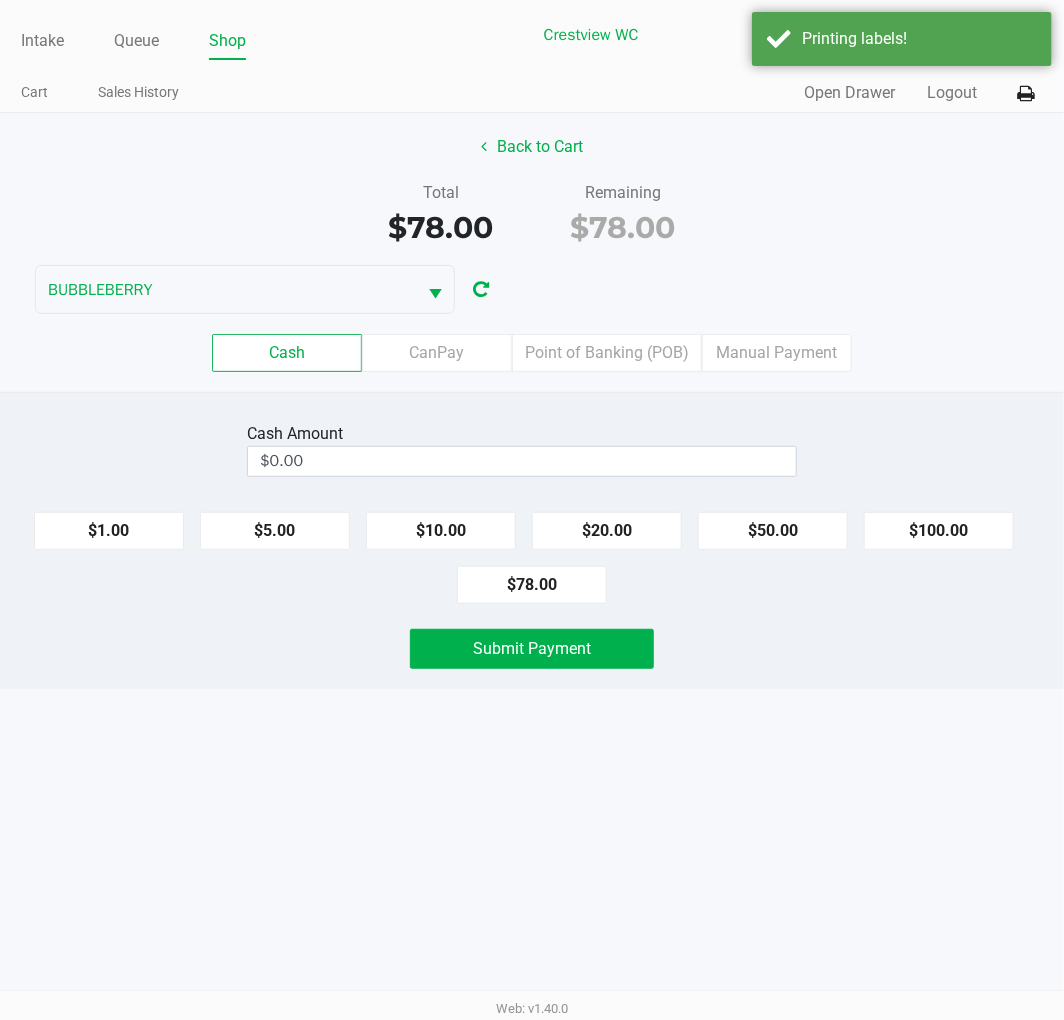 click on "Intake Queue Shop Crestview WC  BUBBLEBERRY   Alora Ross  Cart Sales History  Quick Sale   Open Drawer   Logout  Back to Cart   Total   $78.00   Remaining   $78.00  BUBBLEBERRY  Cash   CanPay   Point of Banking (POB)   Manual Payment   Cash  Amount  $0.00  $1.00   $5.00   $10.00   $20.00   $50.00   $100.00   $78.00   Submit Payment   Web: v1.40.0" at bounding box center [532, 510] 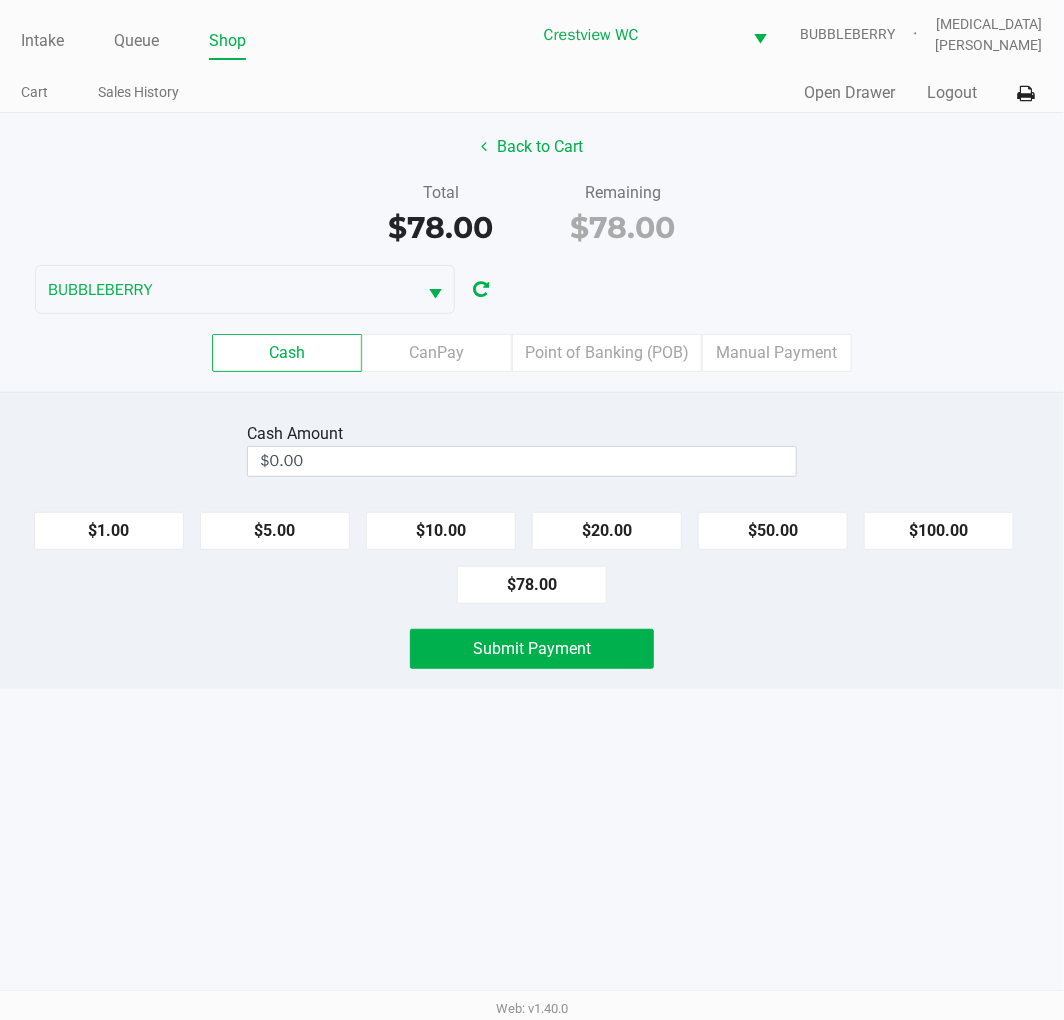 click on "Point of Banking (POB)" 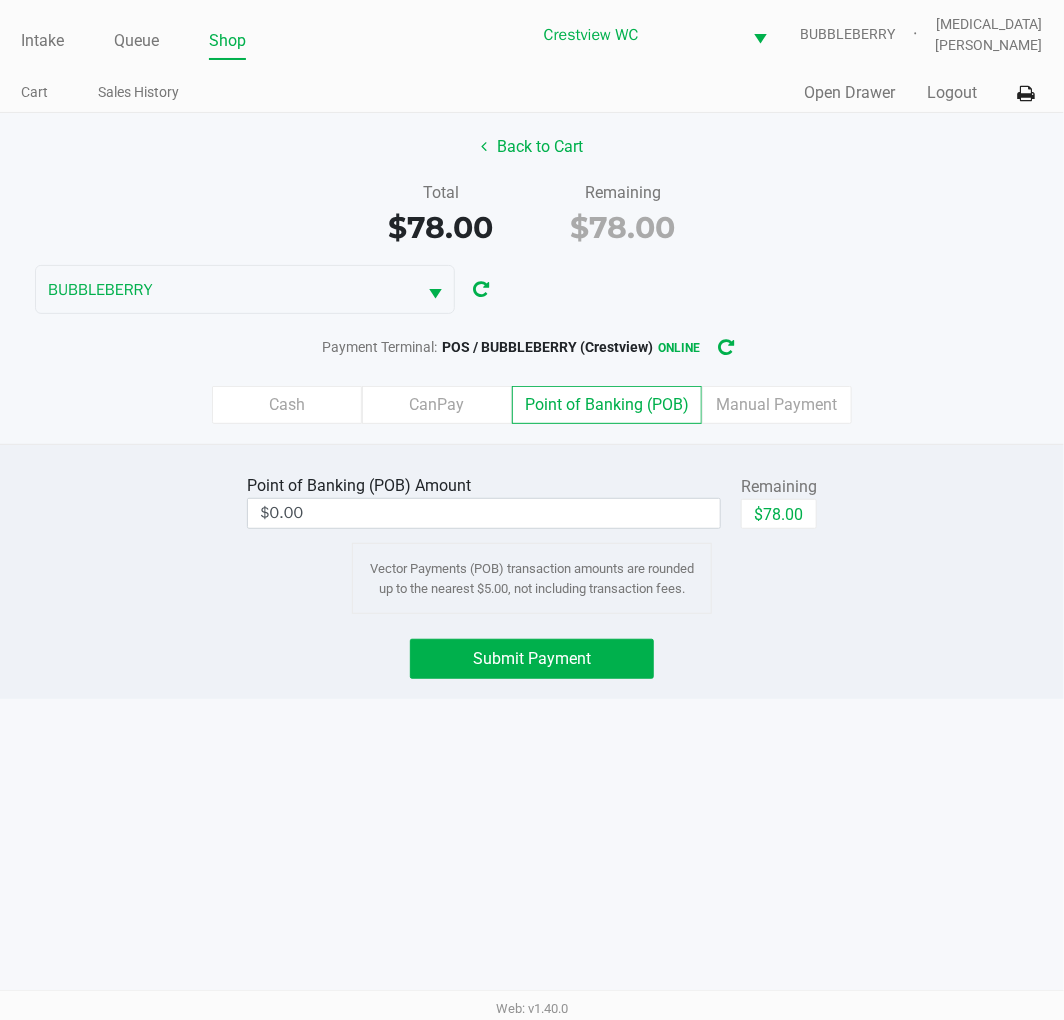 click on "$78.00" 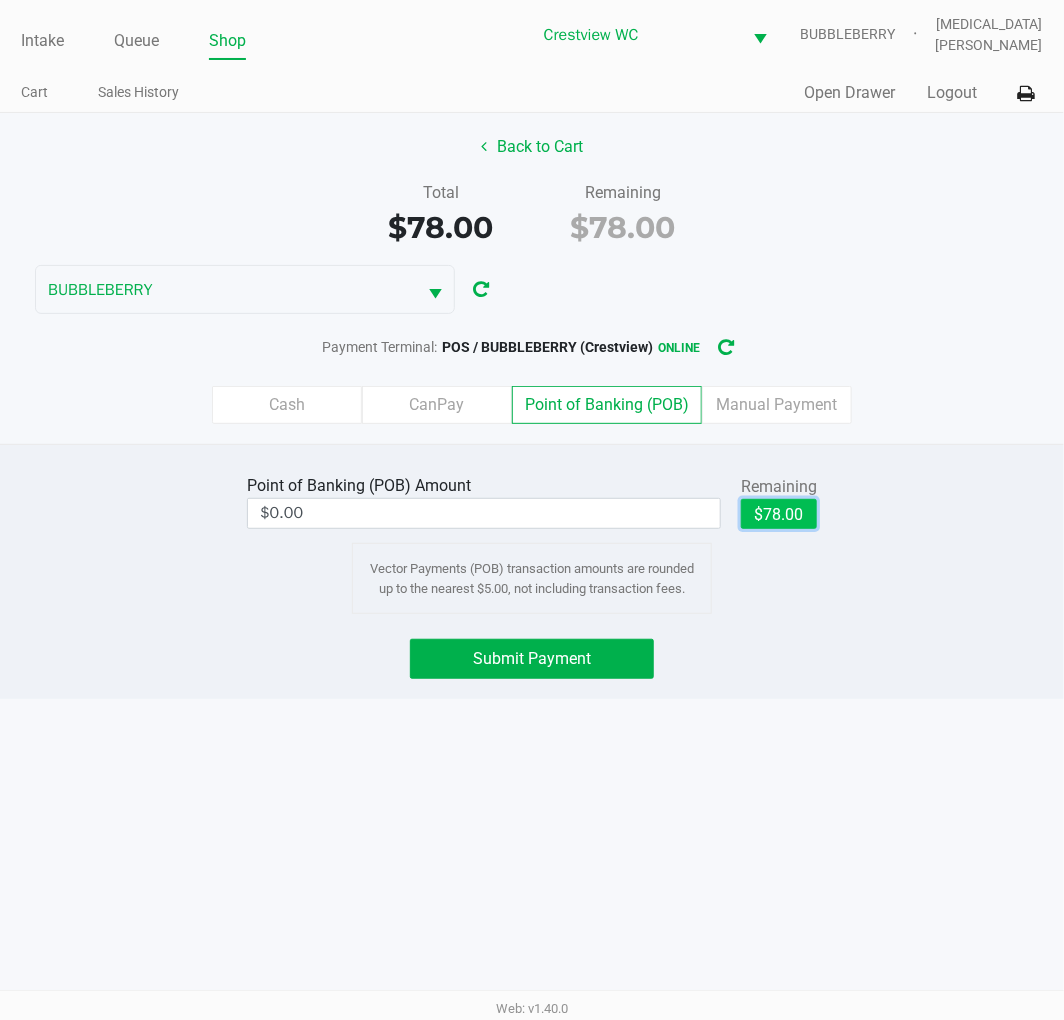 type on "$78.00" 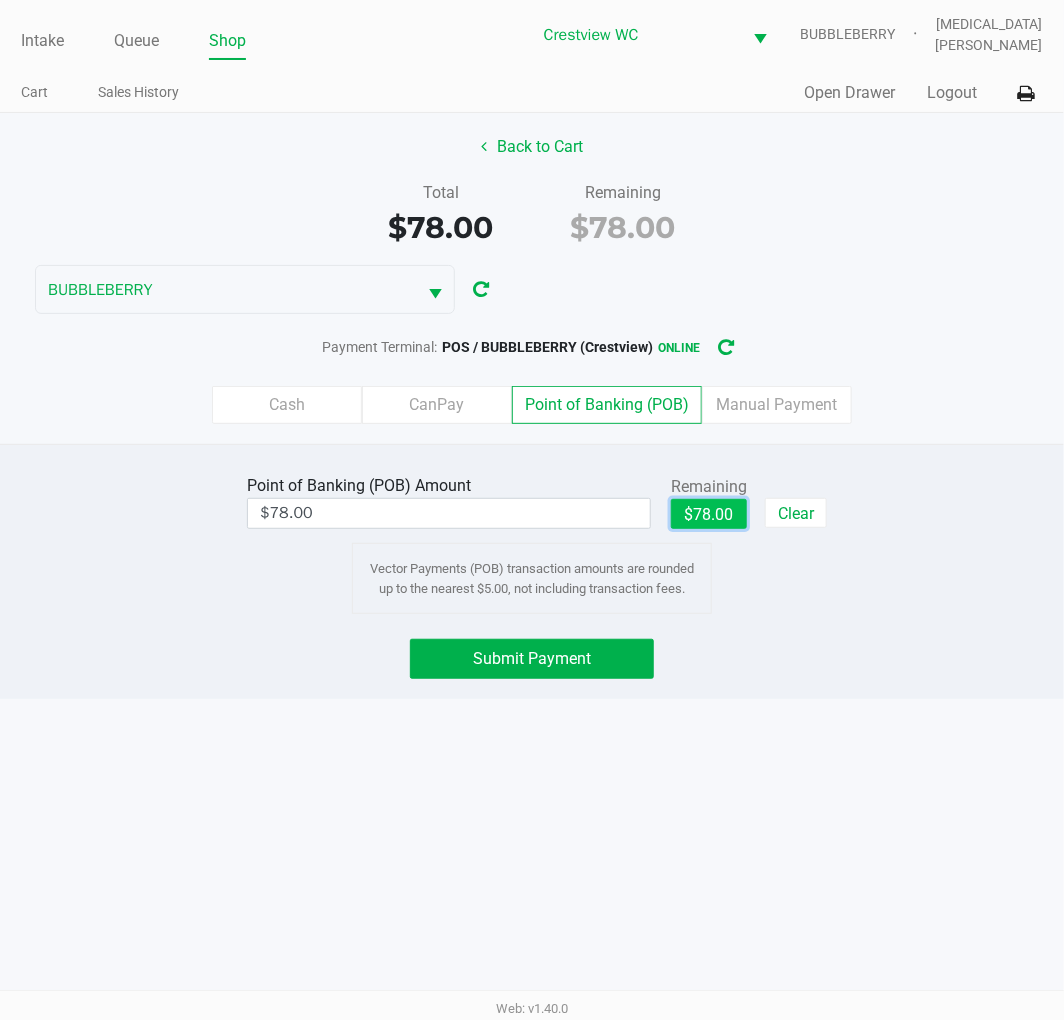 click on "Submit Payment" 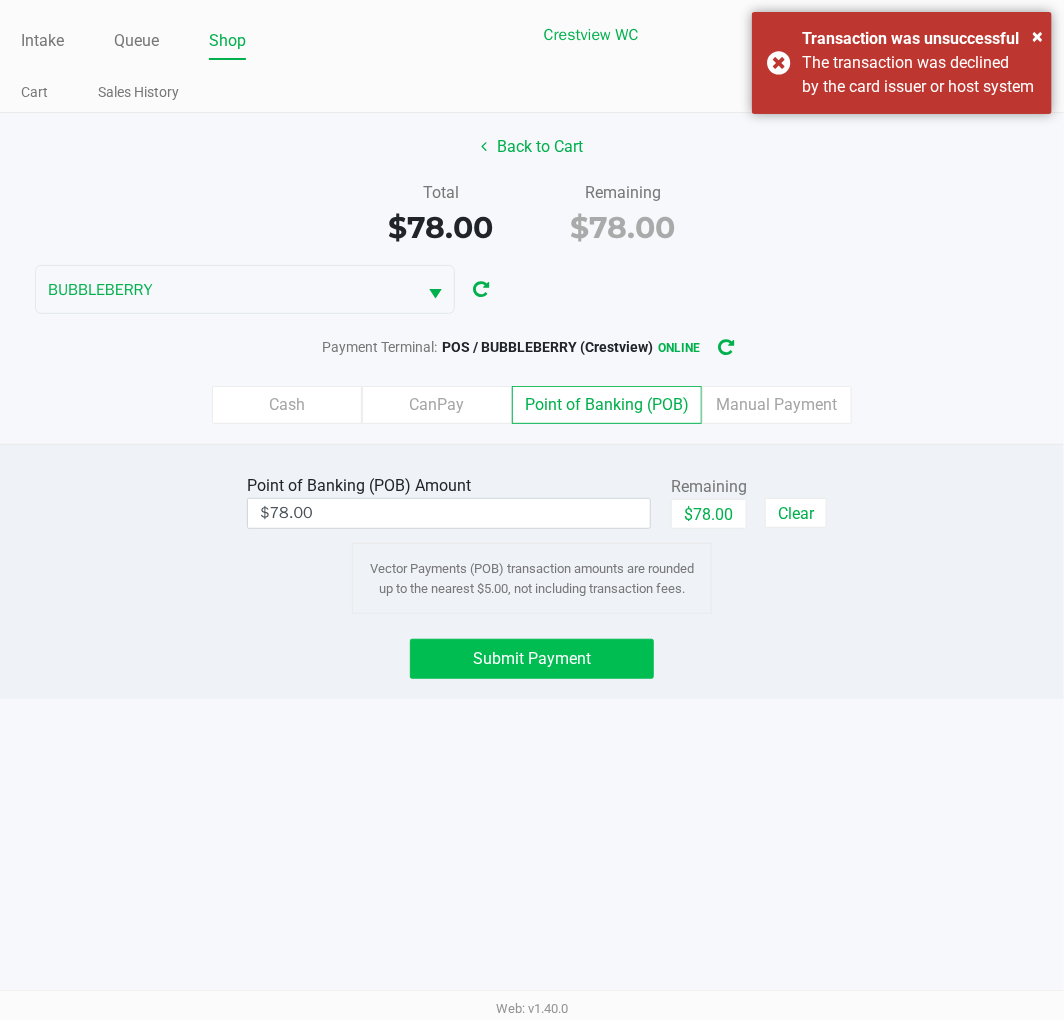 click on "Submit Payment" 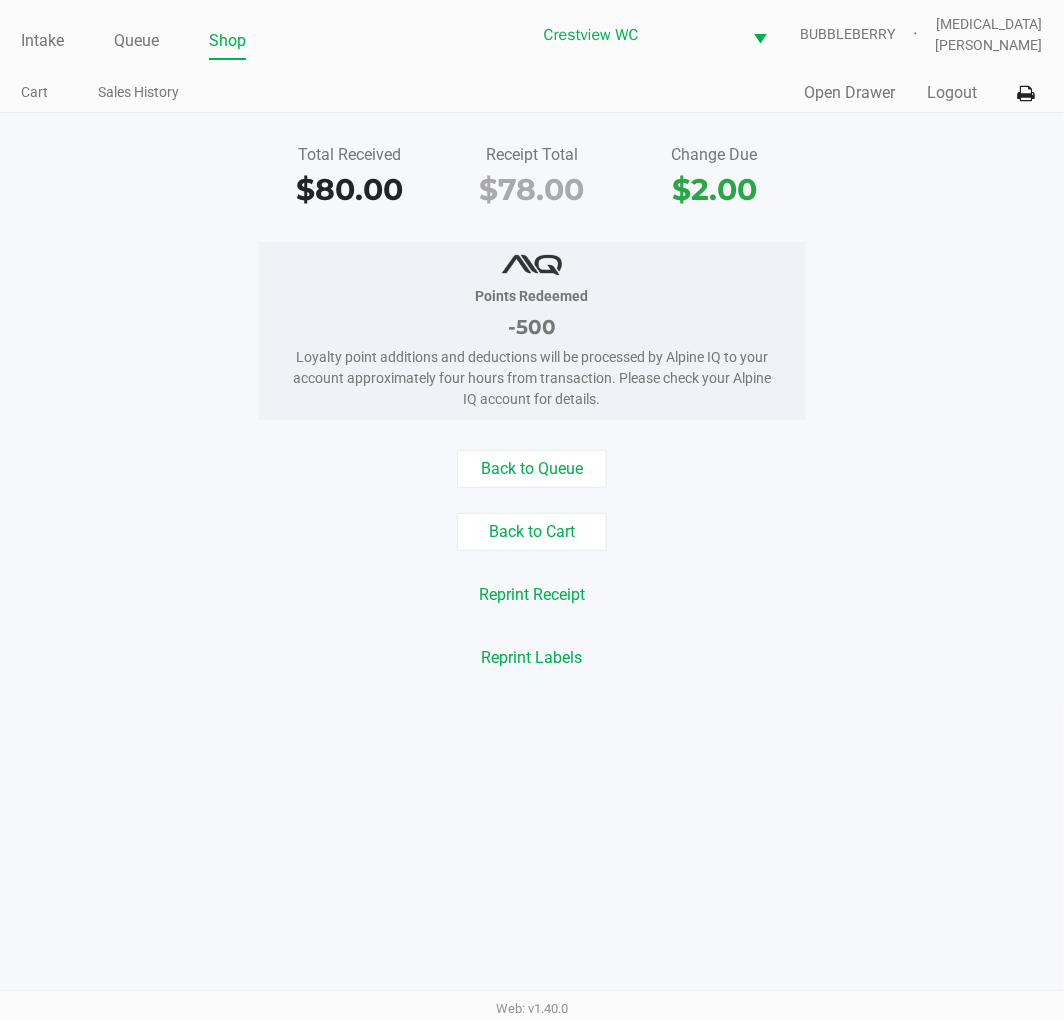 click on "Intake" 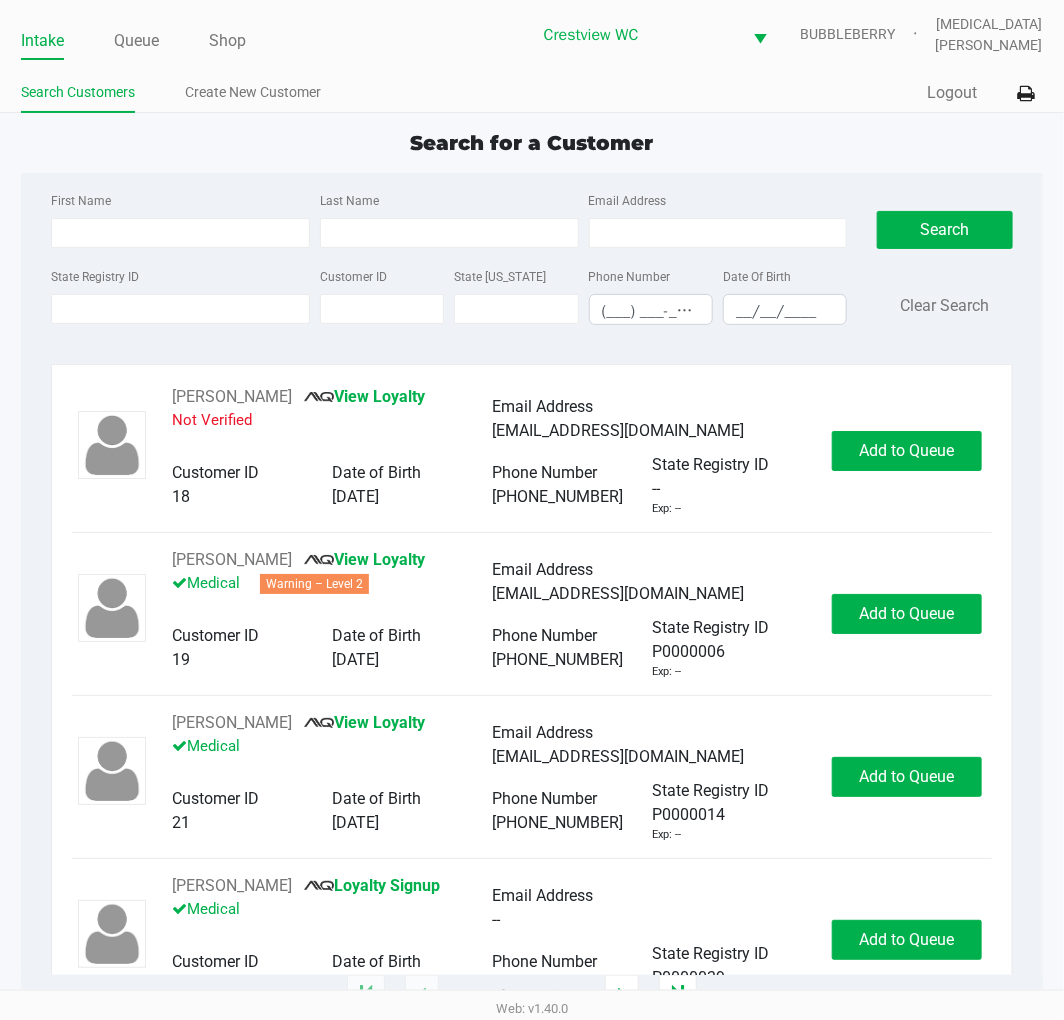 click on "State Registry ID" 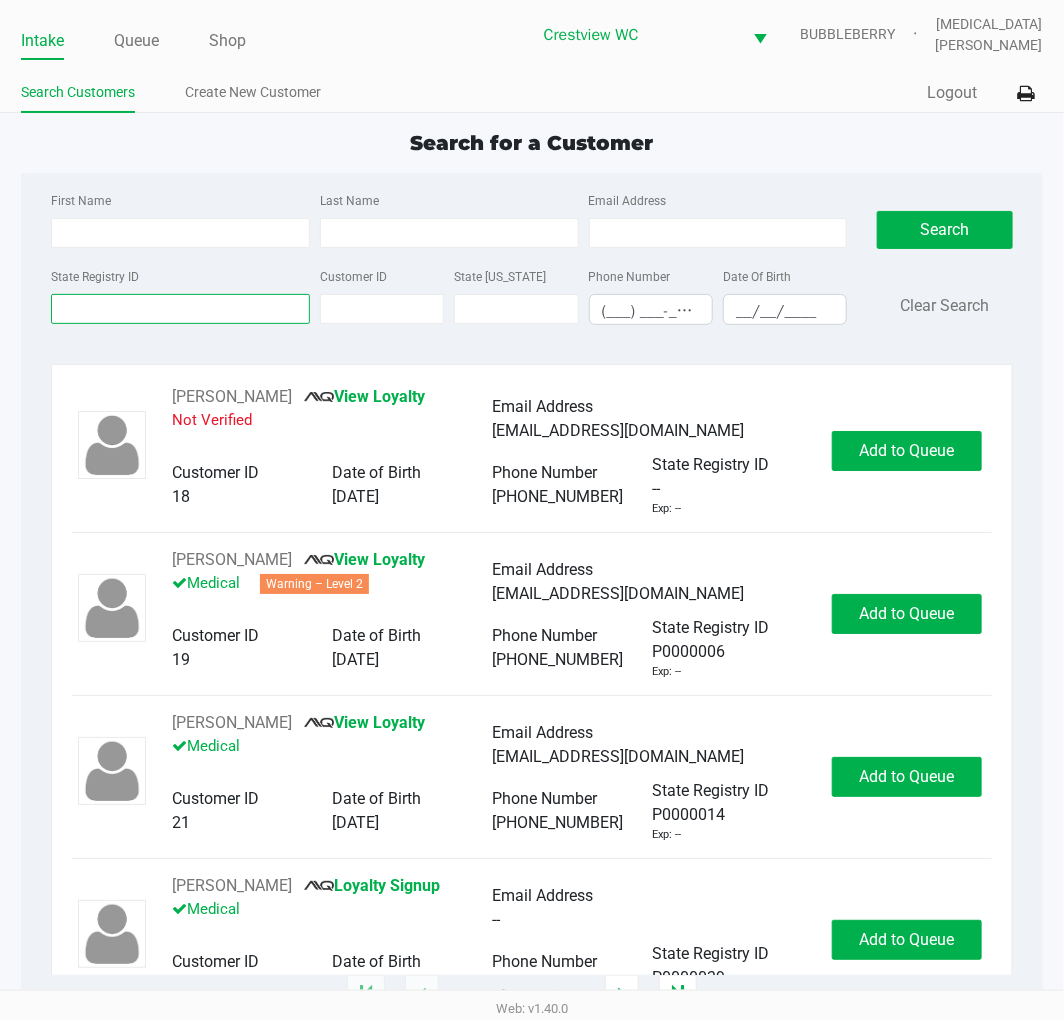 click on "State Registry ID" at bounding box center [180, 309] 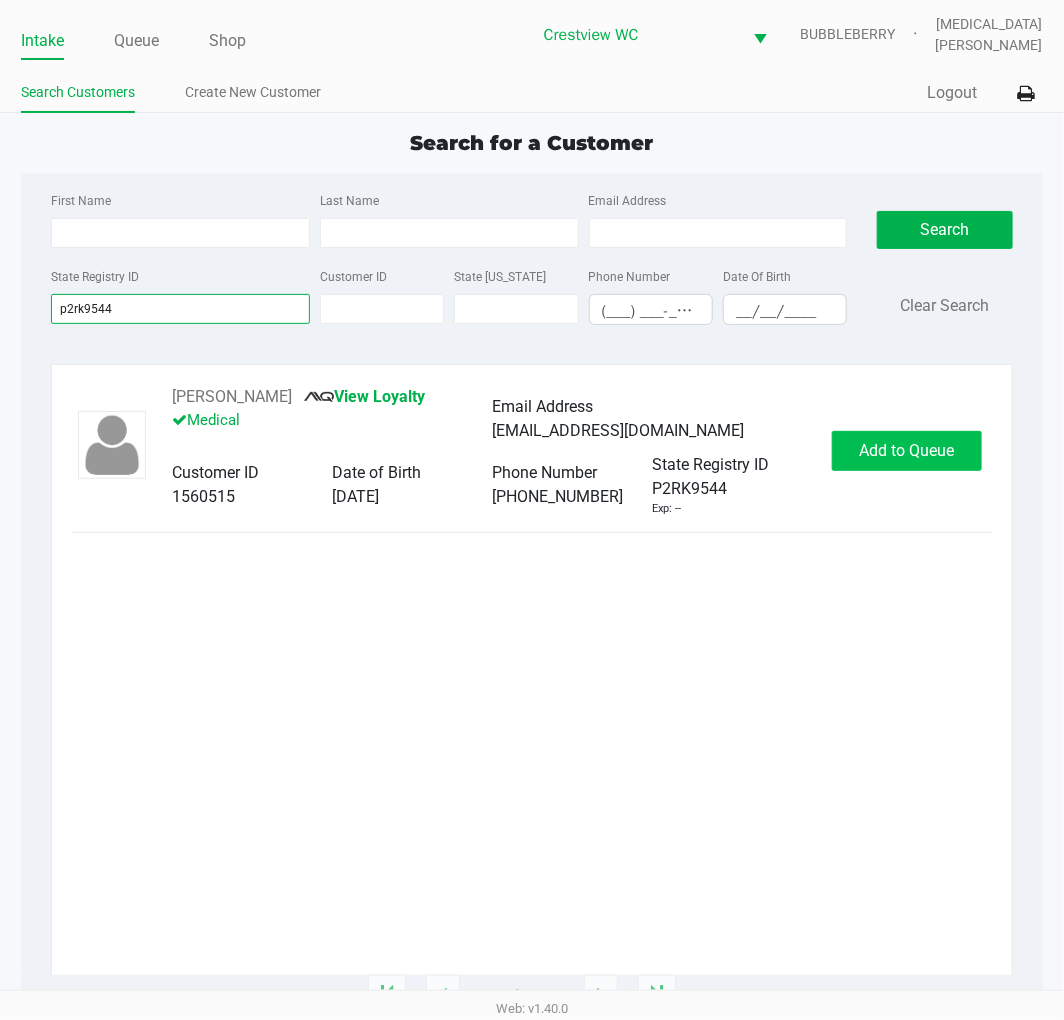 type on "p2rk9544" 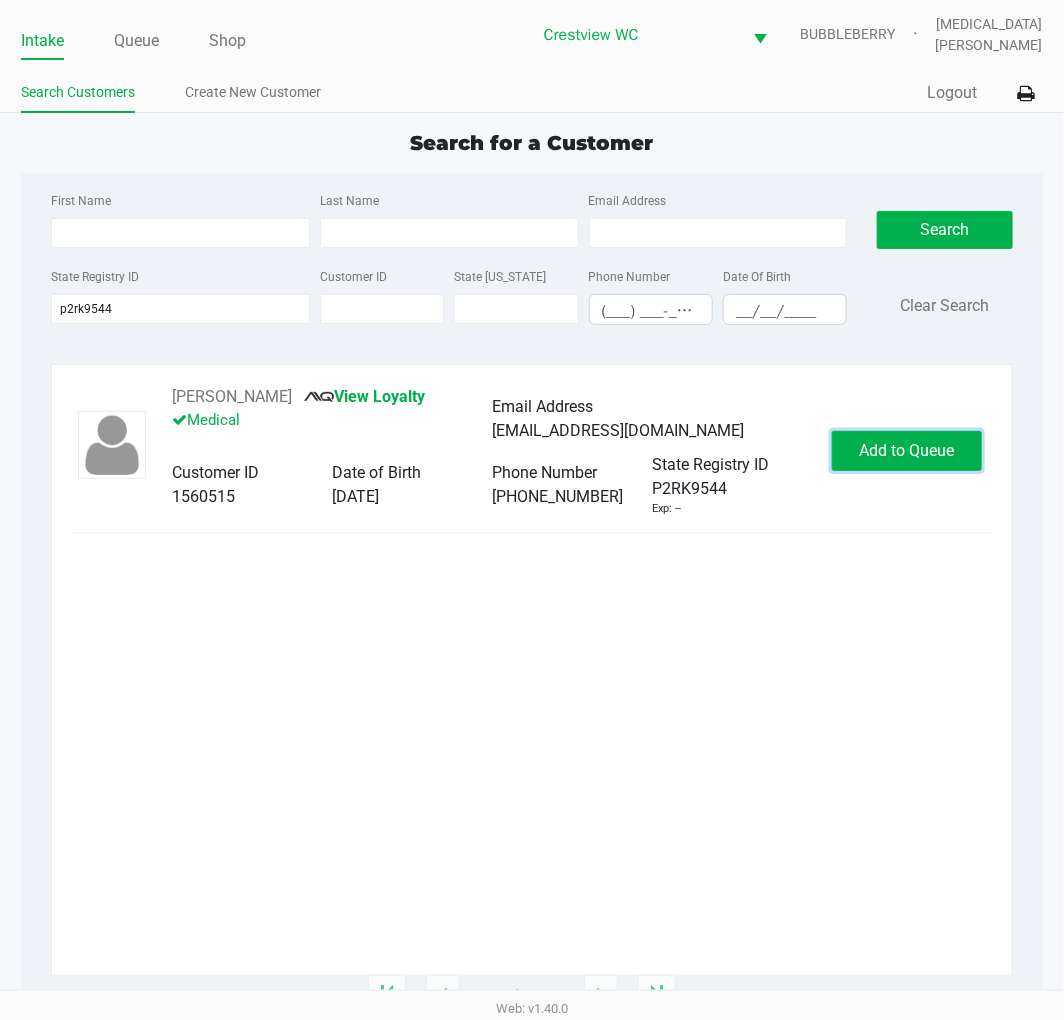 click on "Add to Queue" 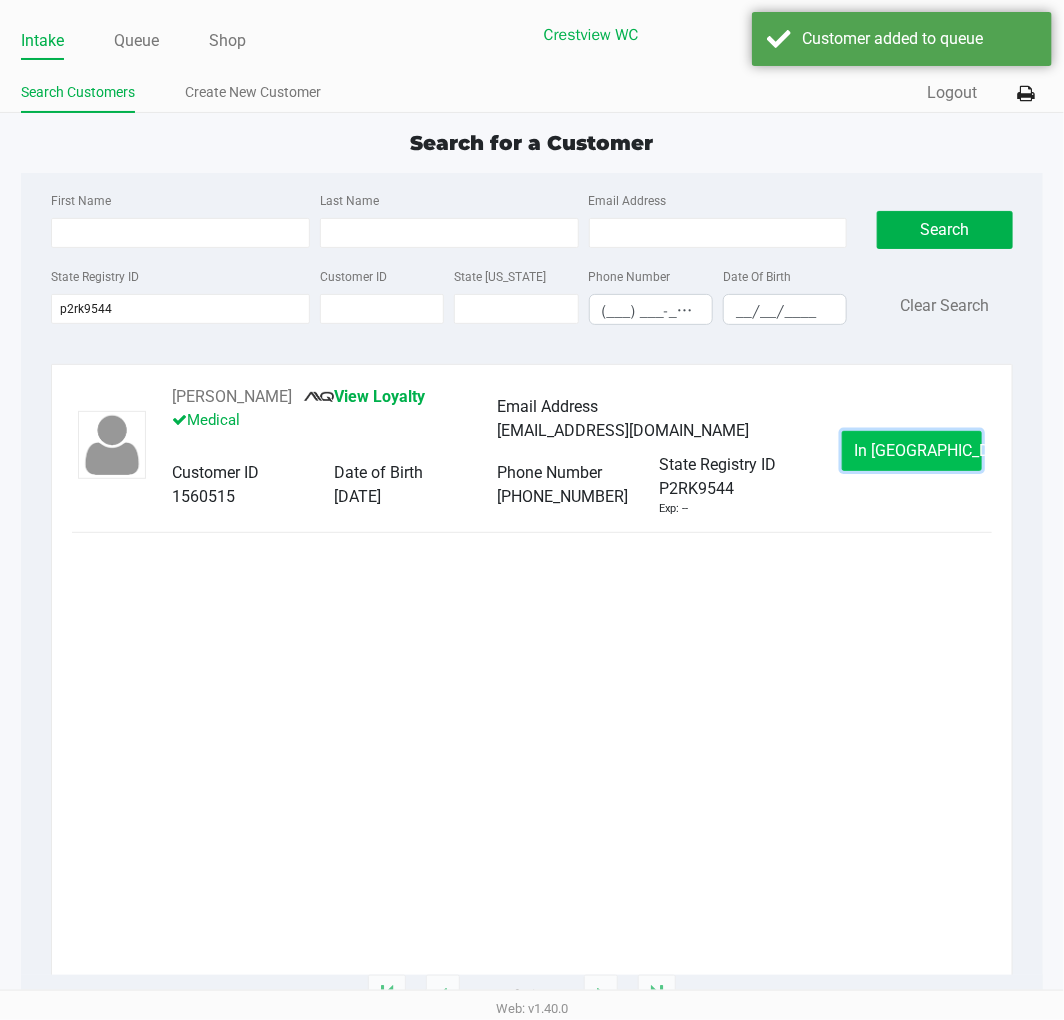click on "In Queue" 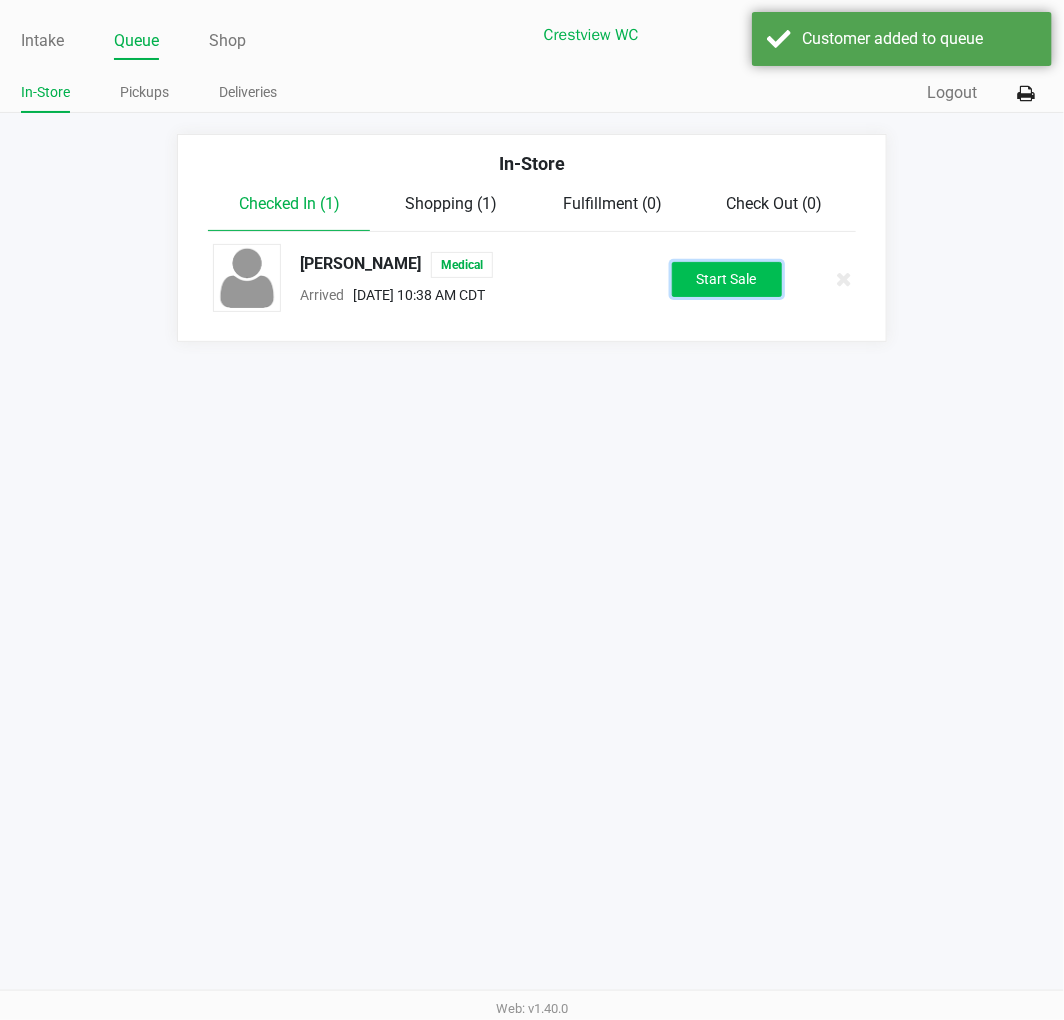 click on "Start Sale" 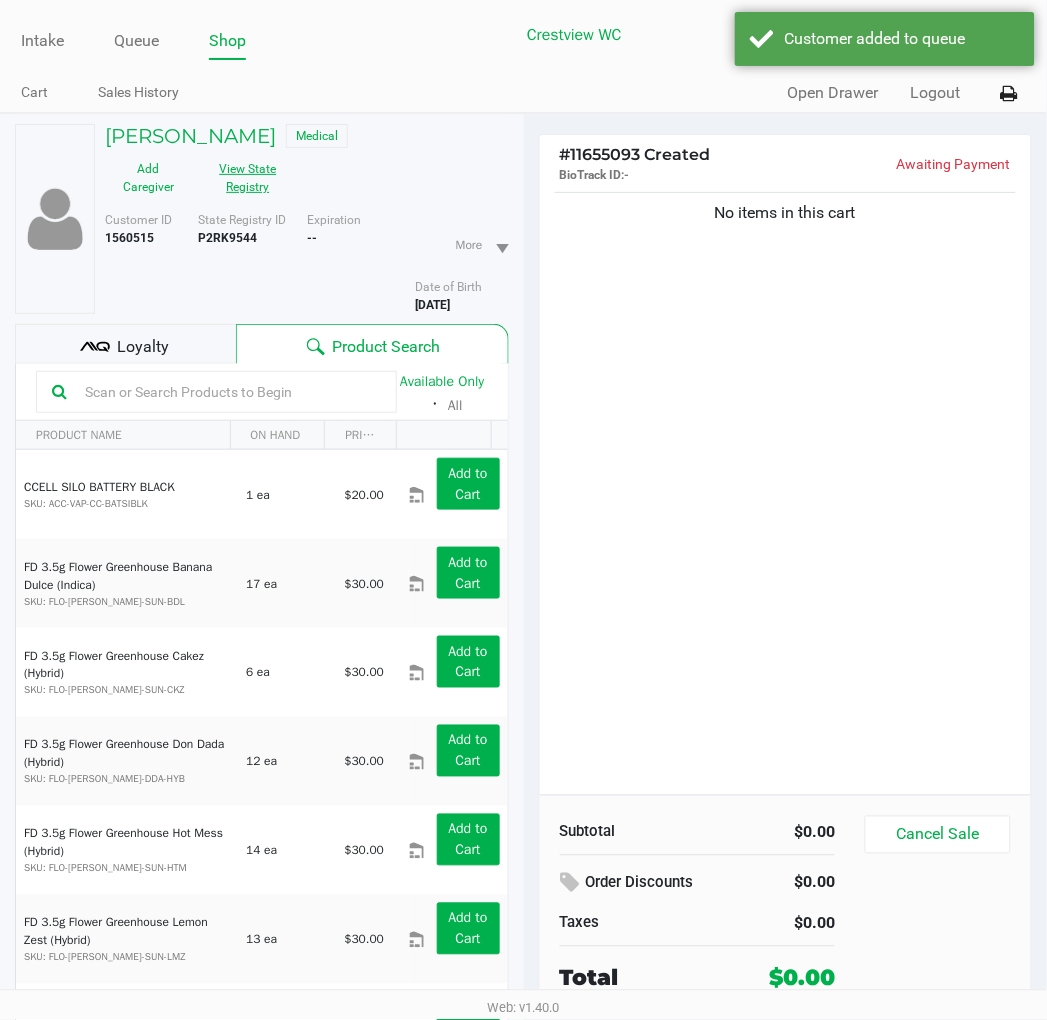 click on "View State Registry" 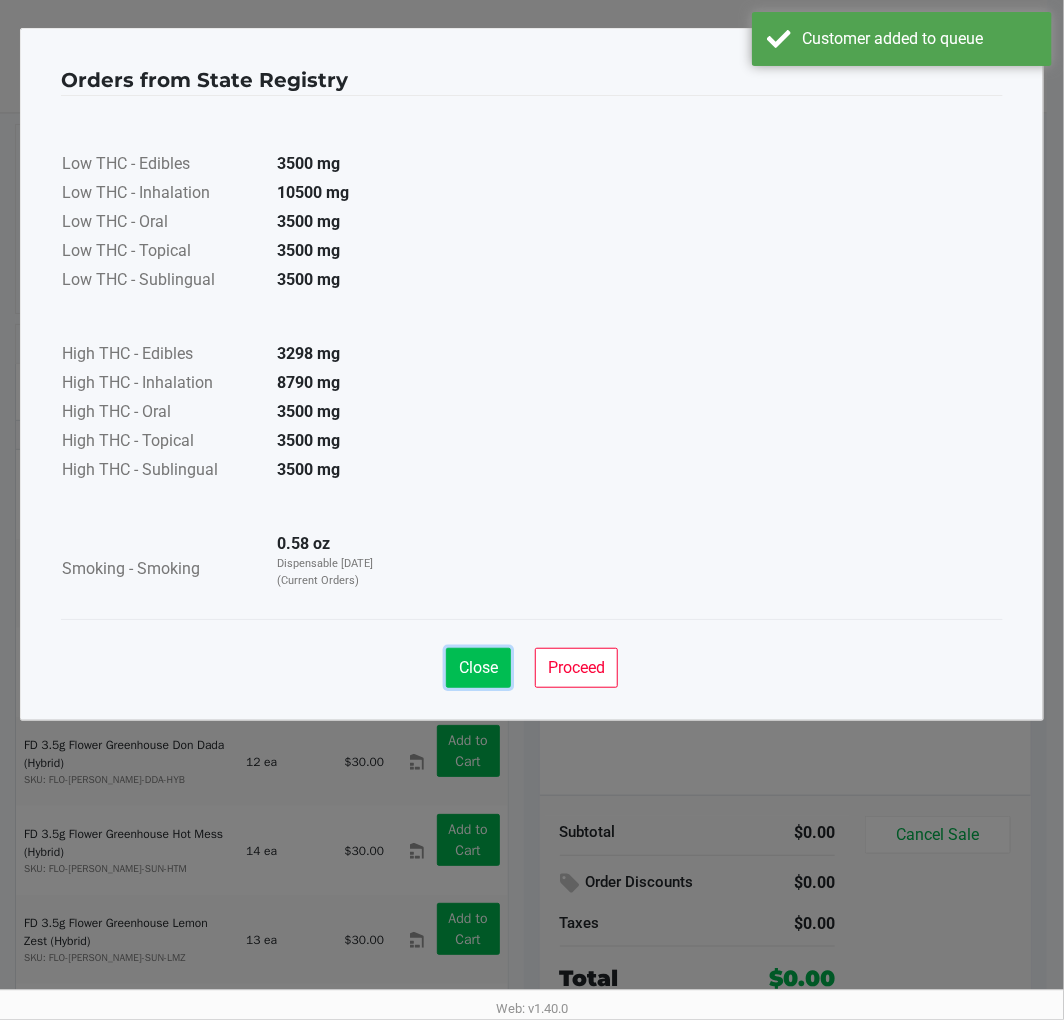 click on "Close" 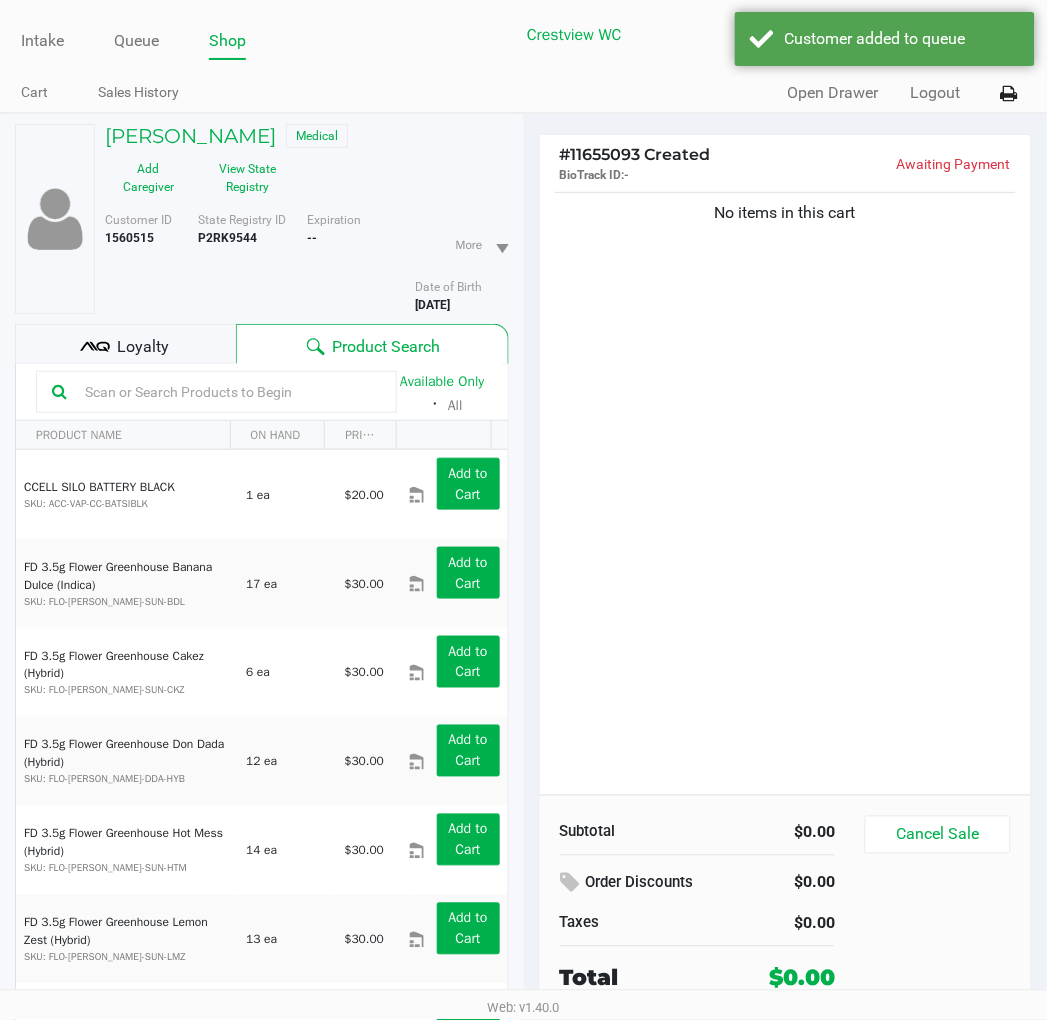 click on "No items in this cart" 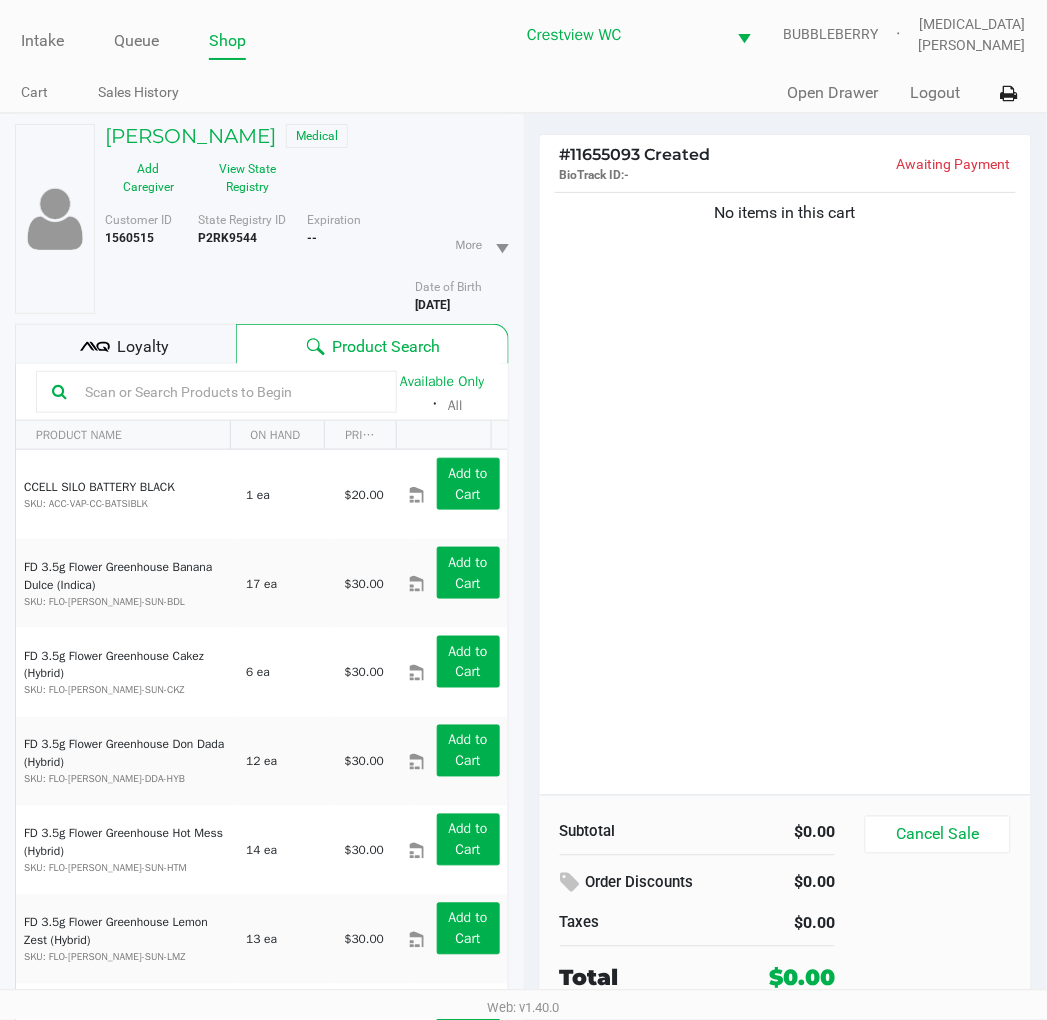 click 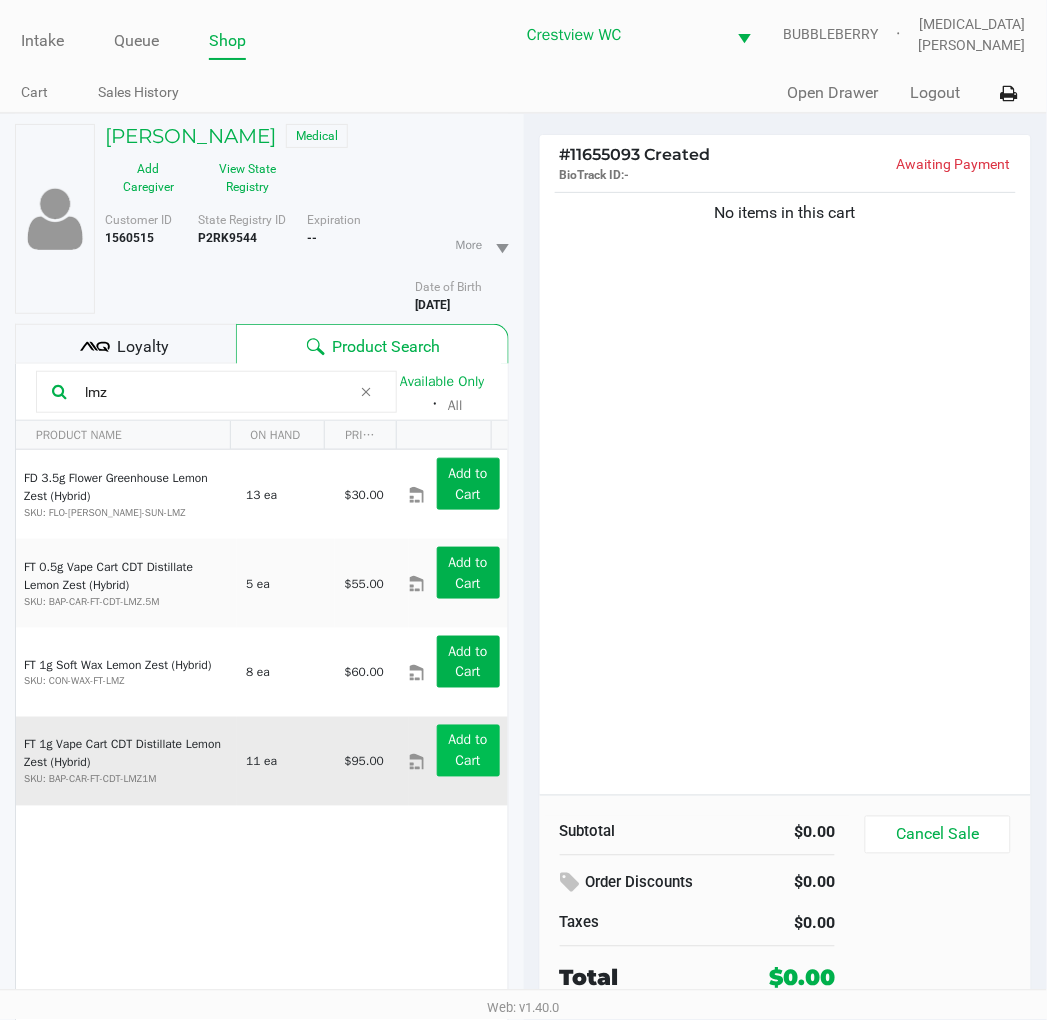 type on "lmz" 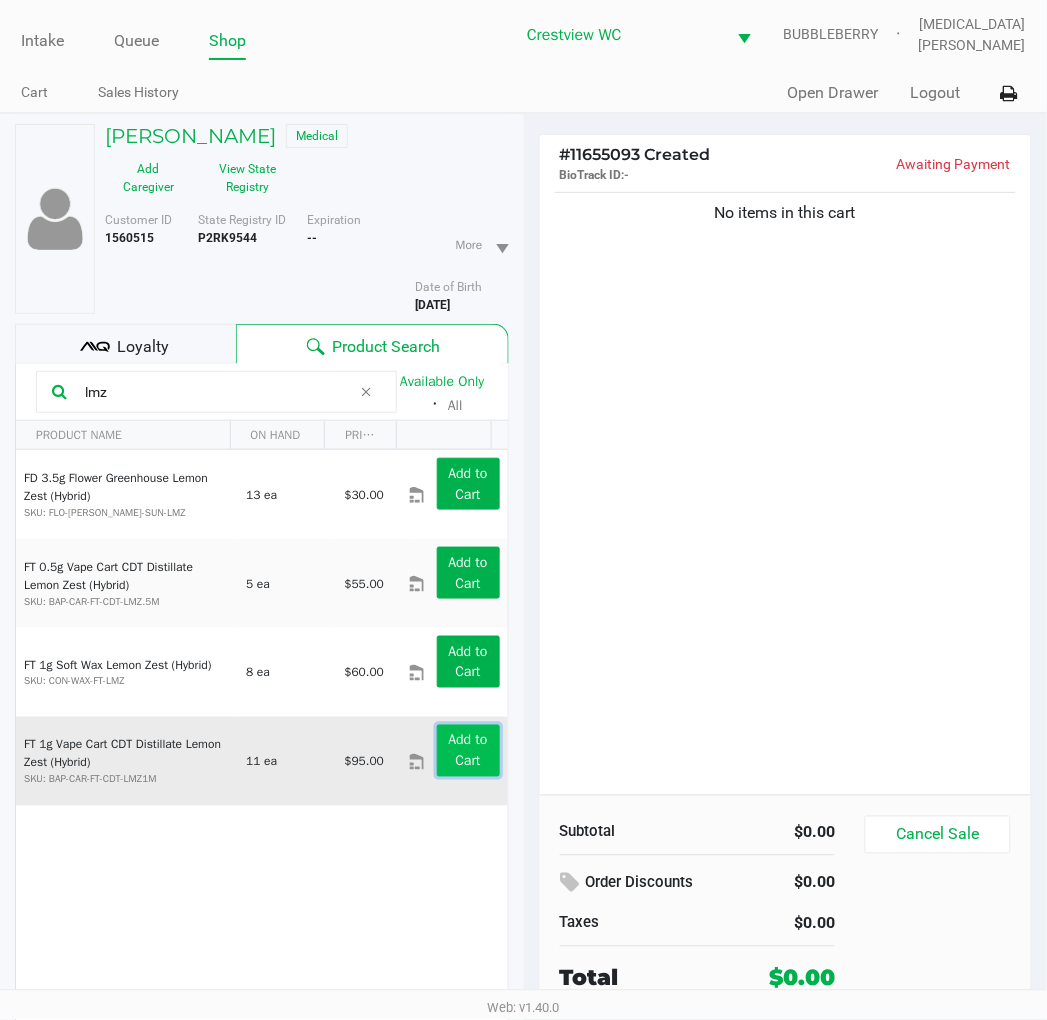click on "Add to Cart" 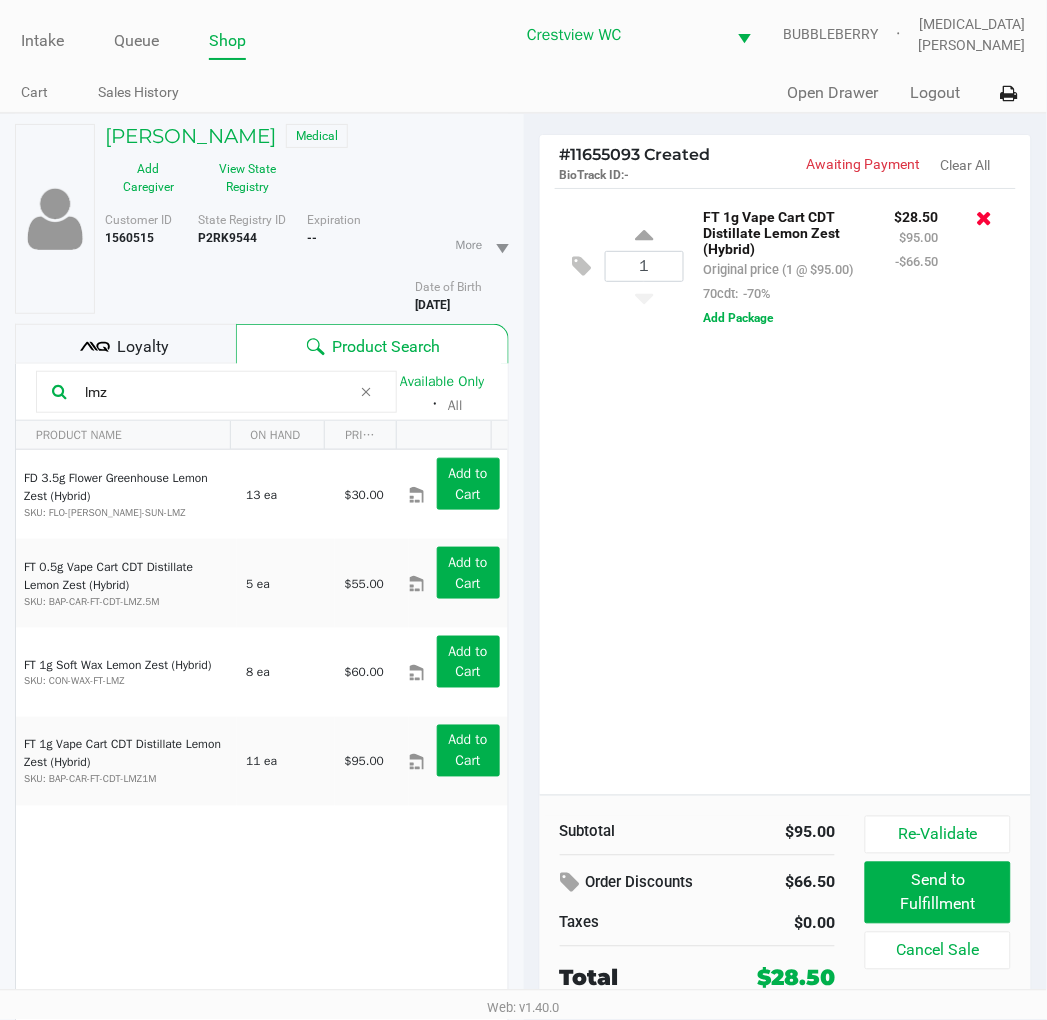 click 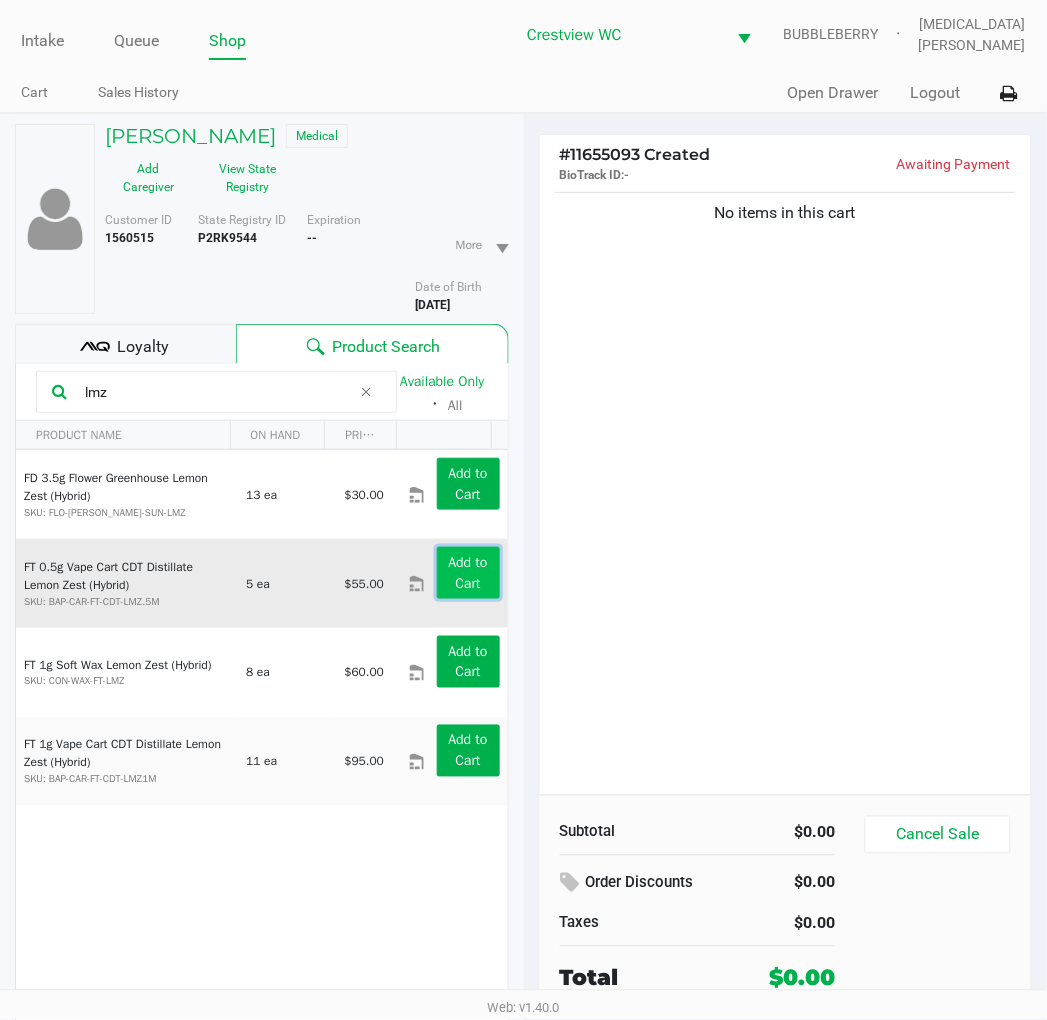 click on "Add to Cart" 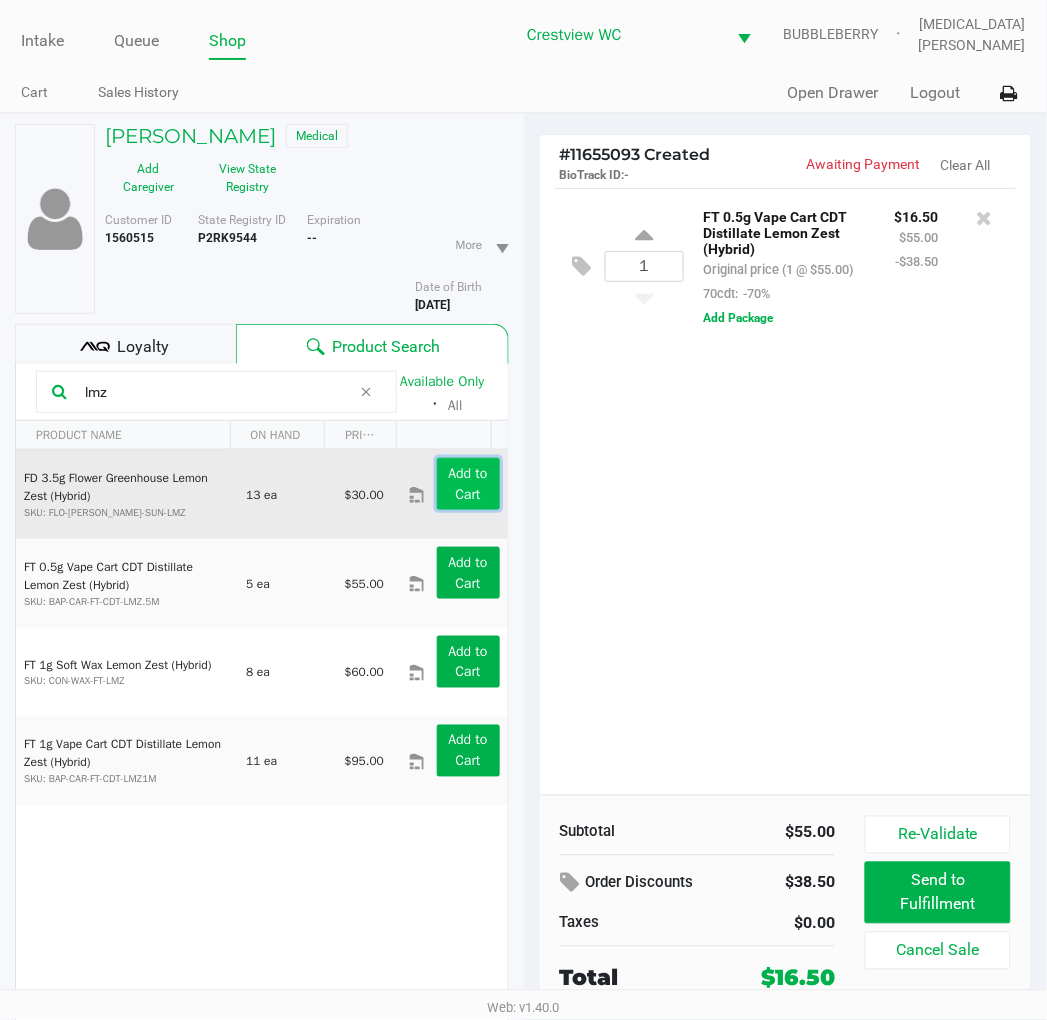 click on "Add to Cart" 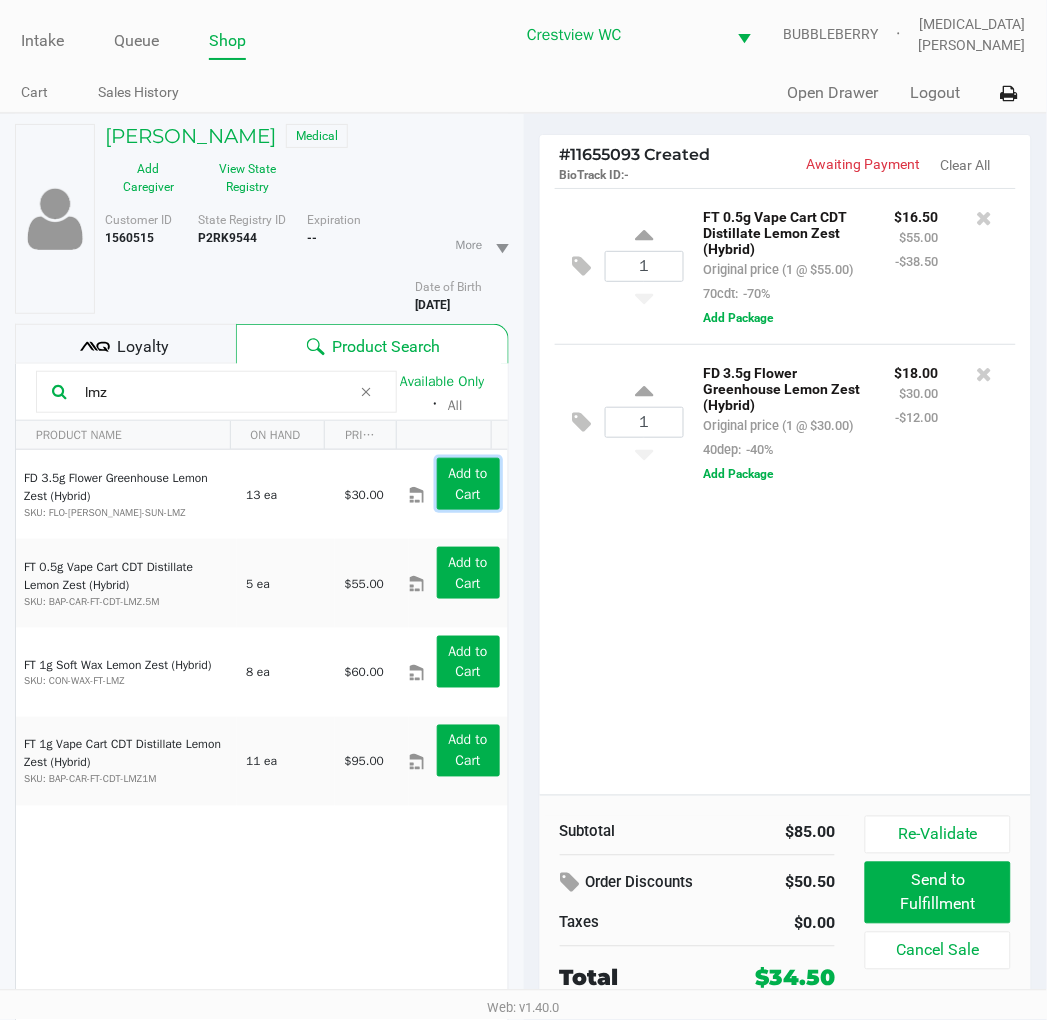 click on "Add to Cart" 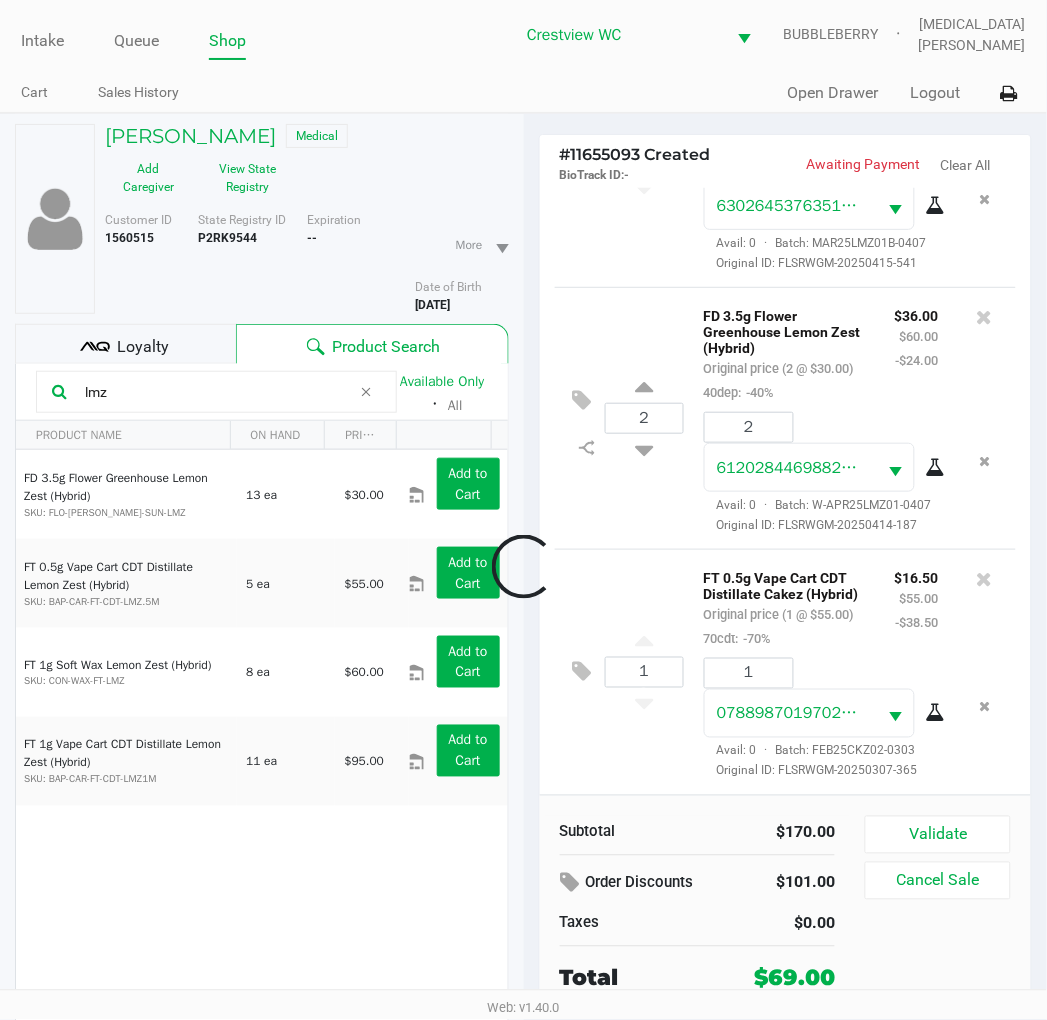 scroll, scrollTop: 306, scrollLeft: 0, axis: vertical 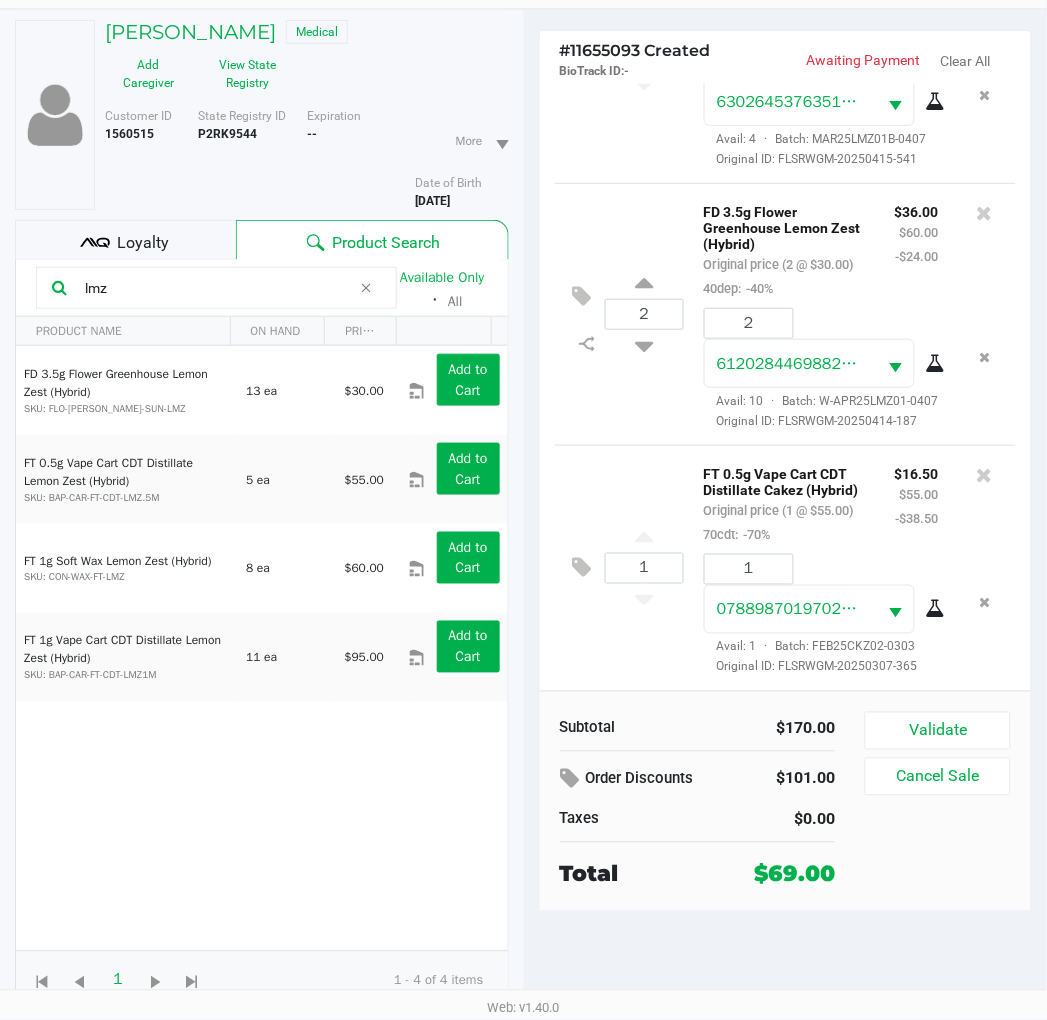 click on "Loyalty" 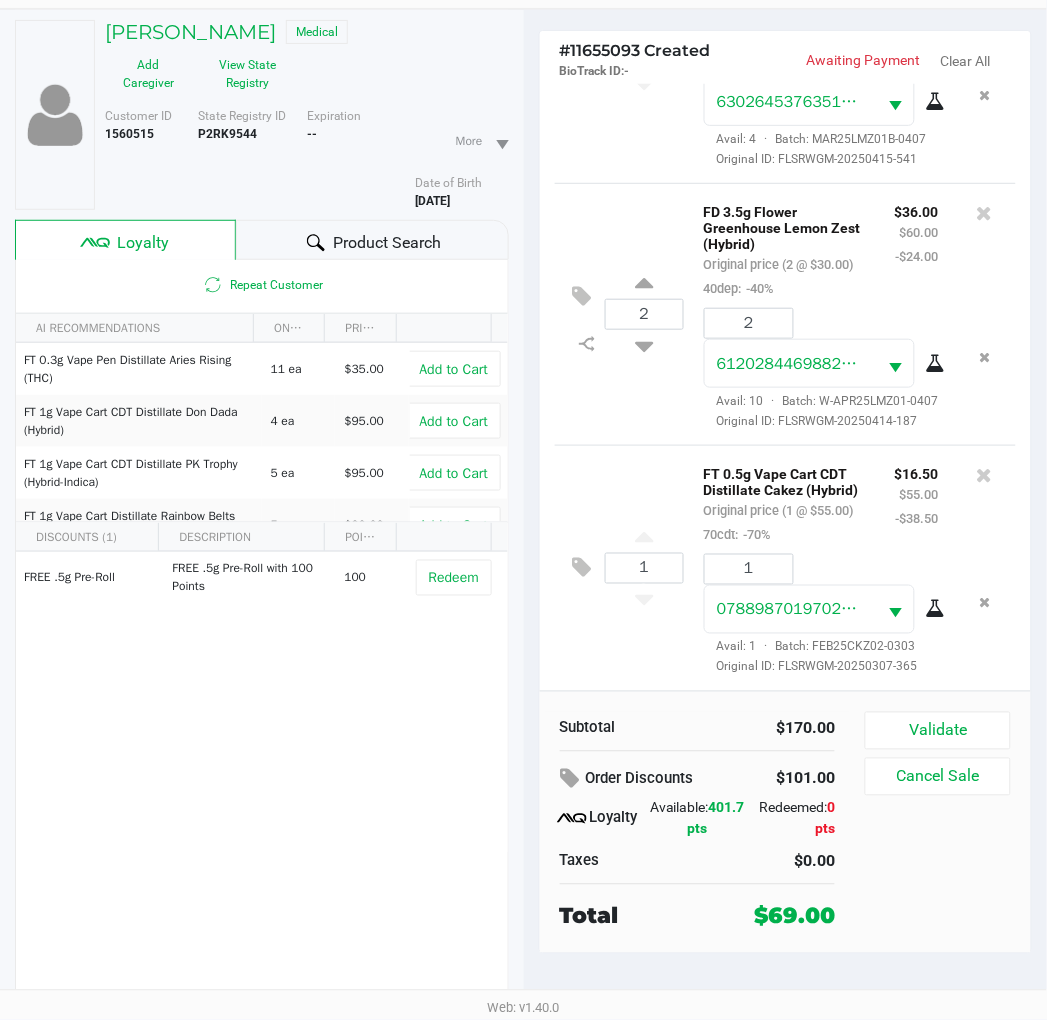 click on "1  FT 0.5g Vape Cart CDT Distillate Cakez (Hybrid)   Original price (1 @ $55.00)  70cdt:  -70% $16.50 $55.00 -$38.50 1 0788987019702154  Avail: 1  ·  Batch: FEB25CKZ02-0303   Original ID: FLSRWGM-20250307-365" 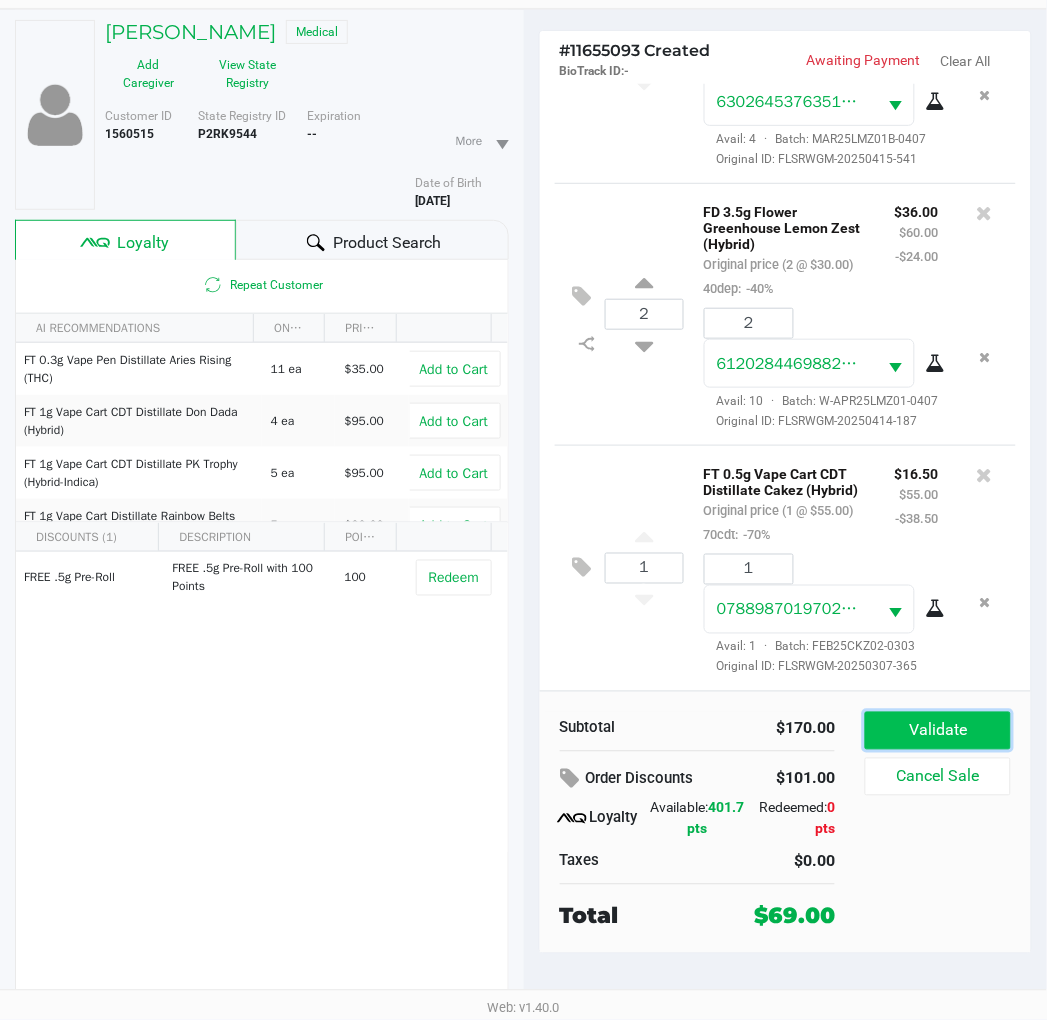 click on "Validate" 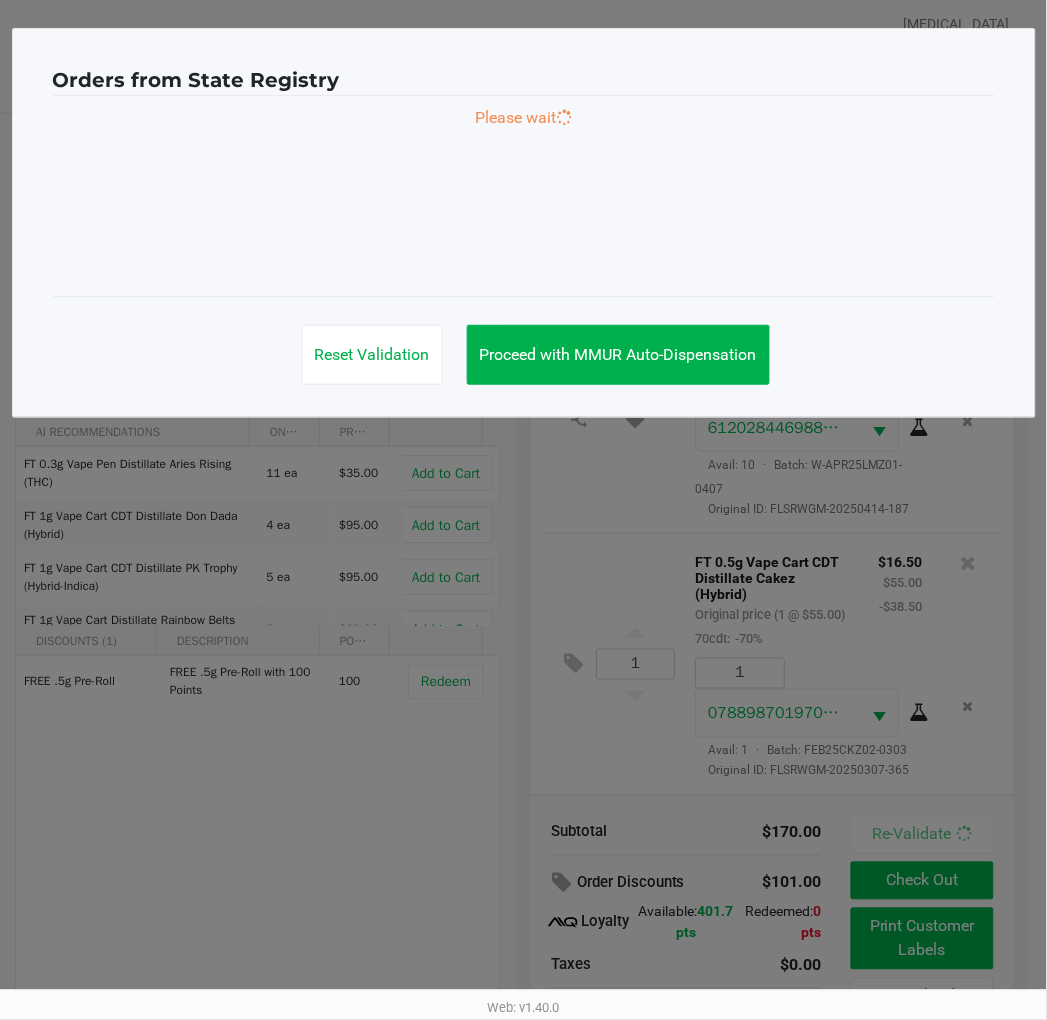 scroll, scrollTop: 0, scrollLeft: 0, axis: both 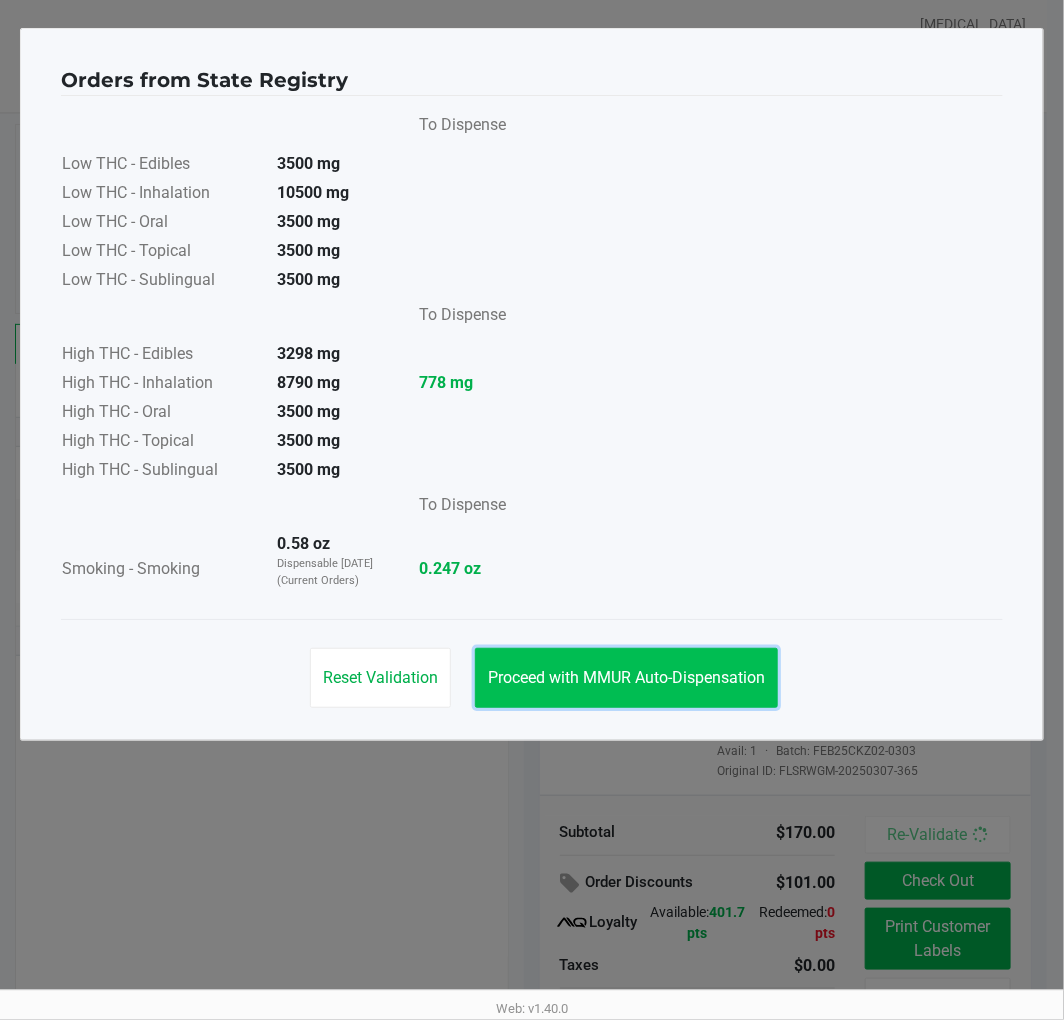 click on "Proceed with MMUR Auto-Dispensation" 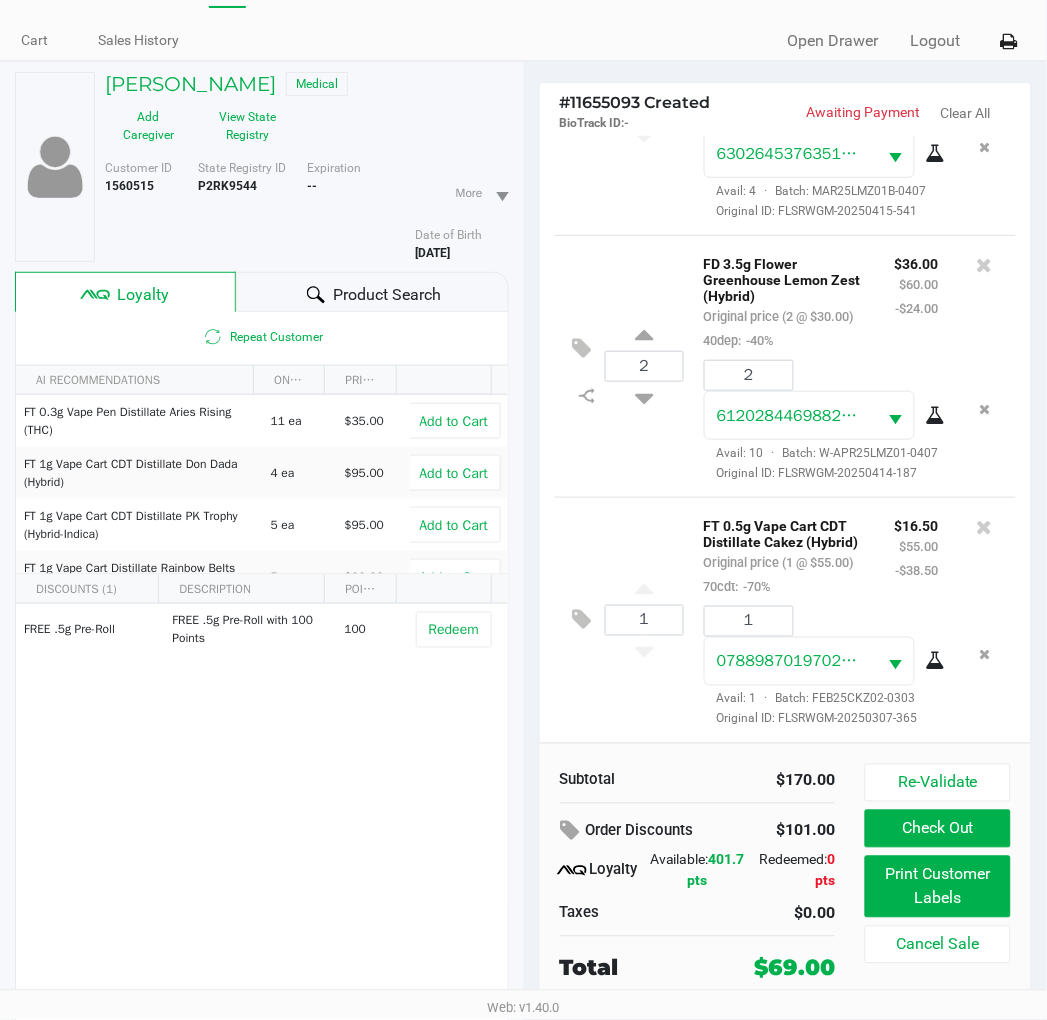 scroll, scrollTop: 104, scrollLeft: 0, axis: vertical 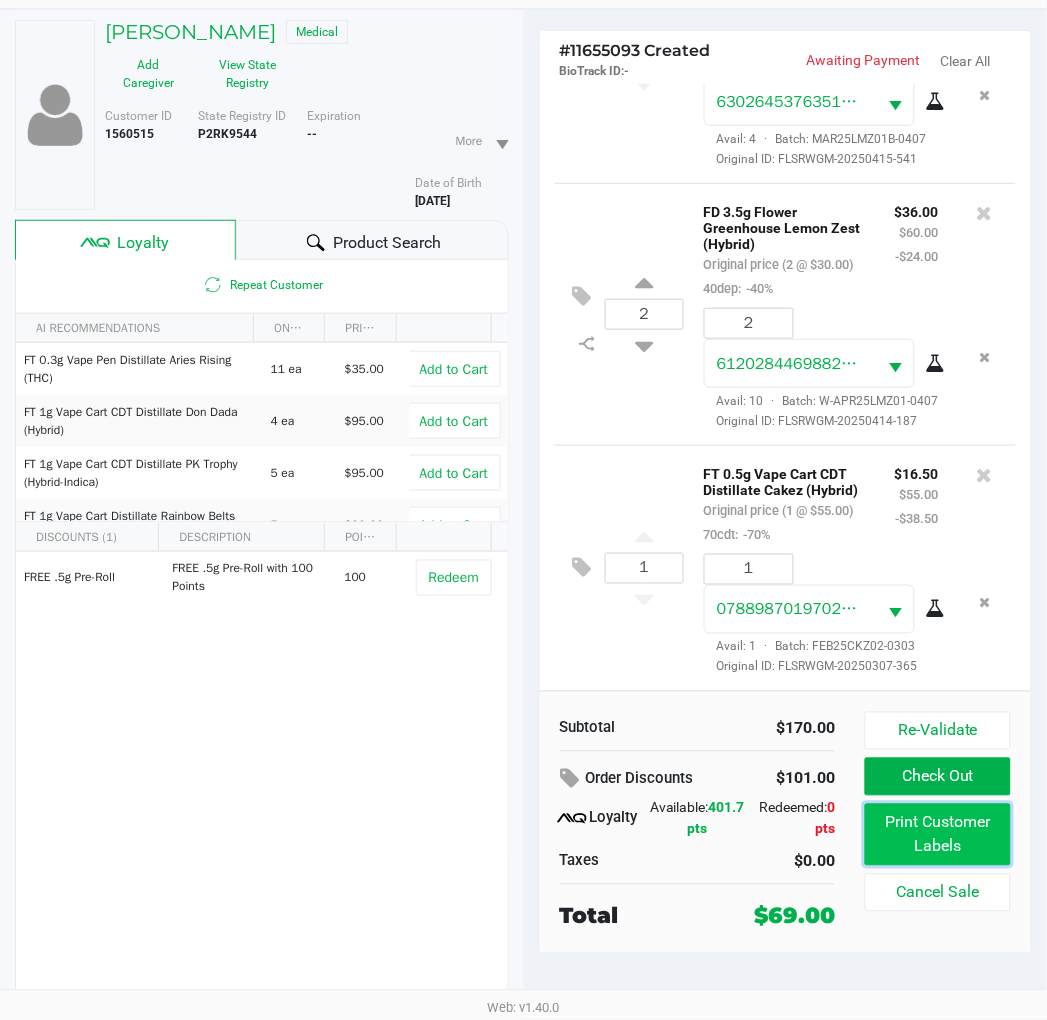 click on "Print Customer Labels" 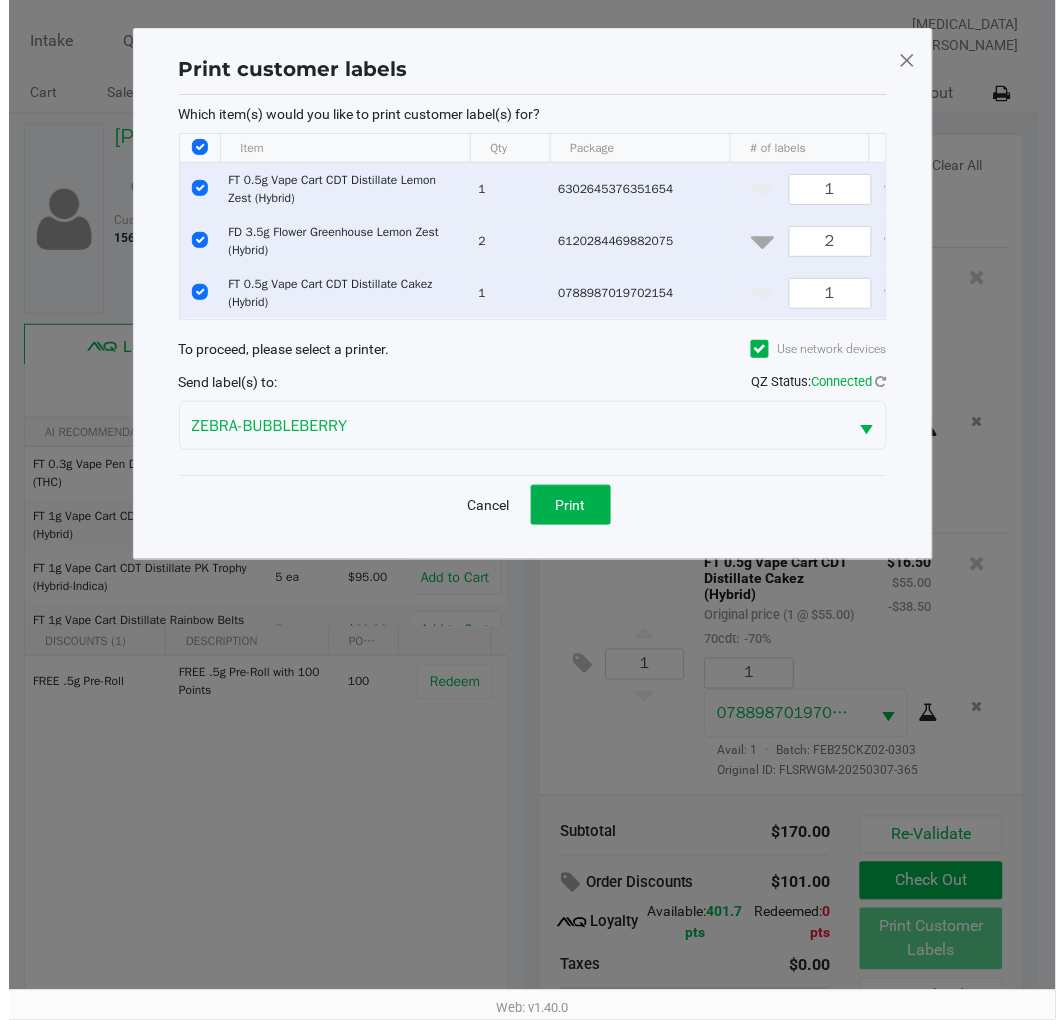 scroll, scrollTop: 0, scrollLeft: 0, axis: both 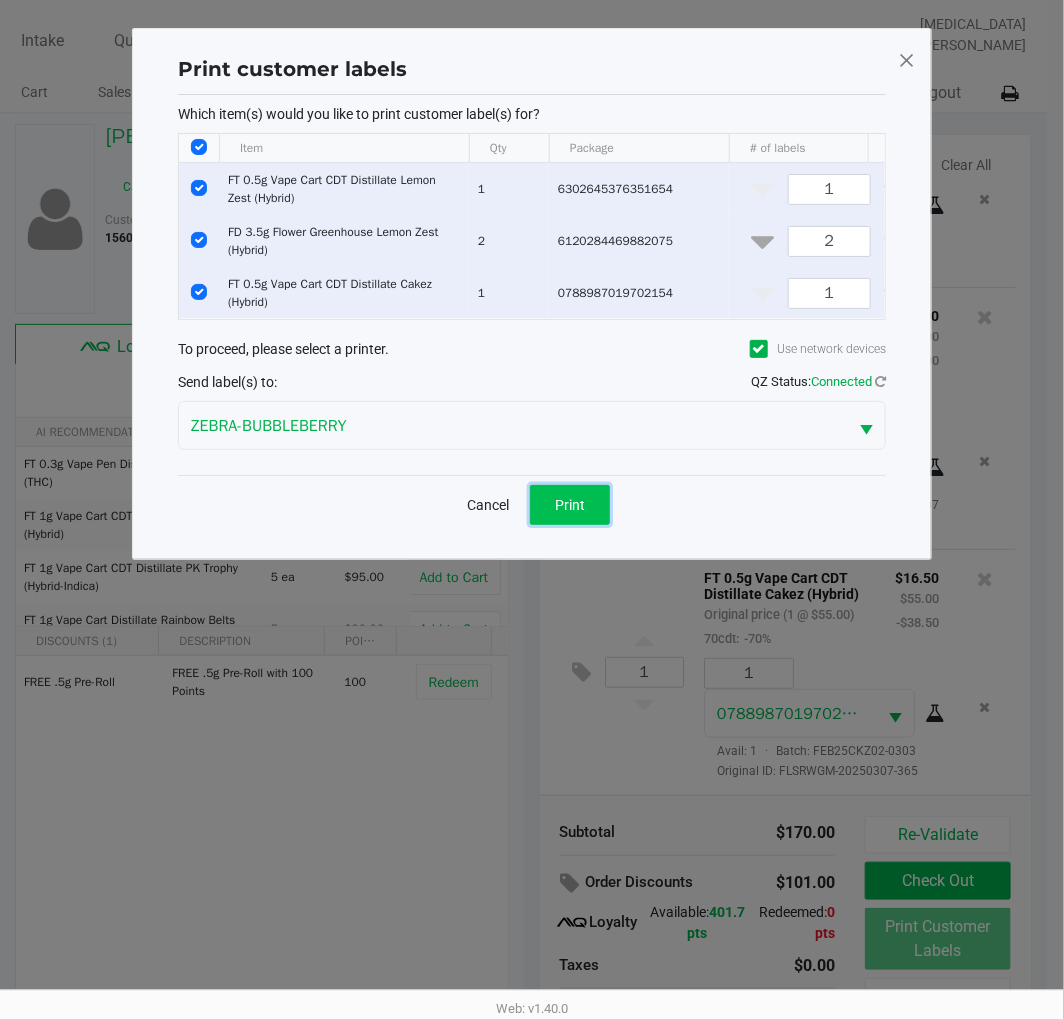 click on "Print" 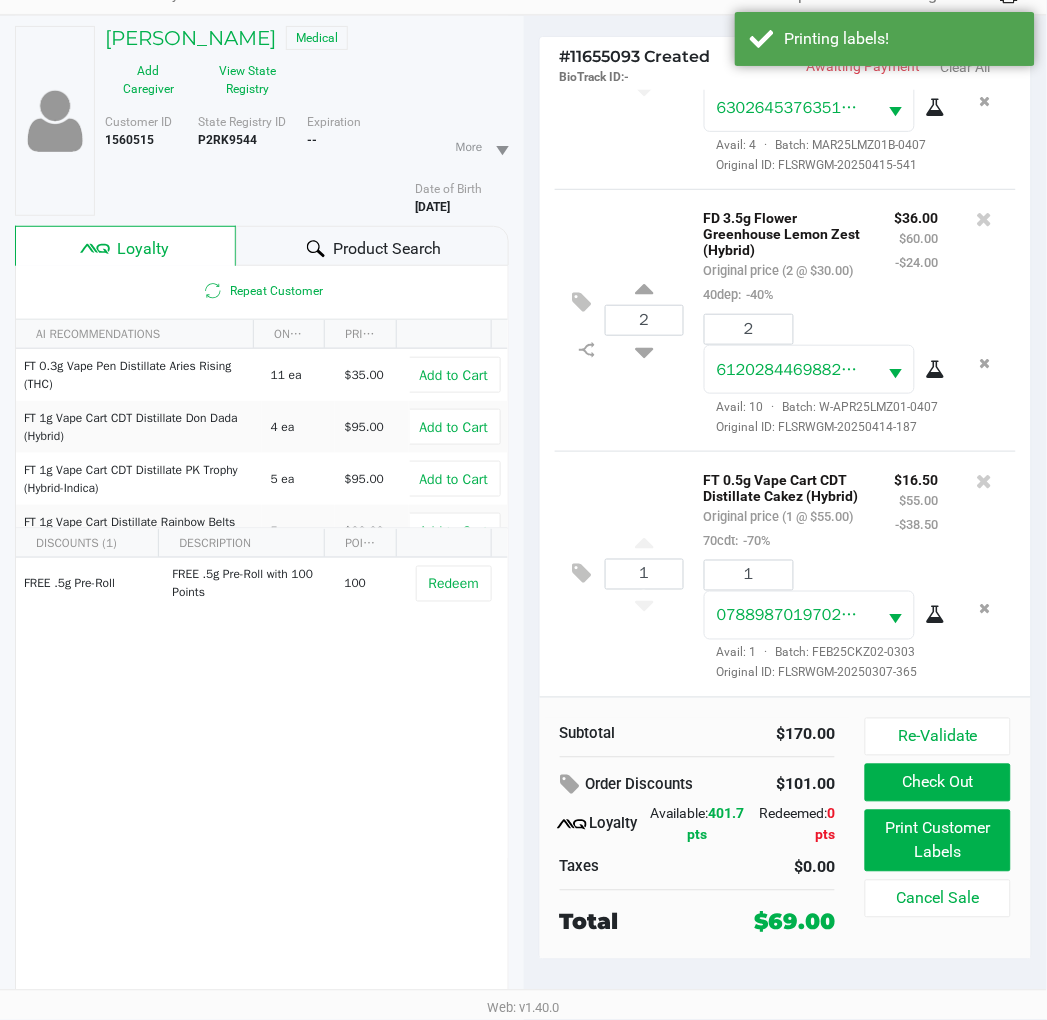 scroll, scrollTop: 104, scrollLeft: 0, axis: vertical 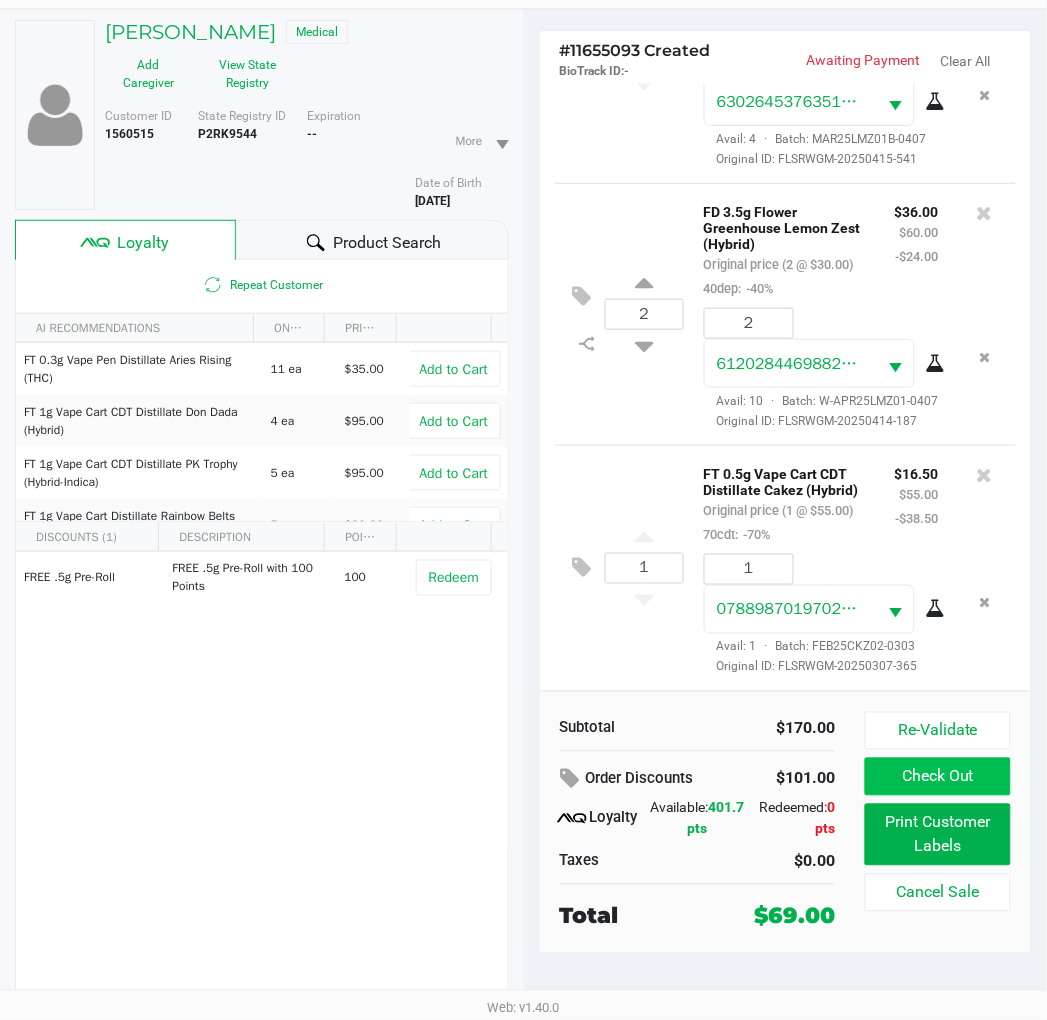 click on "Check Out" 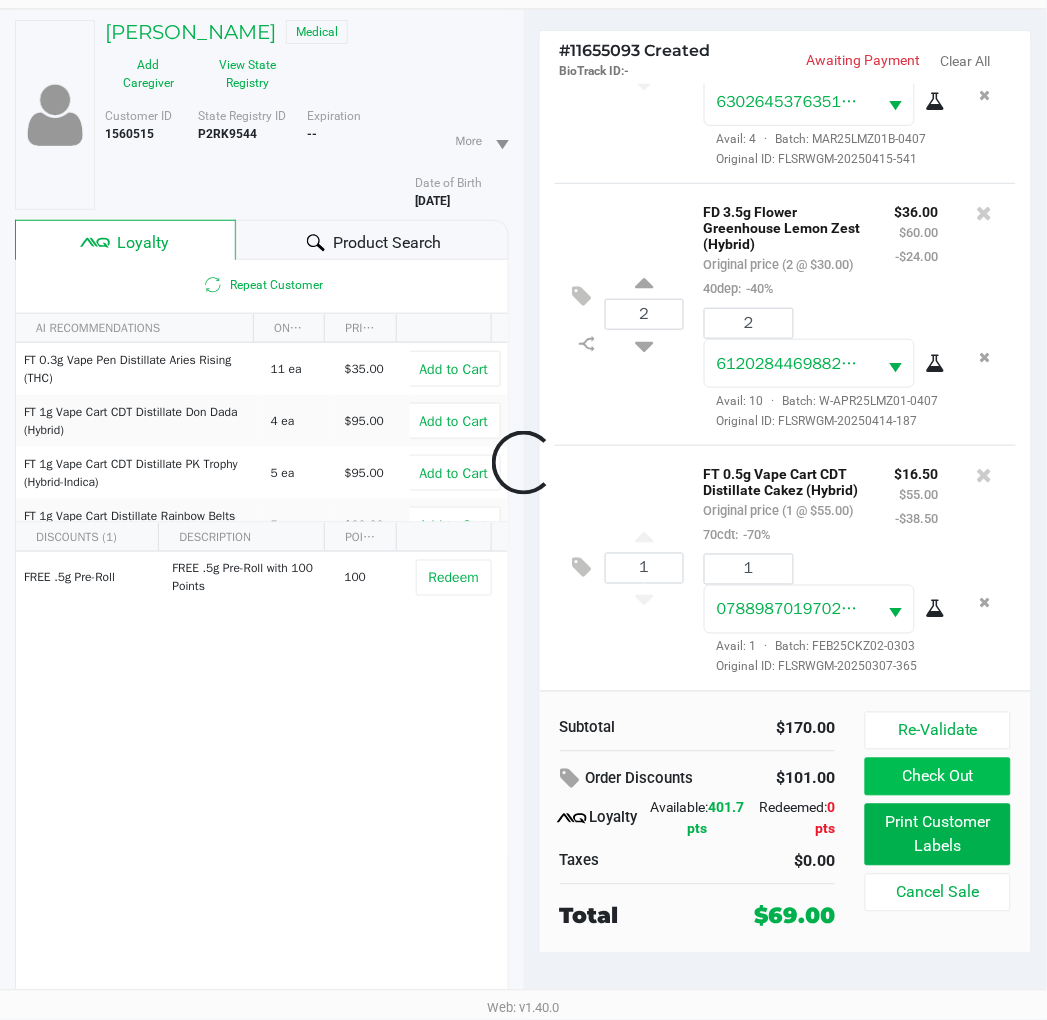 scroll, scrollTop: 88, scrollLeft: 0, axis: vertical 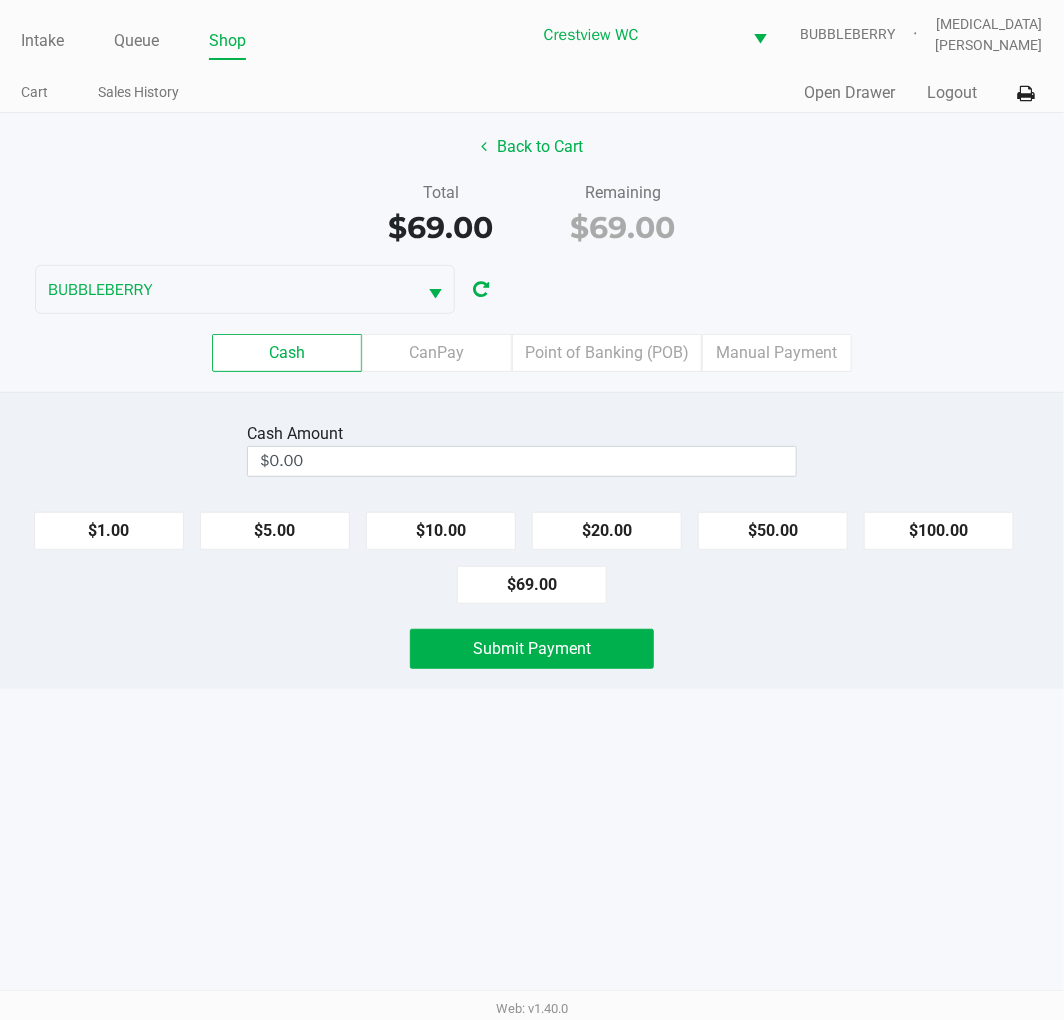 click on "Point of Banking (POB)" 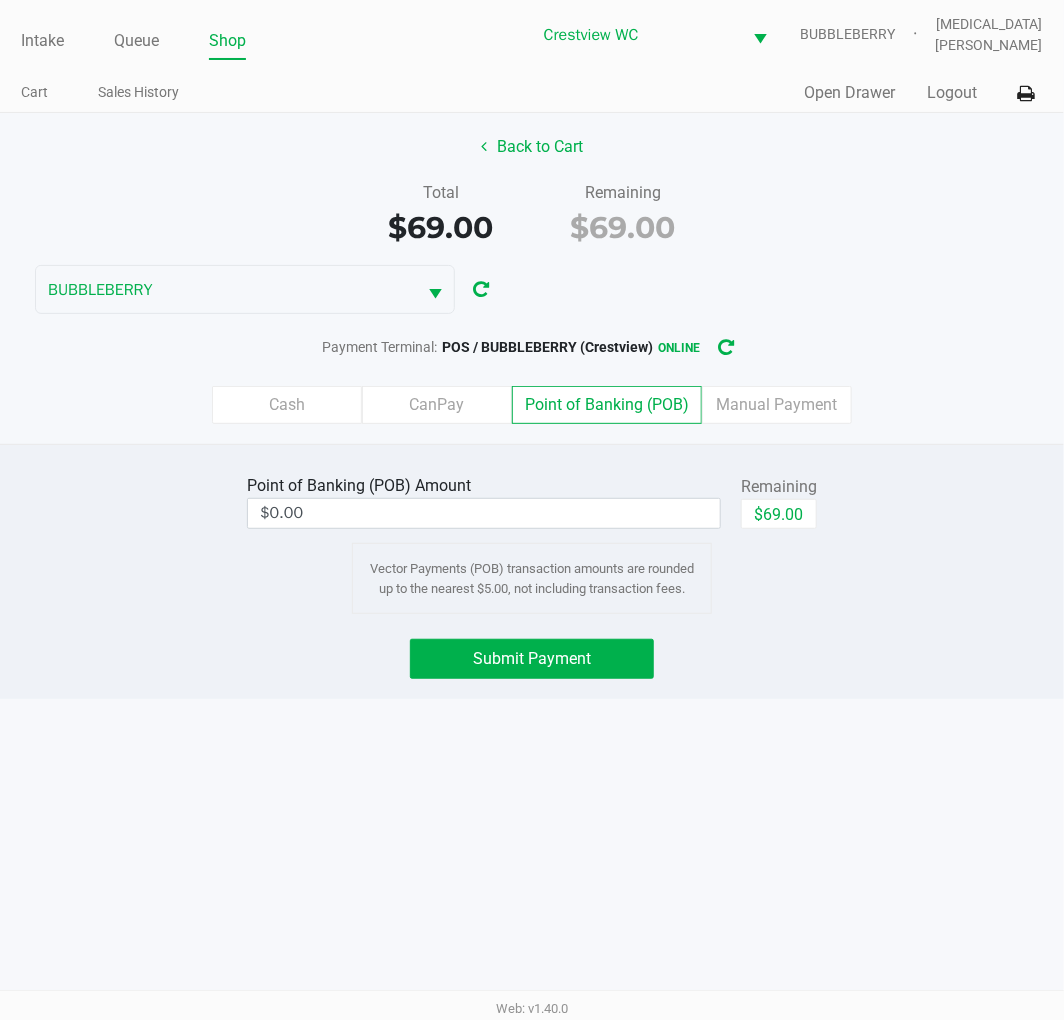 click on "$69.00" 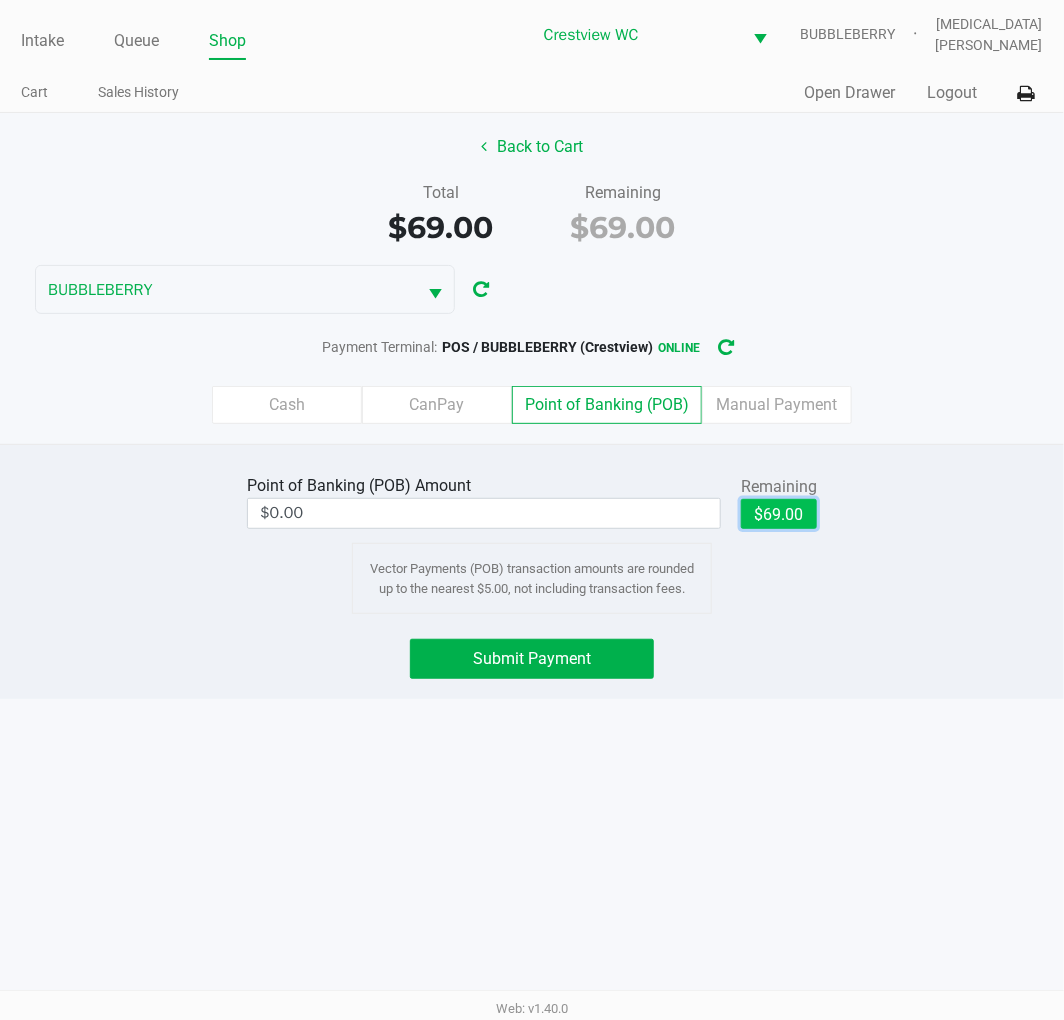 type on "$69.00" 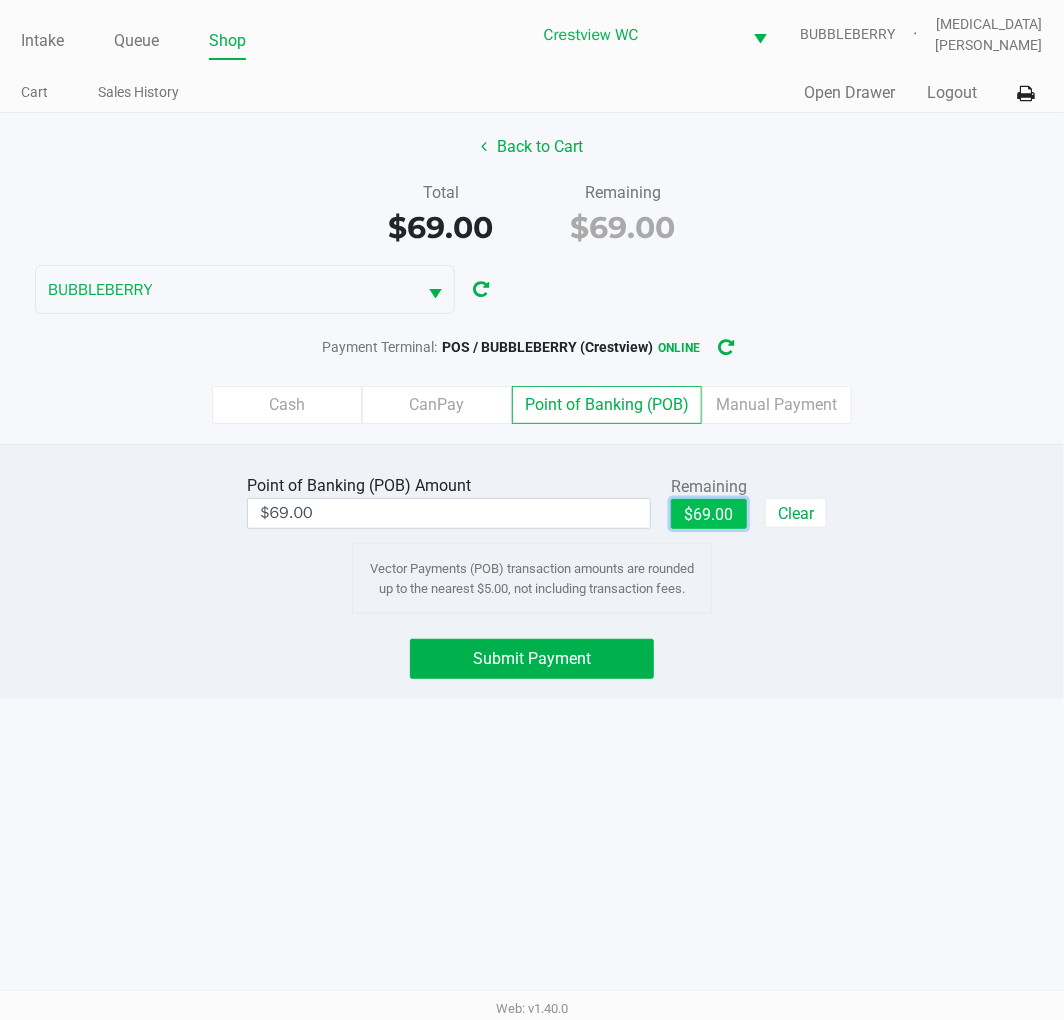 click on "Submit Payment" 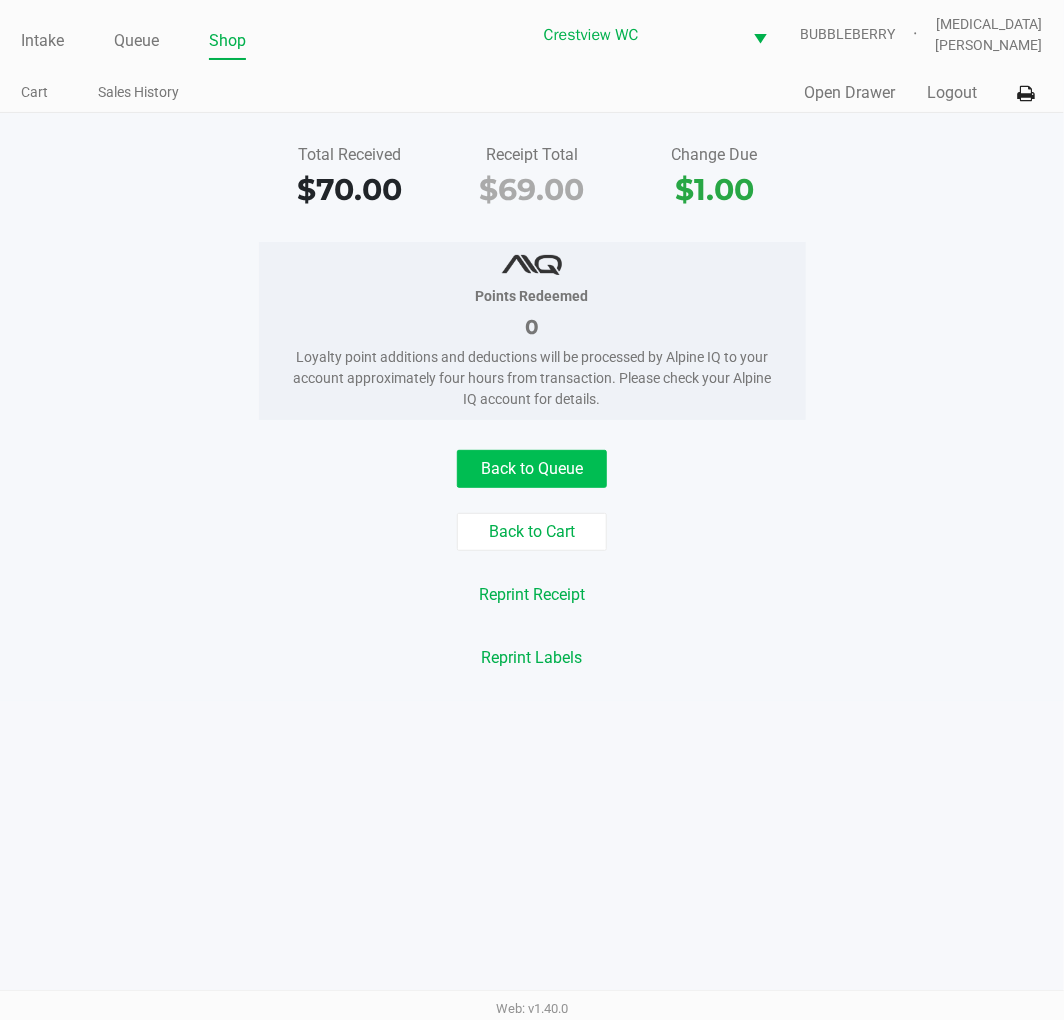 click on "Back to Queue" 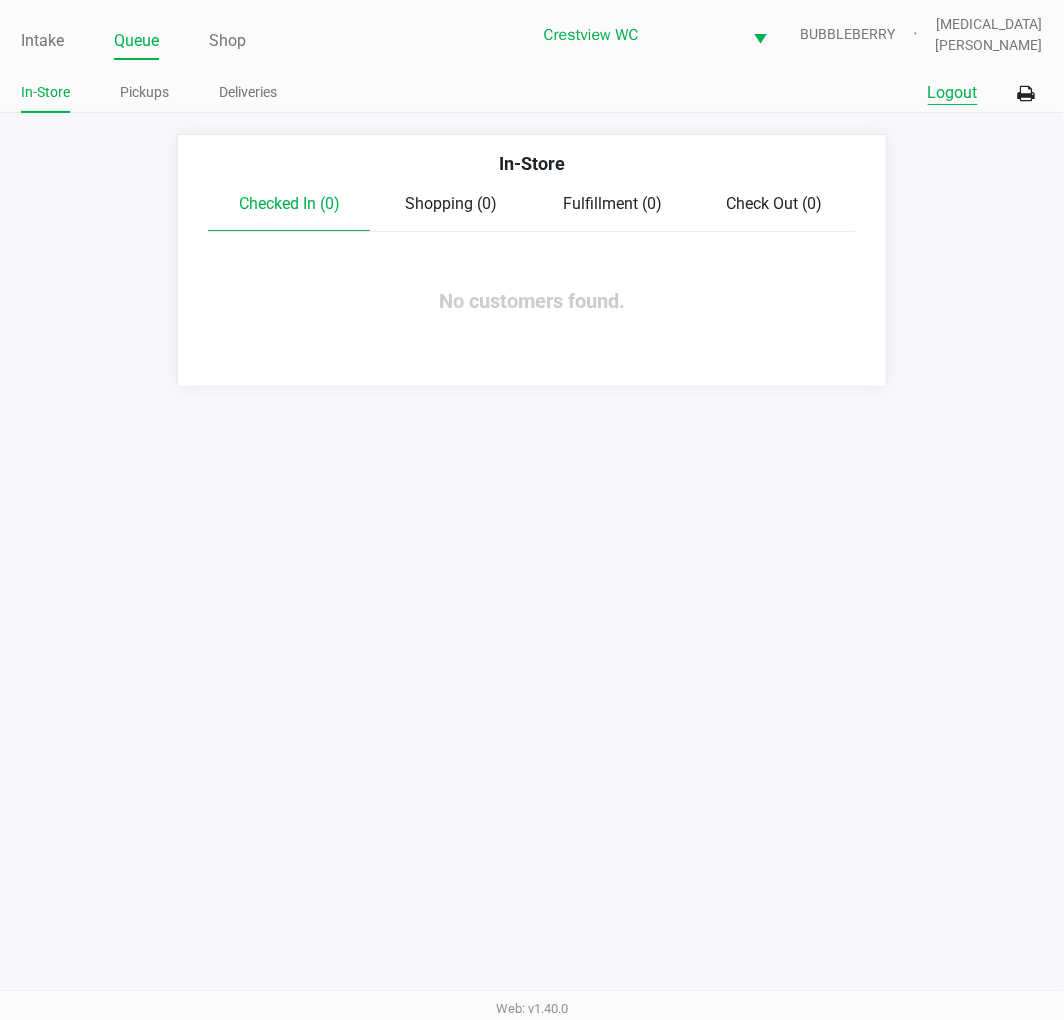 click on "Logout" 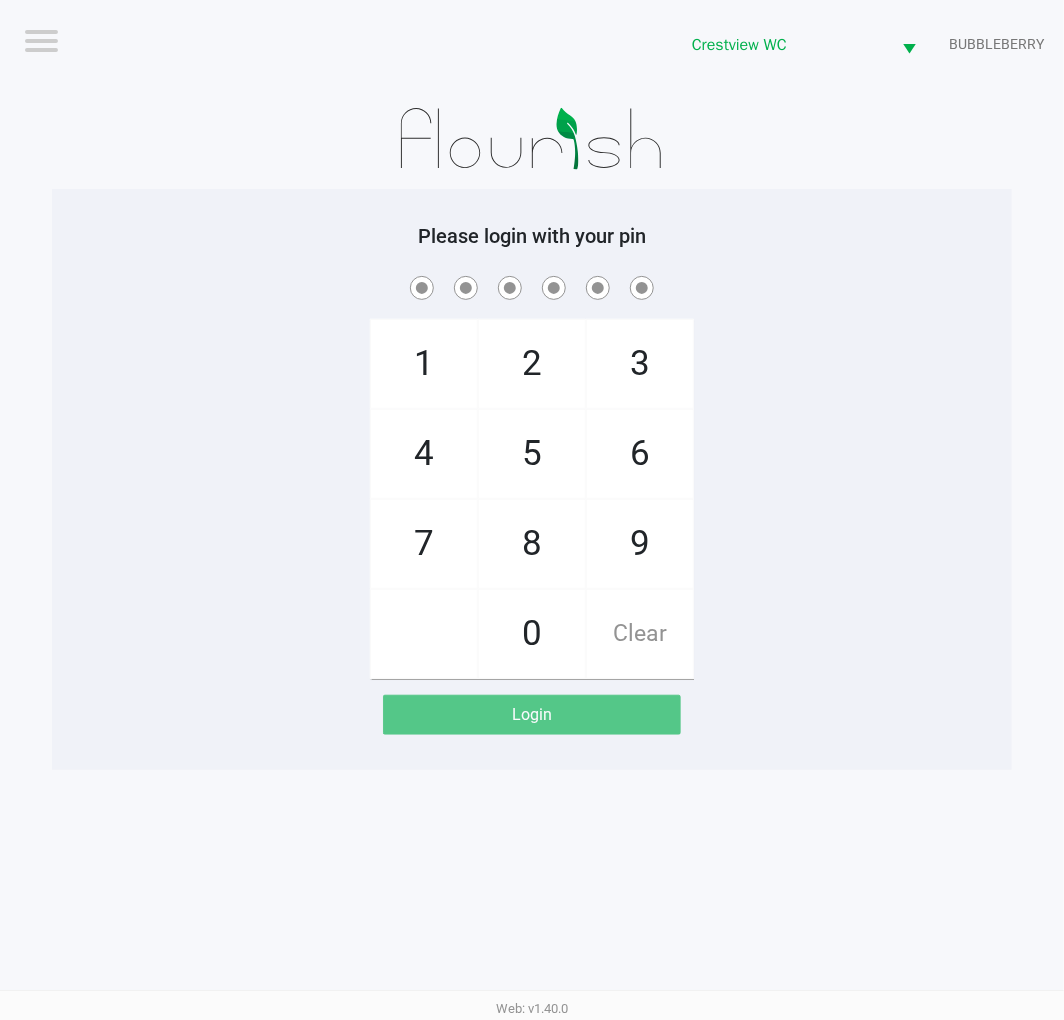 click on "1   4   7       2   5   8   0   3   6   9   Clear" 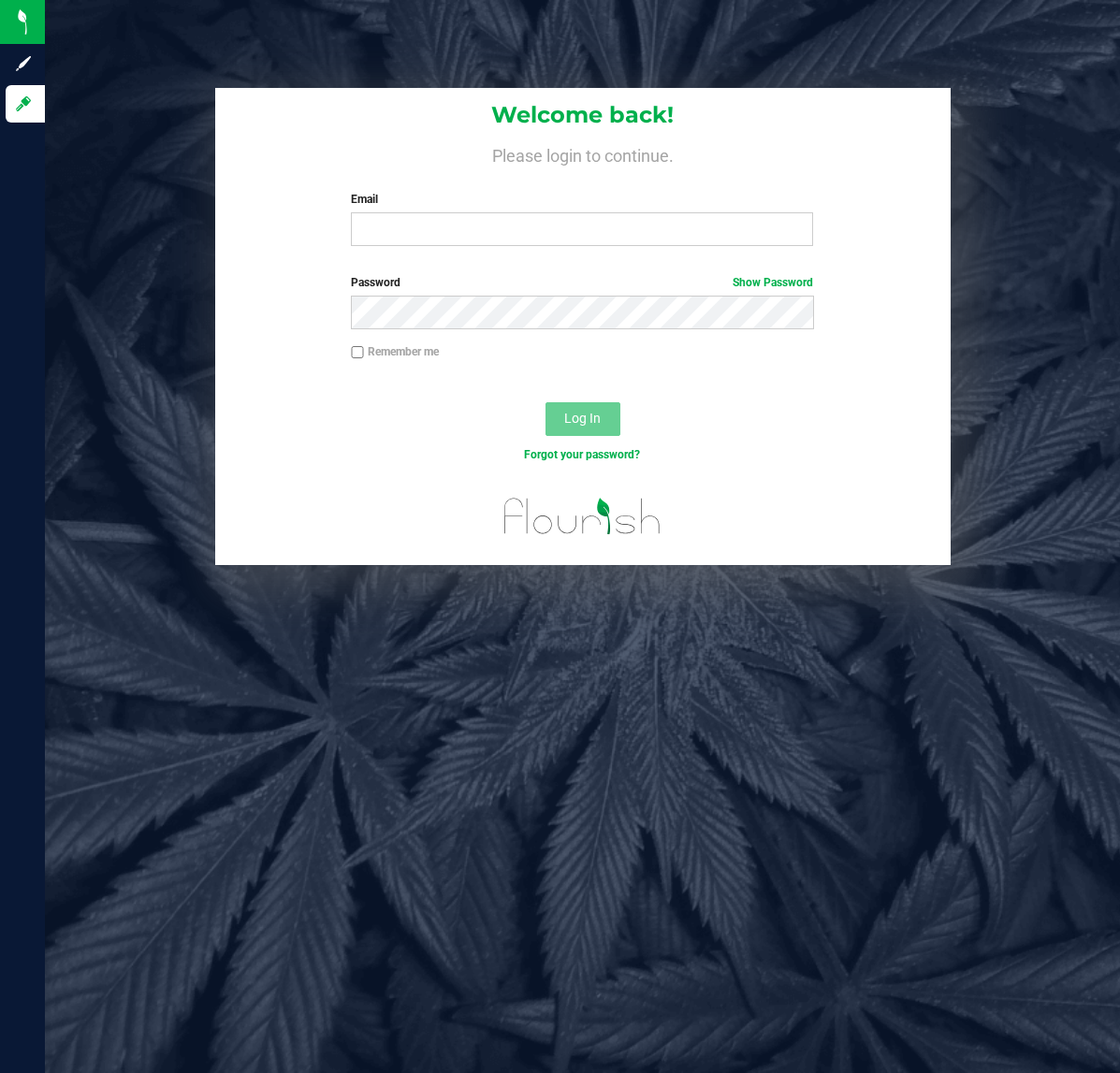 scroll, scrollTop: 0, scrollLeft: 0, axis: both 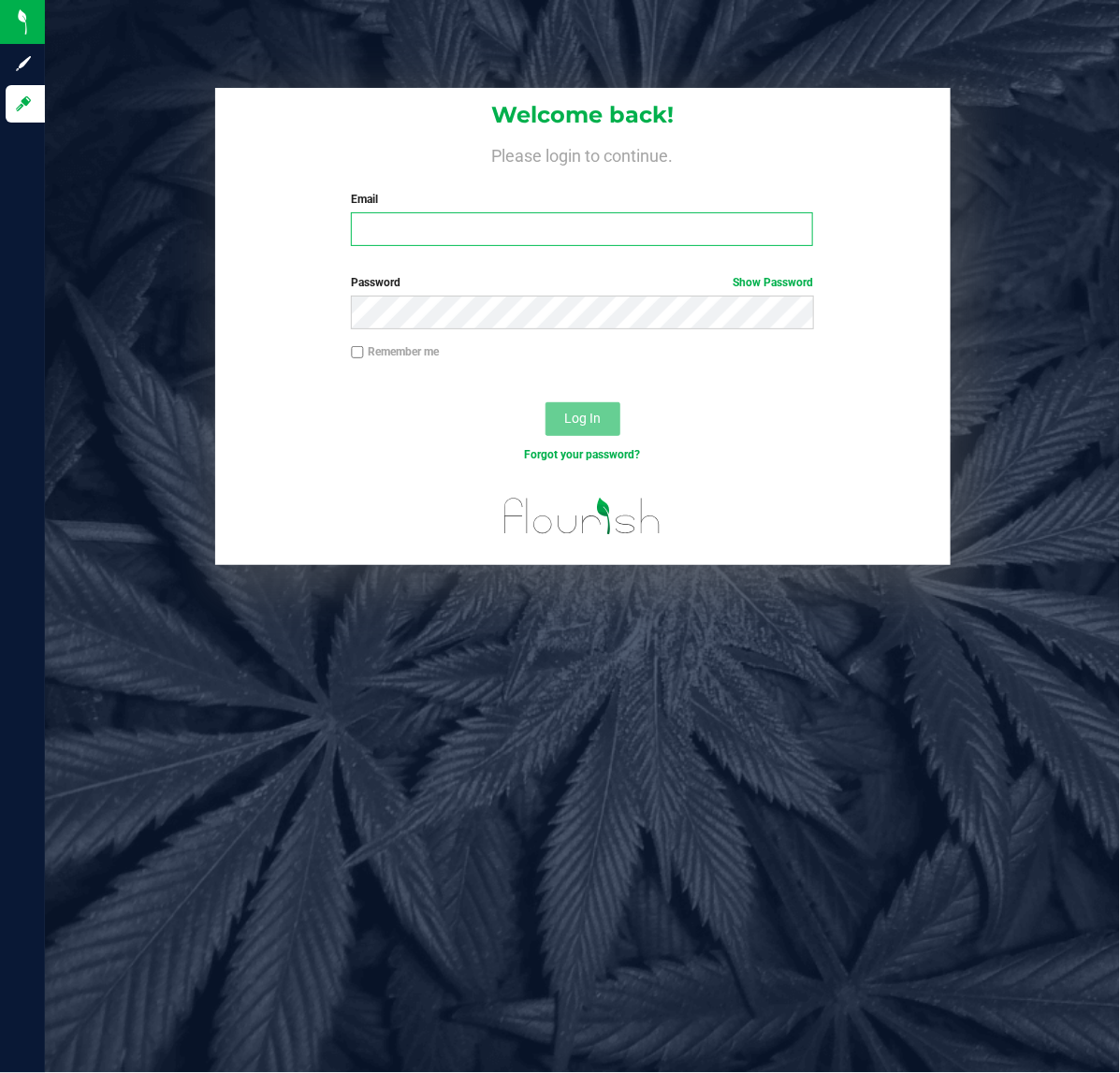 click on "Email" at bounding box center [582, 229] 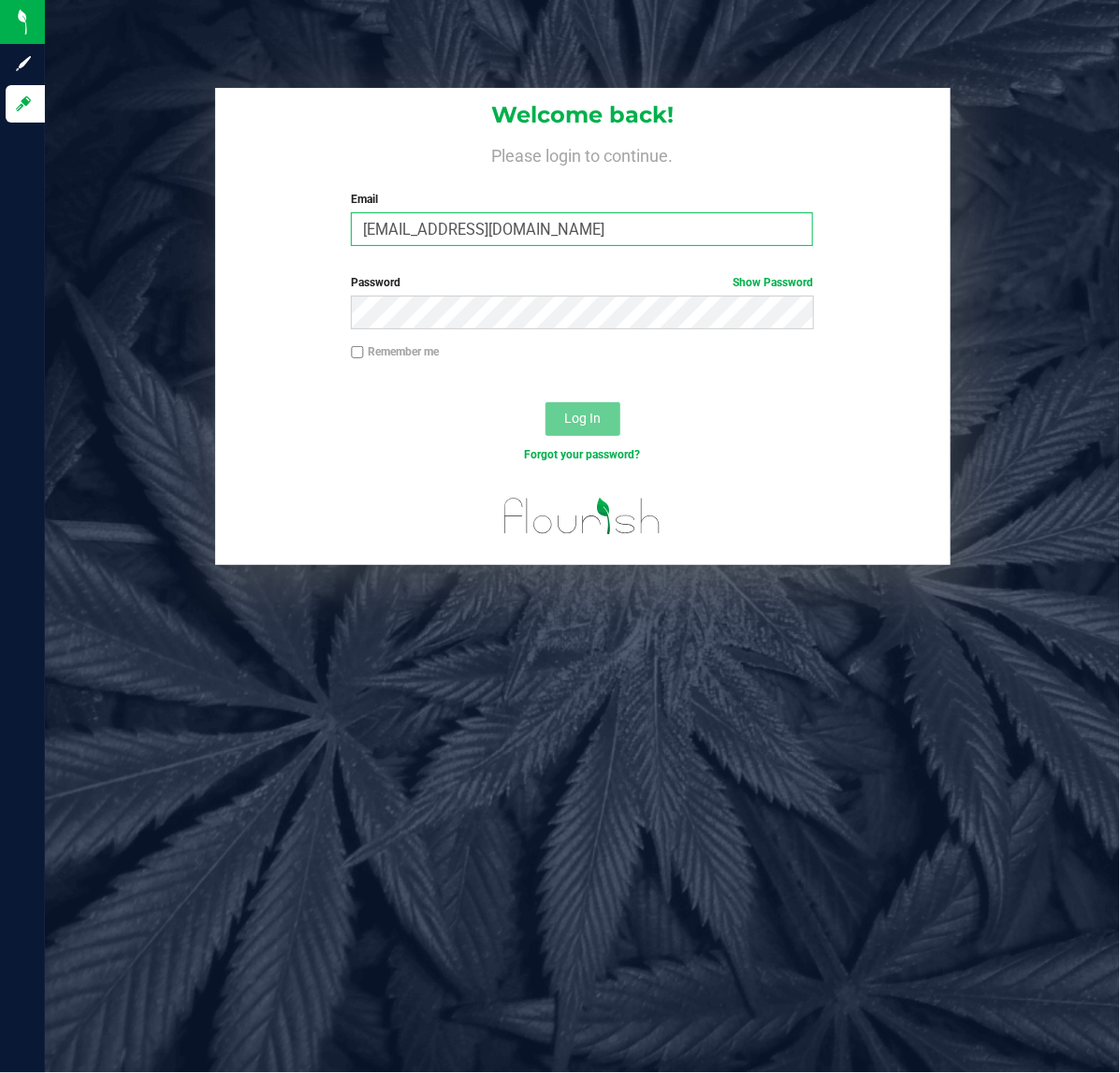 type on "[EMAIL_ADDRESS][DOMAIN_NAME]" 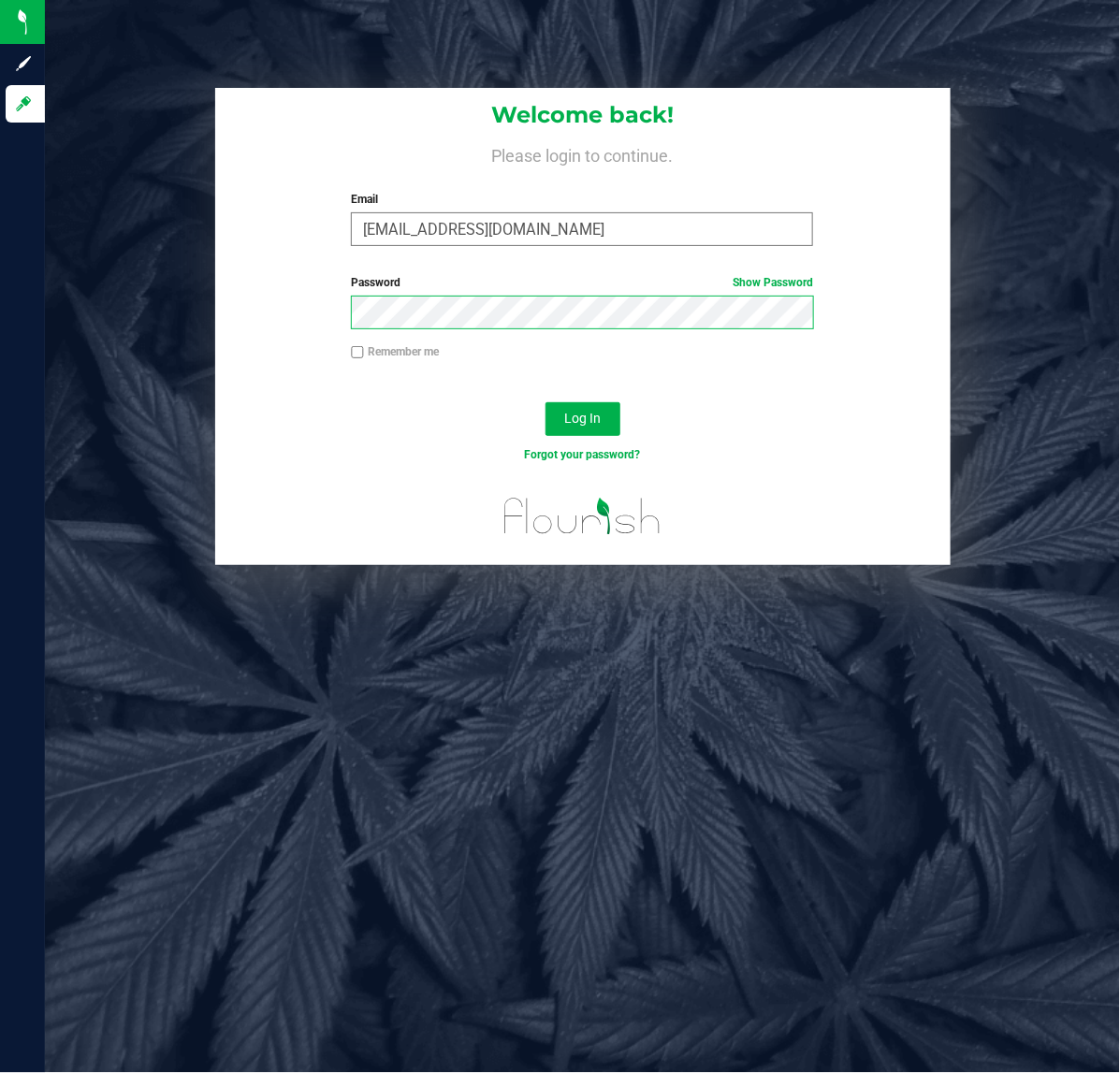 click on "Log In" at bounding box center [583, 419] 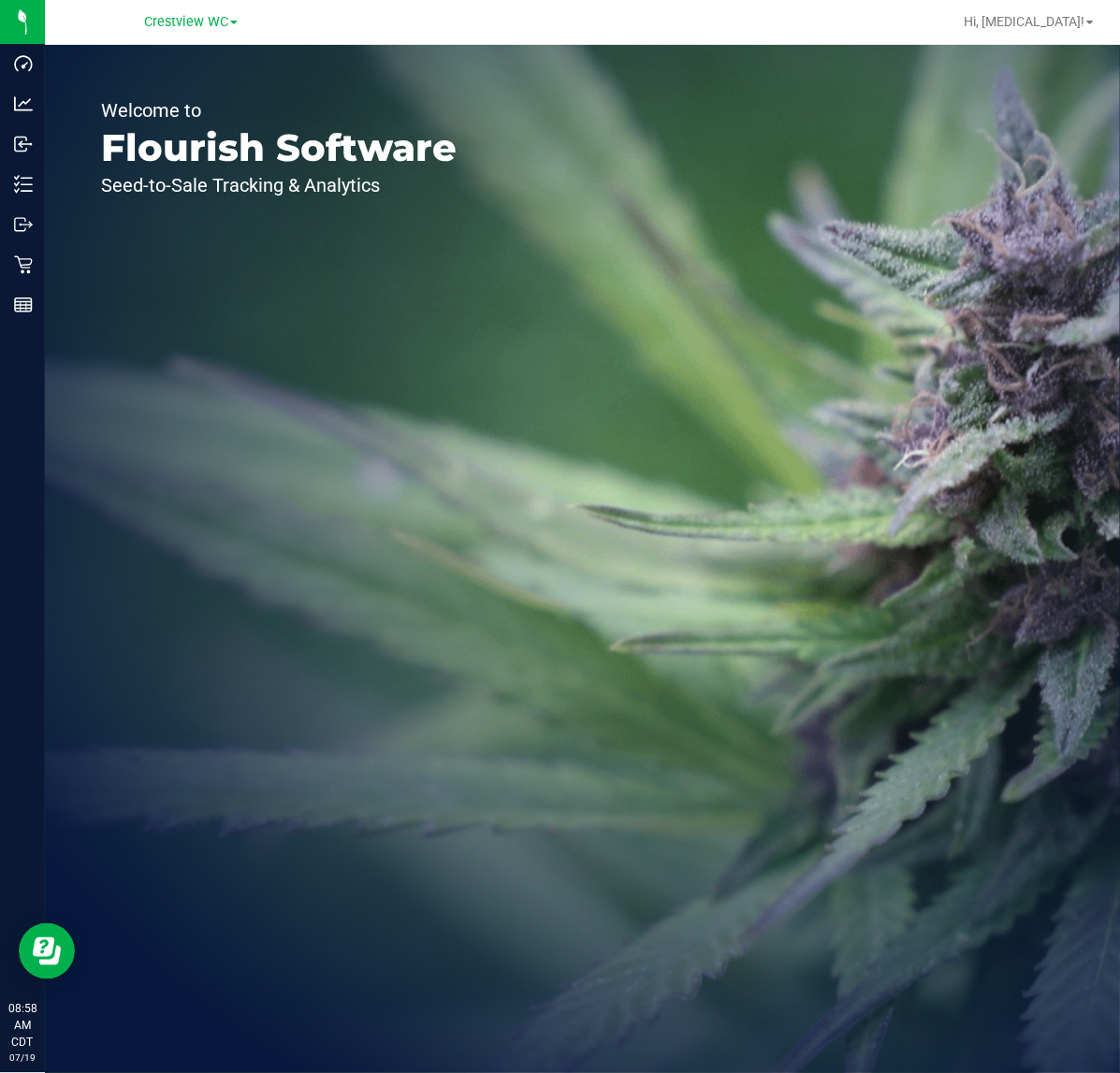 scroll, scrollTop: 0, scrollLeft: 0, axis: both 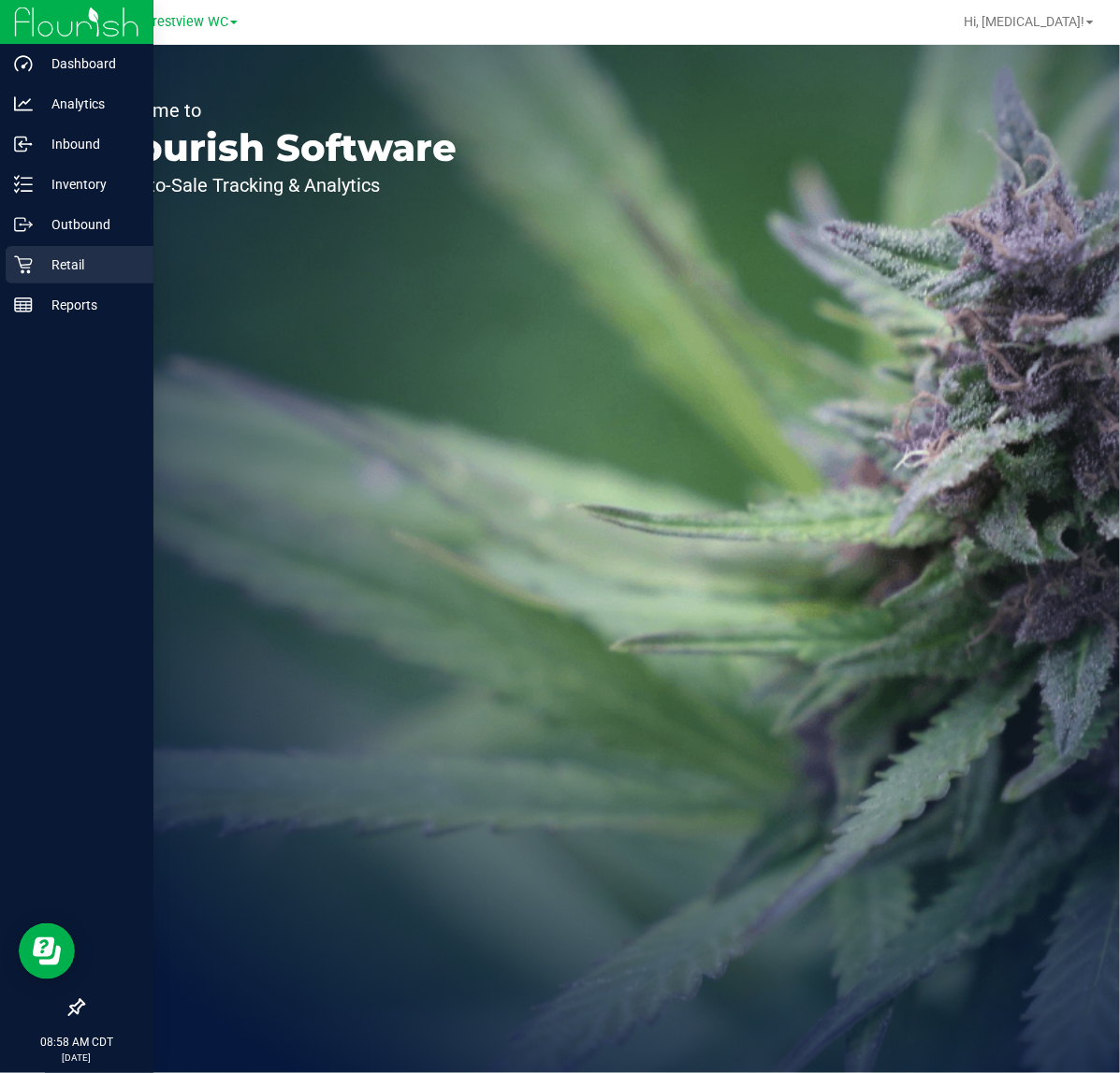click on "Retail" at bounding box center [89, 265] 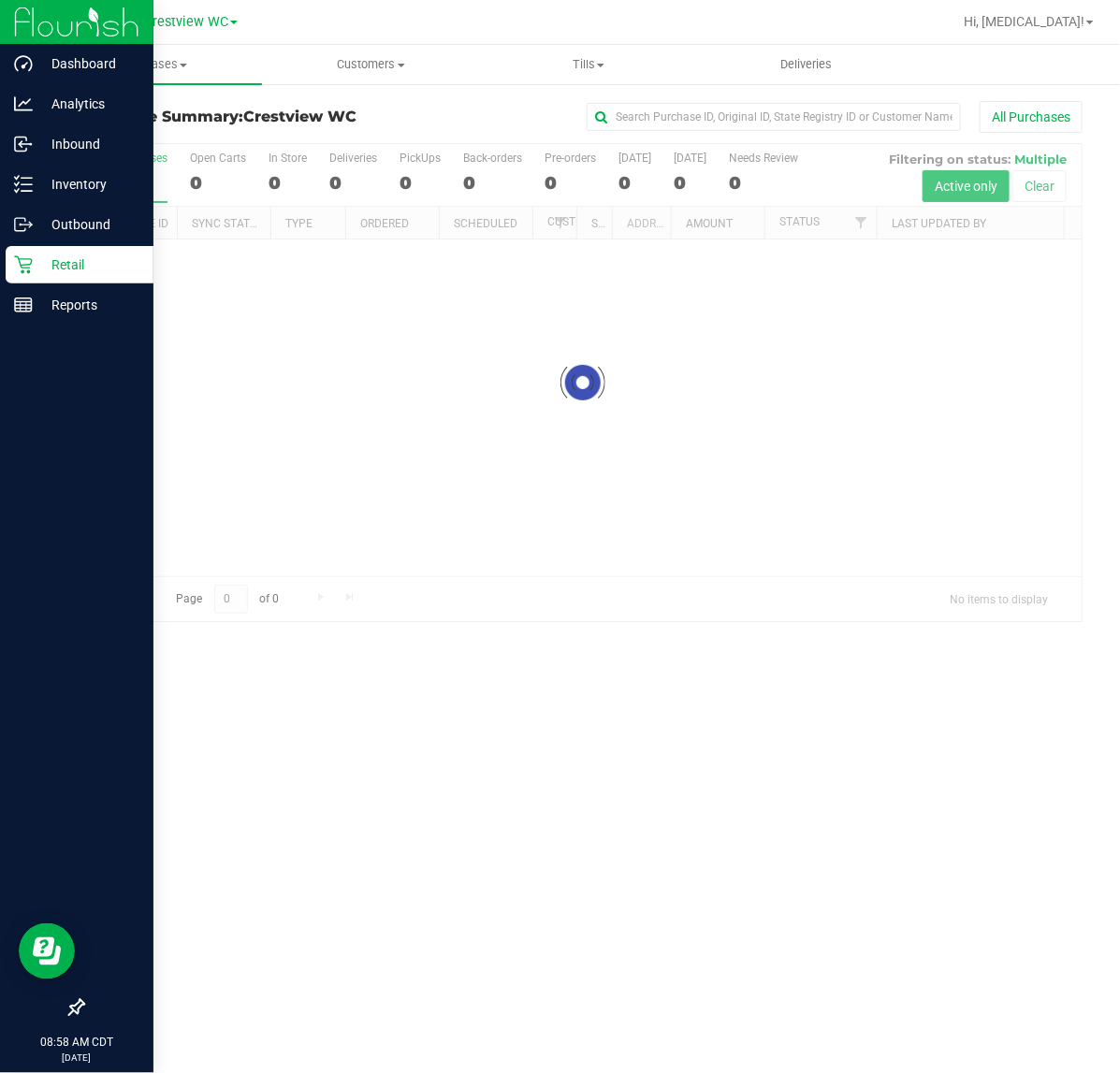 click 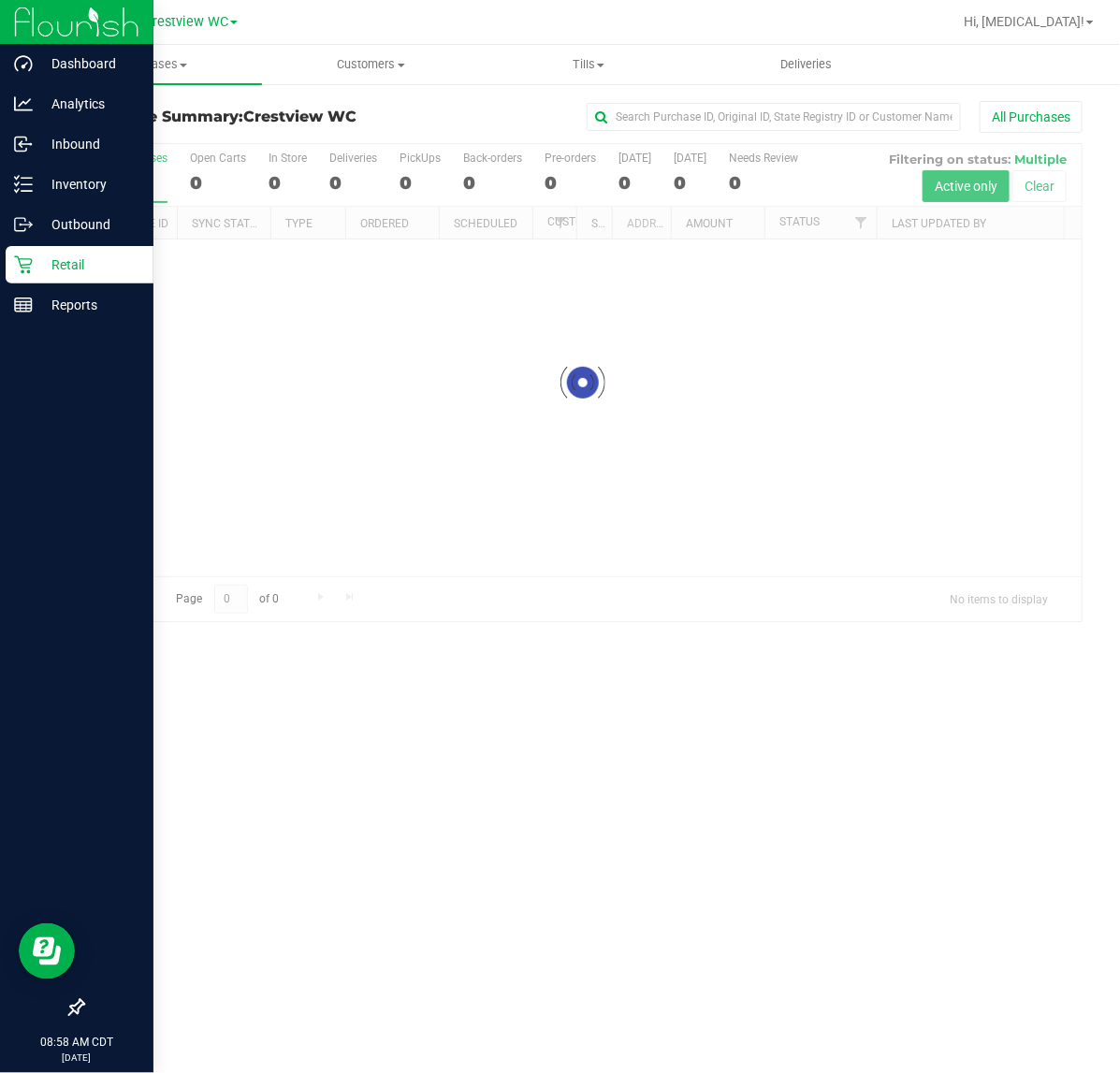 click at bounding box center (67, 1009) 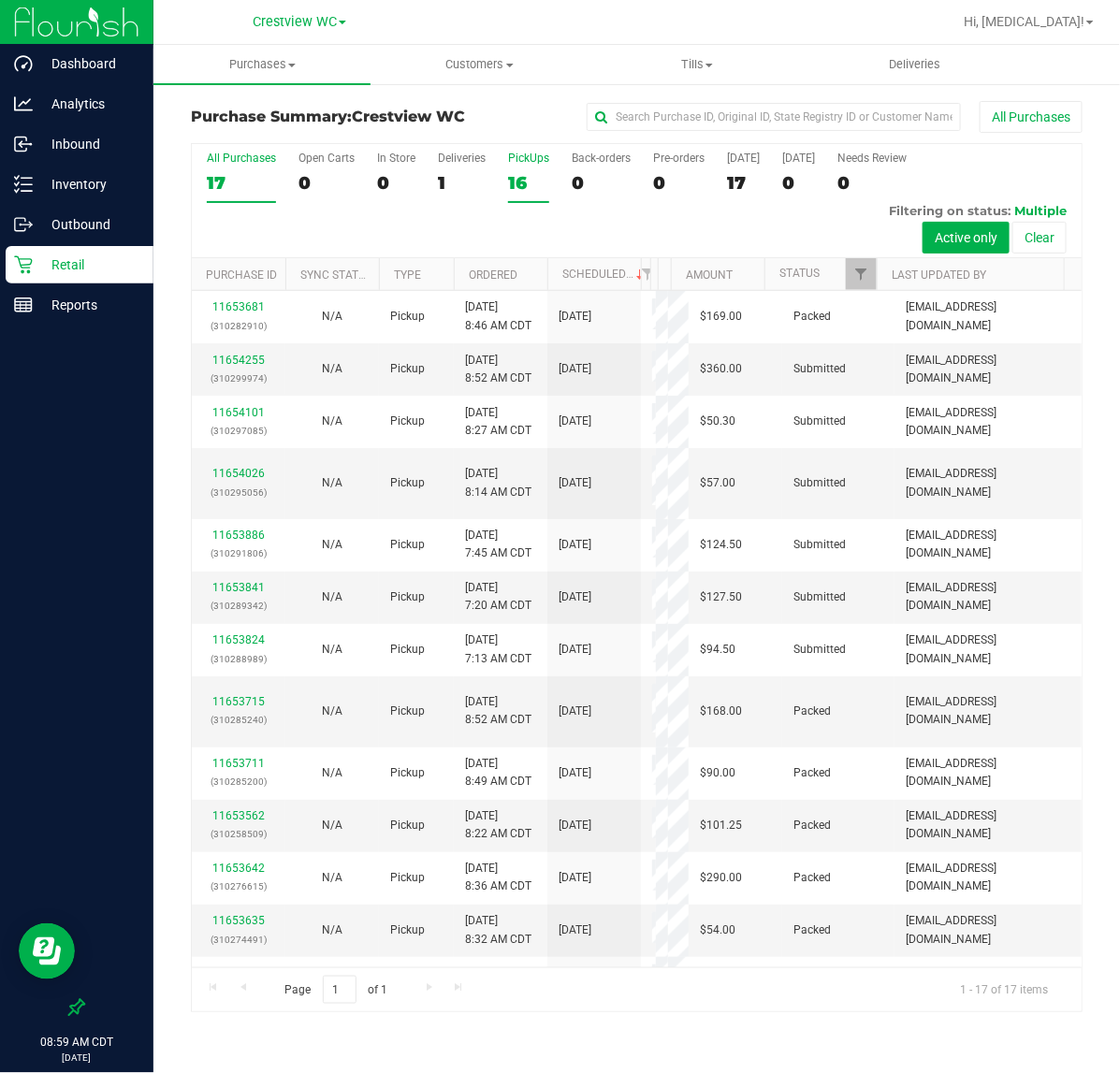 click on "16" at bounding box center [529, 182] 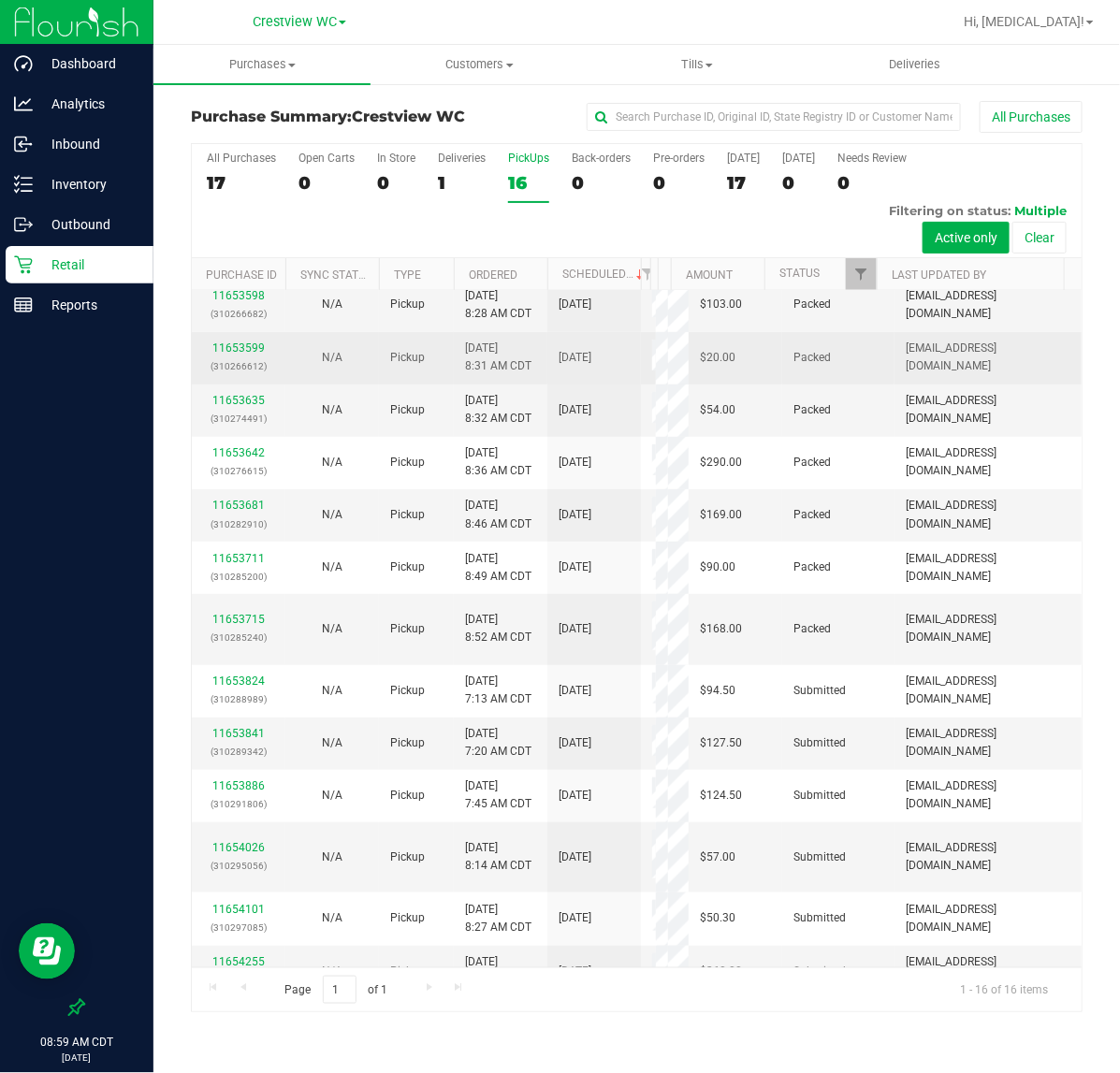 scroll, scrollTop: 352, scrollLeft: 0, axis: vertical 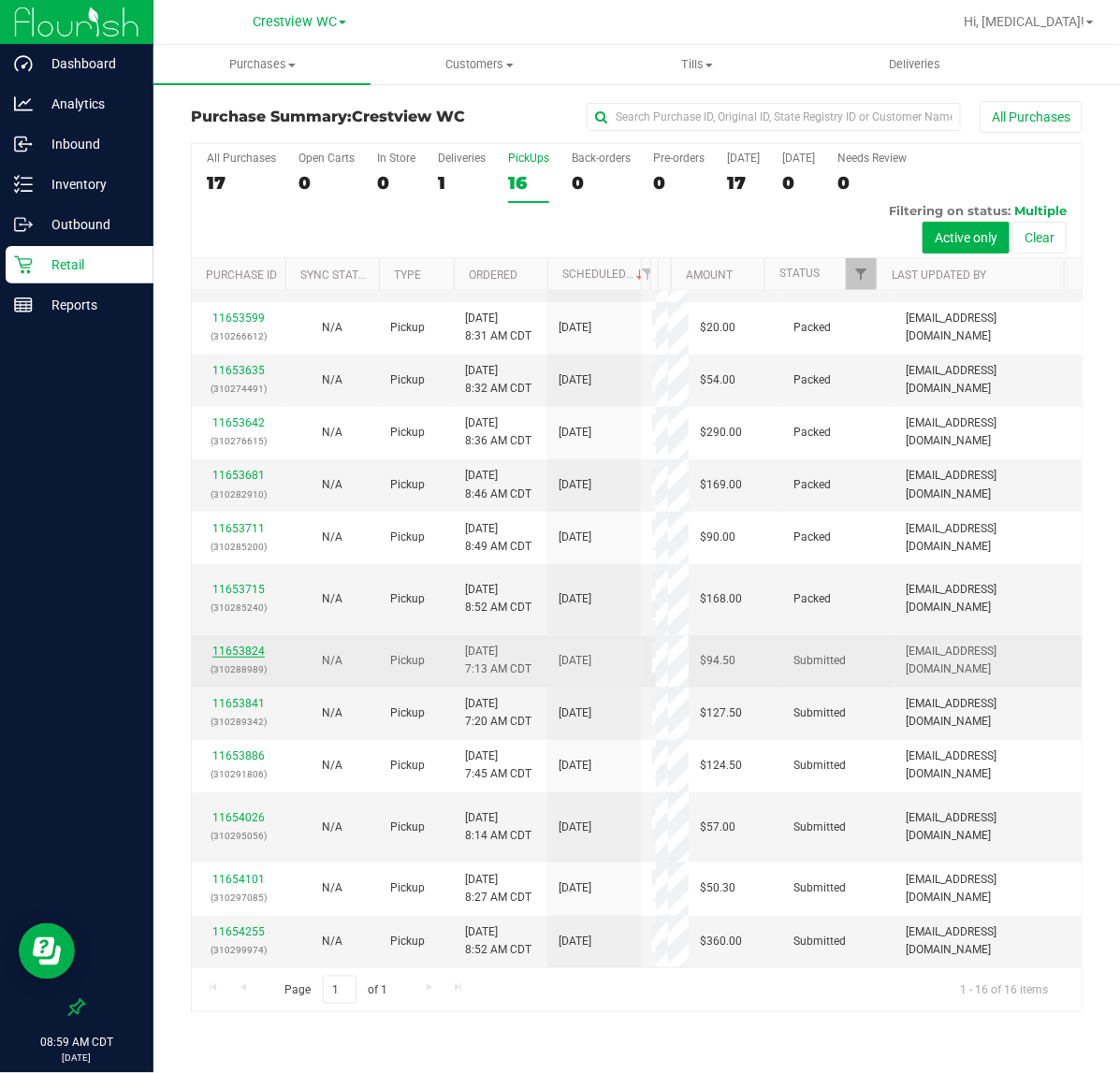 click on "11653824" at bounding box center [239, 651] 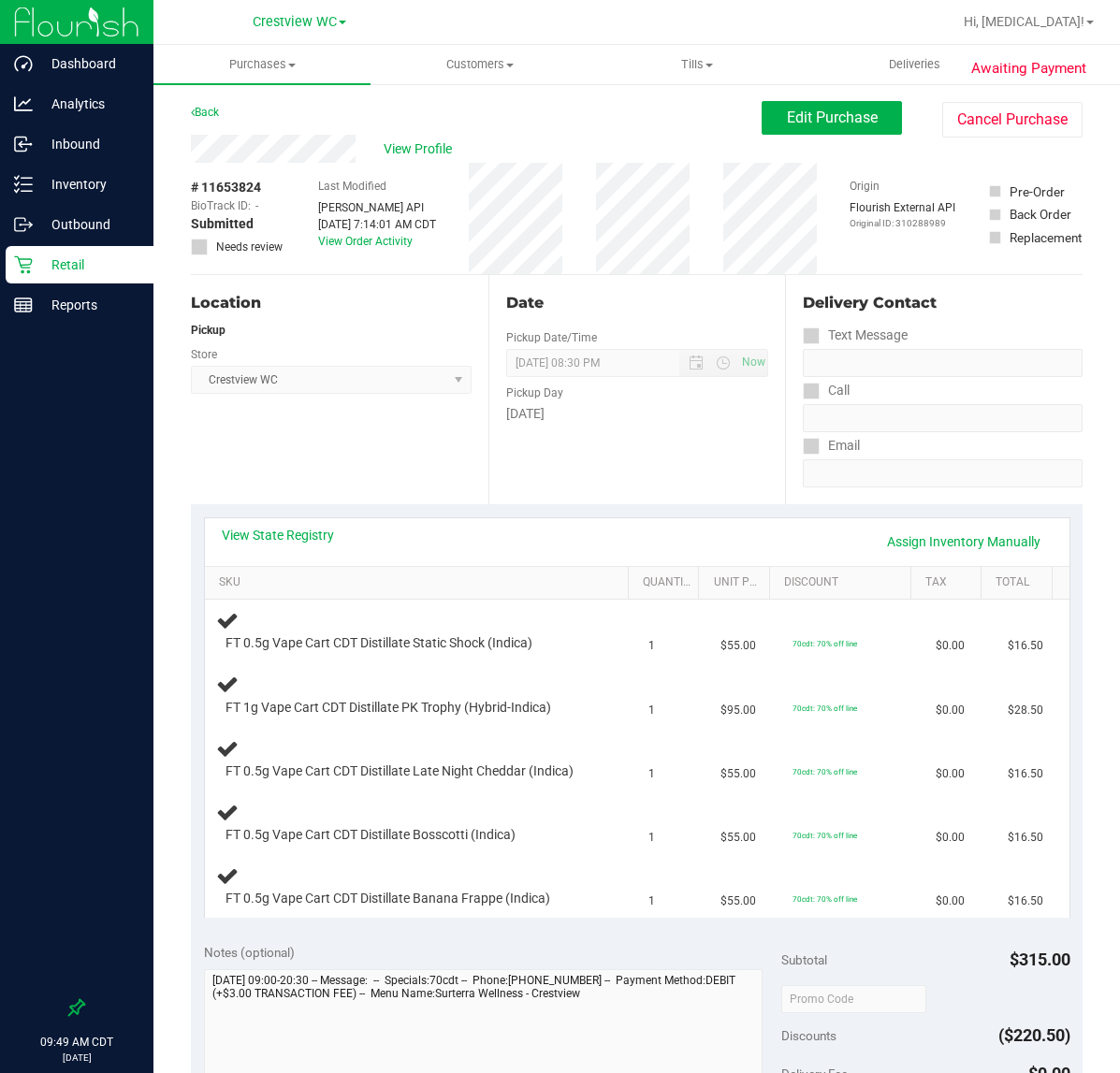 scroll, scrollTop: 0, scrollLeft: 0, axis: both 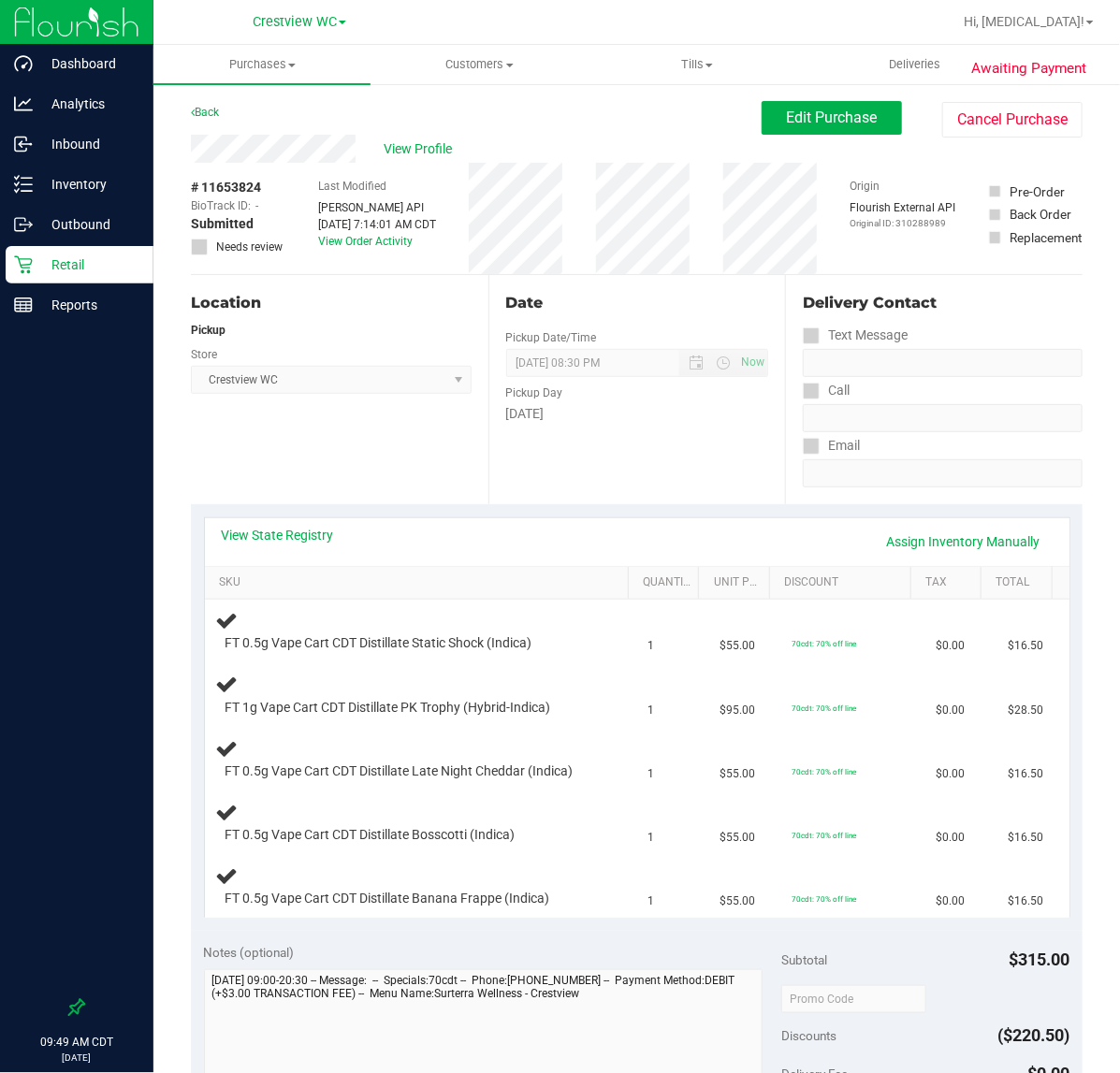 click on "Inbound" at bounding box center (77, 145) 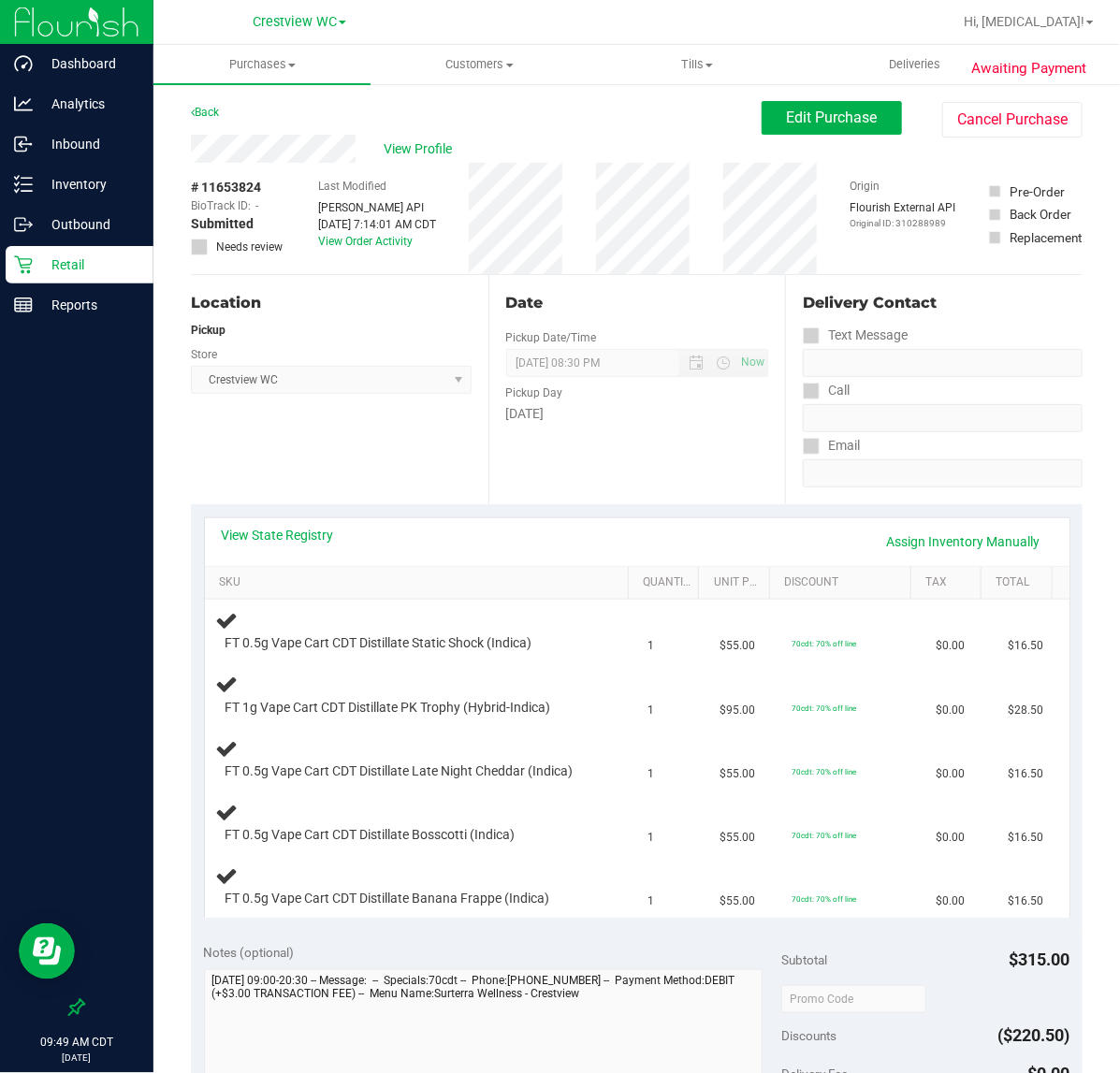 scroll, scrollTop: 0, scrollLeft: 0, axis: both 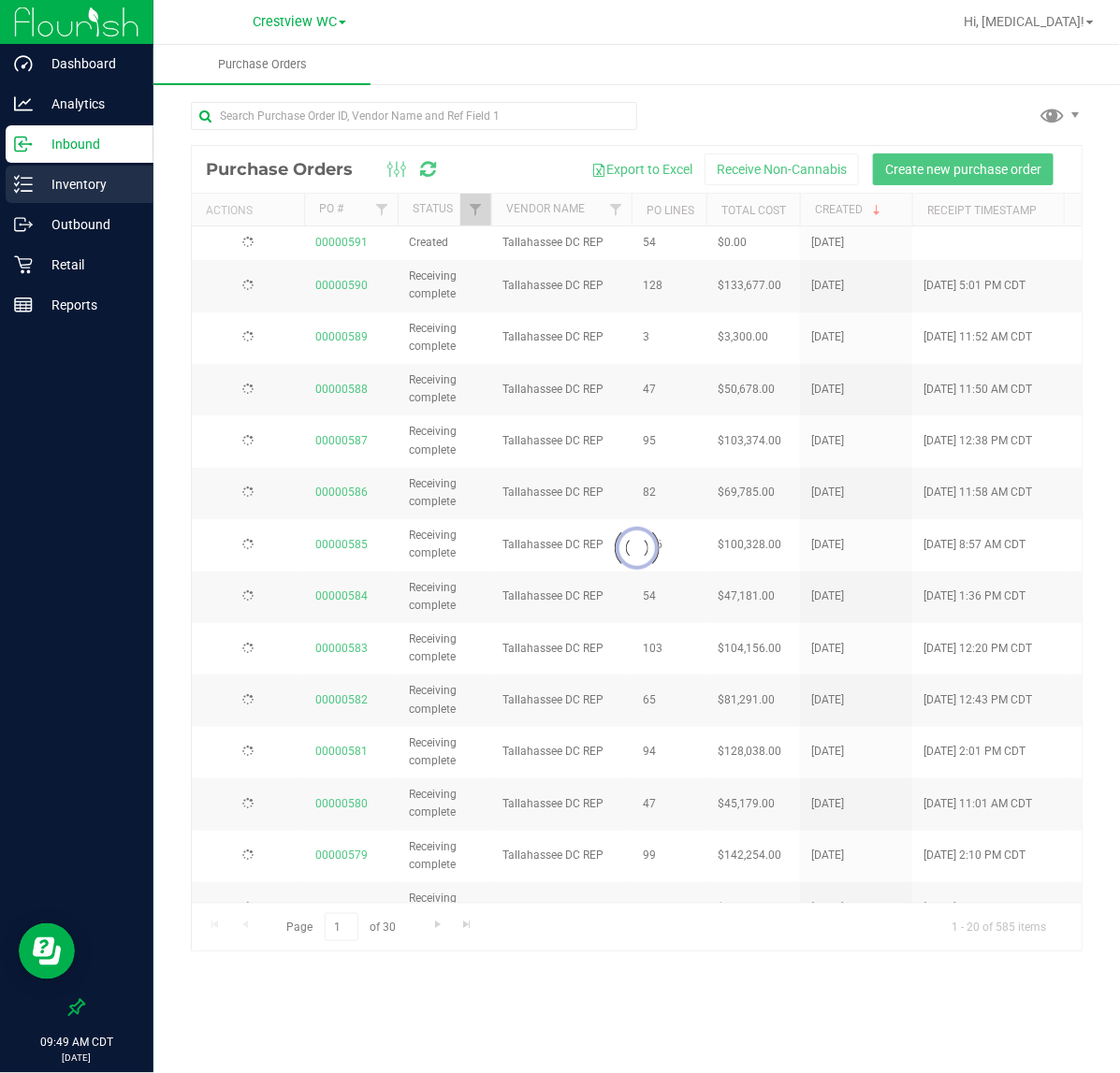 click on "Inventory" at bounding box center [89, 184] 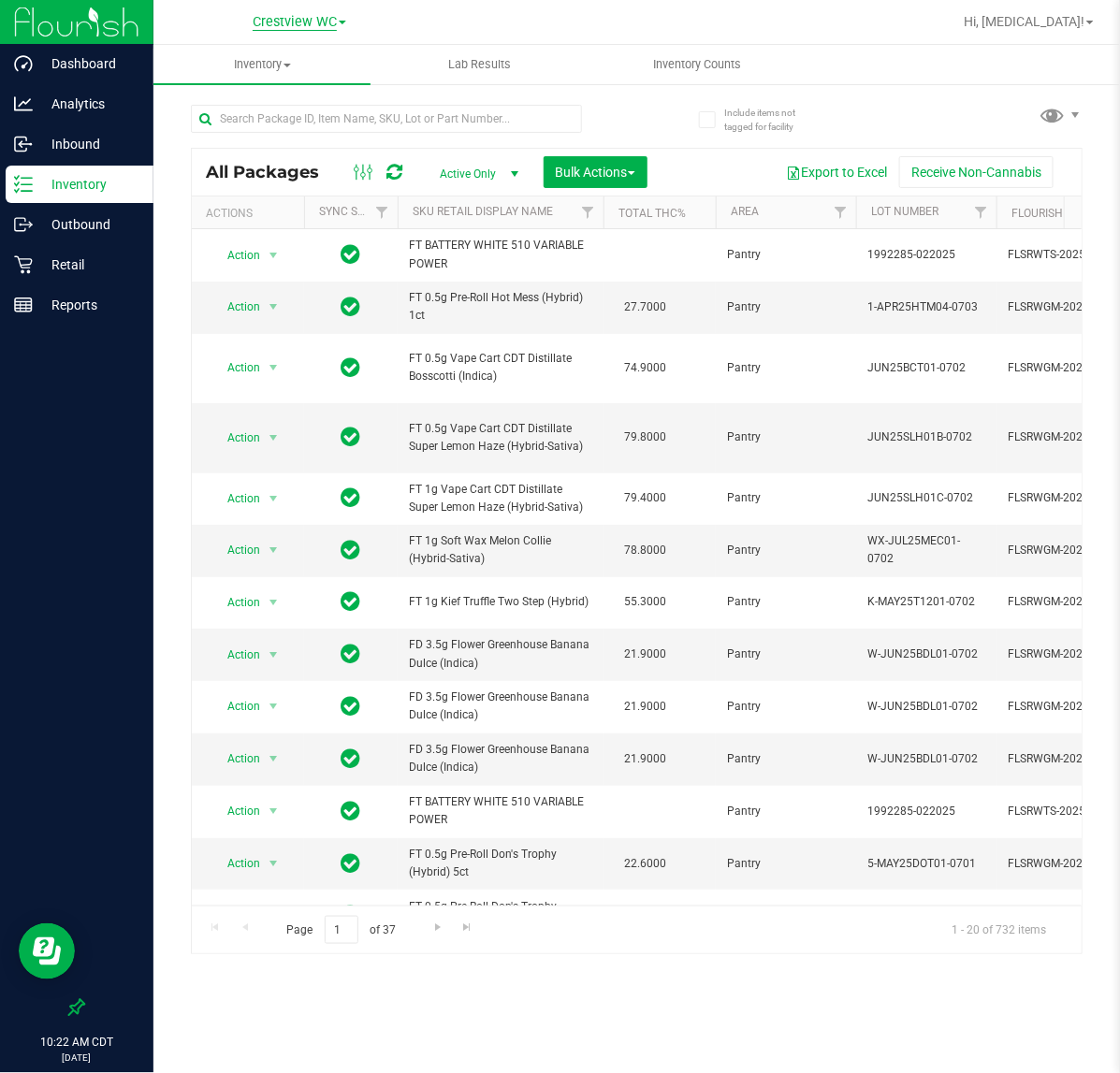 click on "Crestview WC" at bounding box center [295, 22] 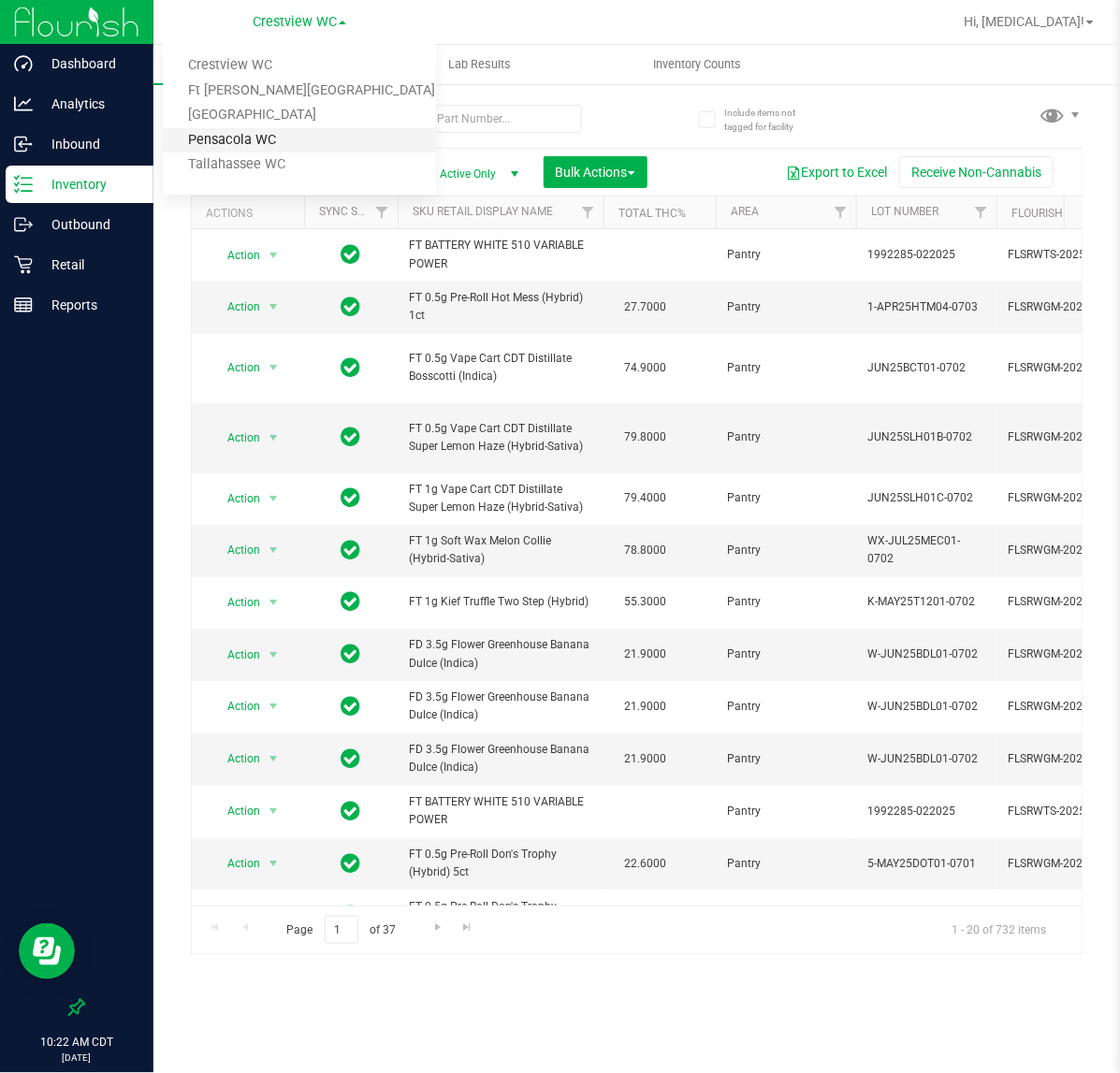 click on "Pensacola WC" at bounding box center [299, 140] 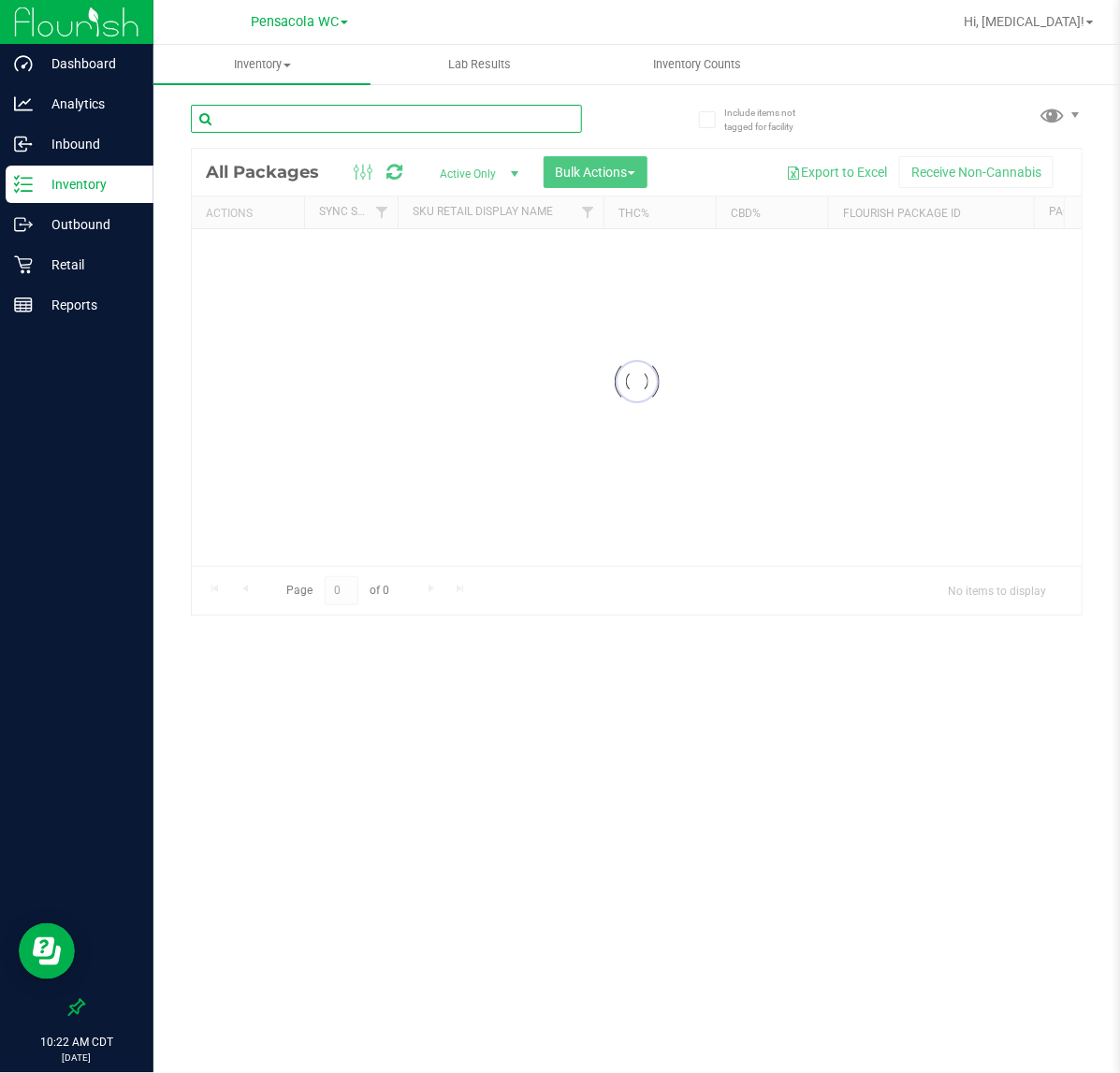 click at bounding box center [386, 119] 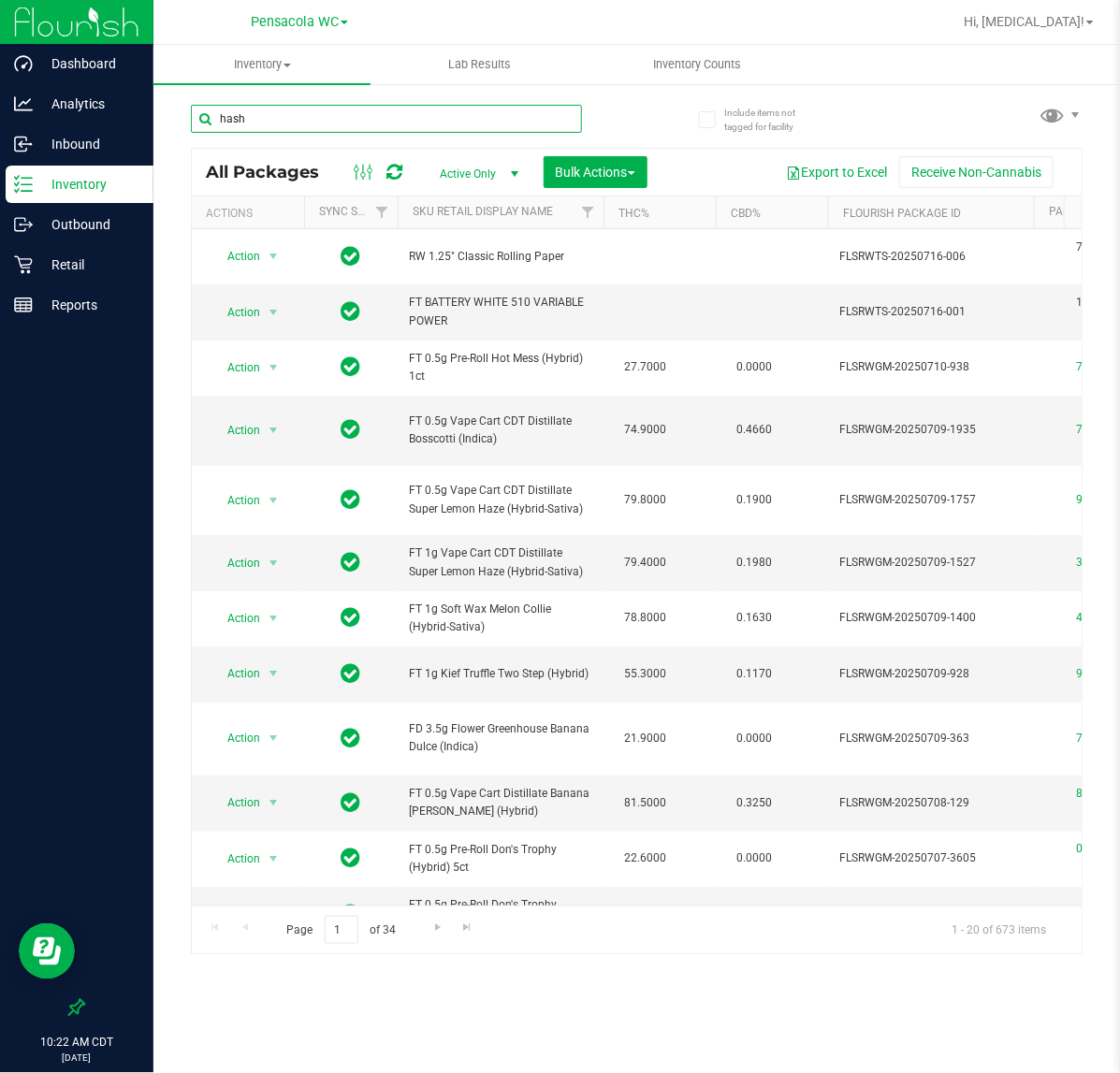 type on "hash" 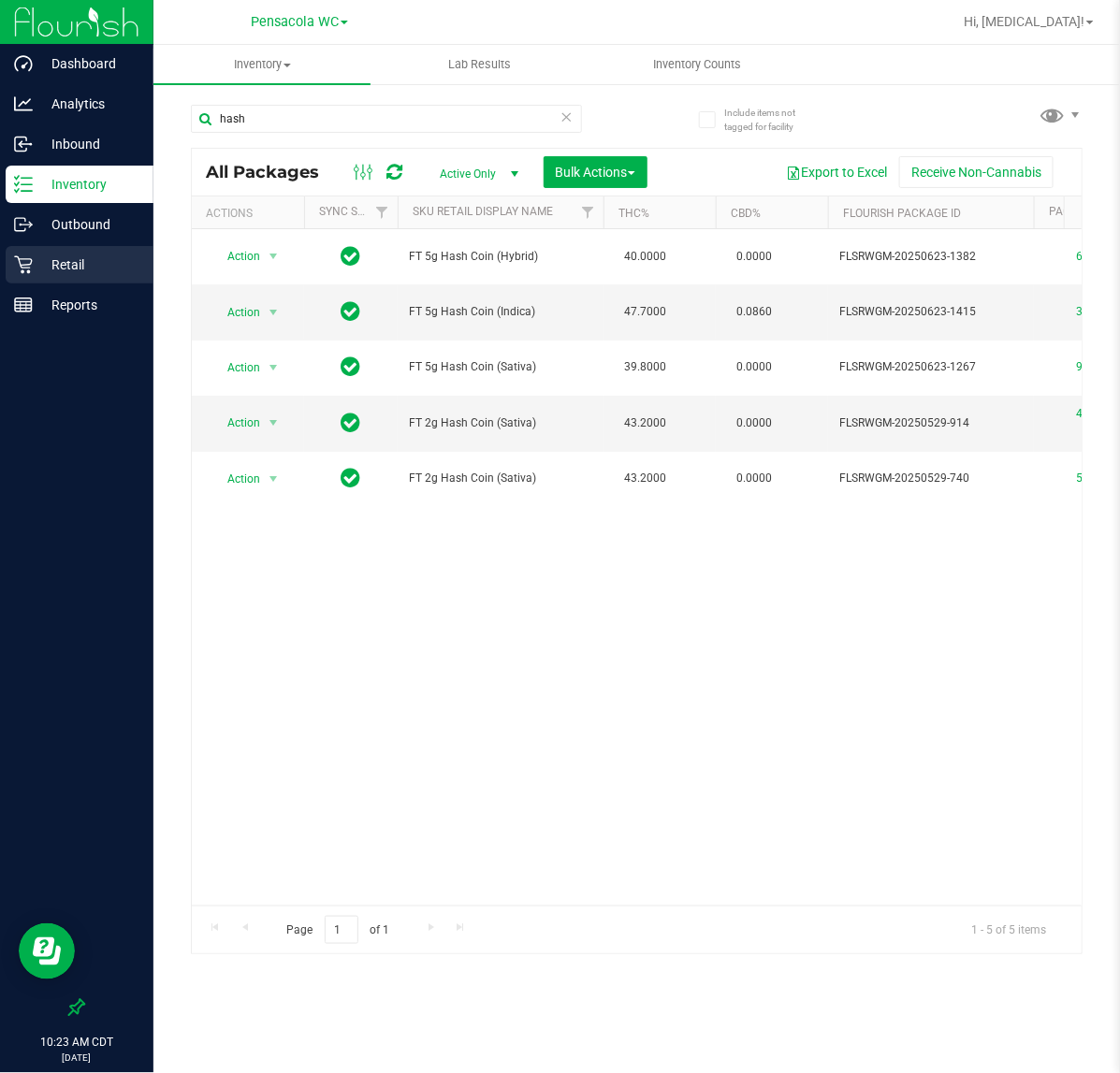 click on "Retail" at bounding box center (89, 265) 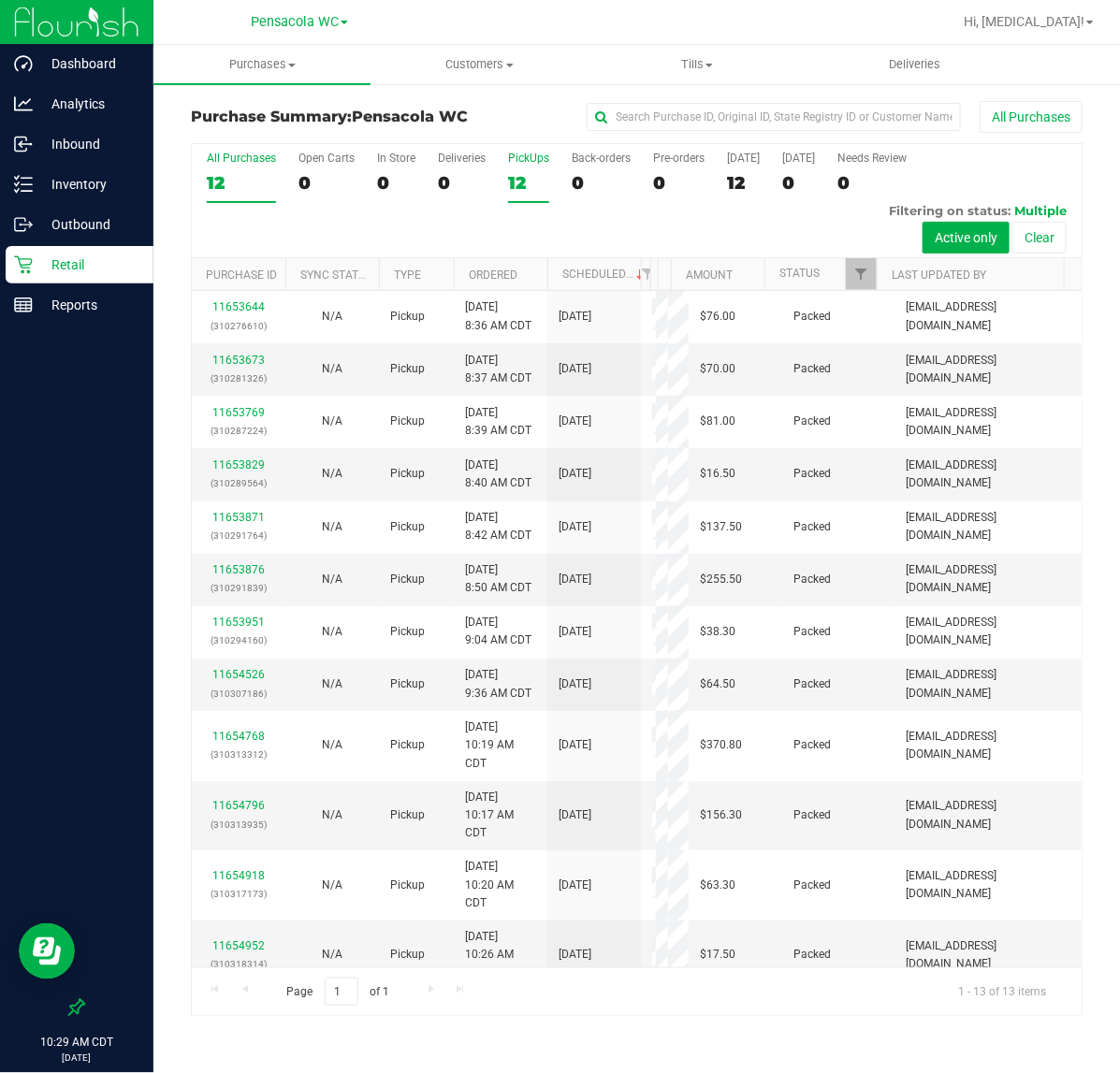 click on "12" at bounding box center (529, 182) 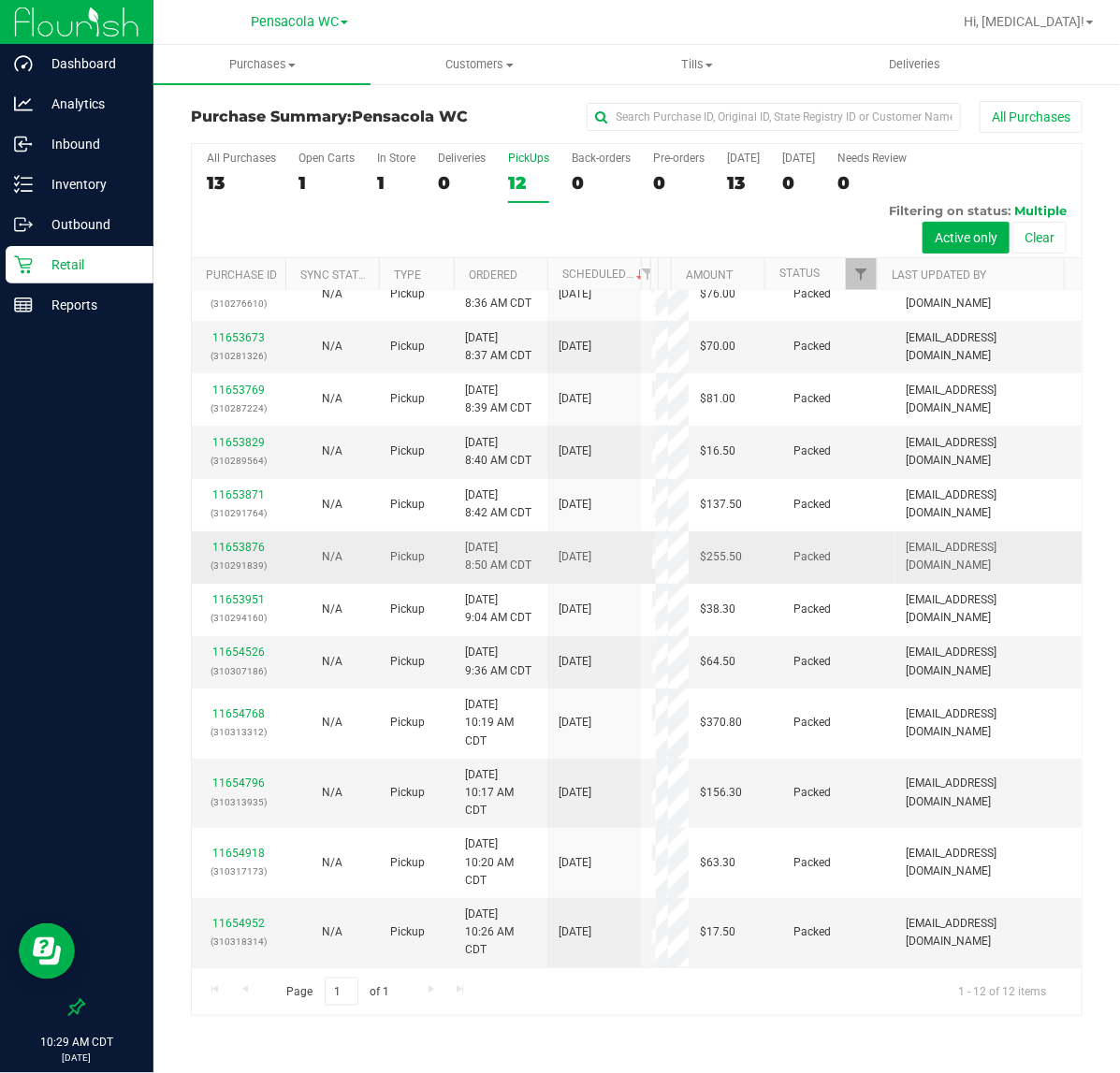 scroll, scrollTop: 53, scrollLeft: 0, axis: vertical 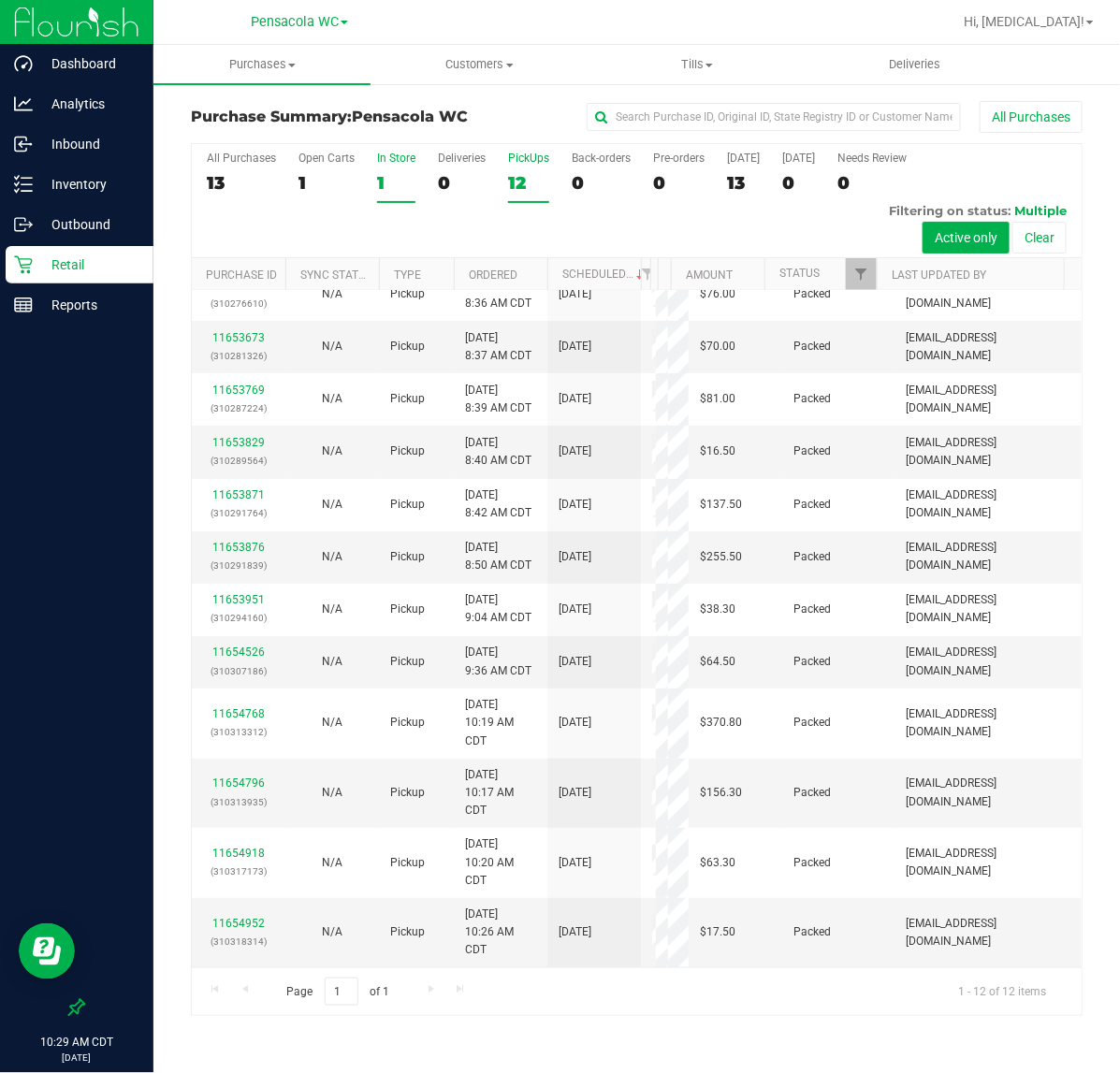 click on "In Store
1" at bounding box center [396, 177] 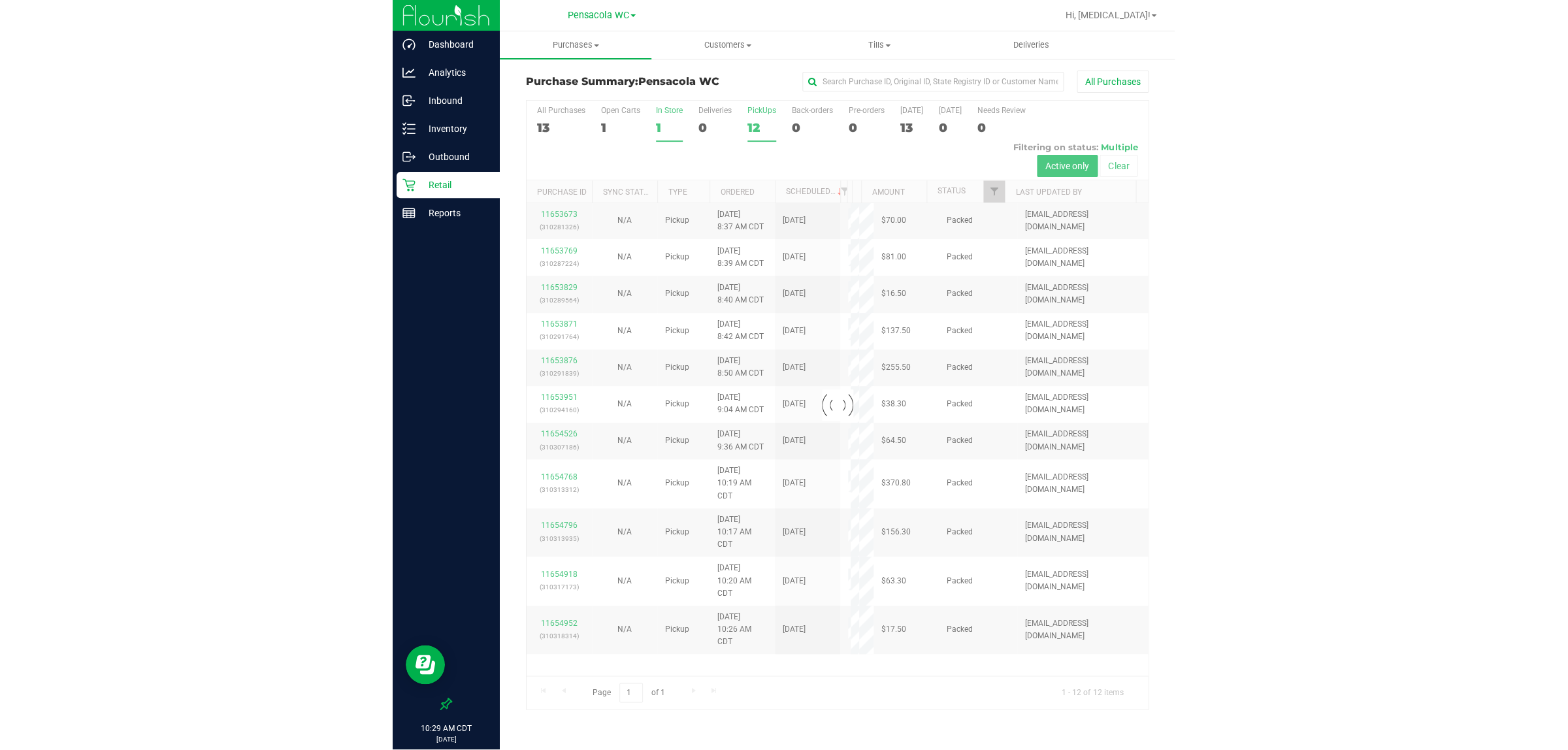 scroll, scrollTop: 0, scrollLeft: 0, axis: both 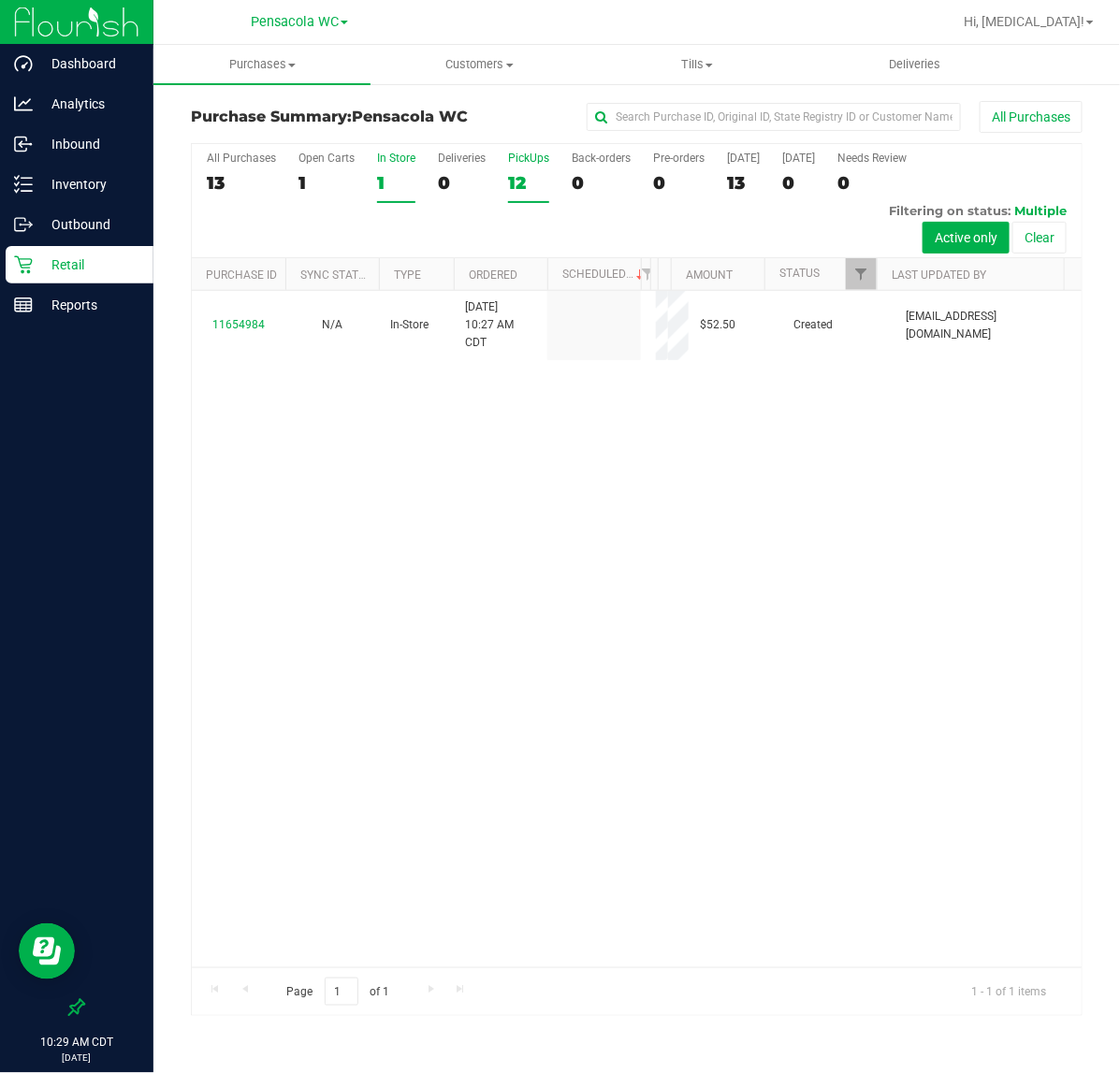 click on "12" at bounding box center (529, 182) 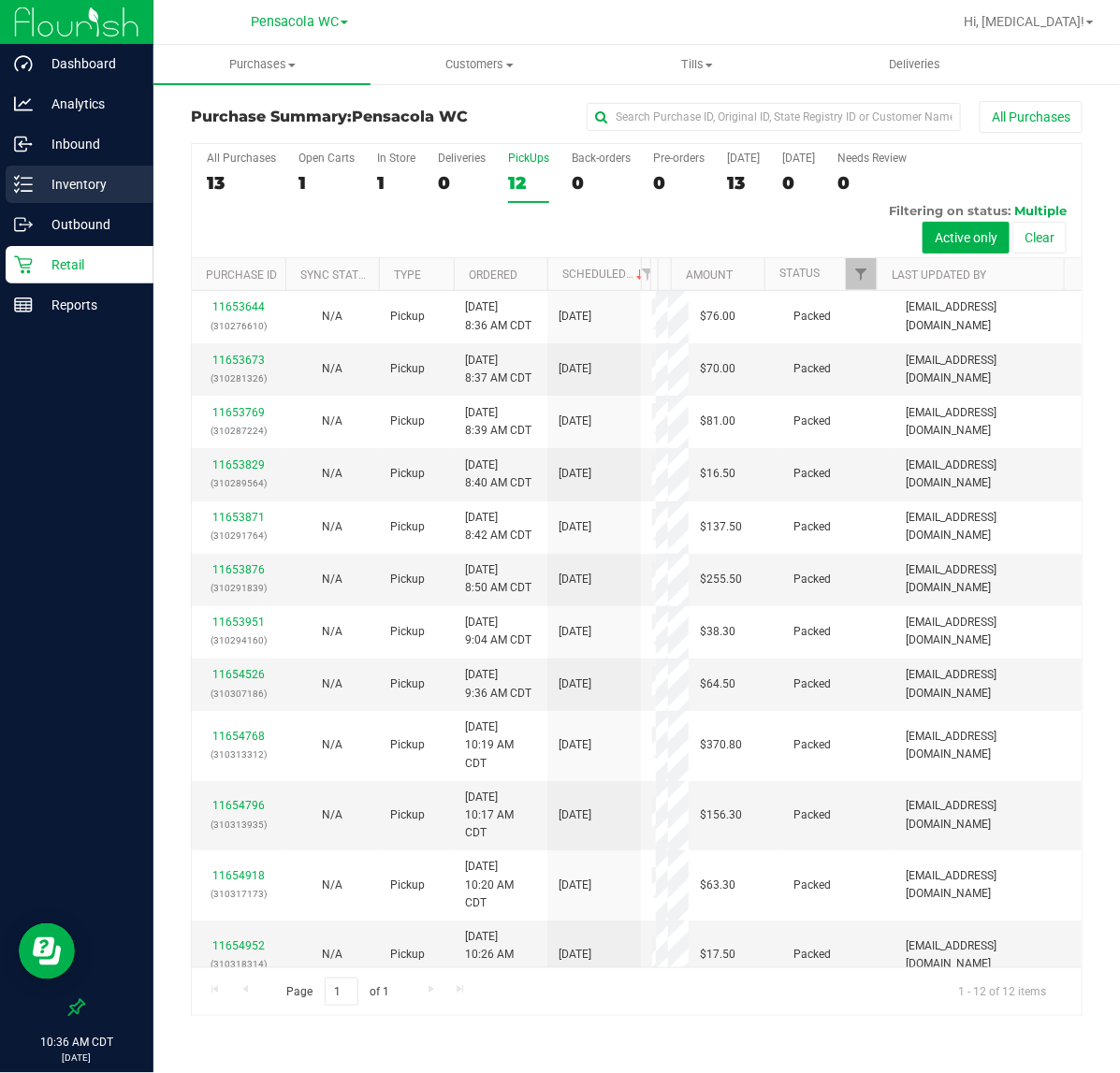 click on "Inventory" at bounding box center [89, 184] 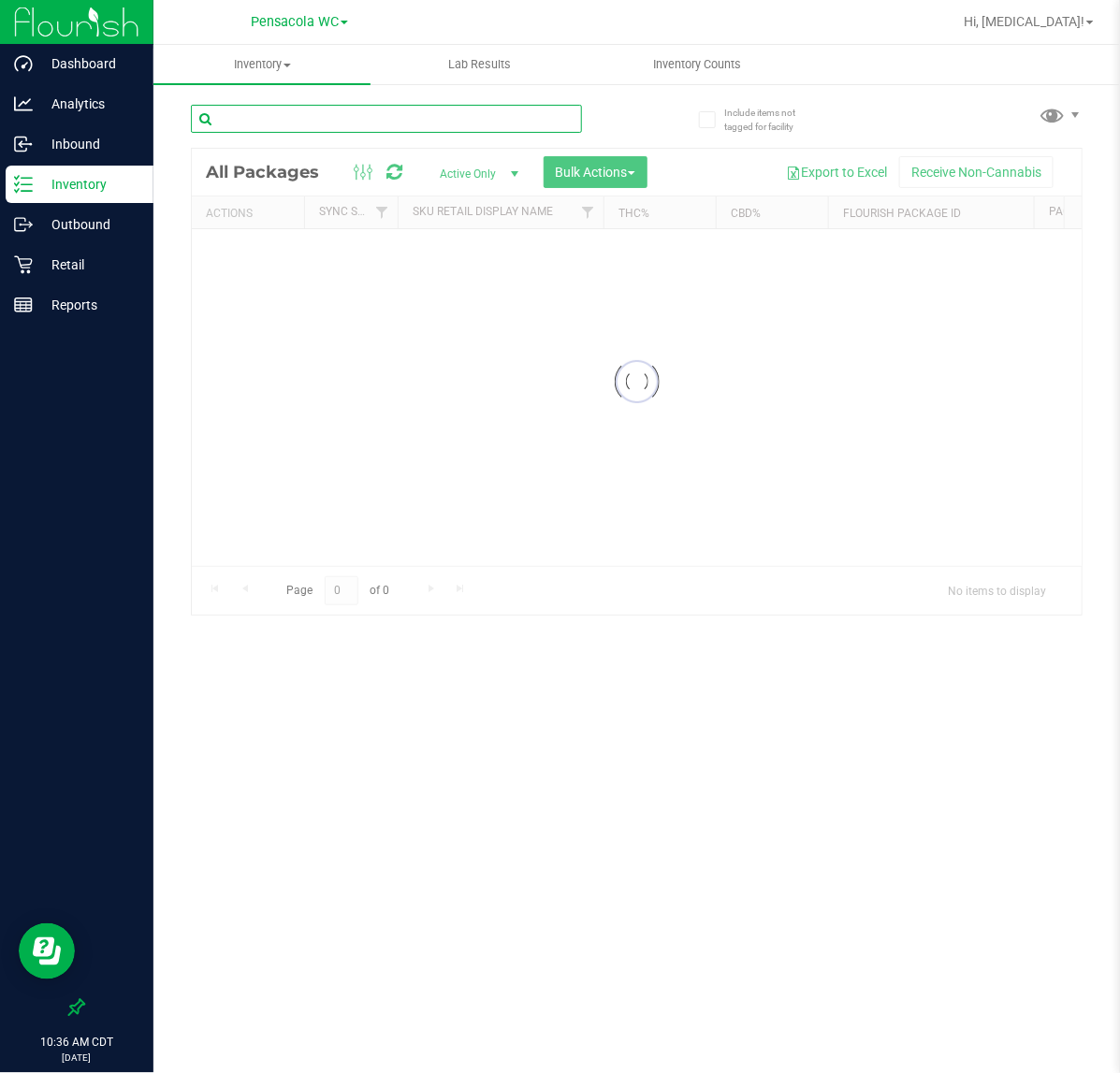 click on "Inventory
All packages
All inventory
Waste log
Create inventory
Lab Results
Inventory Counts" at bounding box center [636, 558] 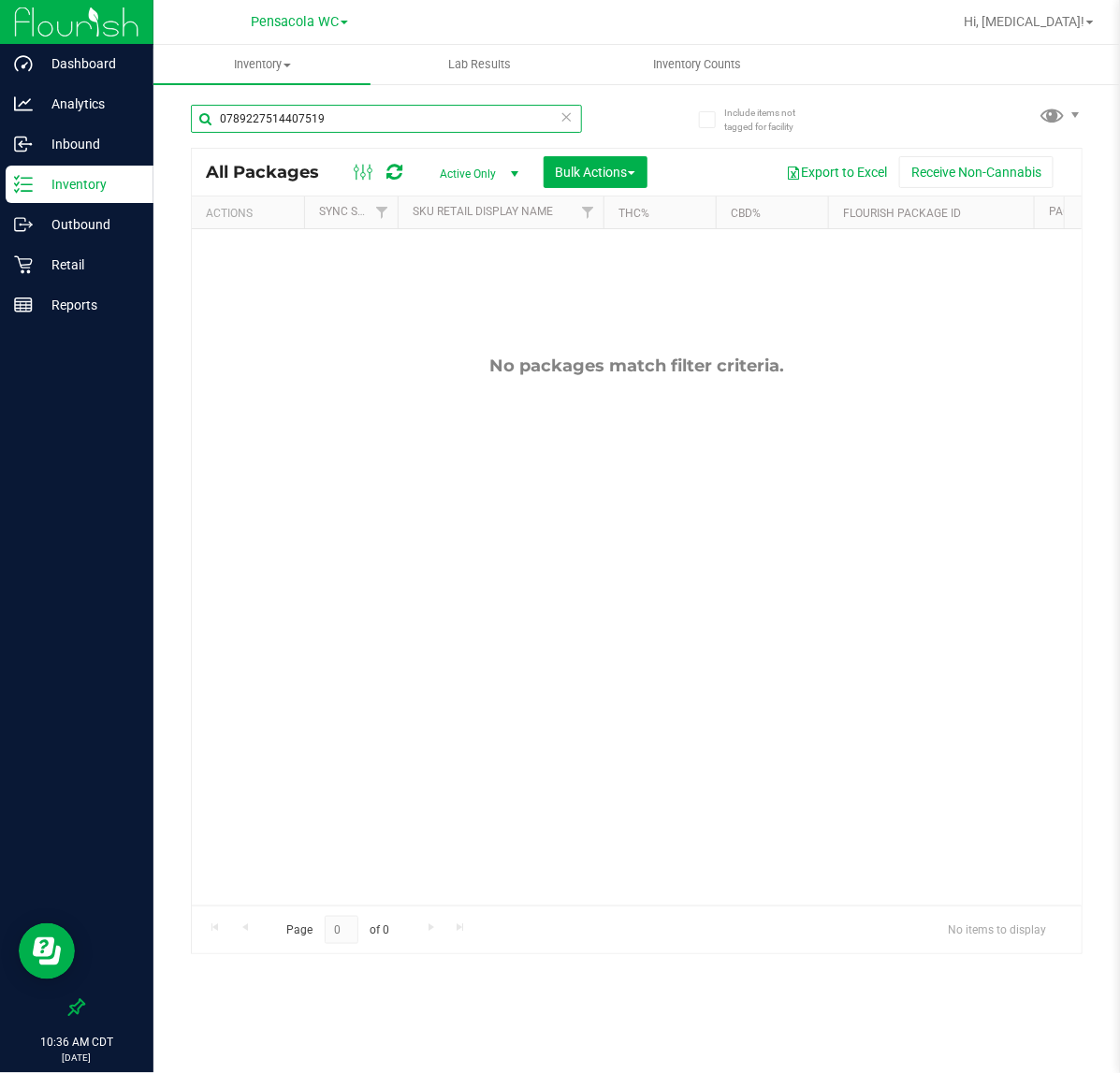 click on "0789227514407519" at bounding box center [386, 119] 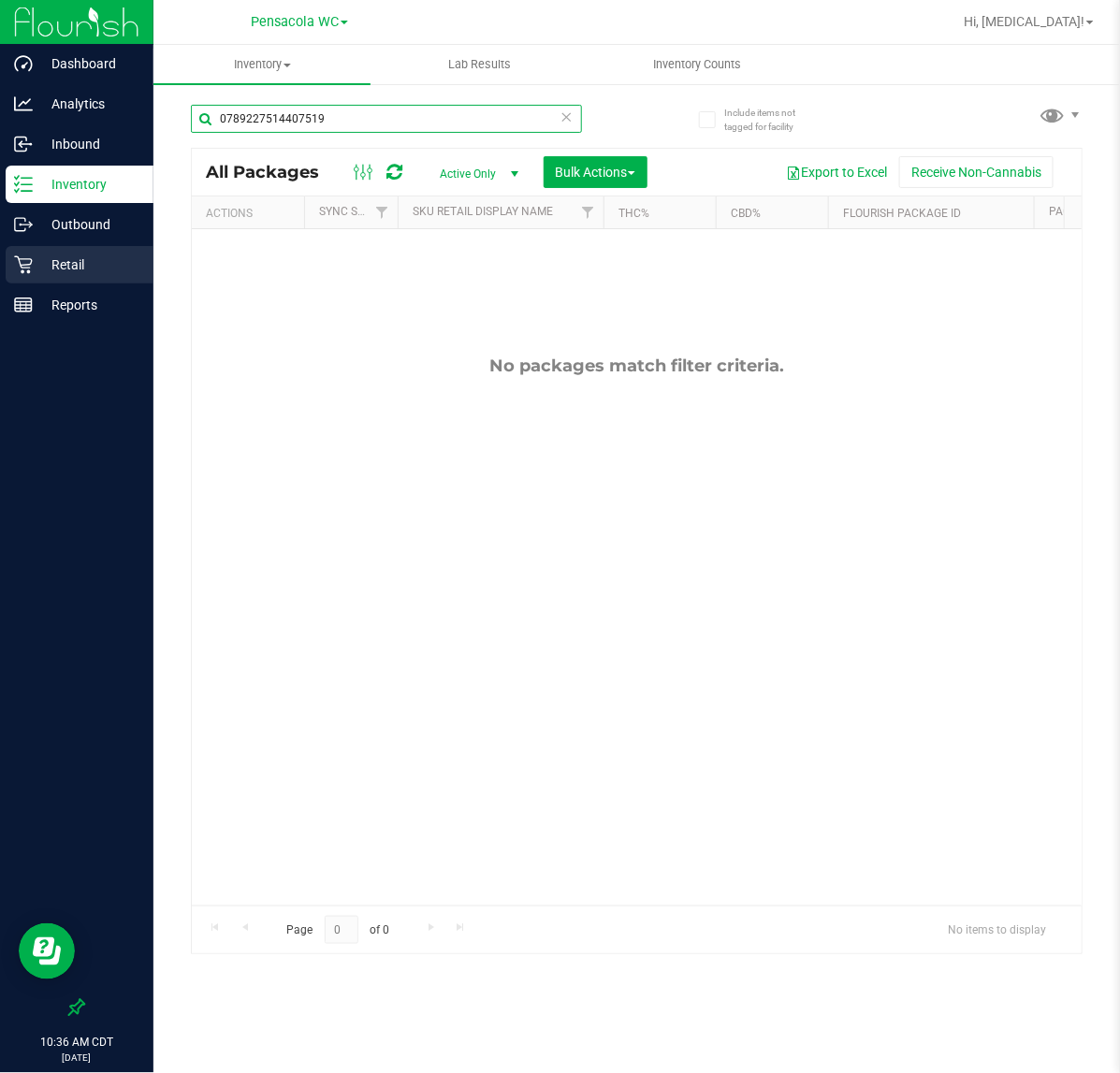 type on "0789227514407519" 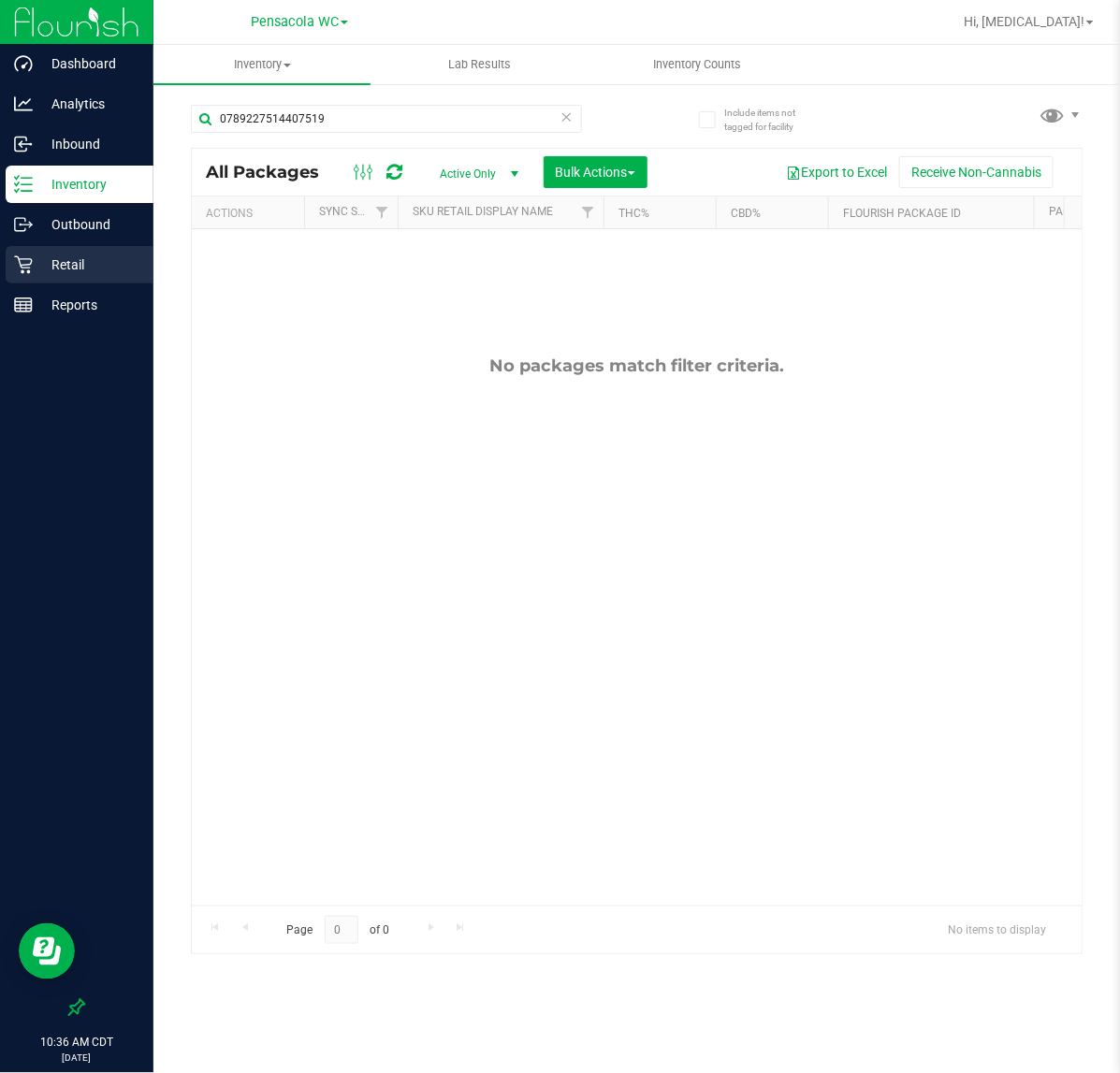 click on "Retail" at bounding box center (80, 265) 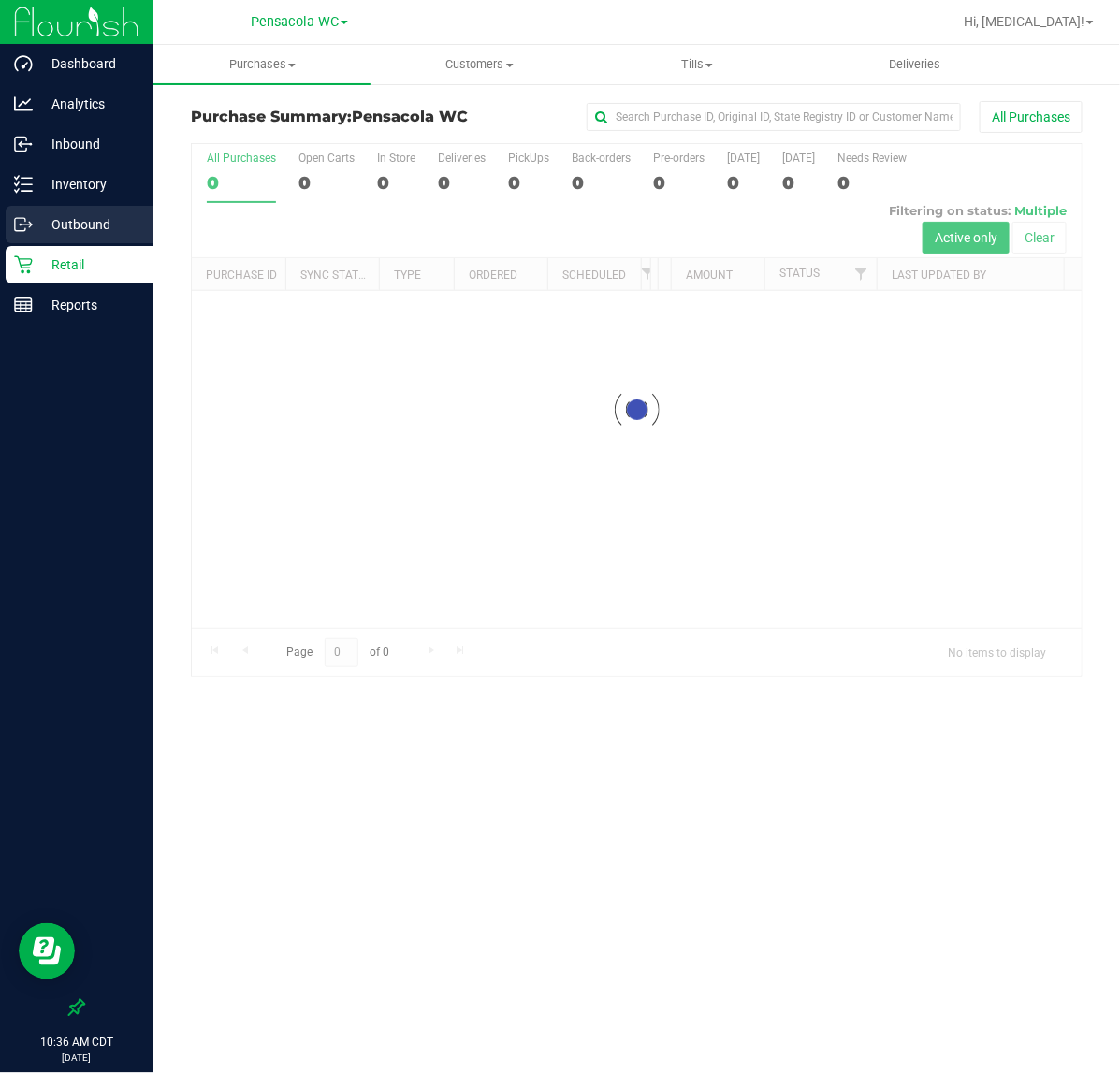 click on "Outbound" at bounding box center (80, 225) 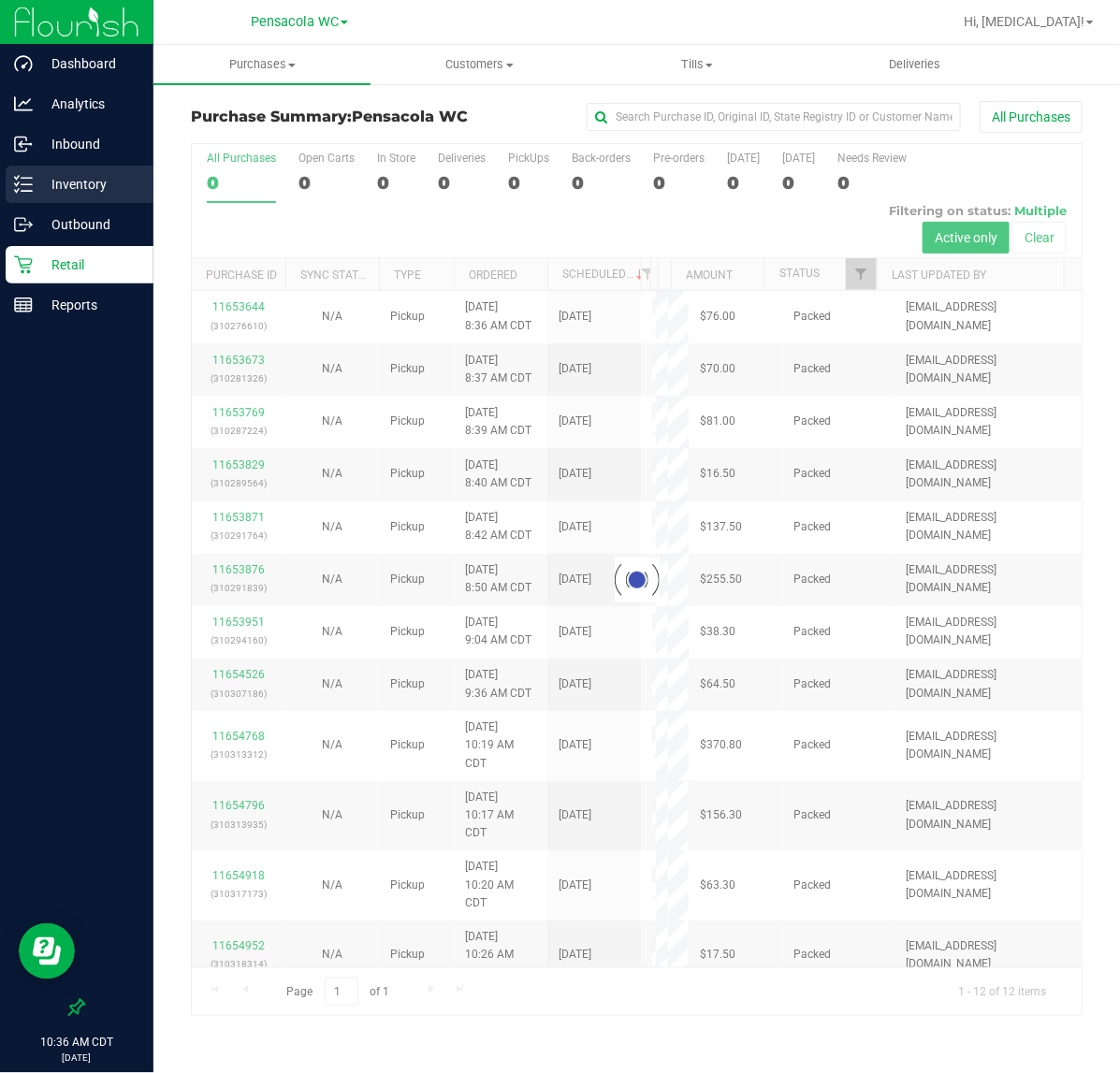click on "Inventory" at bounding box center (89, 184) 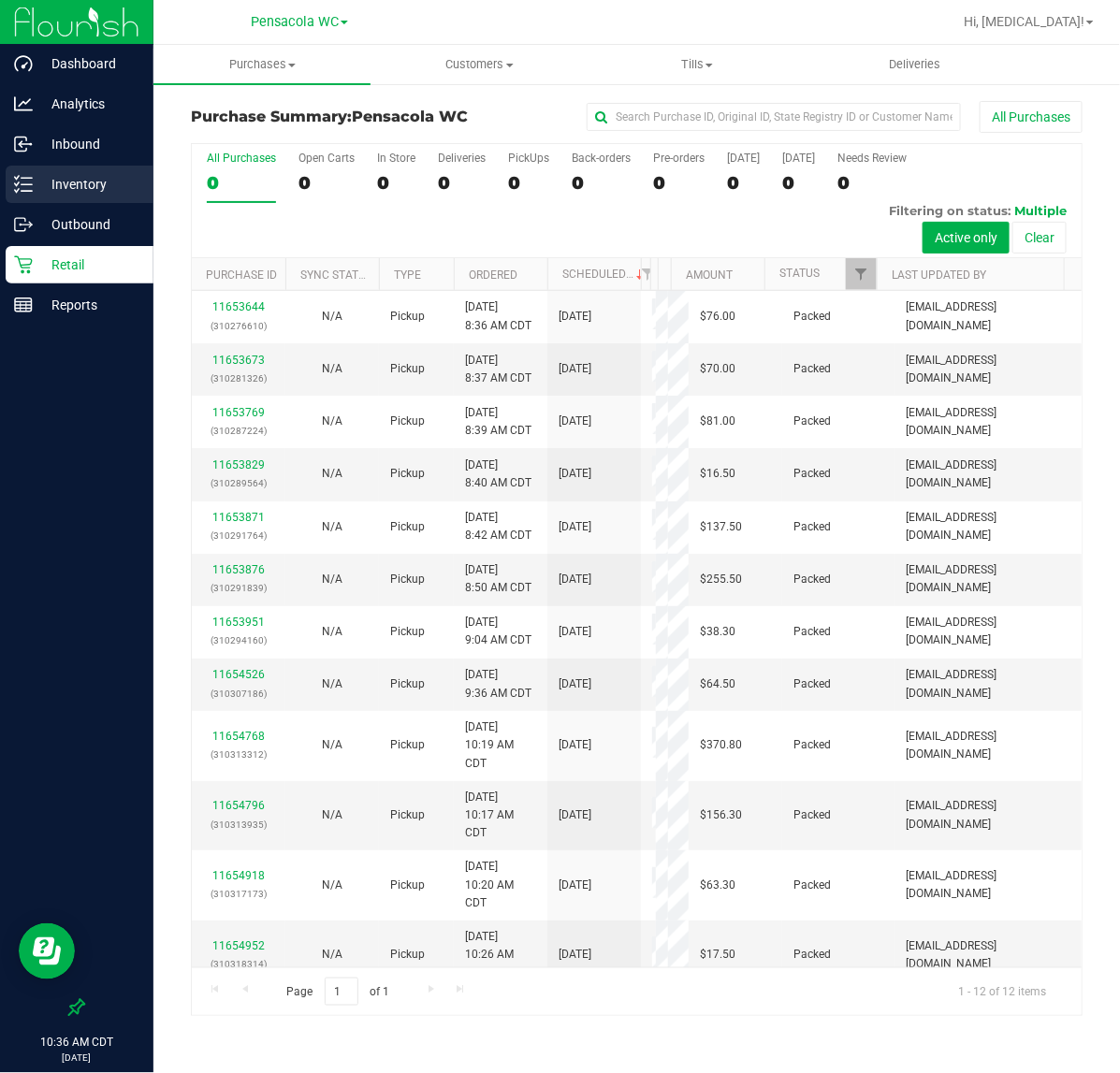 click on "Inventory" at bounding box center (89, 184) 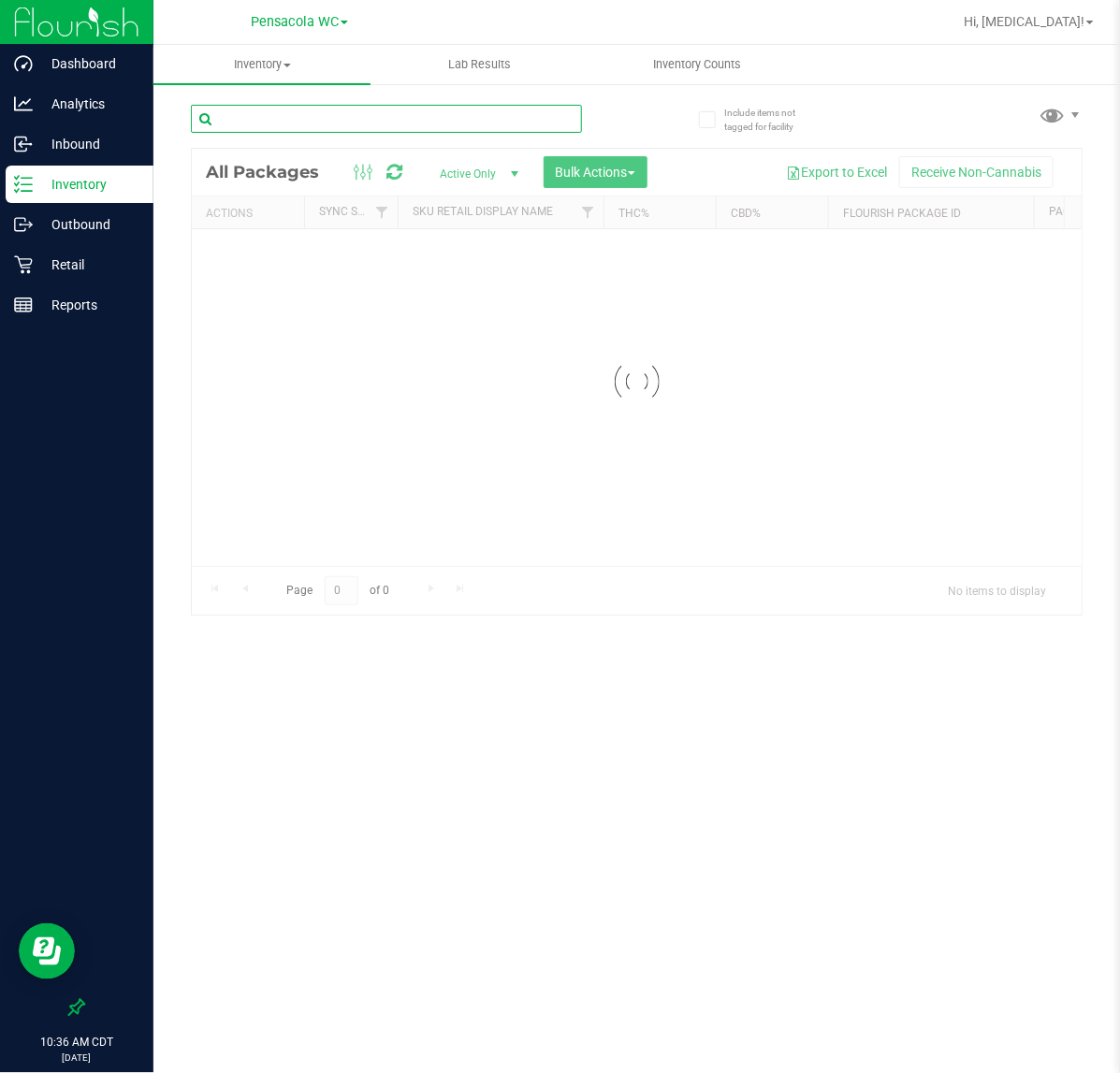click on "Inventory
All packages
All inventory
Waste log
Create inventory
Lab Results
Inventory Counts" at bounding box center (636, 558) 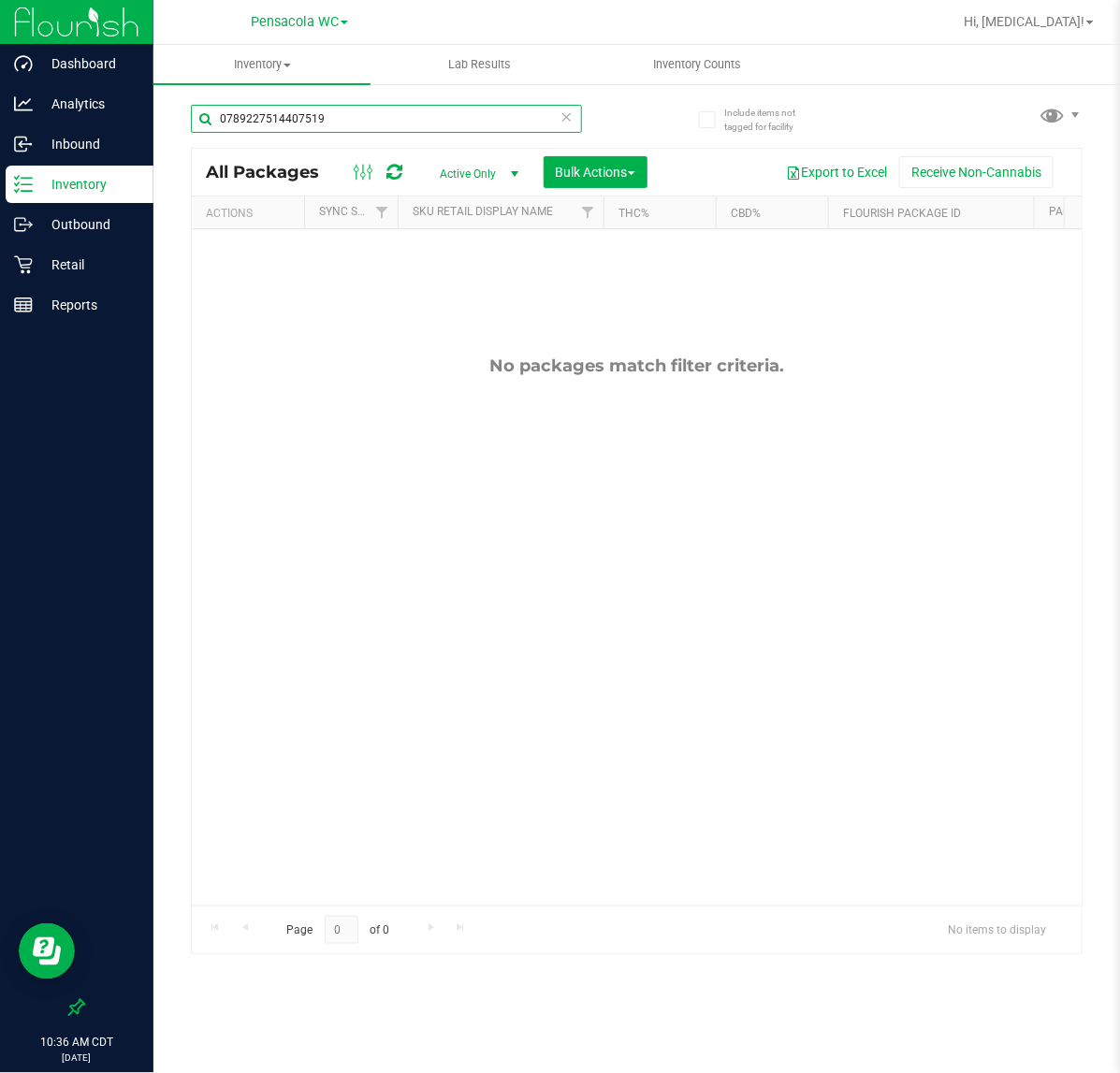 click on "0789227514407519" at bounding box center [386, 119] 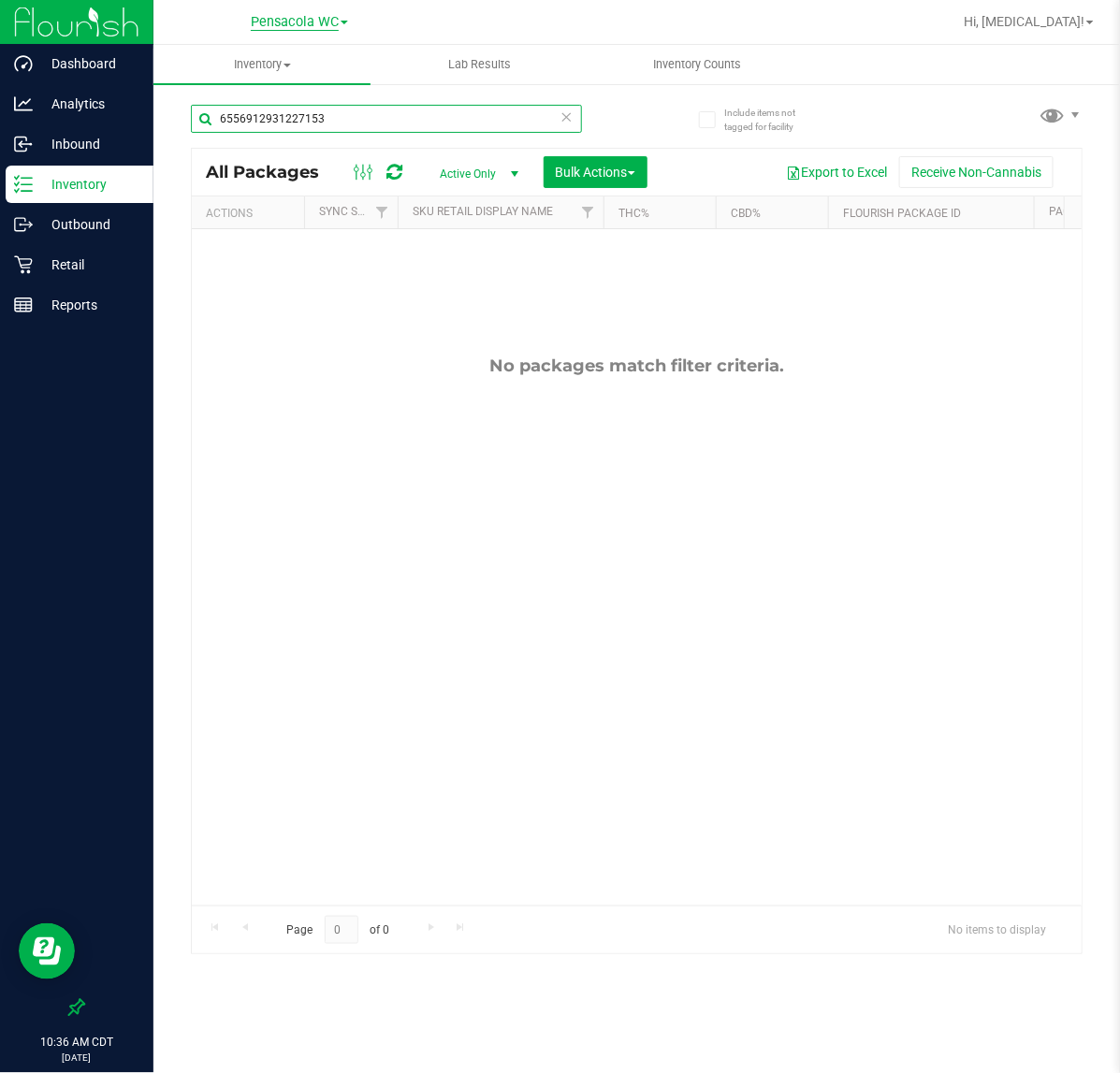 type on "6556912931227153" 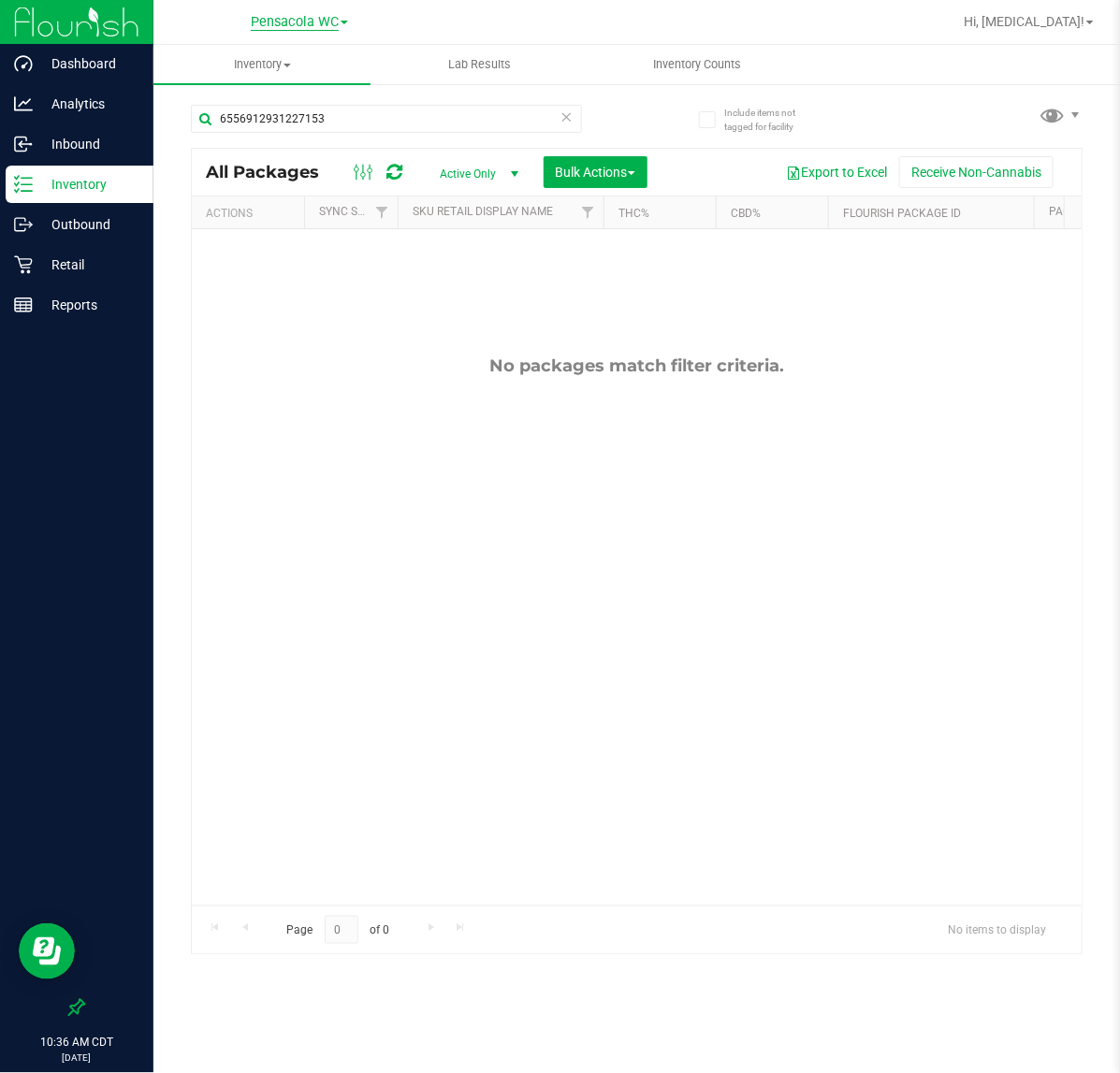 click on "Pensacola WC" at bounding box center [295, 22] 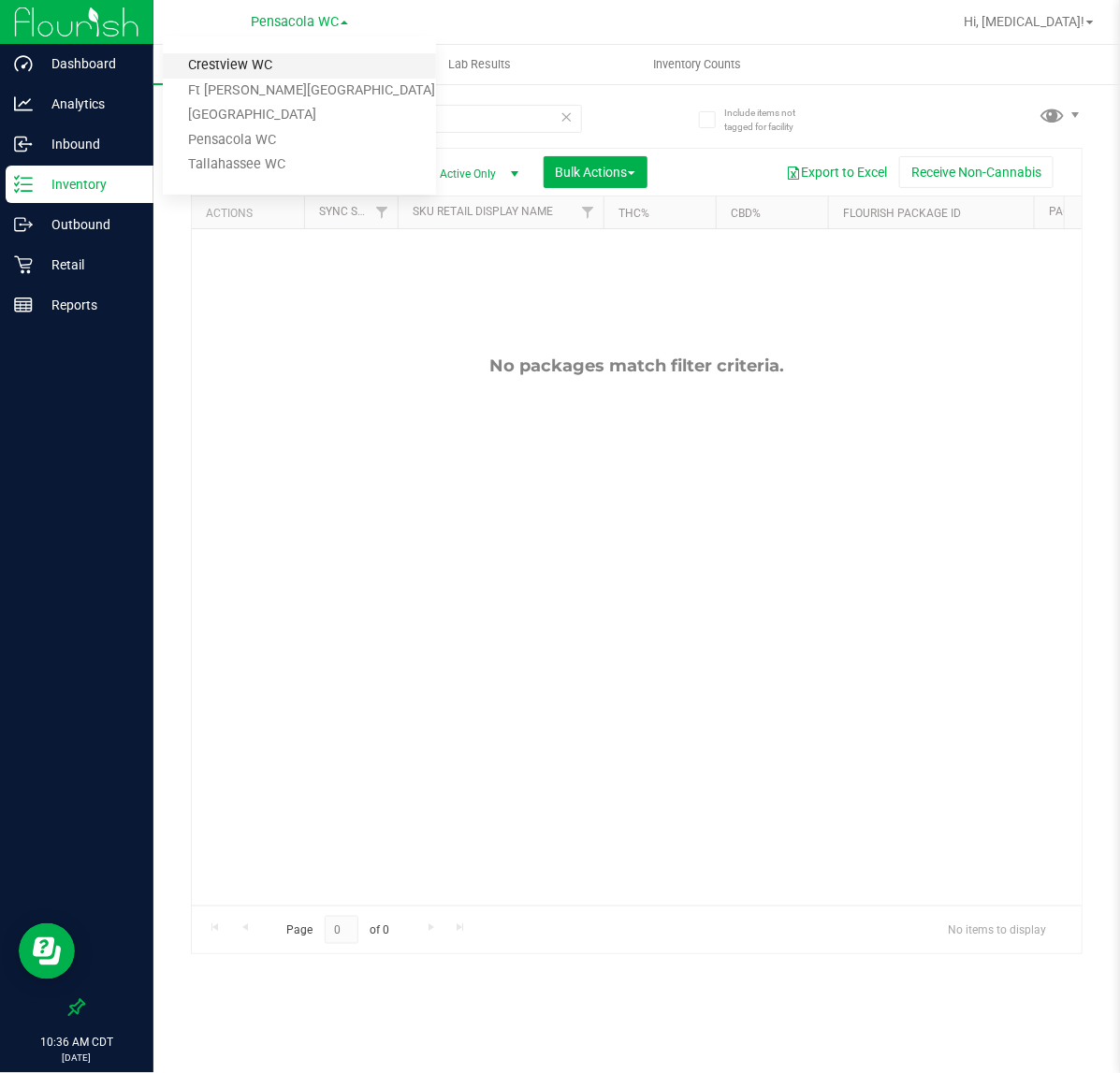click on "Crestview WC" at bounding box center [299, 65] 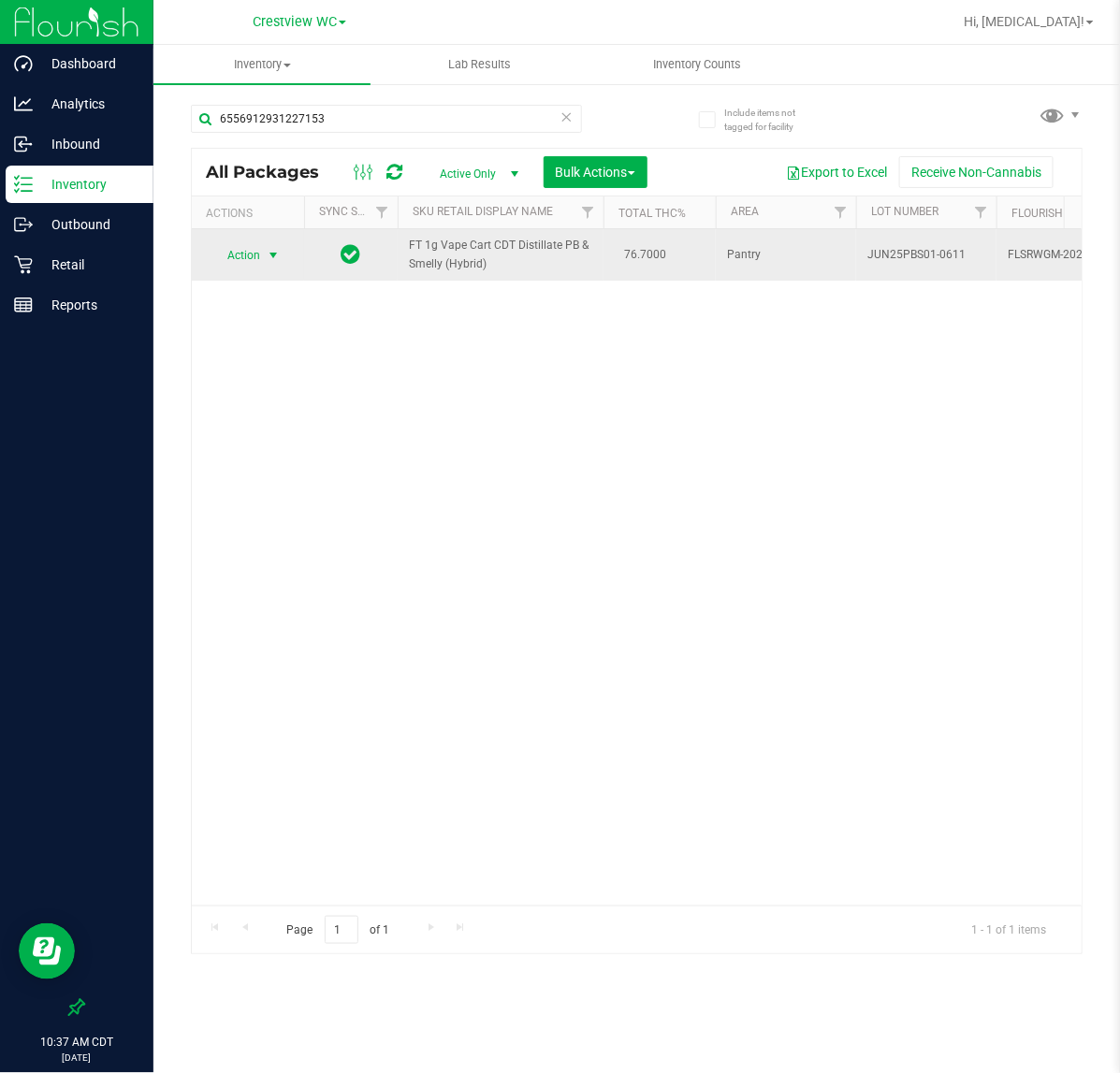 click on "Action" at bounding box center (236, 255) 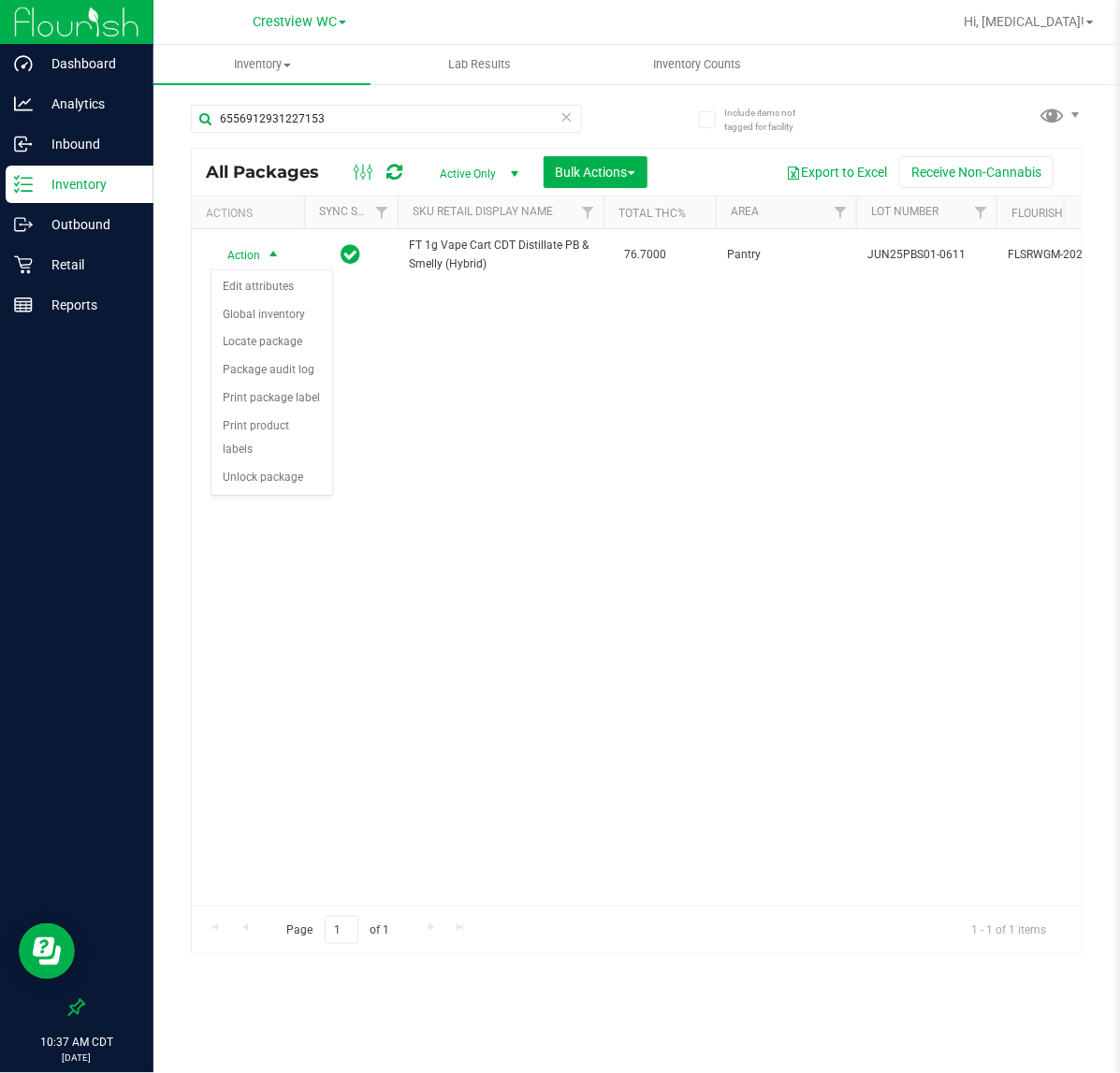 click on "Action Edit attributes Global inventory Locate package Package audit log Print package label Print product labels Unlock package No data found." at bounding box center [271, 383] 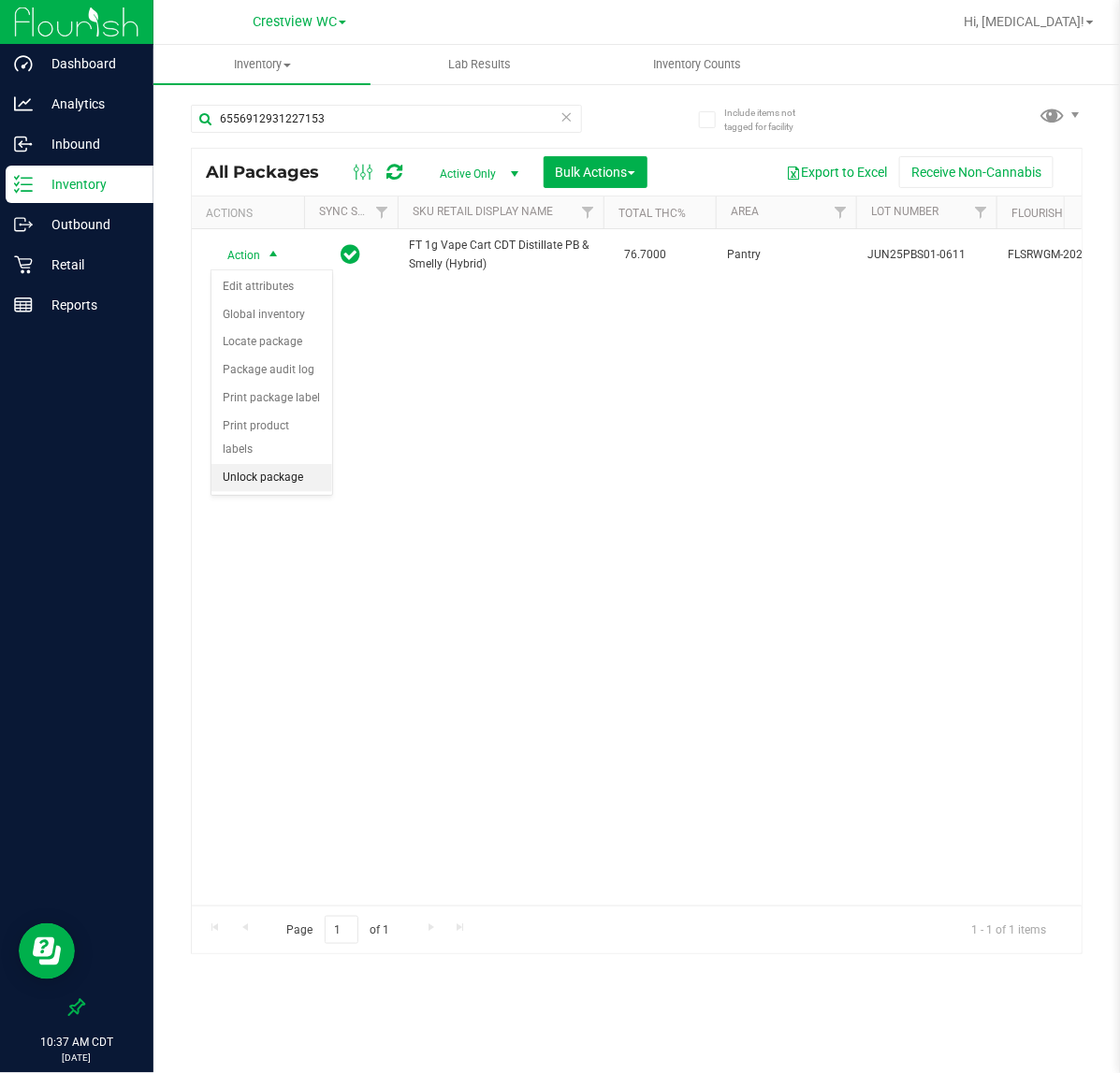 click on "Unlock package" at bounding box center (271, 478) 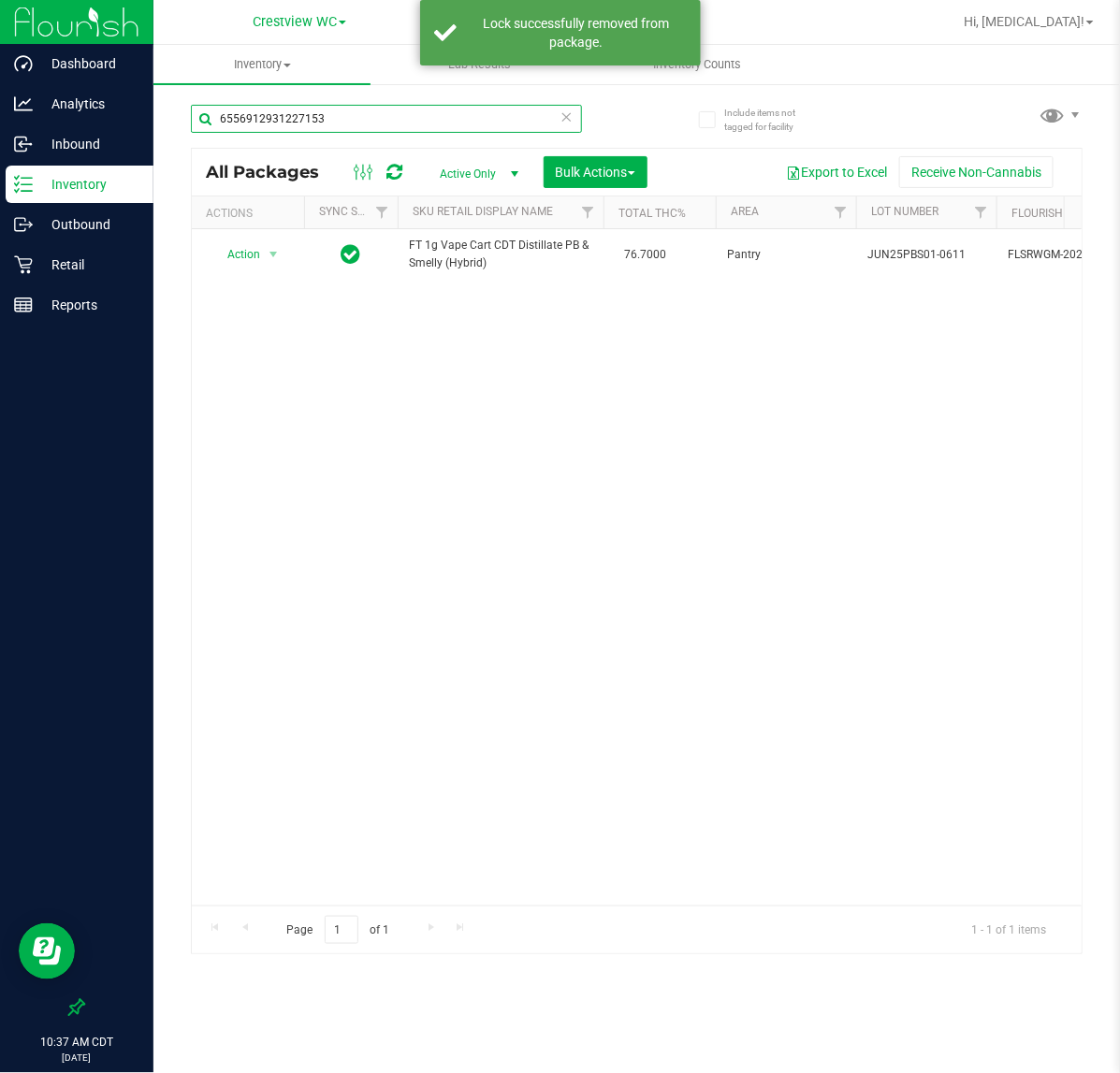 click on "6556912931227153" at bounding box center [386, 119] 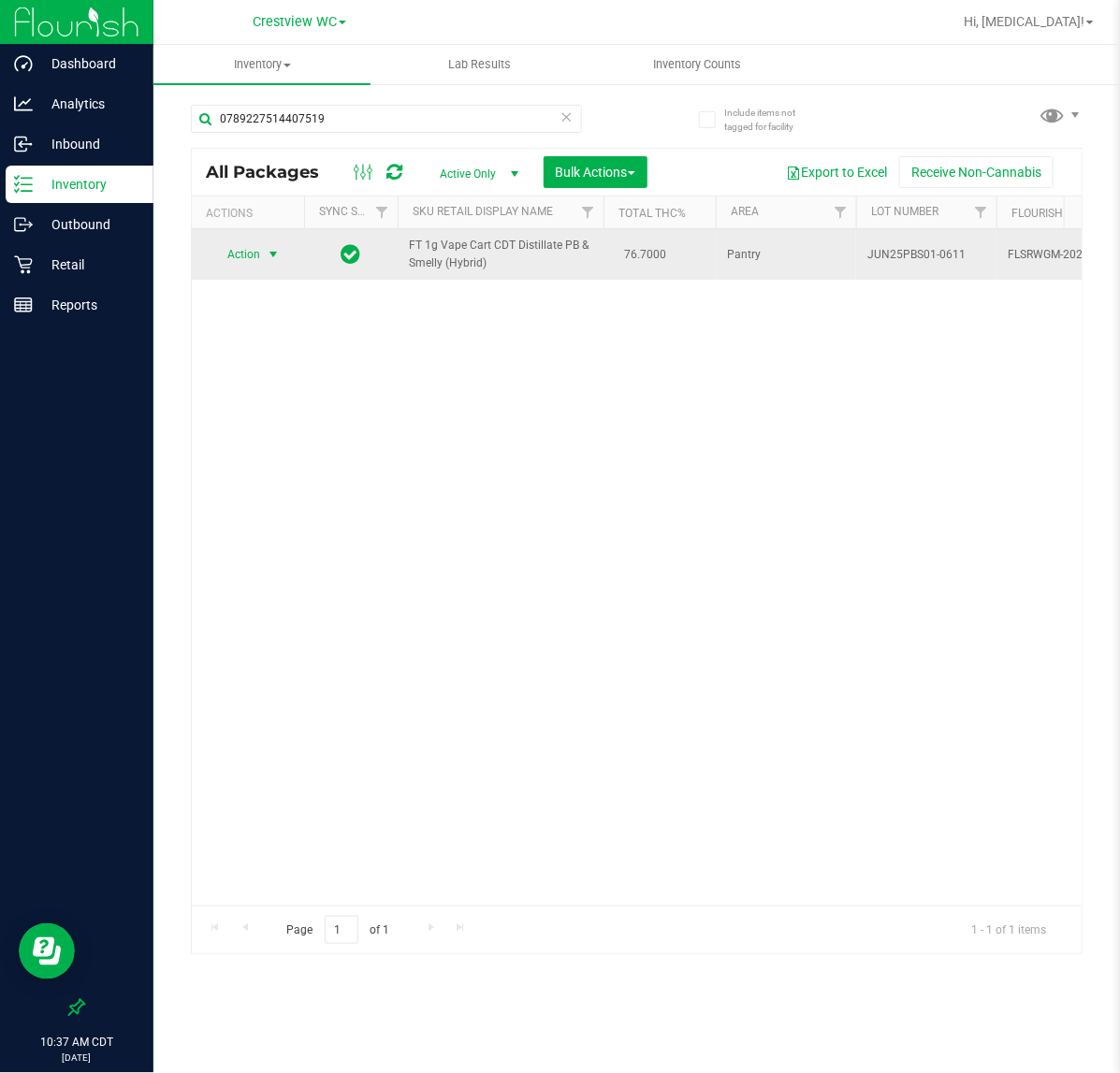 click on "Action" at bounding box center (236, 254) 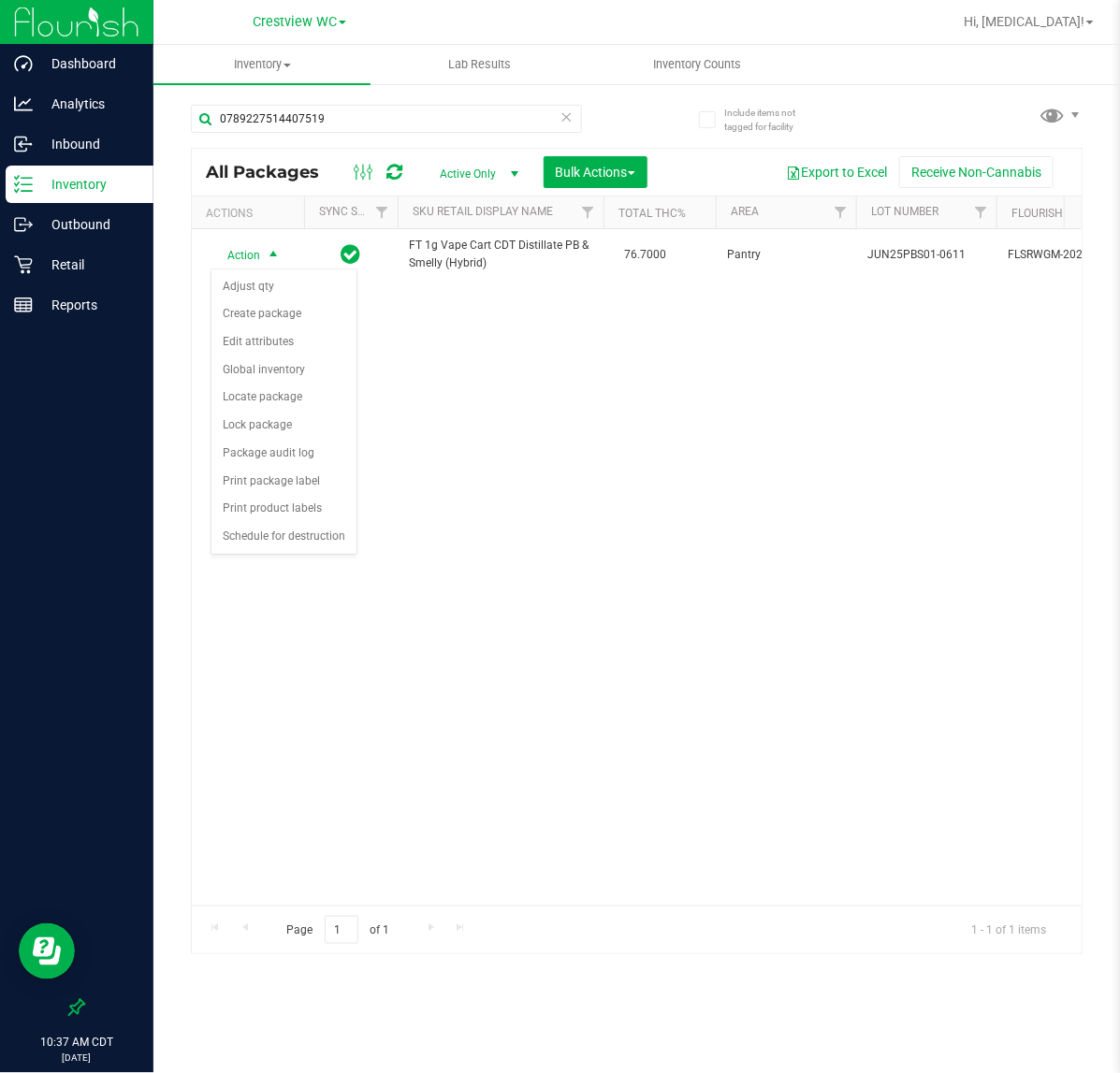 click on "Action Action Adjust qty Create package Edit attributes Global inventory Locate package Lock package Package audit log Print package label Print product labels Schedule for destruction
FT 1g Vape Cart CDT Distillate PB & Smelly (Hybrid)
76.7000
Pantry
JUN25PBS01-0611
FLSRWGM-20250617-1208
0789227514407519
2
1
1
00000586
Created
BAP-CAR-FT-CDT-PBS1M
FT - VAPE CART CDT DISTILLATE - 1G - PBS - HYB" at bounding box center (636, 567) 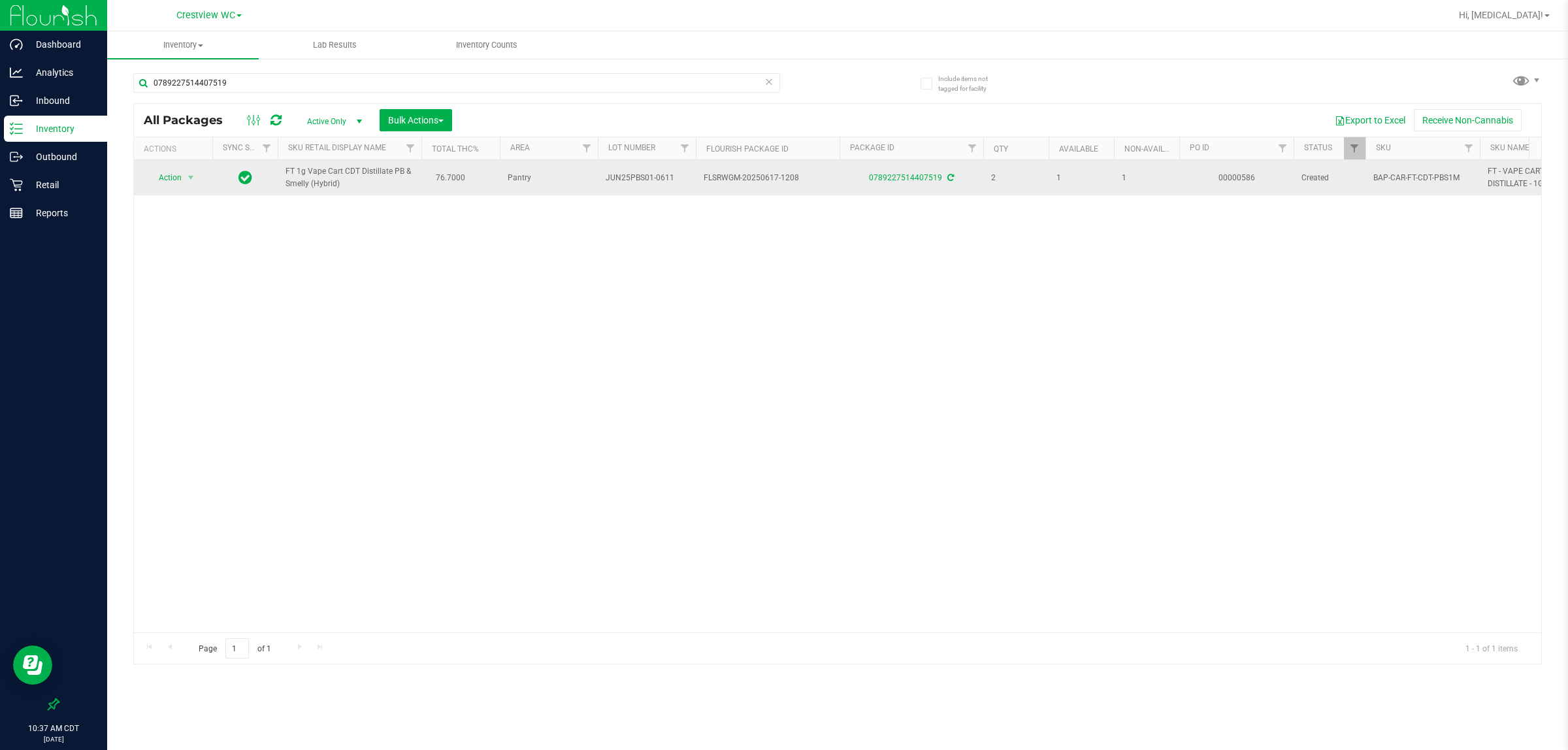 drag, startPoint x: 180, startPoint y: 168, endPoint x: 173, endPoint y: 174, distance: 9.21954 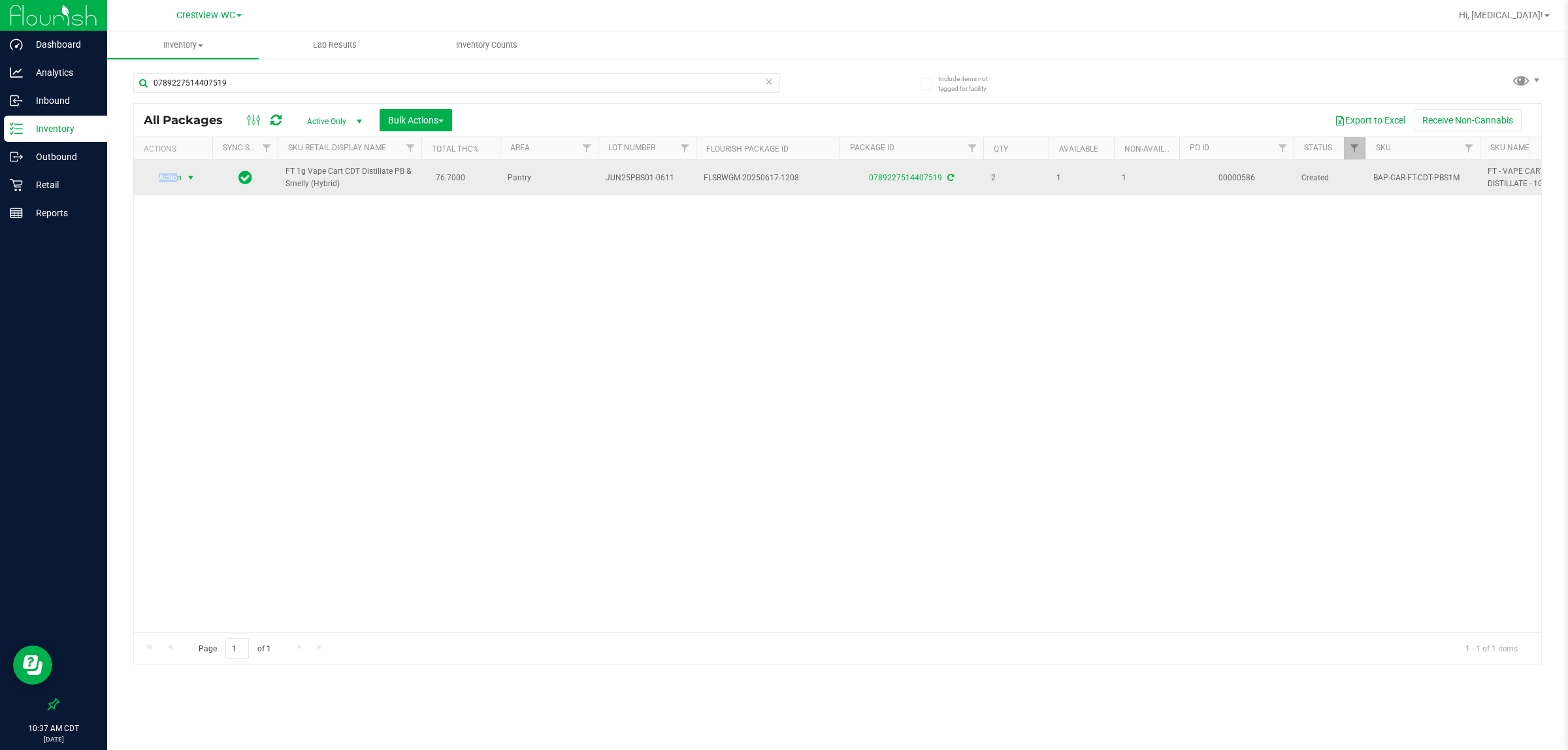 click on "Action" at bounding box center (165, 178) 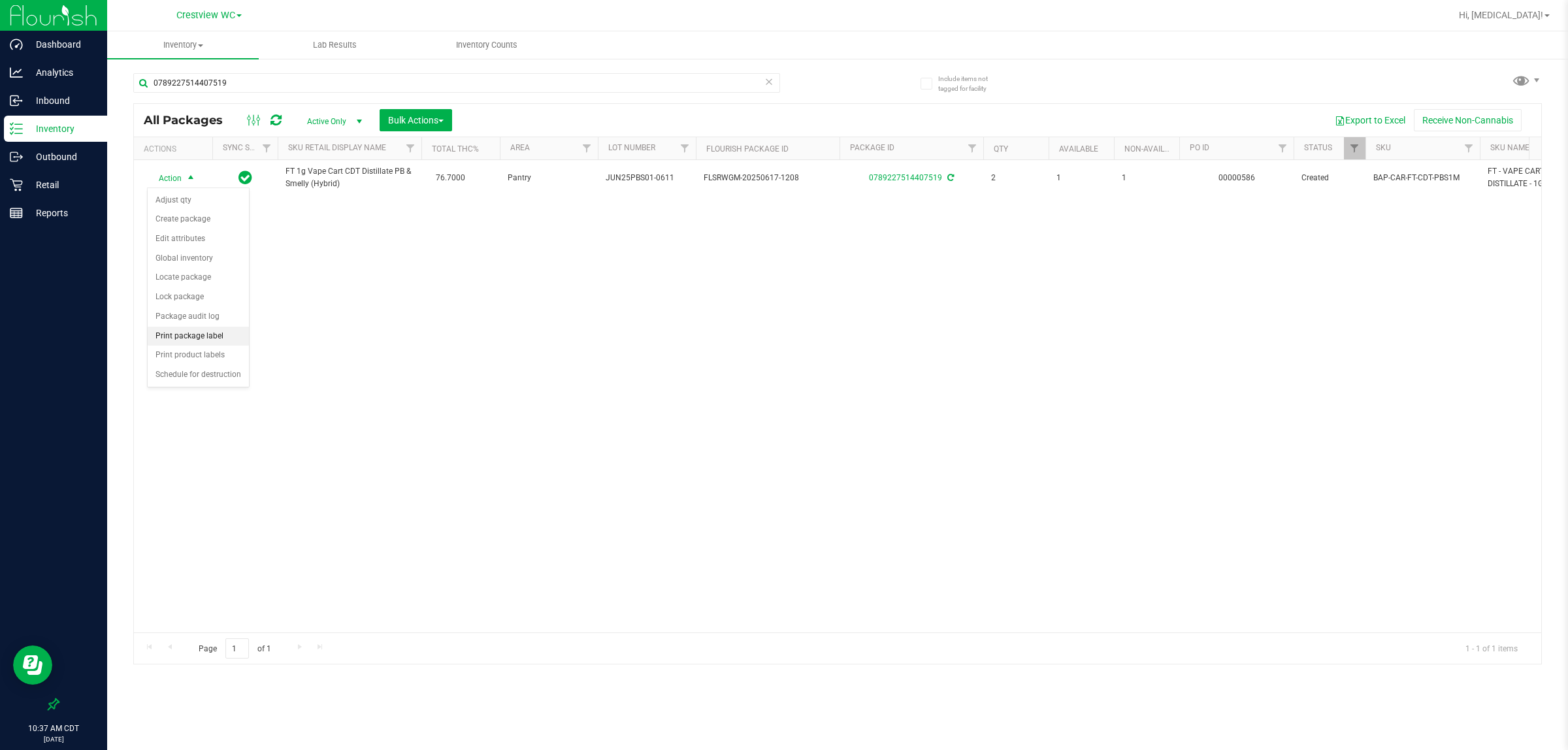 click on "Print package label" at bounding box center (198, 336) 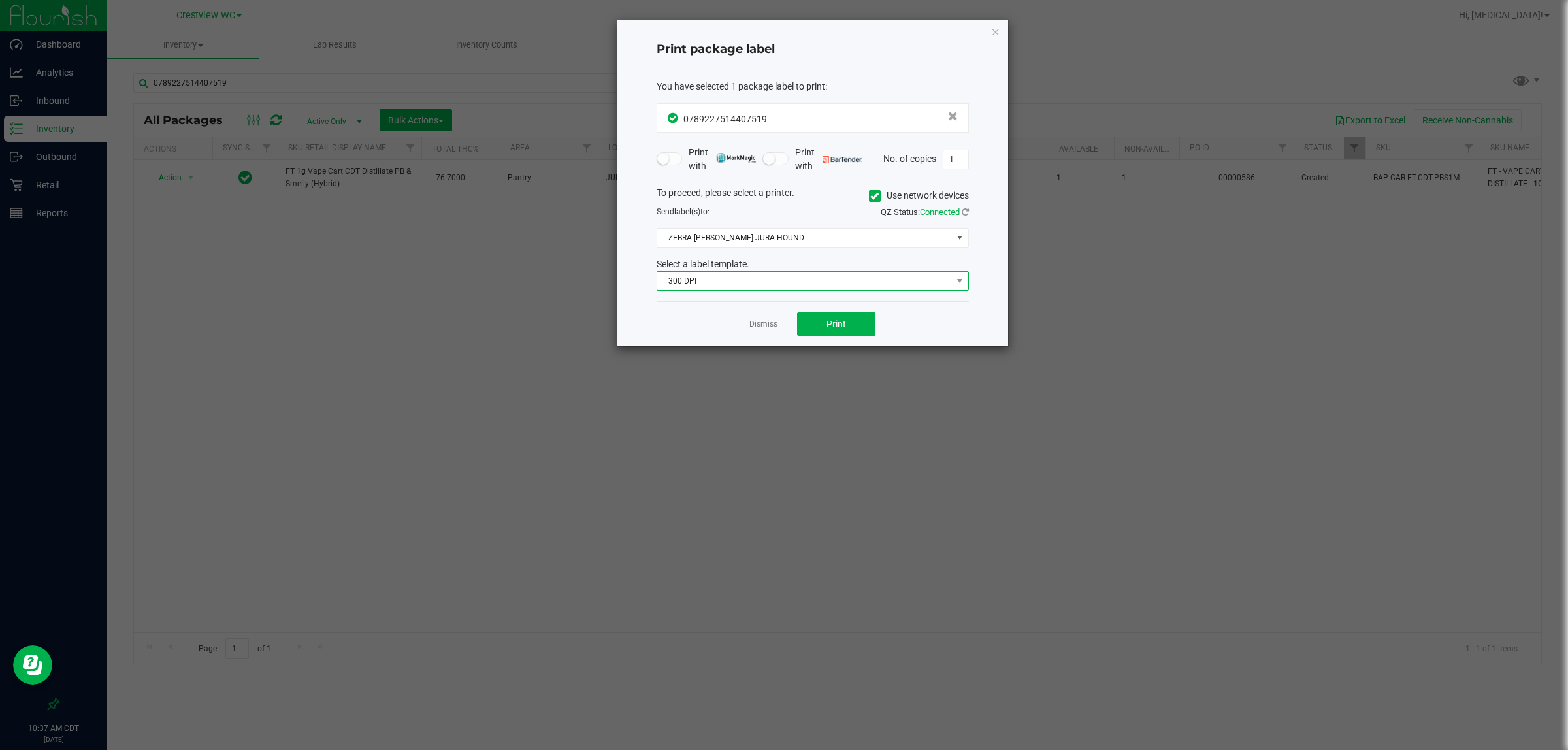 drag, startPoint x: 794, startPoint y: 279, endPoint x: 776, endPoint y: 286, distance: 19.31321 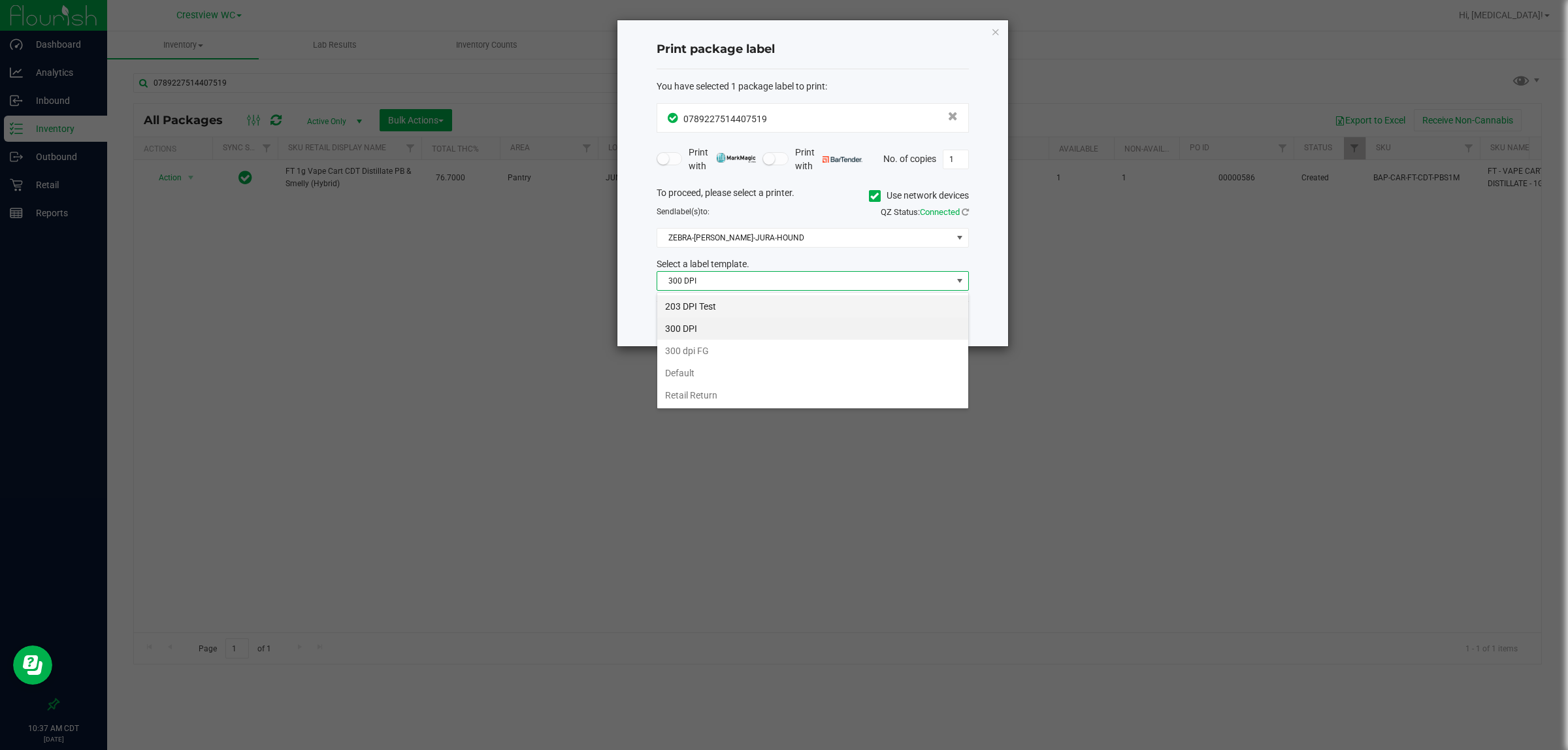 scroll, scrollTop: 65311, scrollLeft: 65021, axis: both 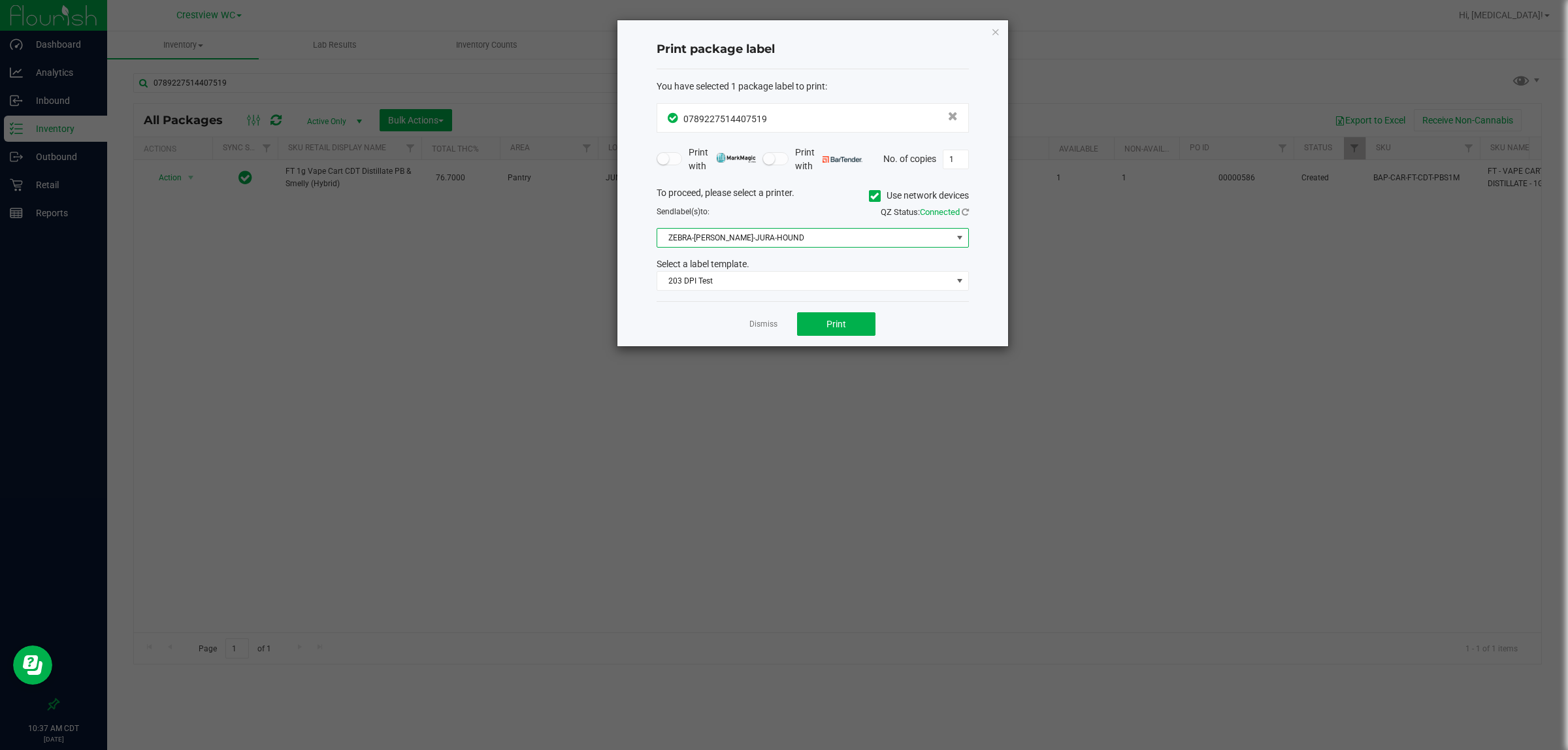 click on "ZEBRA-[PERSON_NAME]-JURA-HOUND" at bounding box center (804, 238) 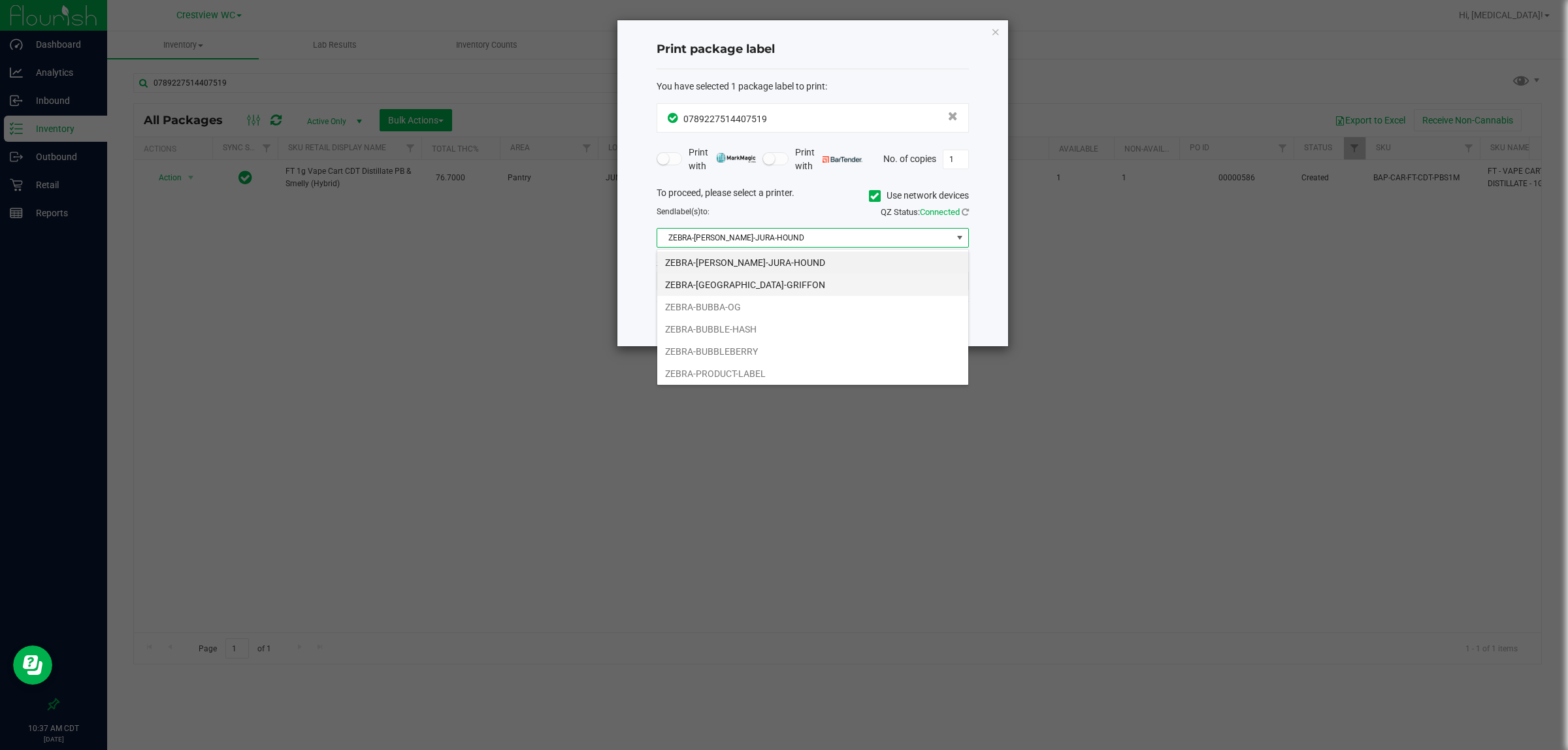 scroll, scrollTop: 65311, scrollLeft: 65021, axis: both 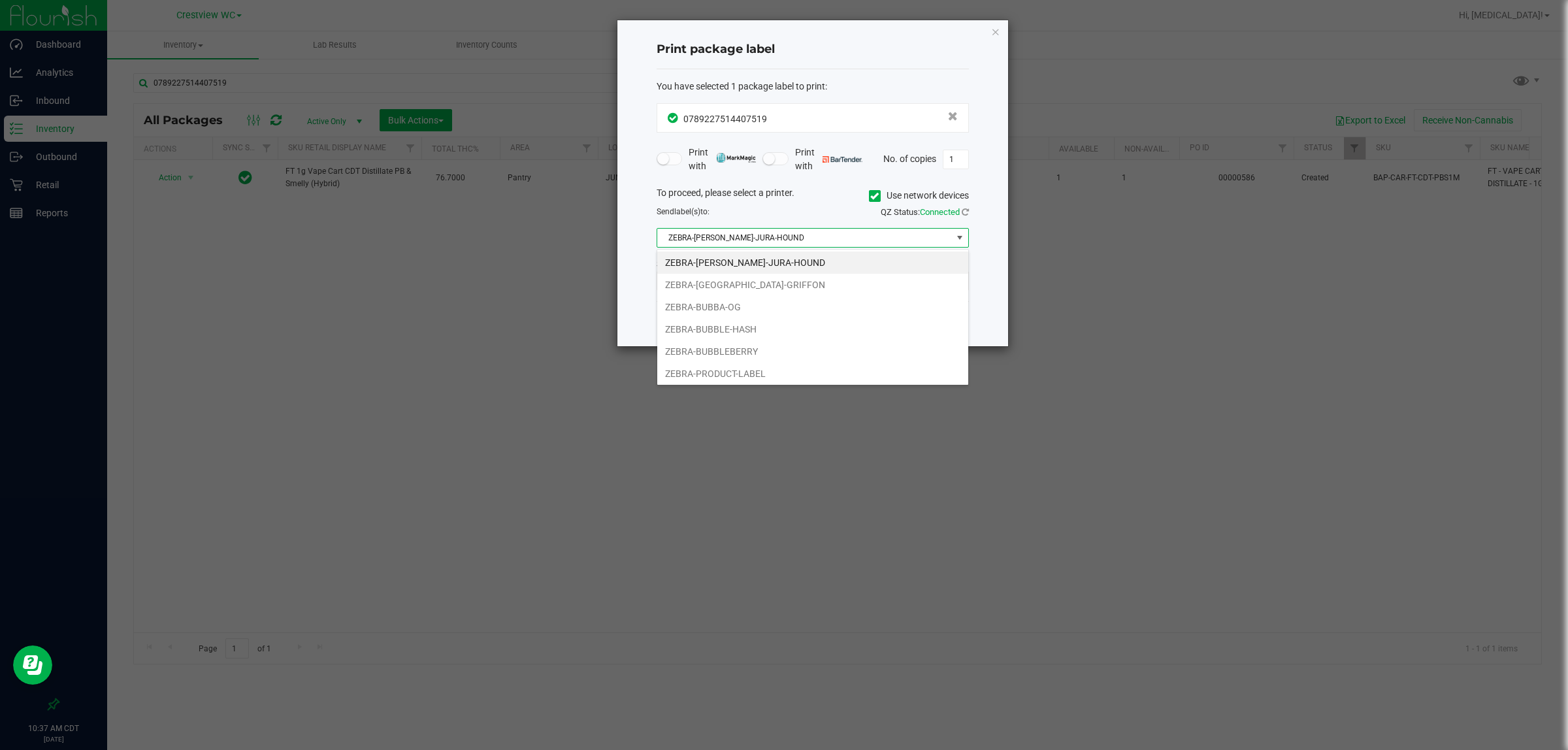 click on "ZEBRA-BUBBLEBERRY" at bounding box center (813, 351) 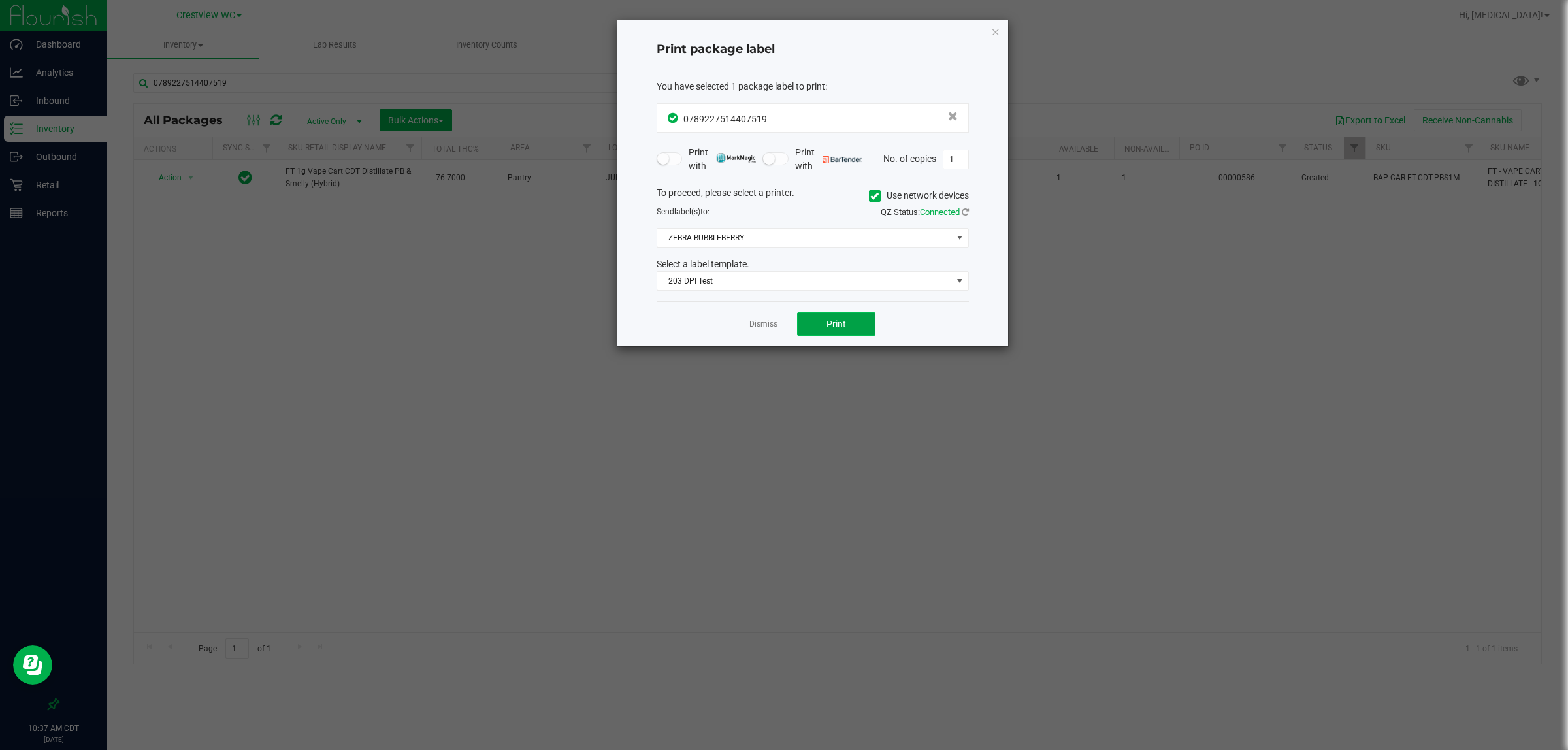 click on "Print" 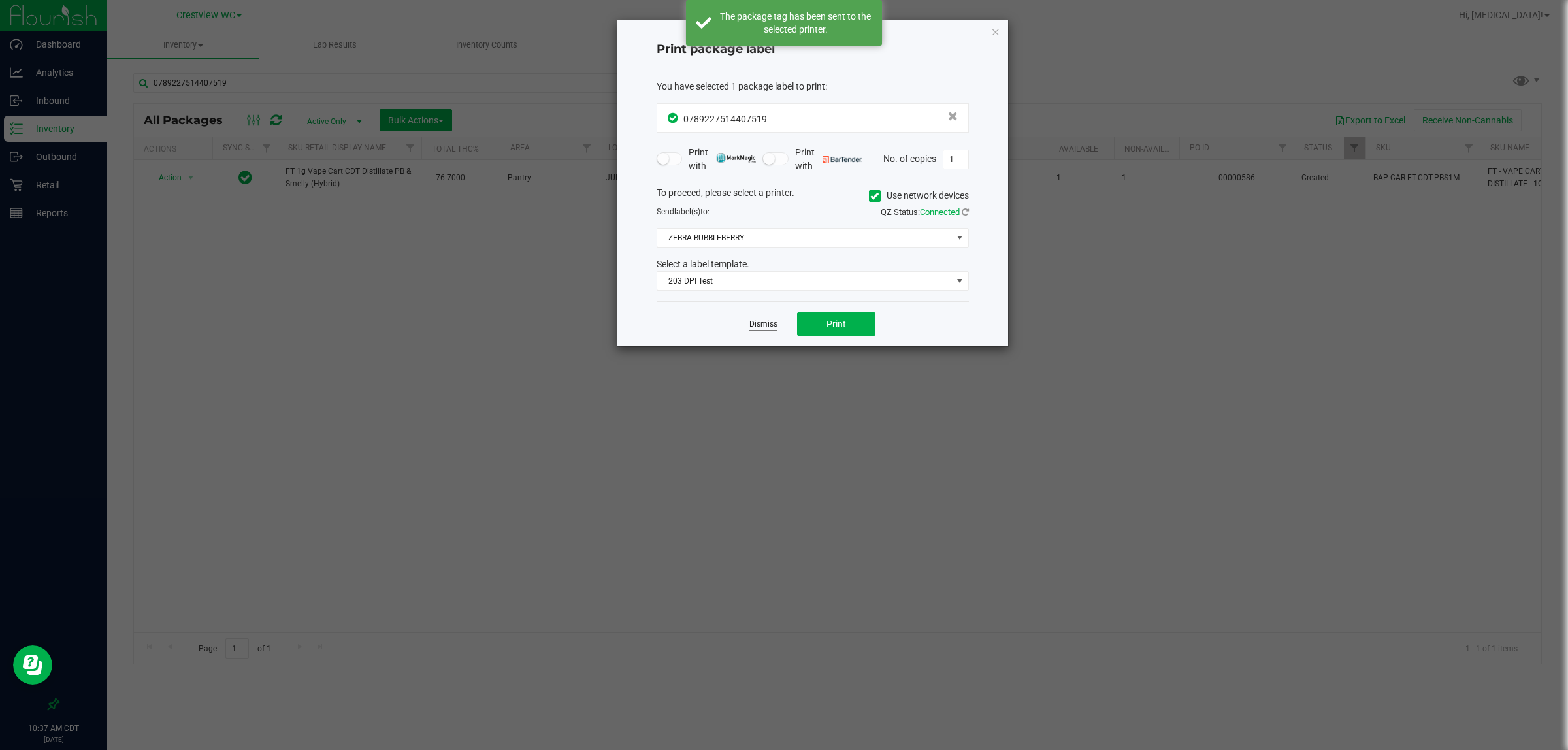 click on "Dismiss" 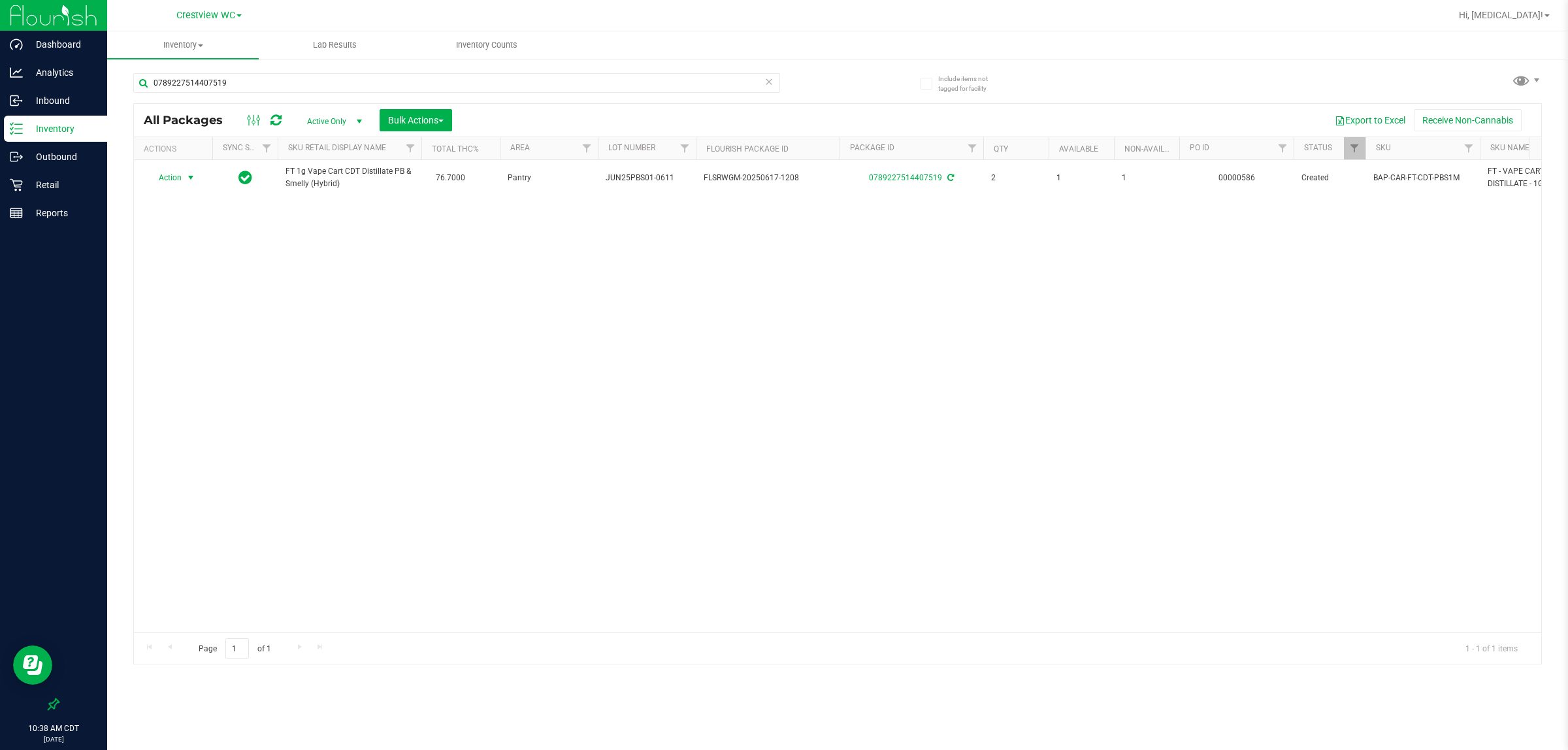 click on "Action Action Adjust qty Create package Edit attributes Global inventory Locate package Lock package Package audit log Print package label Print product labels Schedule for destruction
FT 1g Vape Cart CDT Distillate PB & Smelly (Hybrid)
76.7000
Pantry
JUN25PBS01-0611
FLSRWGM-20250617-1208
0789227514407519
2
1
1
00000586
Created
BAP-CAR-FT-CDT-PBS1M
FT - VAPE CART CDT DISTILLATE - 1G - PBS - HYB" at bounding box center [838, 396] 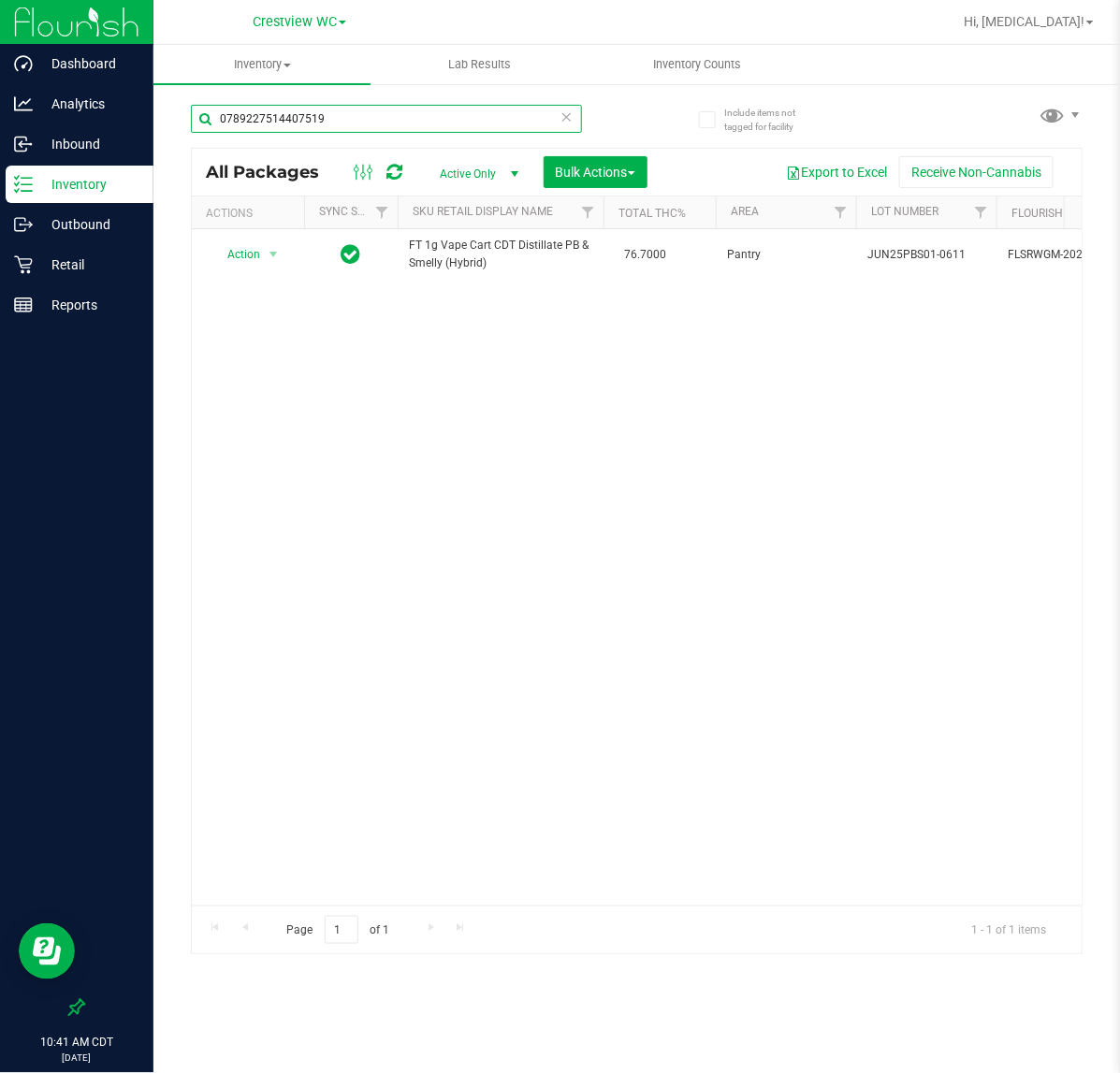 click on "0789227514407519" at bounding box center (386, 119) 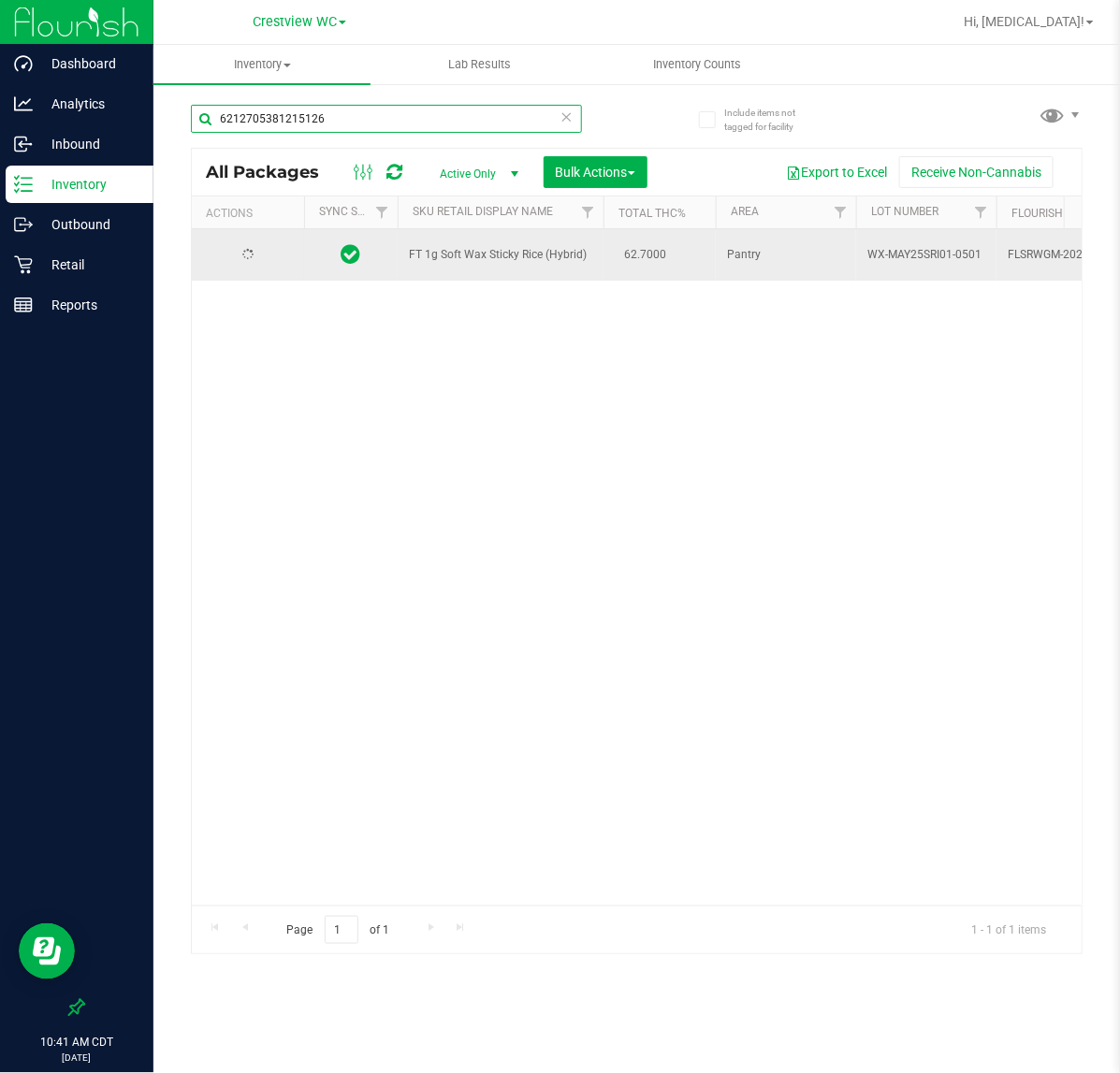 type on "6212705381215126" 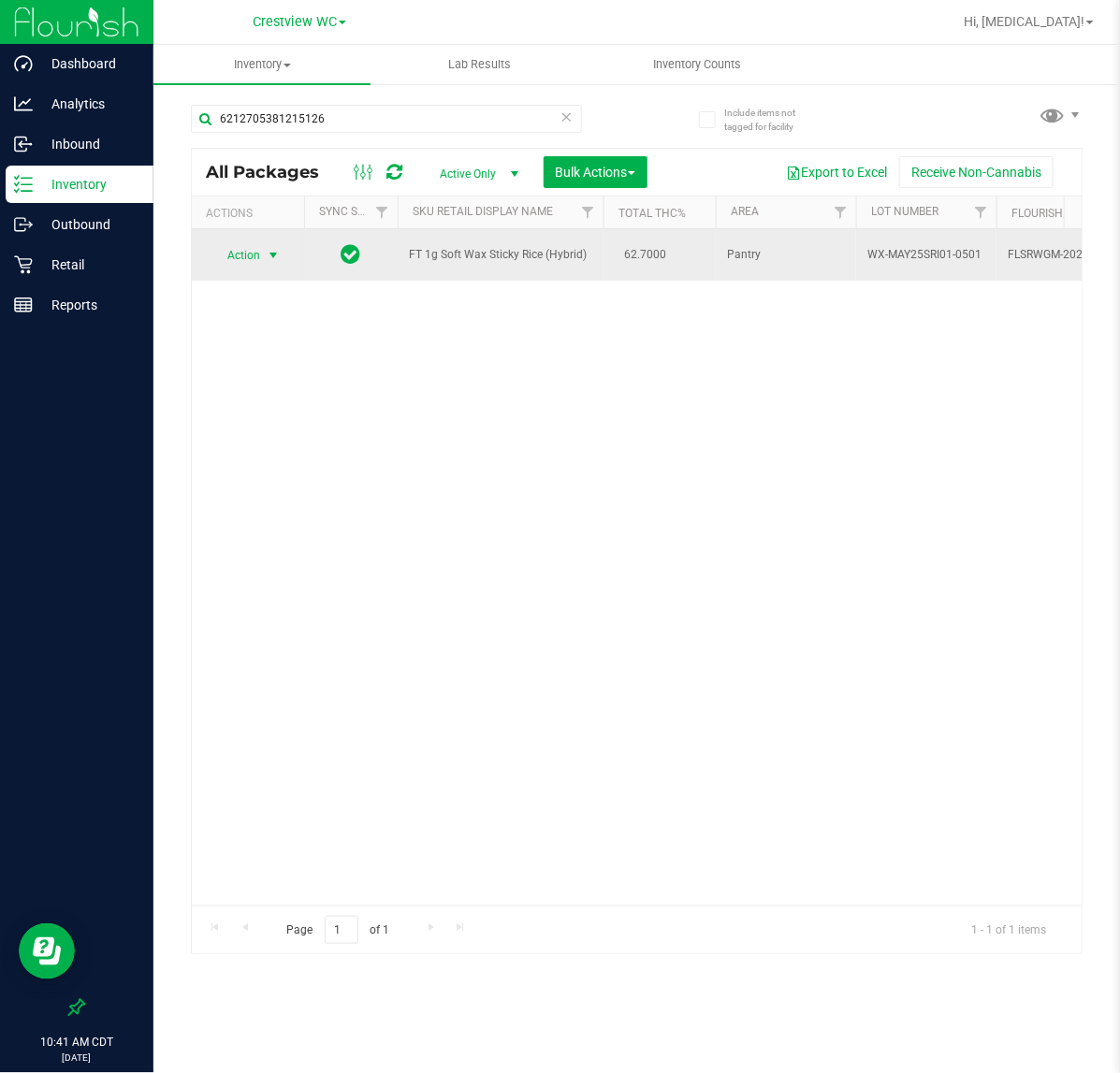 click on "Action" at bounding box center (236, 255) 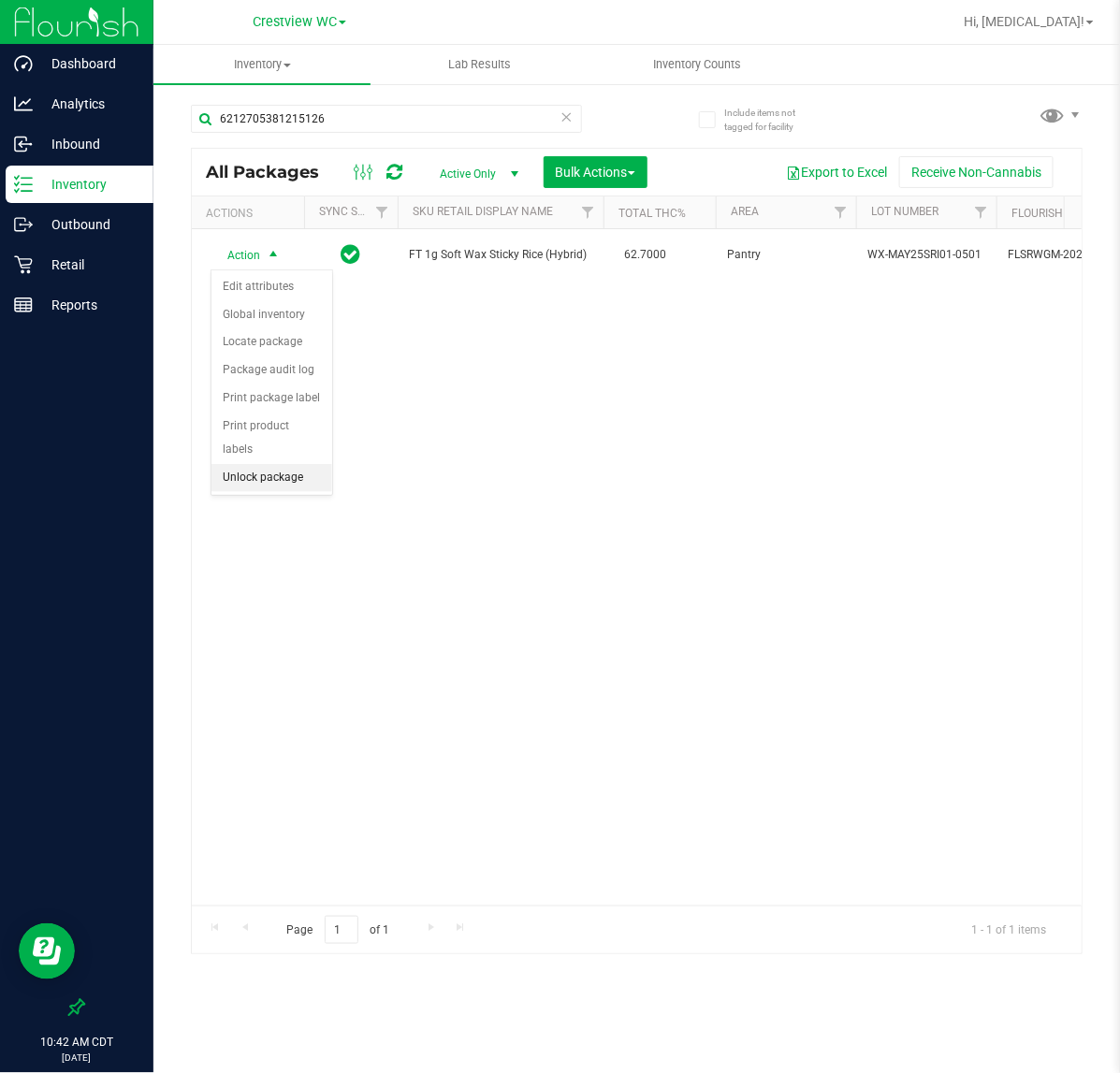 click on "Unlock package" at bounding box center (271, 478) 